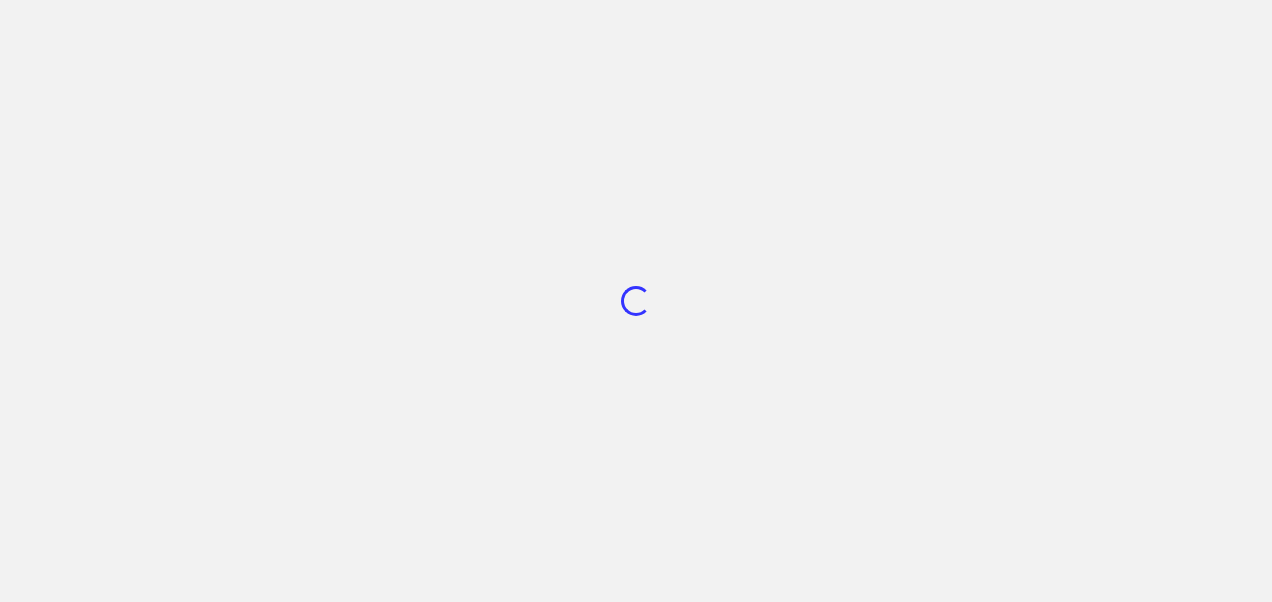 scroll, scrollTop: 0, scrollLeft: 0, axis: both 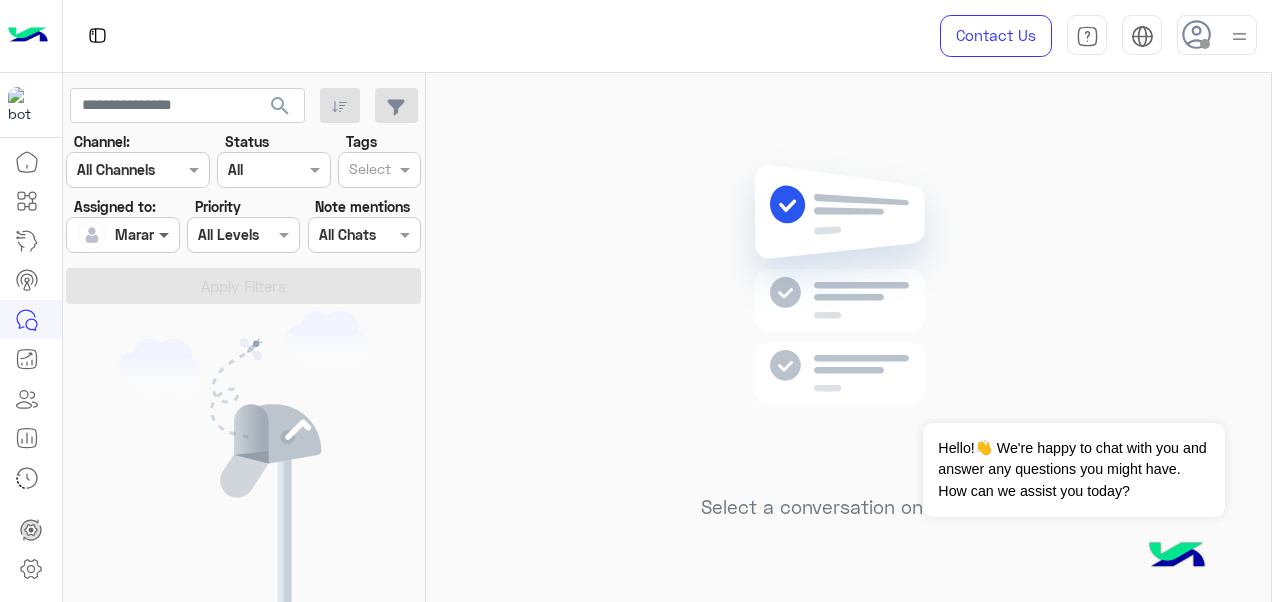 click at bounding box center [166, 234] 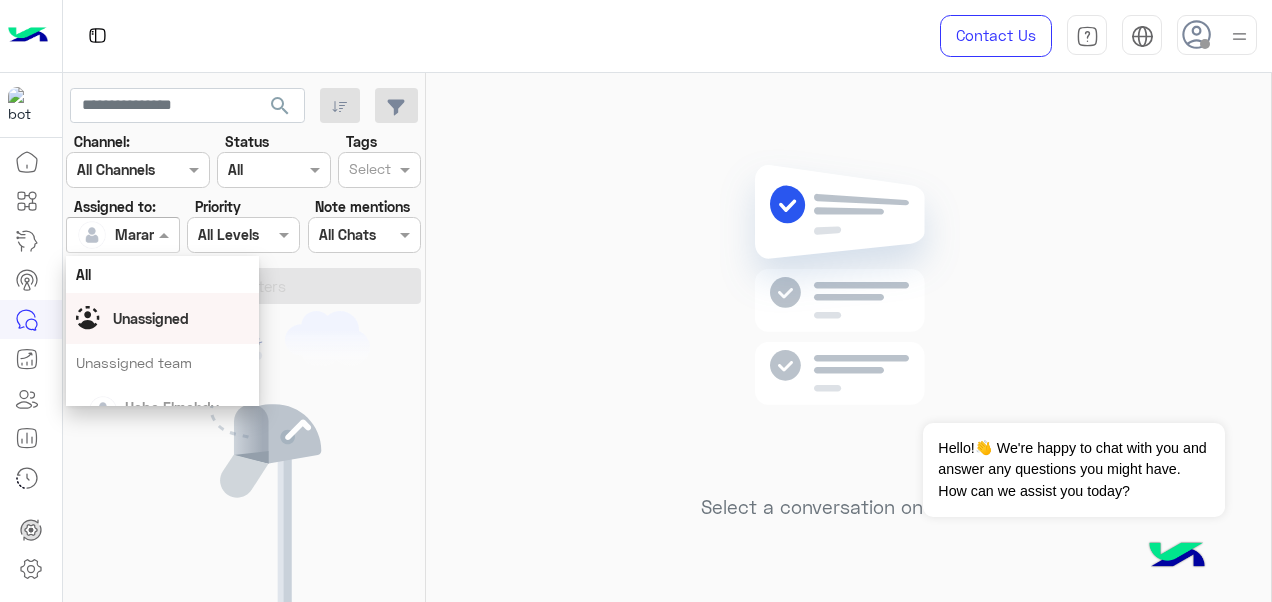 scroll, scrollTop: 394, scrollLeft: 0, axis: vertical 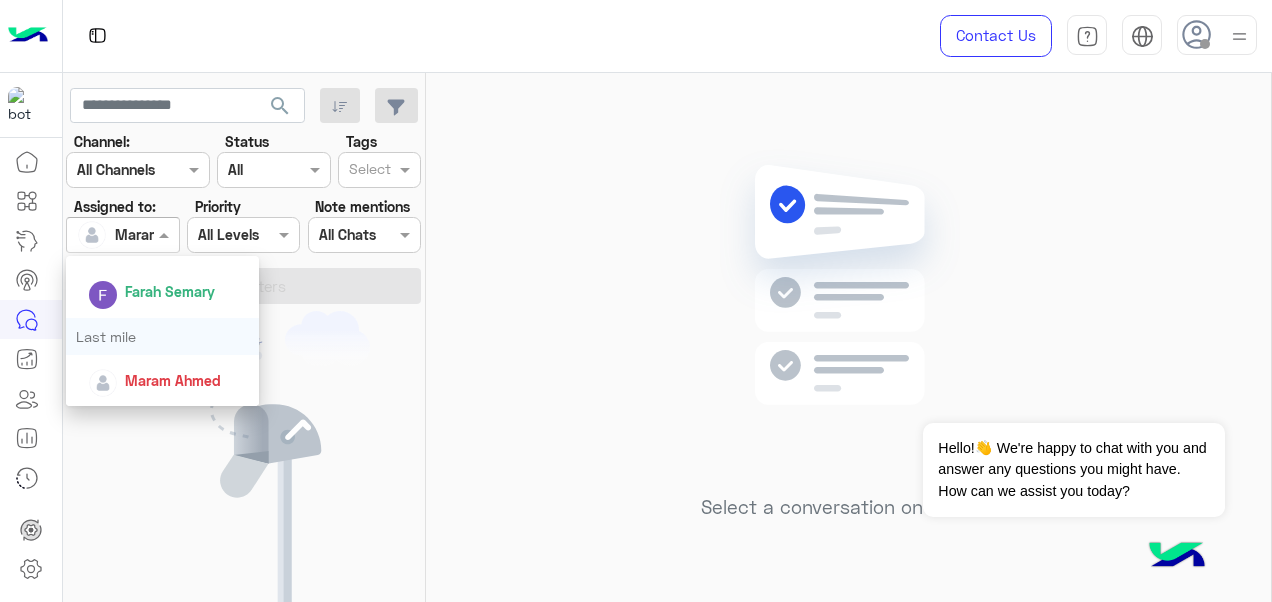 click on "Last mile" at bounding box center (163, 336) 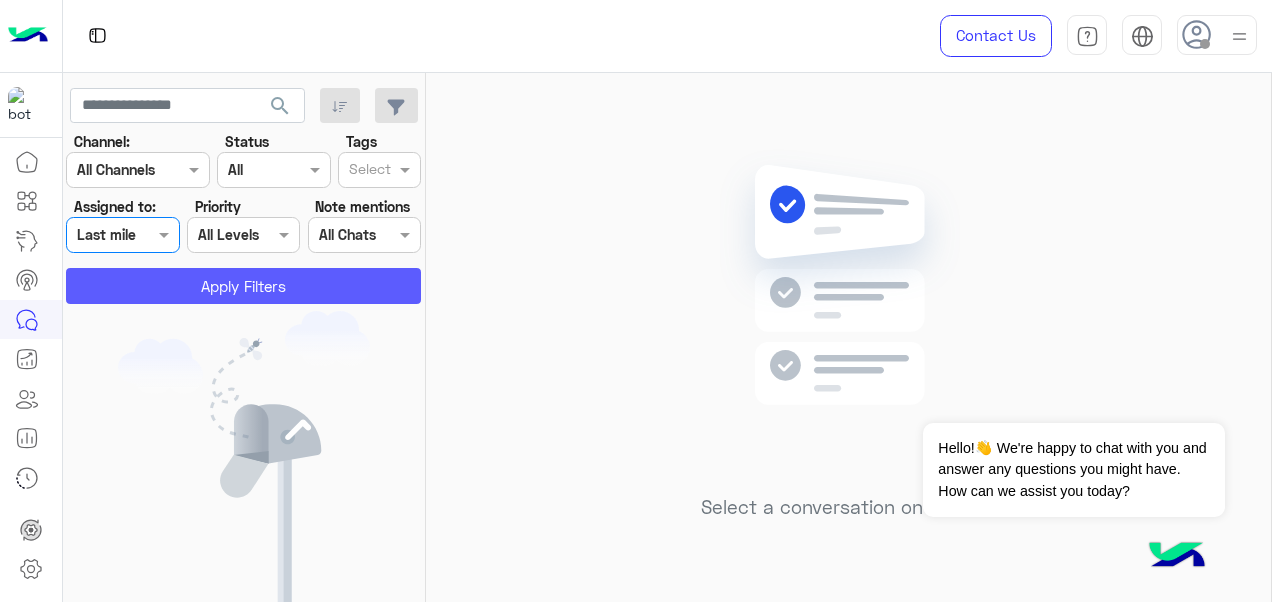 click on "Apply Filters" 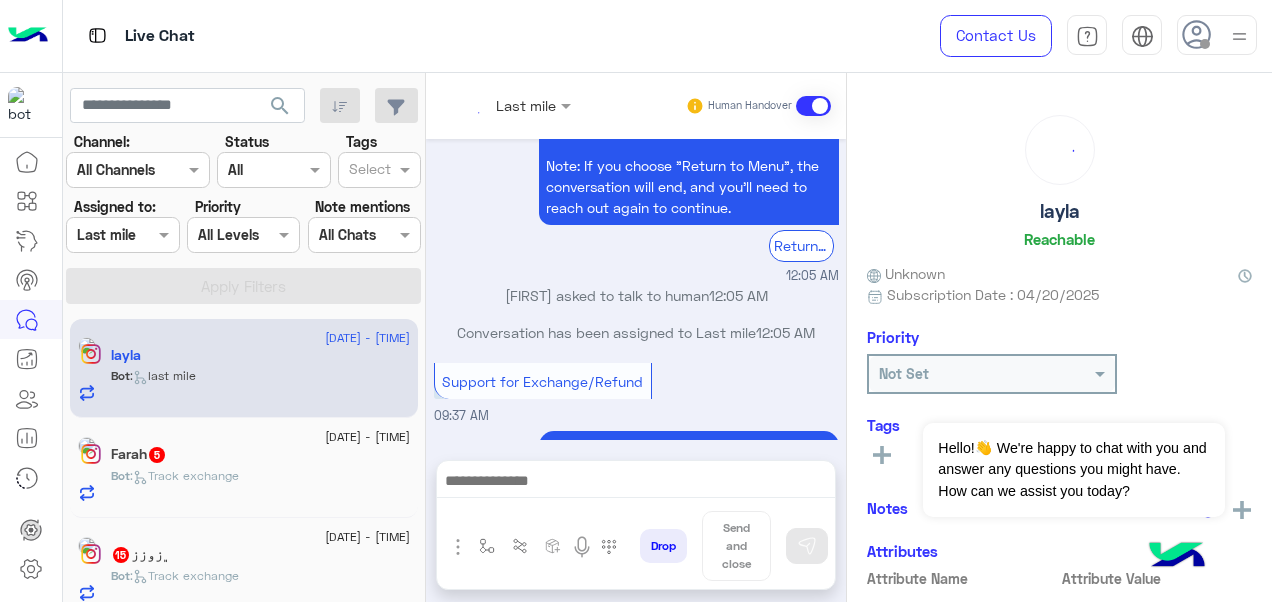 scroll, scrollTop: 1906, scrollLeft: 0, axis: vertical 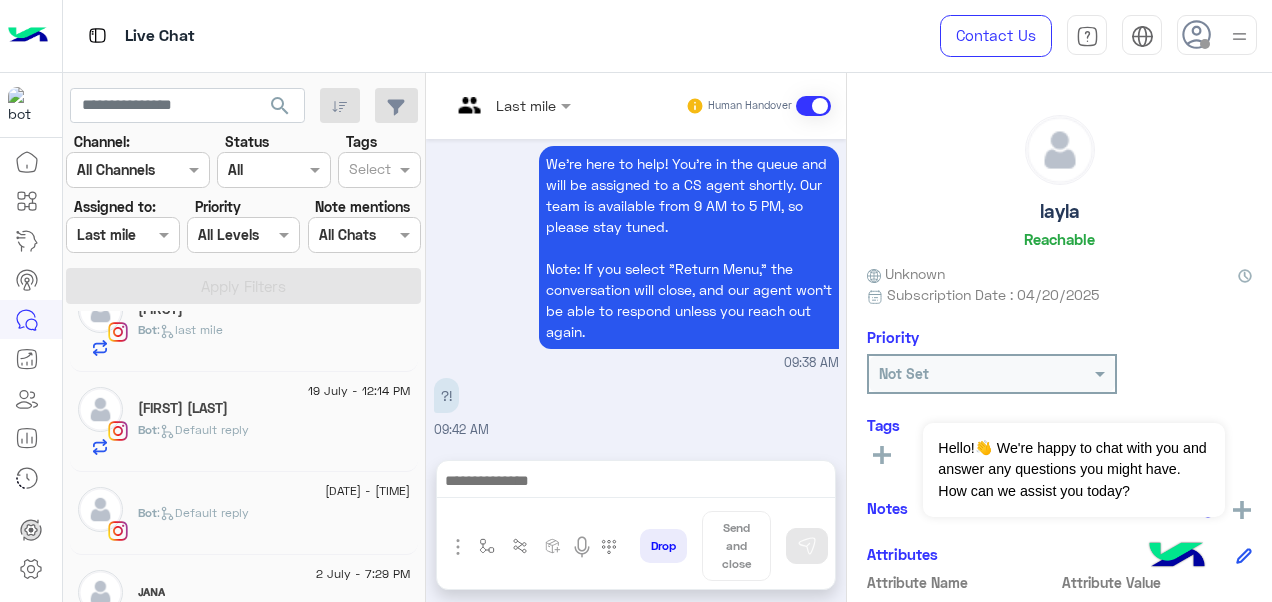 click on "Bot :   Default reply" 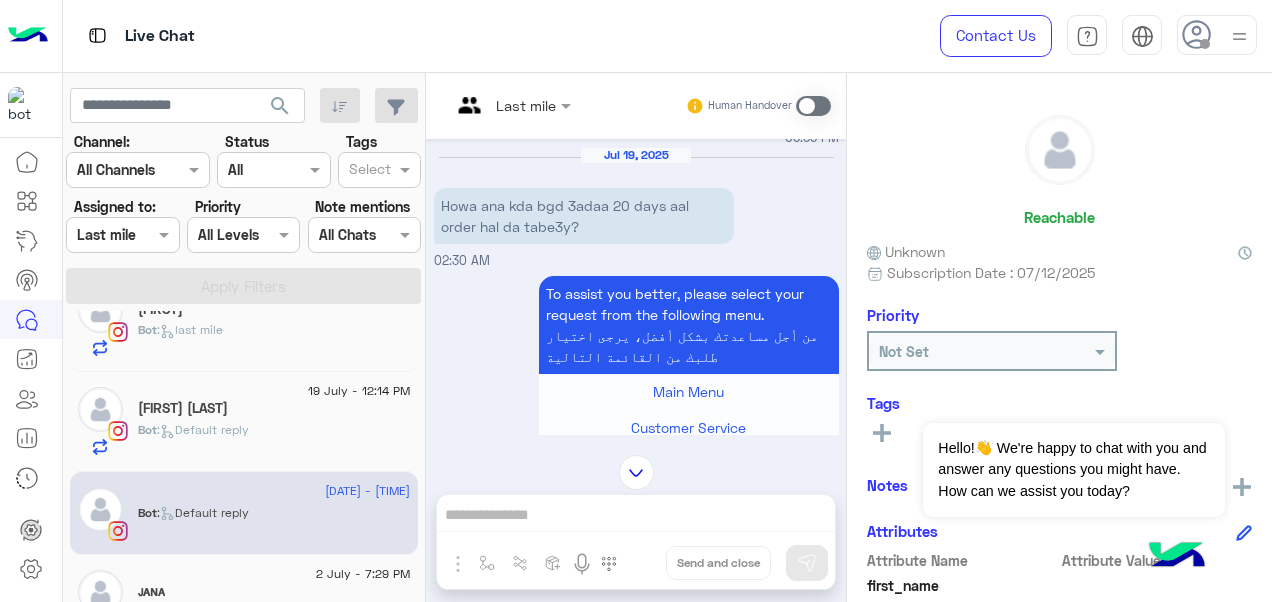 scroll, scrollTop: 1188, scrollLeft: 0, axis: vertical 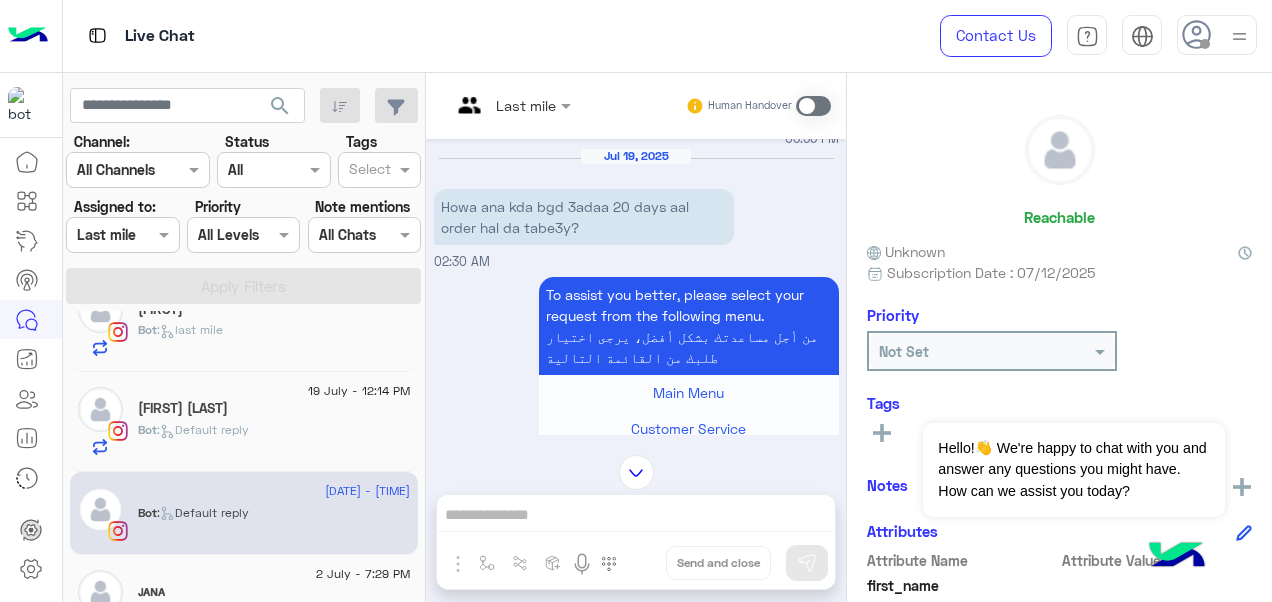 click at bounding box center (511, 104) 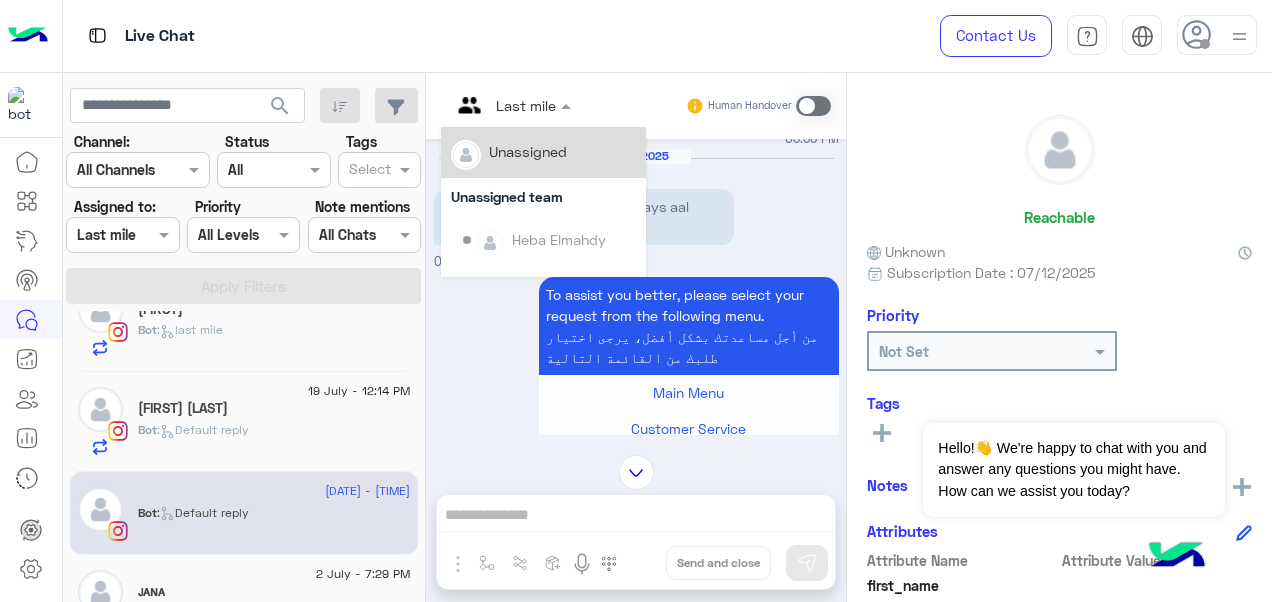 scroll, scrollTop: 354, scrollLeft: 0, axis: vertical 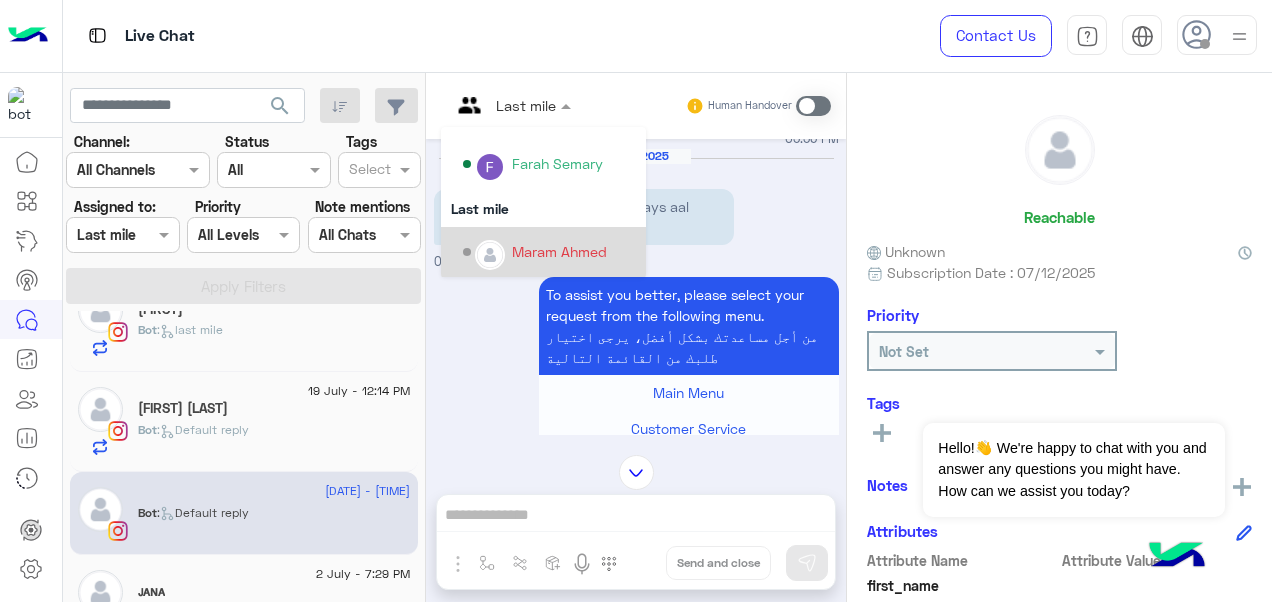 click on "Maram Ahmed" at bounding box center (559, 251) 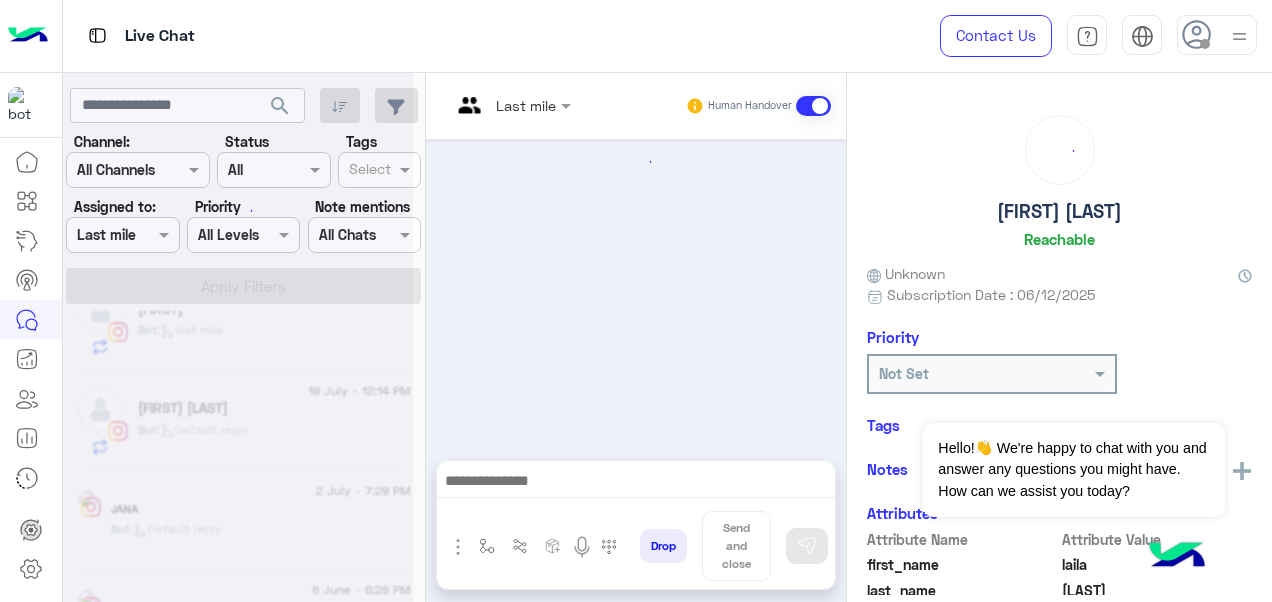 scroll, scrollTop: 878, scrollLeft: 0, axis: vertical 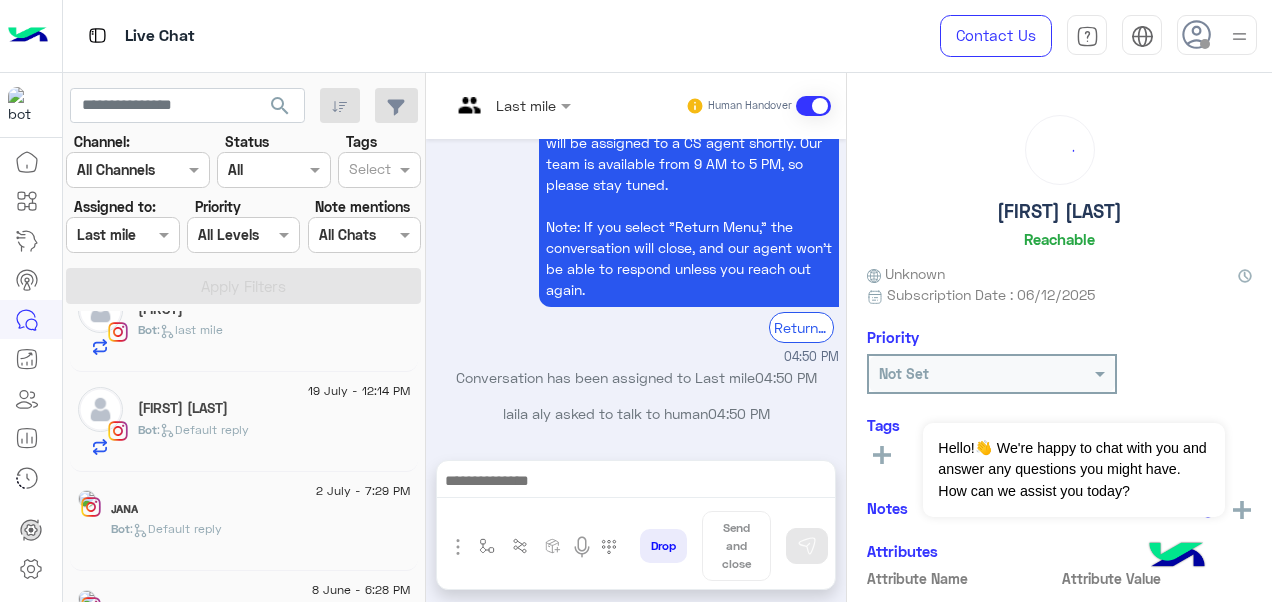 click on "Bot :   Default reply" 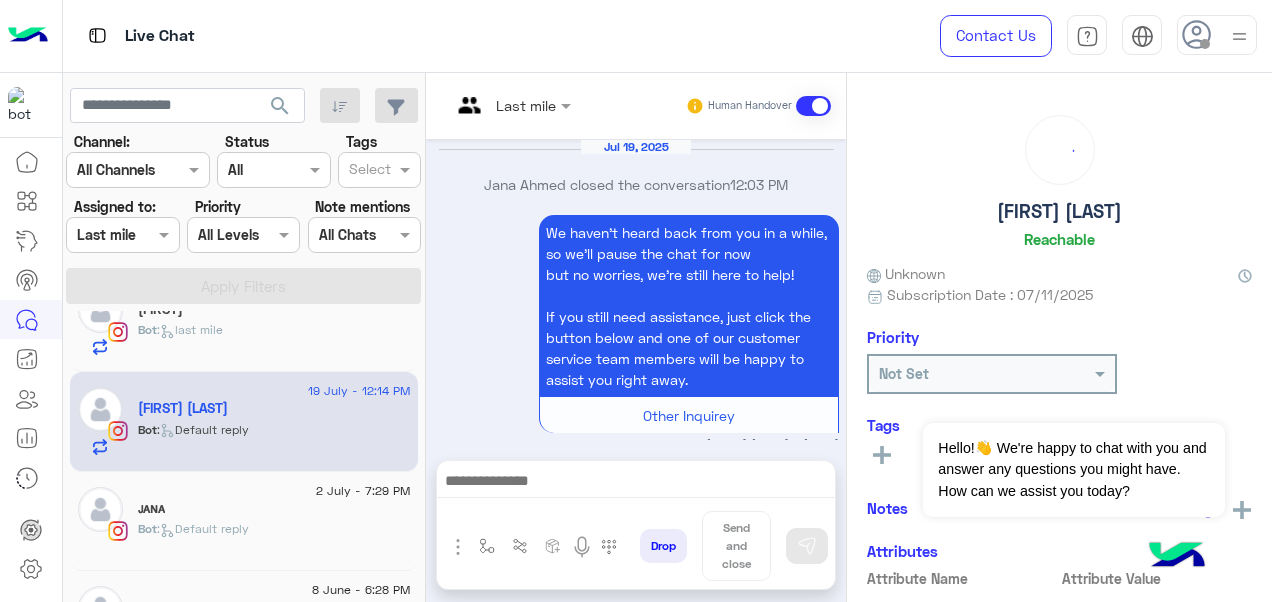 scroll, scrollTop: 1026, scrollLeft: 0, axis: vertical 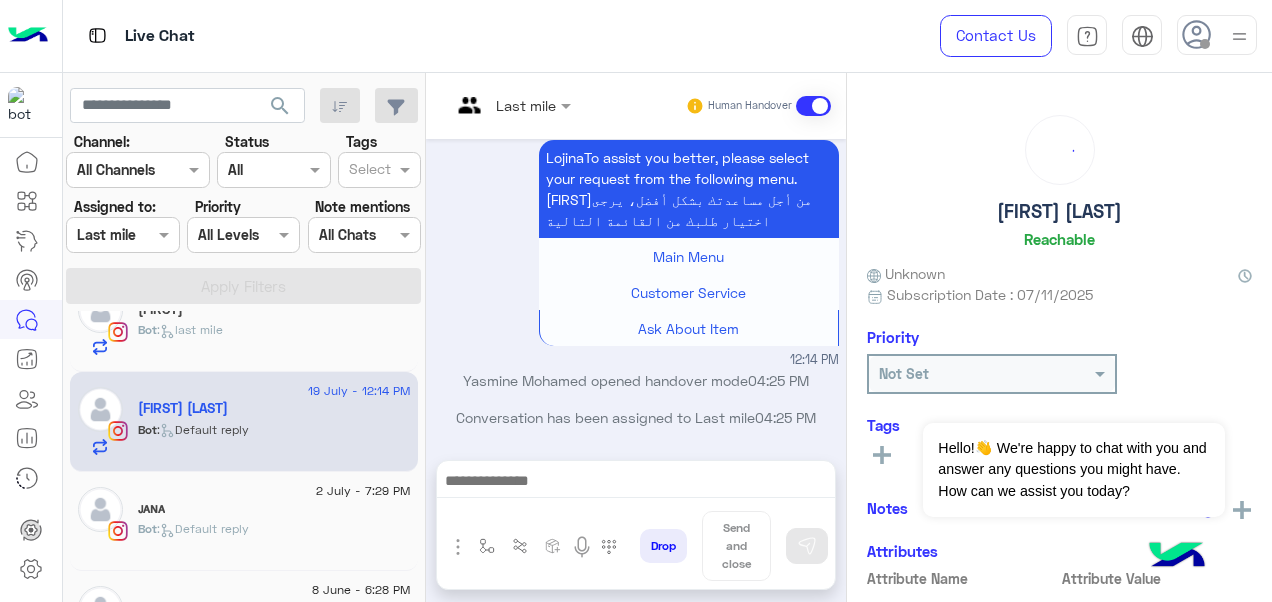 click at bounding box center (511, 104) 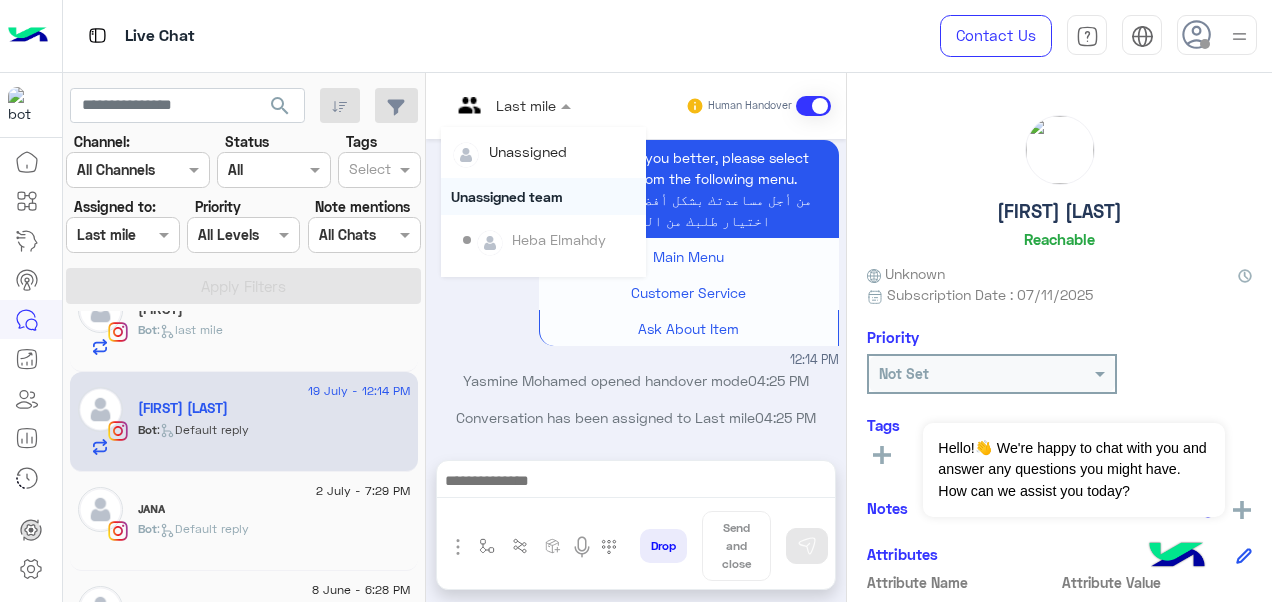 scroll, scrollTop: 354, scrollLeft: 0, axis: vertical 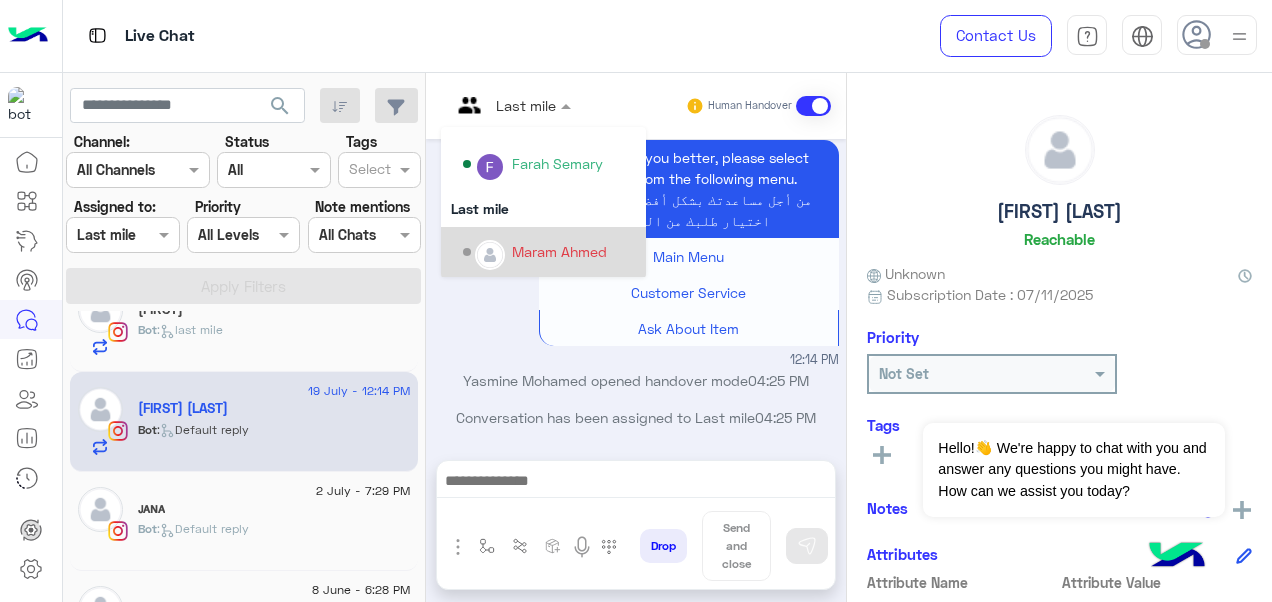 click on "Maram Ahmed" at bounding box center (549, 252) 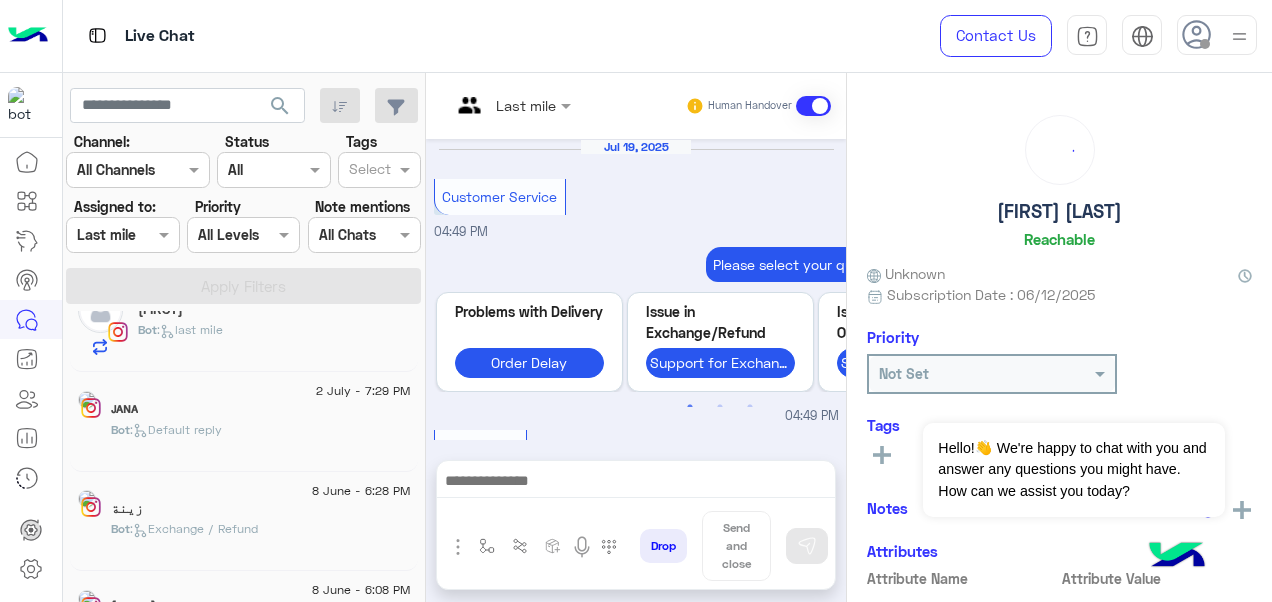 scroll, scrollTop: 878, scrollLeft: 0, axis: vertical 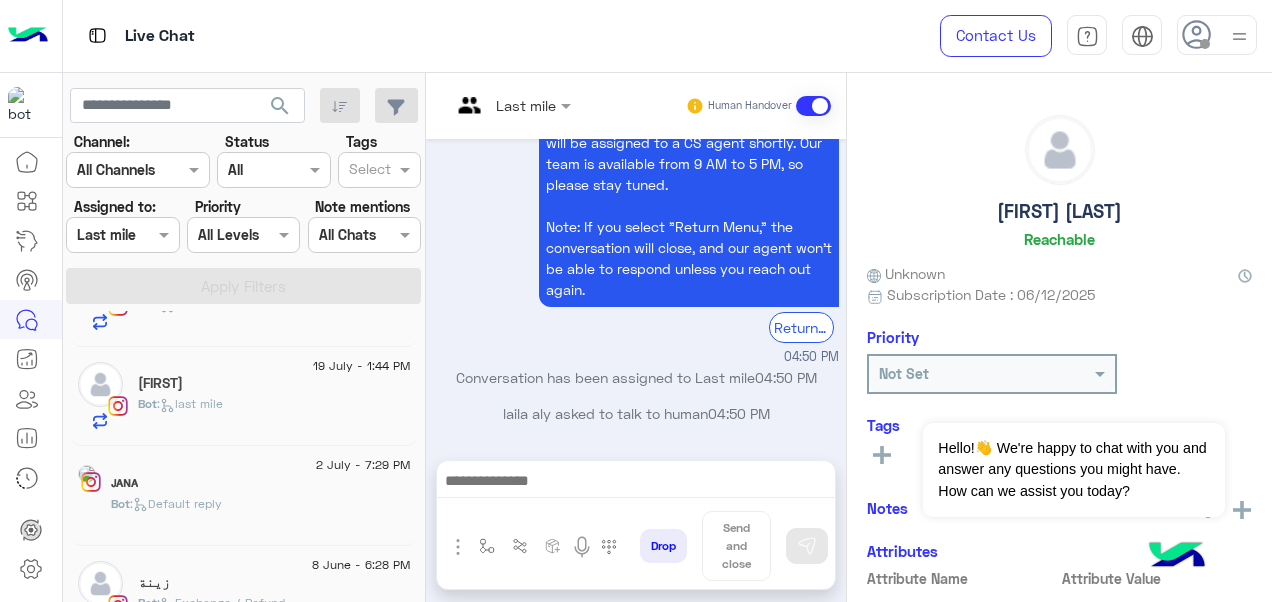 click on "Bot :   last mile" 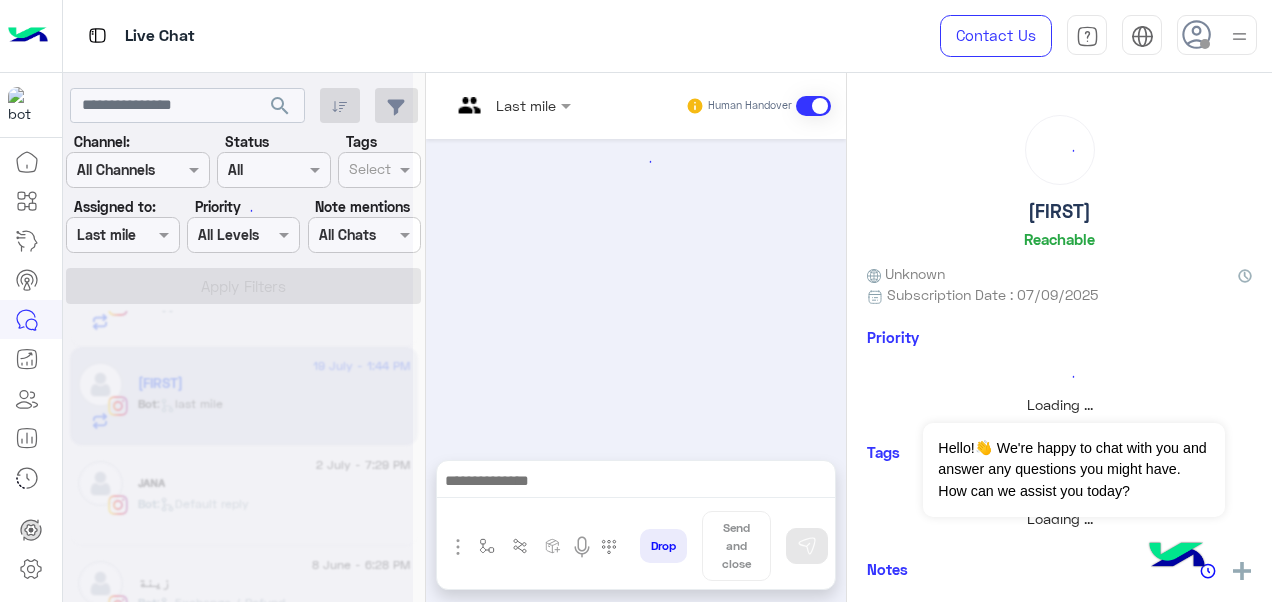 scroll, scrollTop: 800, scrollLeft: 0, axis: vertical 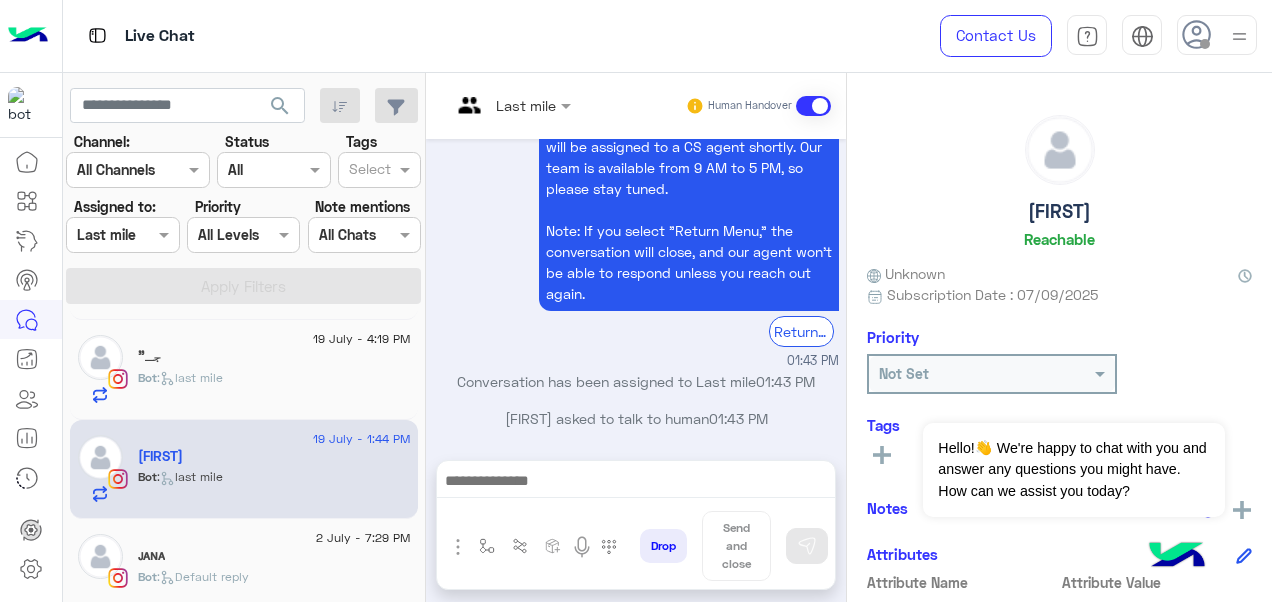 click on "Bot :   last mile" 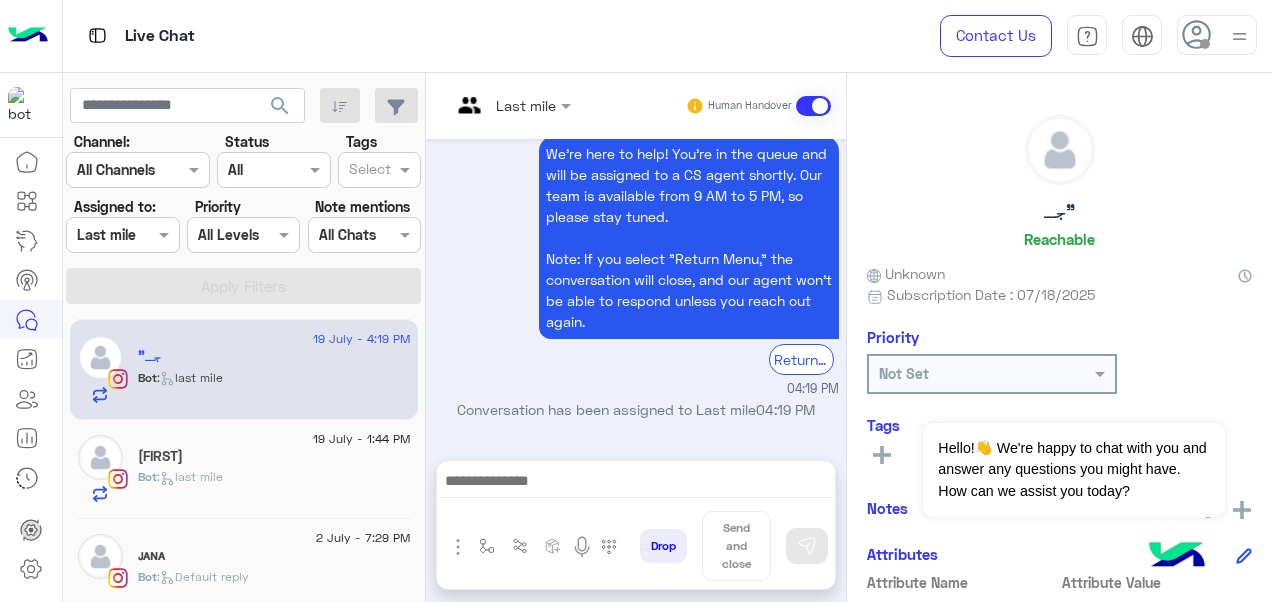 scroll, scrollTop: 833, scrollLeft: 0, axis: vertical 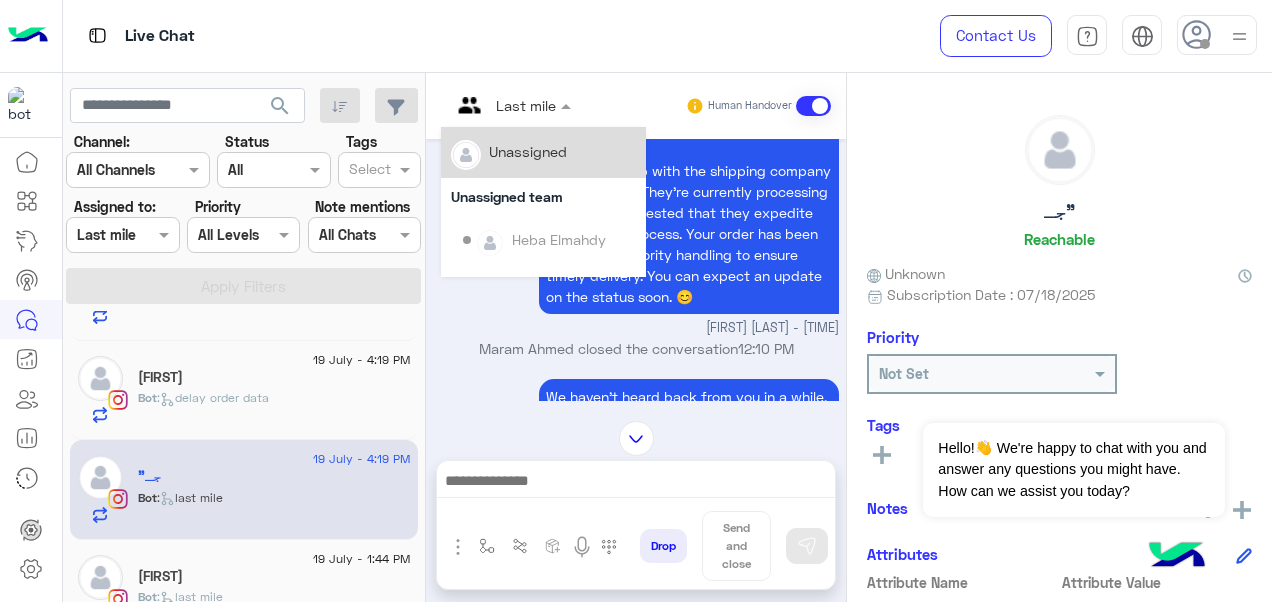 click at bounding box center [511, 104] 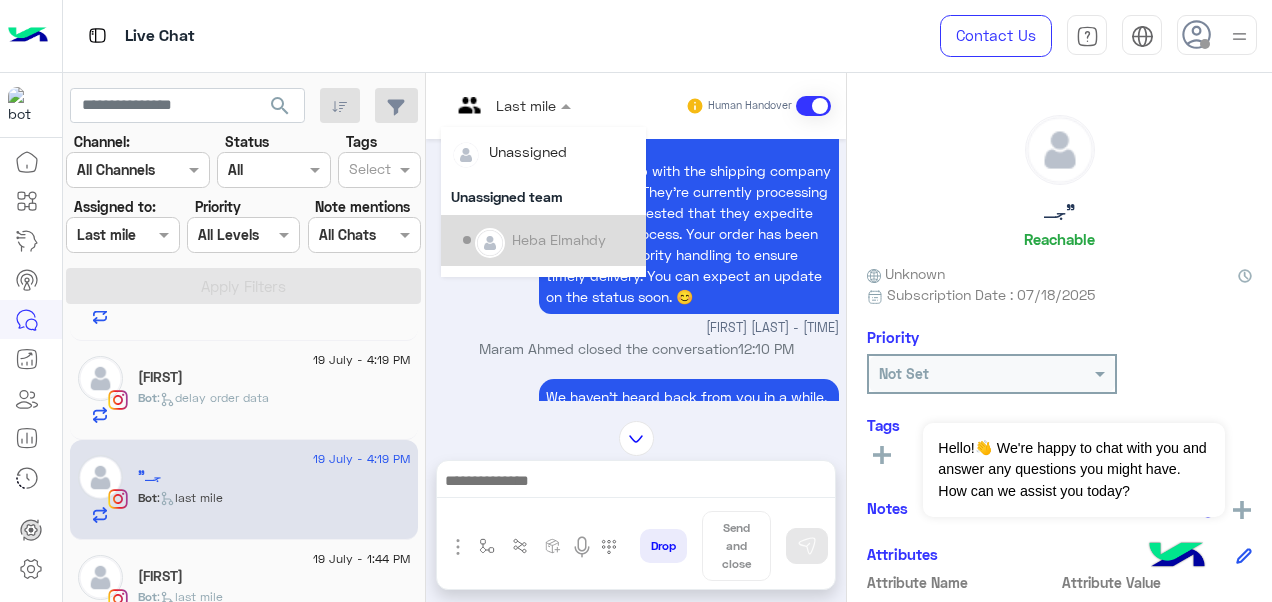 scroll, scrollTop: 354, scrollLeft: 0, axis: vertical 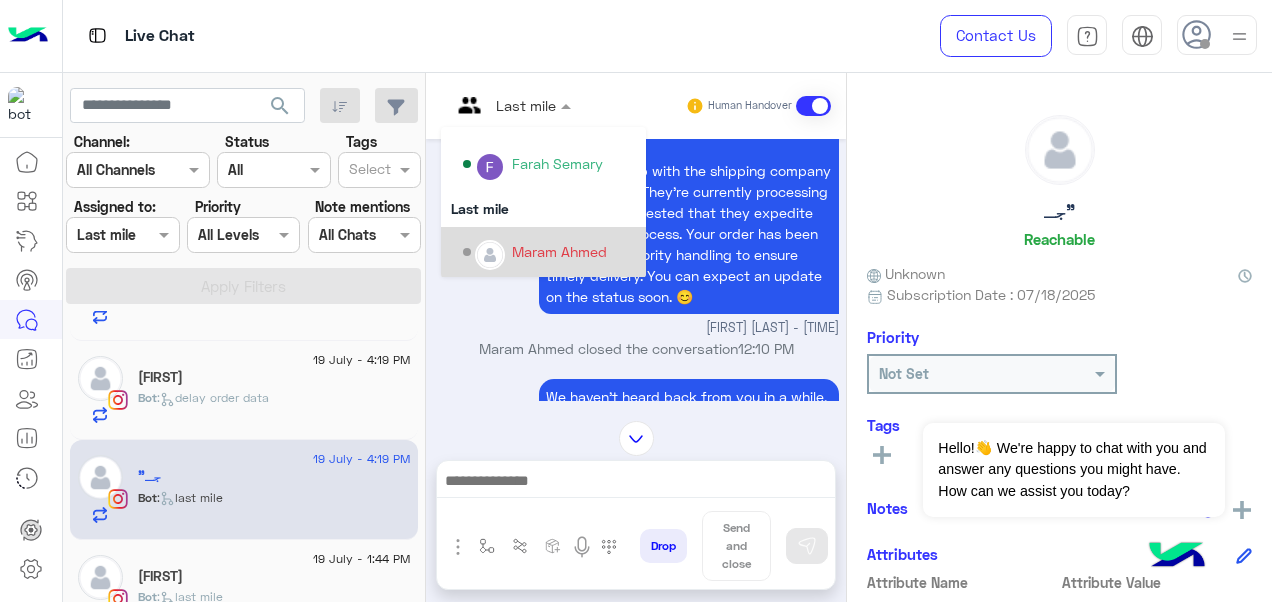 click on "Maram Ahmed" at bounding box center [559, 251] 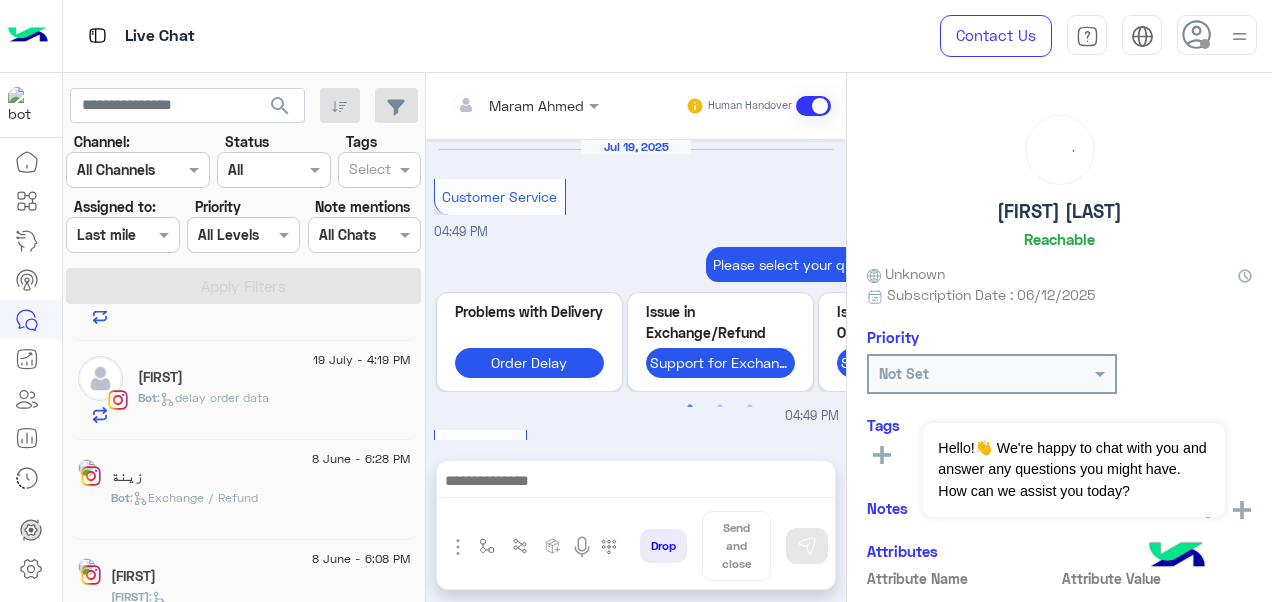 scroll, scrollTop: 878, scrollLeft: 0, axis: vertical 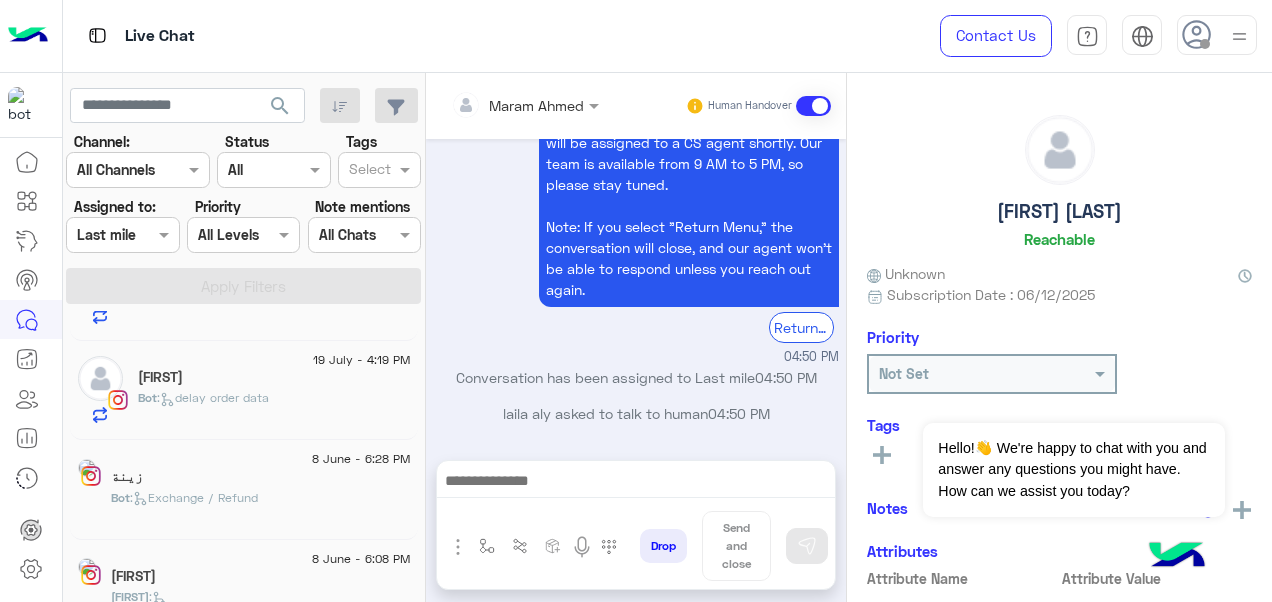 click on "Bot :   delay order data" 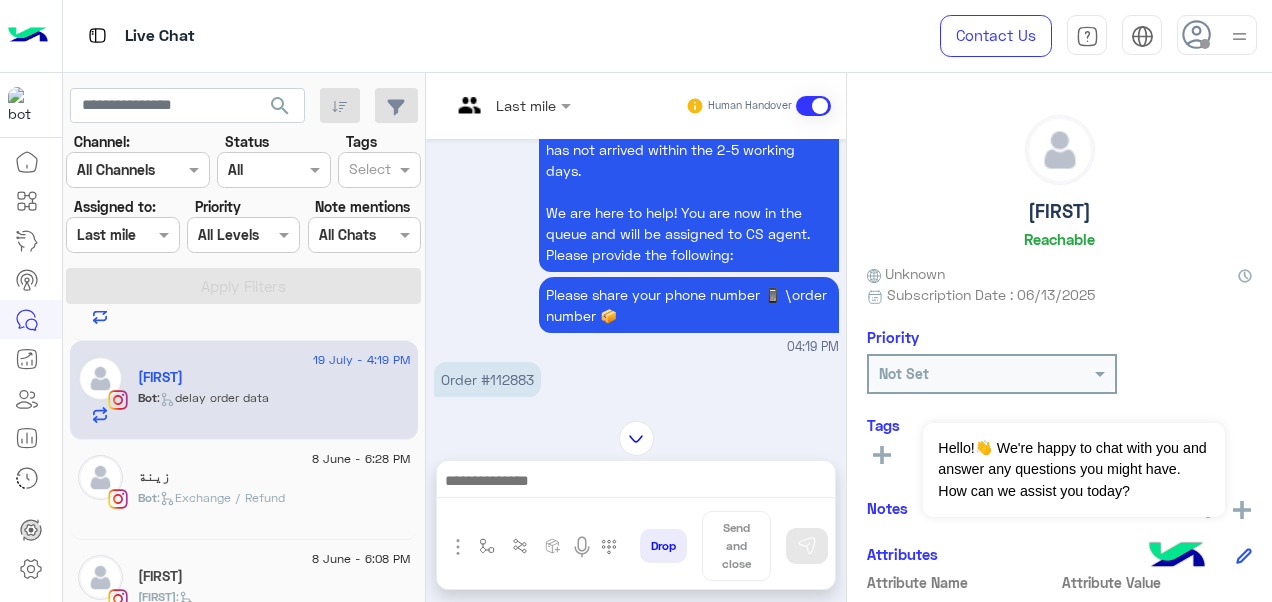 scroll, scrollTop: 386, scrollLeft: 0, axis: vertical 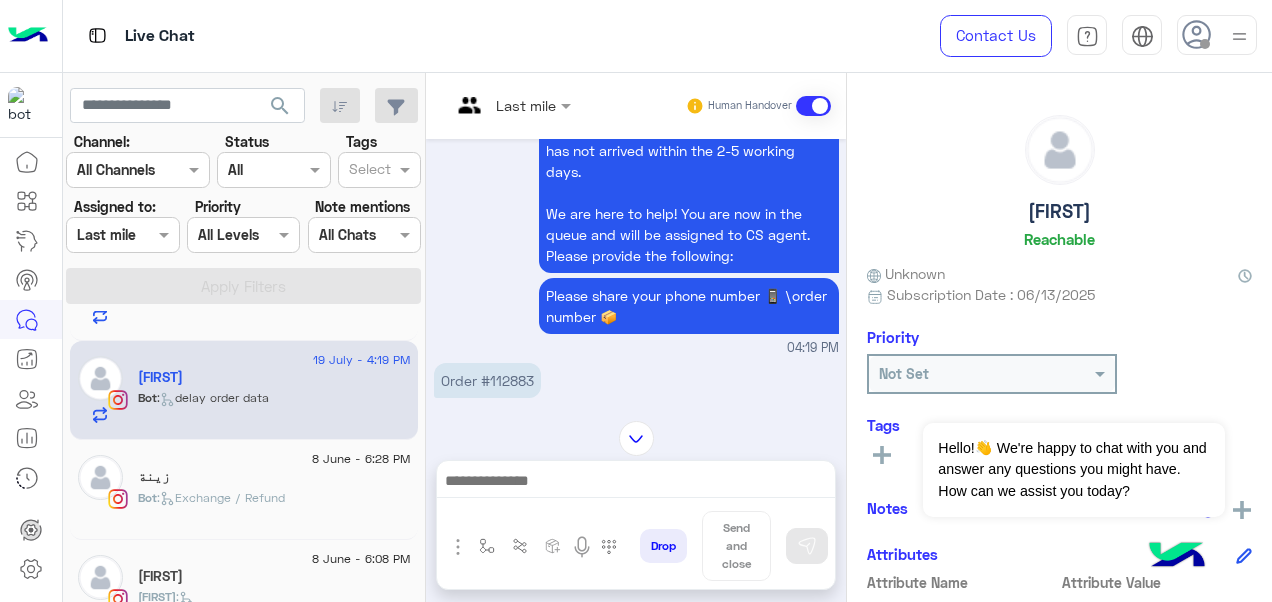 click at bounding box center [487, 105] 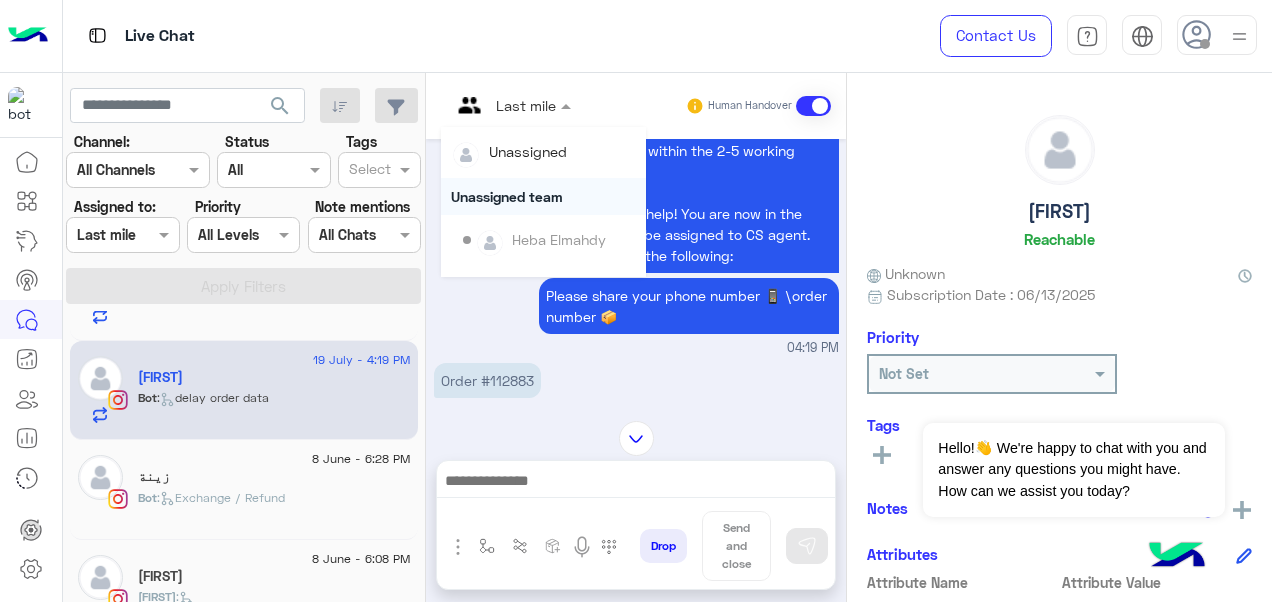 scroll, scrollTop: 354, scrollLeft: 0, axis: vertical 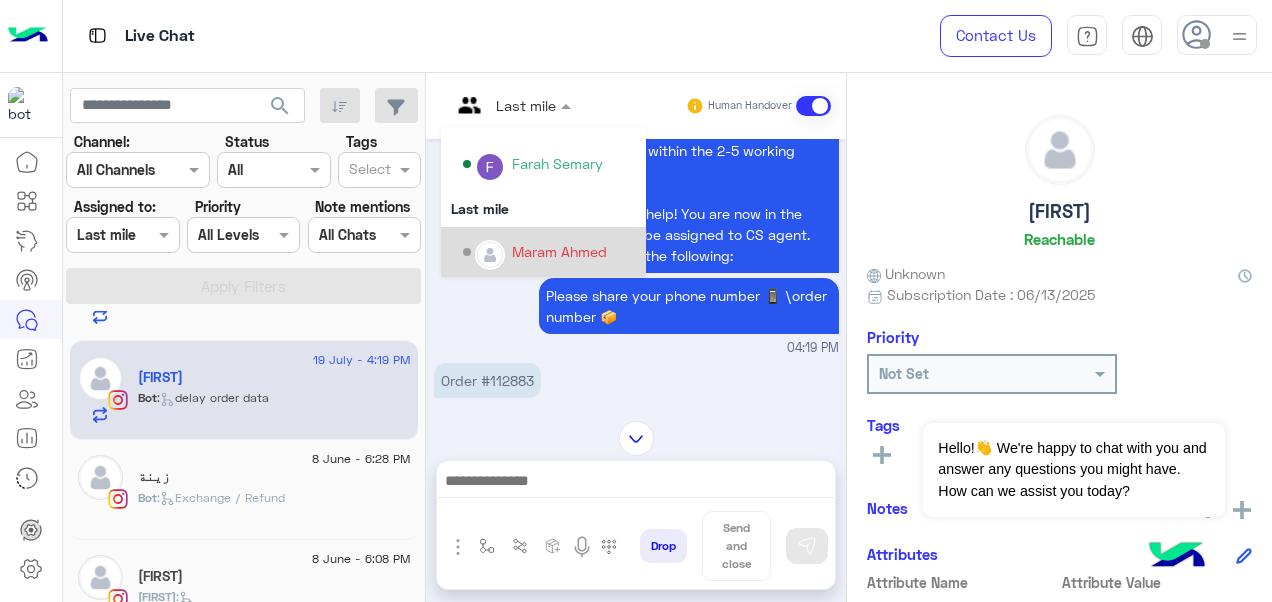 click on "Maram Ahmed" at bounding box center (559, 251) 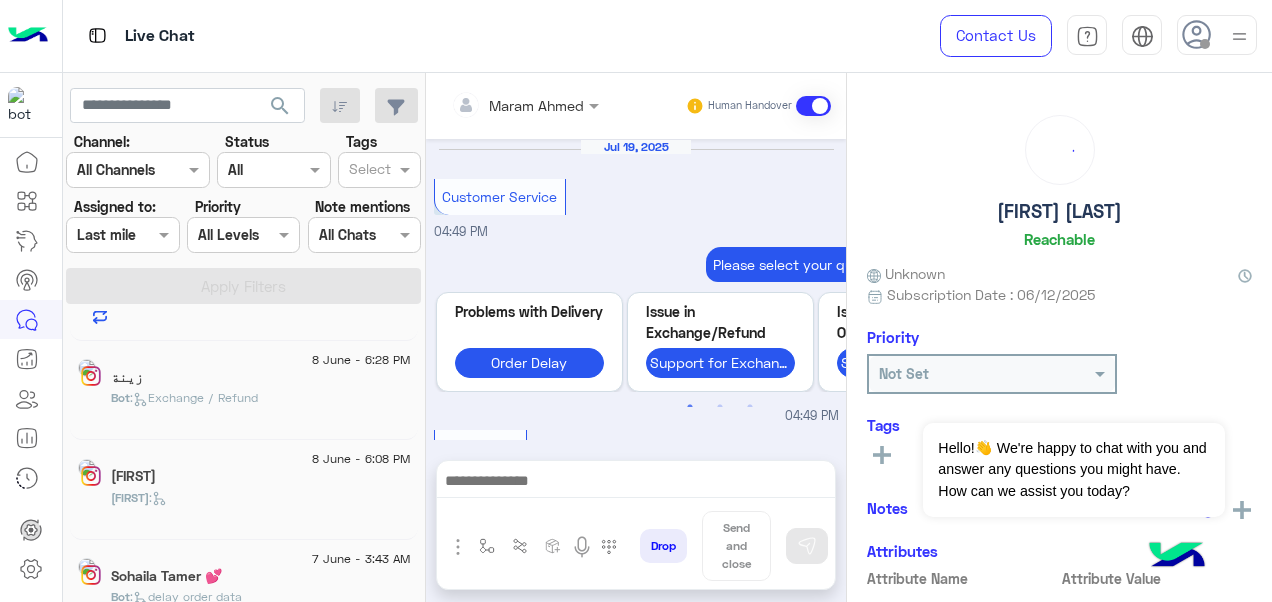 scroll, scrollTop: 878, scrollLeft: 0, axis: vertical 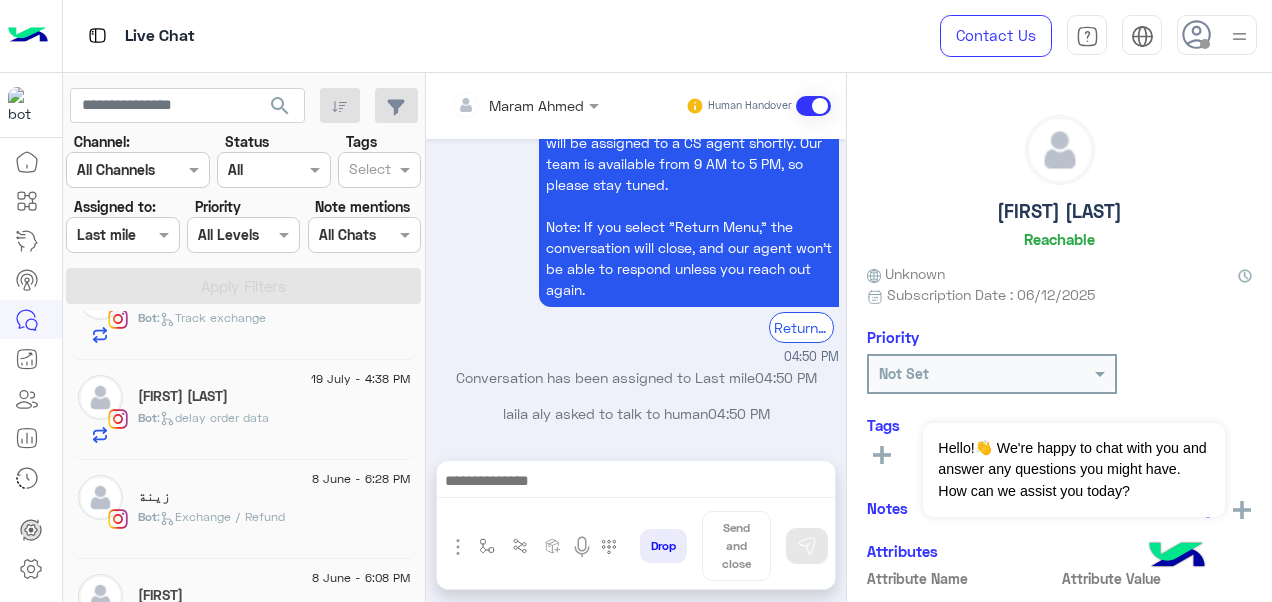 click on "[NAME]" 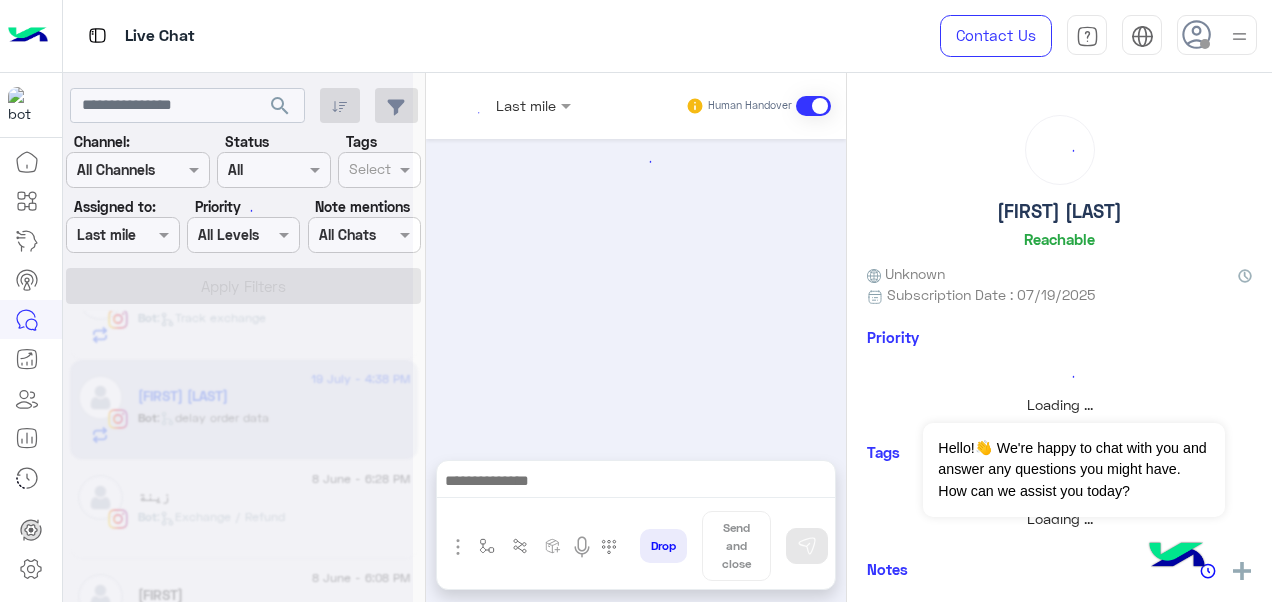 scroll, scrollTop: 0, scrollLeft: 0, axis: both 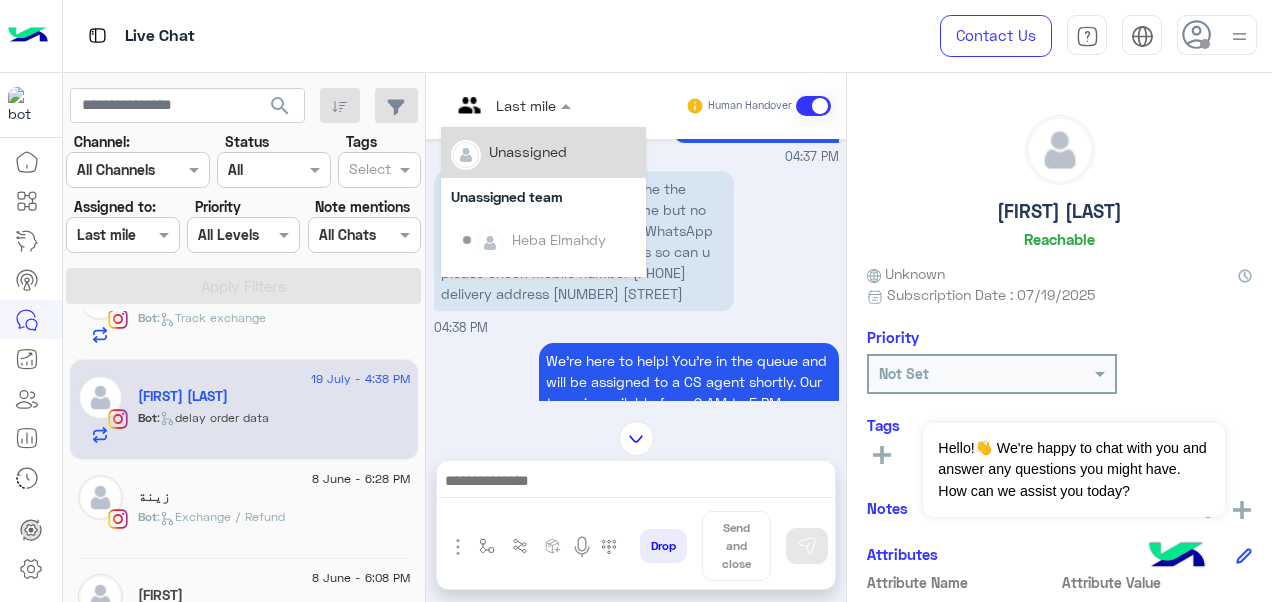 click at bounding box center [487, 105] 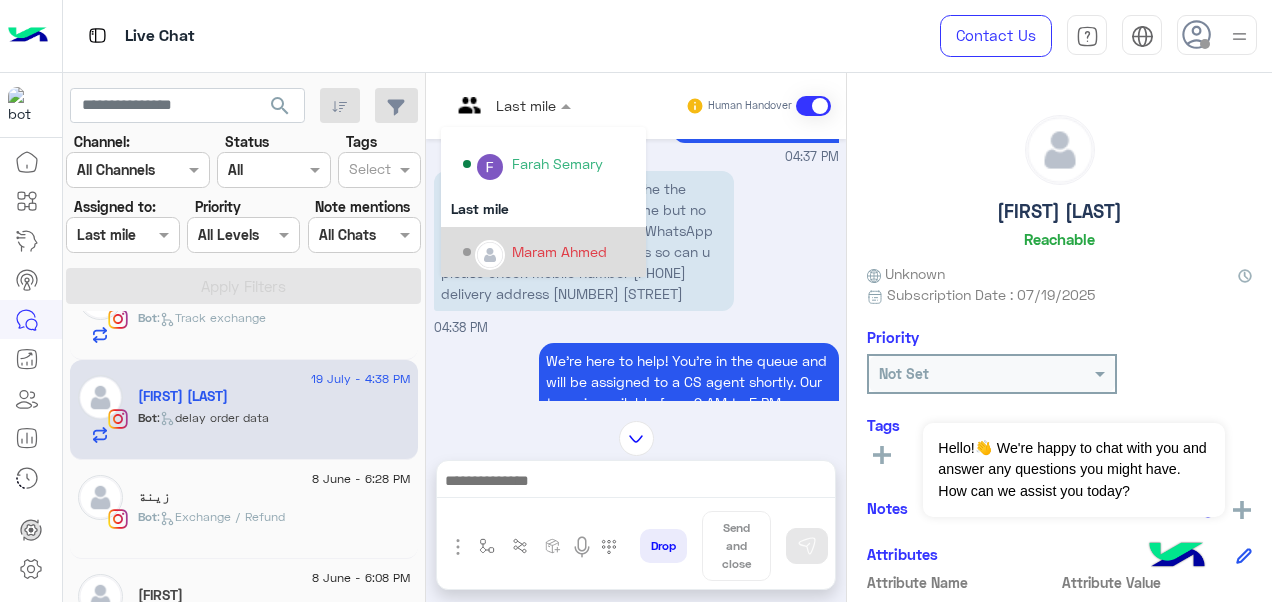 click on "Maram Ahmed" at bounding box center [559, 251] 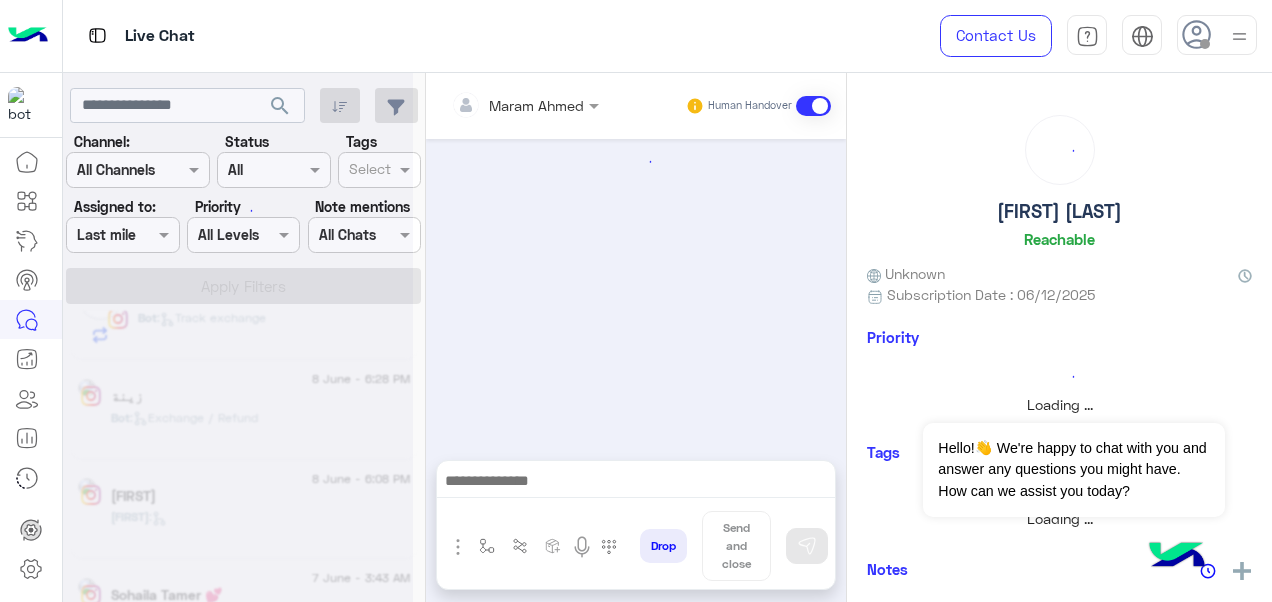scroll, scrollTop: 878, scrollLeft: 0, axis: vertical 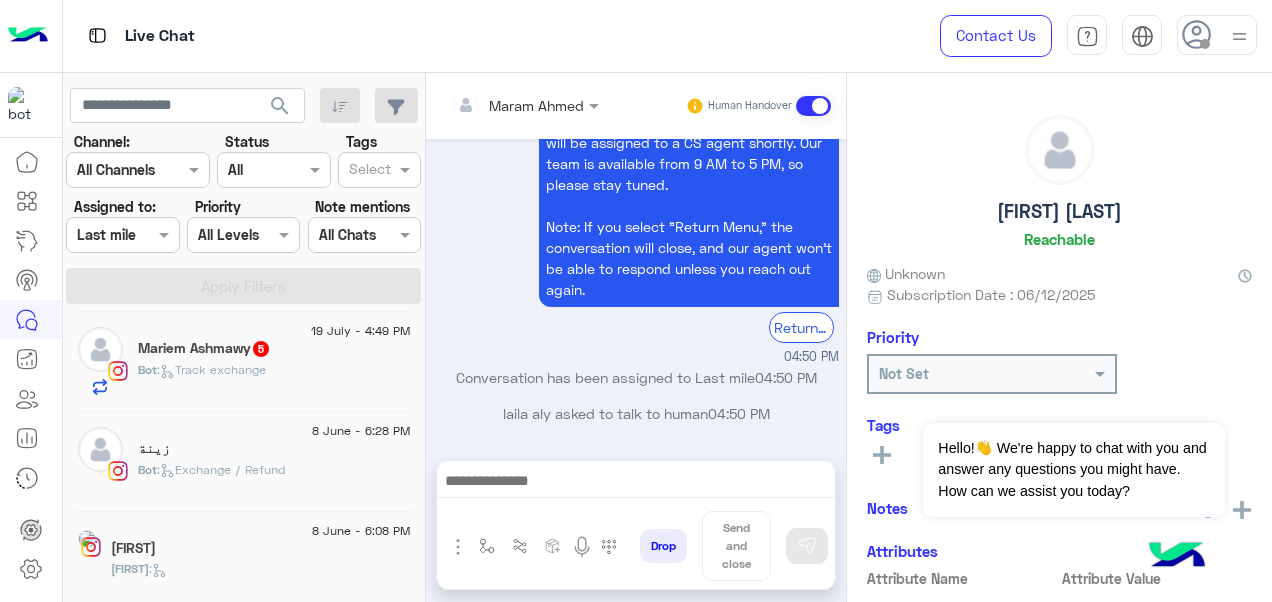 click on "Bot :   Track exchange" 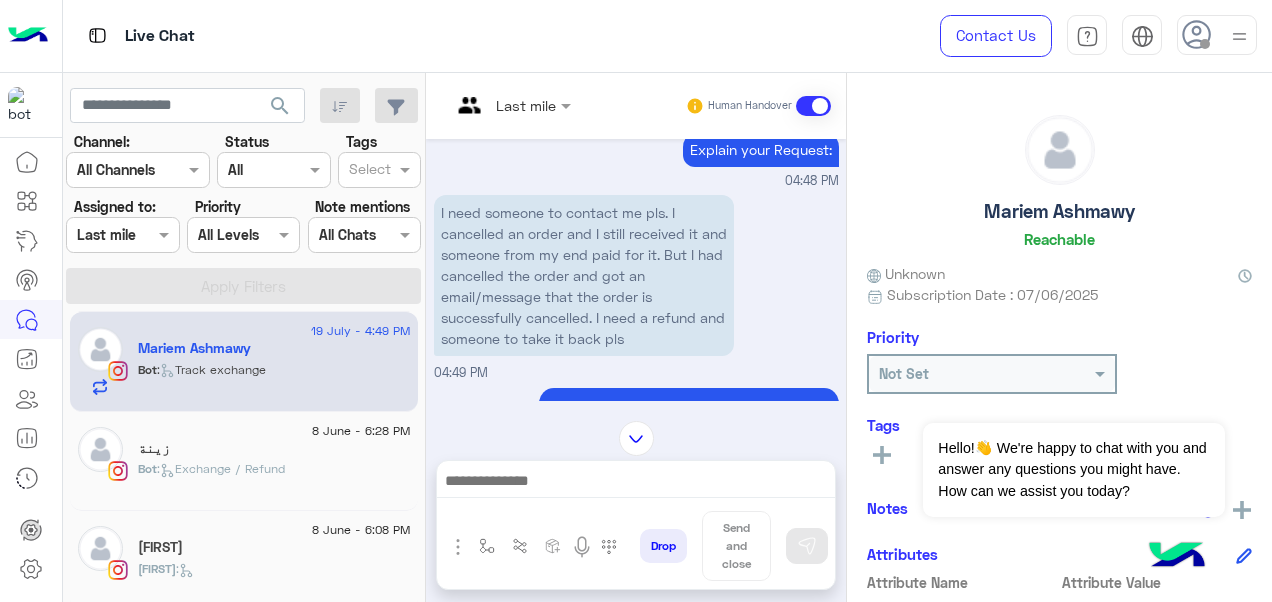 scroll, scrollTop: 600, scrollLeft: 0, axis: vertical 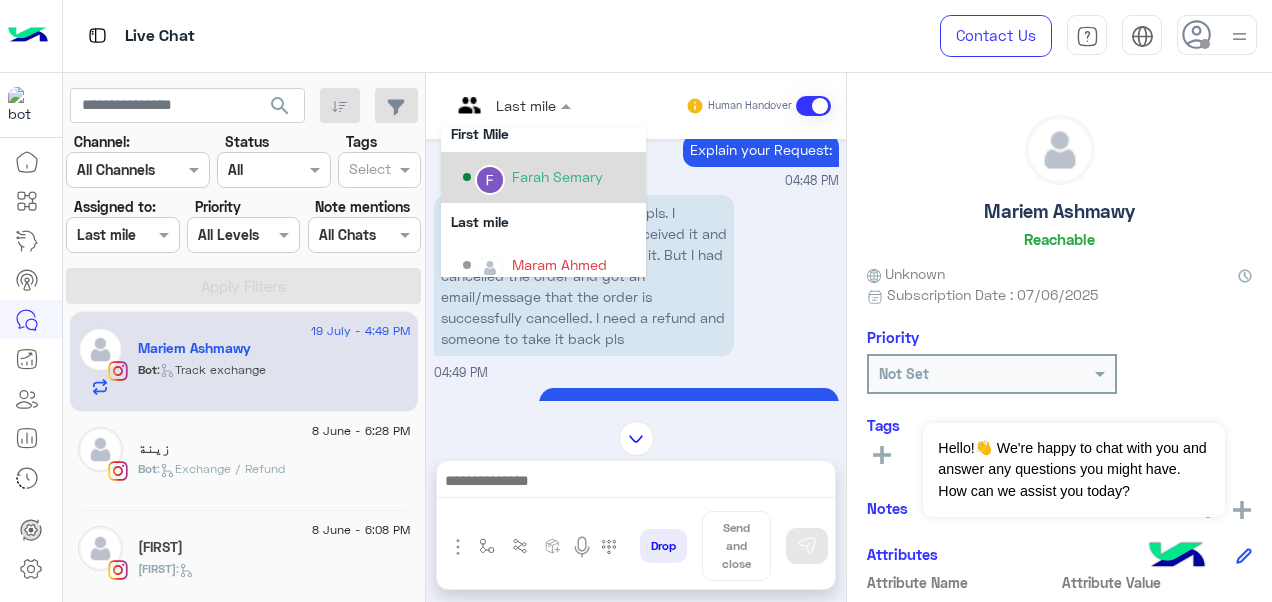 click on "Farah Semary" at bounding box center [557, 176] 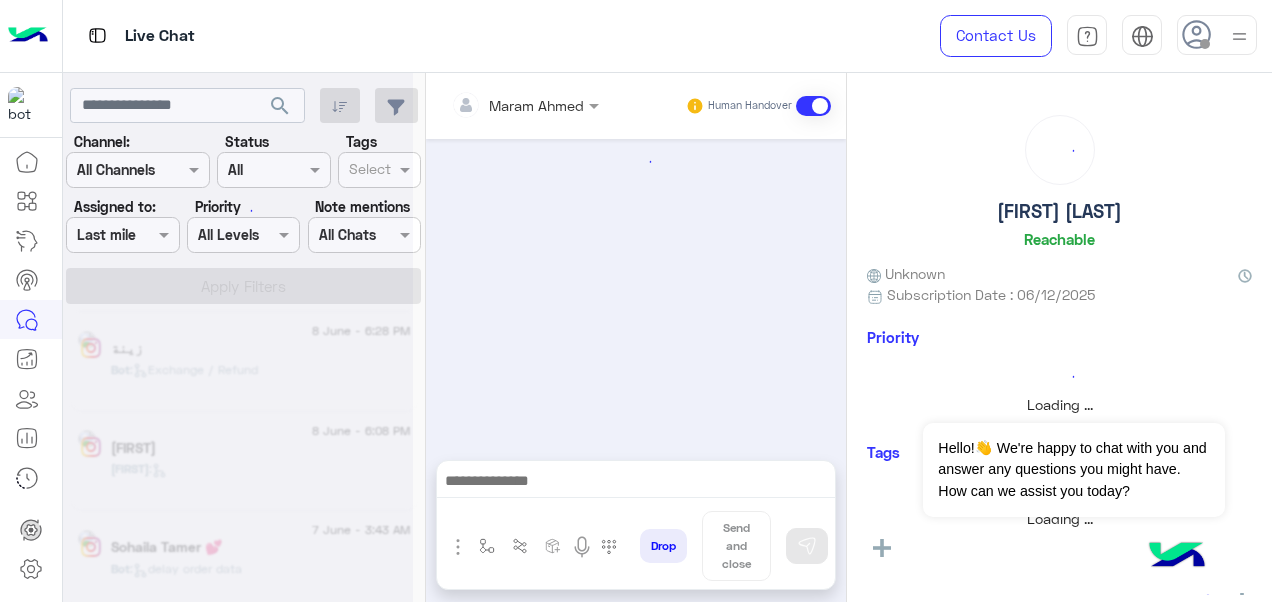 scroll, scrollTop: 878, scrollLeft: 0, axis: vertical 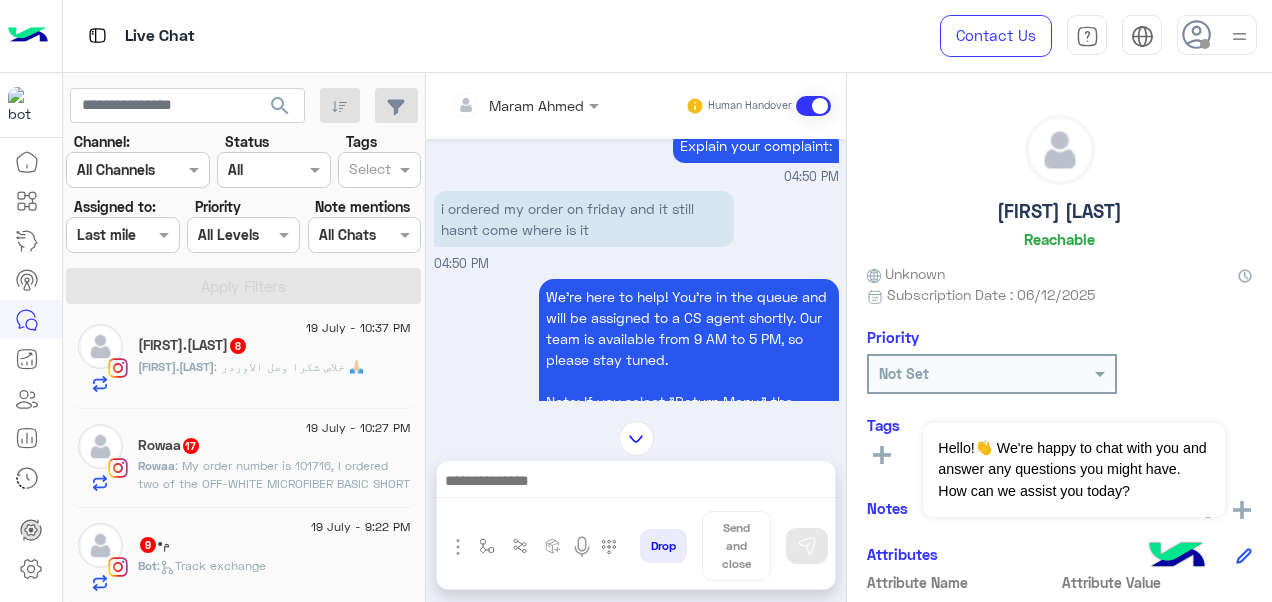 click on "Maram Ahmed" at bounding box center (536, 105) 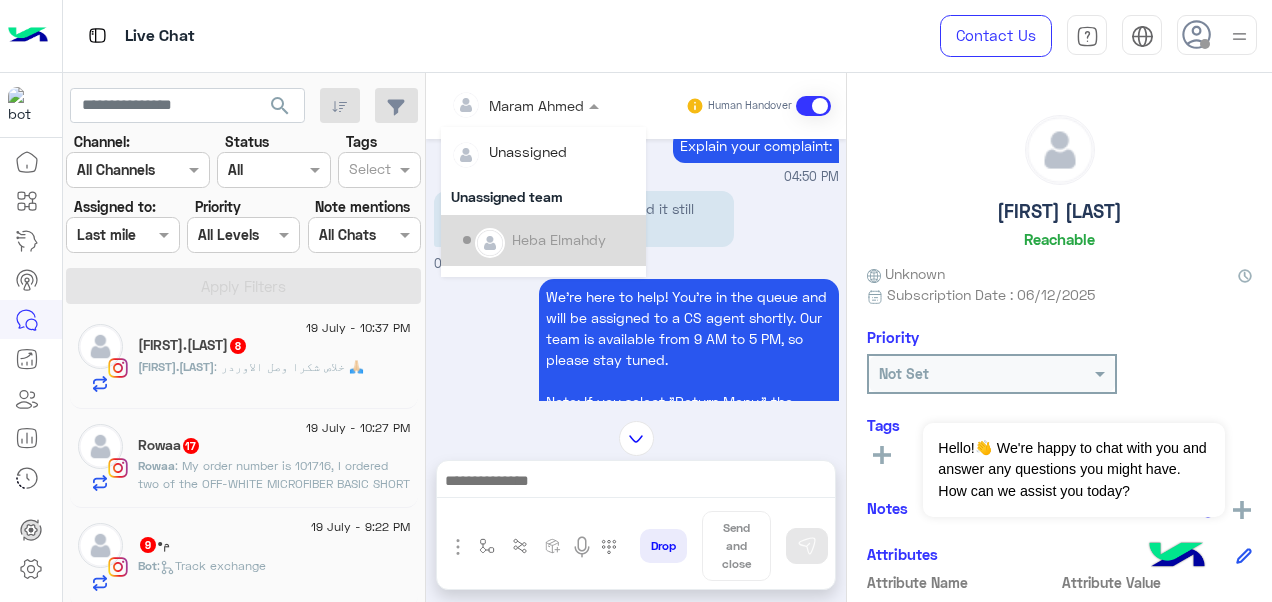 scroll, scrollTop: 354, scrollLeft: 0, axis: vertical 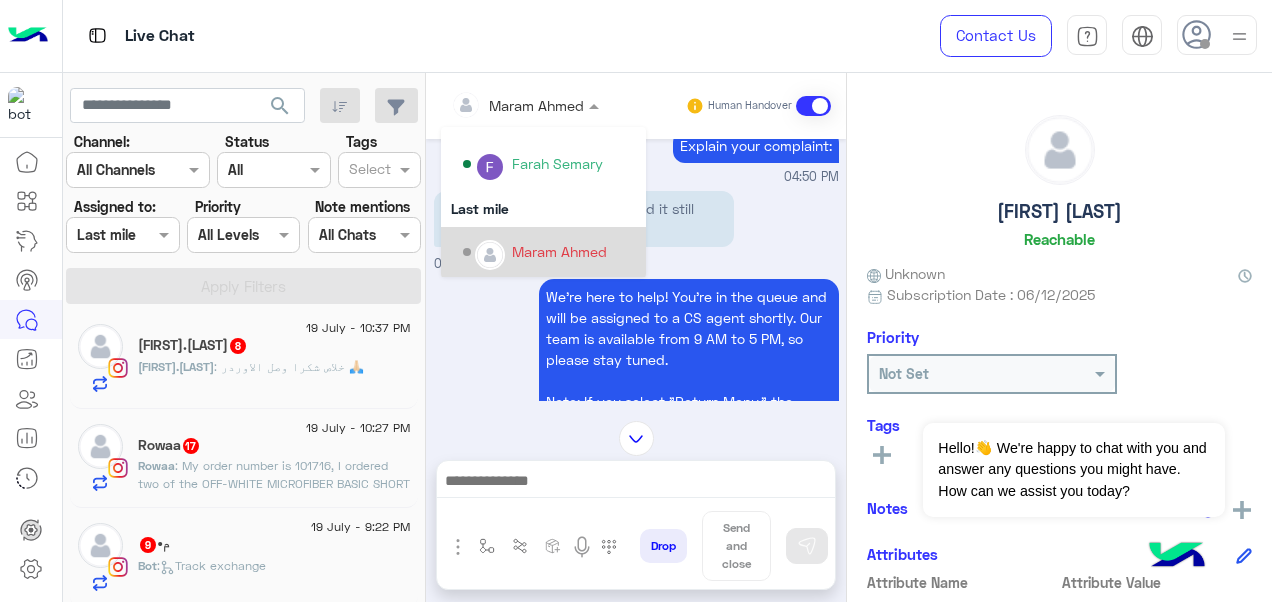 click on "Maram Ahmed" at bounding box center [559, 251] 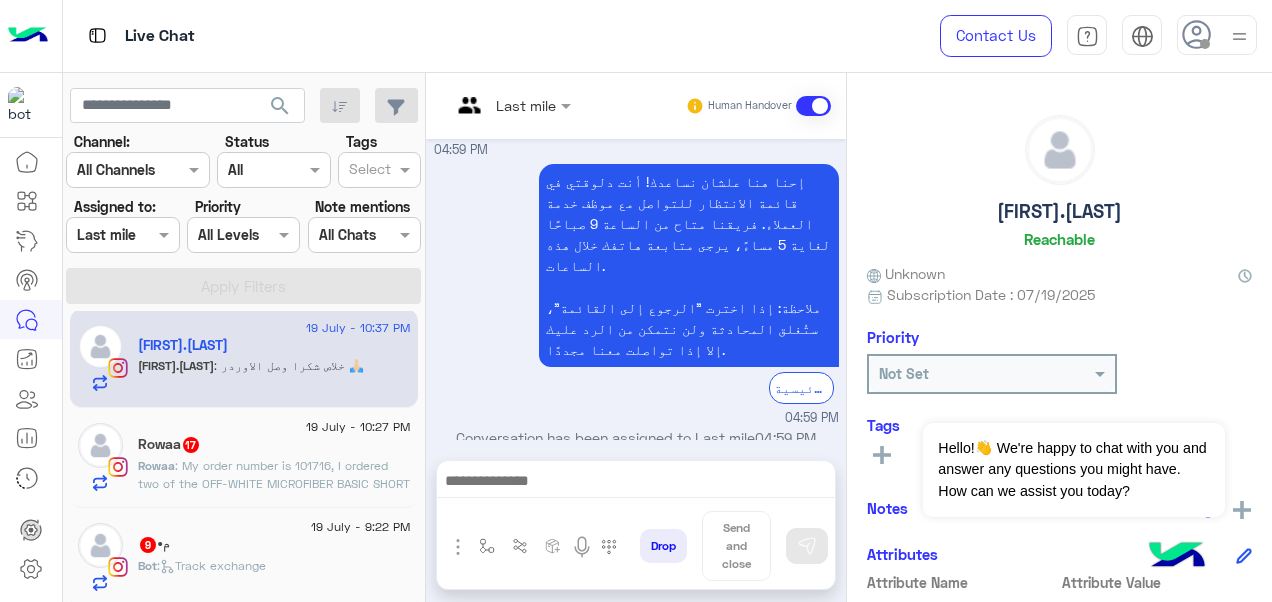 scroll, scrollTop: 814, scrollLeft: 0, axis: vertical 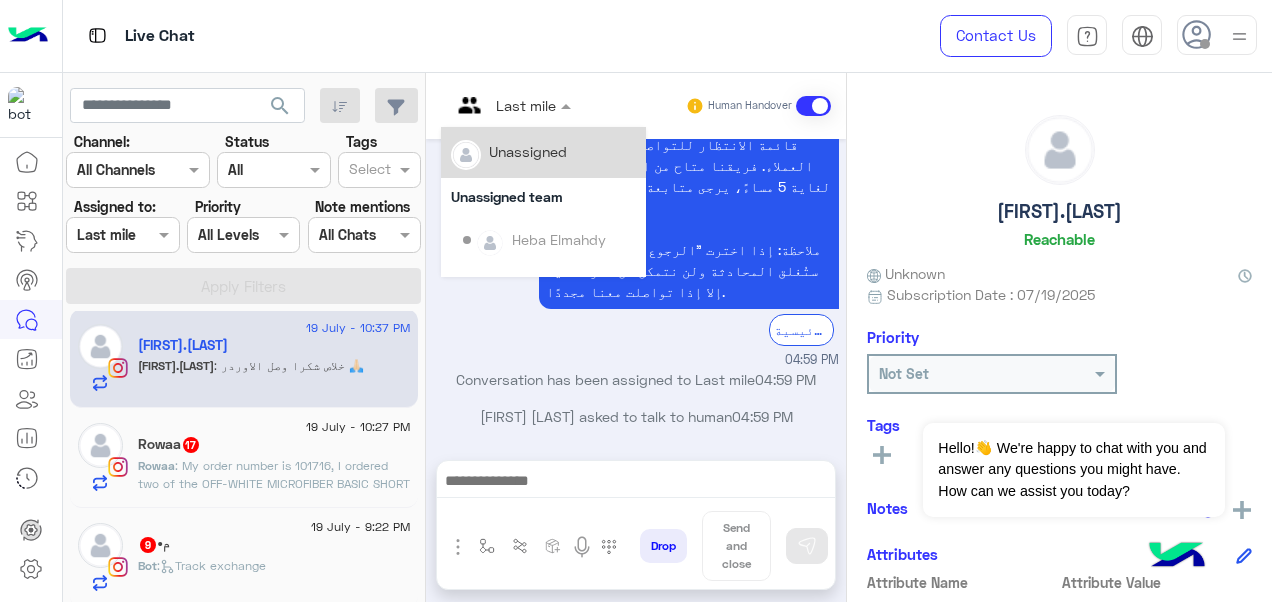 click at bounding box center (511, 104) 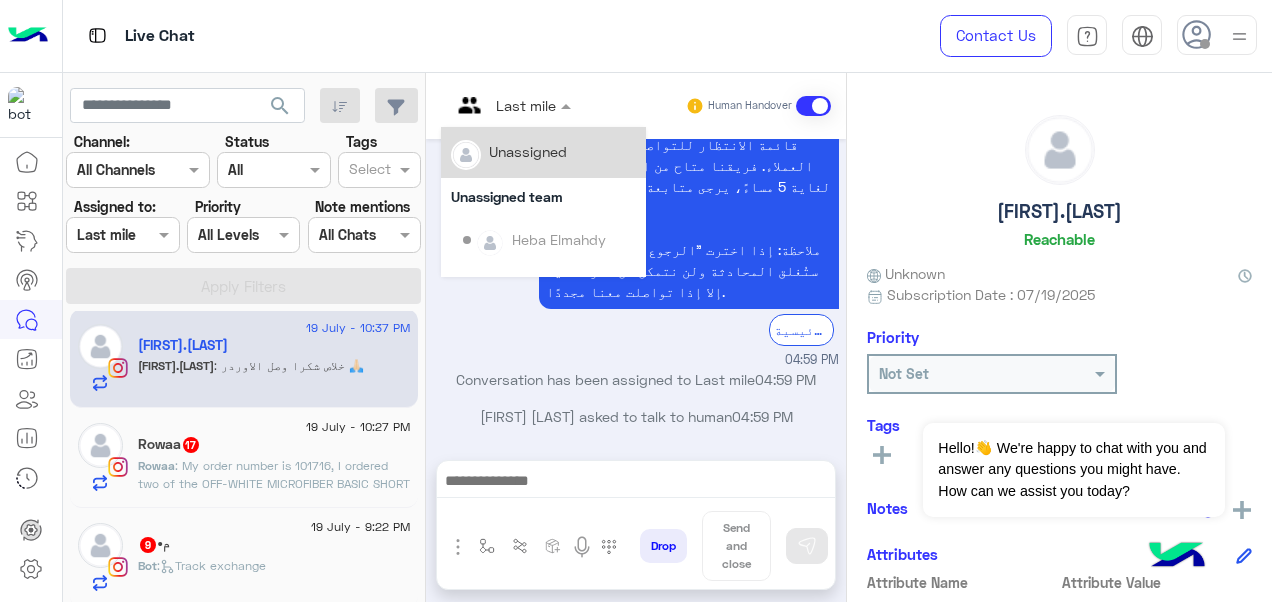 click on "Unassigned" at bounding box center (528, 151) 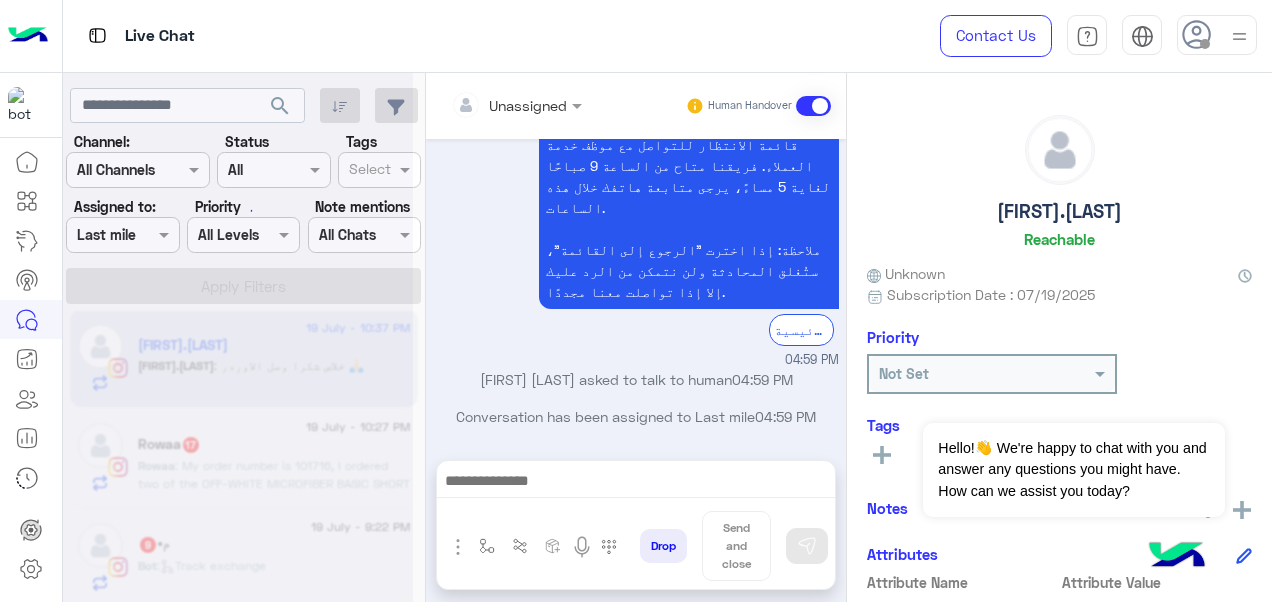 scroll, scrollTop: 908, scrollLeft: 0, axis: vertical 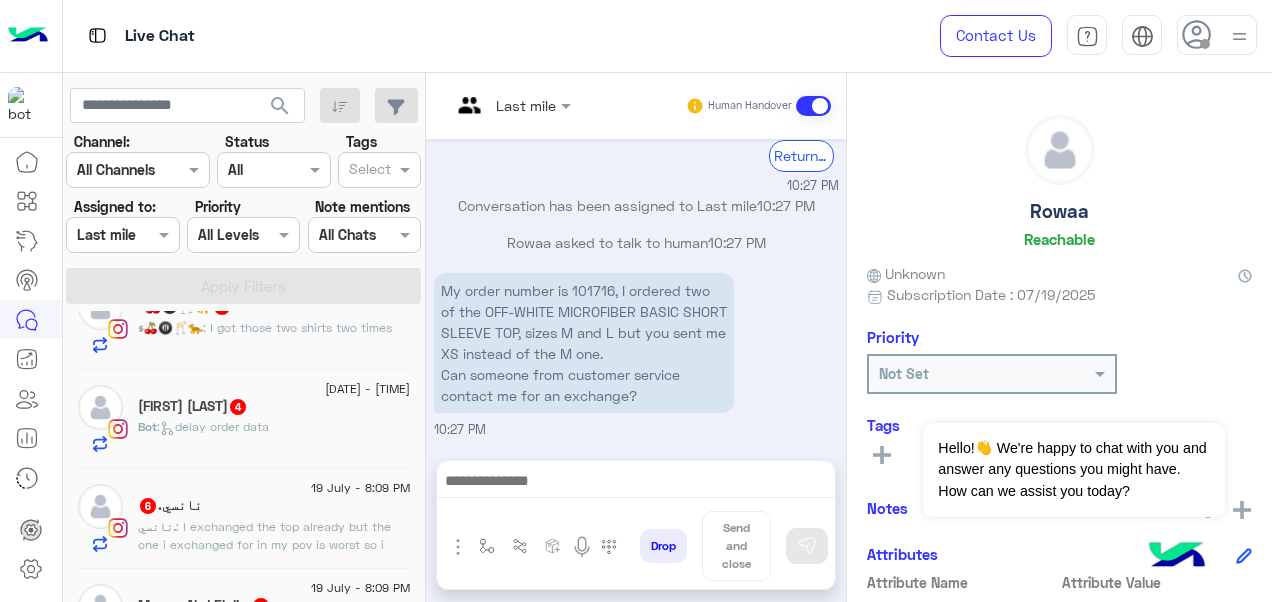 click at bounding box center [122, 234] 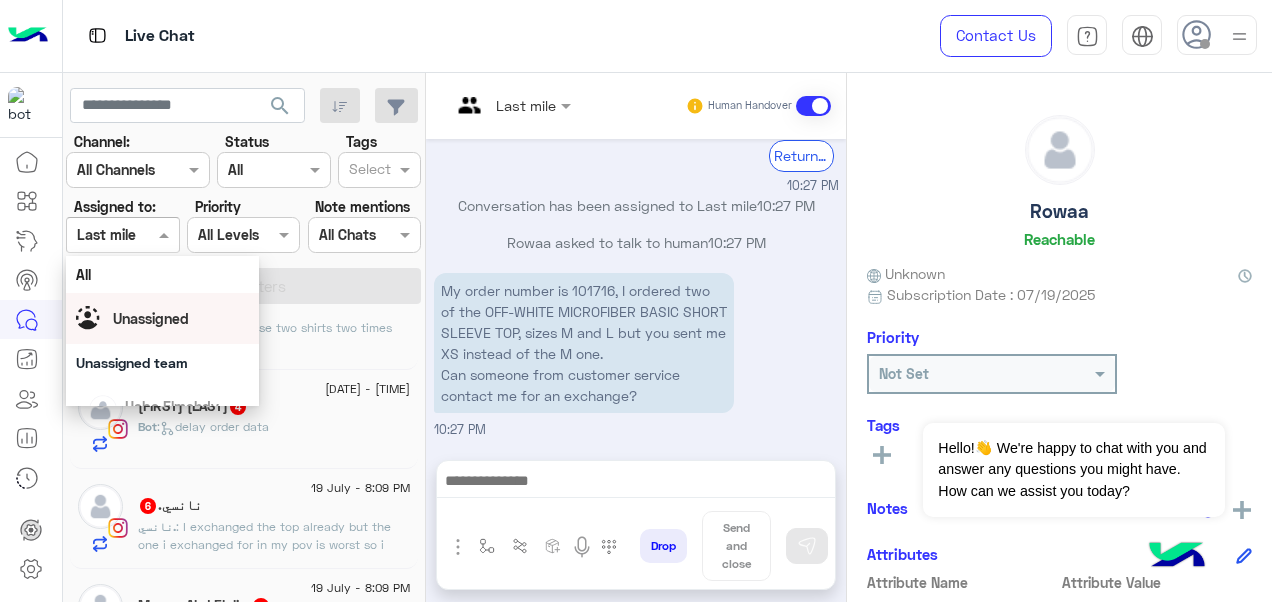 scroll, scrollTop: 392, scrollLeft: 0, axis: vertical 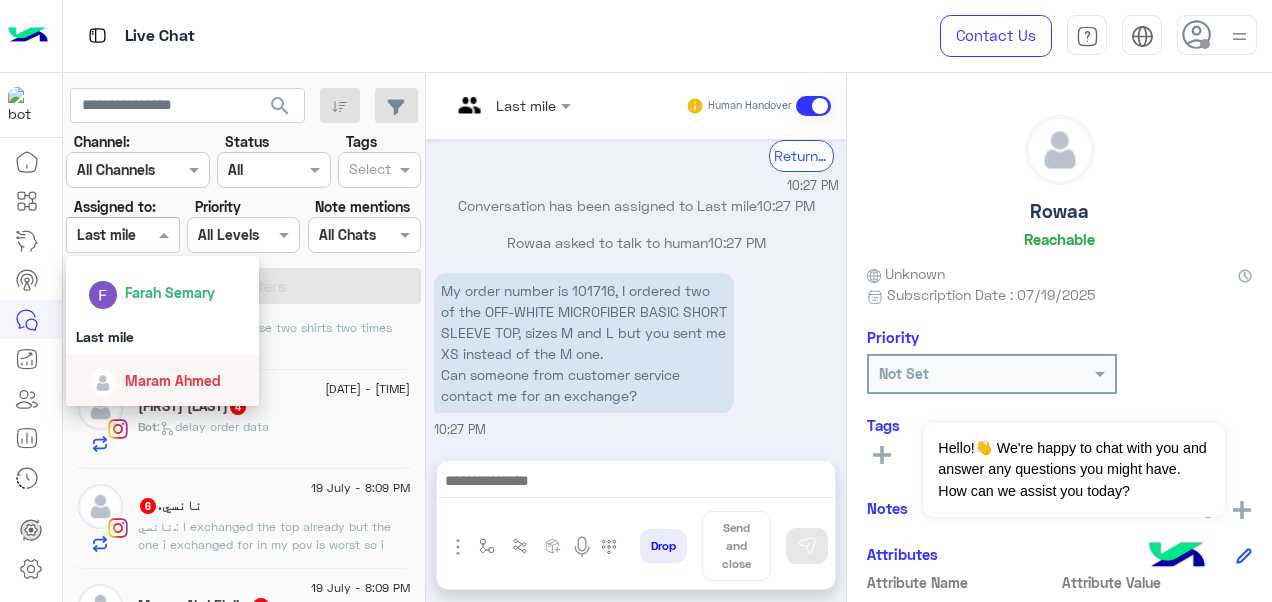 click on "Maram Ahmed" at bounding box center [163, 380] 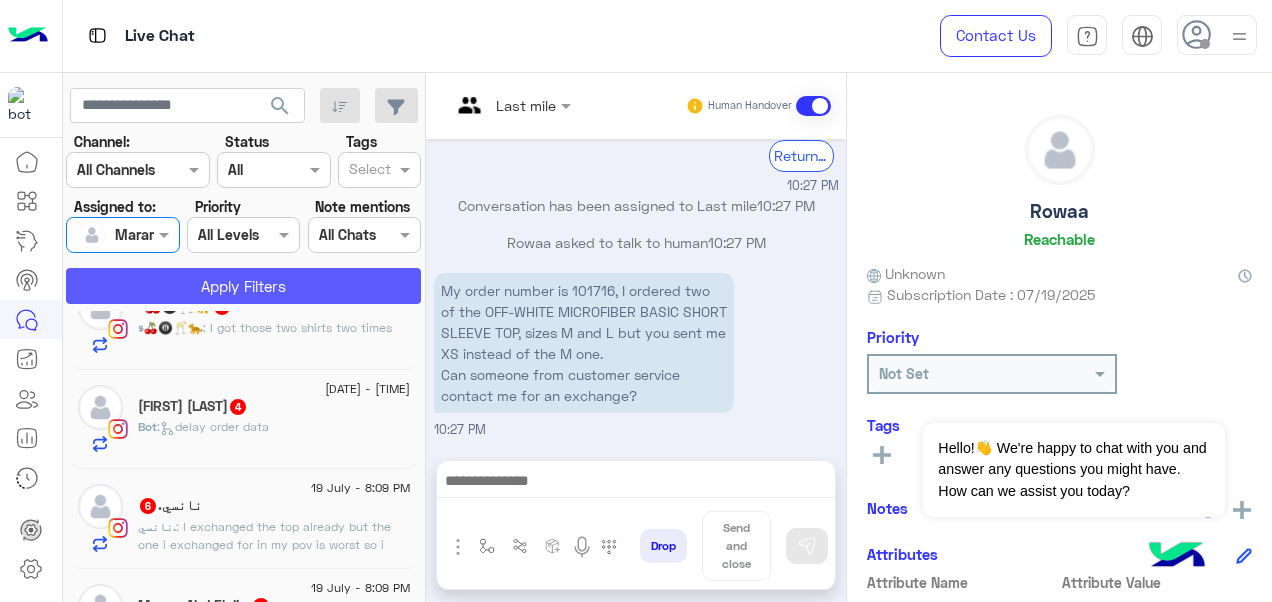 click on "Apply Filters" 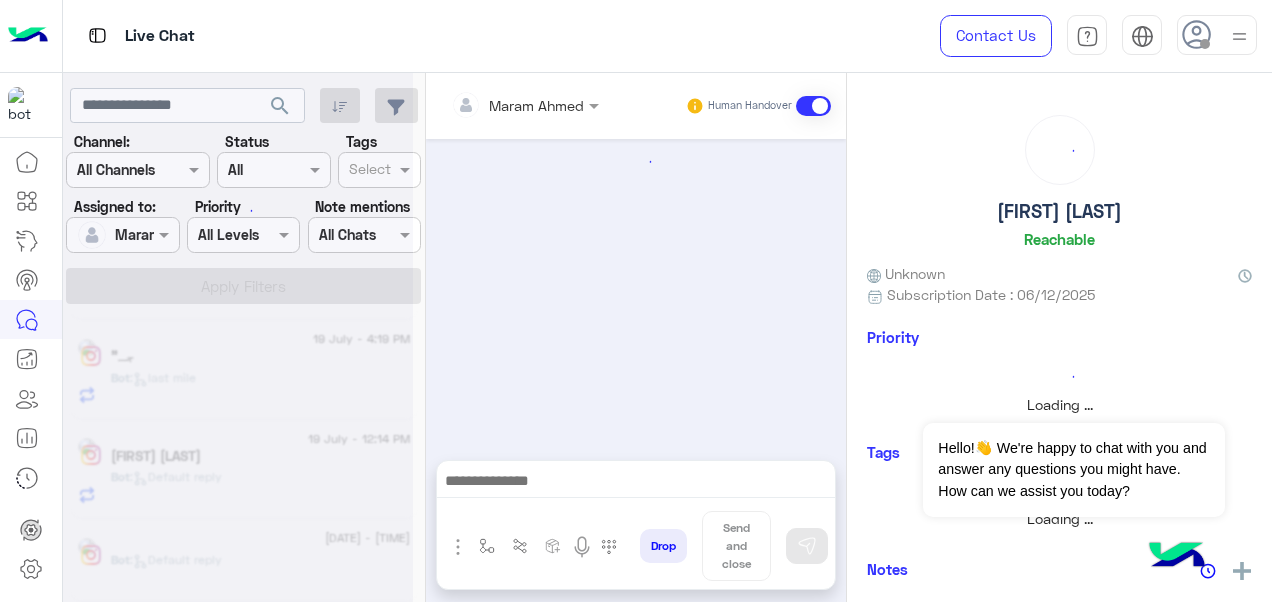 scroll, scrollTop: 347, scrollLeft: 0, axis: vertical 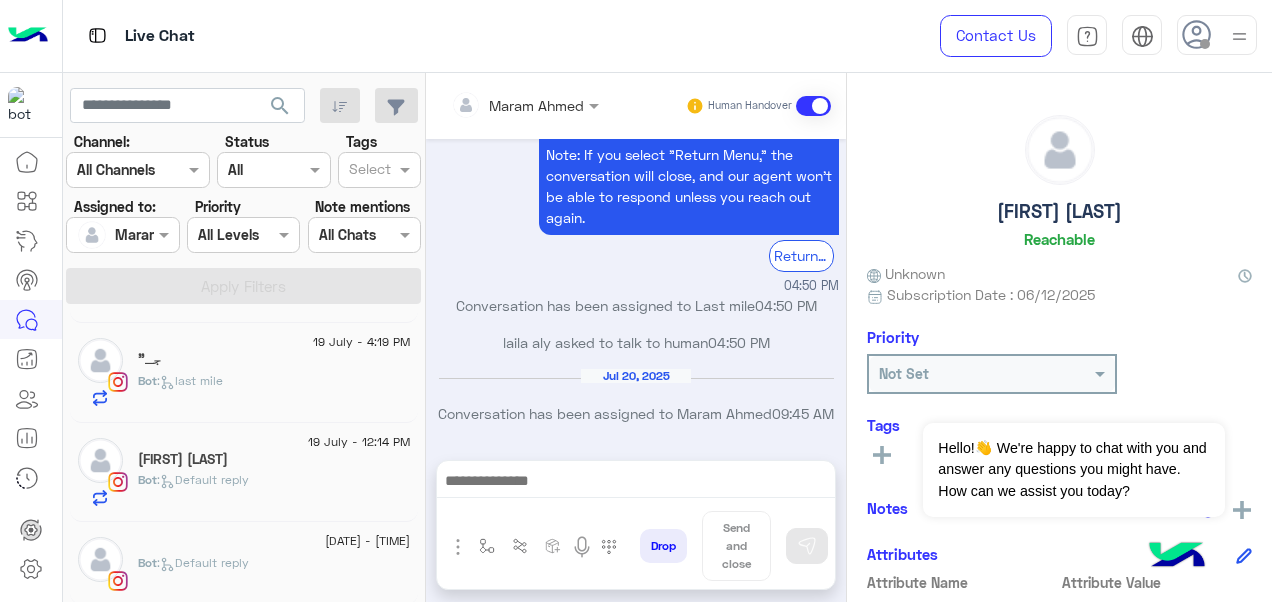 click on "19 July - 2:30 AM" 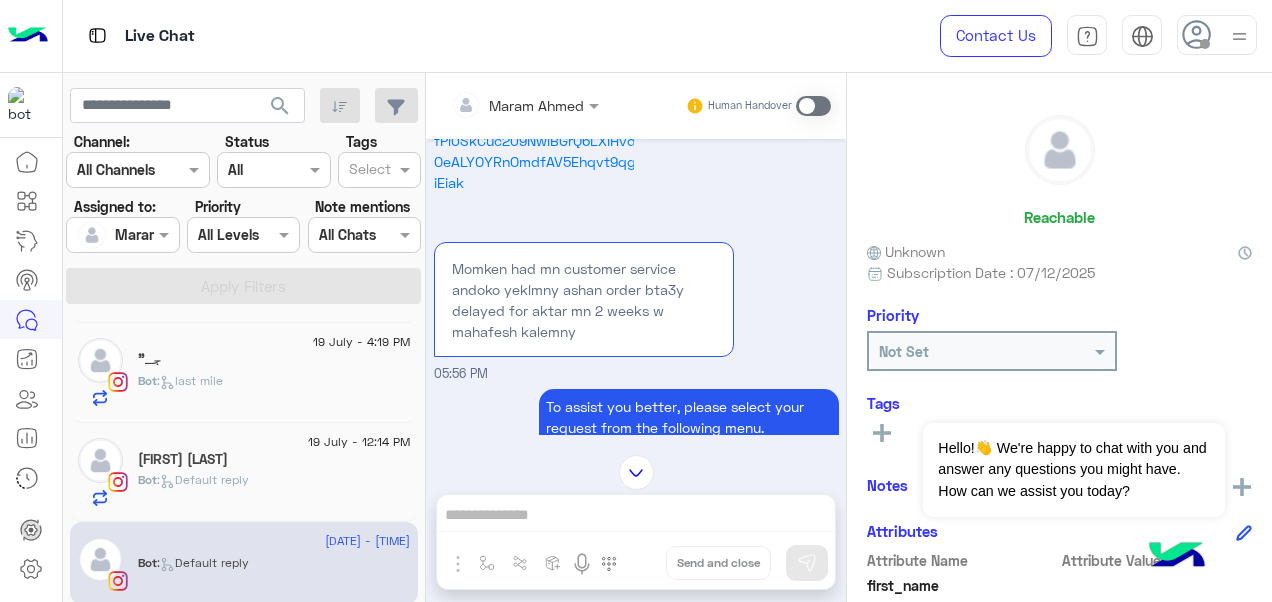 scroll, scrollTop: 650, scrollLeft: 0, axis: vertical 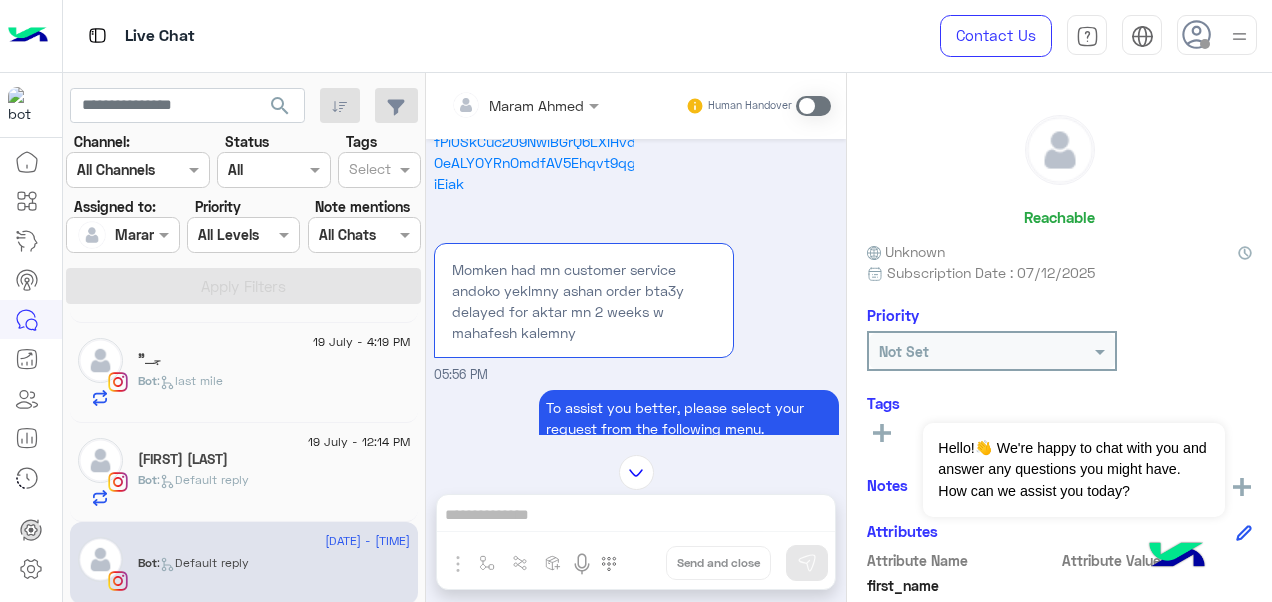 click at bounding box center [813, 106] 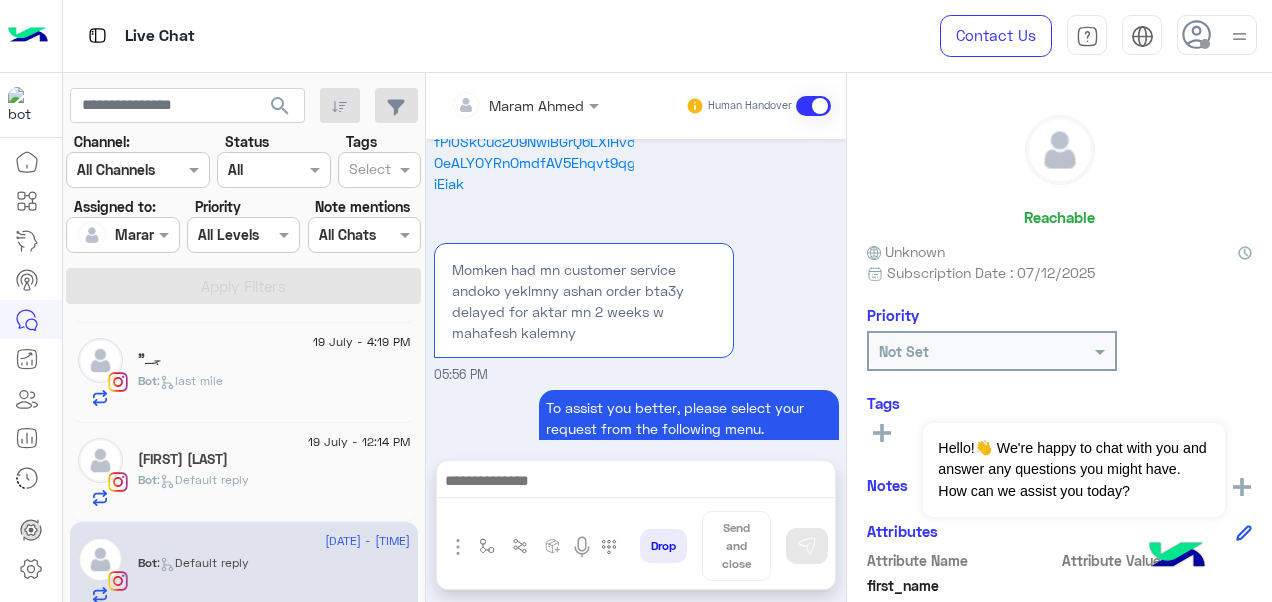 scroll, scrollTop: 1386, scrollLeft: 0, axis: vertical 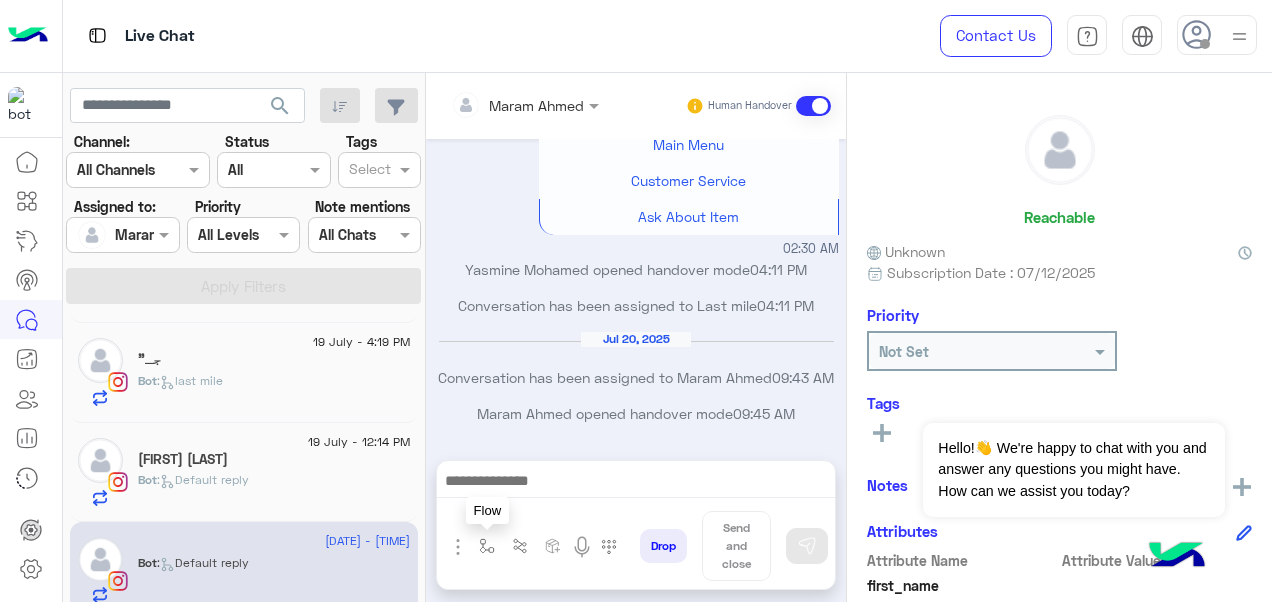 click at bounding box center (487, 546) 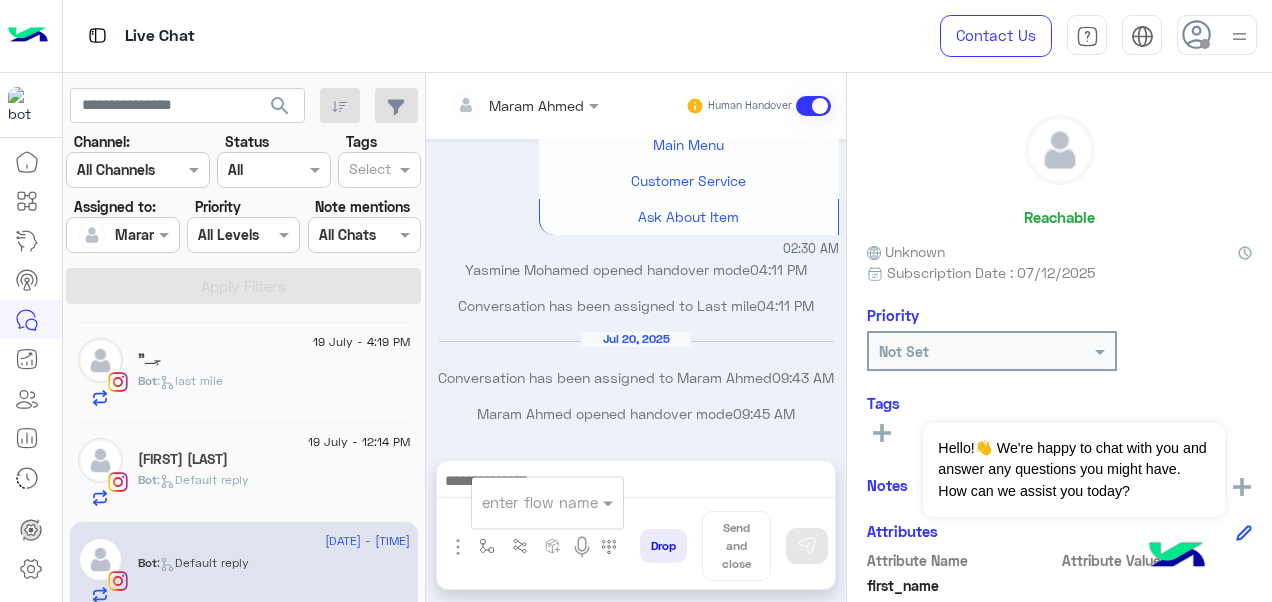 click on "Conversation has been assigned to Maram Ahmed   09:43 AM" at bounding box center (636, 377) 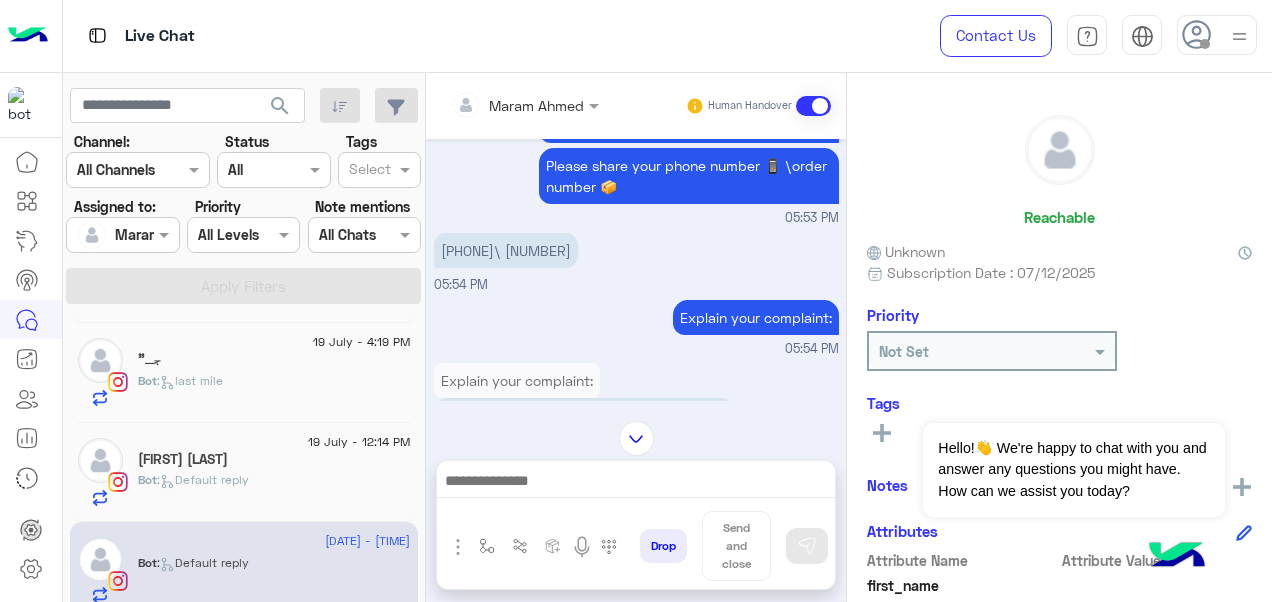 scroll, scrollTop: 1034, scrollLeft: 0, axis: vertical 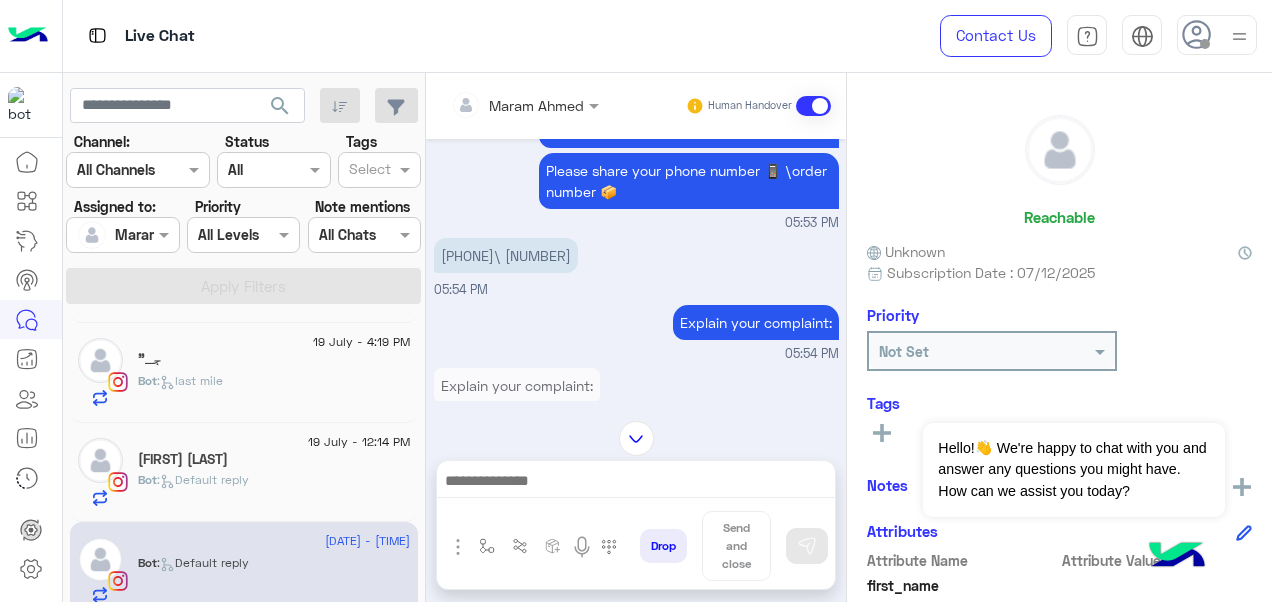 click on "01155710040\103760" at bounding box center [506, 255] 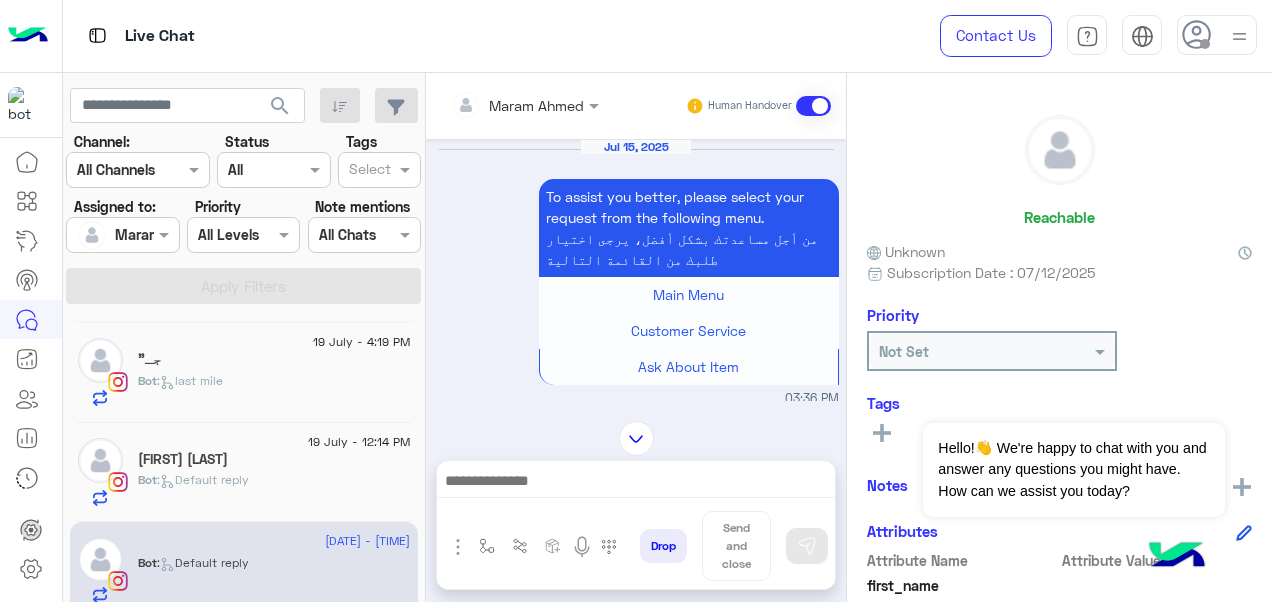scroll, scrollTop: 1140, scrollLeft: 0, axis: vertical 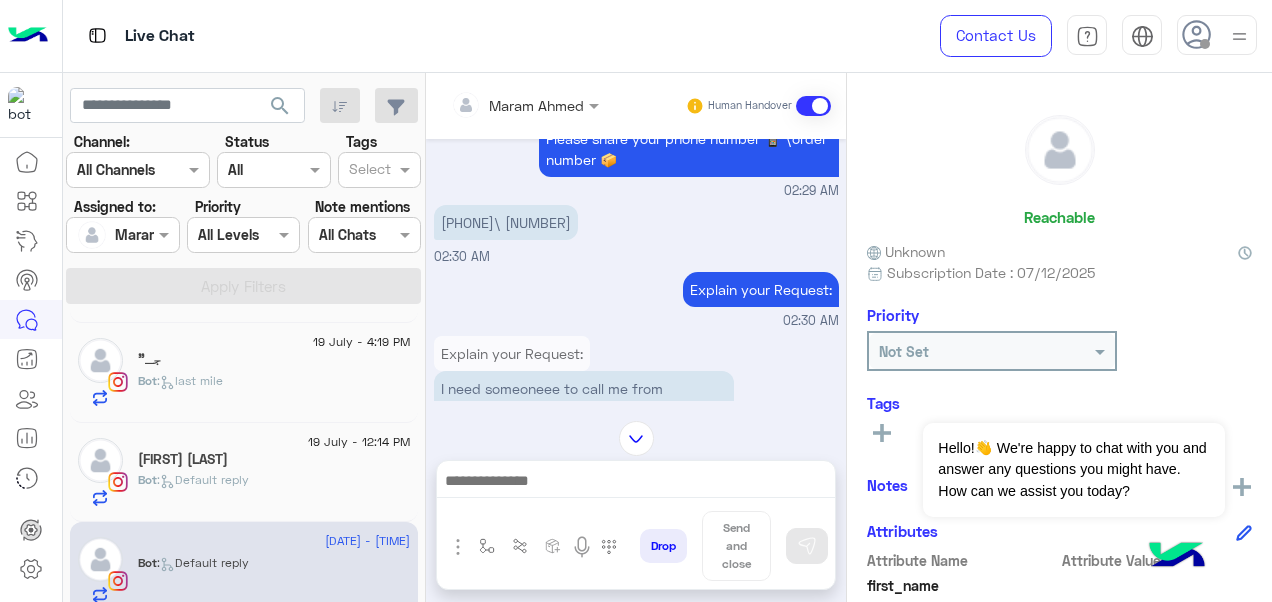 click at bounding box center (636, 438) 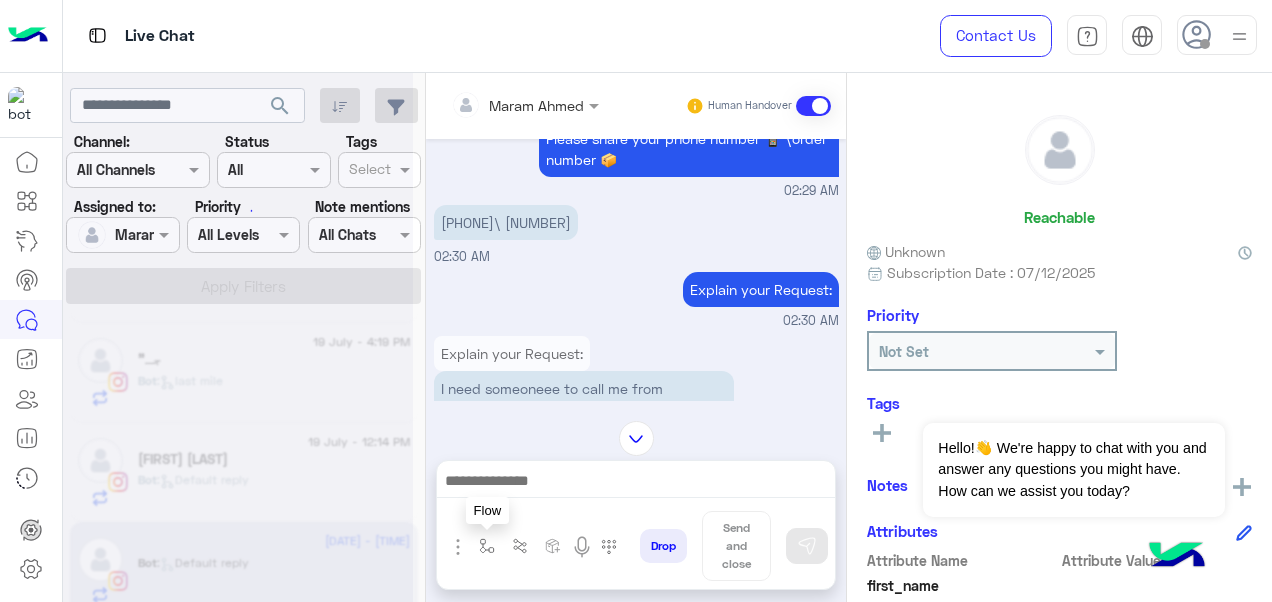 click at bounding box center [487, 546] 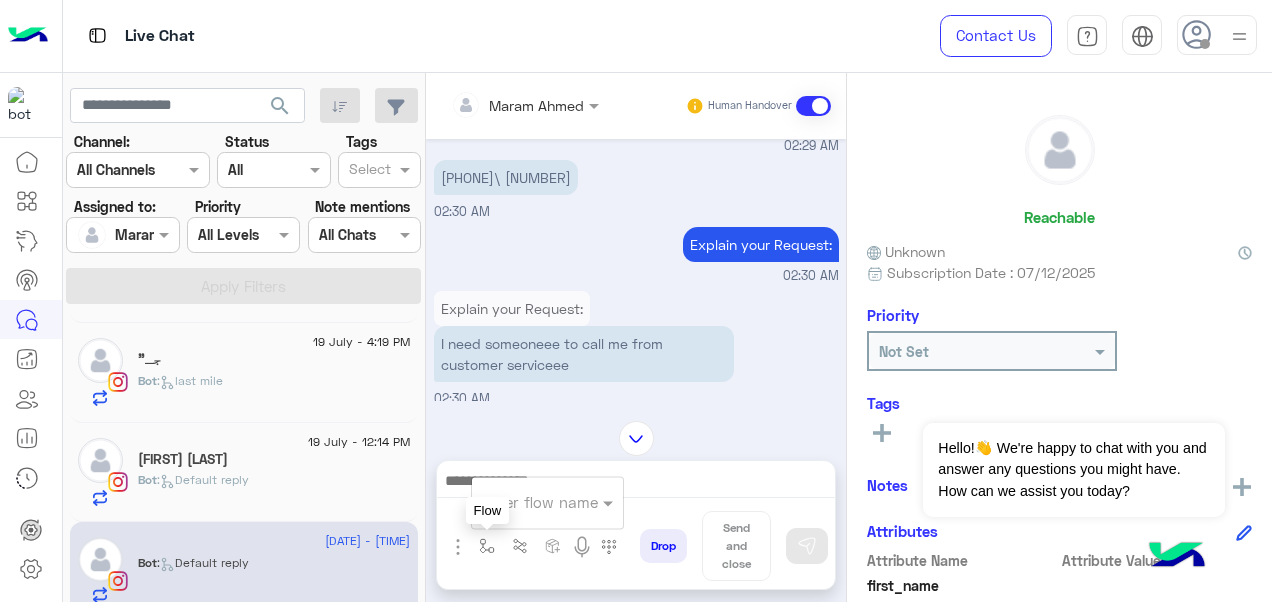 scroll, scrollTop: 3784, scrollLeft: 0, axis: vertical 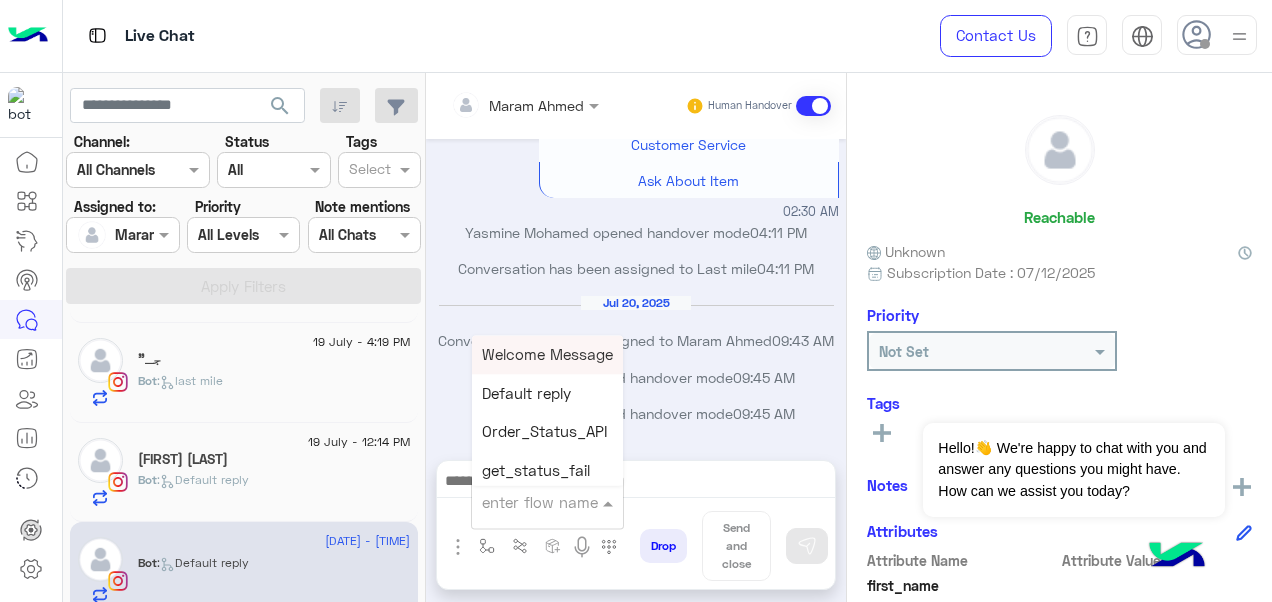 click at bounding box center [523, 502] 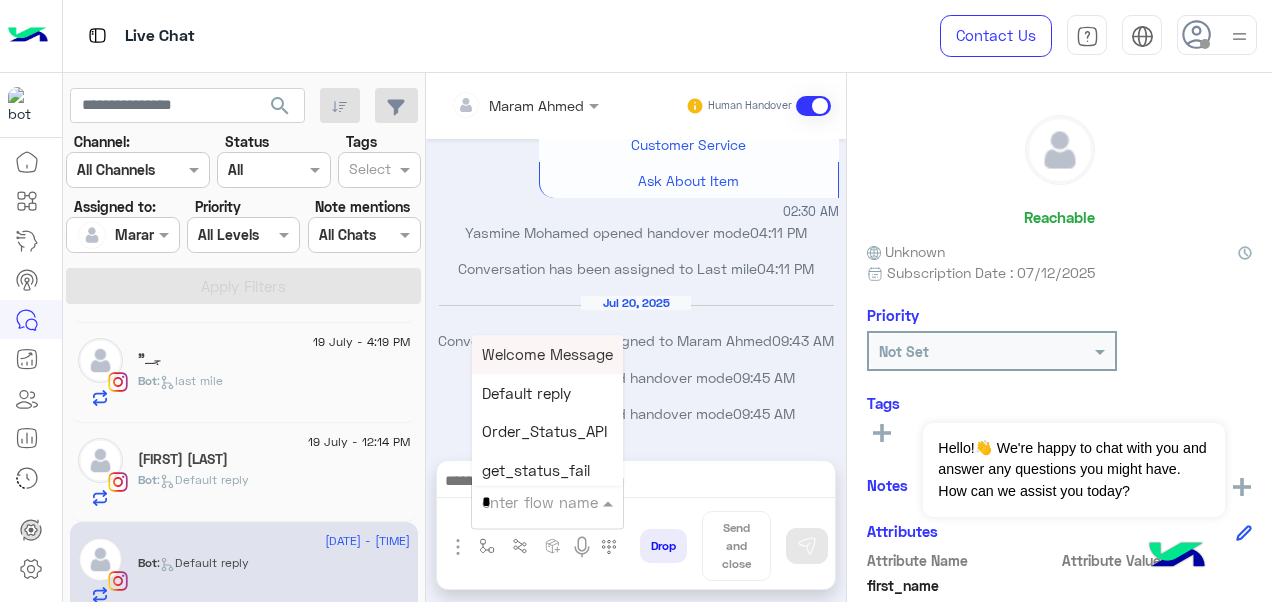 type on "*" 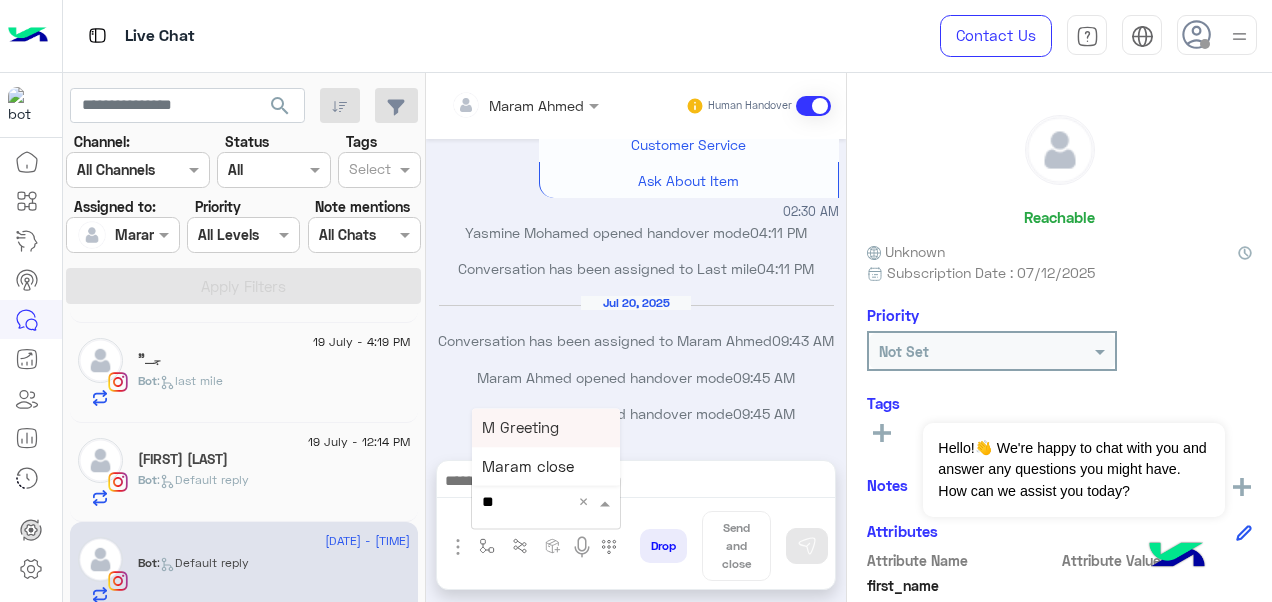 click on "M Greeting" at bounding box center [520, 427] 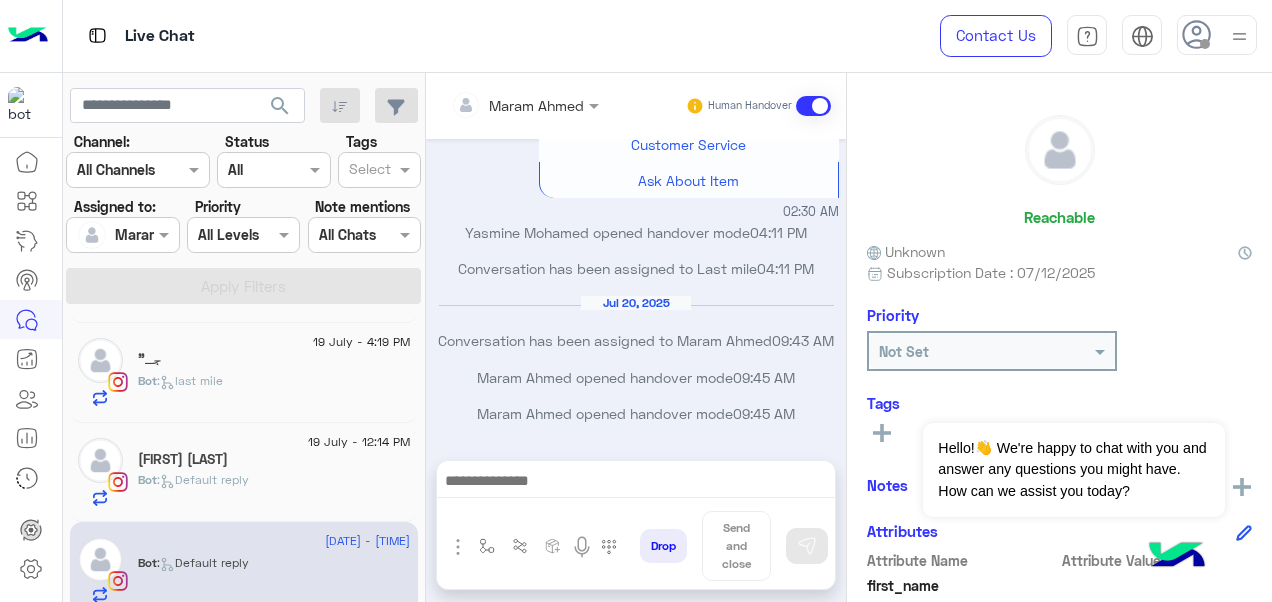 type on "**********" 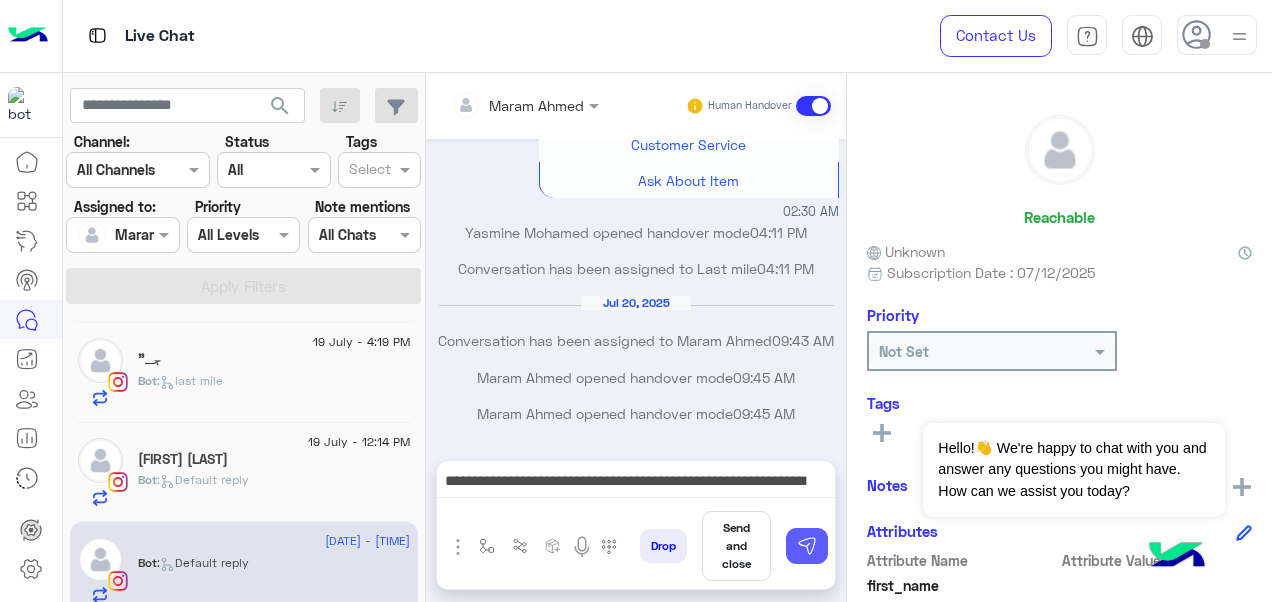 click at bounding box center [807, 546] 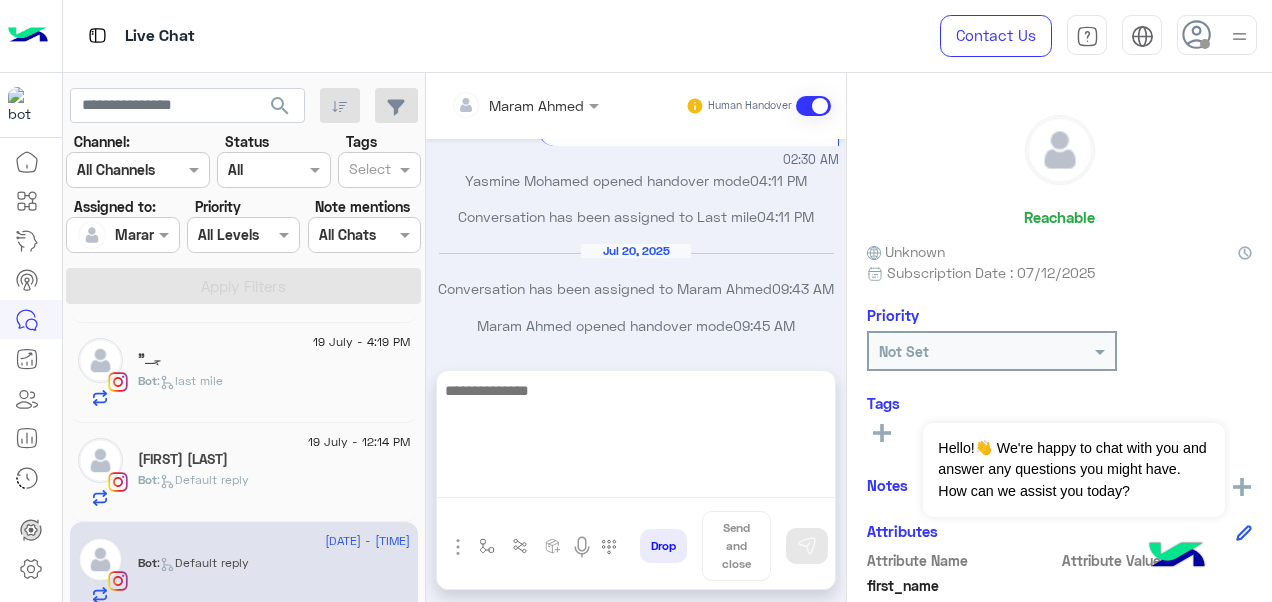 click at bounding box center (636, 438) 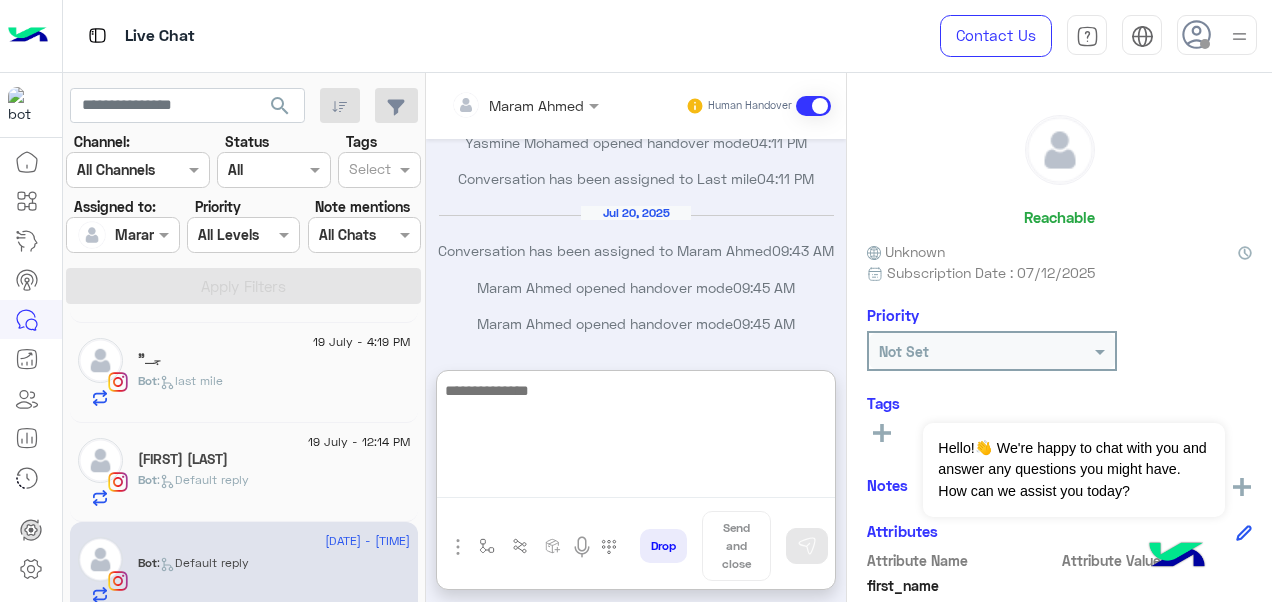 paste on "**********" 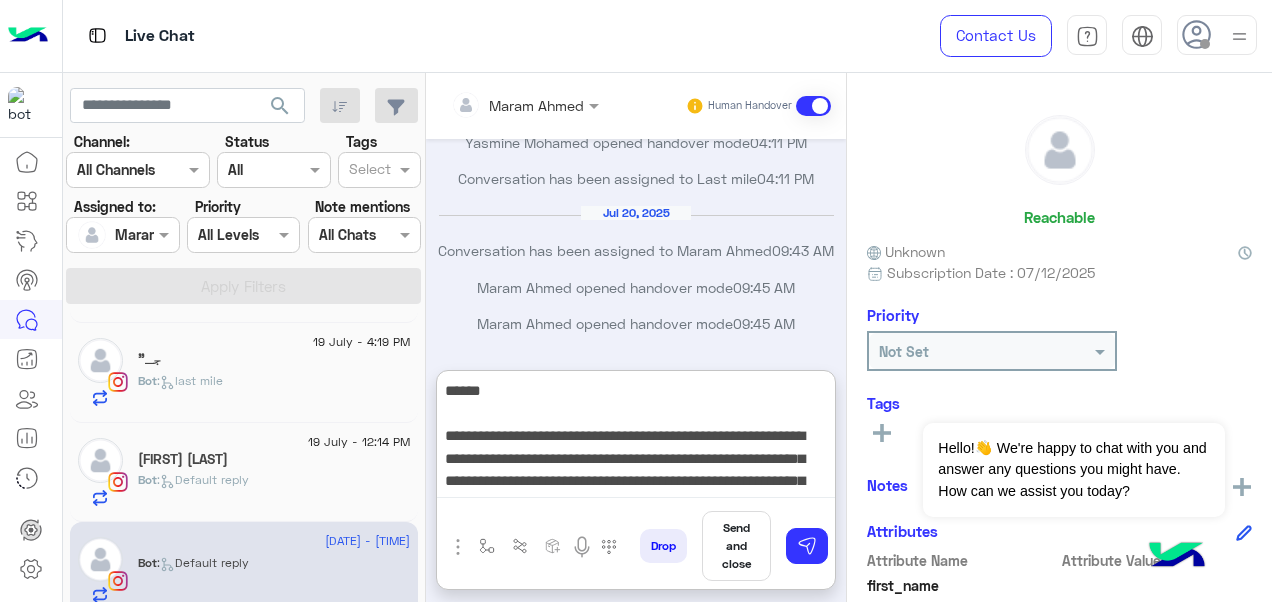 scroll, scrollTop: 60, scrollLeft: 0, axis: vertical 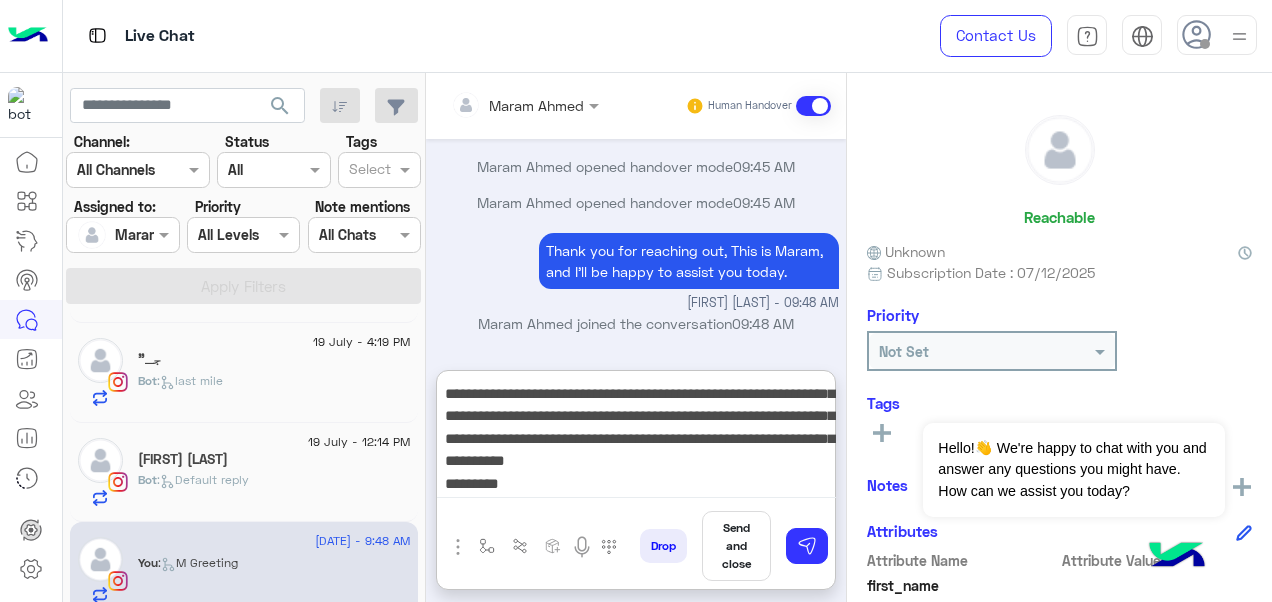 paste on "**********" 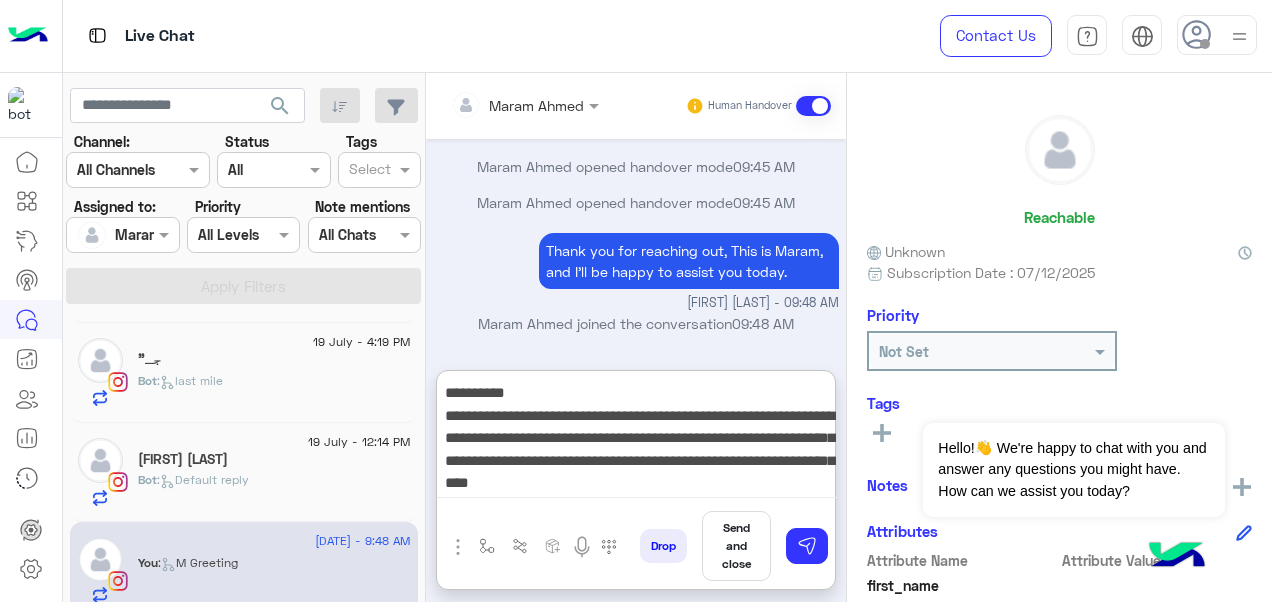 scroll, scrollTop: 172, scrollLeft: 0, axis: vertical 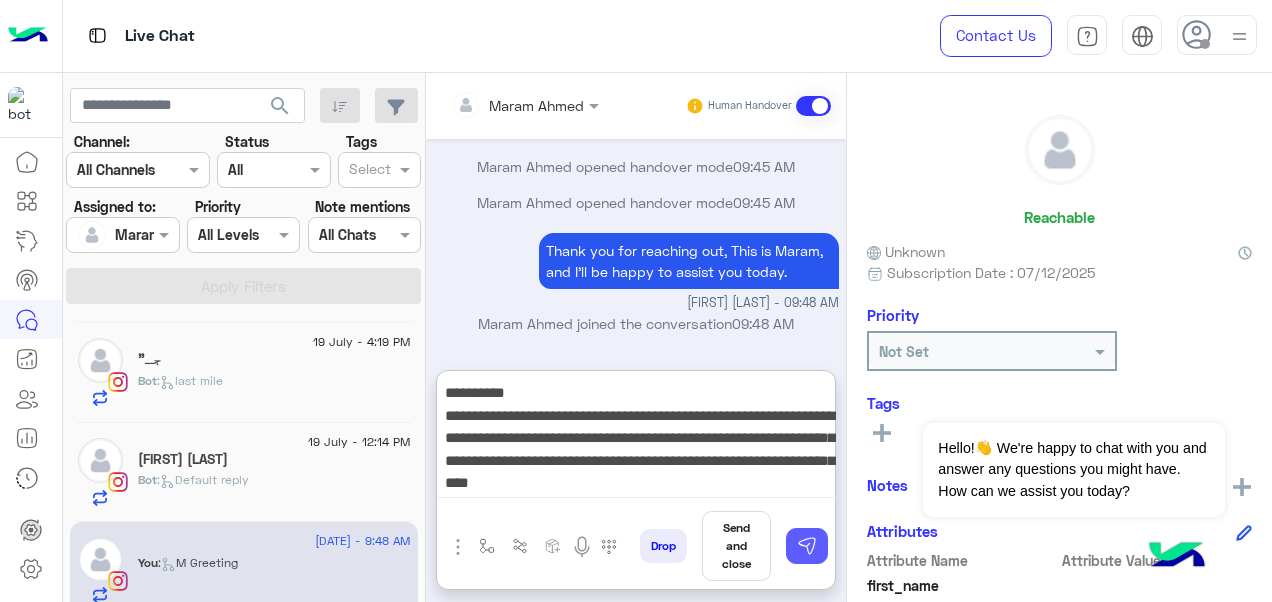 type on "**********" 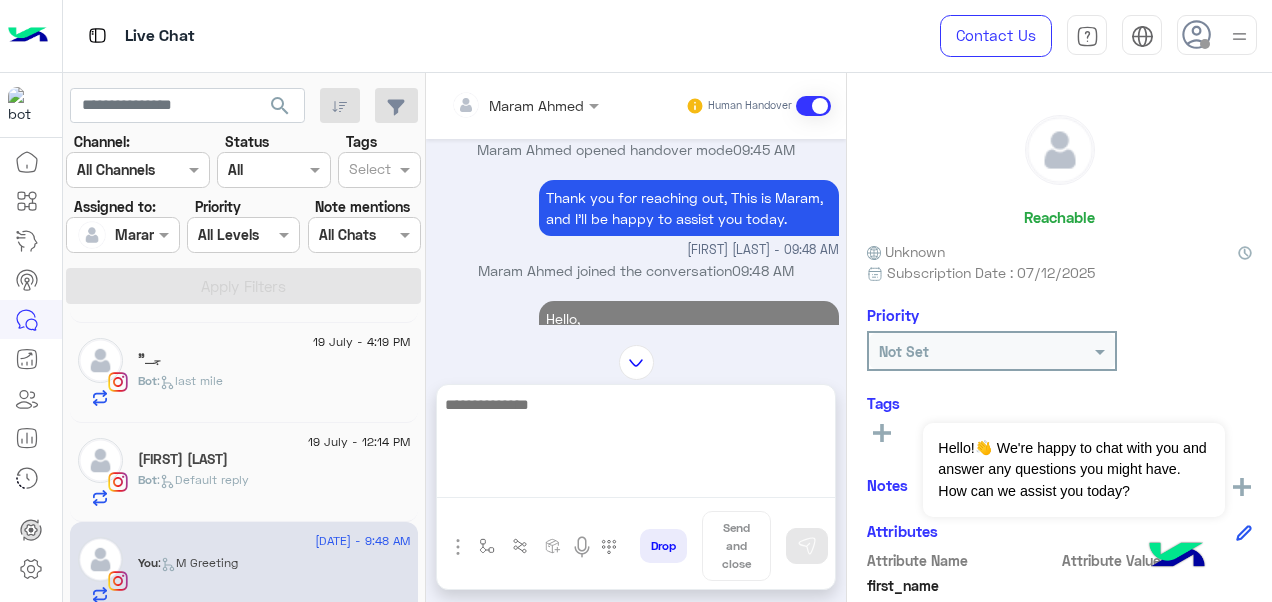 scroll, scrollTop: 4263, scrollLeft: 0, axis: vertical 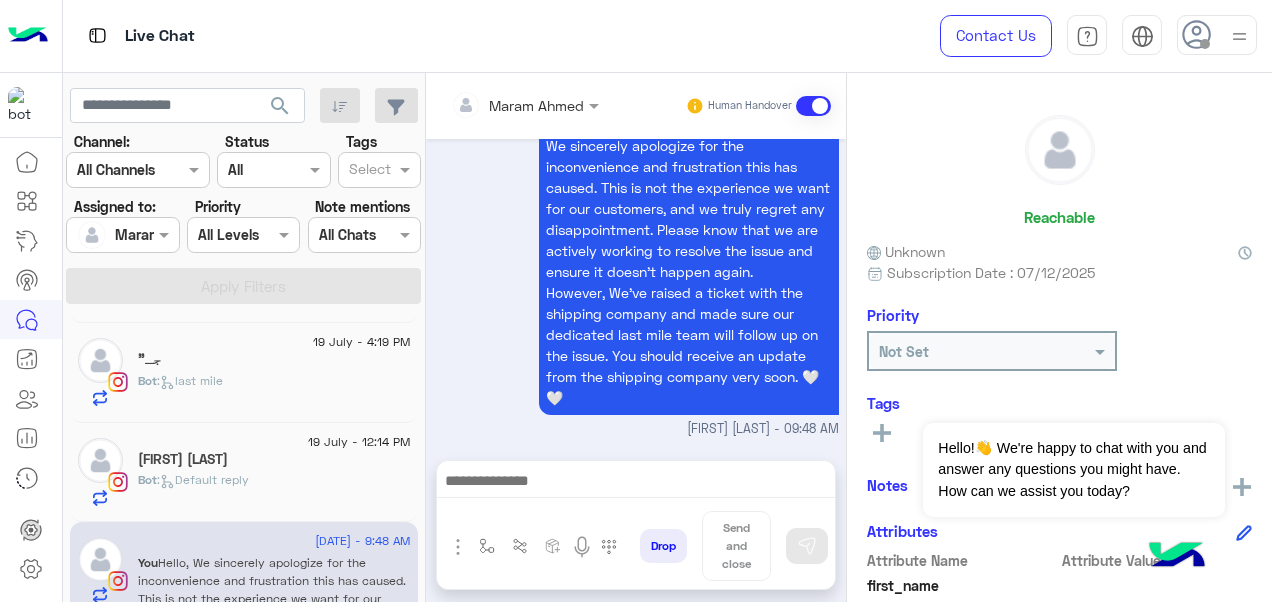 click on "[NAME]" 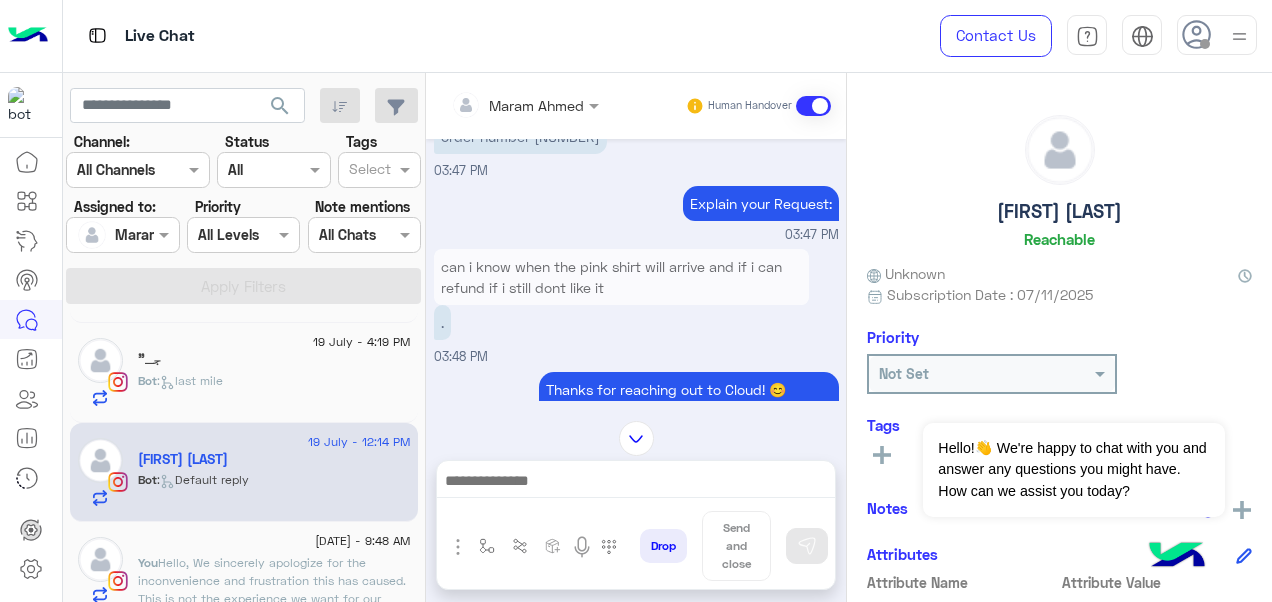 scroll, scrollTop: 1161, scrollLeft: 0, axis: vertical 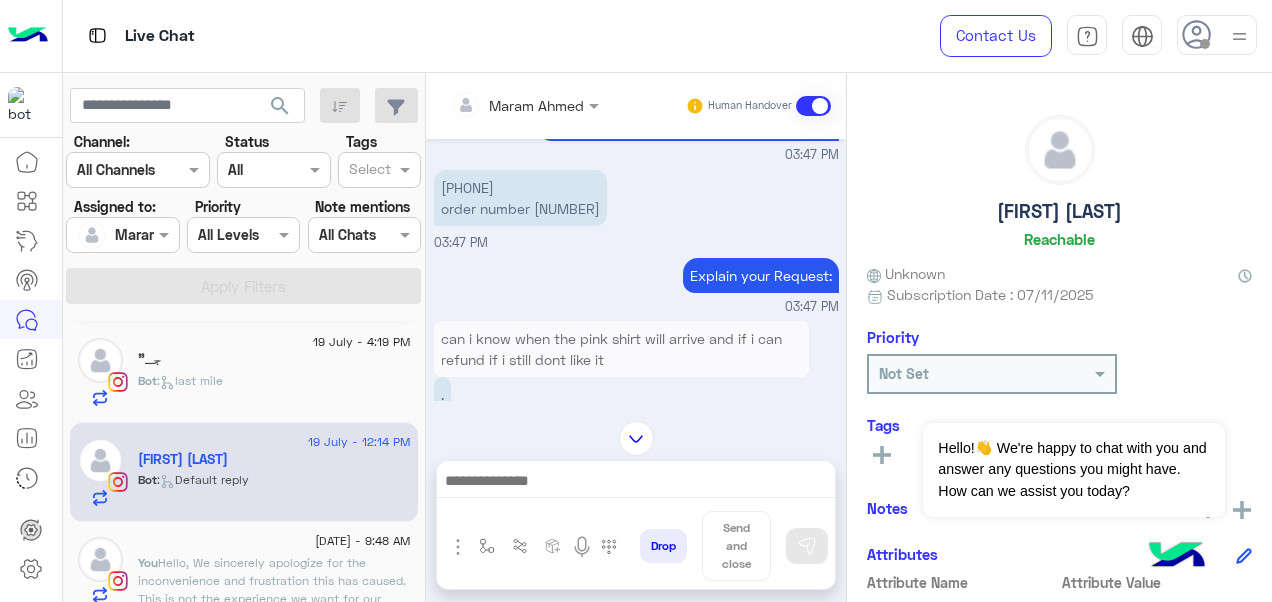 drag, startPoint x: 524, startPoint y: 222, endPoint x: 446, endPoint y: 216, distance: 78.23043 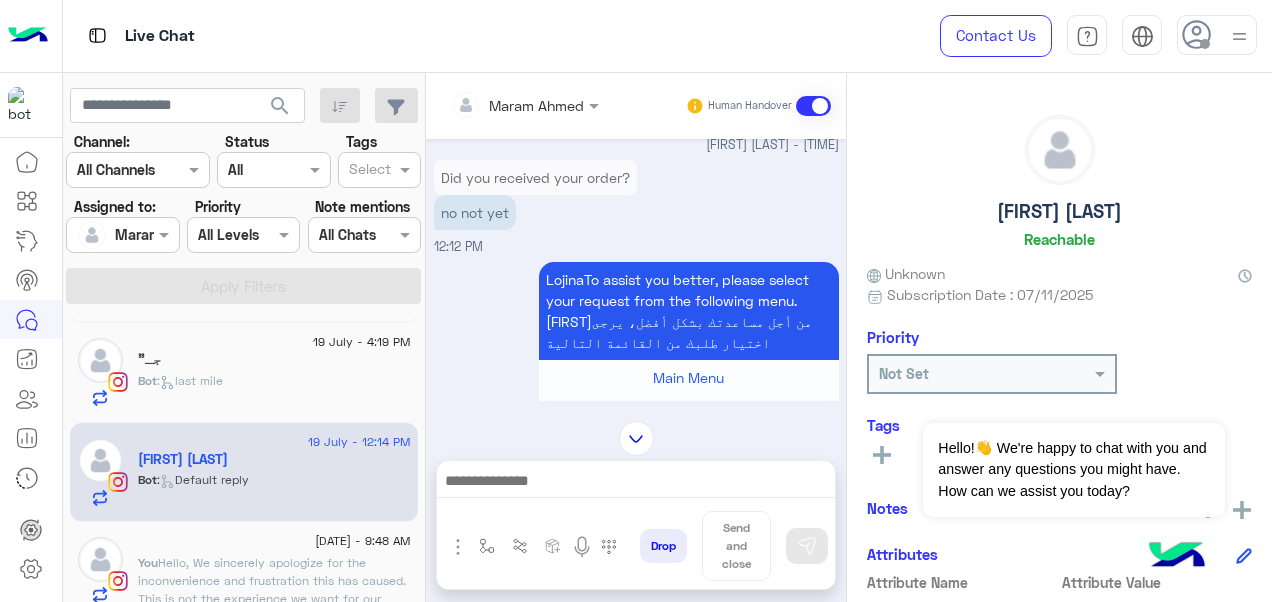scroll, scrollTop: 2512, scrollLeft: 0, axis: vertical 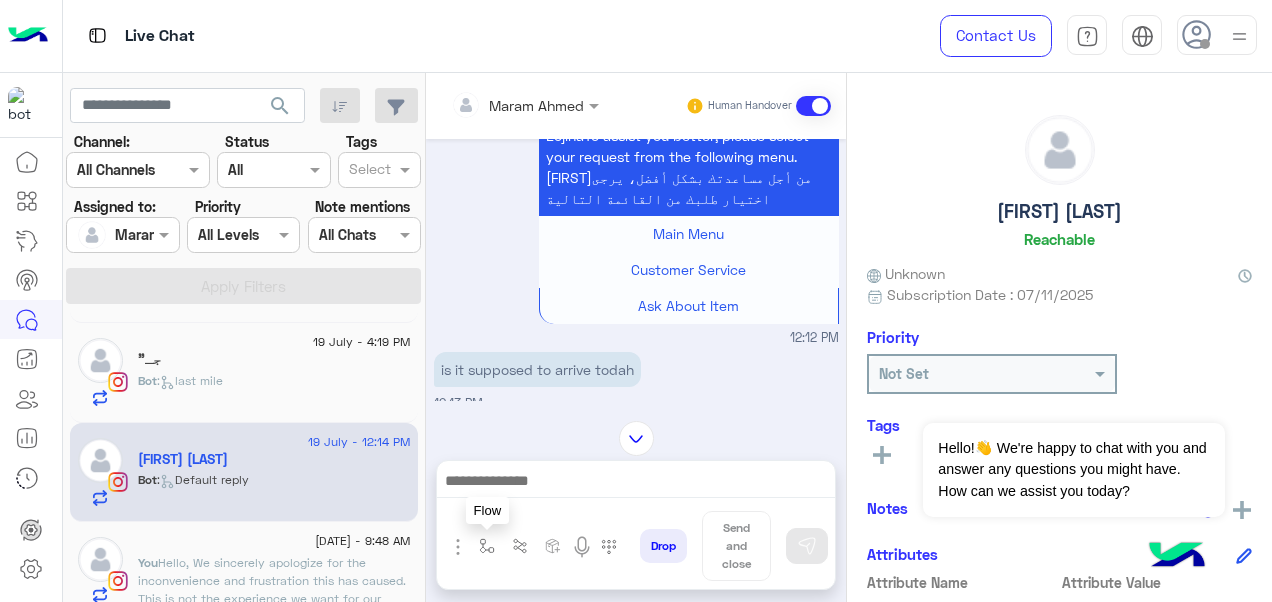 drag, startPoint x: 487, startPoint y: 555, endPoint x: 507, endPoint y: 527, distance: 34.4093 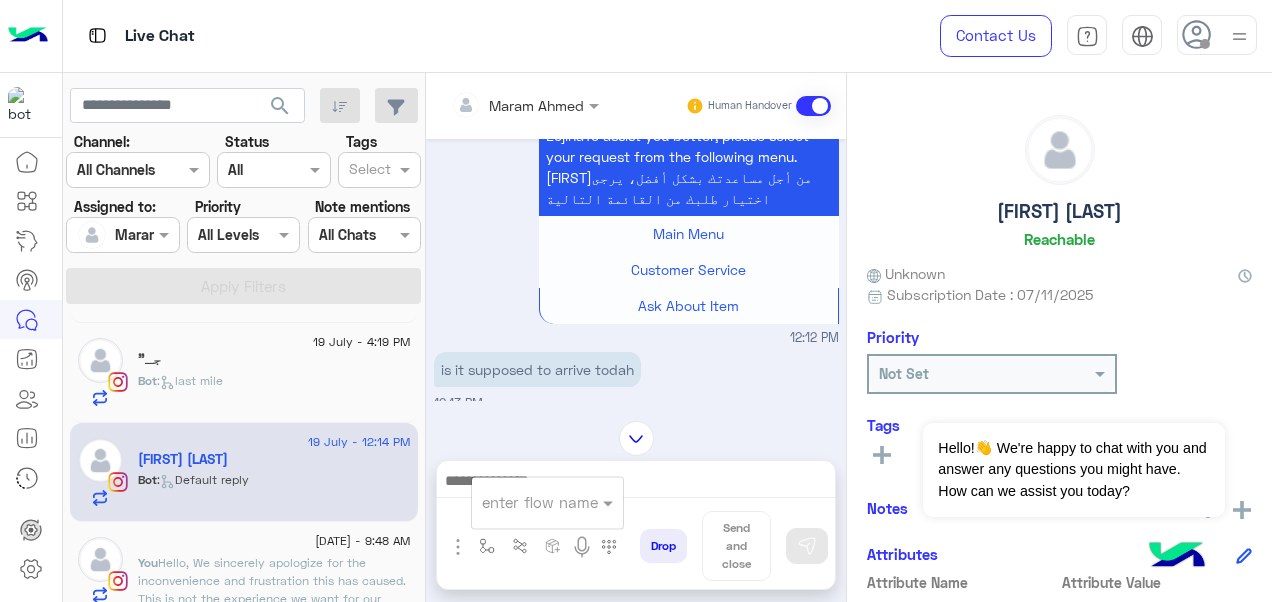 click on "enter flow name" at bounding box center (547, 502) 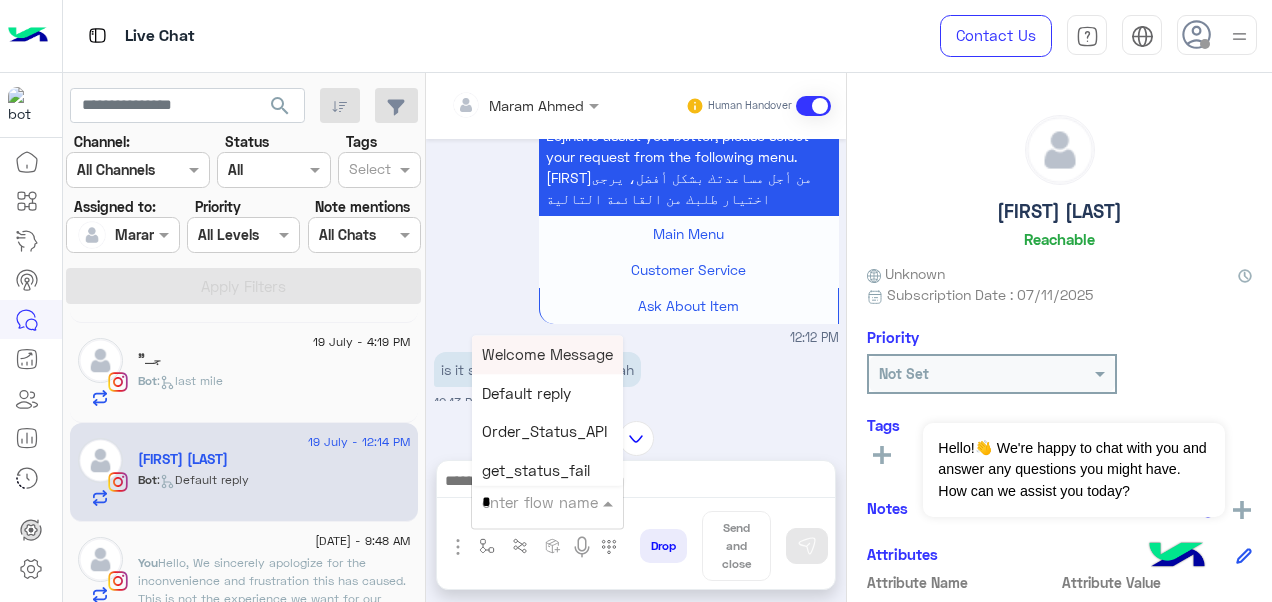 type on "*" 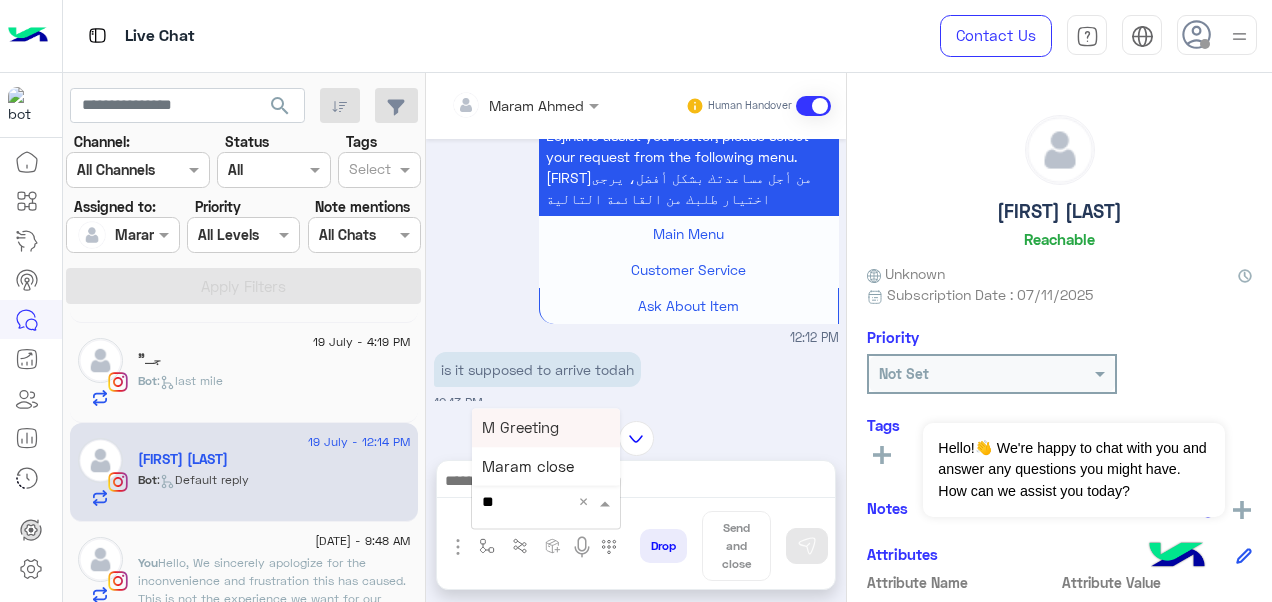 click on "M Greeting" at bounding box center (520, 427) 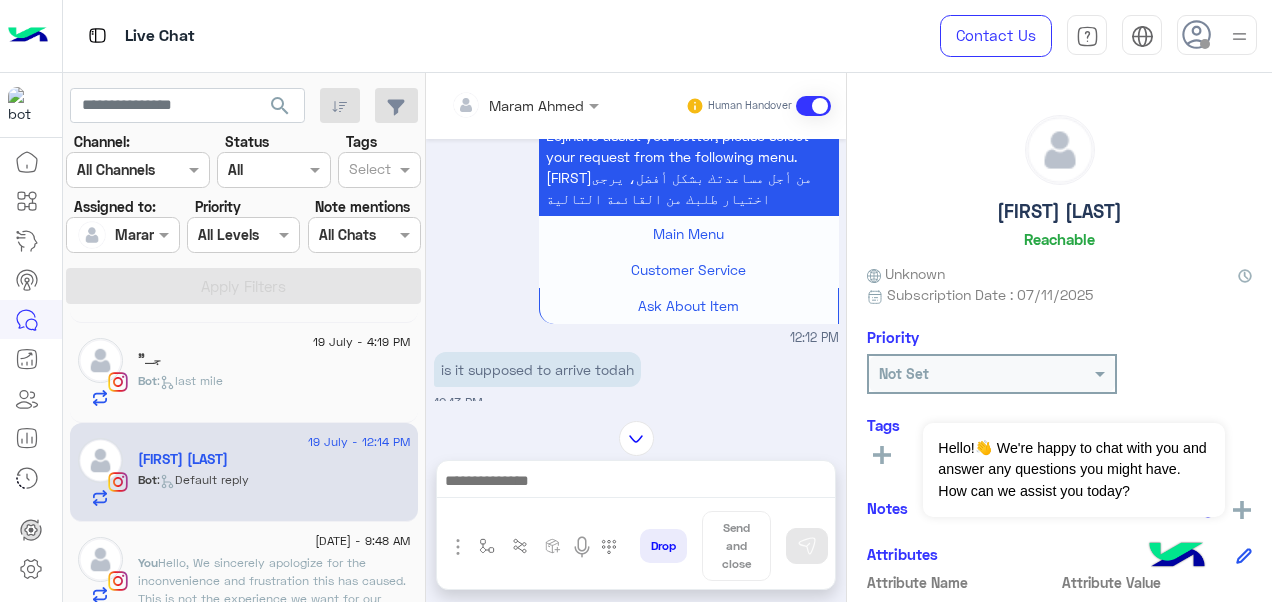 type on "**********" 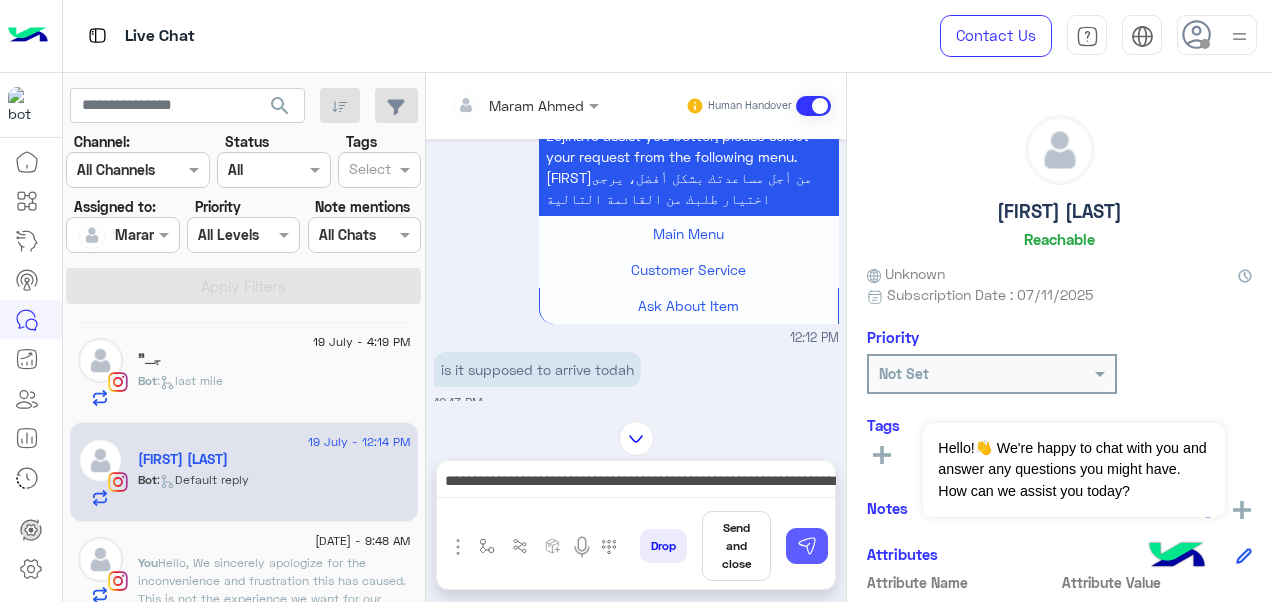 click at bounding box center [807, 546] 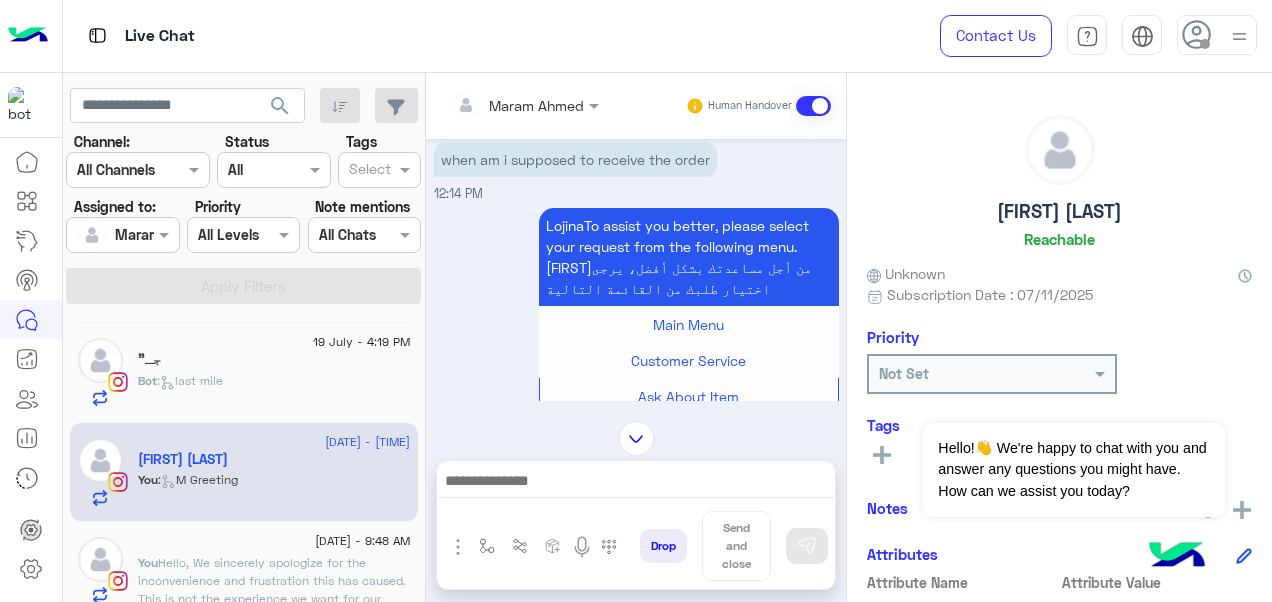 scroll, scrollTop: 2983, scrollLeft: 0, axis: vertical 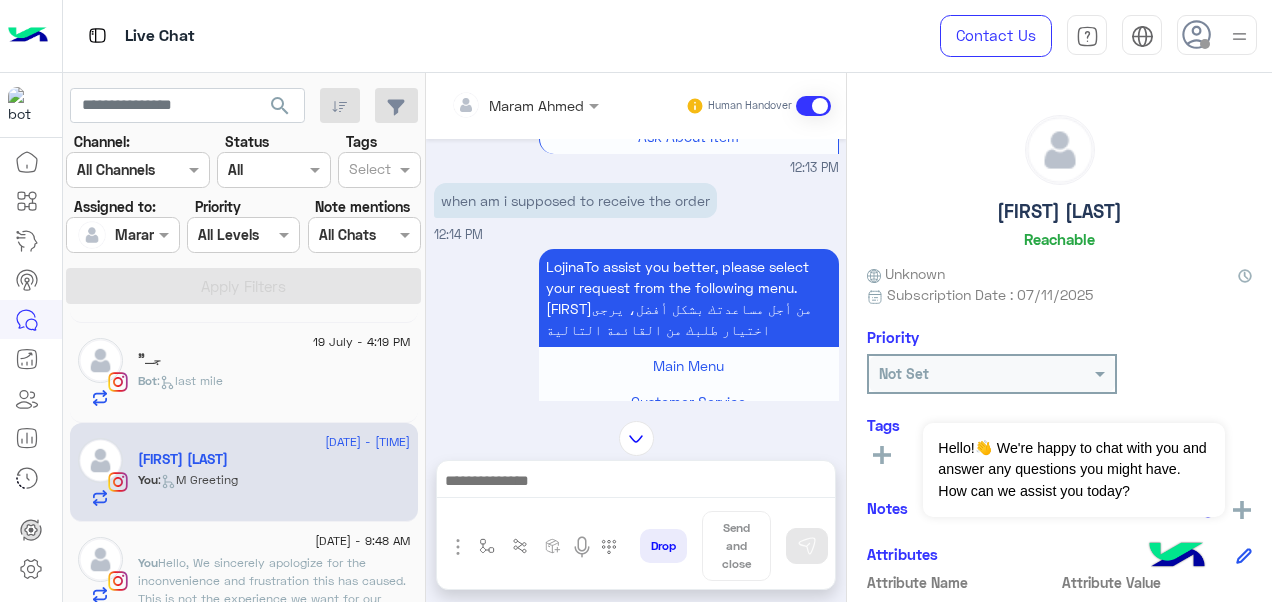 click at bounding box center (636, 483) 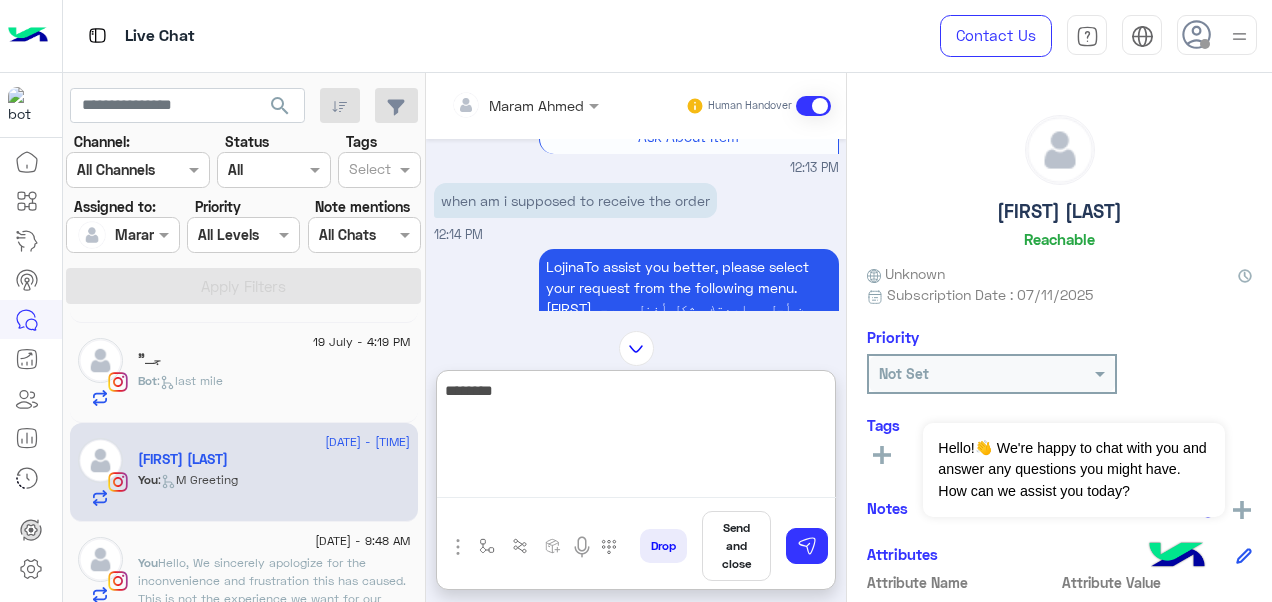 paste on "**********" 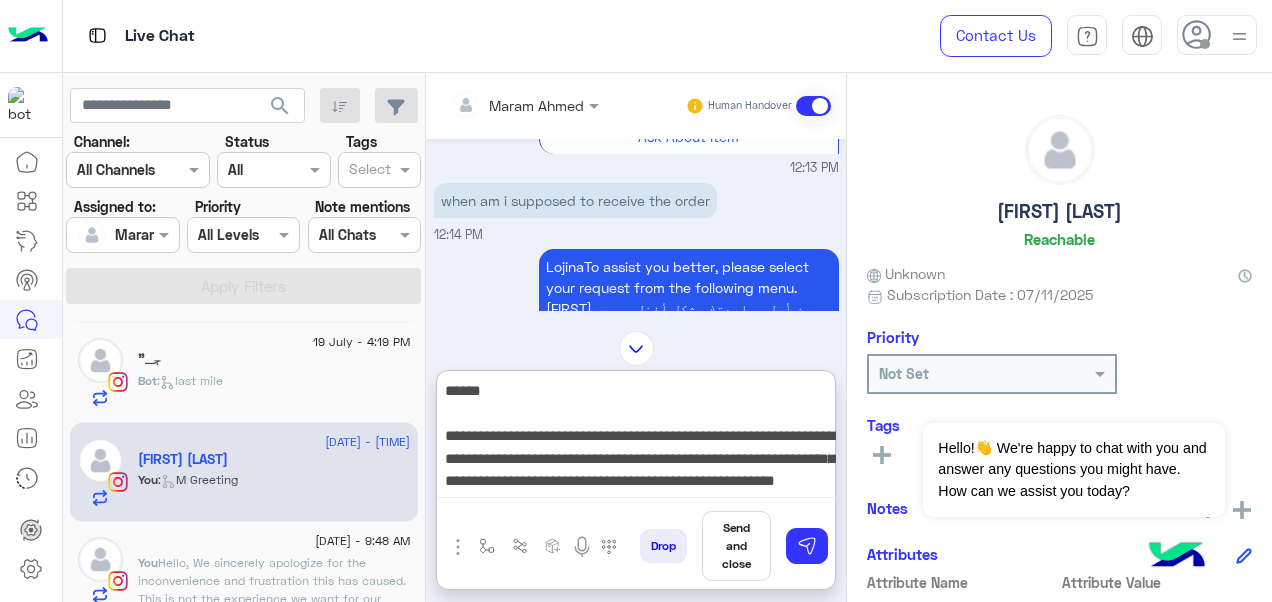scroll, scrollTop: 15, scrollLeft: 0, axis: vertical 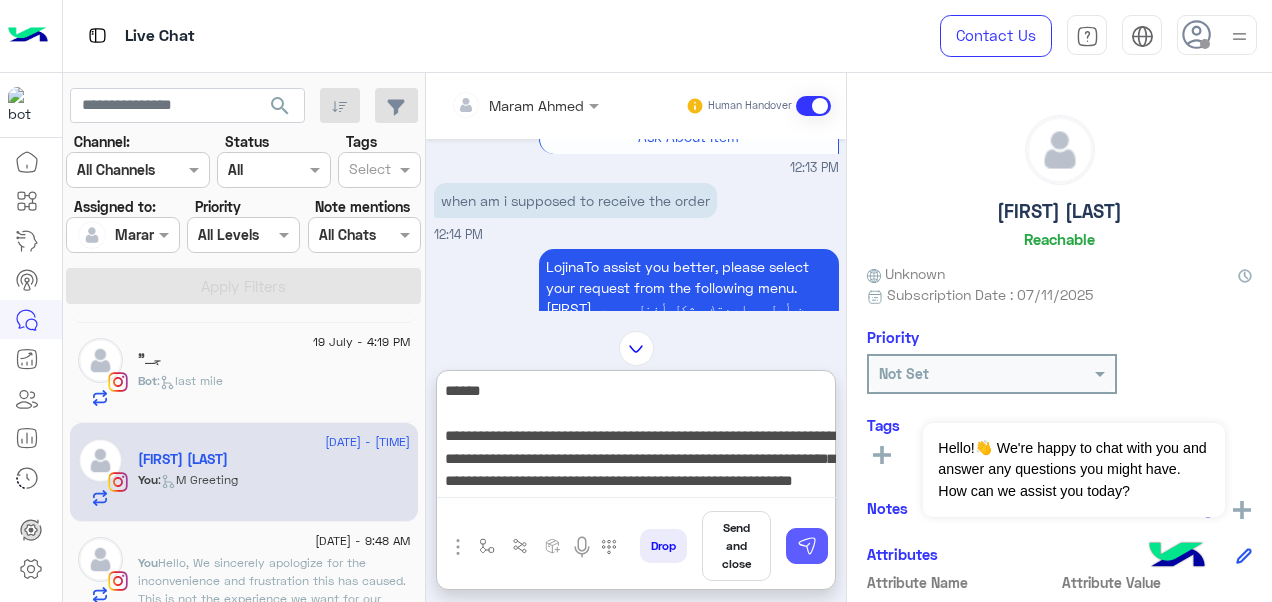 type on "**********" 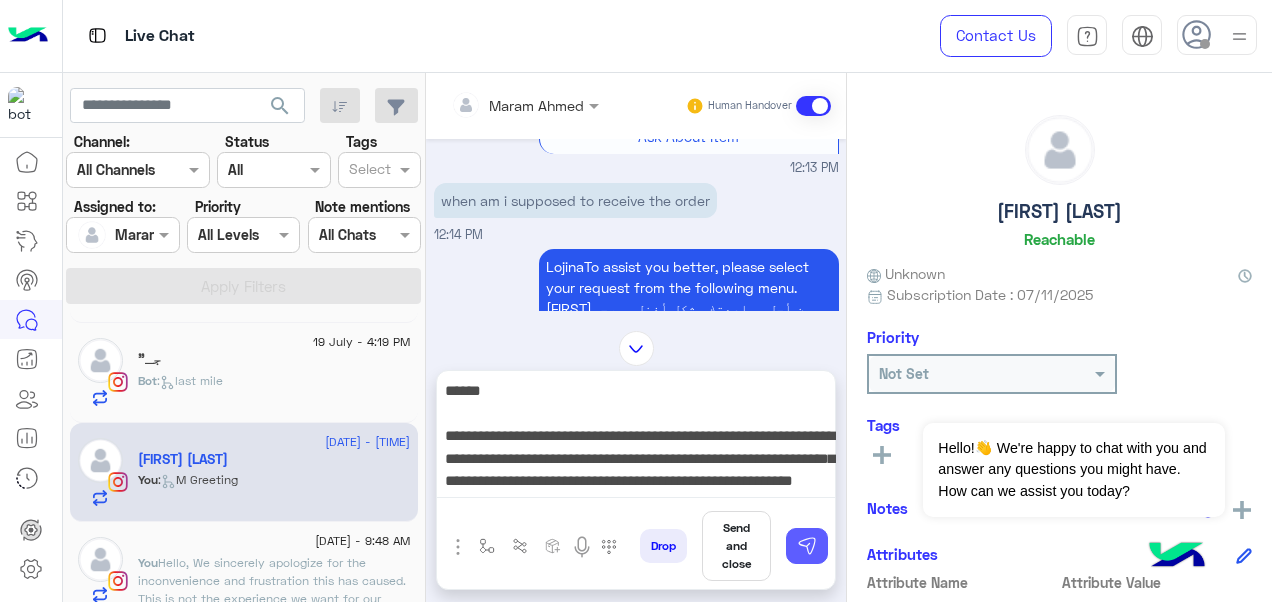 click at bounding box center (807, 546) 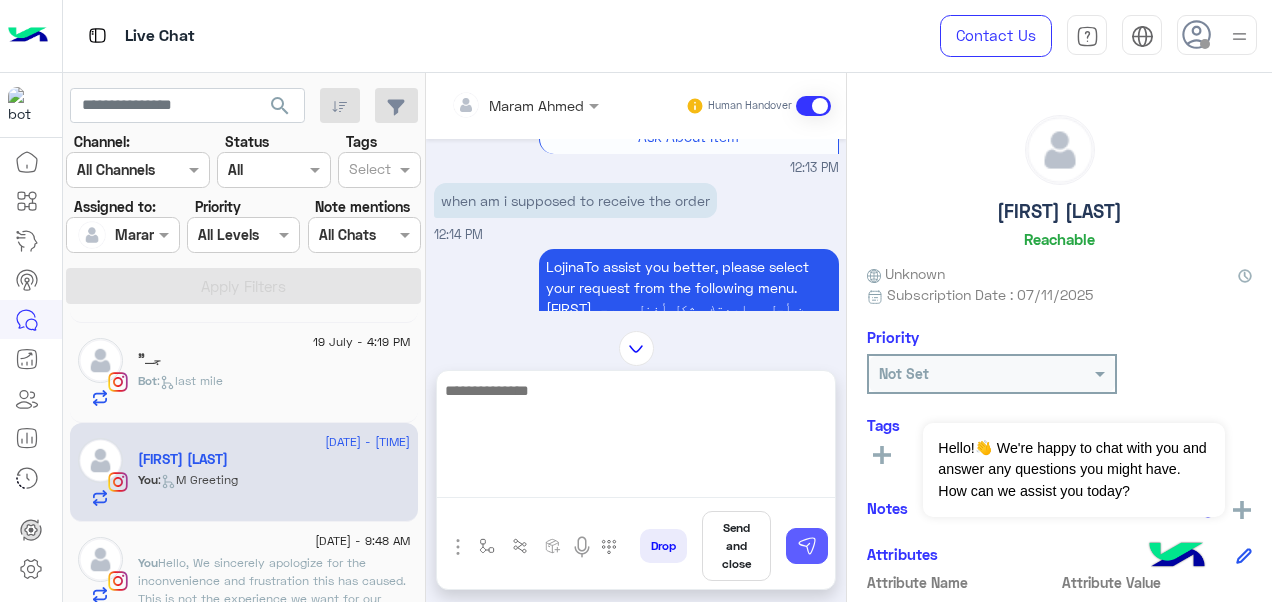scroll, scrollTop: 0, scrollLeft: 0, axis: both 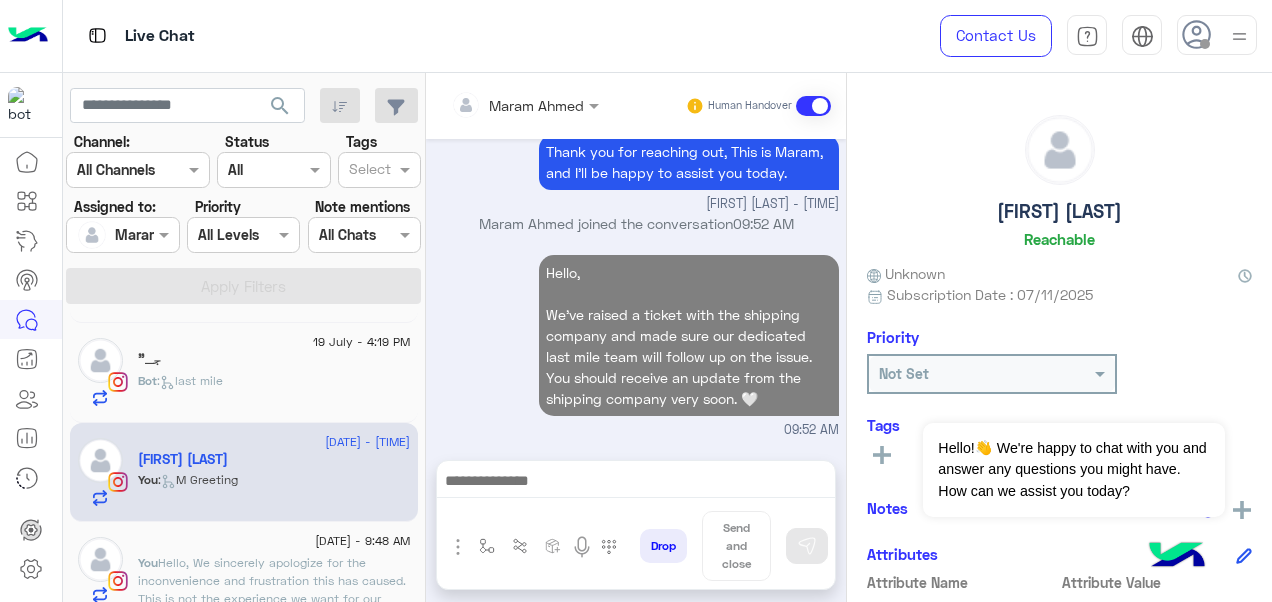 click on ": Hello,
We sincerely apologize for the inconvenience and frustration this has caused. This is not the experience we want for our customers, and we truly regret any disappointment. Please know that we are actively working to resolve the issue and ensure it doesn’t happen again.
However, We’ve raised a ticket with the shipping company and made sure our dedicated last mile team will follow up on the issue. You should receive an update from the shipping company very soon. 🤍🤍" 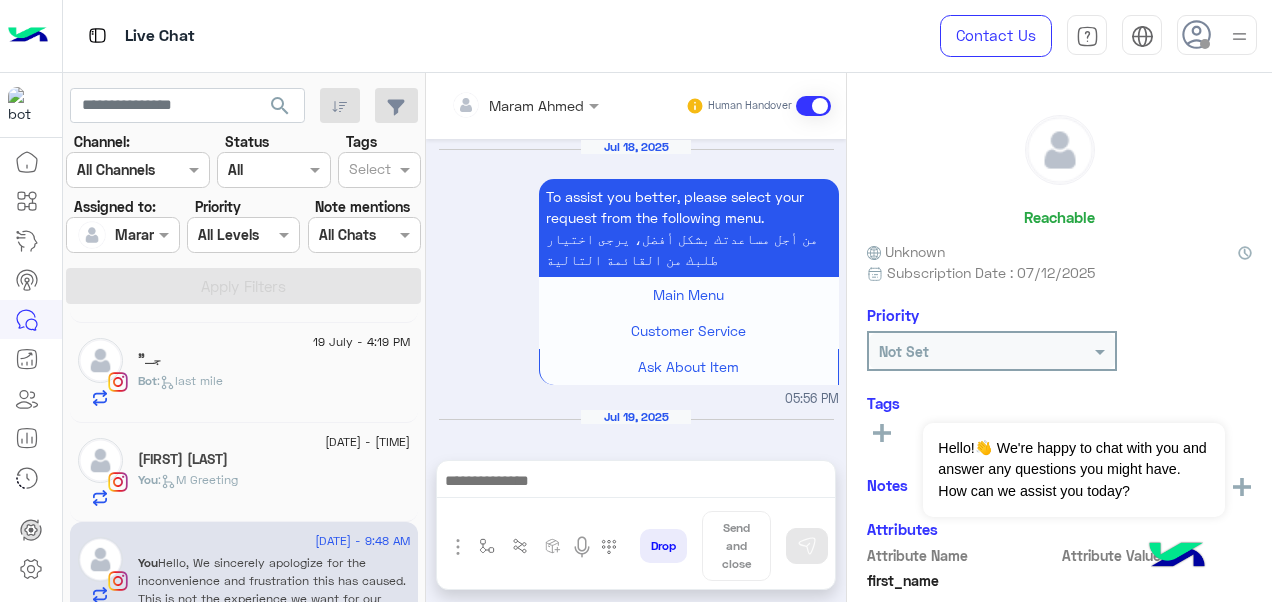 scroll, scrollTop: 1004, scrollLeft: 0, axis: vertical 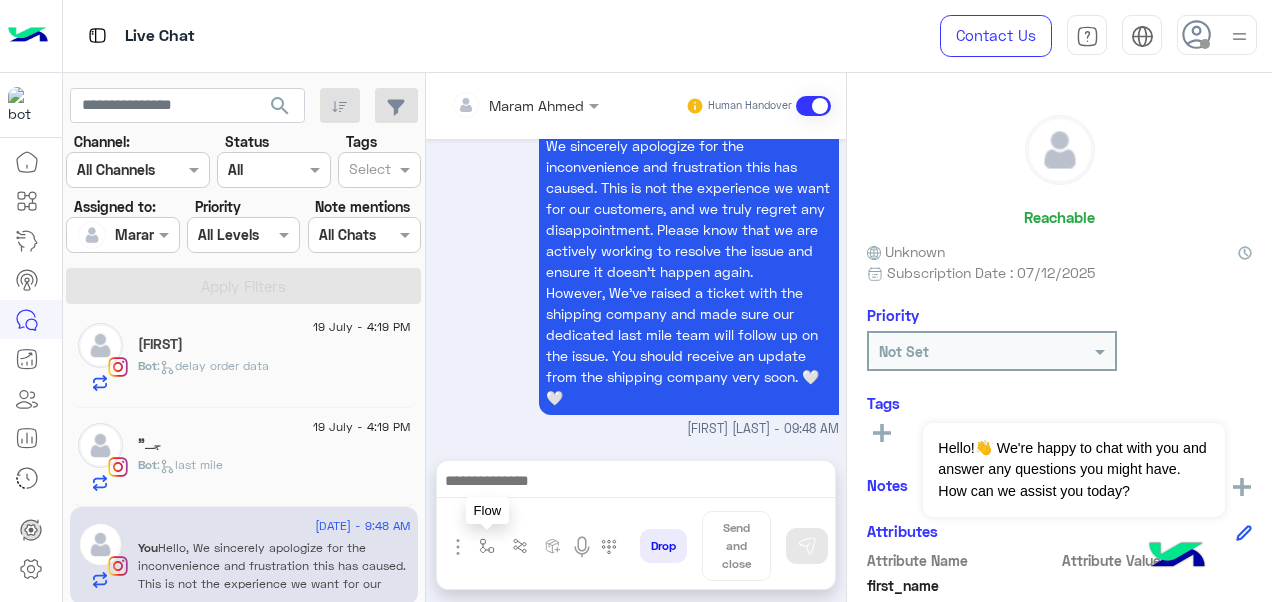 click at bounding box center [487, 546] 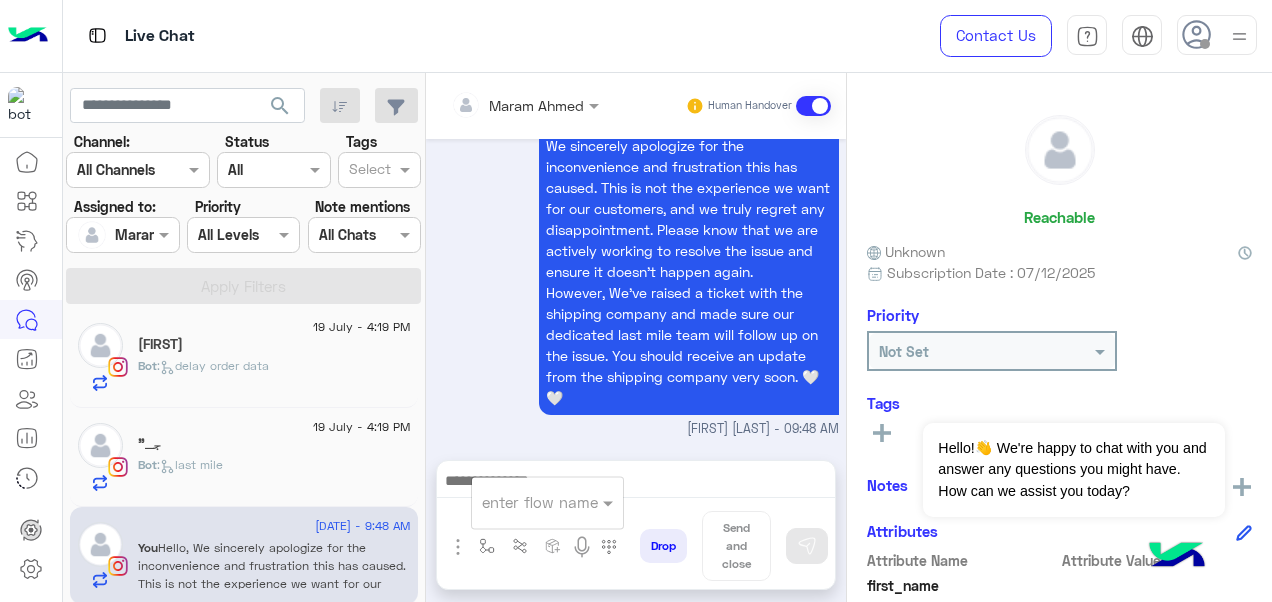 click at bounding box center [523, 502] 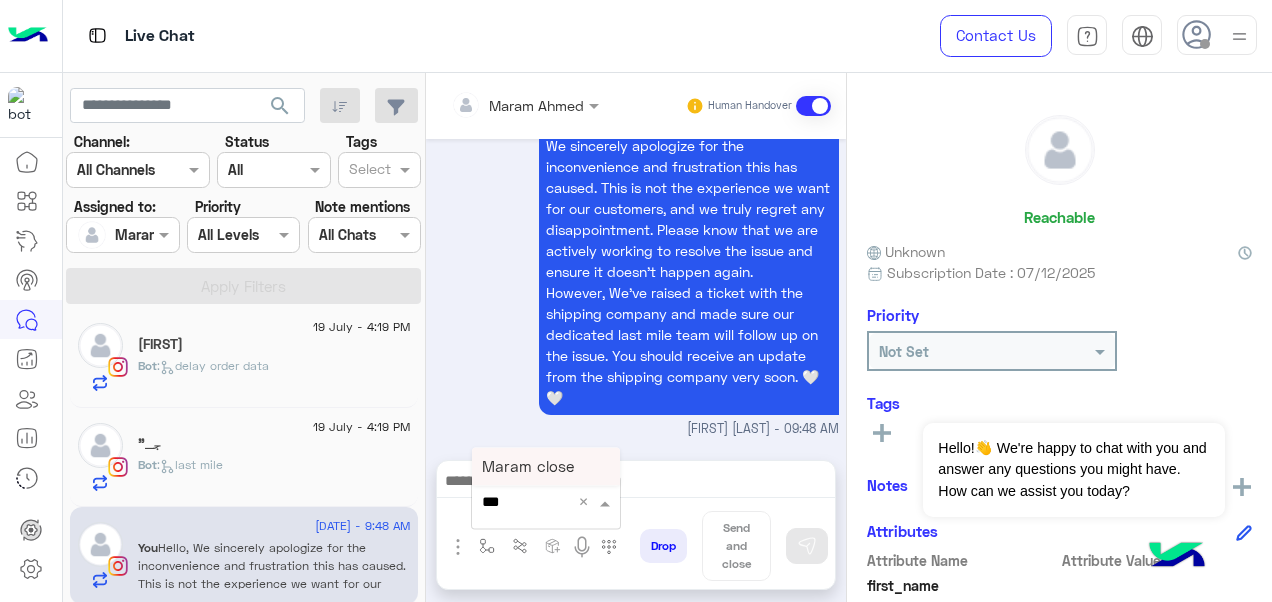 type on "****" 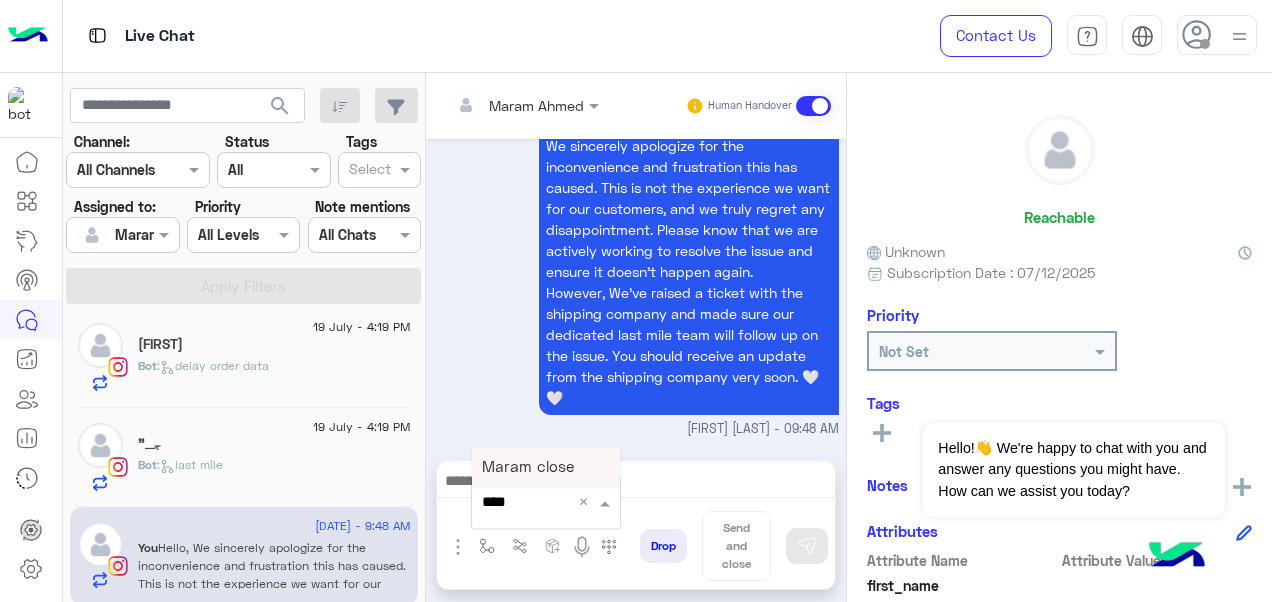 click on "Maram close" at bounding box center [528, 466] 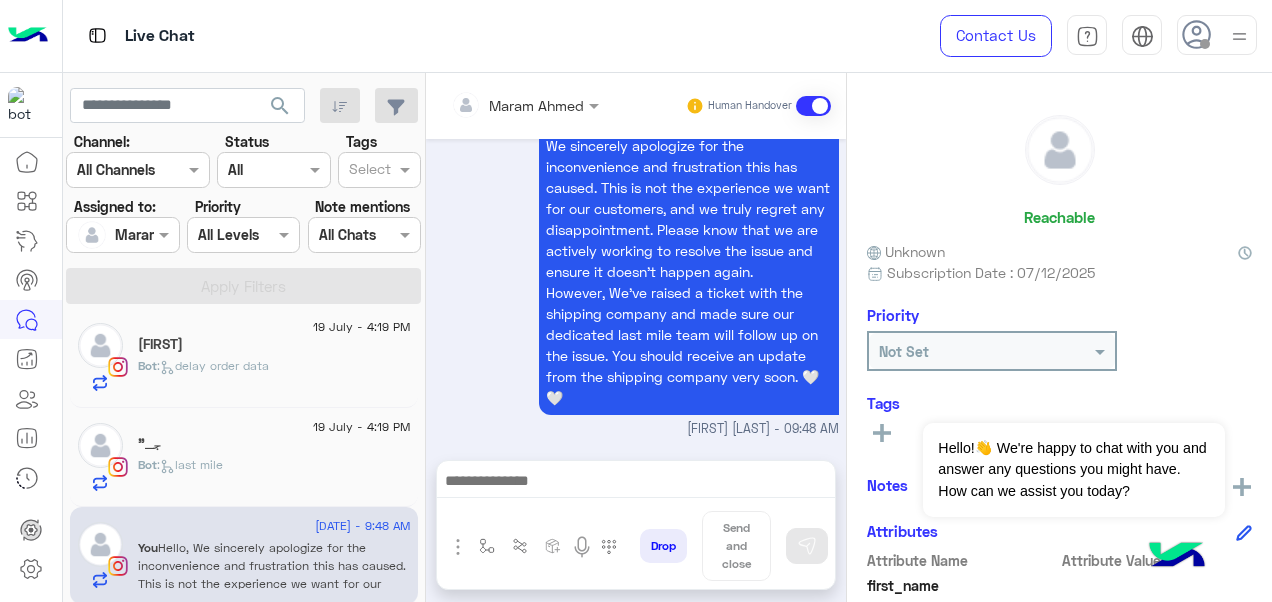 type on "**********" 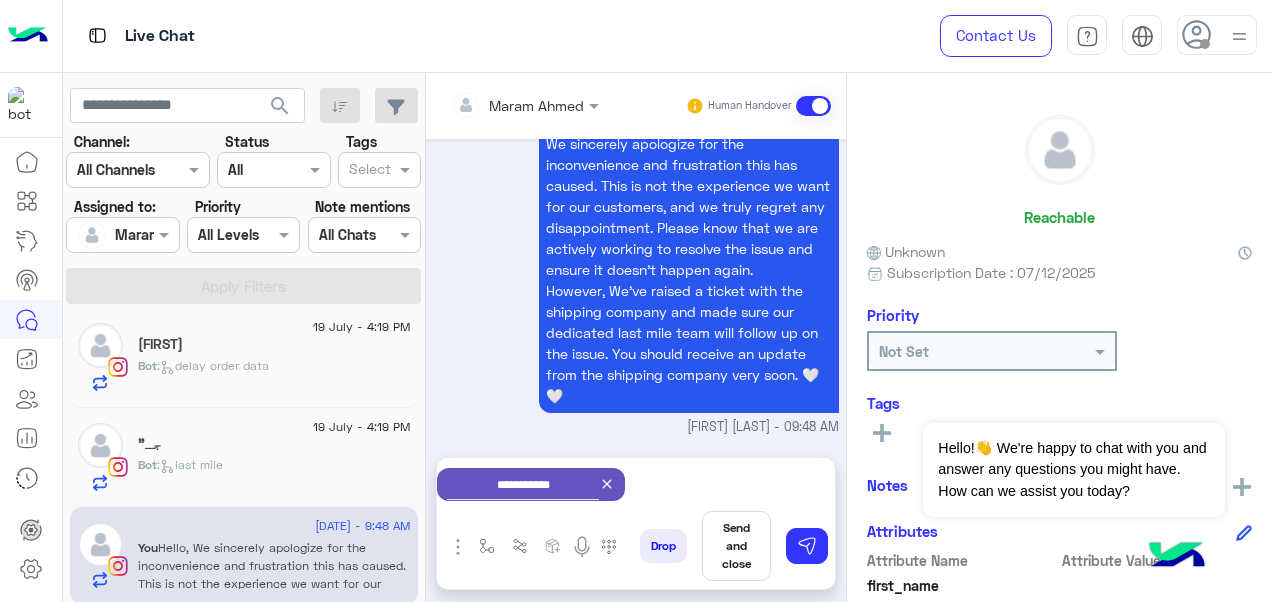 click on "Send and close" at bounding box center (736, 546) 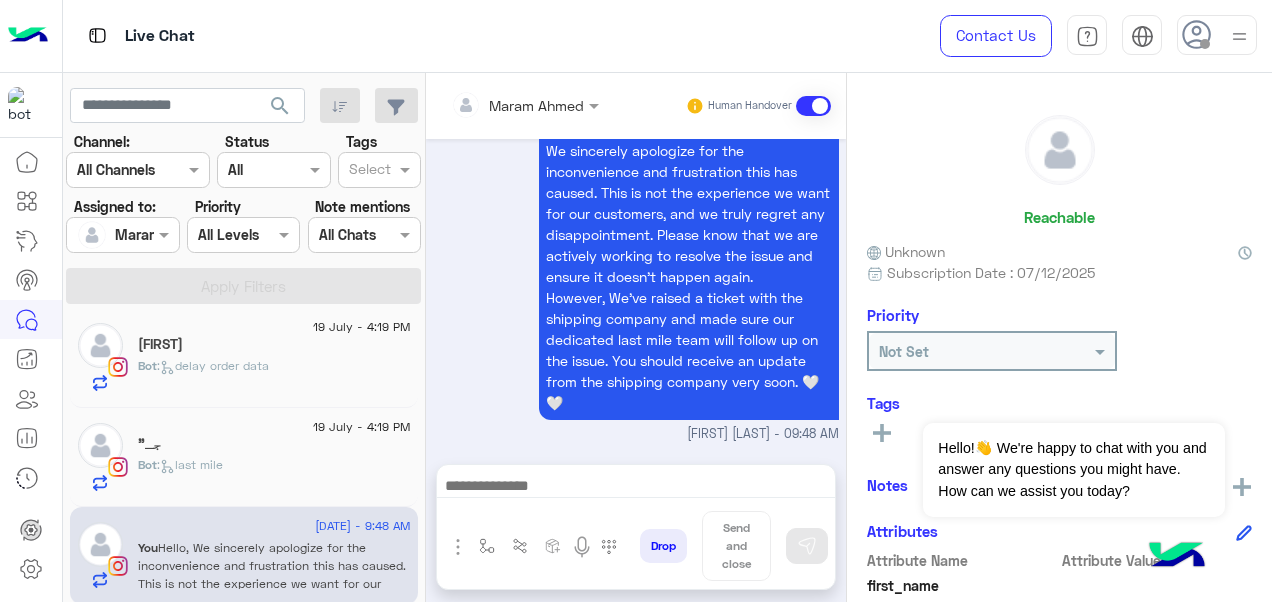 scroll, scrollTop: 1004, scrollLeft: 0, axis: vertical 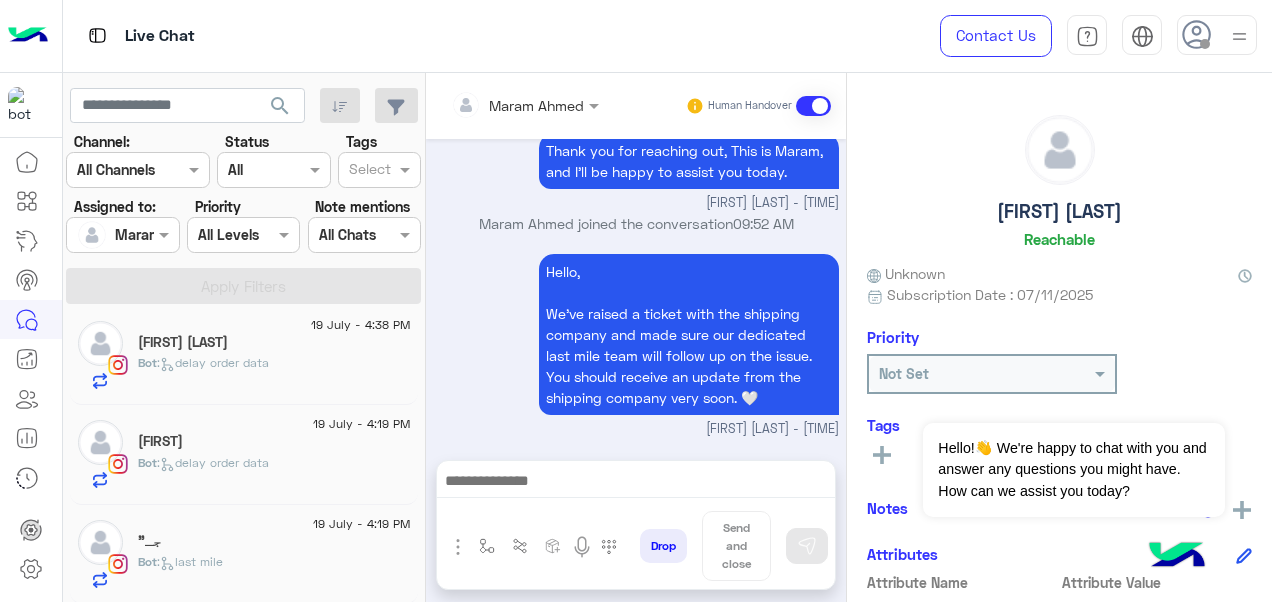 click on "19 July - 4:19 PM  جـ"   Bot :   last mile" 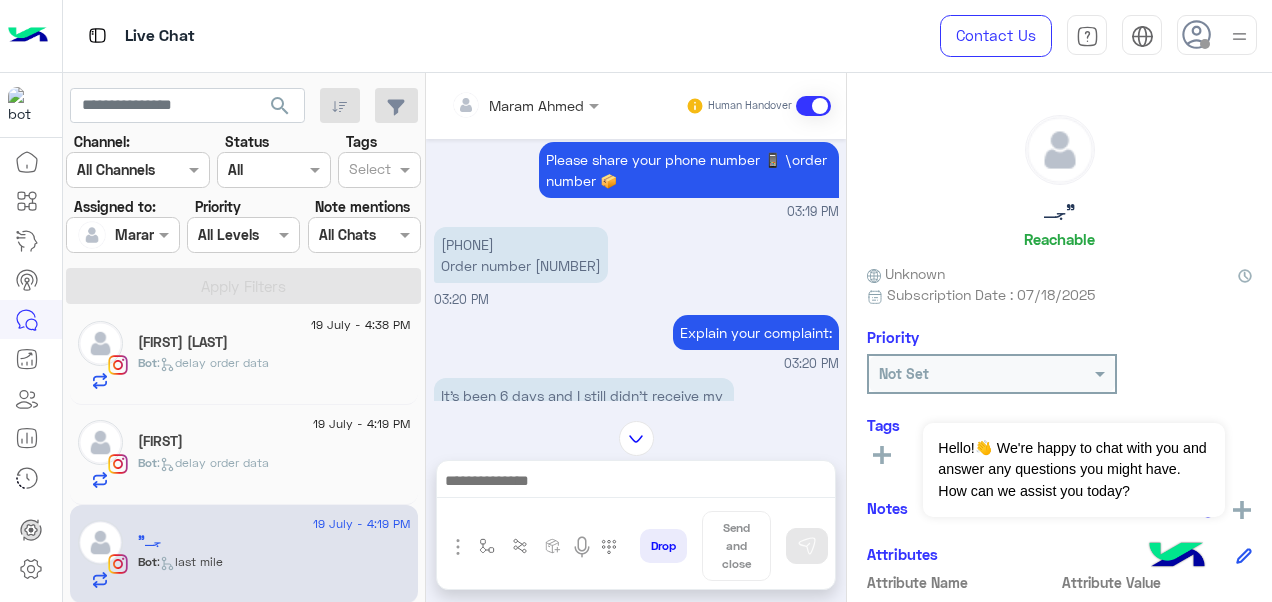 scroll, scrollTop: 470, scrollLeft: 0, axis: vertical 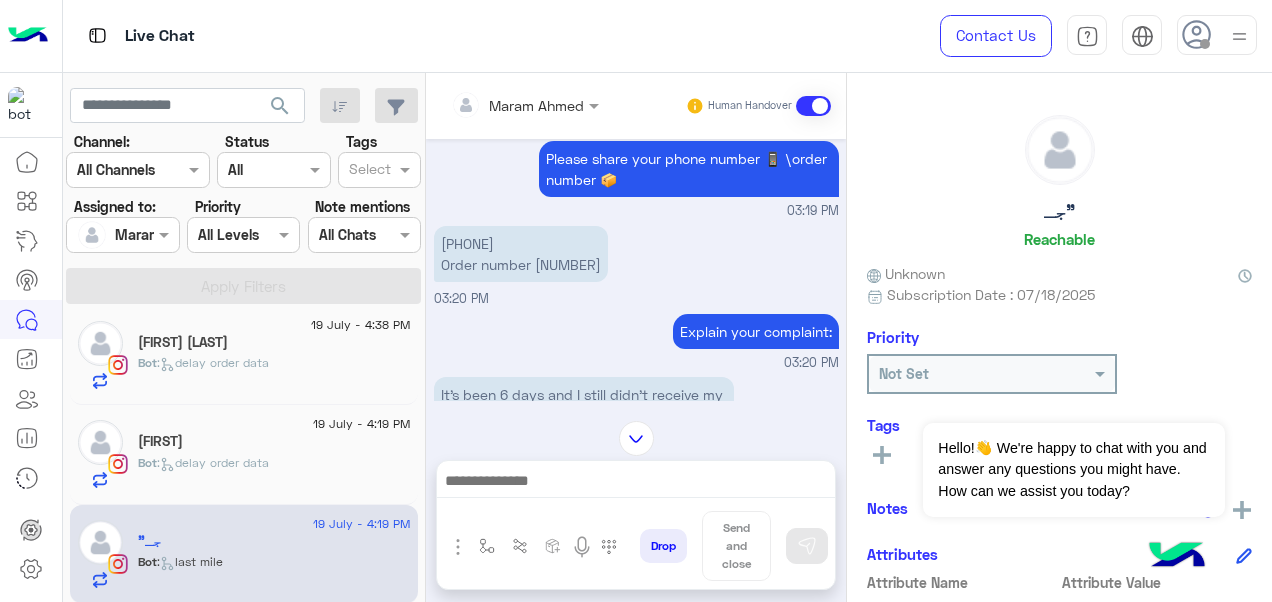 click on "01095168397 Order number  110857" at bounding box center [521, 254] 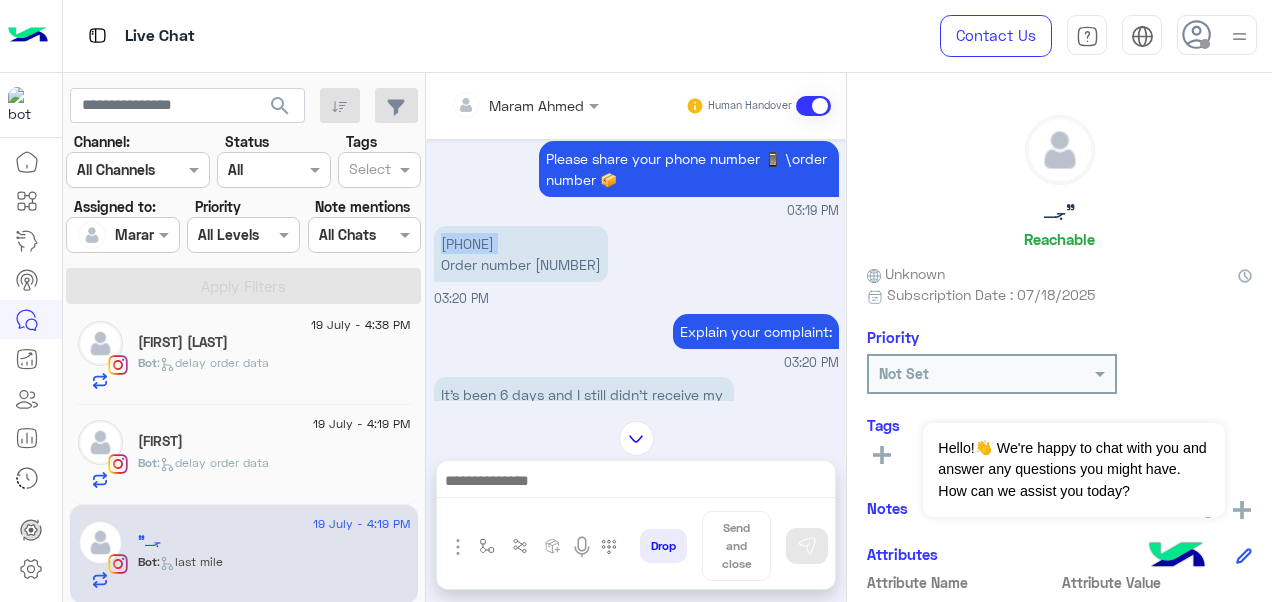click on "01095168397 Order number  110857" at bounding box center (521, 254) 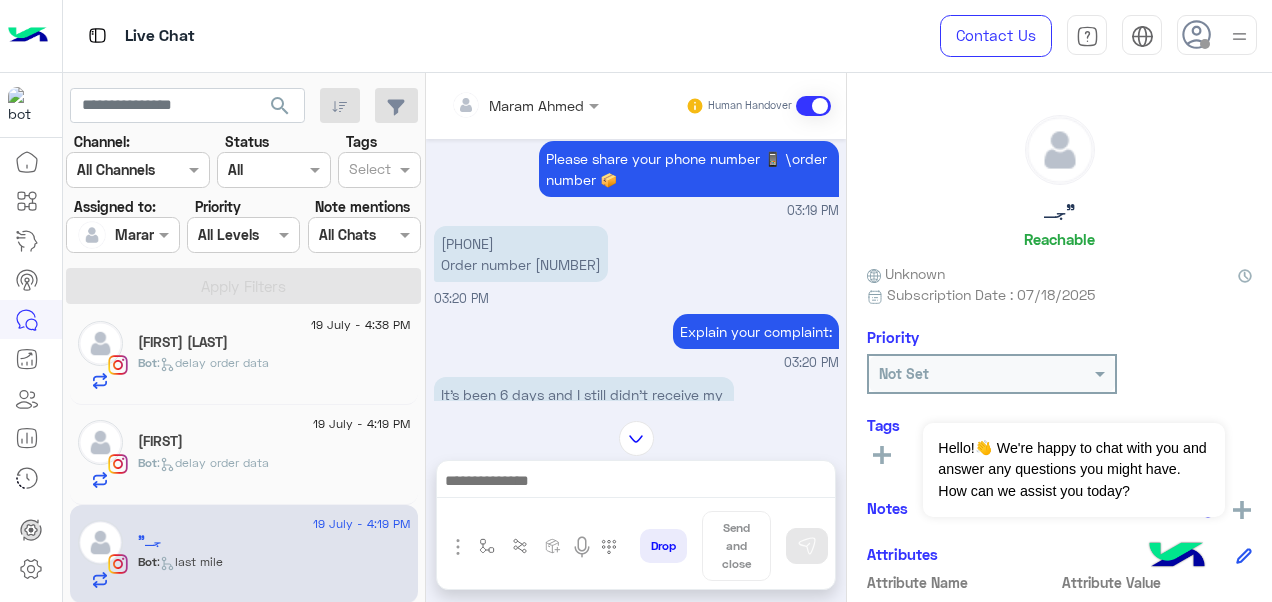 click on "01095168397 Order number  110857" at bounding box center [521, 254] 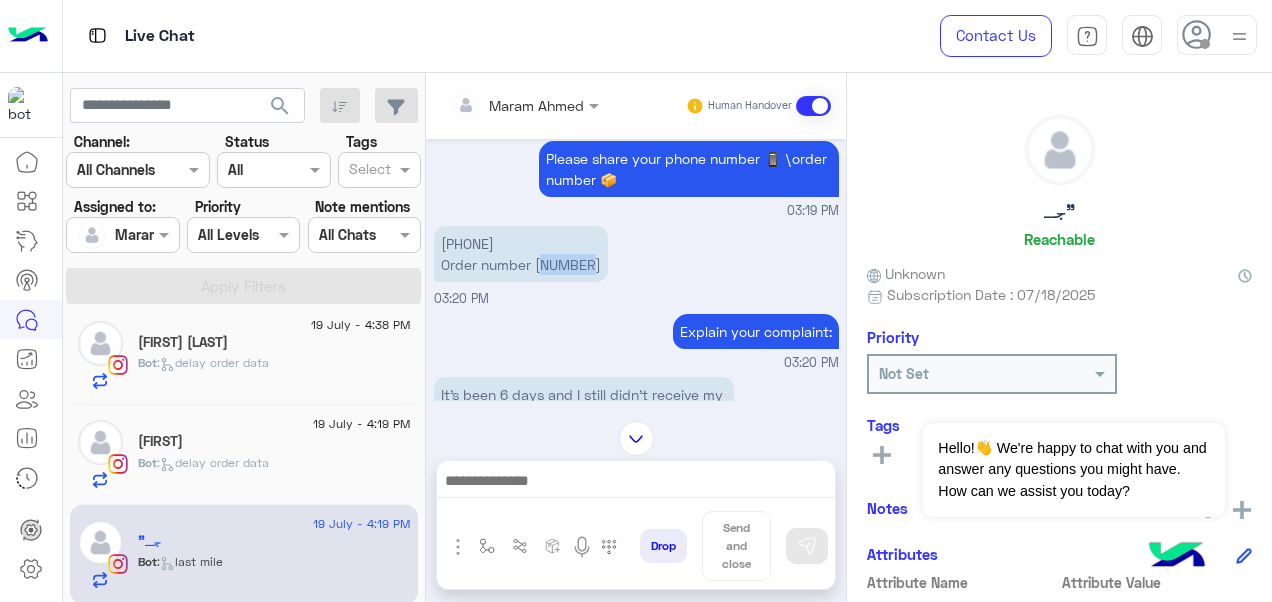 click on "01095168397 Order number  110857" at bounding box center (521, 254) 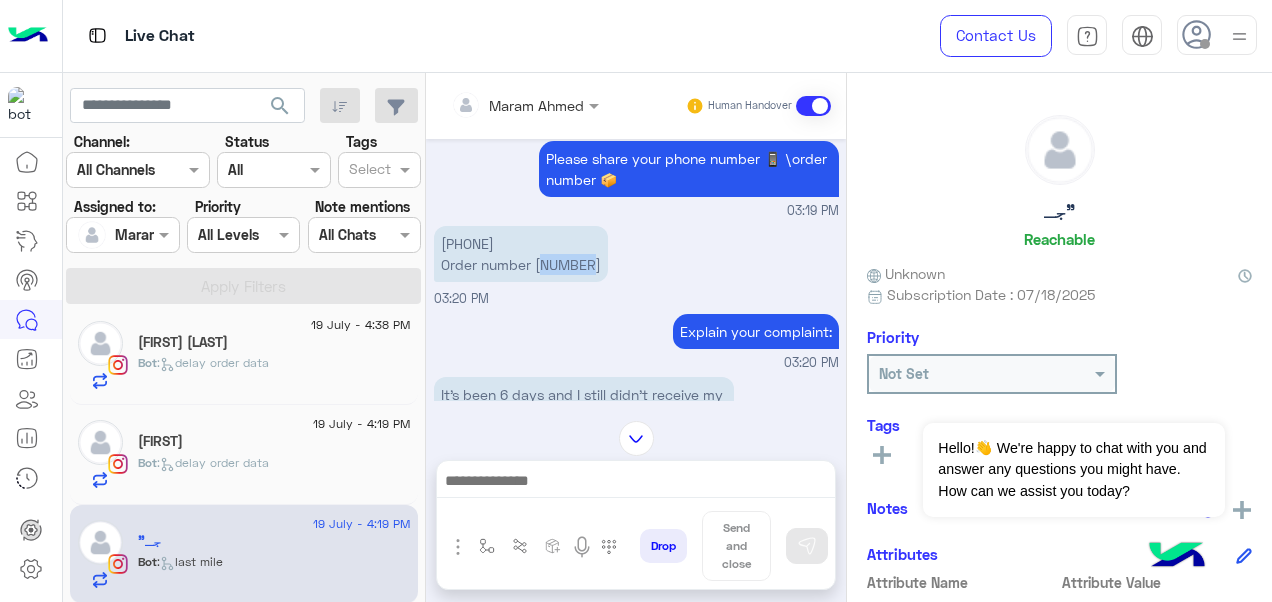 copy on "110857" 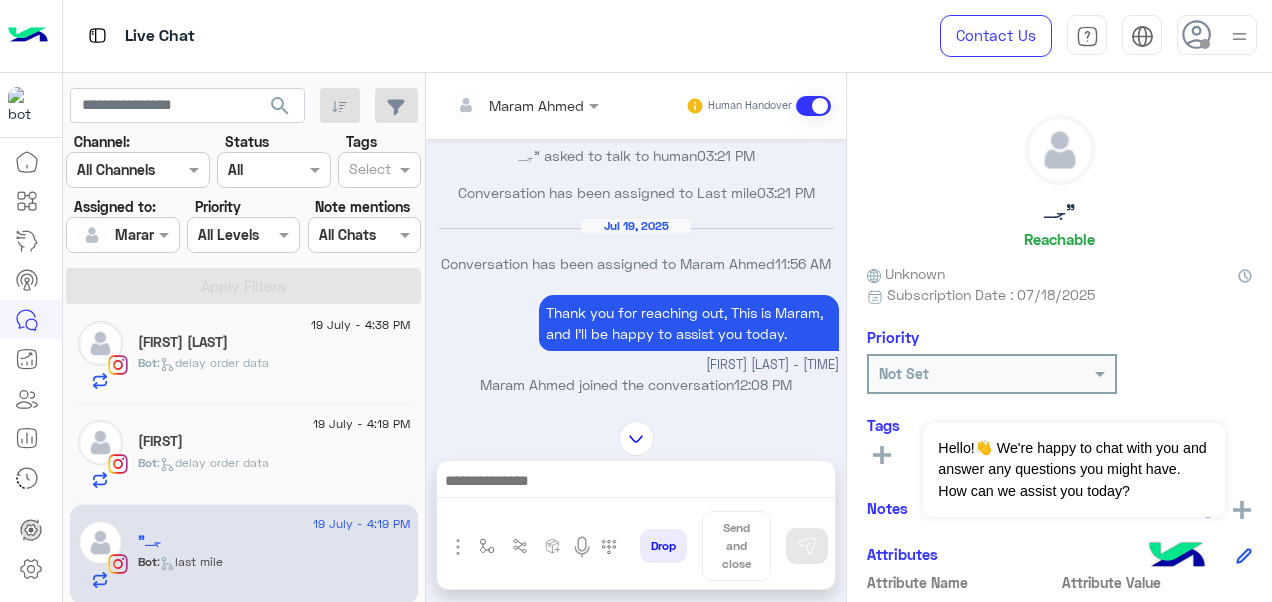 scroll, scrollTop: 1220, scrollLeft: 0, axis: vertical 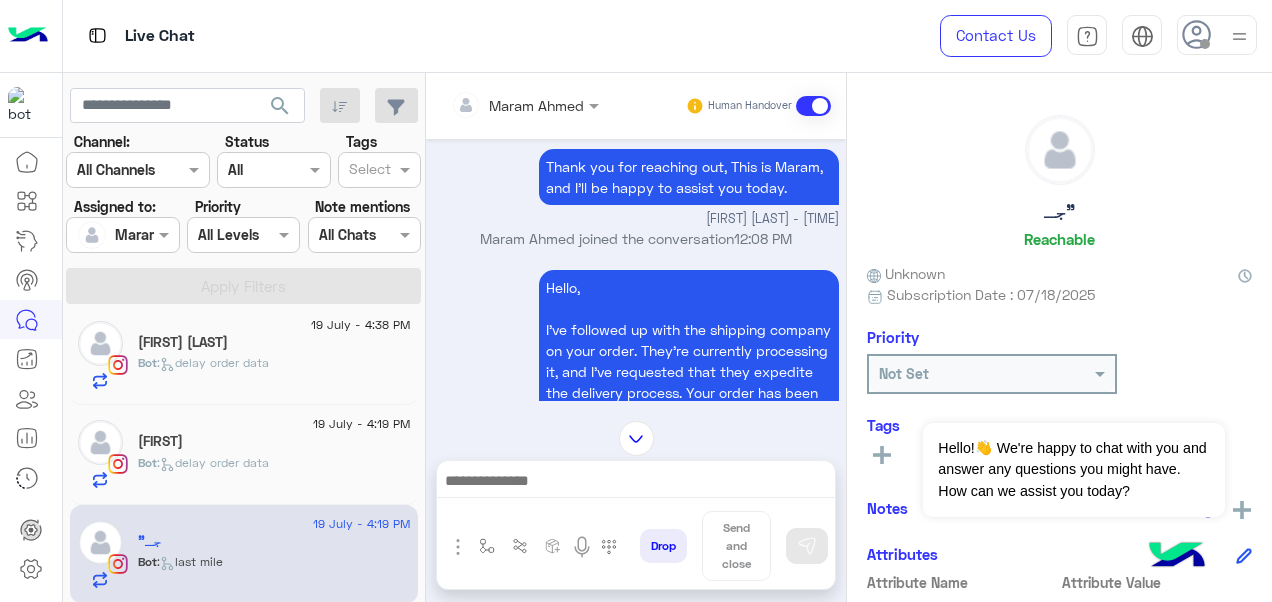 click at bounding box center [499, 105] 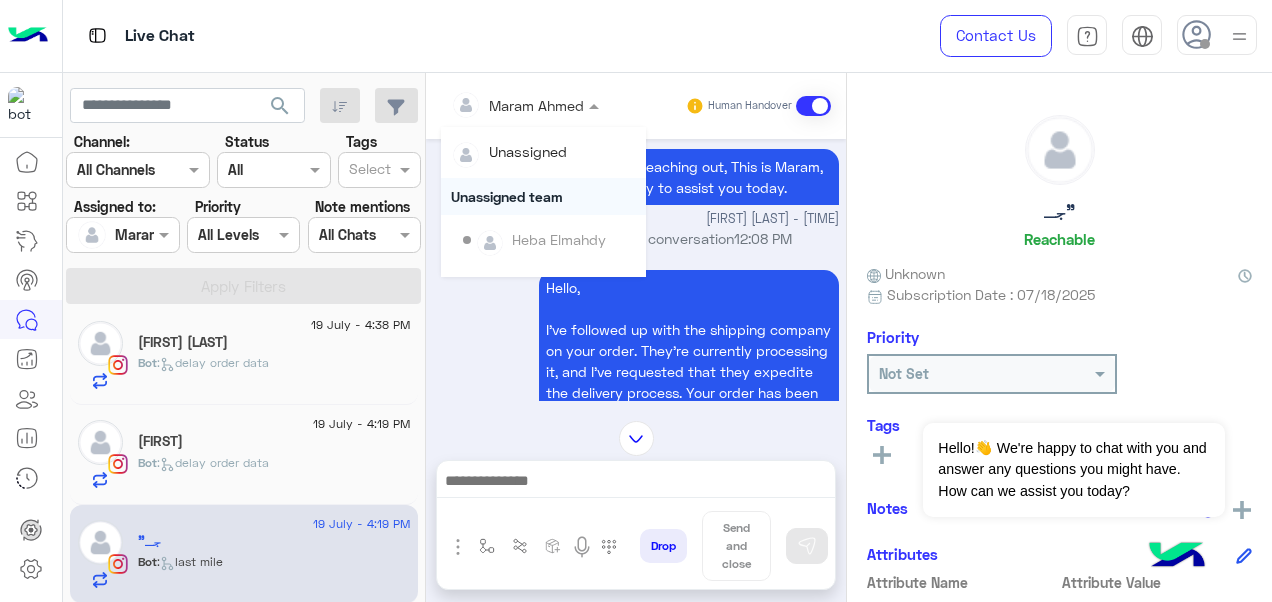 scroll, scrollTop: 354, scrollLeft: 0, axis: vertical 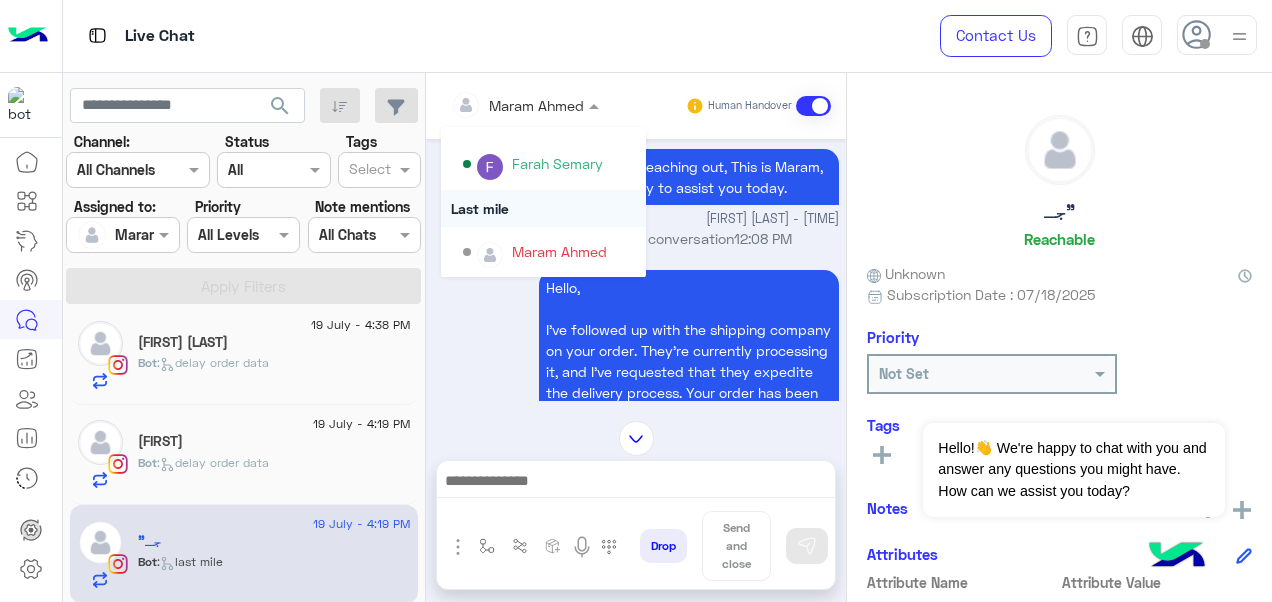 click on "Last mile" at bounding box center (543, 208) 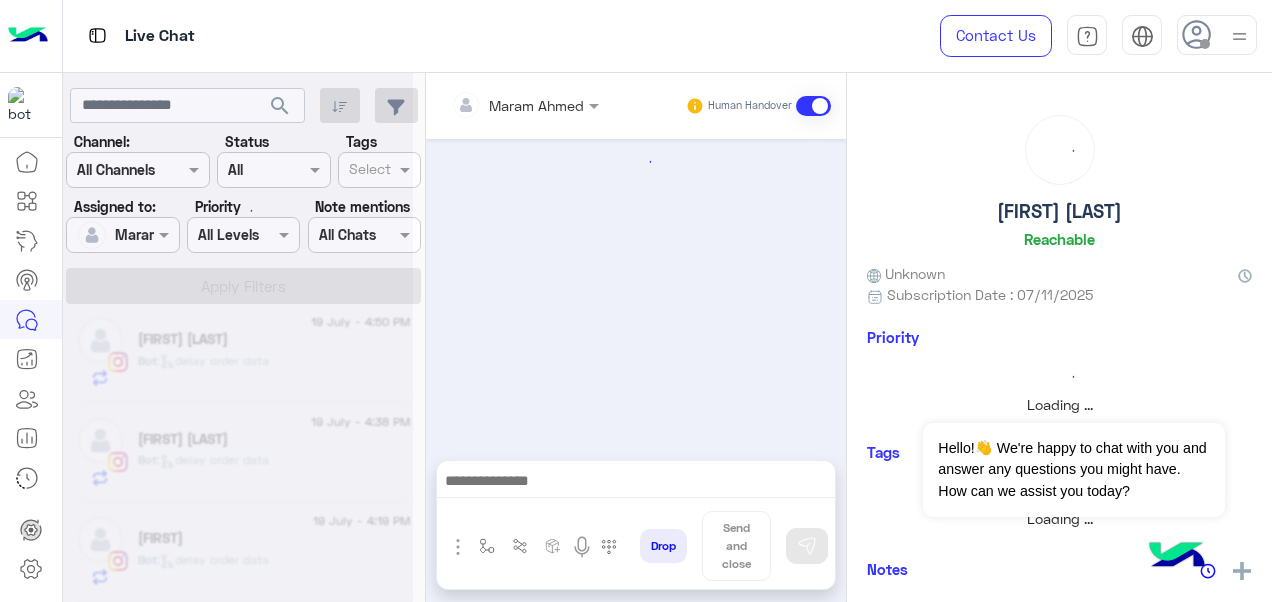 scroll, scrollTop: 113, scrollLeft: 0, axis: vertical 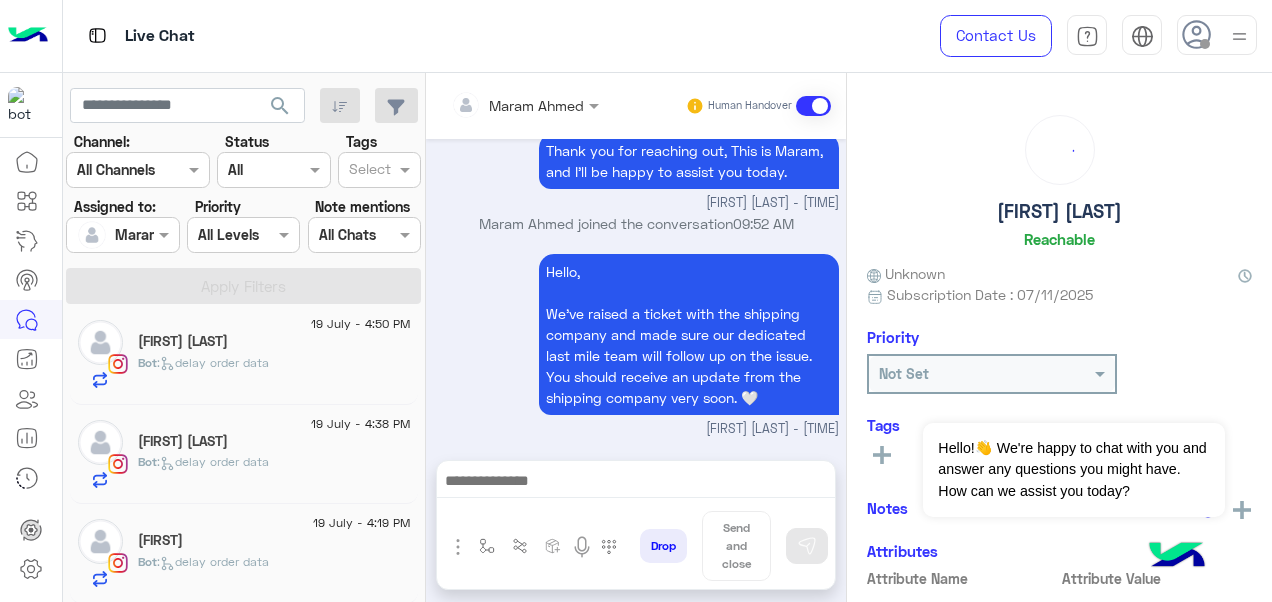 click on ":   delay order data" 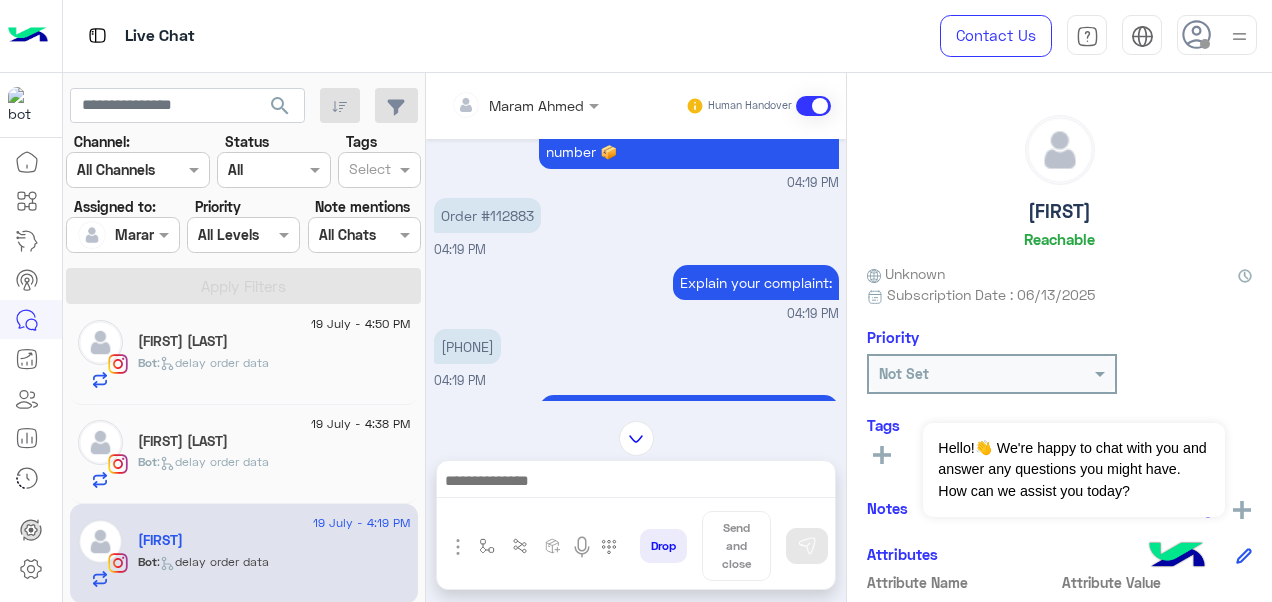 scroll, scrollTop: 484, scrollLeft: 0, axis: vertical 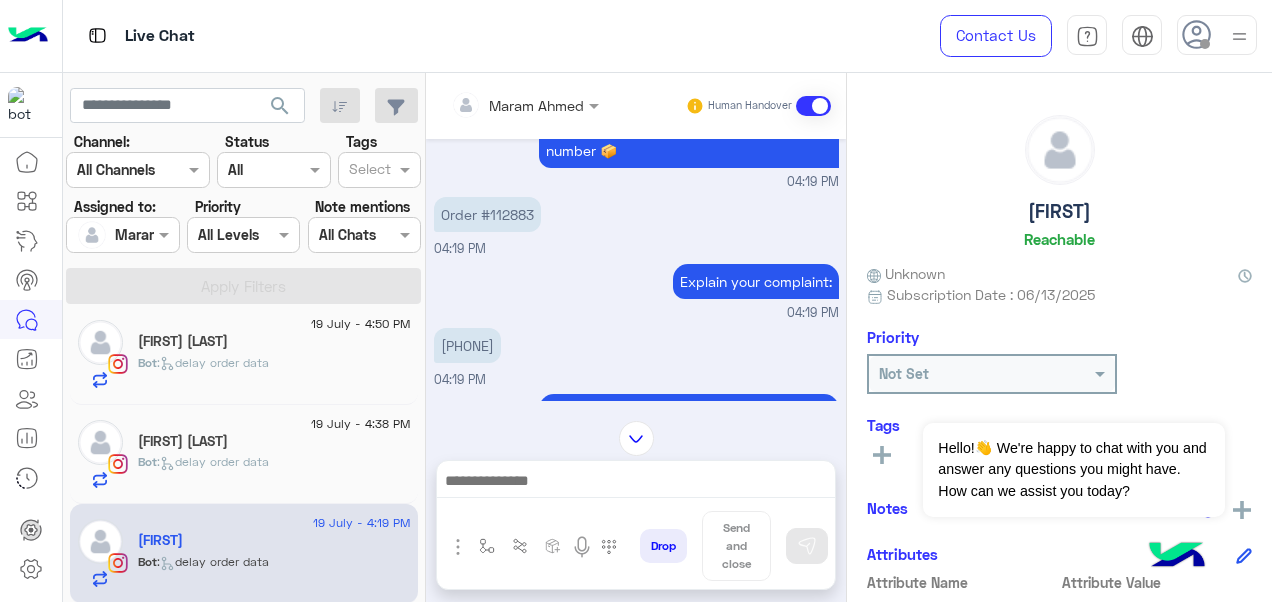 click on "Order #112883" at bounding box center [487, 214] 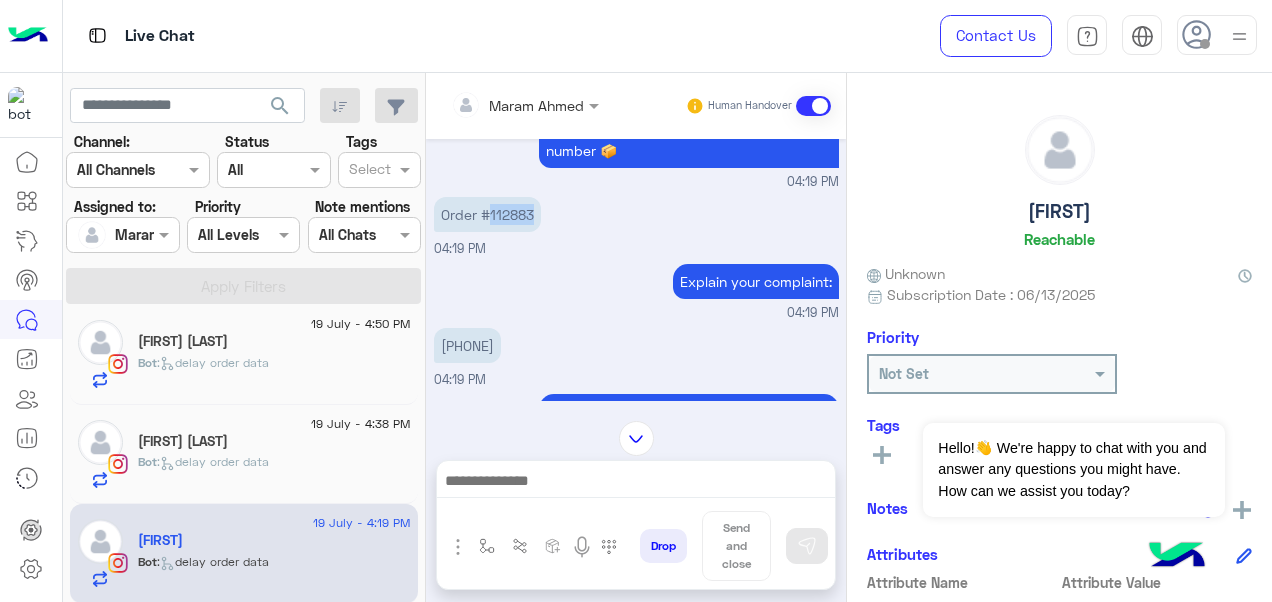 click on "Order #112883" at bounding box center (487, 214) 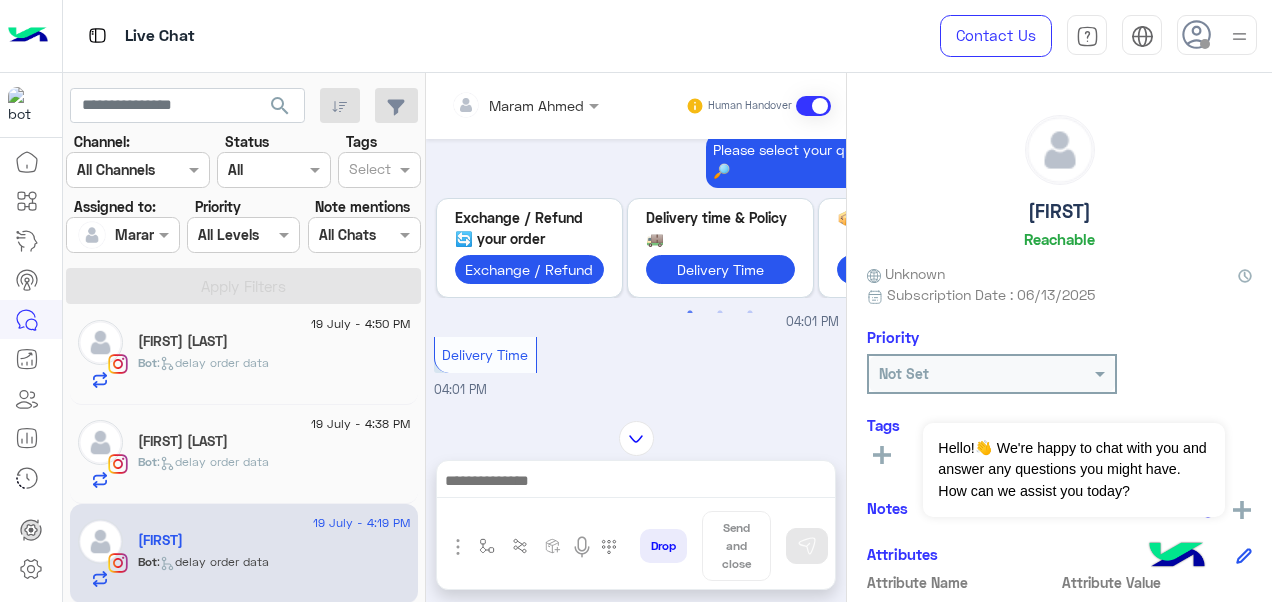 scroll, scrollTop: 46, scrollLeft: 0, axis: vertical 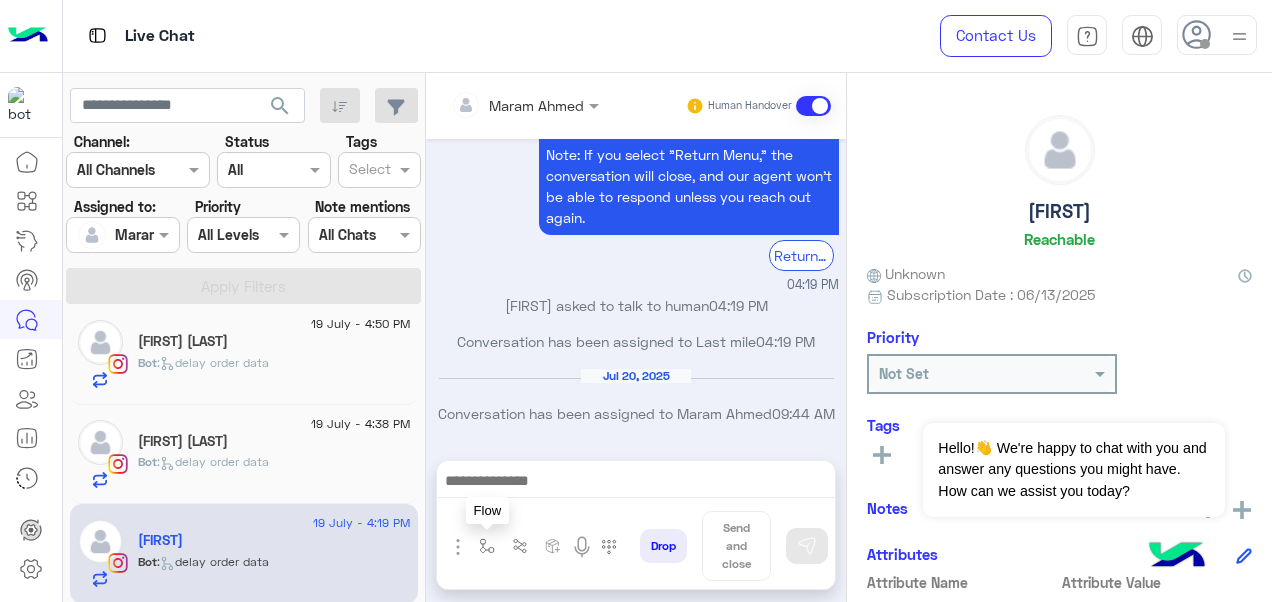 click at bounding box center [487, 546] 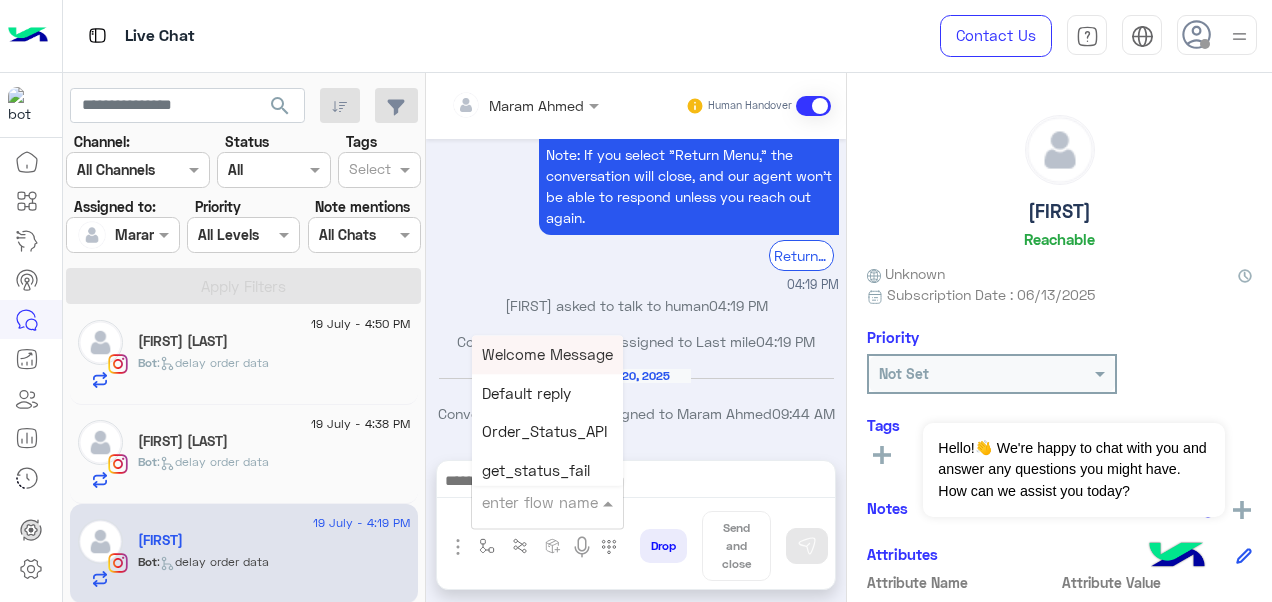 click at bounding box center [523, 502] 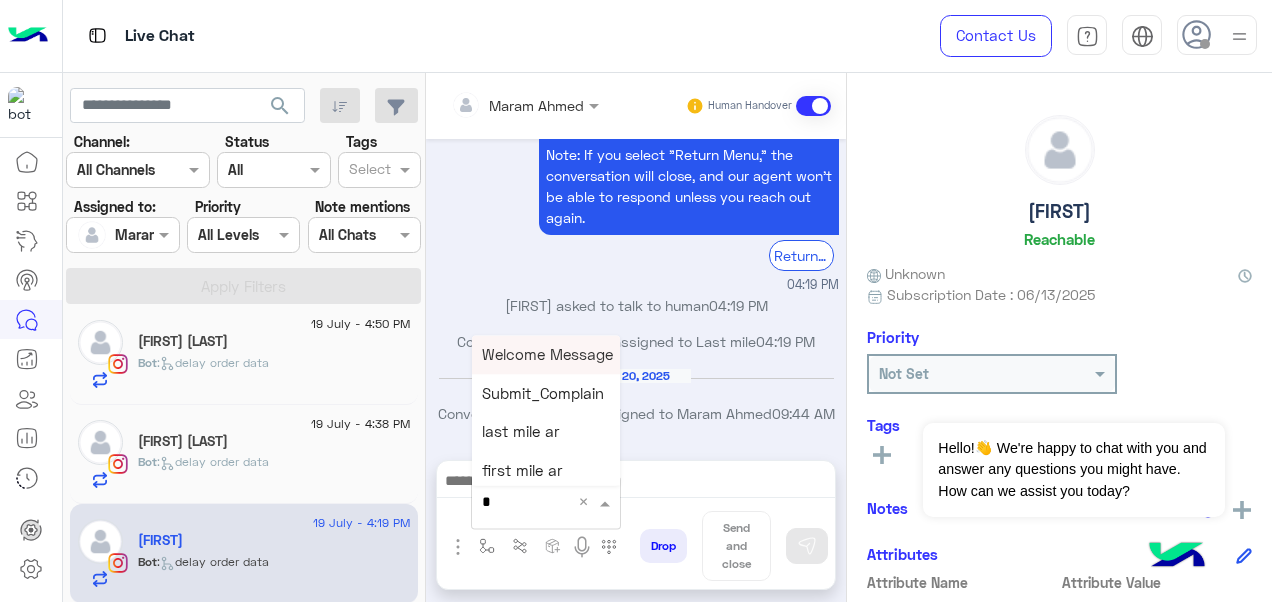 type on "*" 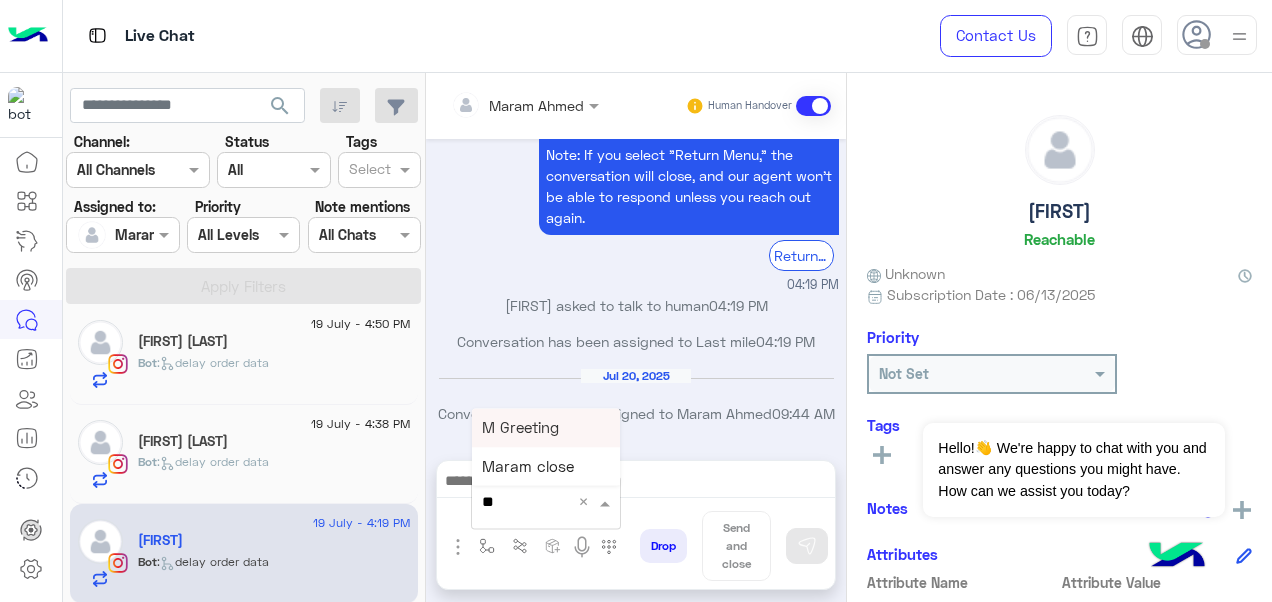 click on "M Greeting" at bounding box center (546, 427) 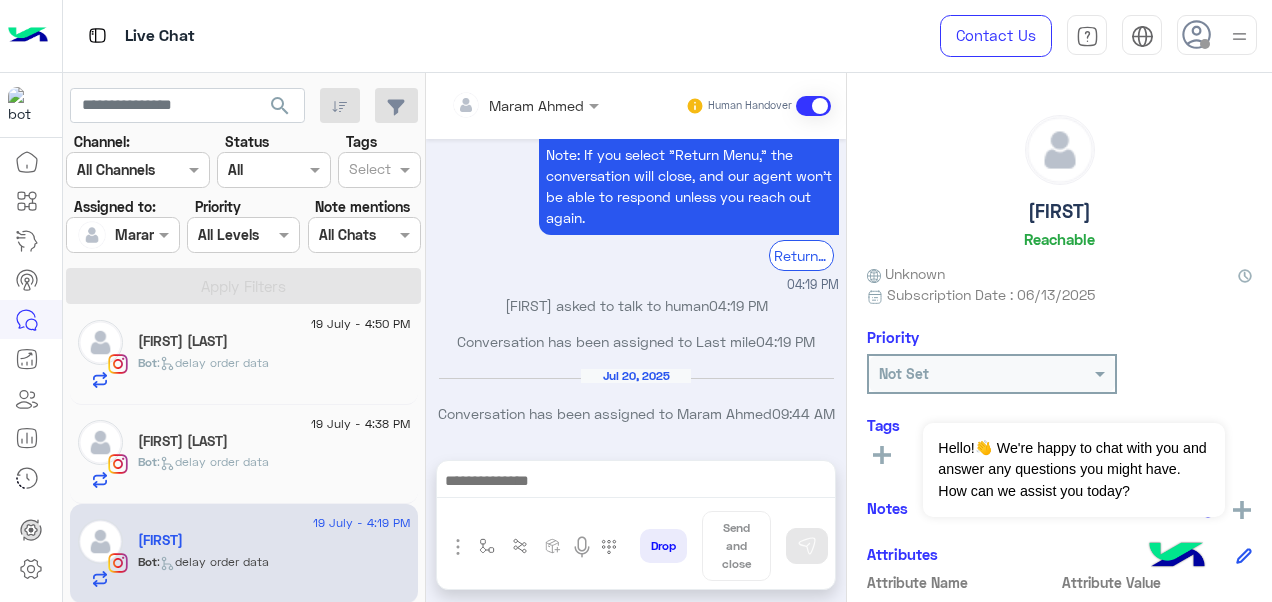type on "**********" 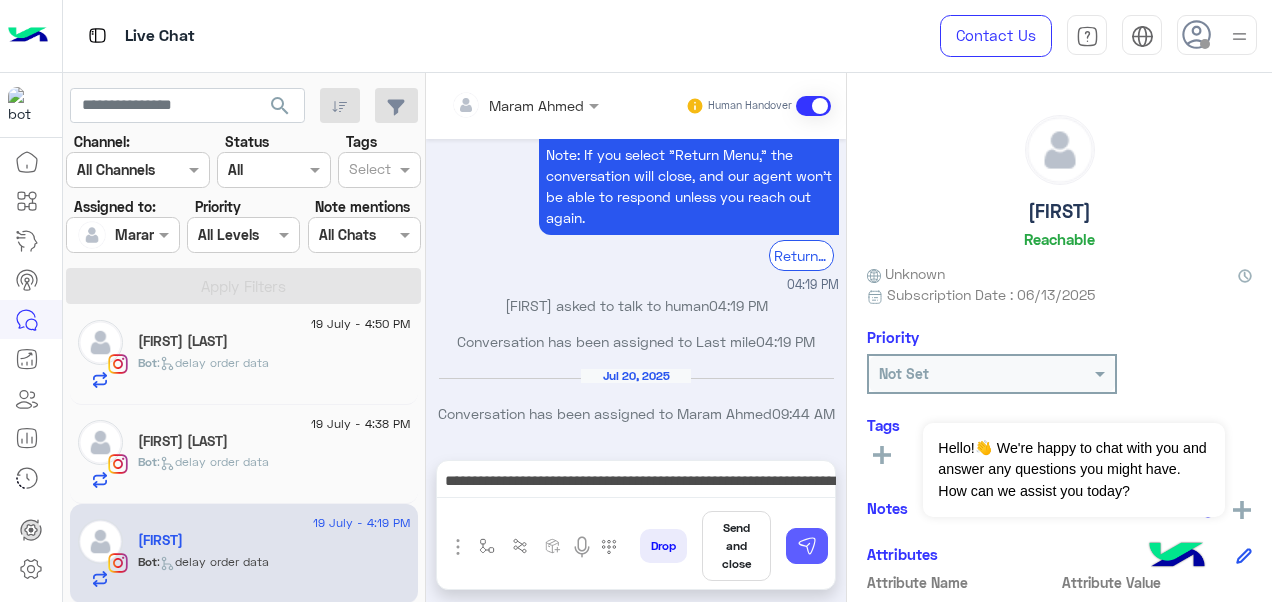 click at bounding box center (807, 546) 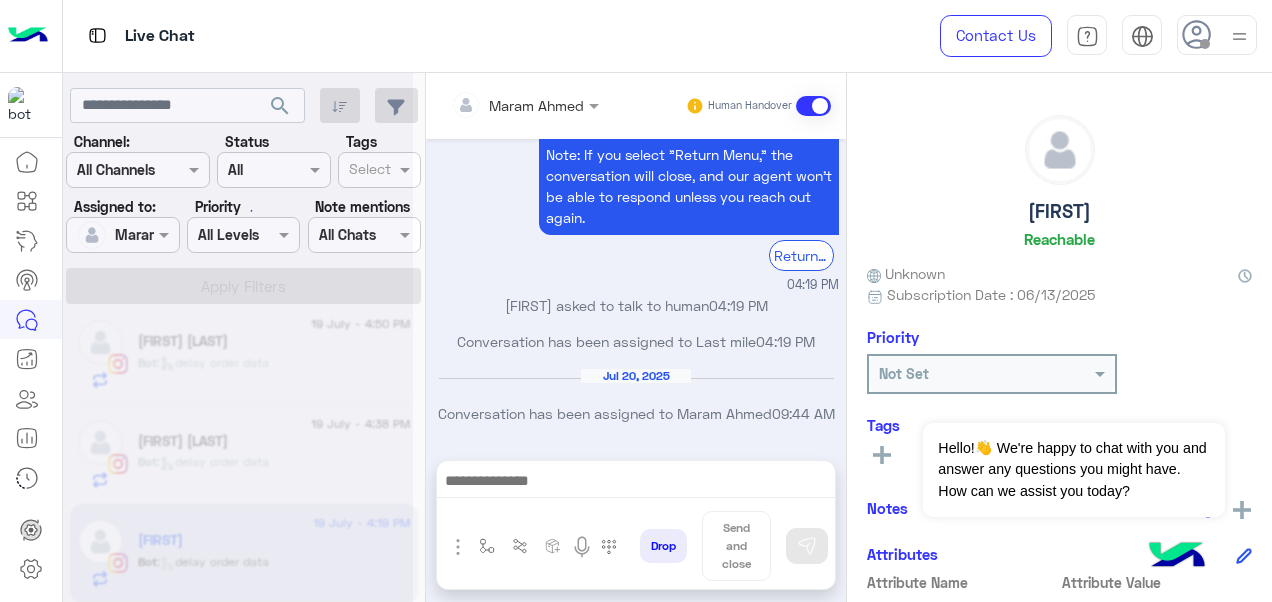 scroll, scrollTop: 3411, scrollLeft: 0, axis: vertical 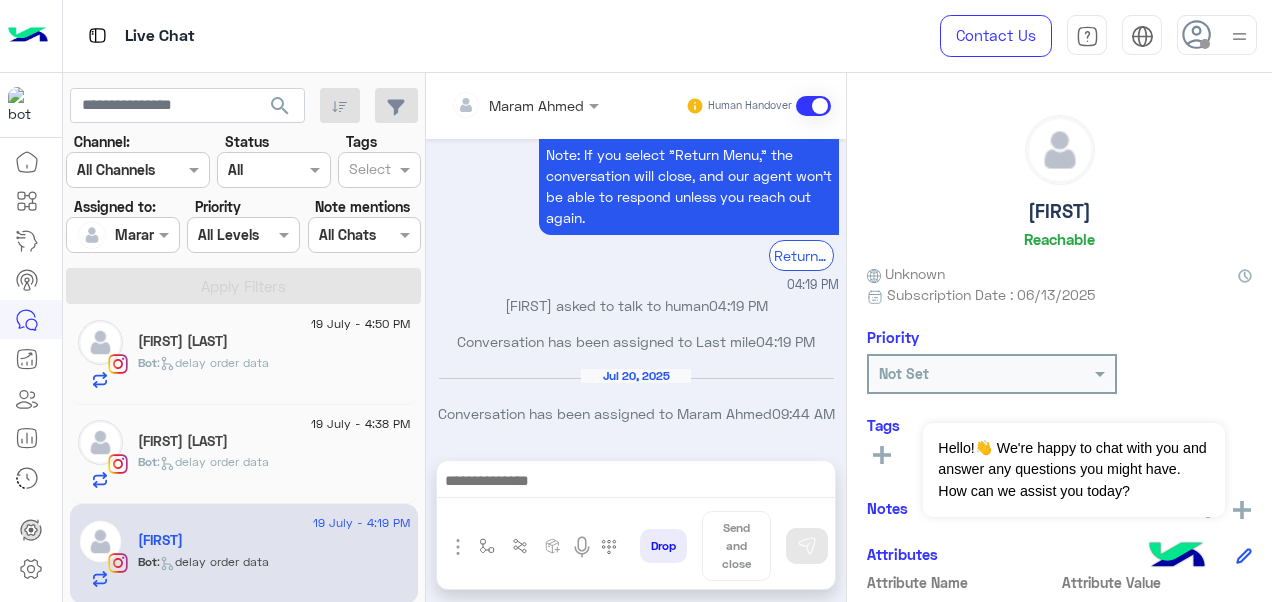click at bounding box center (636, 483) 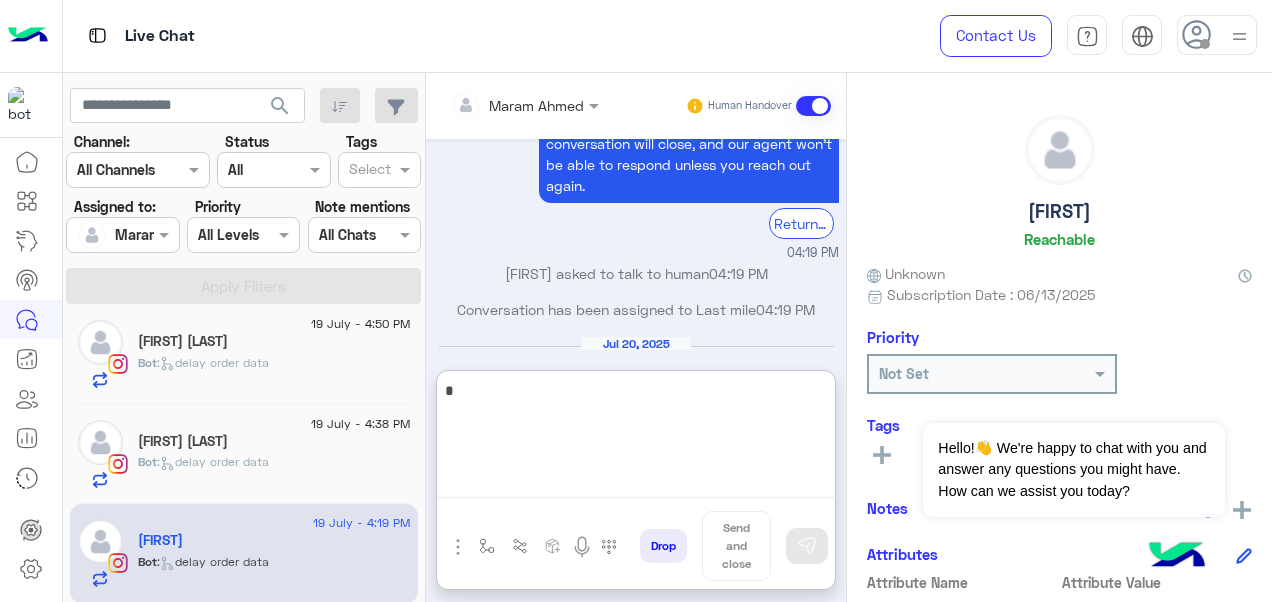 scroll, scrollTop: 3622, scrollLeft: 0, axis: vertical 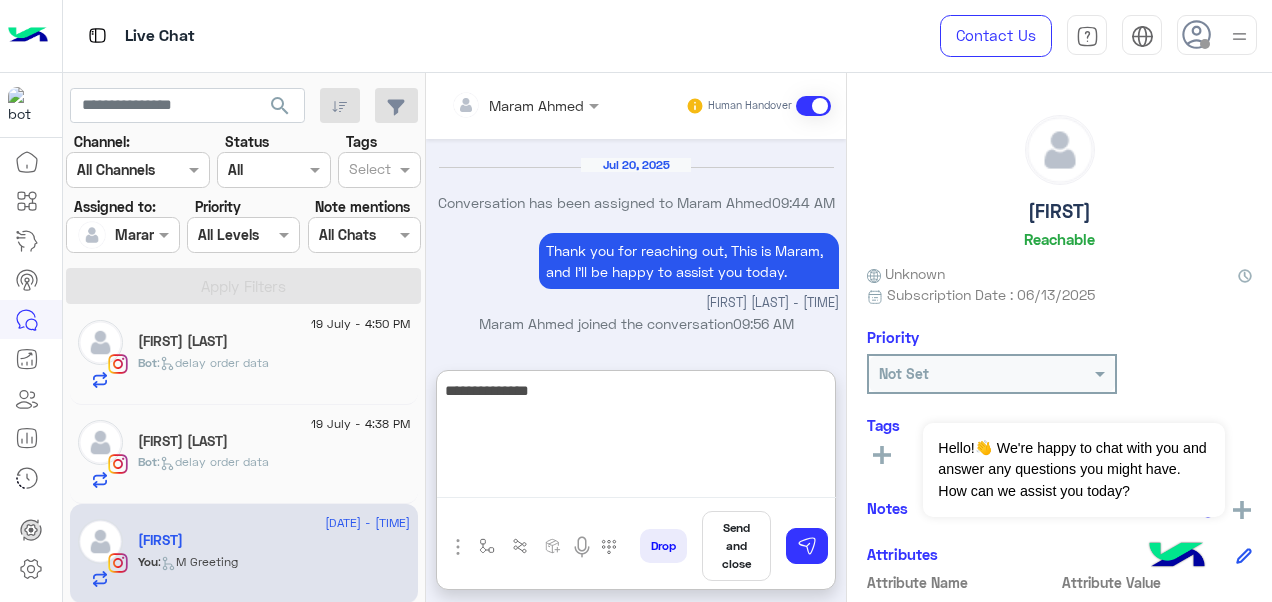 paste on "**********" 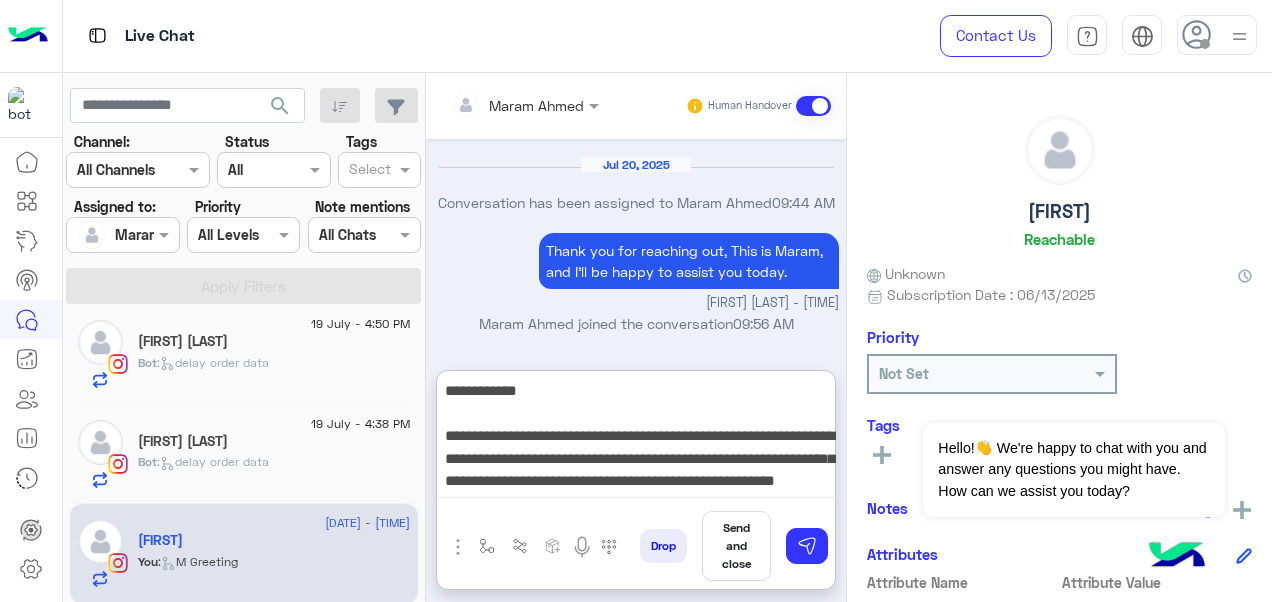 scroll, scrollTop: 15, scrollLeft: 0, axis: vertical 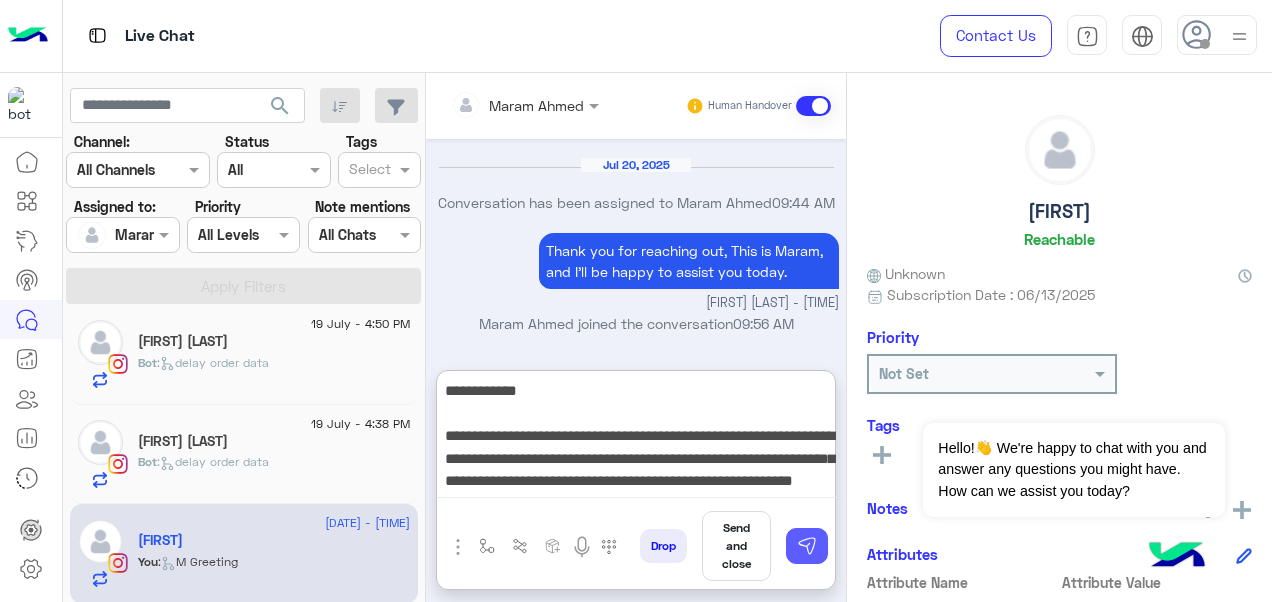type on "**********" 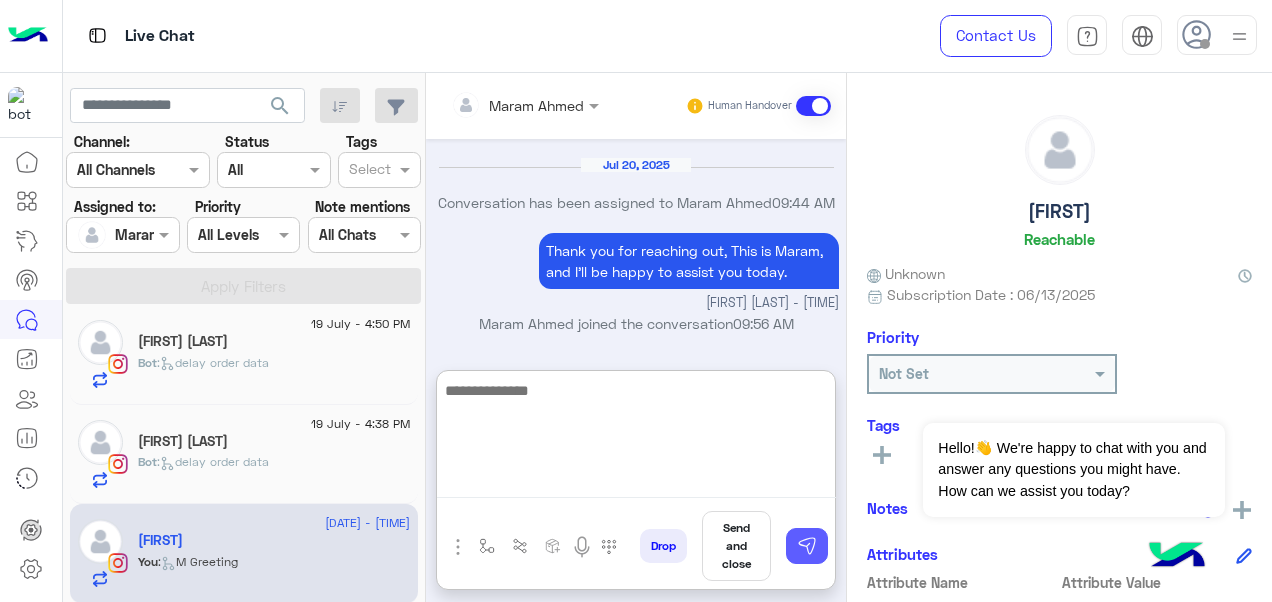 scroll, scrollTop: 3760, scrollLeft: 0, axis: vertical 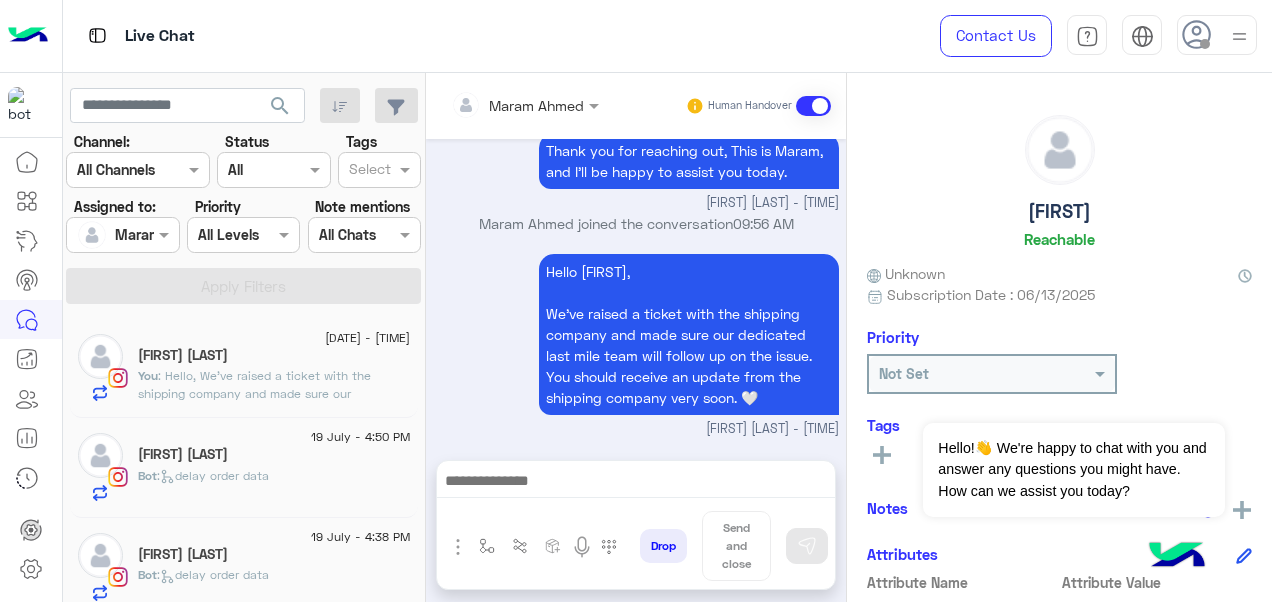 click on "[NAME]" 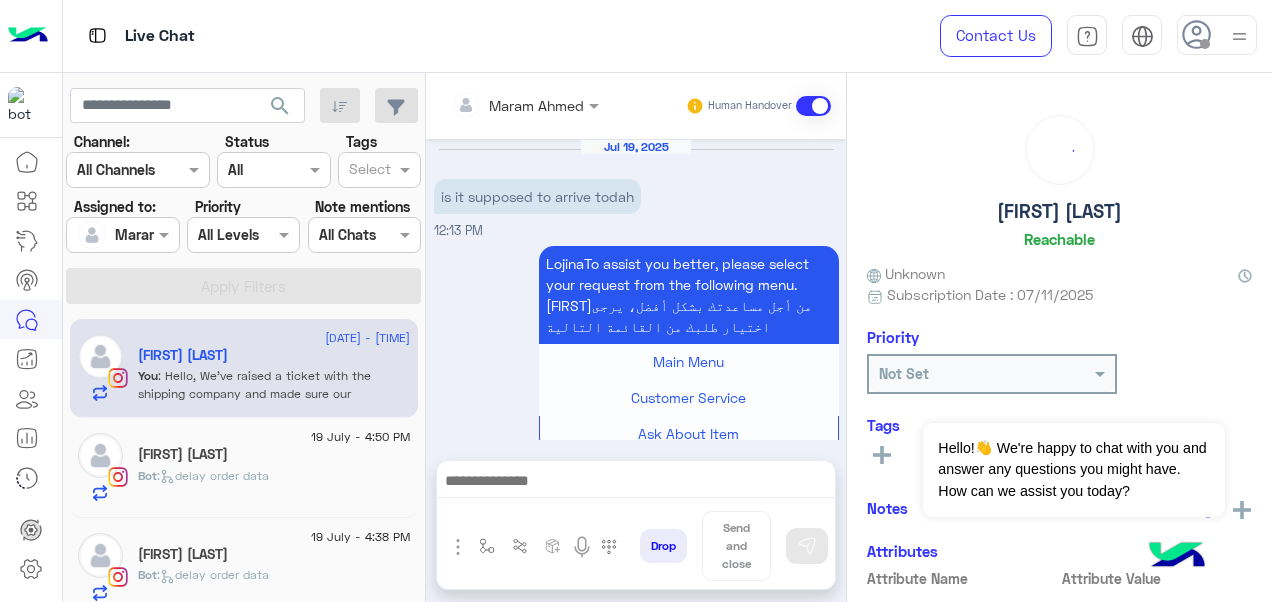 scroll, scrollTop: 810, scrollLeft: 0, axis: vertical 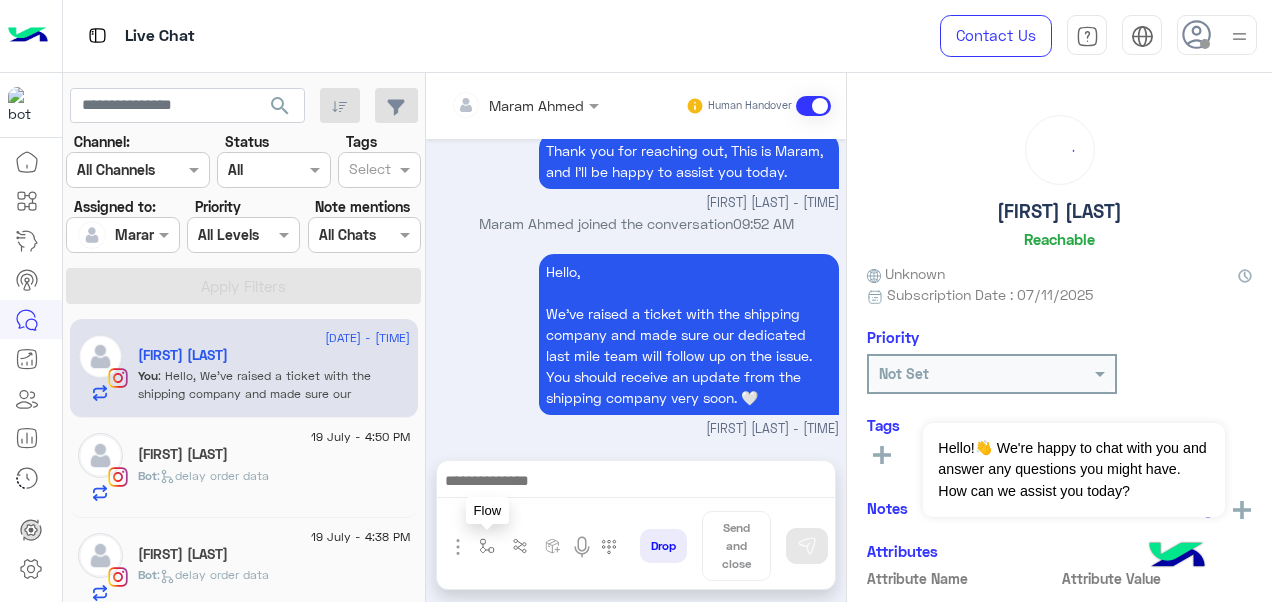 click at bounding box center [487, 546] 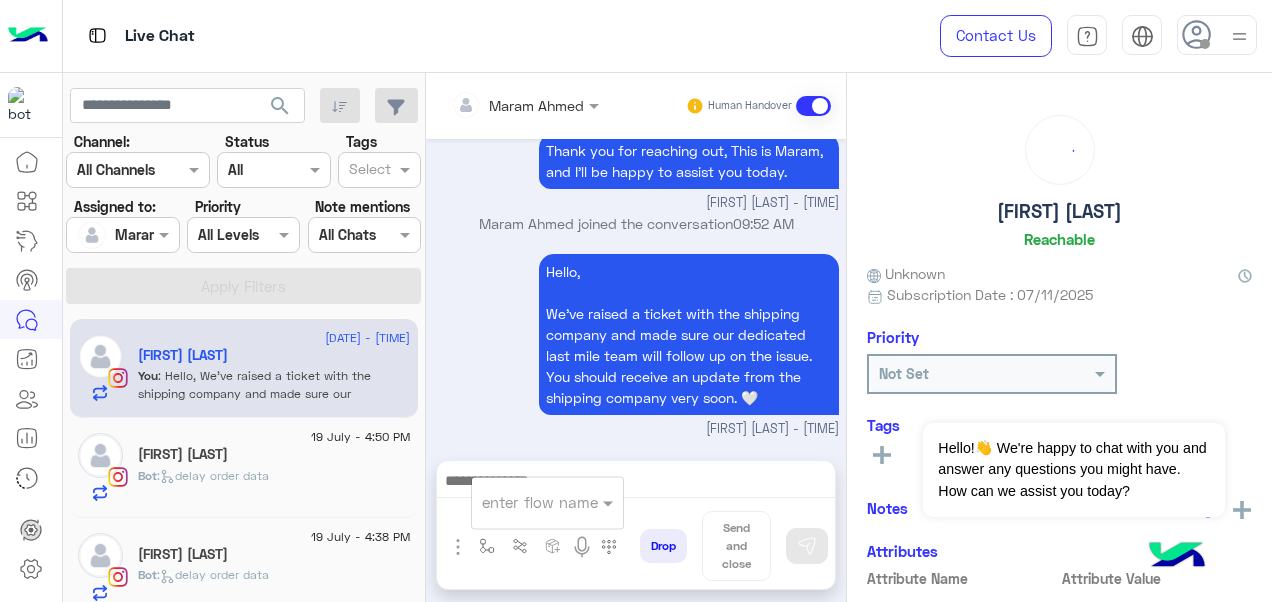 click on "enter flow name" at bounding box center (547, 502) 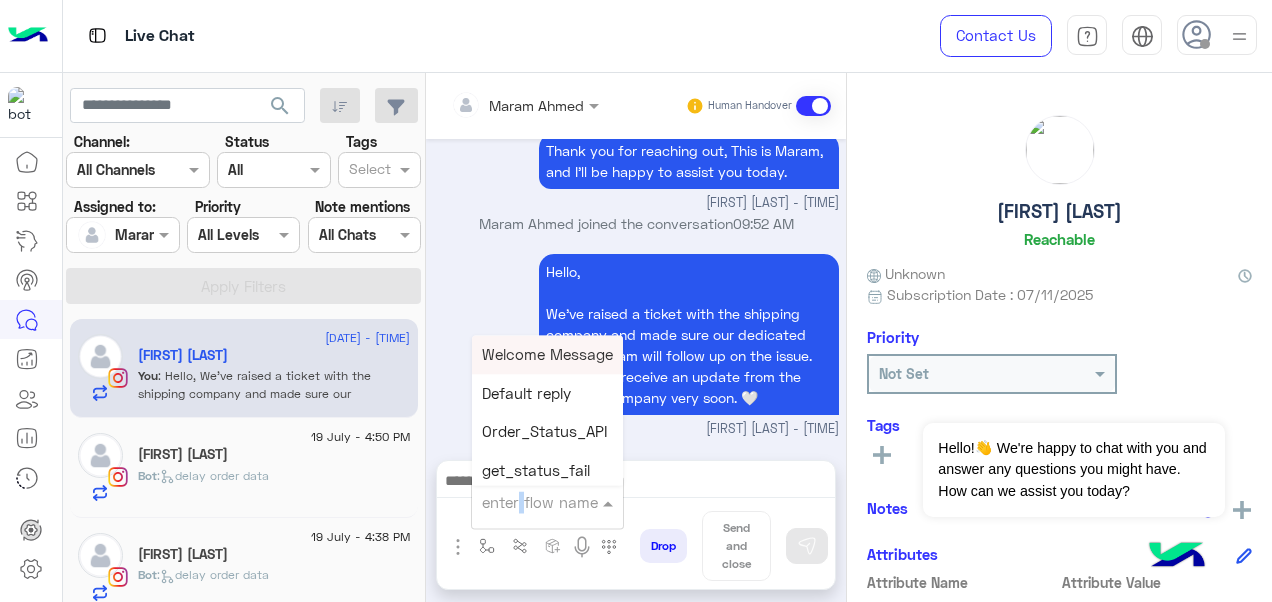 click at bounding box center (523, 502) 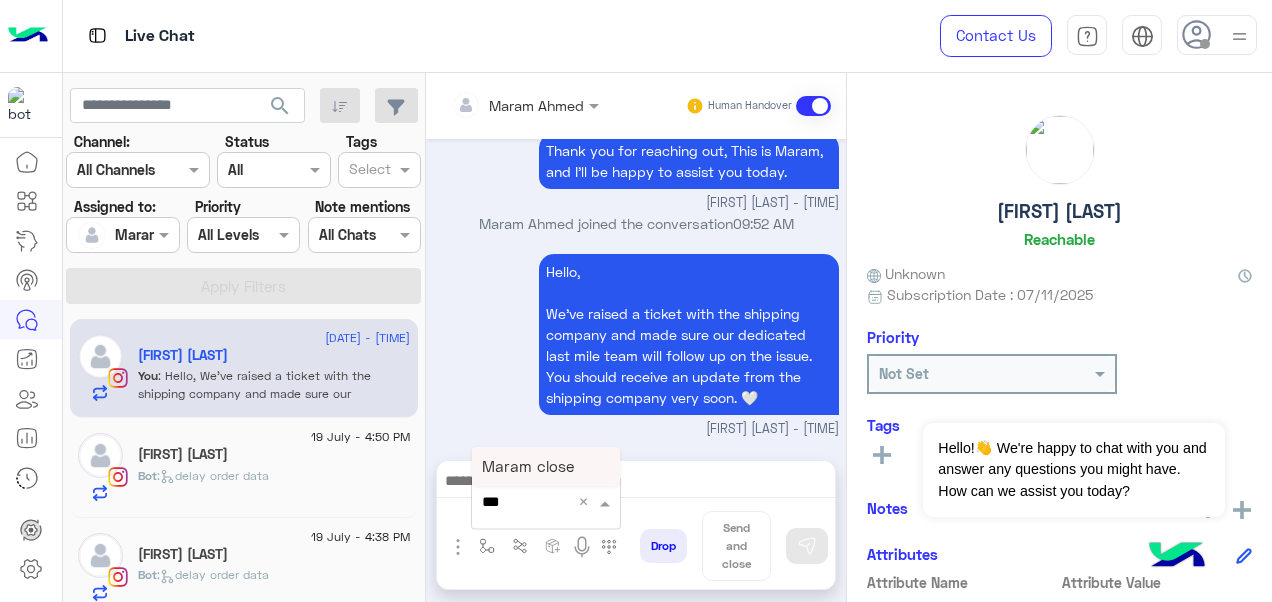 type on "****" 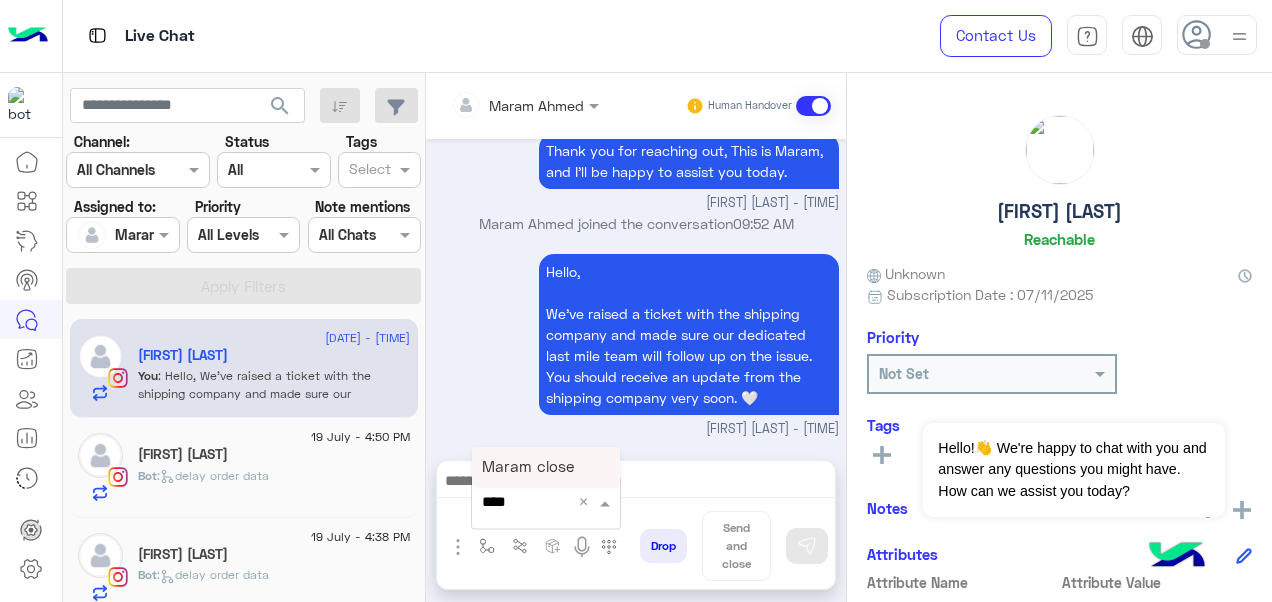 click on "Maram close" at bounding box center [528, 466] 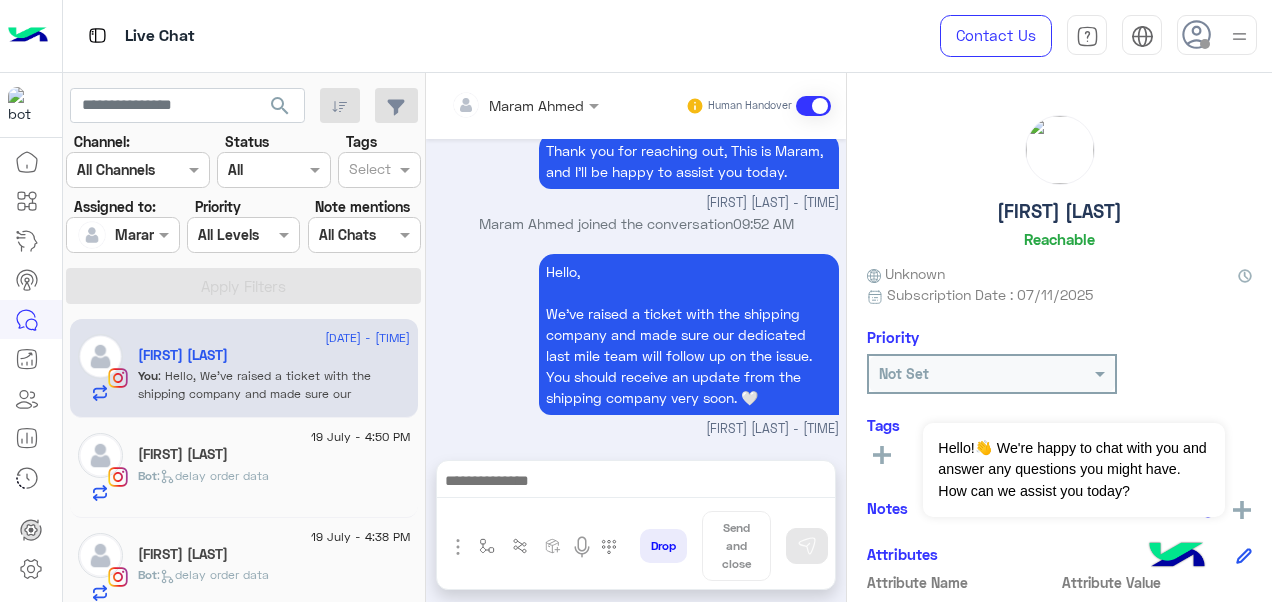type on "**********" 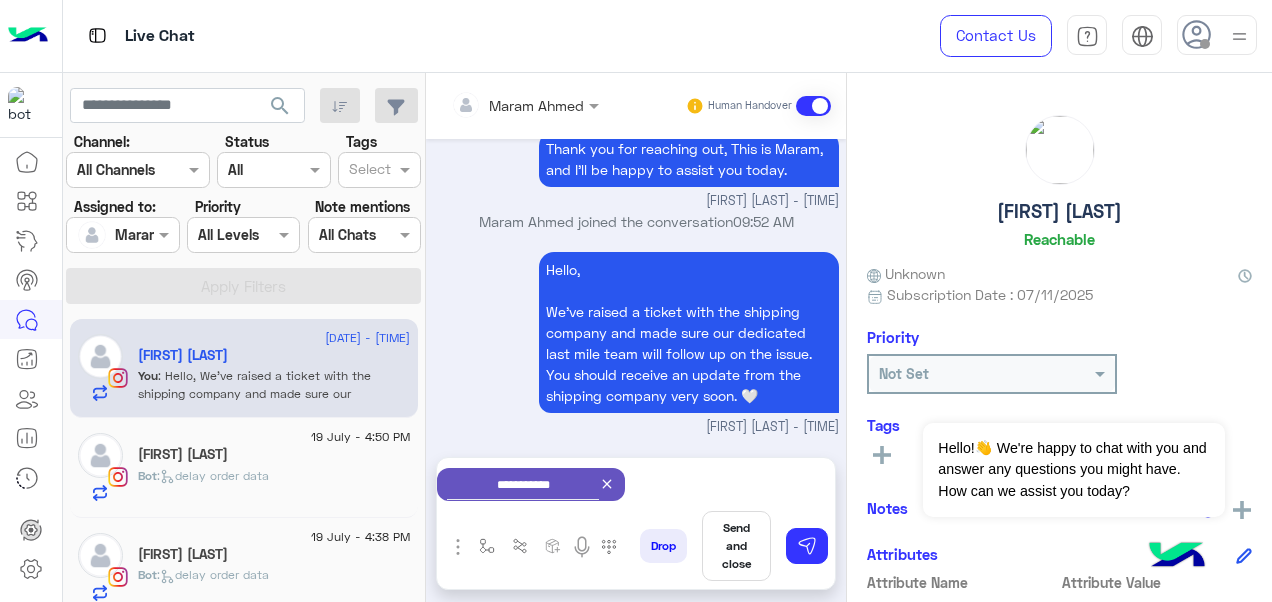 click on "Send and close" at bounding box center [736, 546] 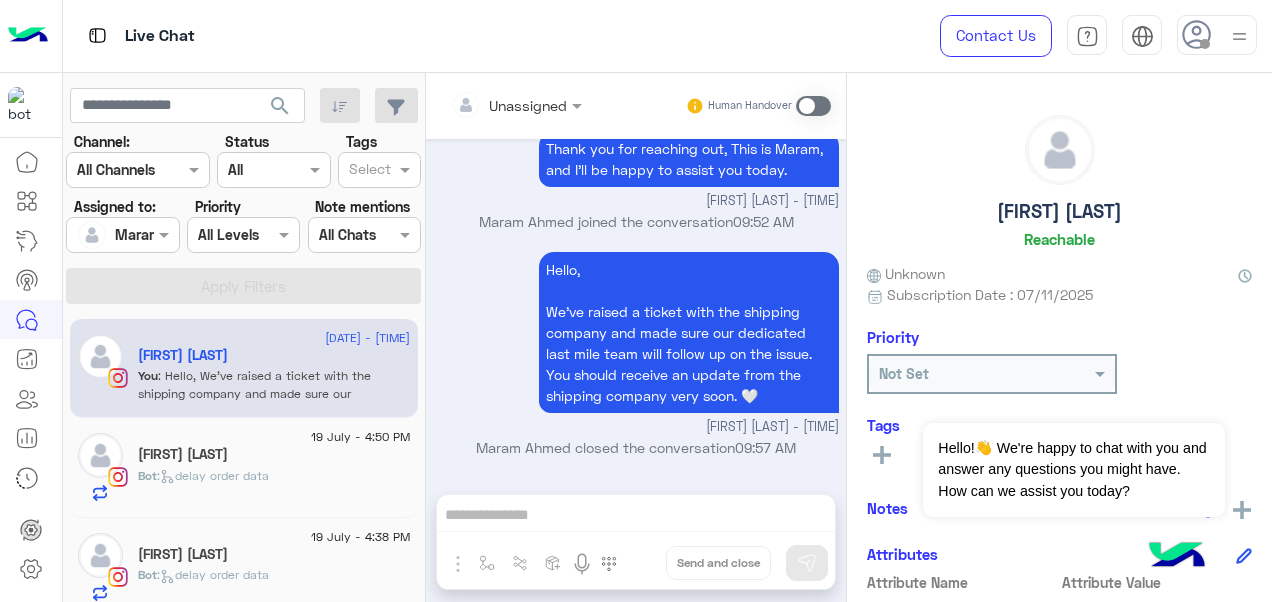 scroll, scrollTop: 814, scrollLeft: 0, axis: vertical 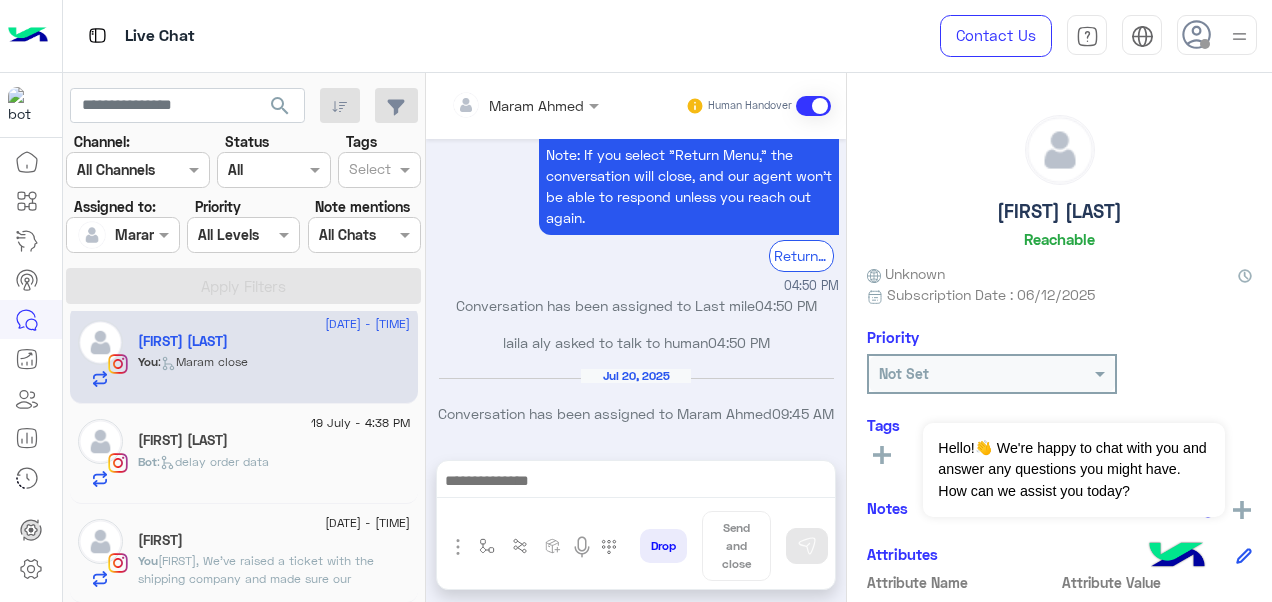 click on "19 July - 4:38 PM  Eman Elsaftawy  Bot :   delay order data" 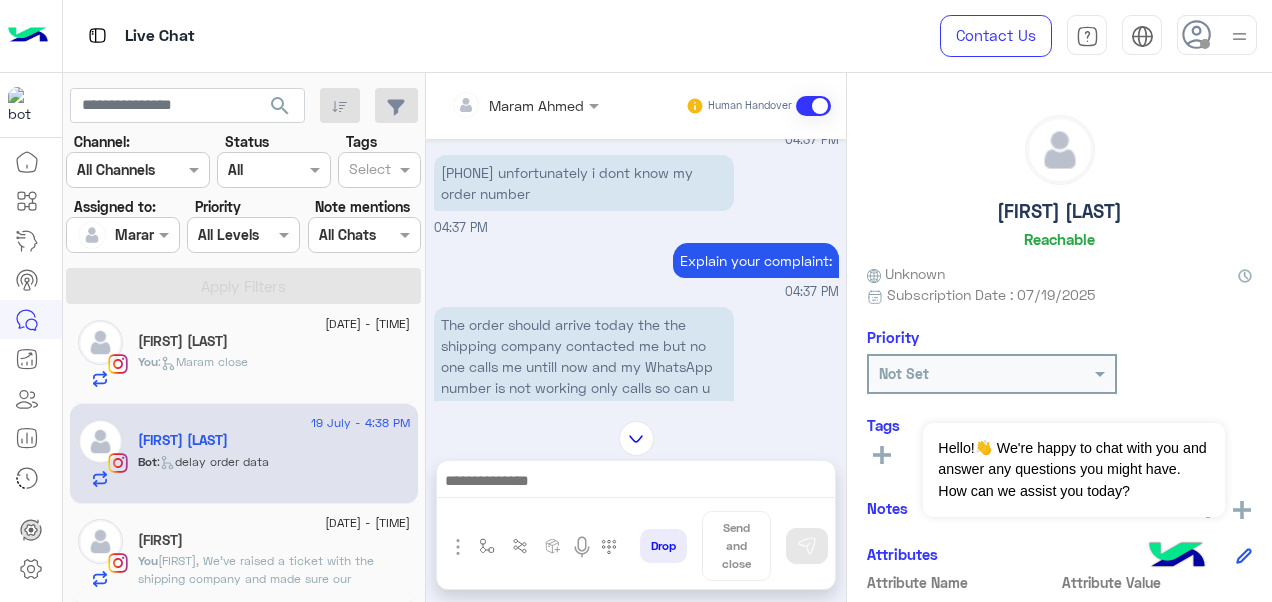 scroll, scrollTop: 527, scrollLeft: 0, axis: vertical 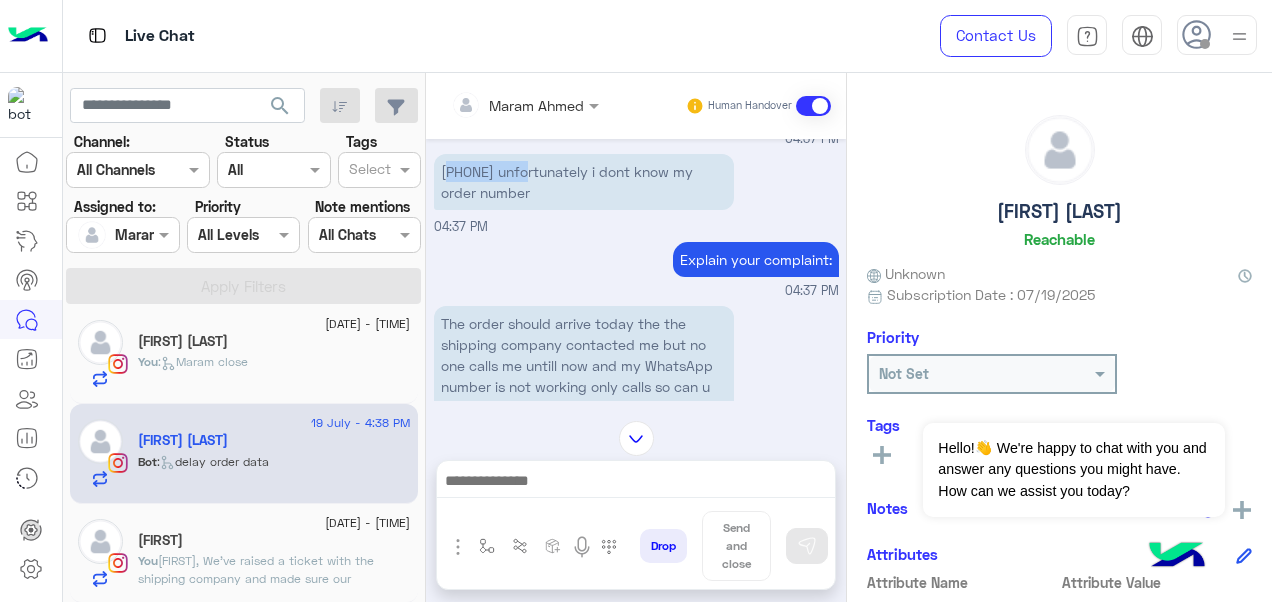 drag, startPoint x: 246, startPoint y: 449, endPoint x: 450, endPoint y: 177, distance: 340 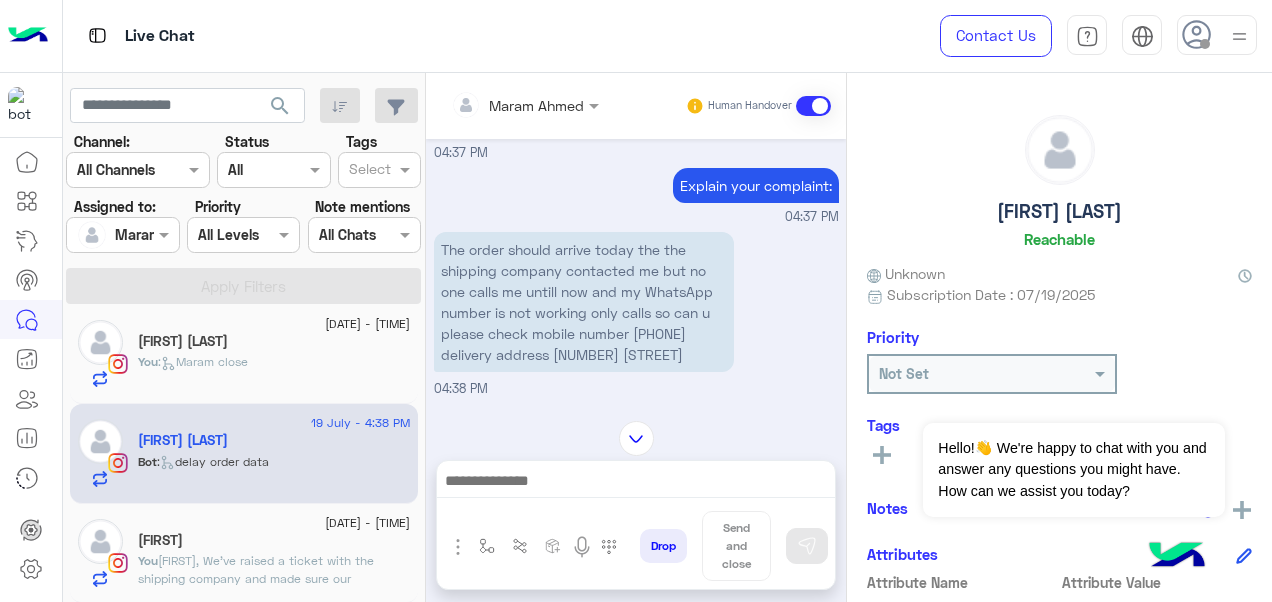 scroll, scrollTop: 613, scrollLeft: 0, axis: vertical 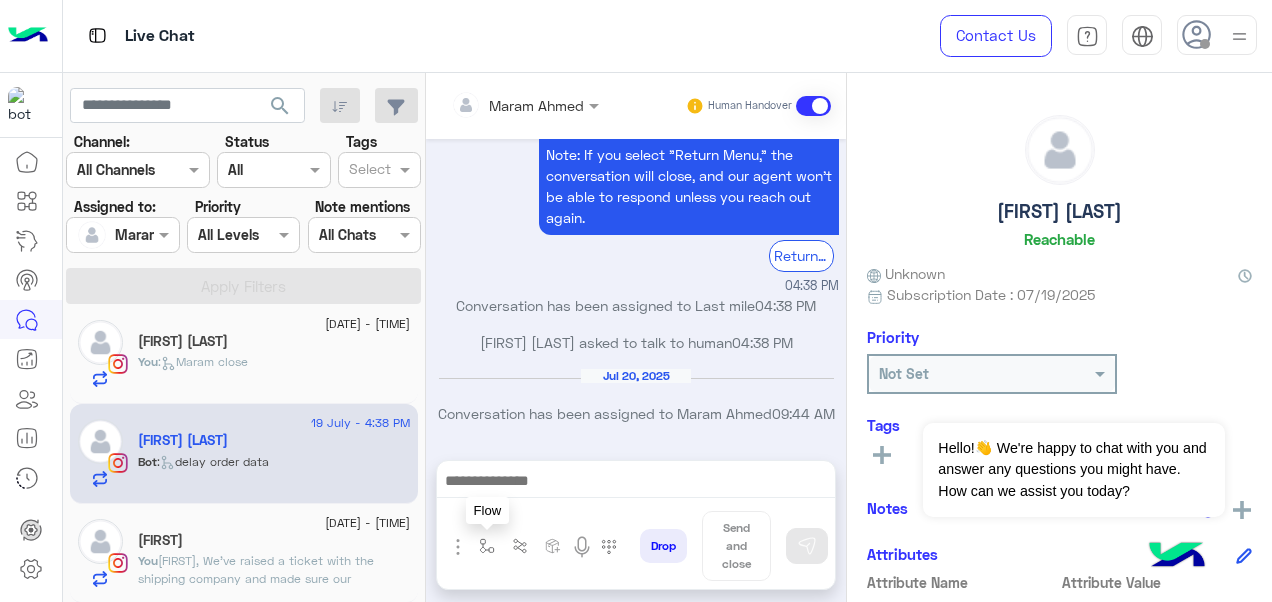 click at bounding box center (487, 546) 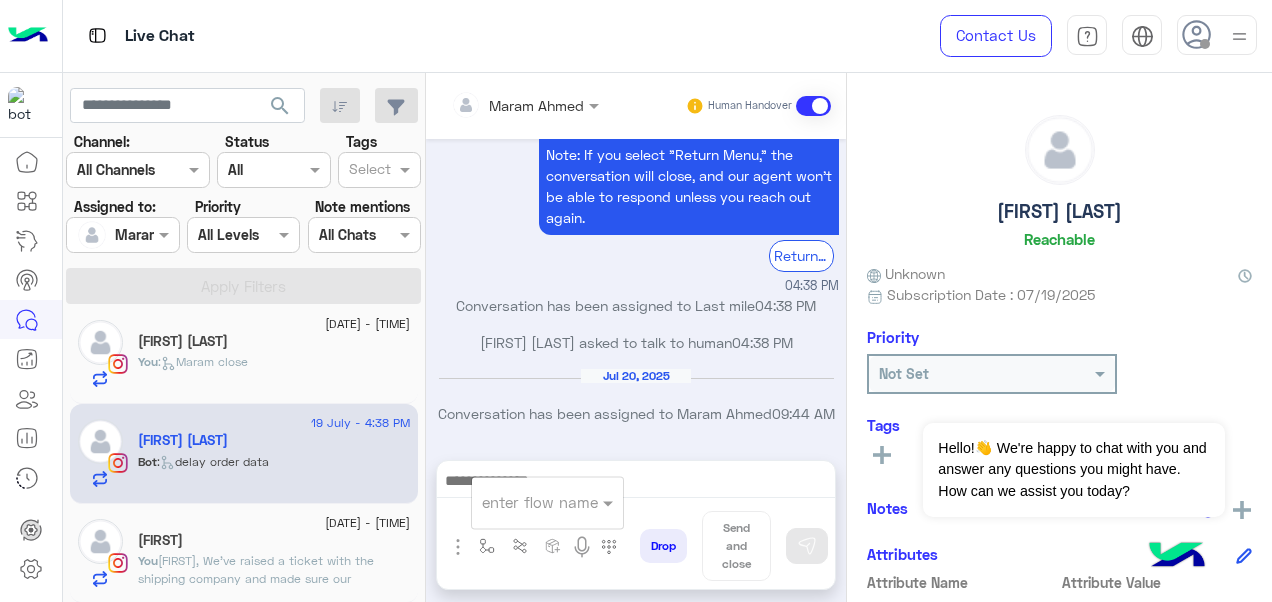 click at bounding box center (523, 502) 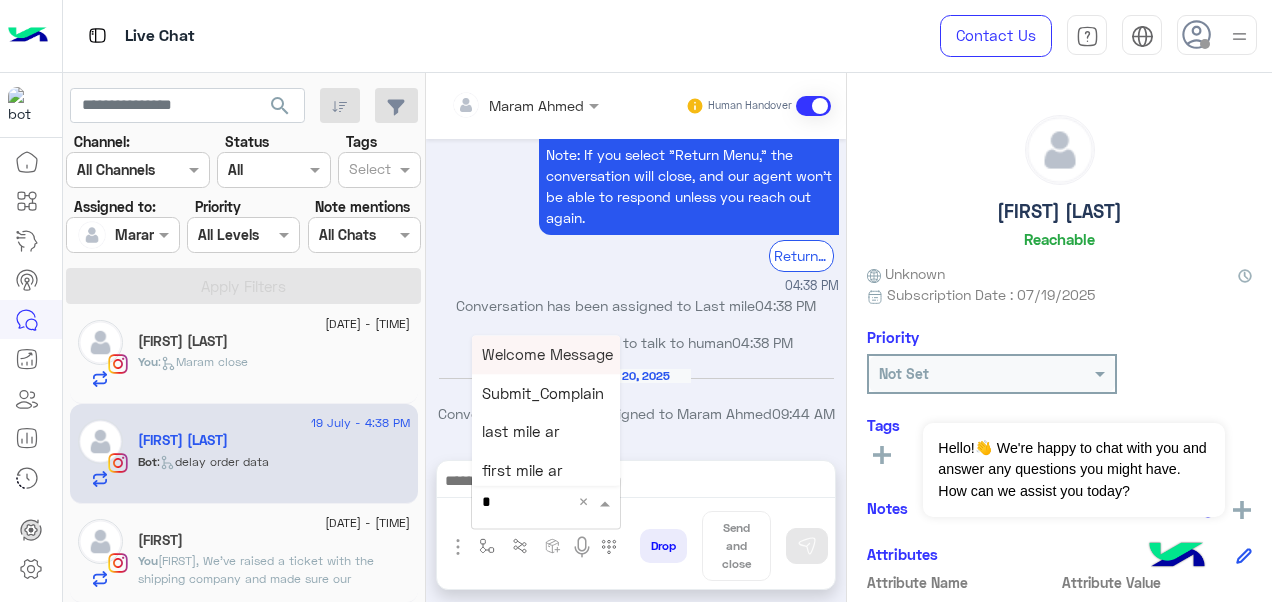 type on "*" 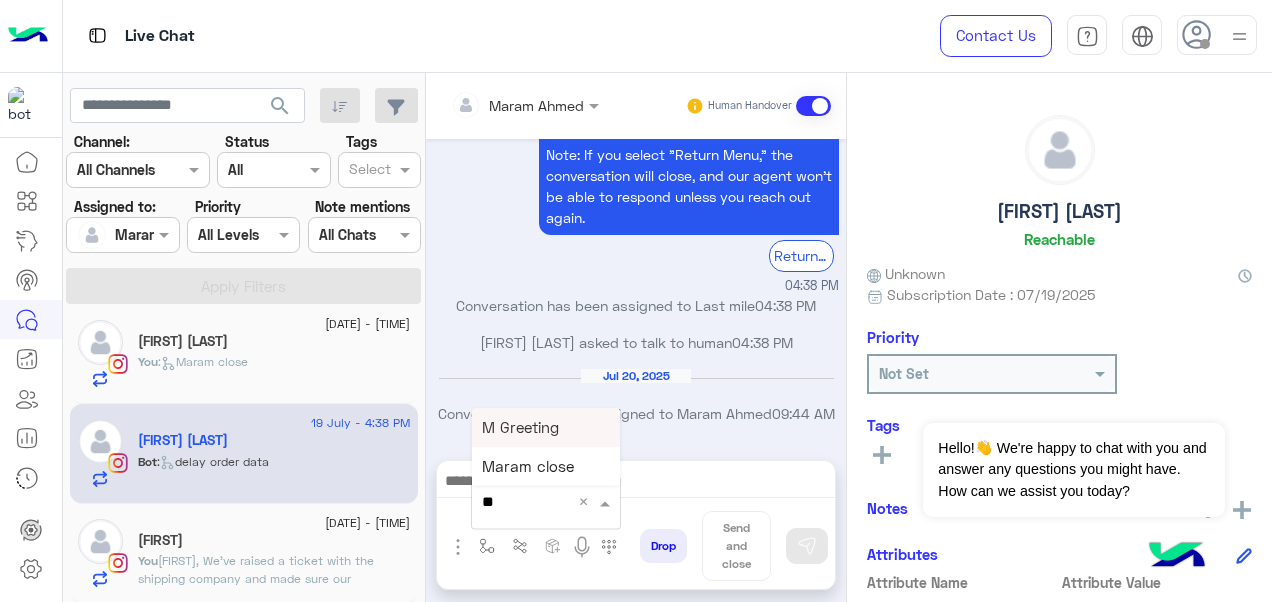 click on "M Greeting" at bounding box center (546, 427) 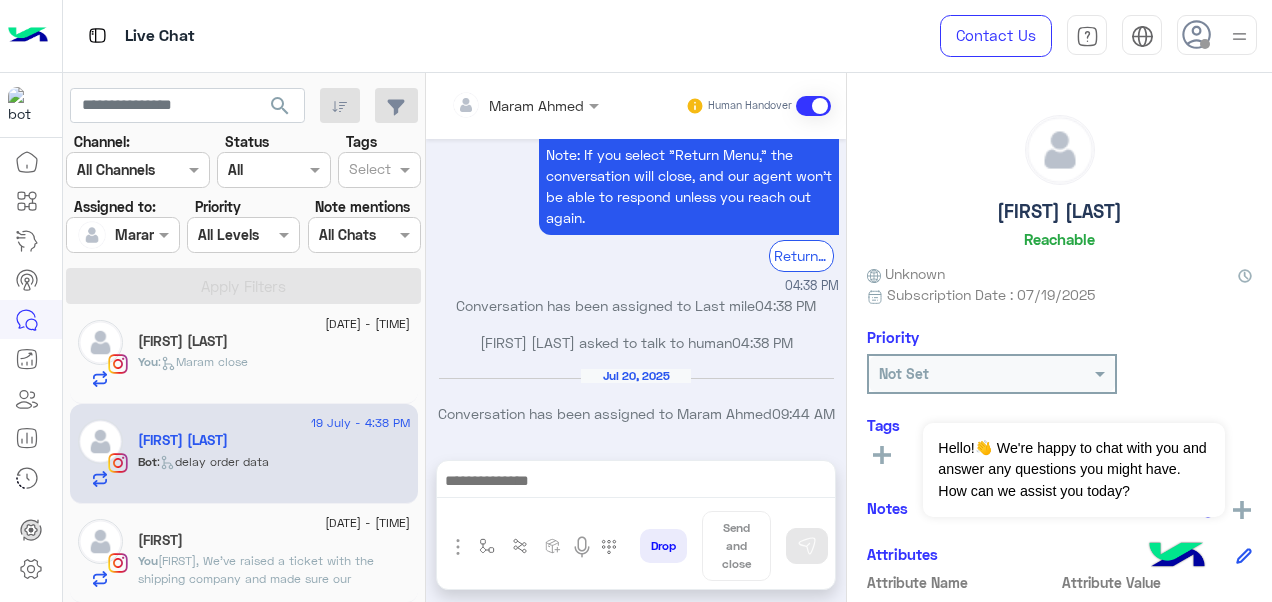 type on "**********" 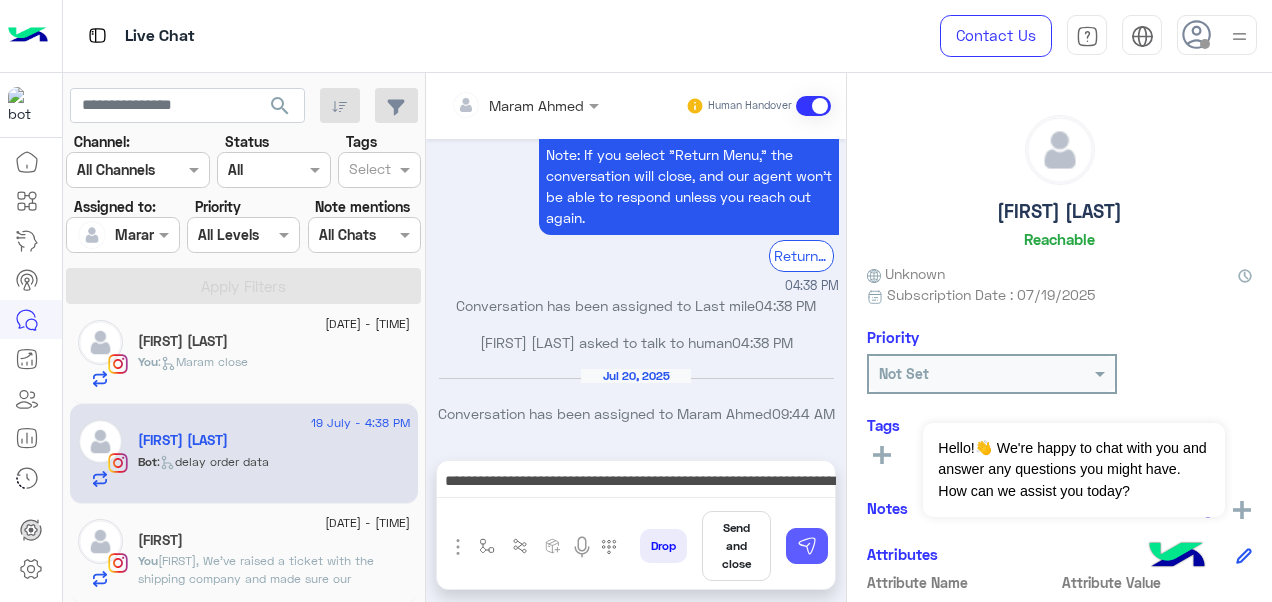 click at bounding box center (807, 546) 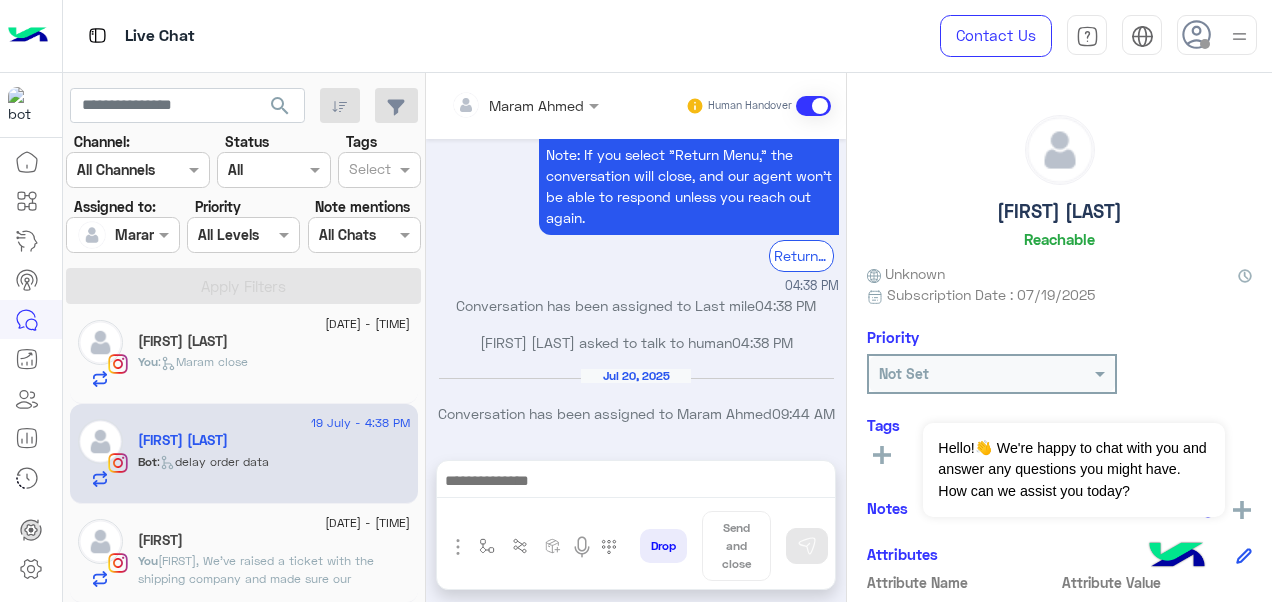 click at bounding box center [636, 483] 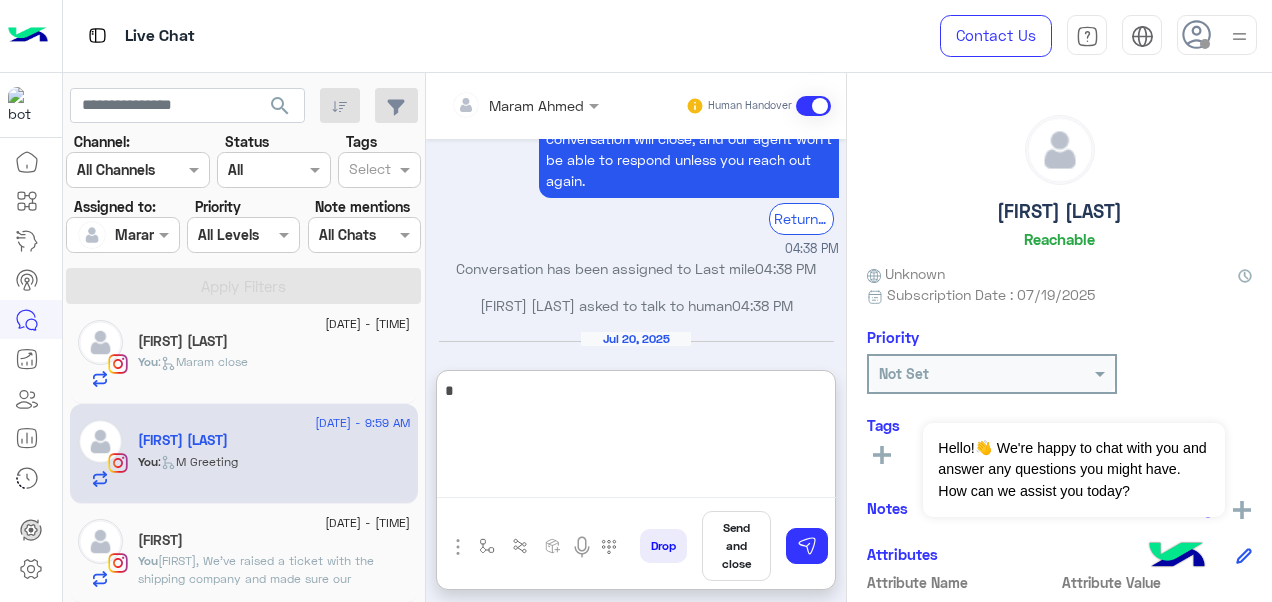 scroll, scrollTop: 1220, scrollLeft: 0, axis: vertical 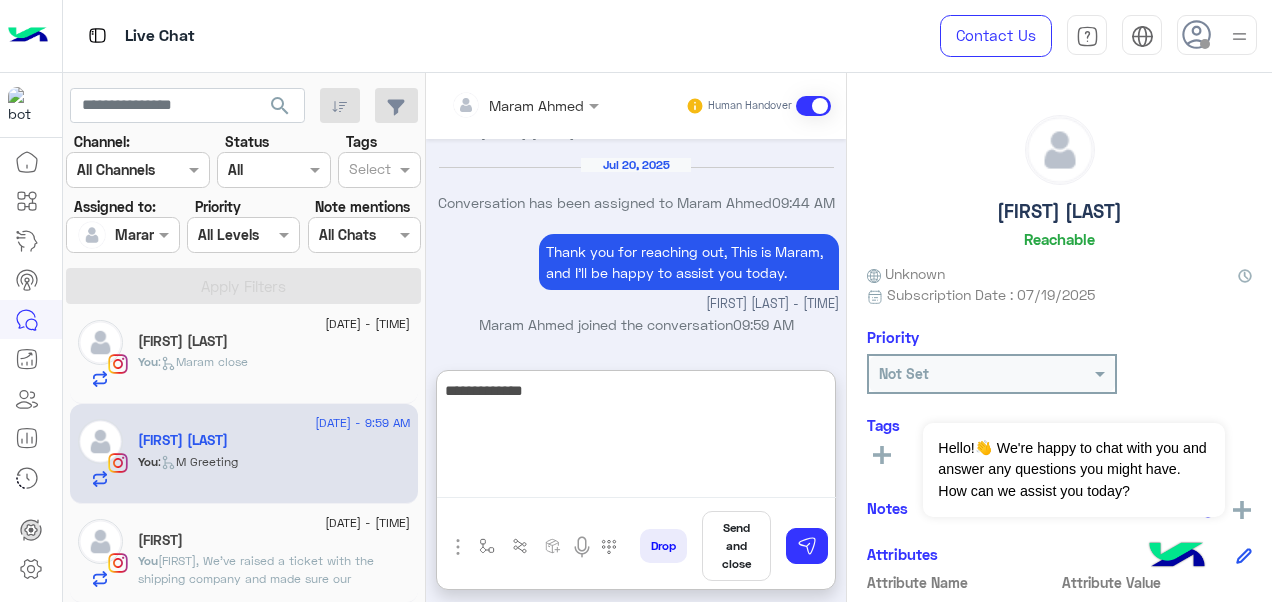 paste on "**********" 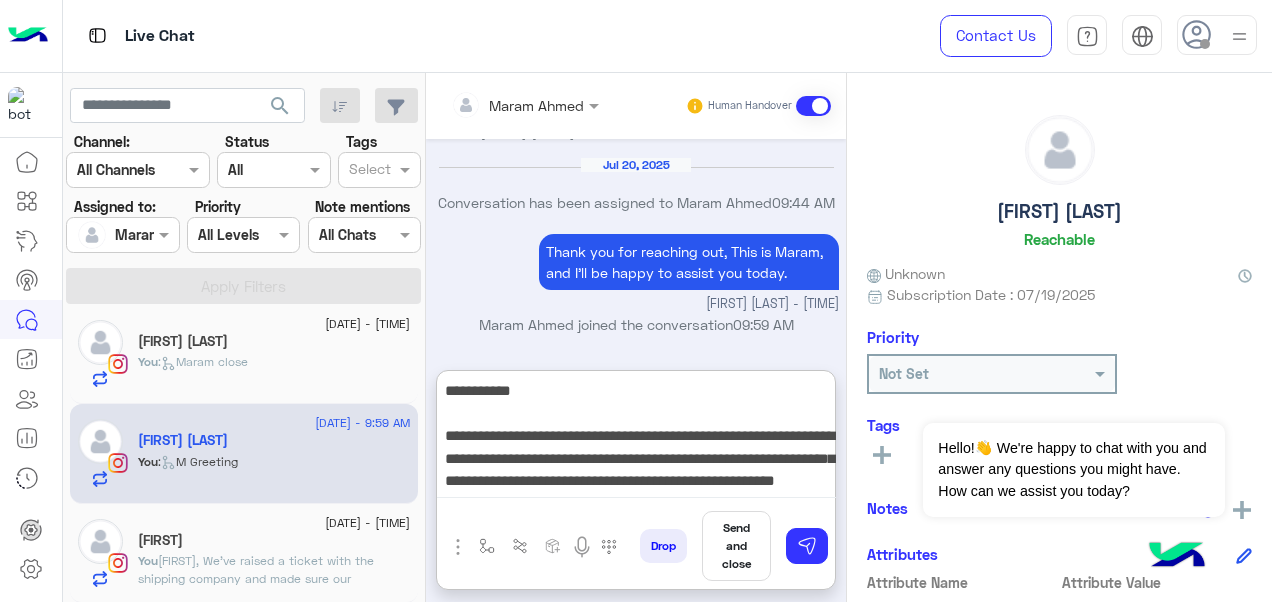 scroll, scrollTop: 15, scrollLeft: 0, axis: vertical 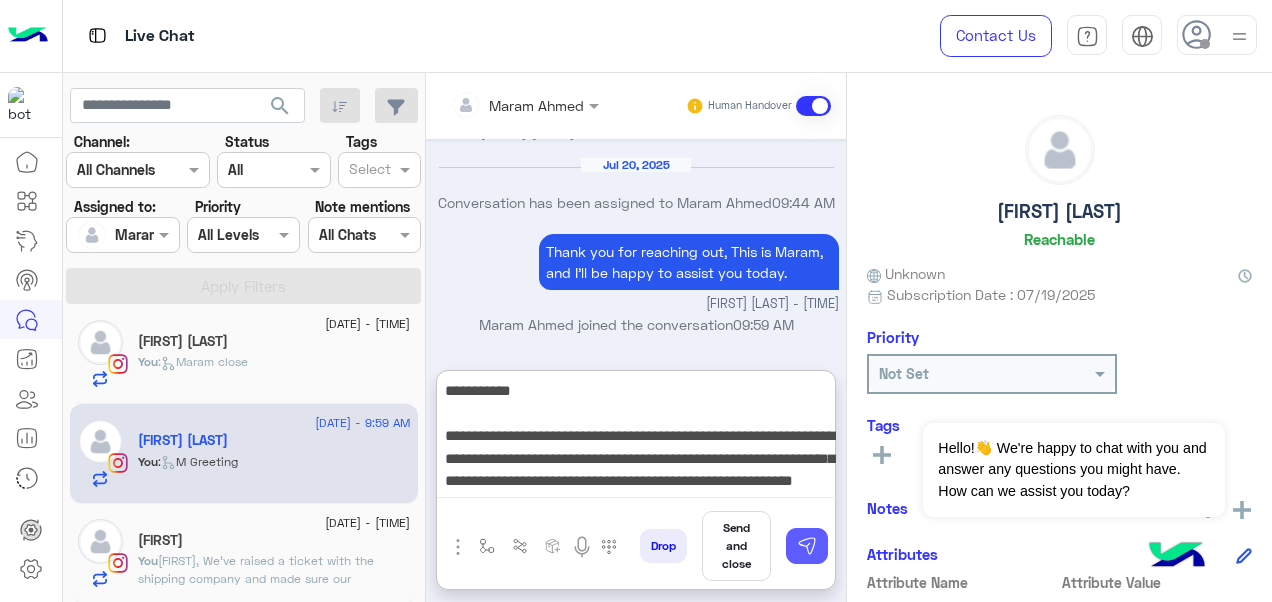 type on "**********" 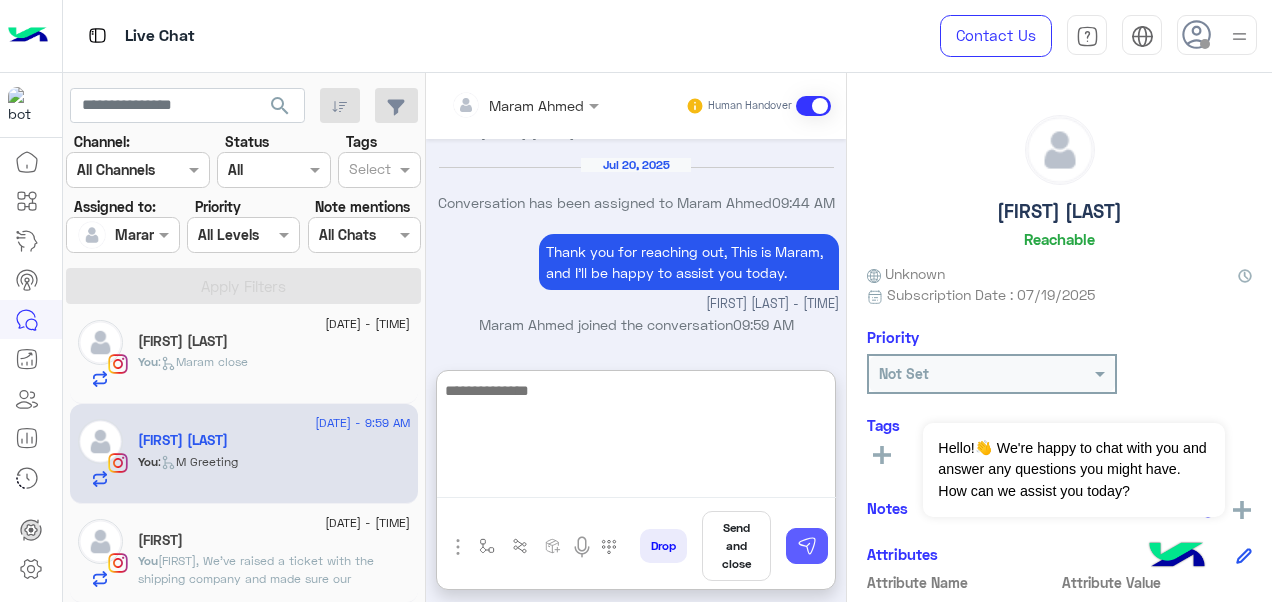 scroll, scrollTop: 1354, scrollLeft: 0, axis: vertical 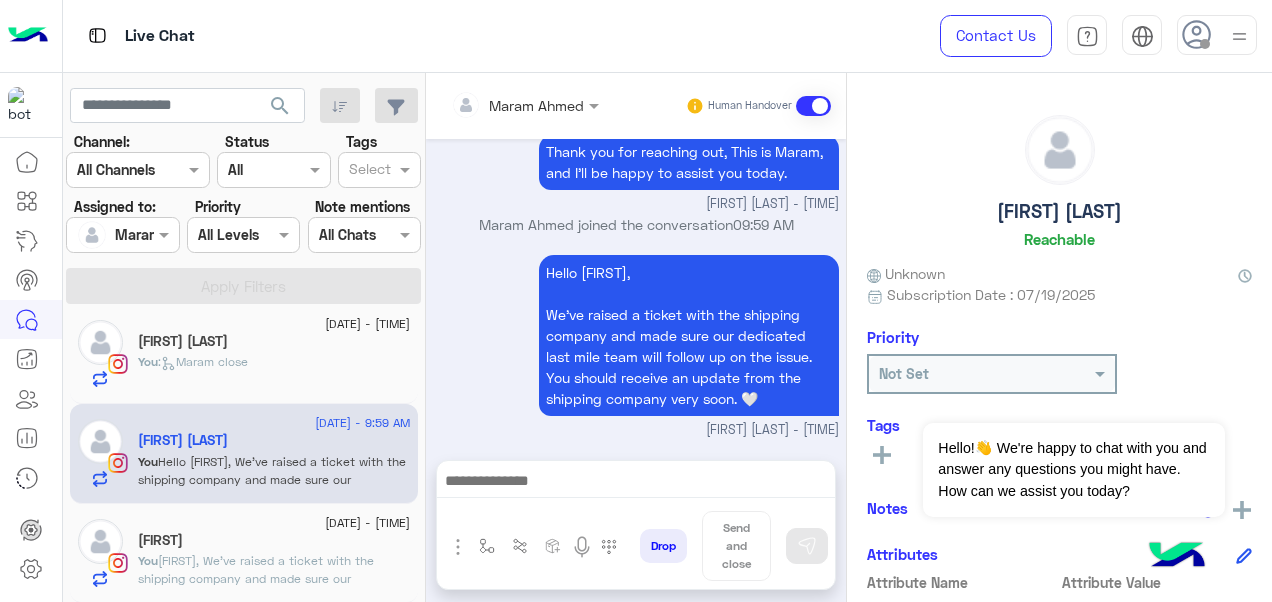 click on "sarah" 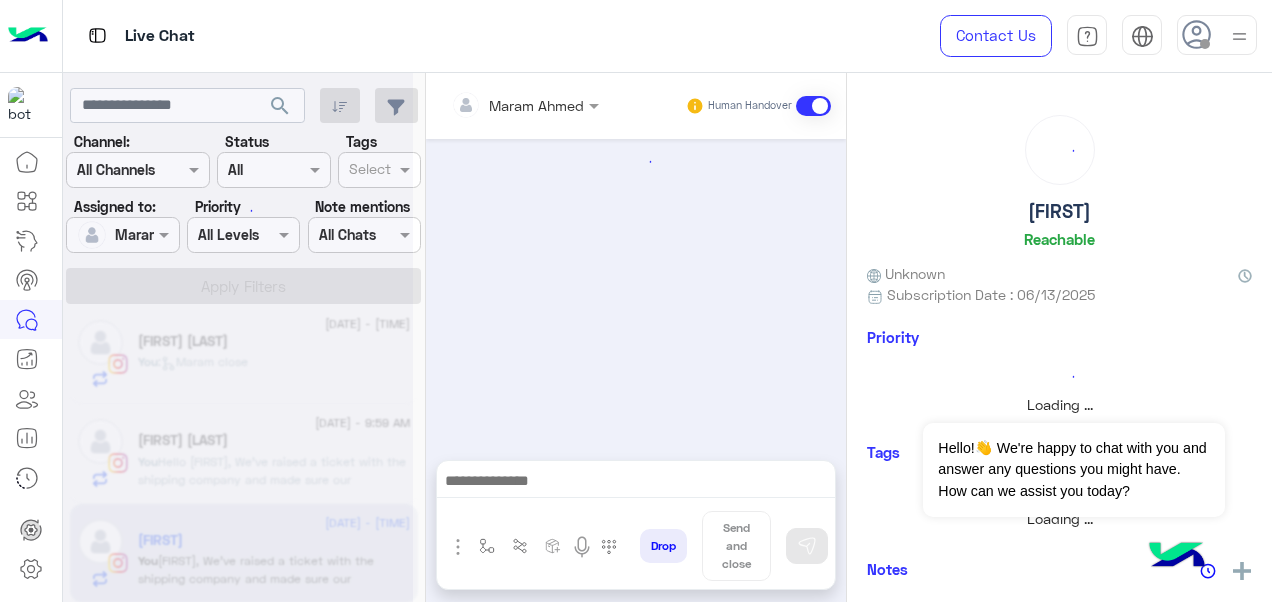 scroll, scrollTop: 672, scrollLeft: 0, axis: vertical 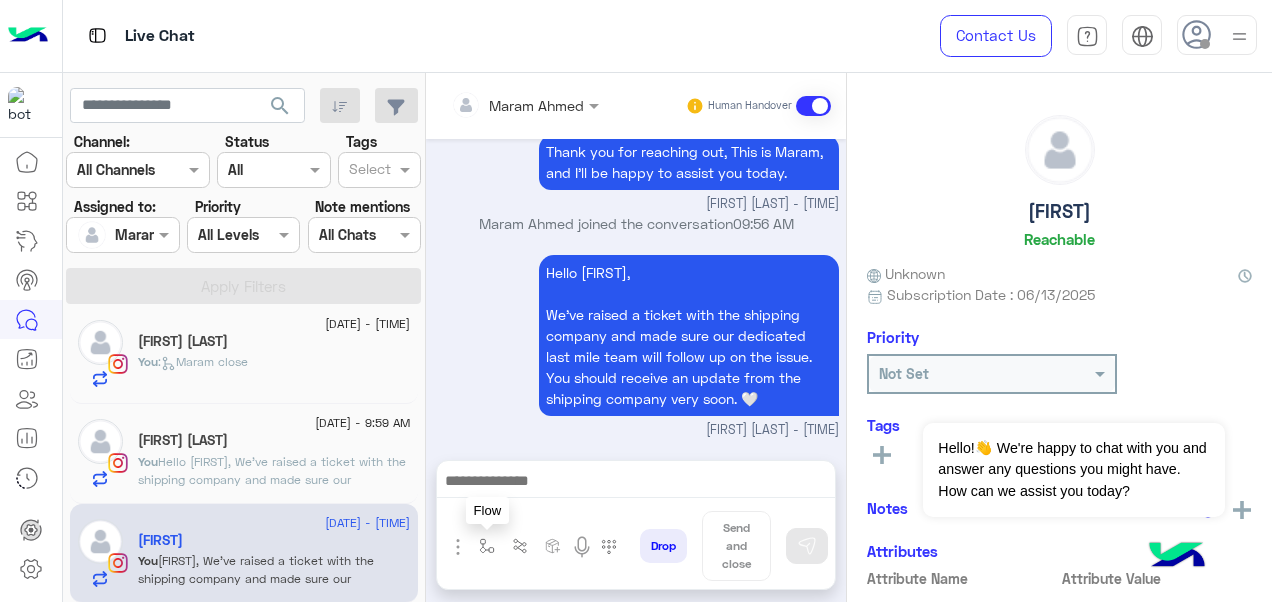 click at bounding box center [487, 546] 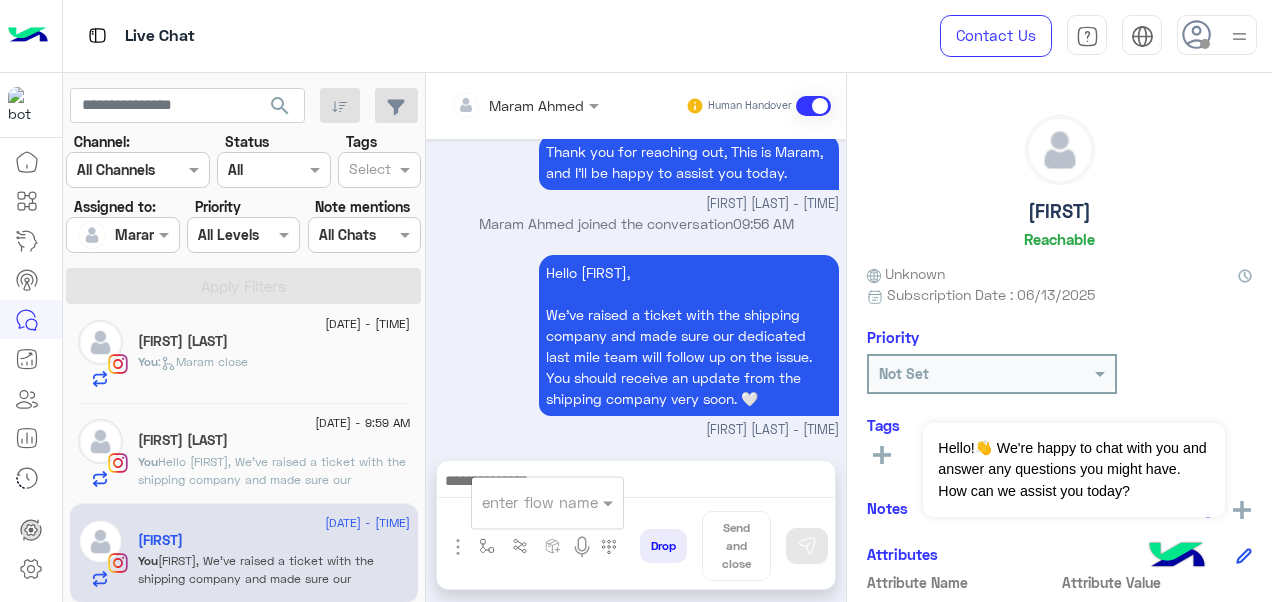click at bounding box center [523, 502] 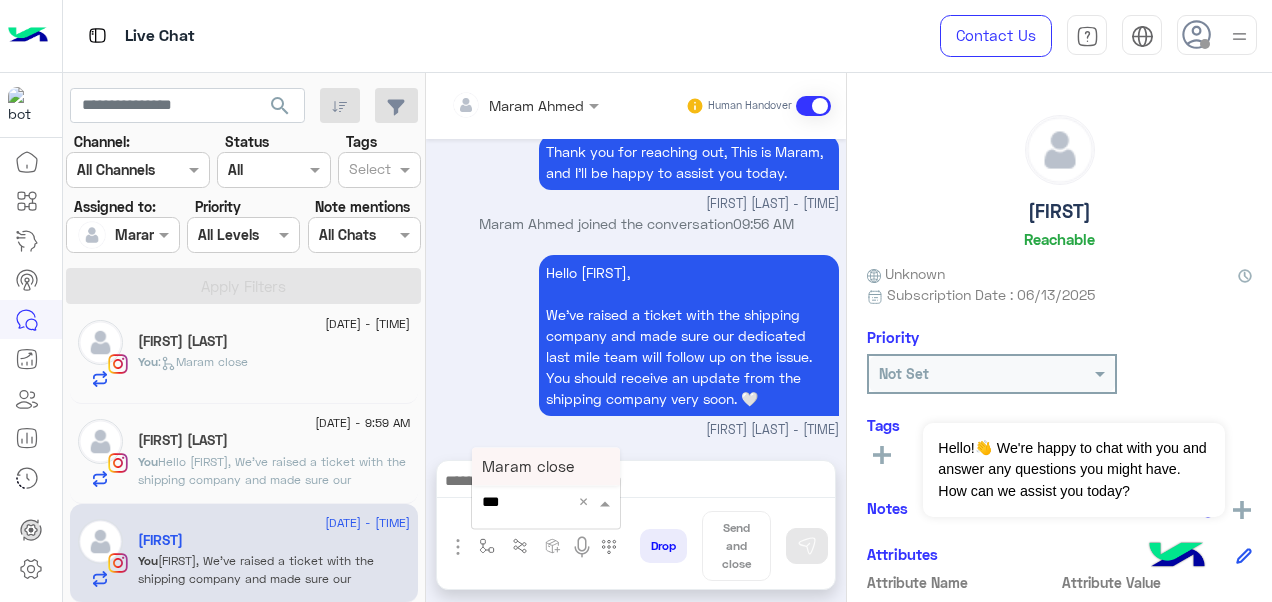 type on "****" 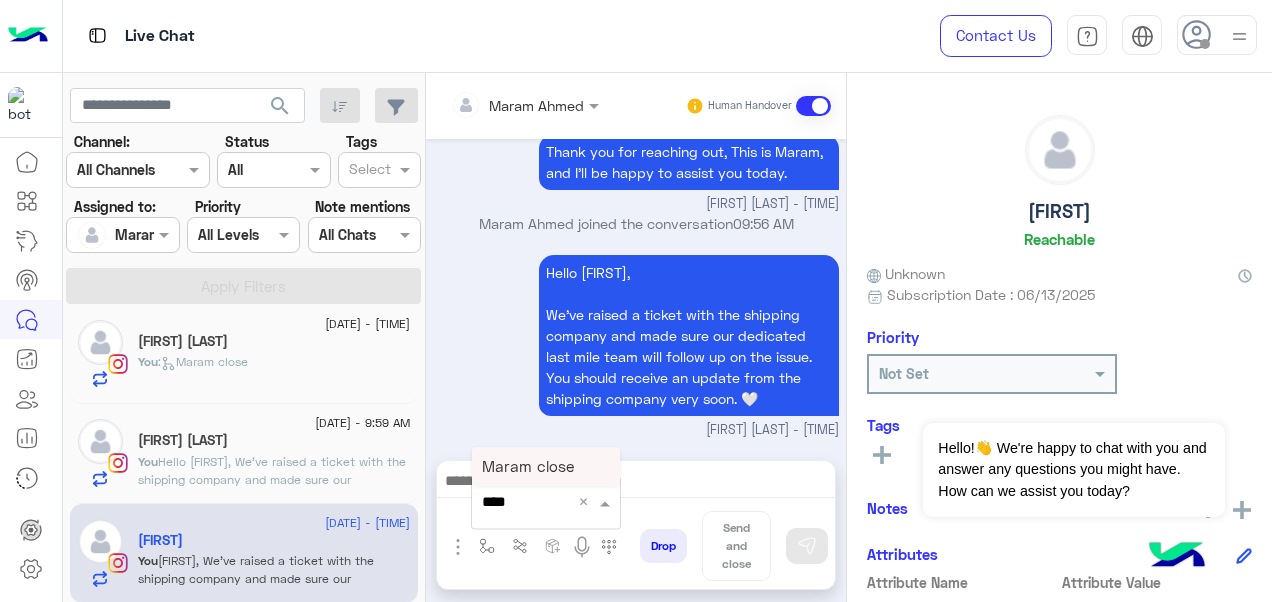 click on "Maram close" at bounding box center [528, 466] 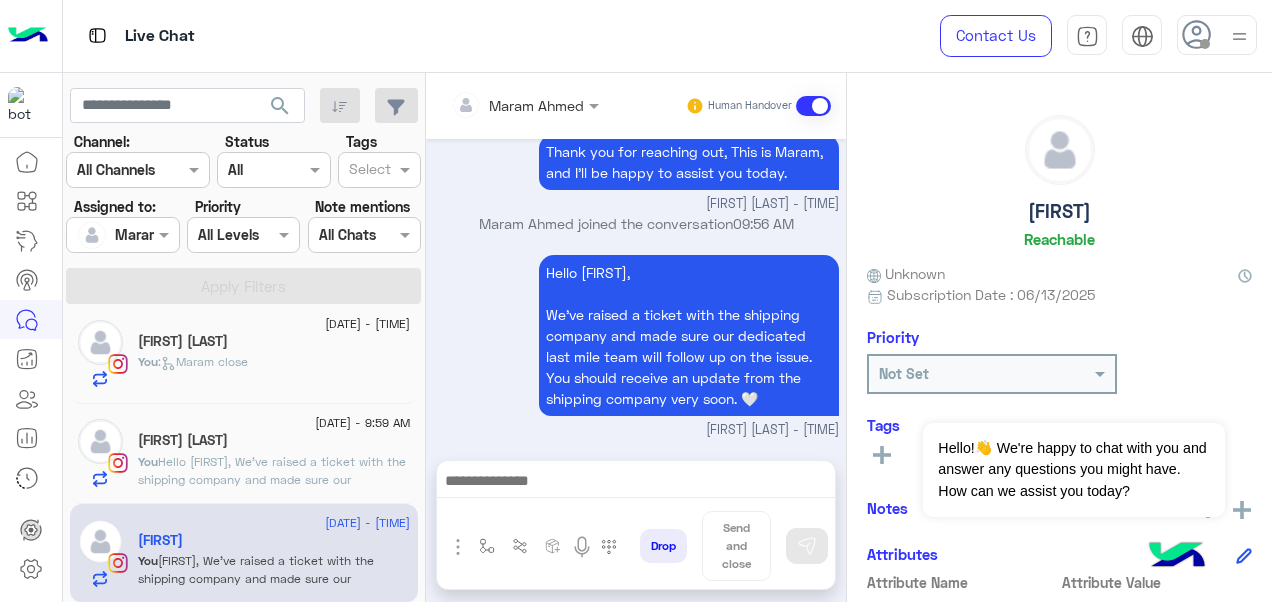 type on "**********" 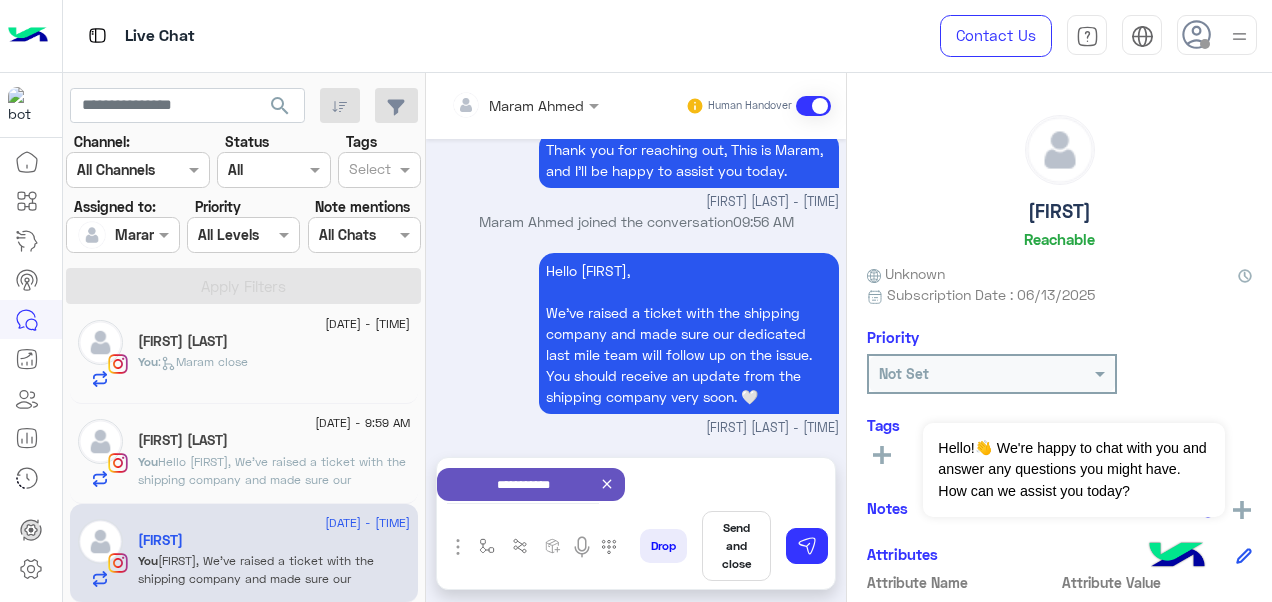 click on "Send and close" at bounding box center (736, 546) 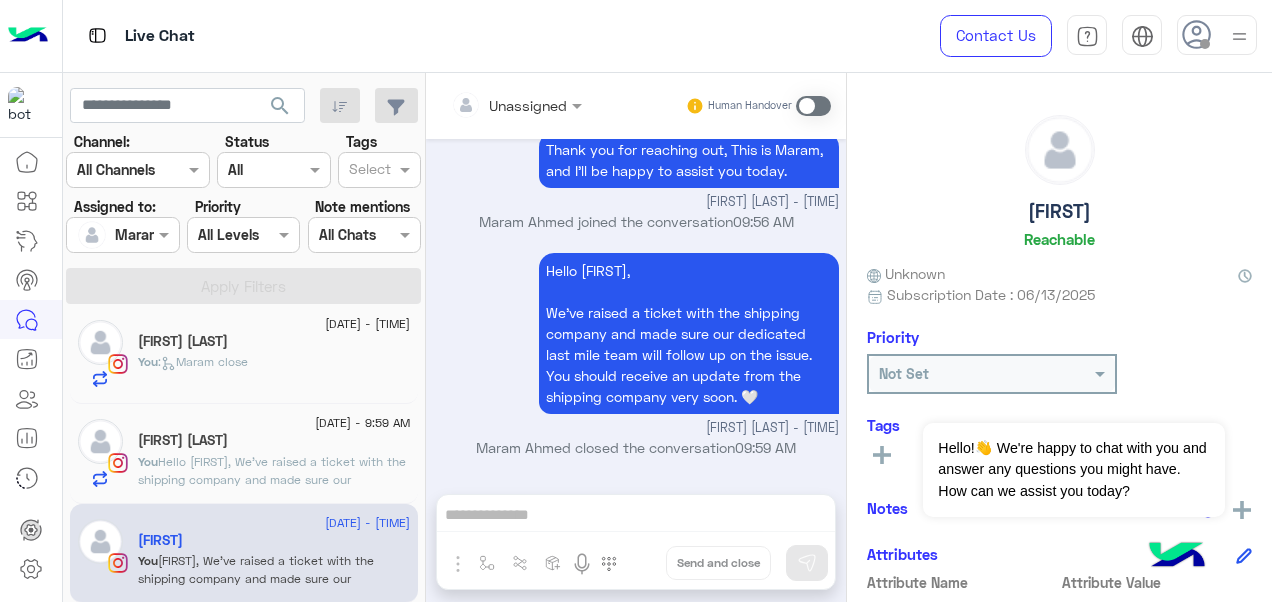 scroll, scrollTop: 675, scrollLeft: 0, axis: vertical 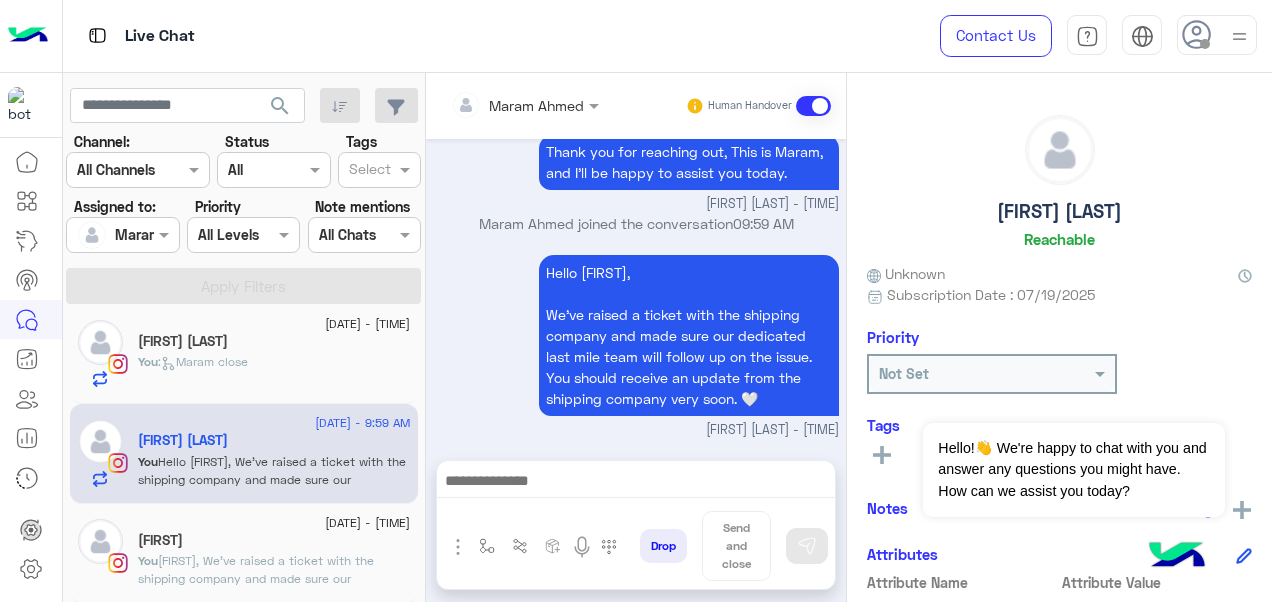 click on ": Hello Sarah,
We’ve raised a ticket with the shipping company and made sure our dedicated last mile team will follow up on the issue. You should receive an update from the shipping company very soon. 🤍" 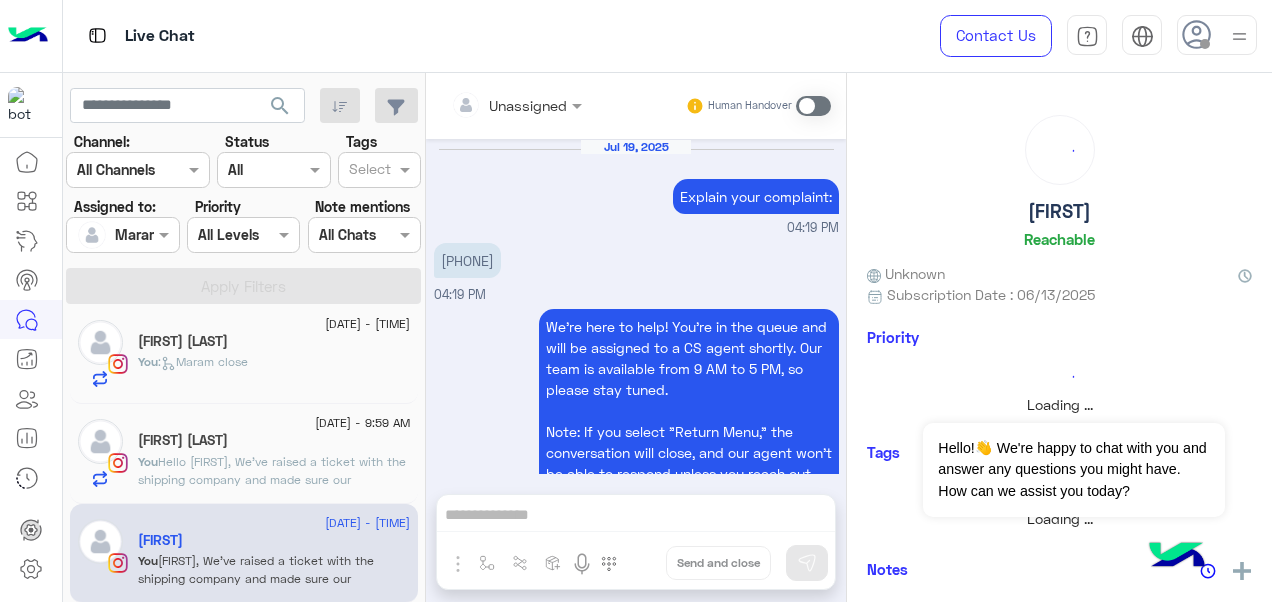 scroll, scrollTop: 609, scrollLeft: 0, axis: vertical 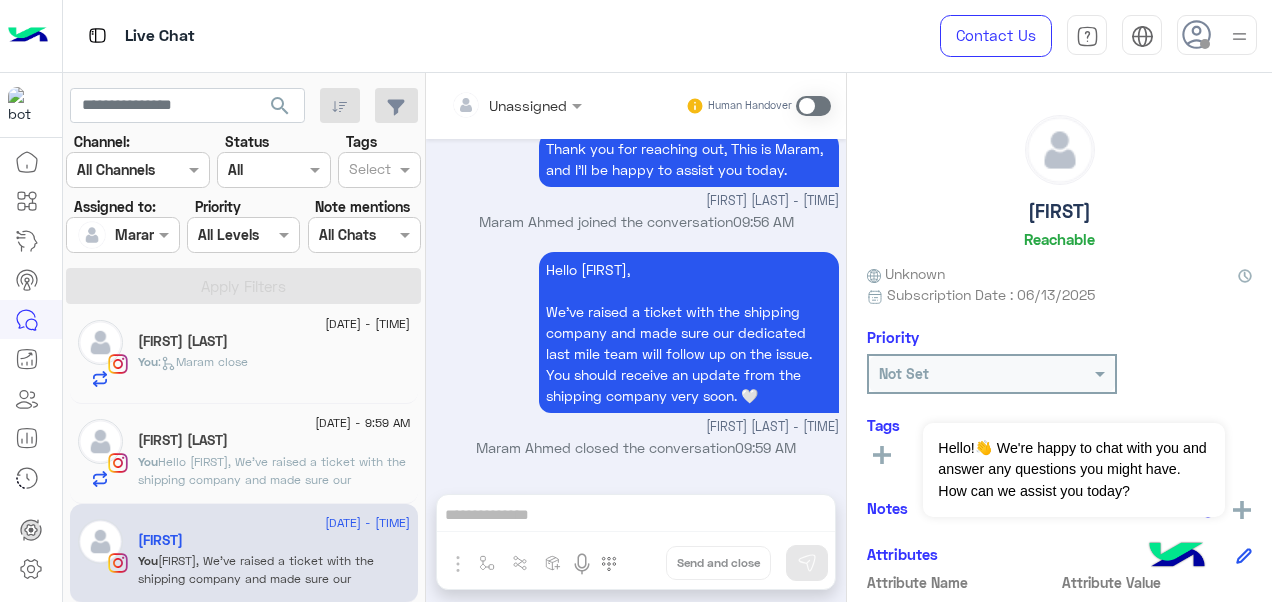 click on ": Hello [NAME],
We’ve raised a ticket with the shipping company and made sure our dedicated last mile team will follow up on the issue. You should receive an update from the shipping company very soon. 🤍" 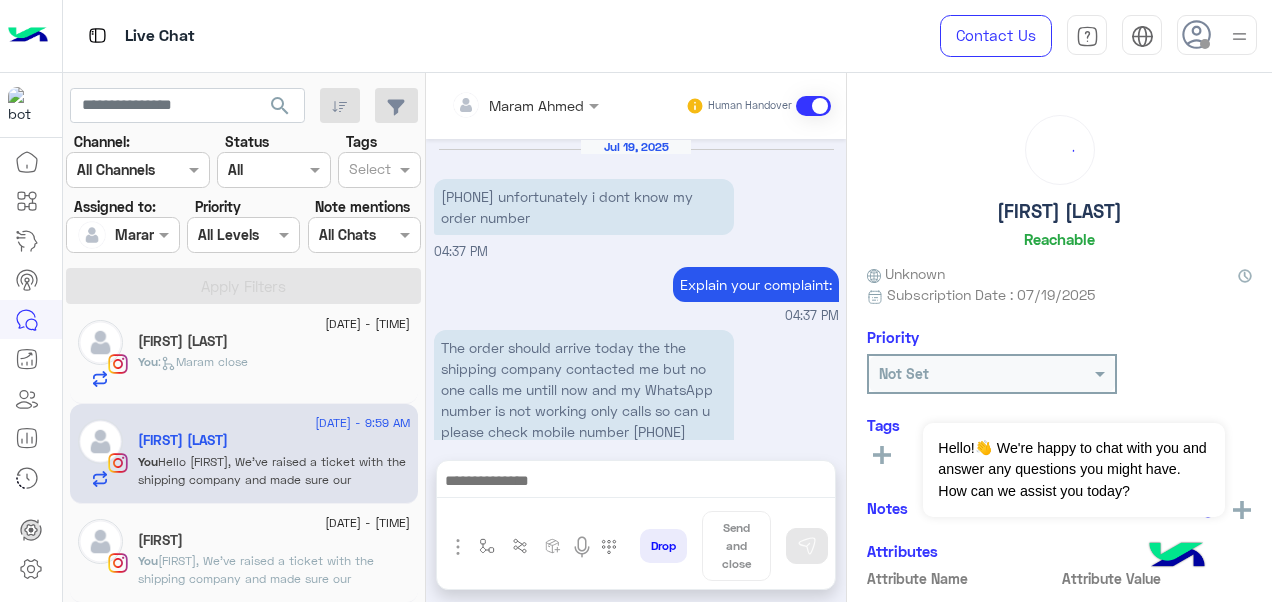 scroll, scrollTop: 798, scrollLeft: 0, axis: vertical 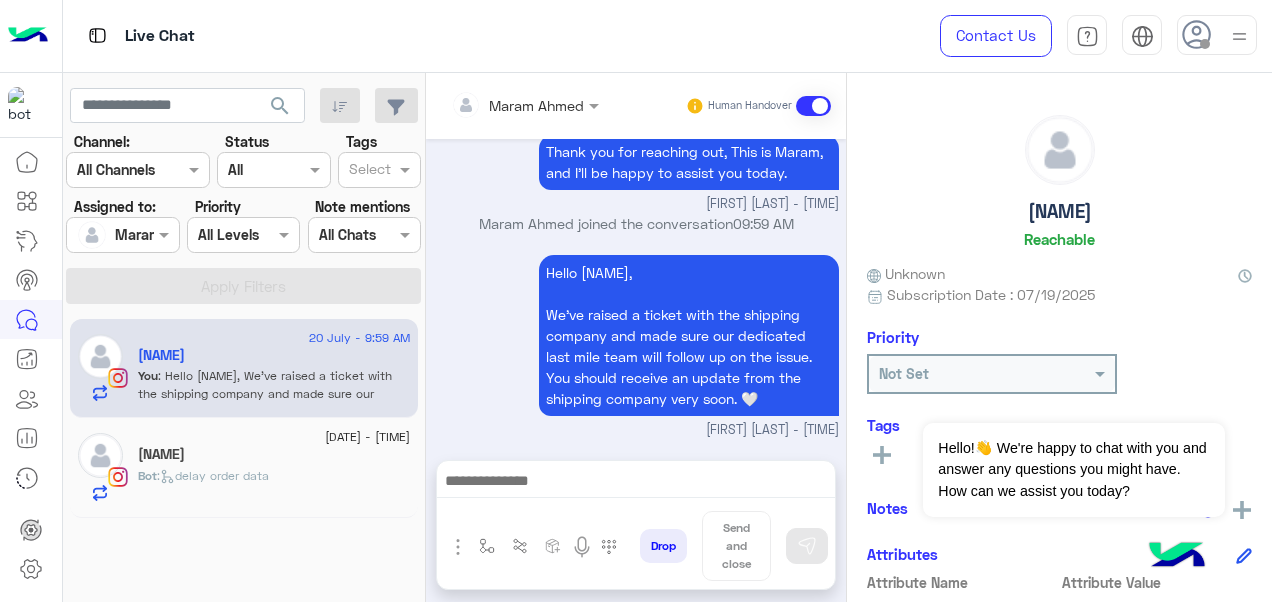 click on ":   delay order data" 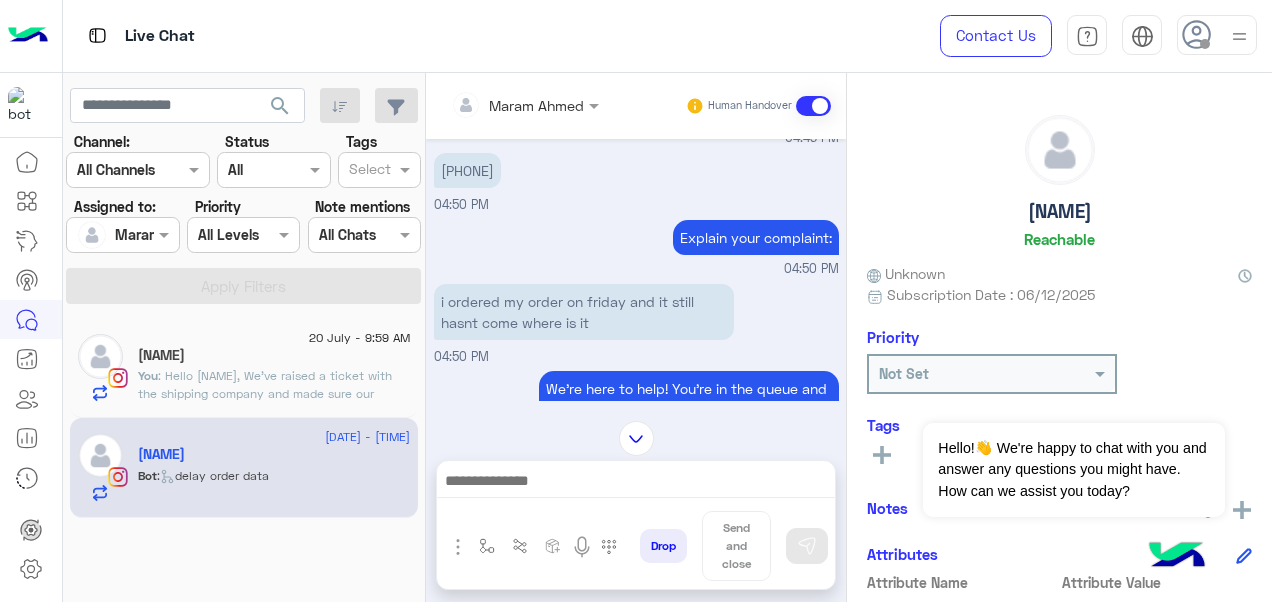 scroll, scrollTop: 526, scrollLeft: 0, axis: vertical 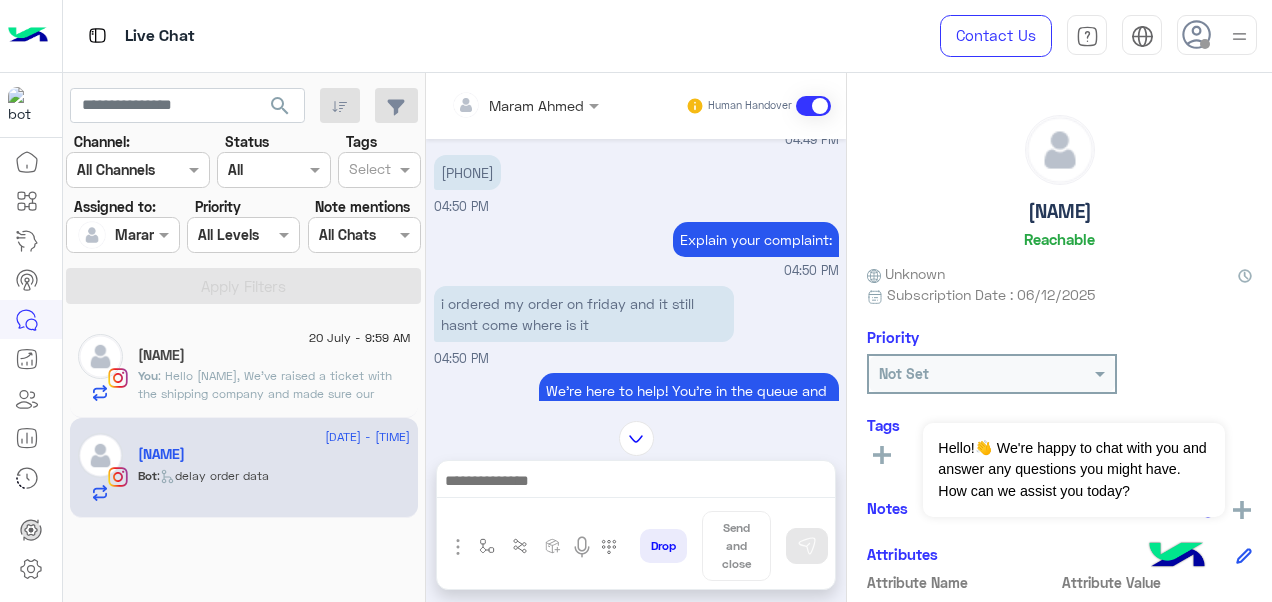 drag, startPoint x: 530, startPoint y: 193, endPoint x: 446, endPoint y: 192, distance: 84.00595 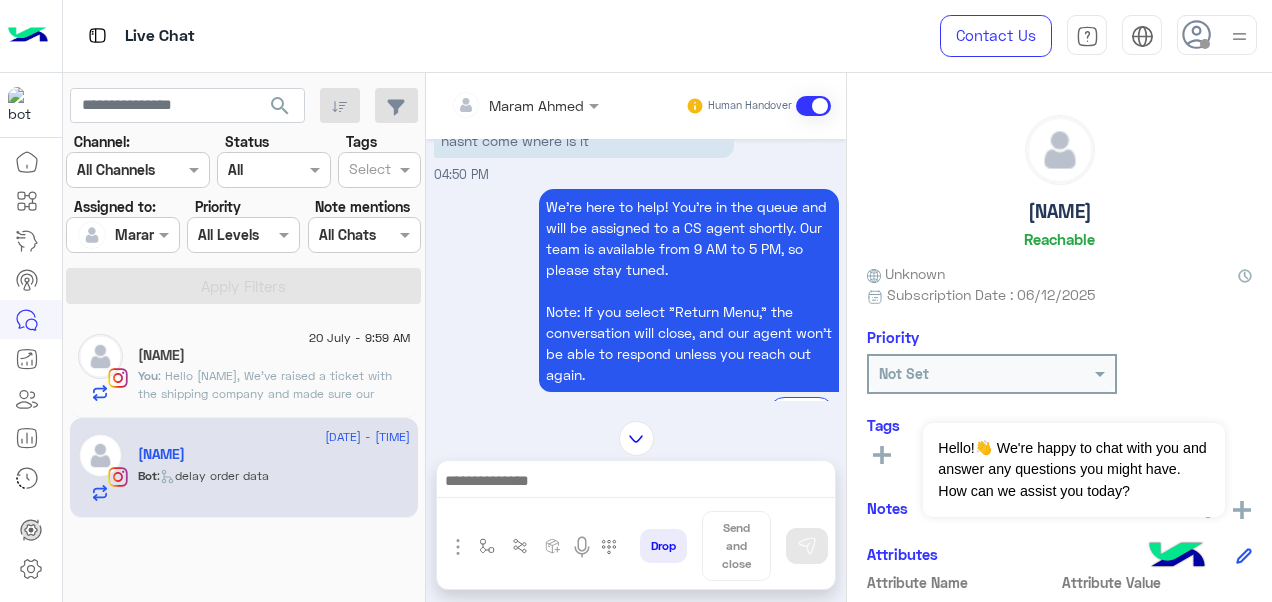 scroll, scrollTop: 710, scrollLeft: 0, axis: vertical 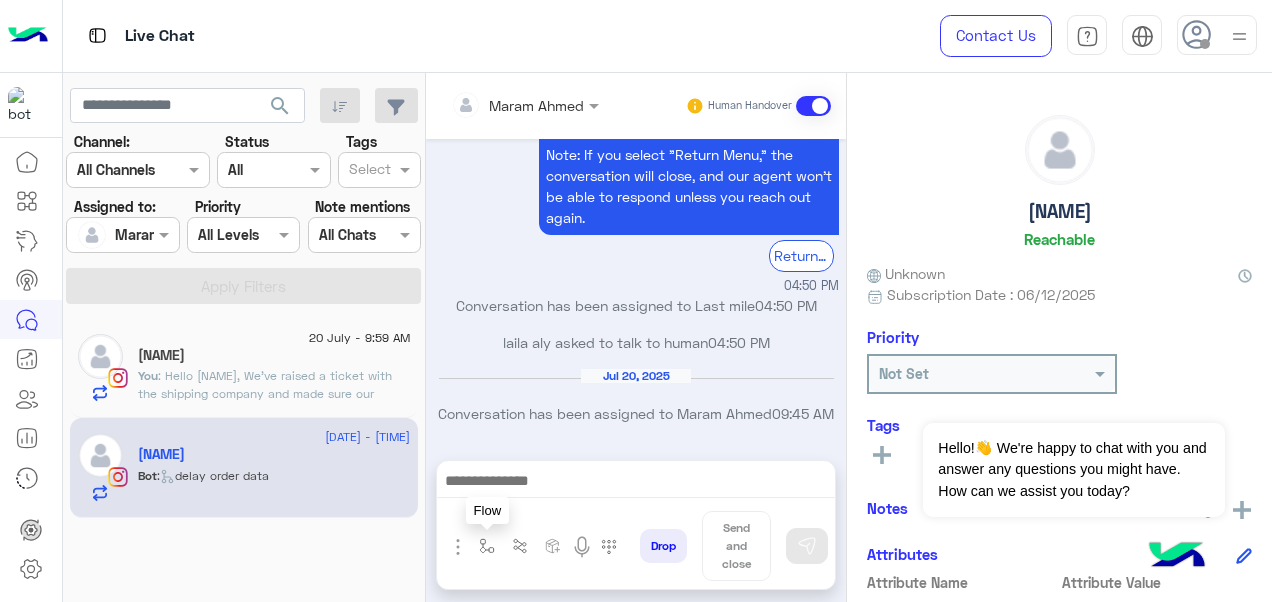 click at bounding box center (487, 546) 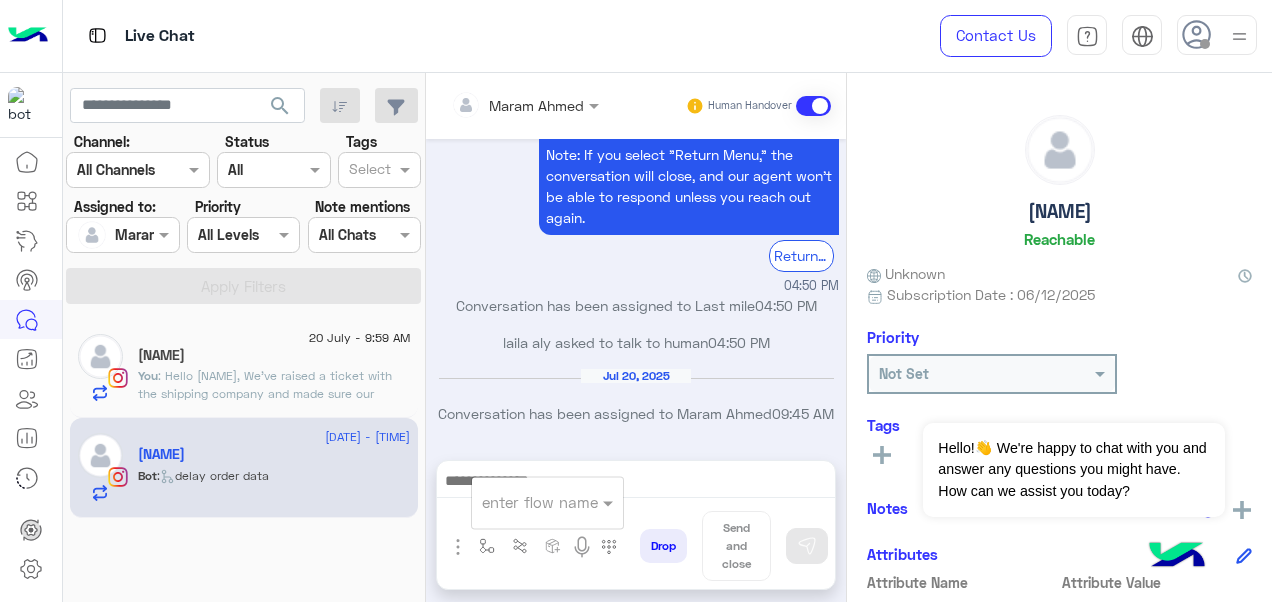 click on "enter flow name" at bounding box center (540, 502) 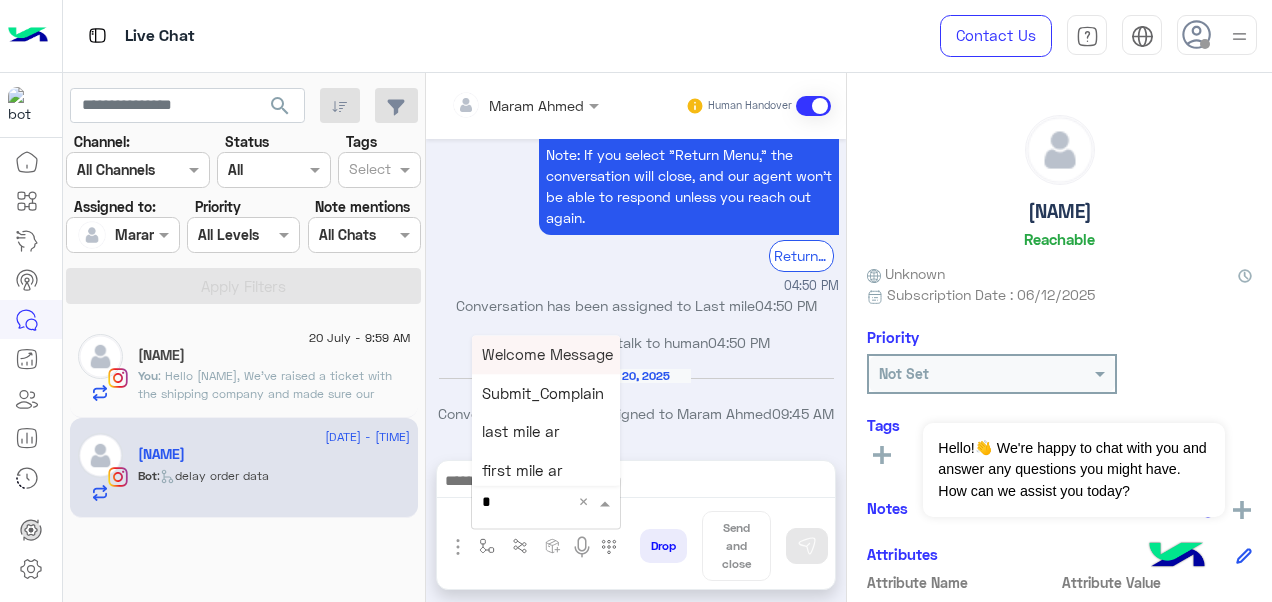 type on "*" 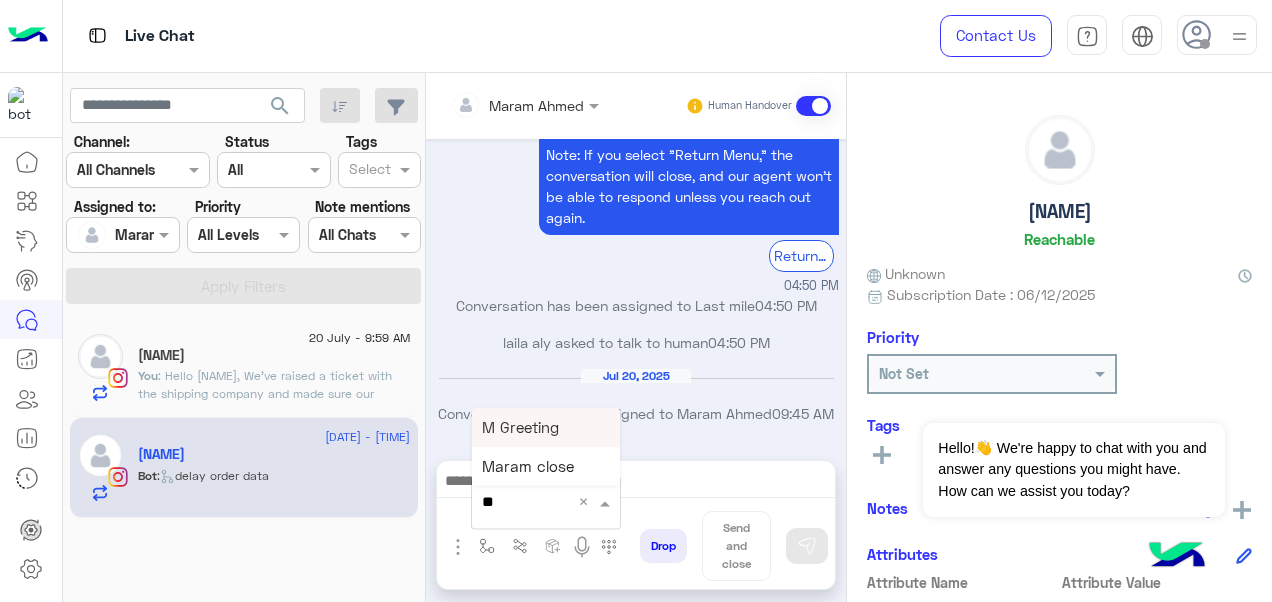 click on "M Greeting" at bounding box center (546, 427) 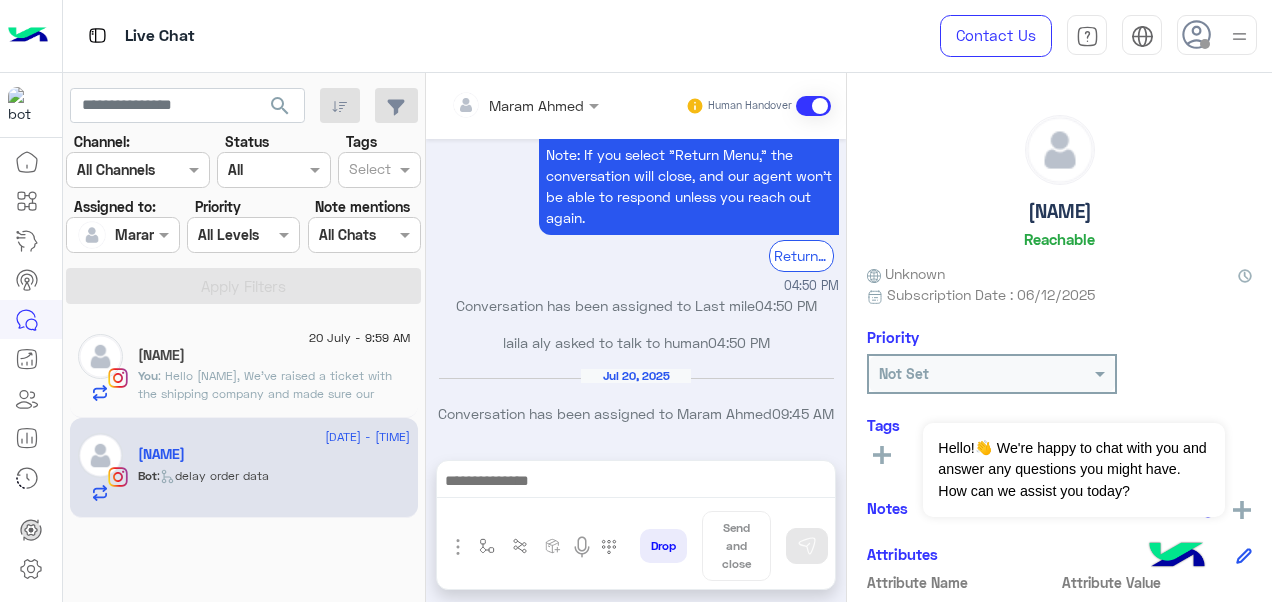 type on "**********" 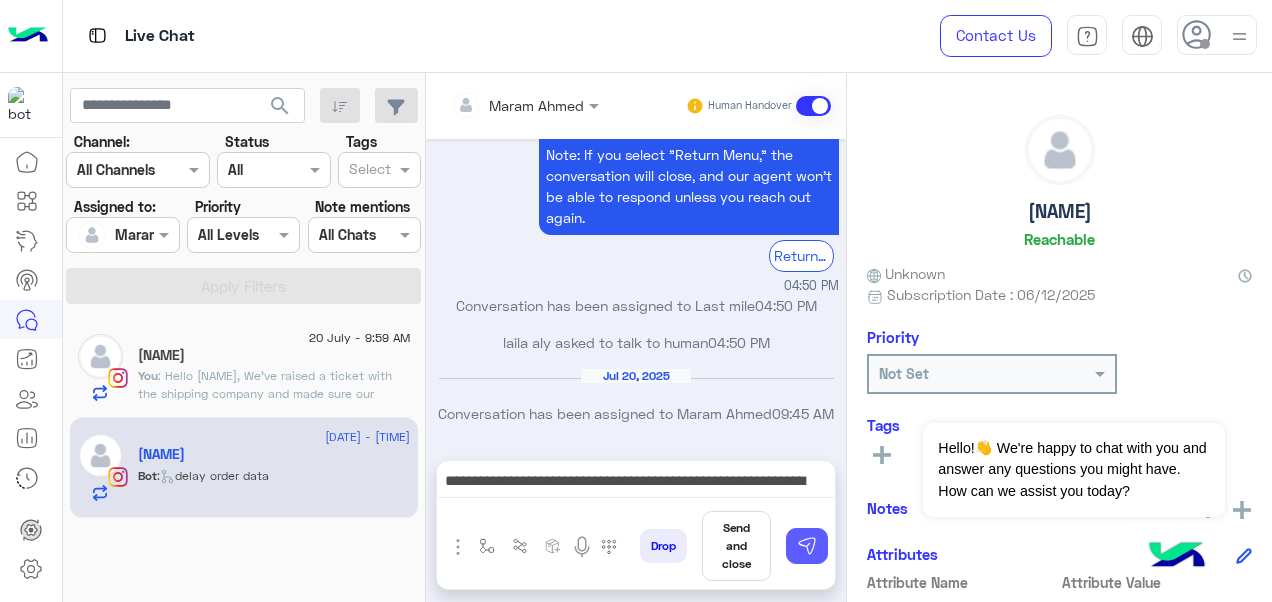 click at bounding box center (807, 546) 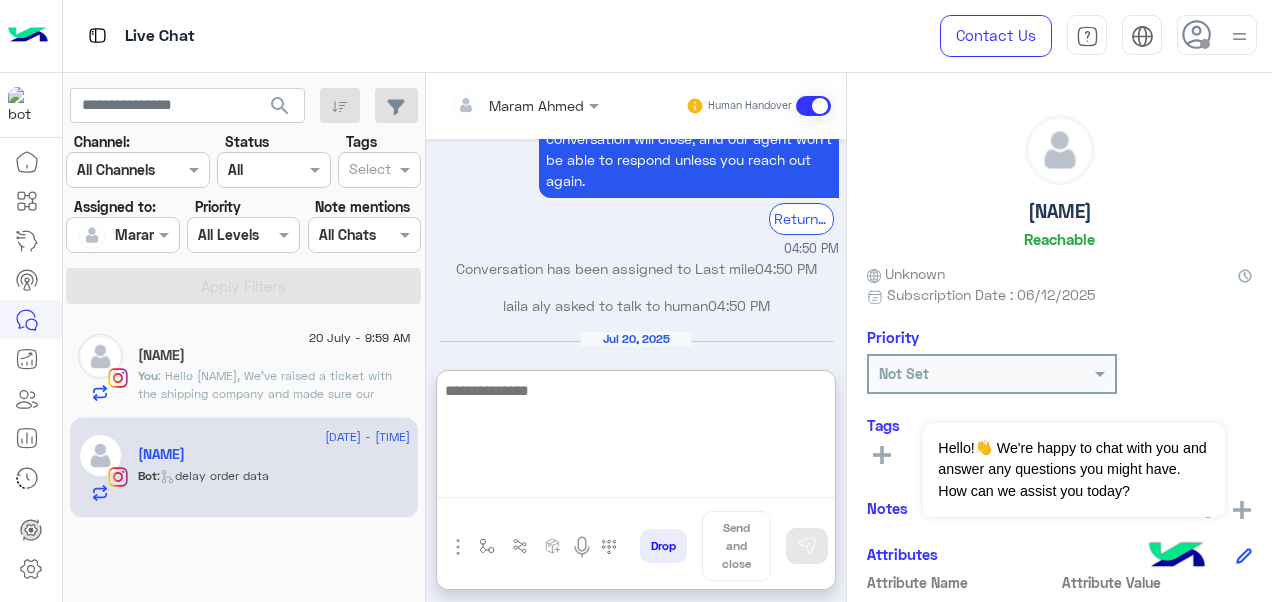 click at bounding box center [636, 438] 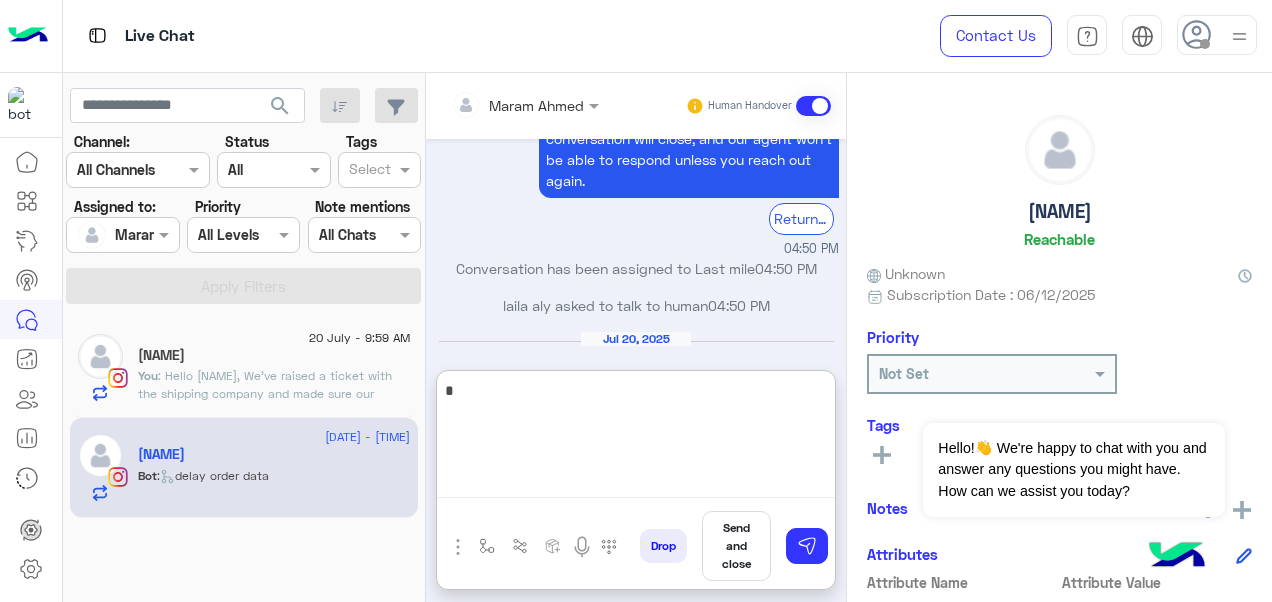 scroll, scrollTop: 1115, scrollLeft: 0, axis: vertical 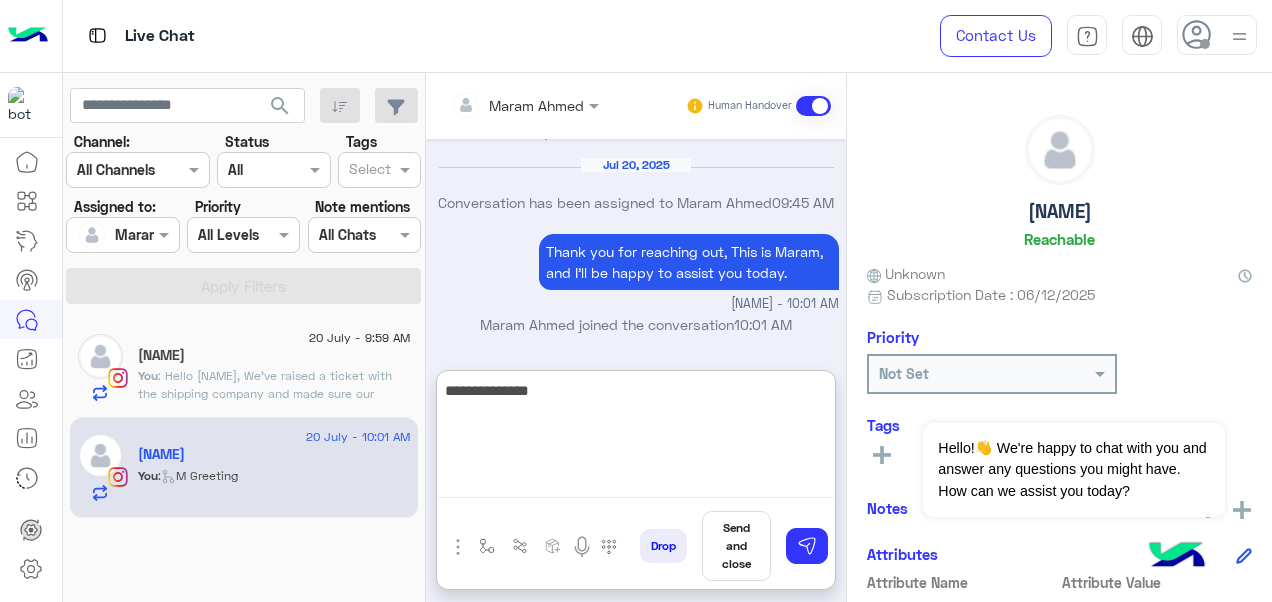 paste on "**********" 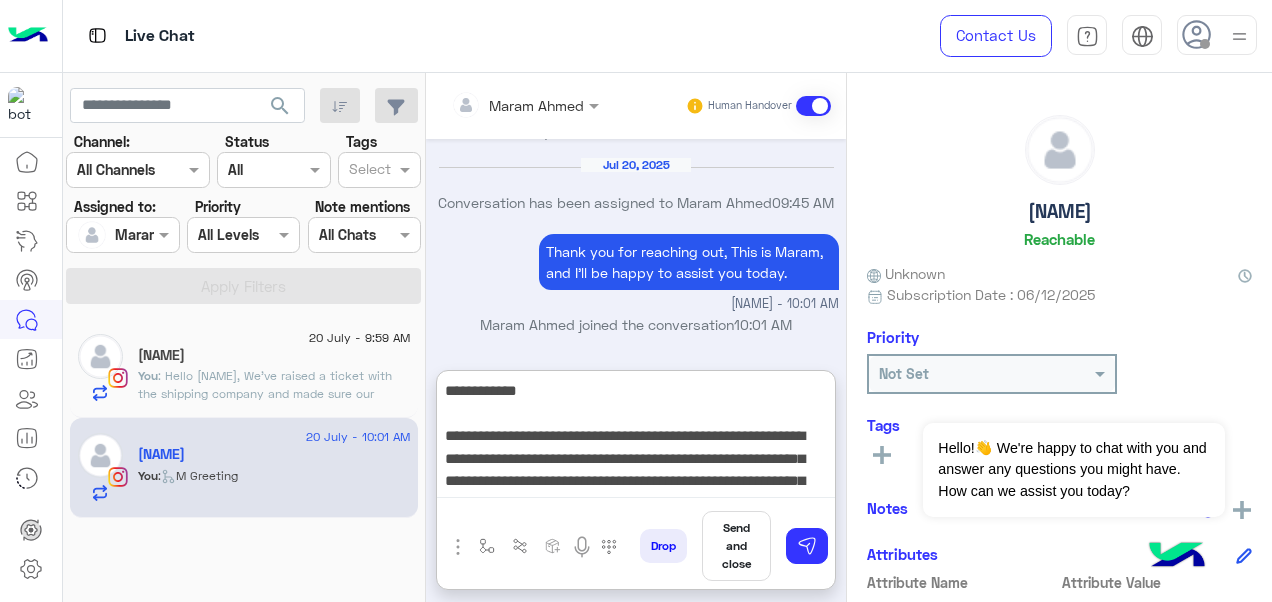 scroll, scrollTop: 15, scrollLeft: 0, axis: vertical 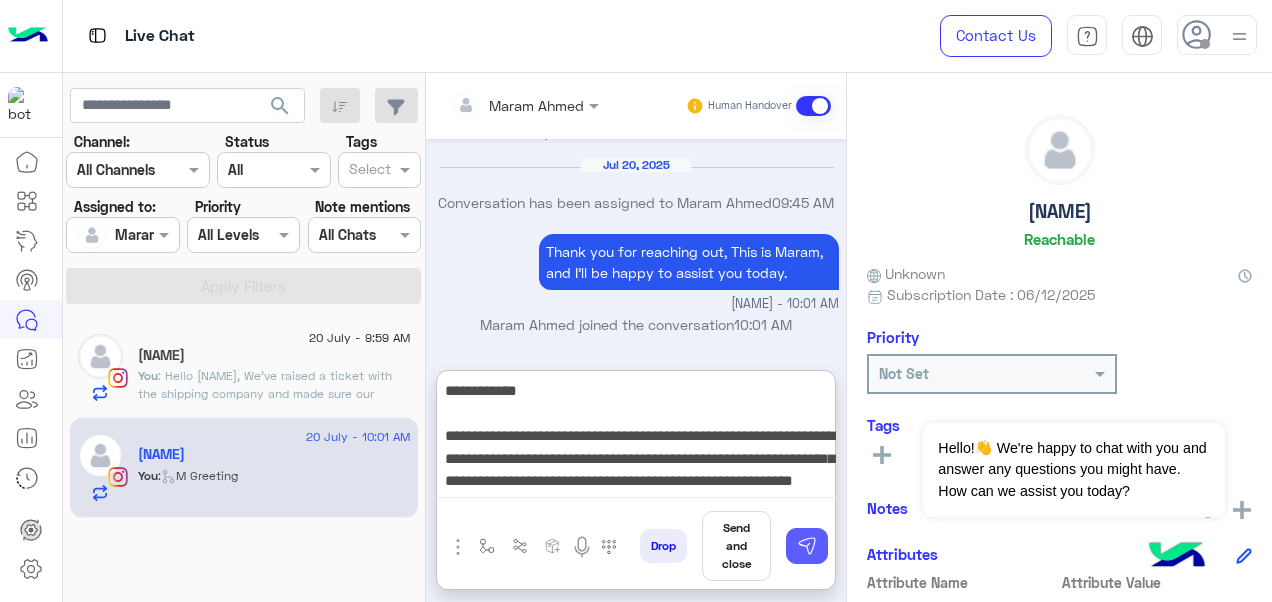 type on "**********" 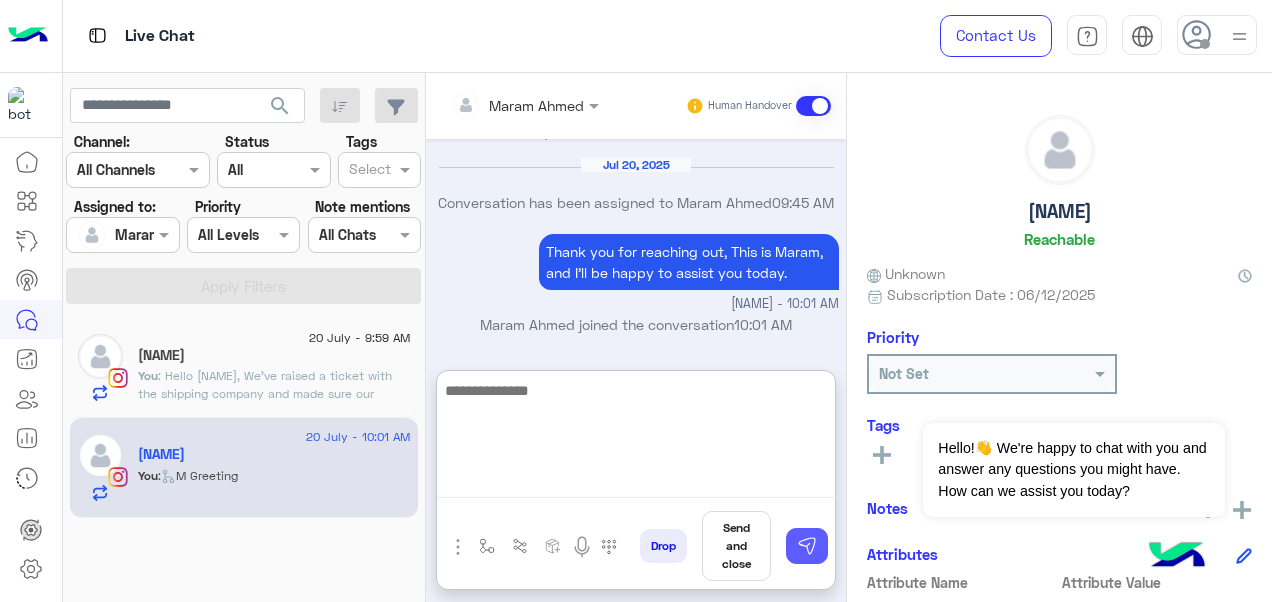 scroll, scrollTop: 1239, scrollLeft: 0, axis: vertical 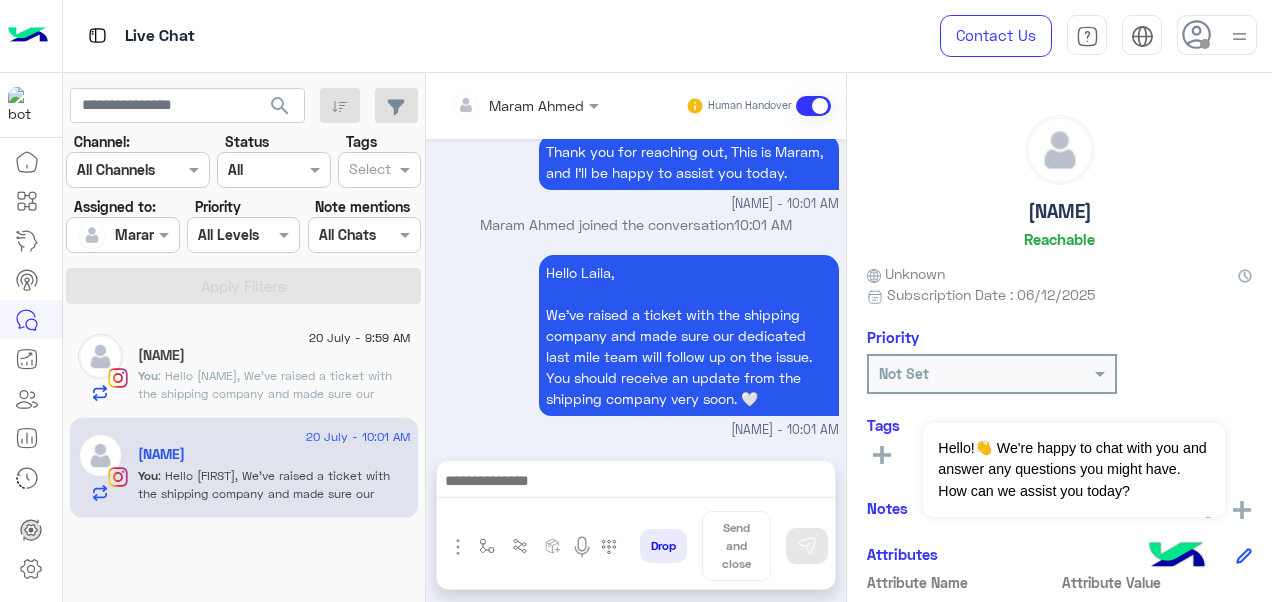 click on ": Hello [NAME],
We’ve raised a ticket with the shipping company and made sure our dedicated last mile team will follow up on the issue. You should receive an update from the shipping company very soon. 🤍" 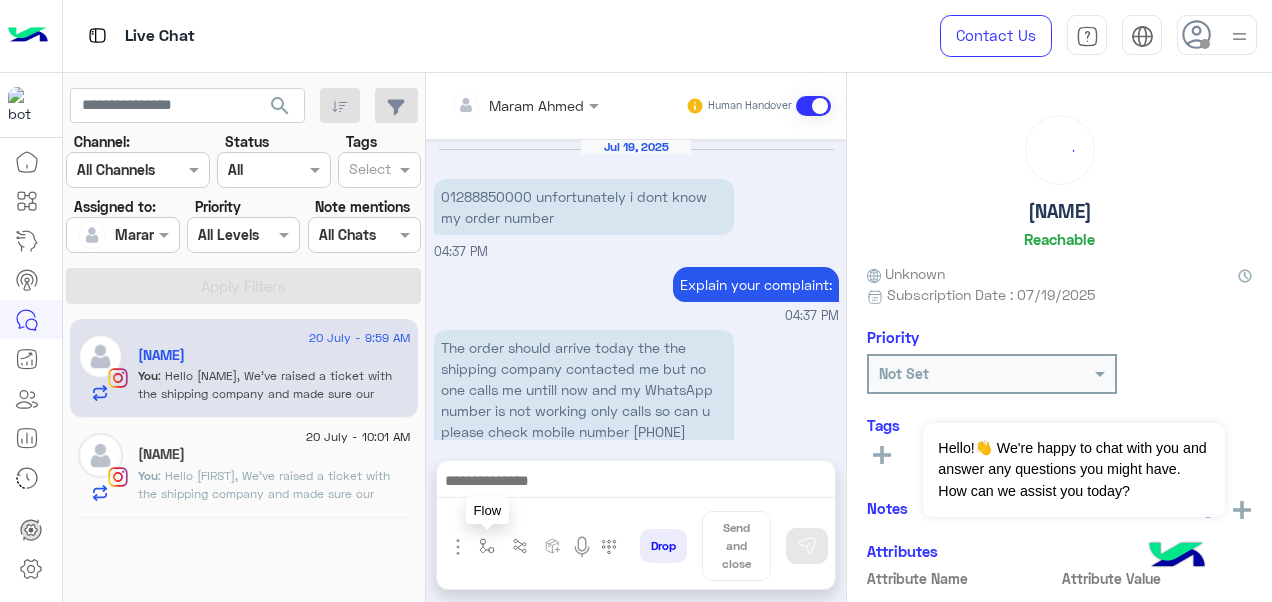 scroll, scrollTop: 798, scrollLeft: 0, axis: vertical 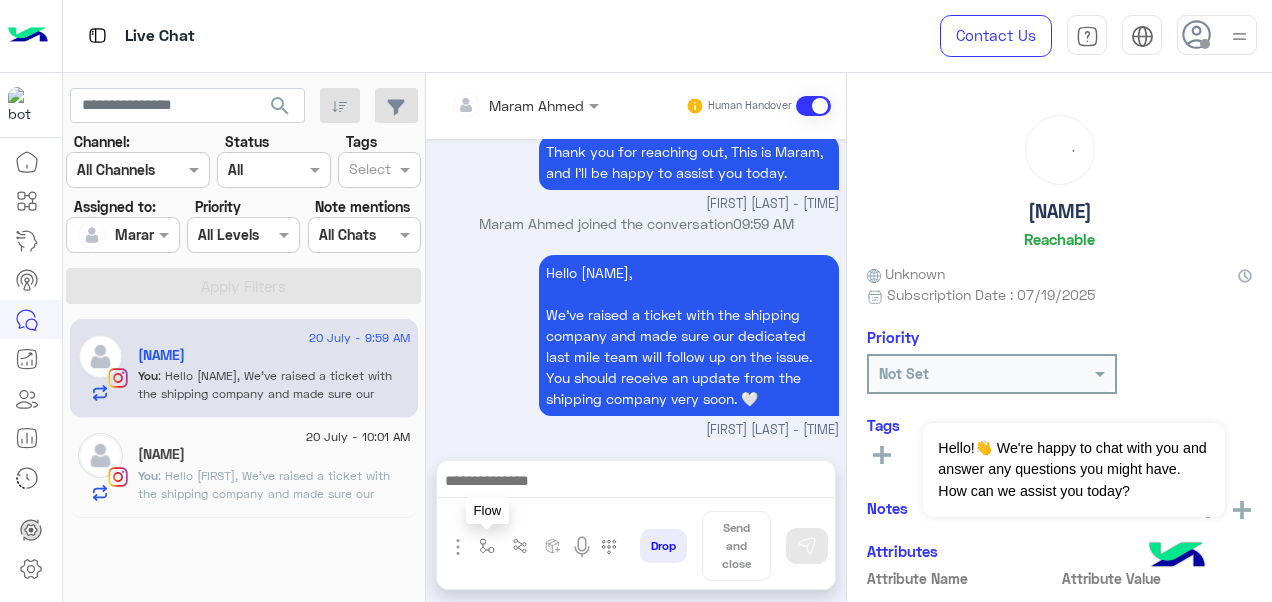 click at bounding box center [487, 546] 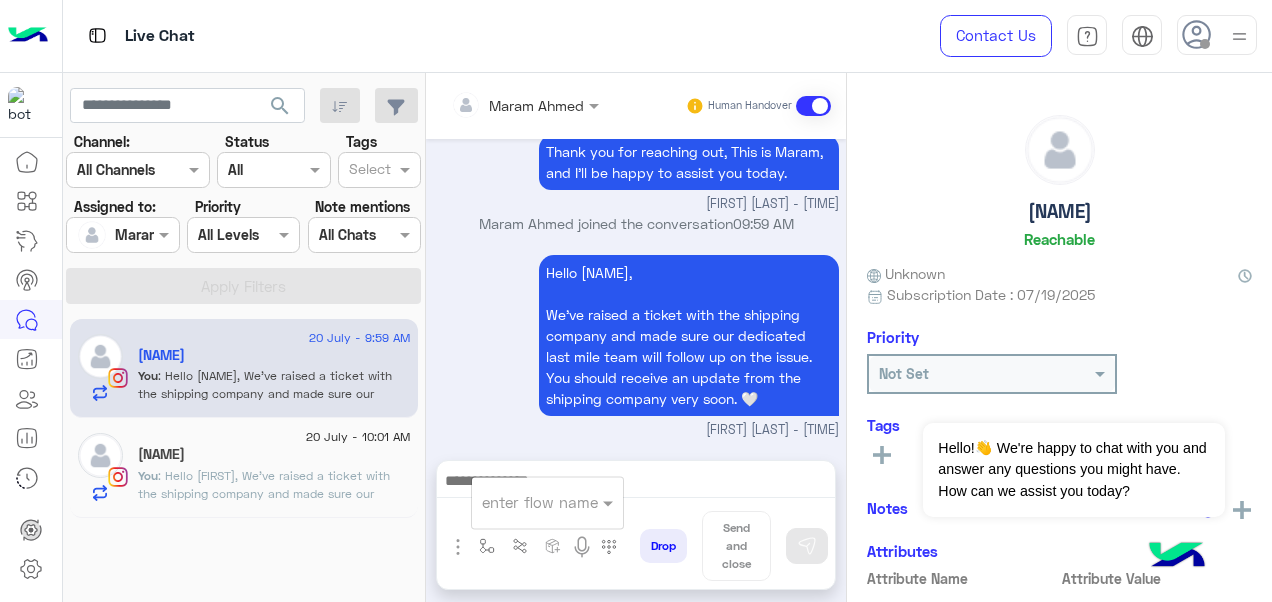 click at bounding box center [523, 502] 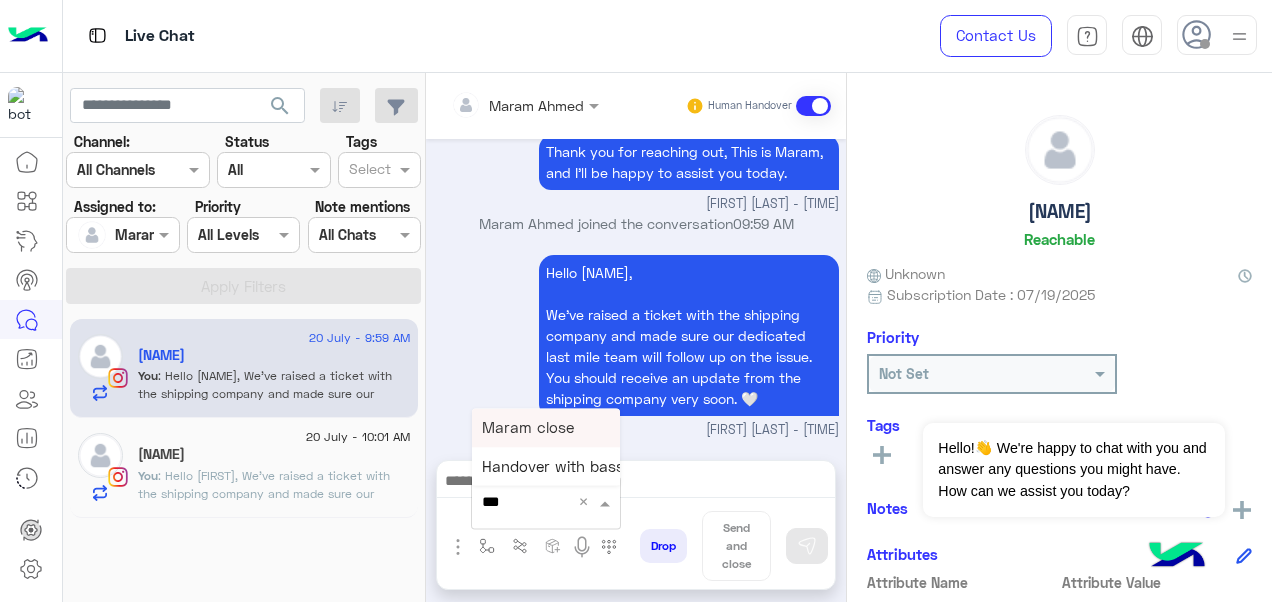 type on "****" 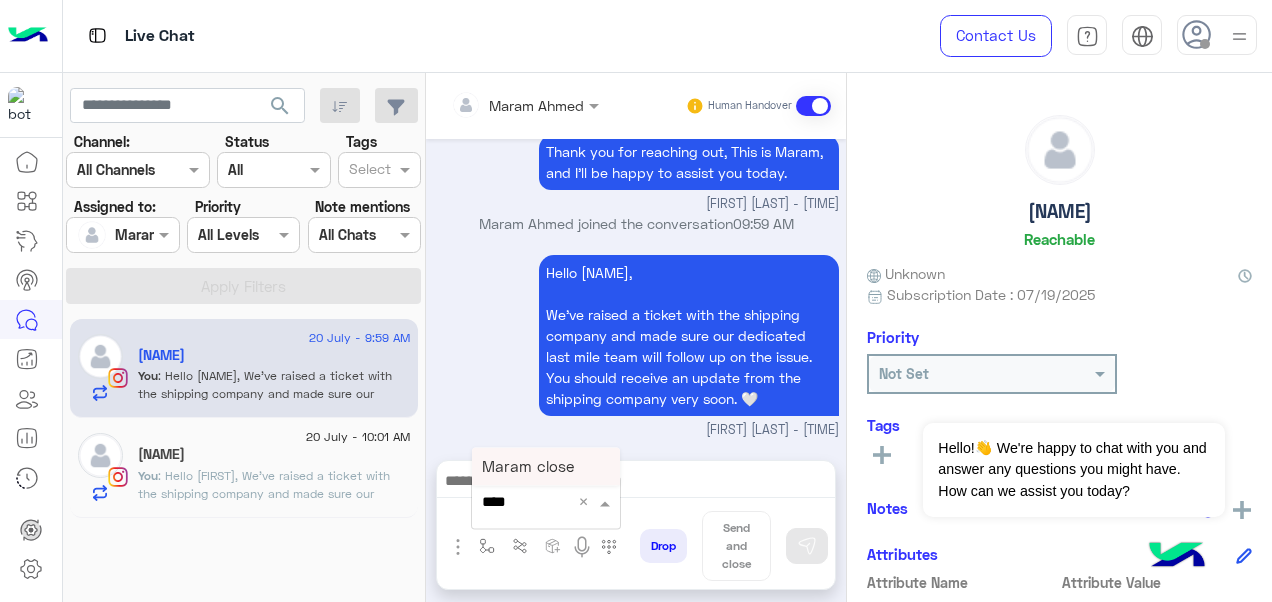 click on "Maram close" at bounding box center [546, 466] 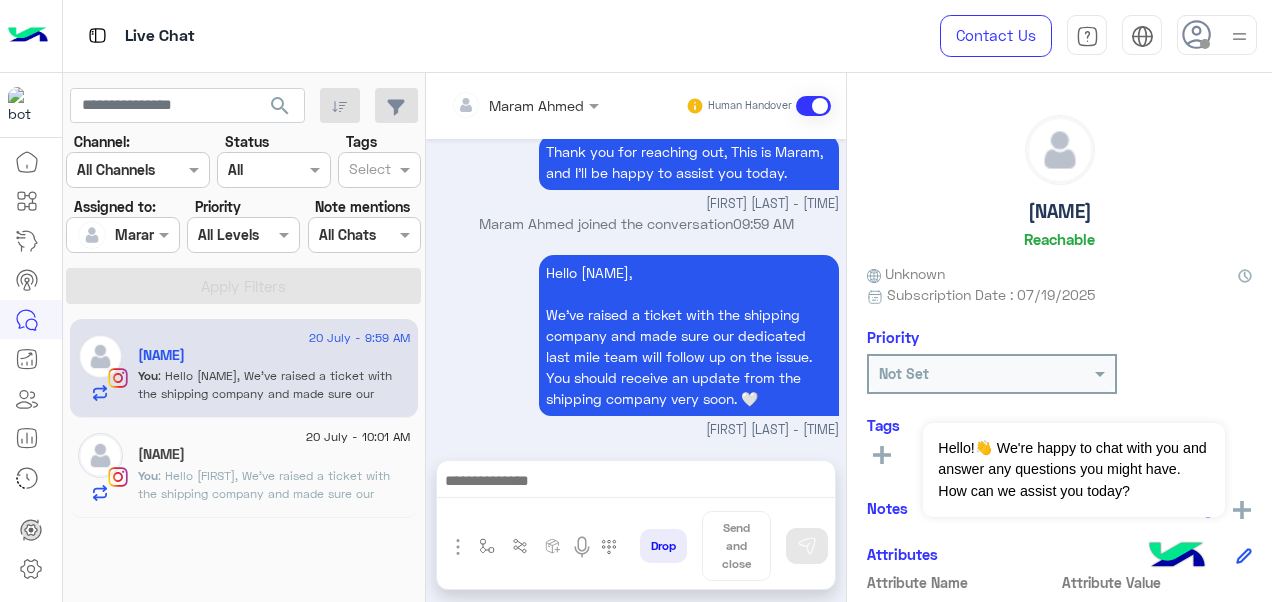 type on "**********" 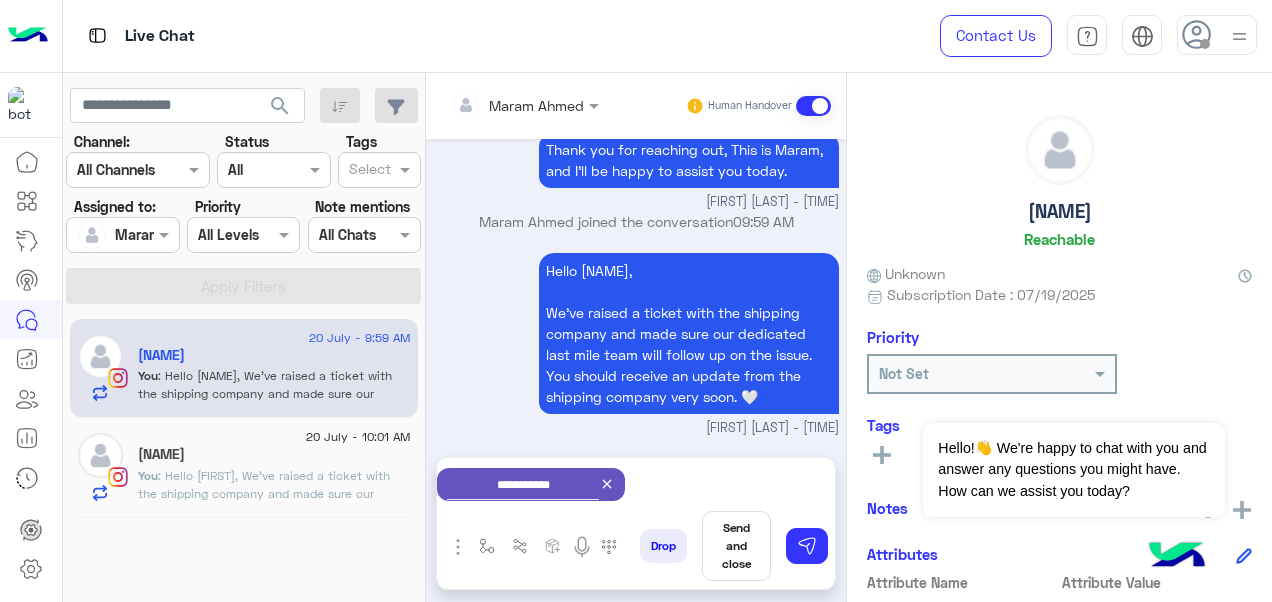 click on "Send and close" at bounding box center (736, 546) 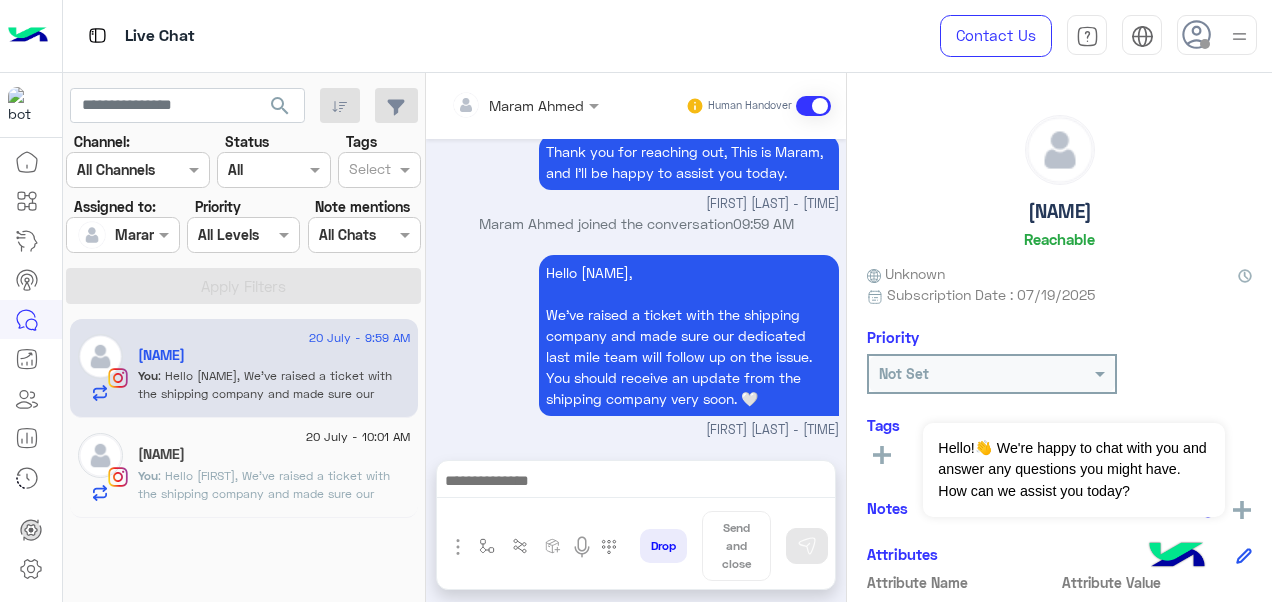 scroll, scrollTop: 801, scrollLeft: 0, axis: vertical 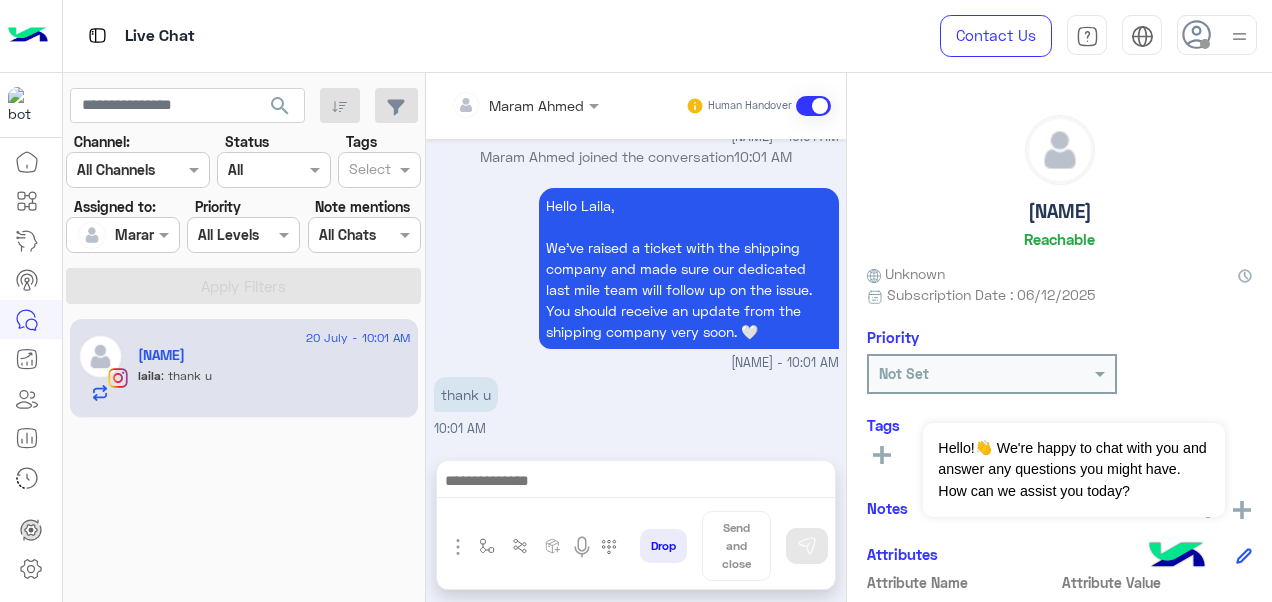 click at bounding box center (636, 483) 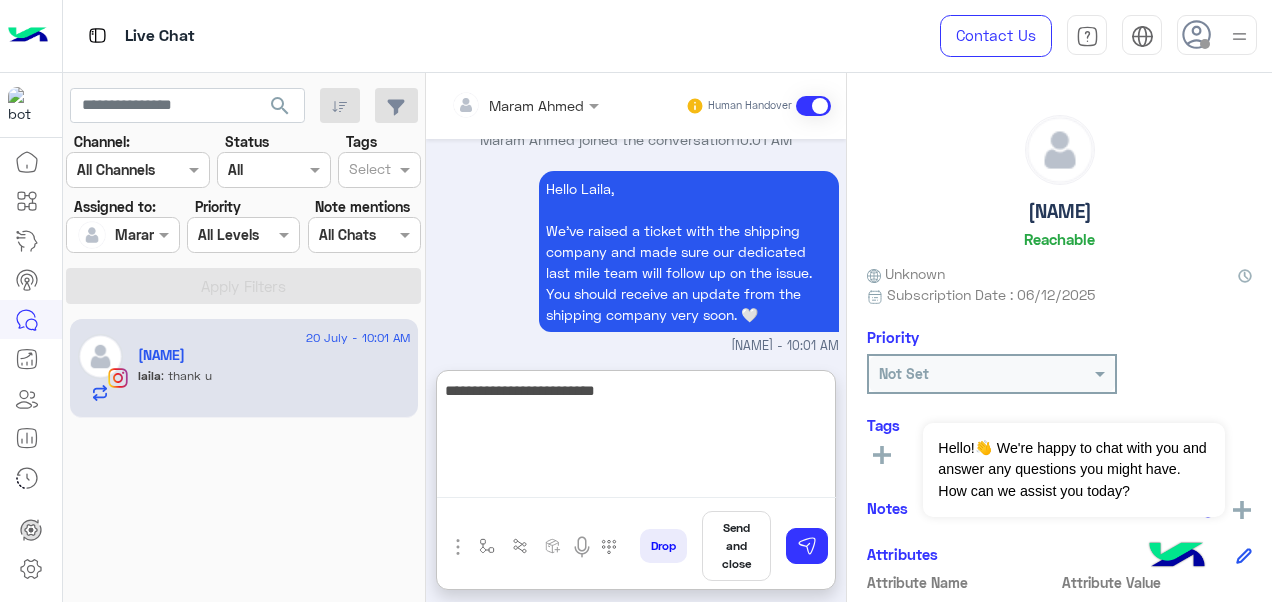 type on "**********" 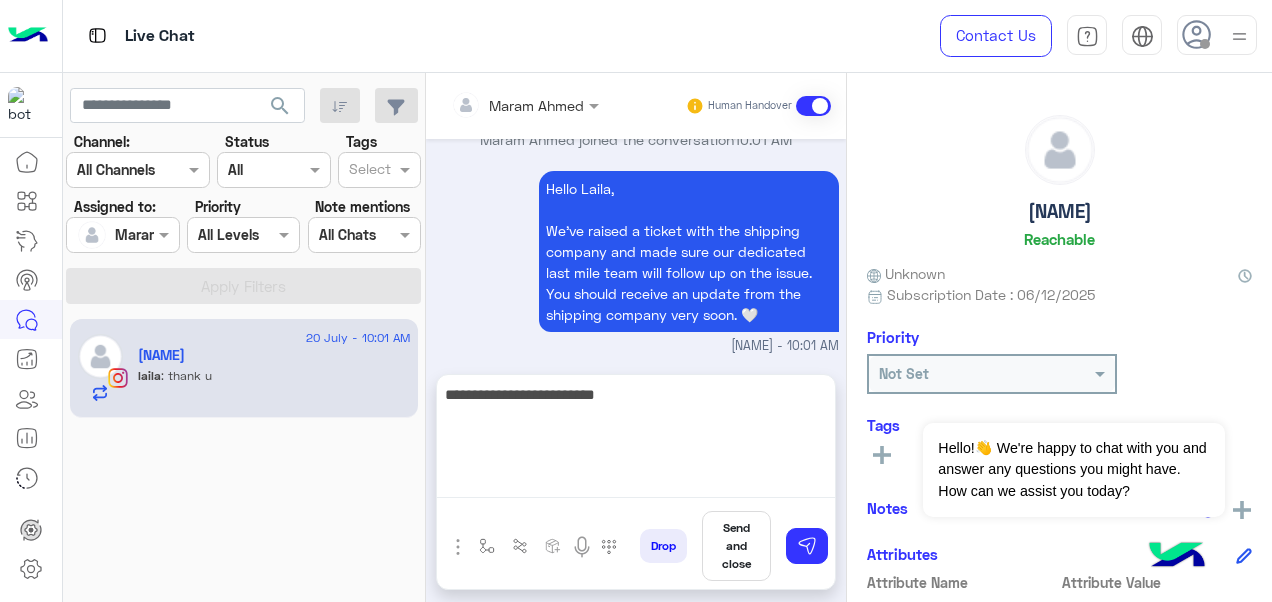 click on "Send and close" at bounding box center (736, 546) 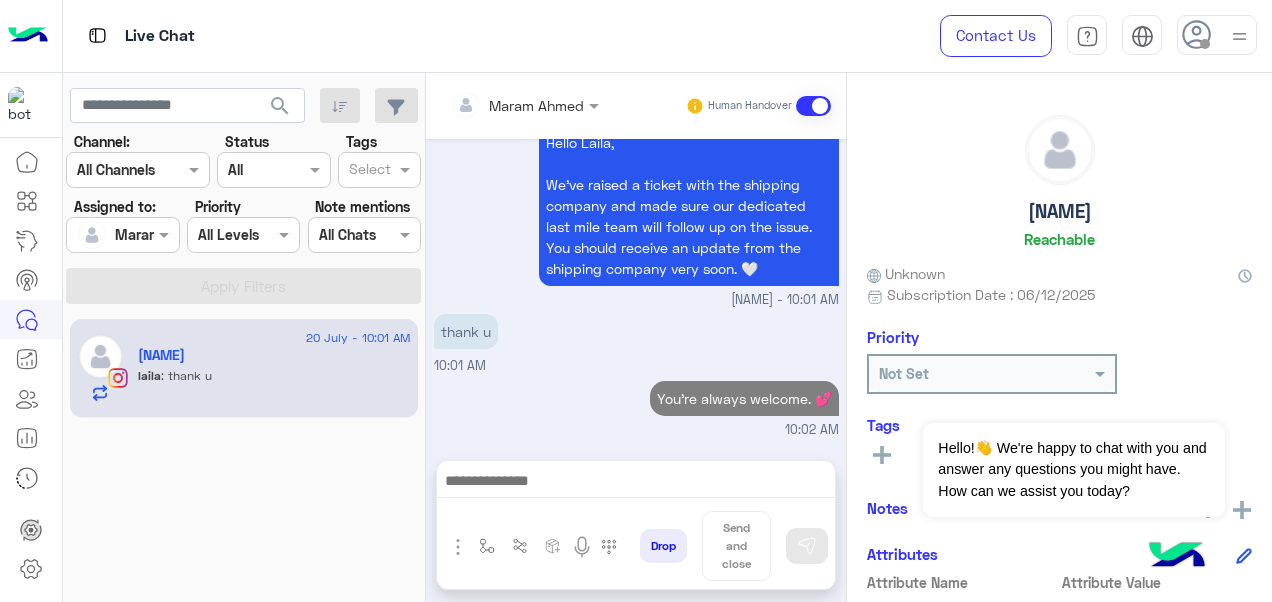 scroll, scrollTop: 826, scrollLeft: 0, axis: vertical 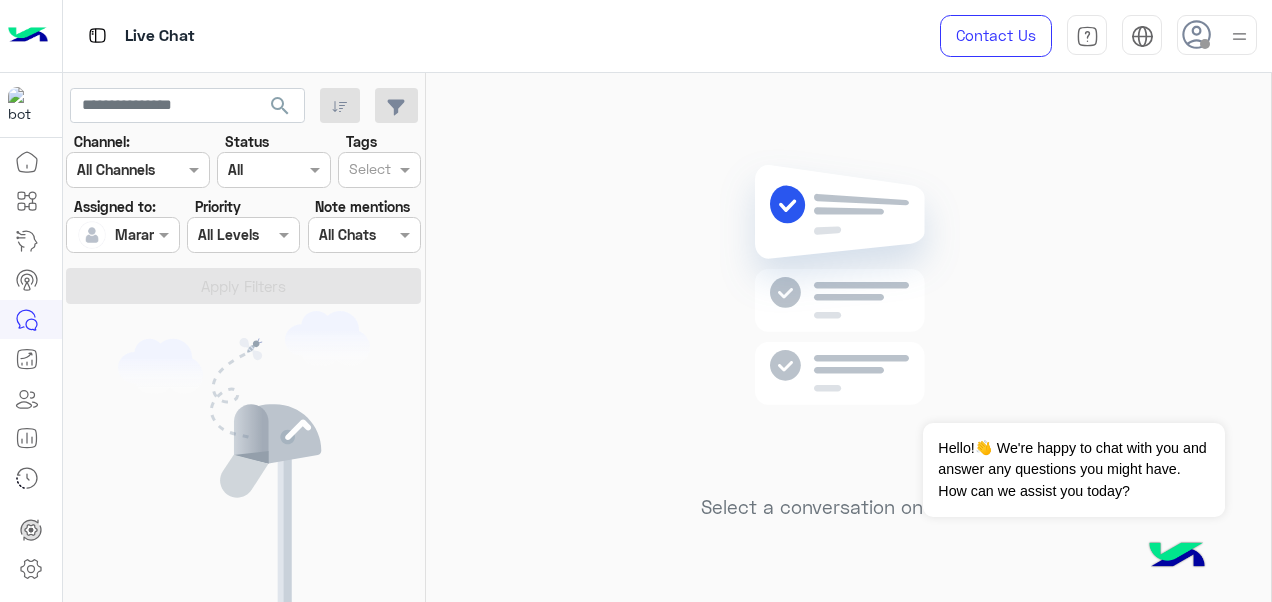 click at bounding box center [122, 234] 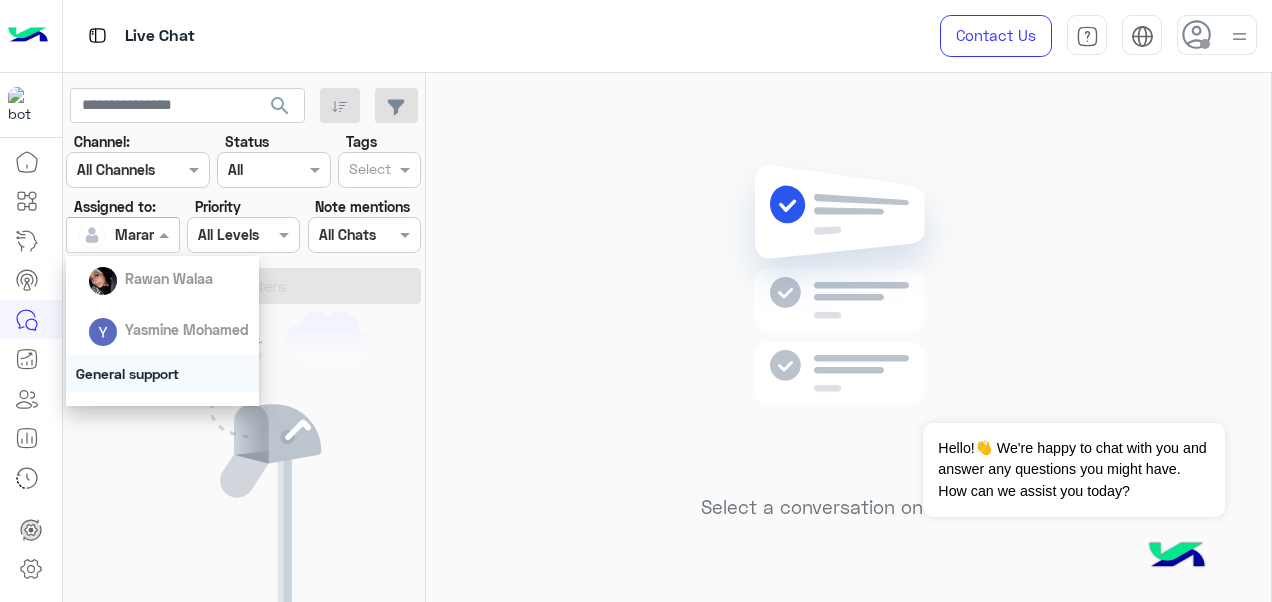 scroll, scrollTop: 392, scrollLeft: 0, axis: vertical 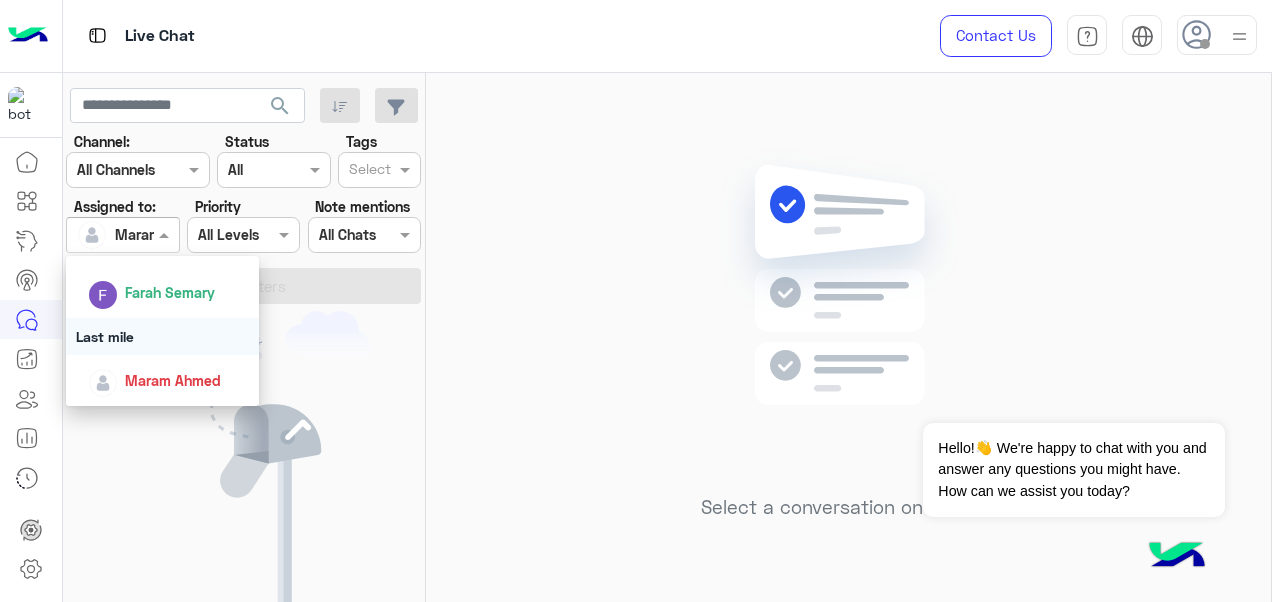 click on "Last mile" at bounding box center [163, 336] 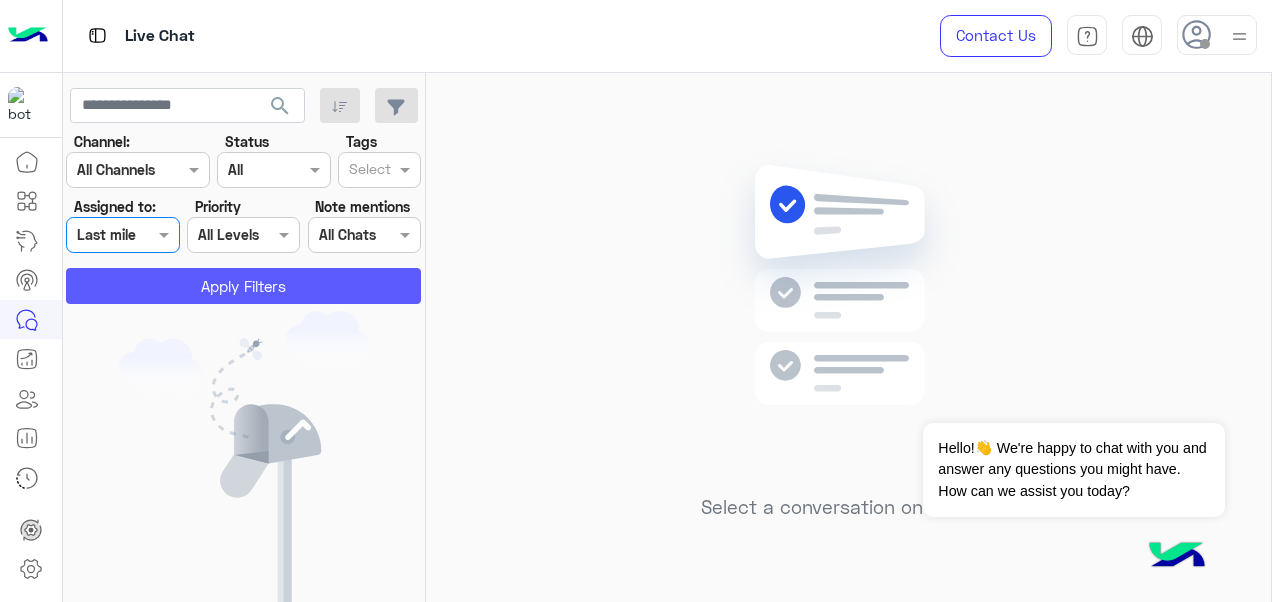click on "Apply Filters" 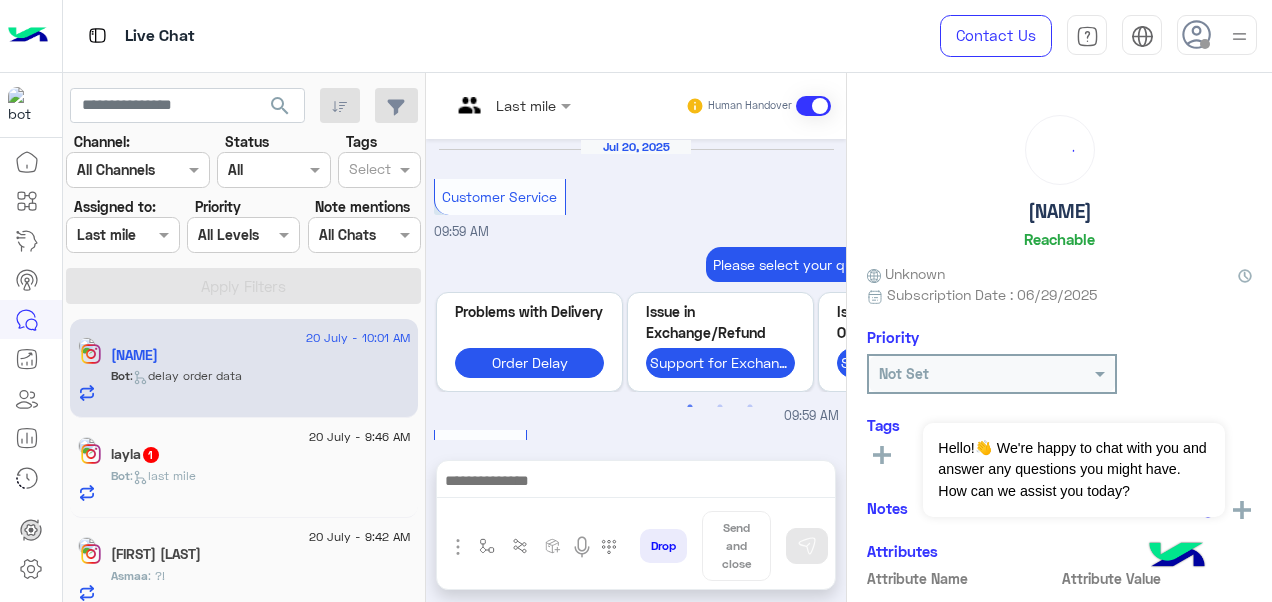 scroll, scrollTop: 942, scrollLeft: 0, axis: vertical 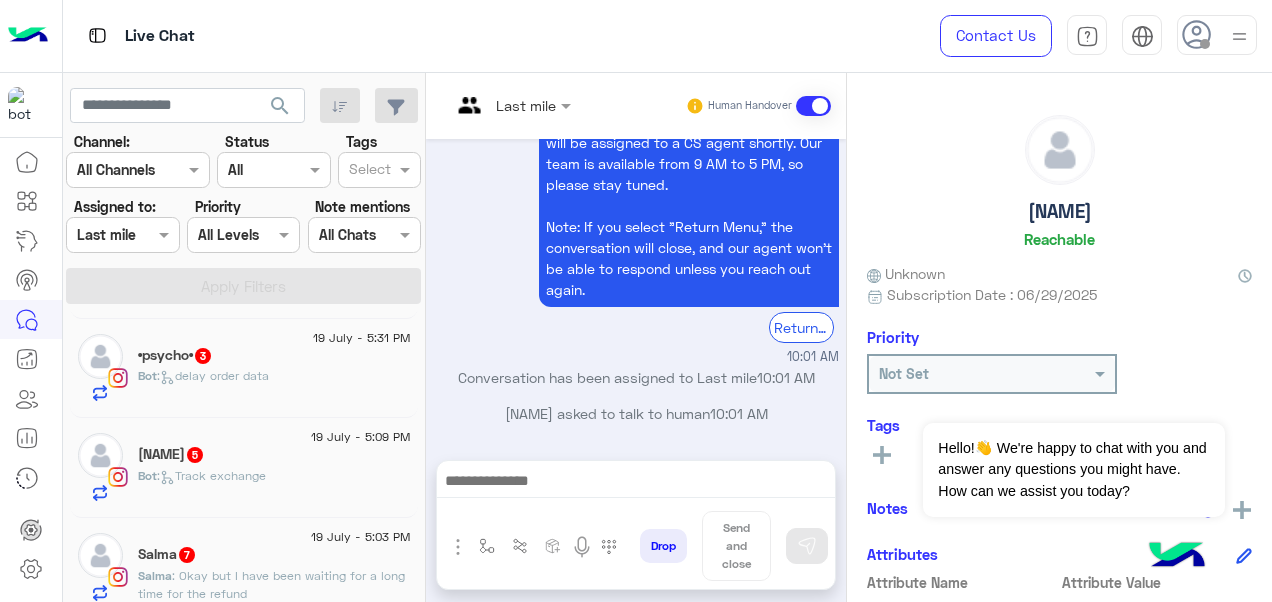 click on "[FIRST] [LAST]  5" 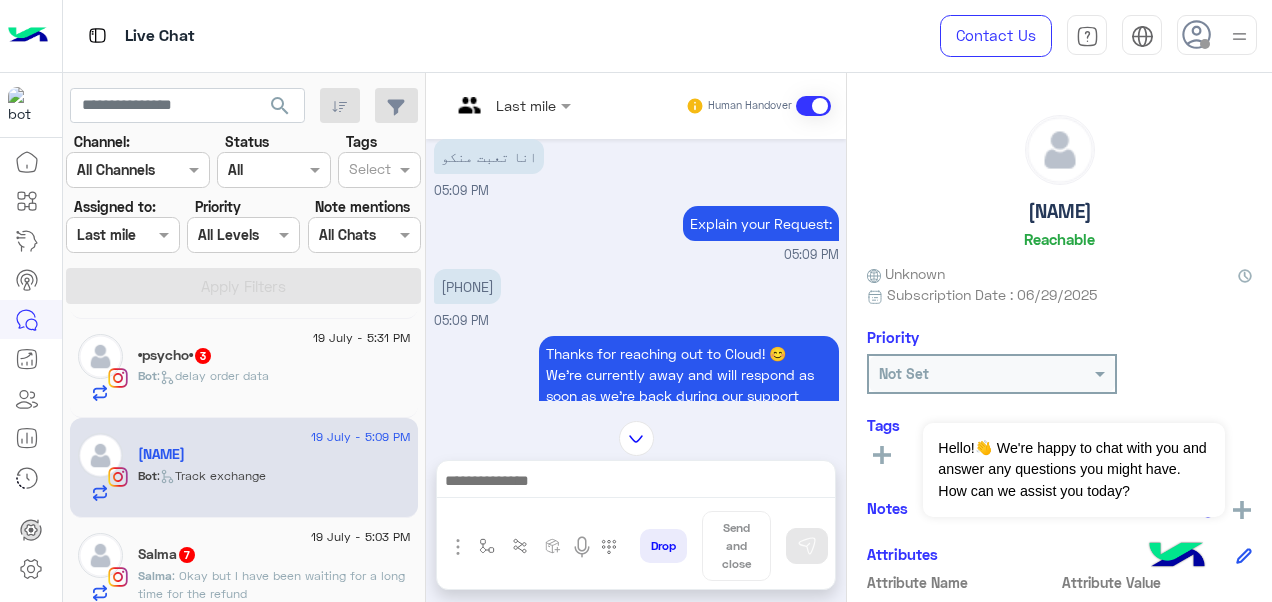 scroll, scrollTop: 522, scrollLeft: 0, axis: vertical 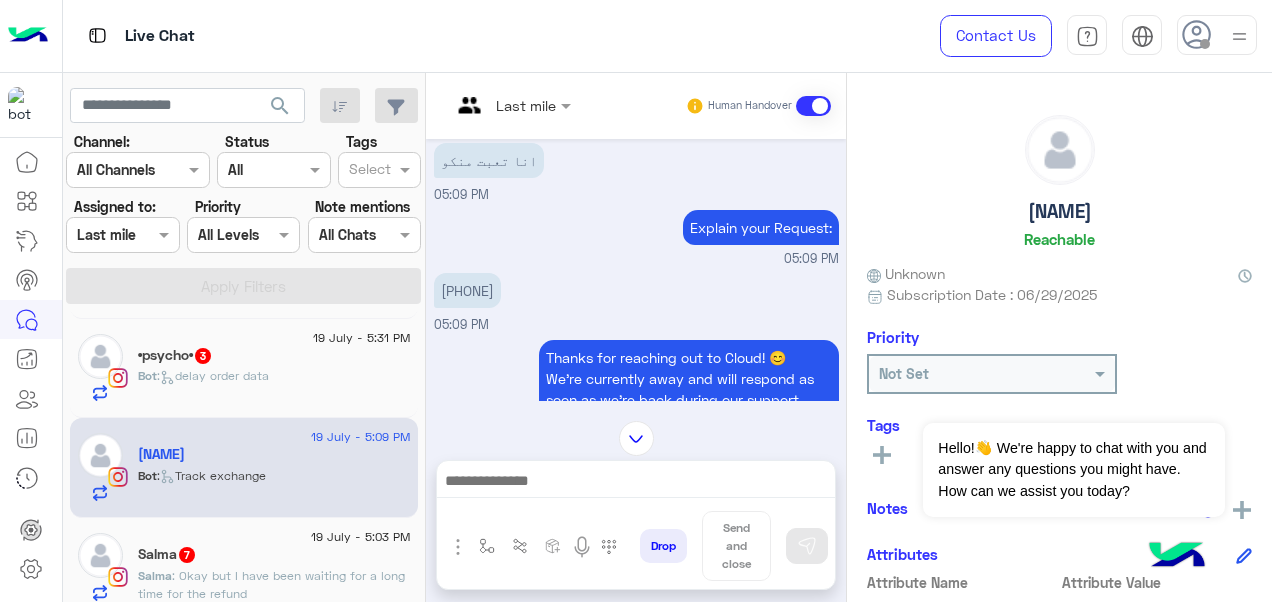 click at bounding box center [511, 104] 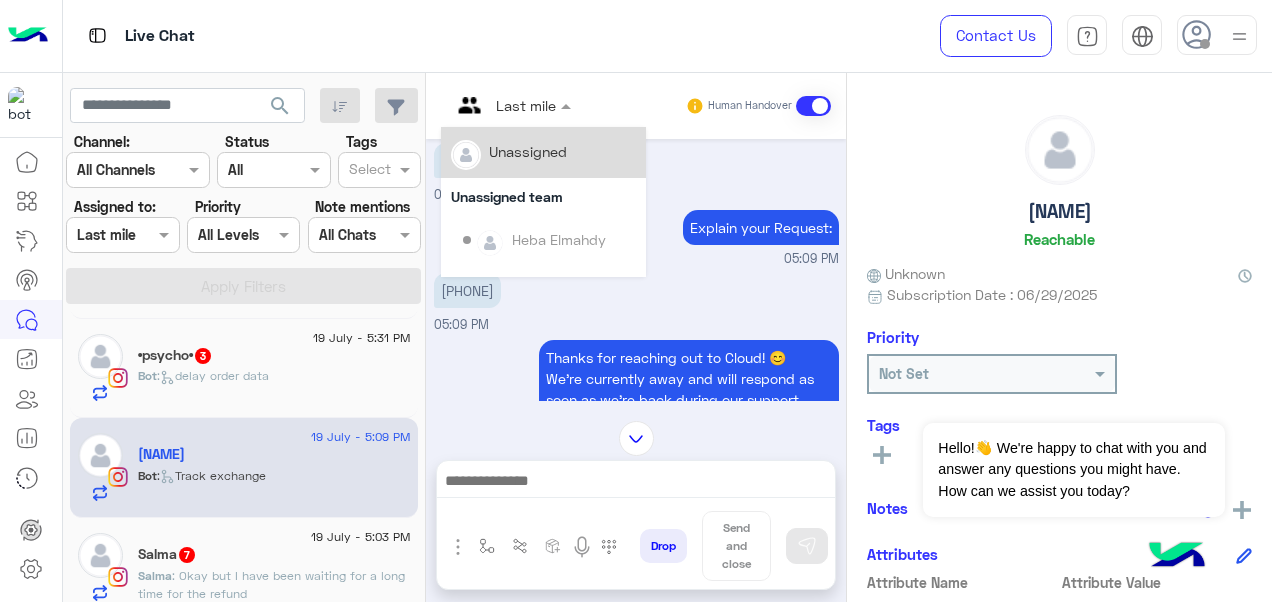 click on "انا تعبت منكو   05:09 PM" at bounding box center [636, 171] 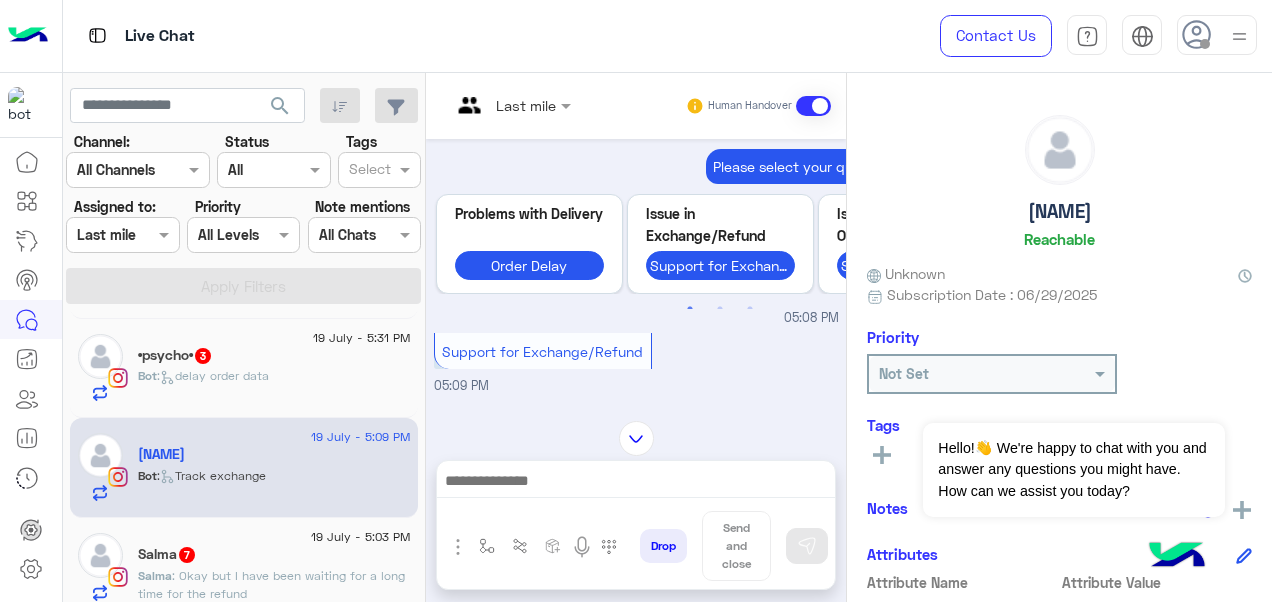 scroll, scrollTop: 1445, scrollLeft: 0, axis: vertical 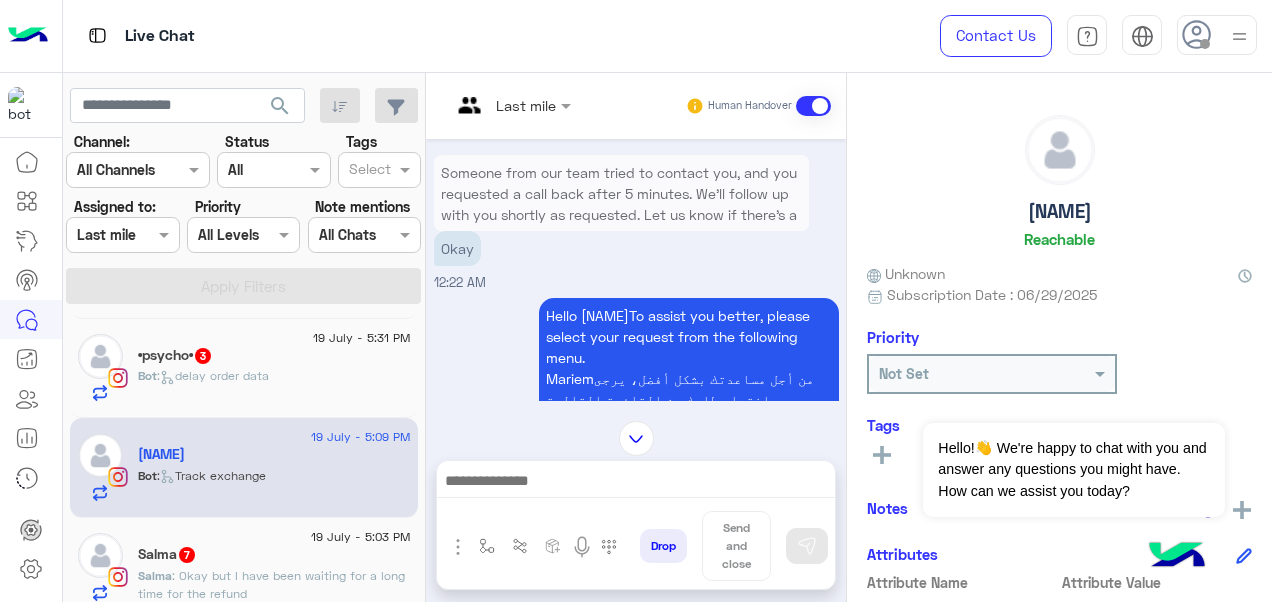 click on "Someone from our team tried to contact you, and you requested a call back after 5 minutes. We’ll follow up with you shortly as requested. Let us know if there’s a better time to reach you." at bounding box center (621, 204) 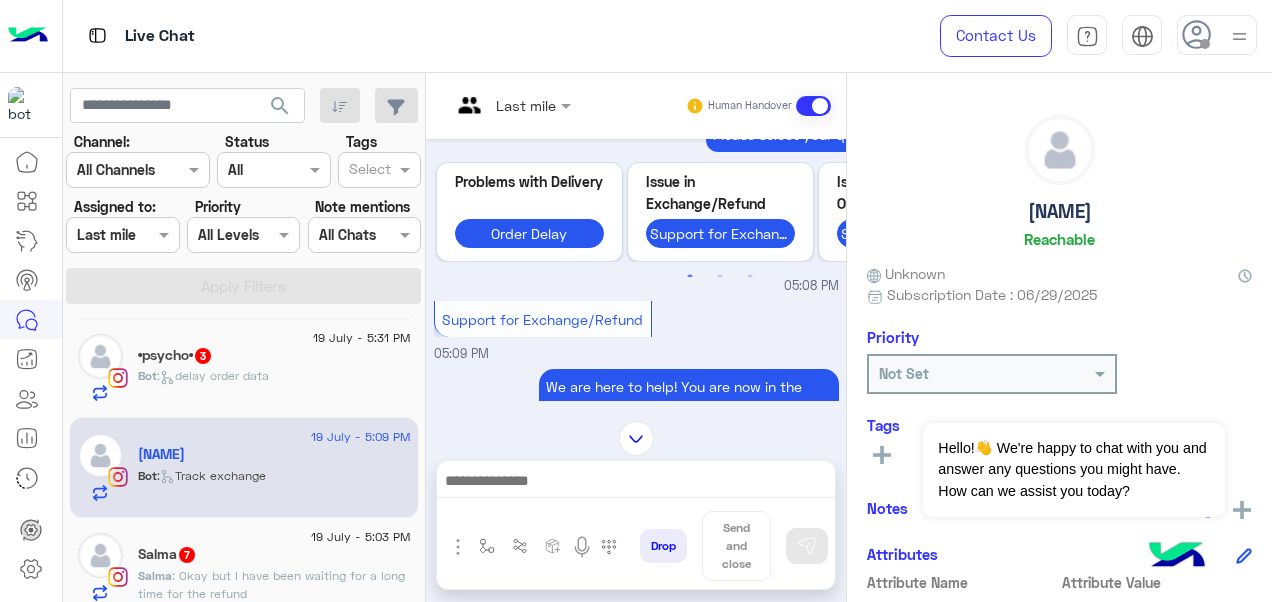 scroll, scrollTop: 1470, scrollLeft: 0, axis: vertical 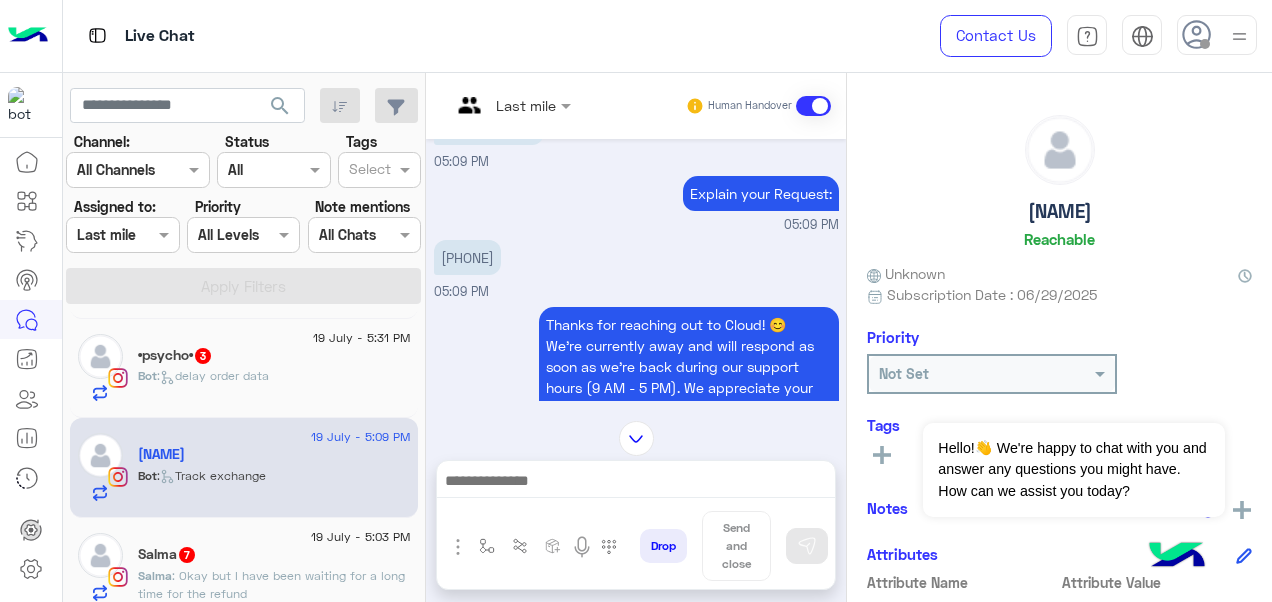 drag, startPoint x: 521, startPoint y: 296, endPoint x: 444, endPoint y: 292, distance: 77.10383 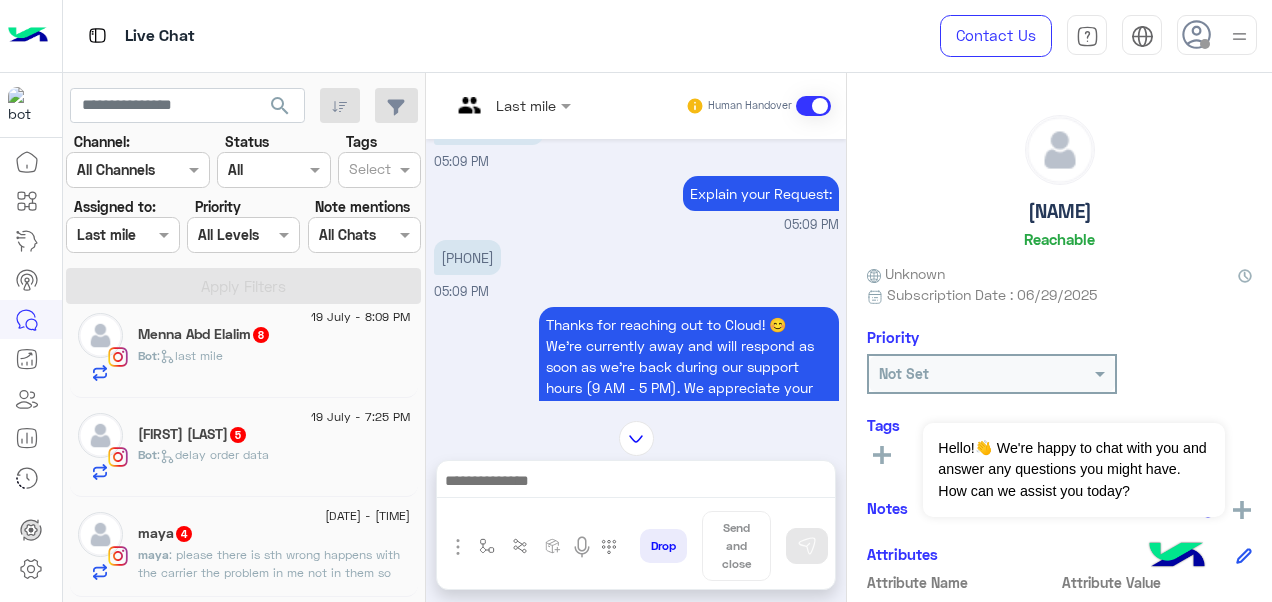 scroll, scrollTop: 721, scrollLeft: 0, axis: vertical 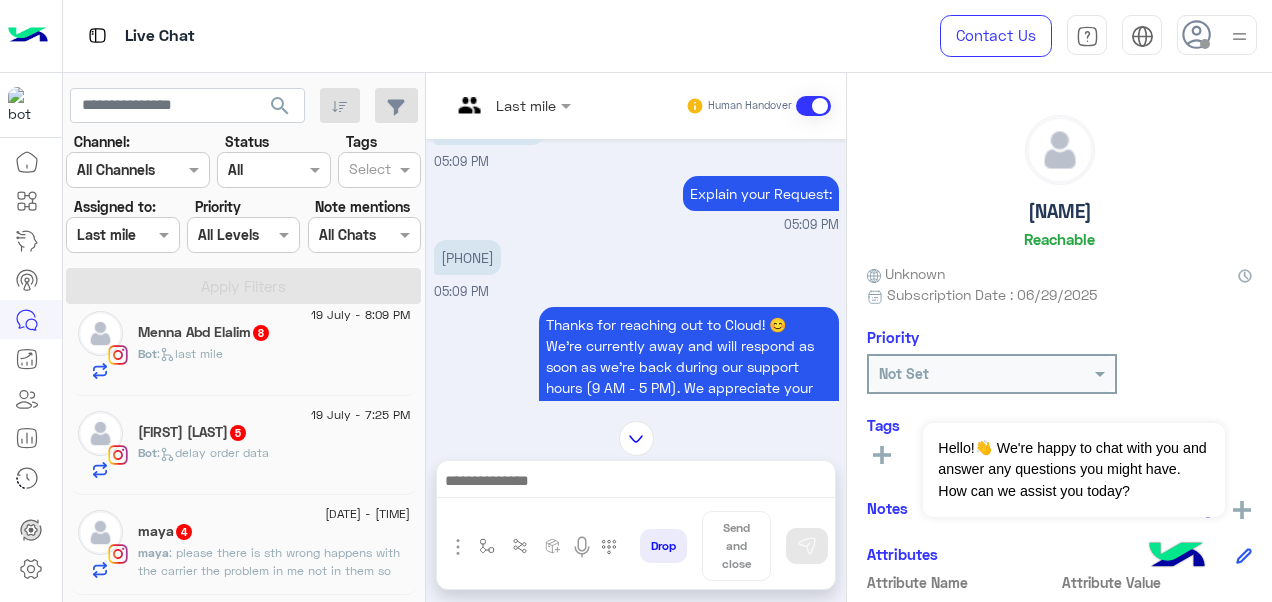 click on "[NAME]  4" 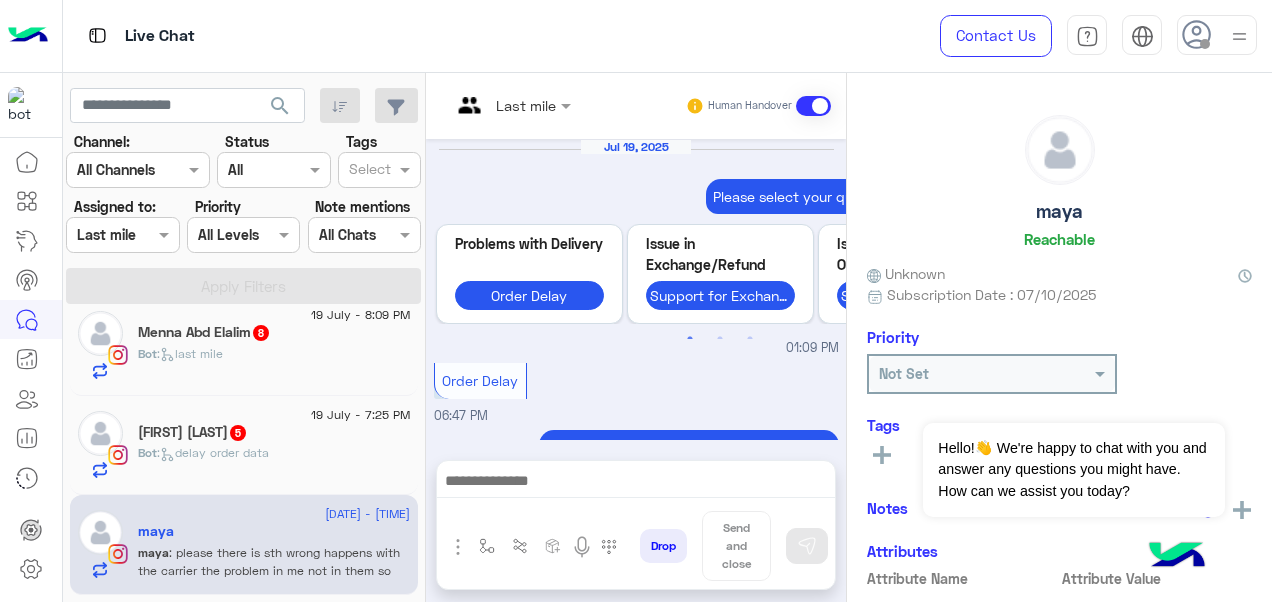 scroll, scrollTop: 962, scrollLeft: 0, axis: vertical 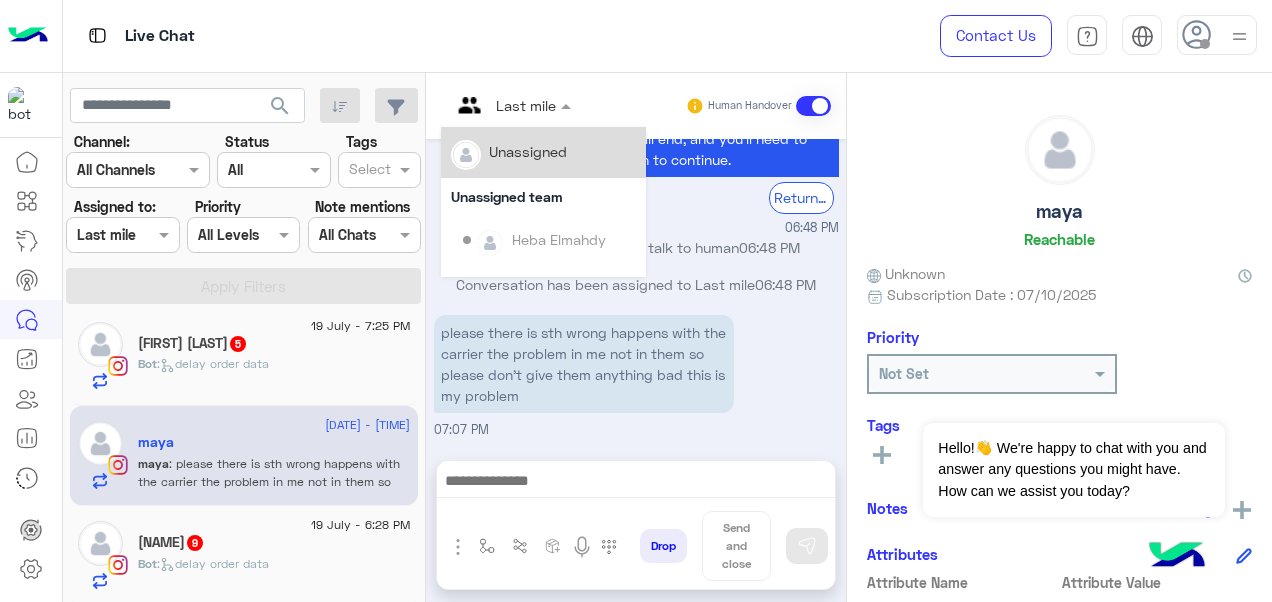 click at bounding box center [511, 104] 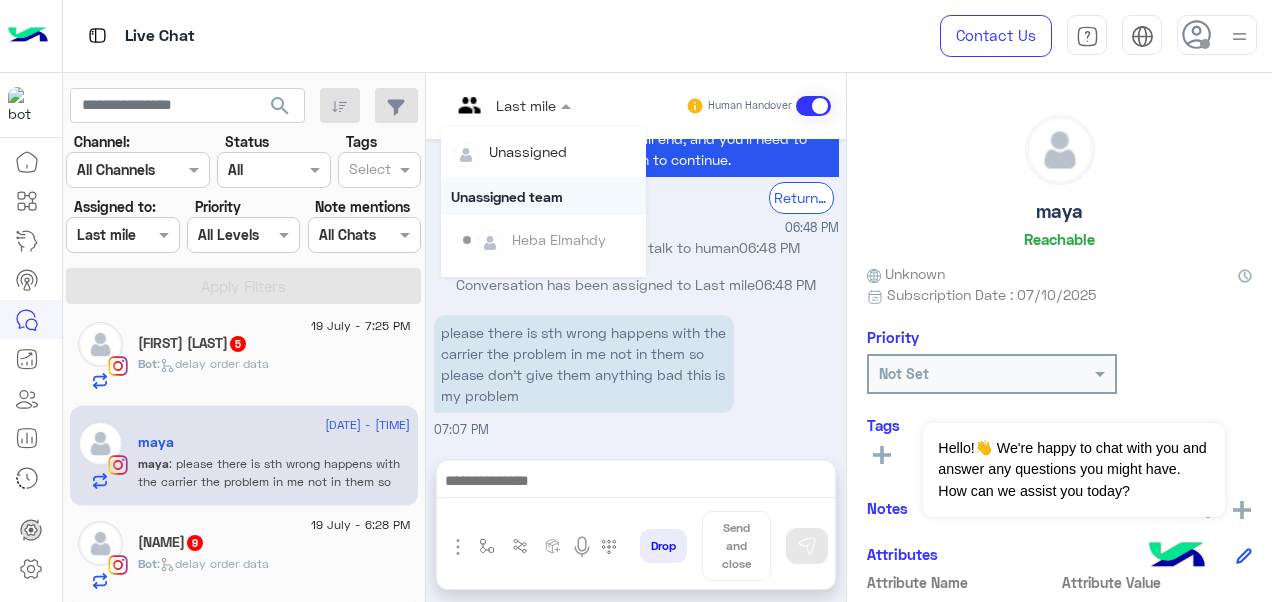 scroll, scrollTop: 354, scrollLeft: 0, axis: vertical 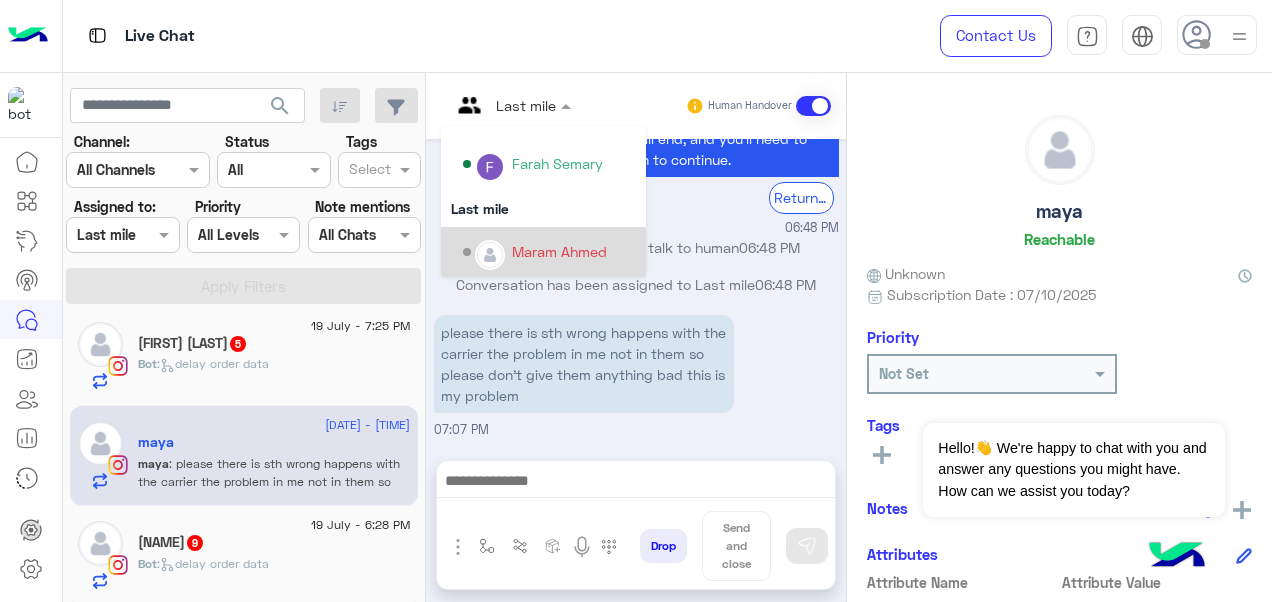 click on "Maram Ahmed" at bounding box center (549, 252) 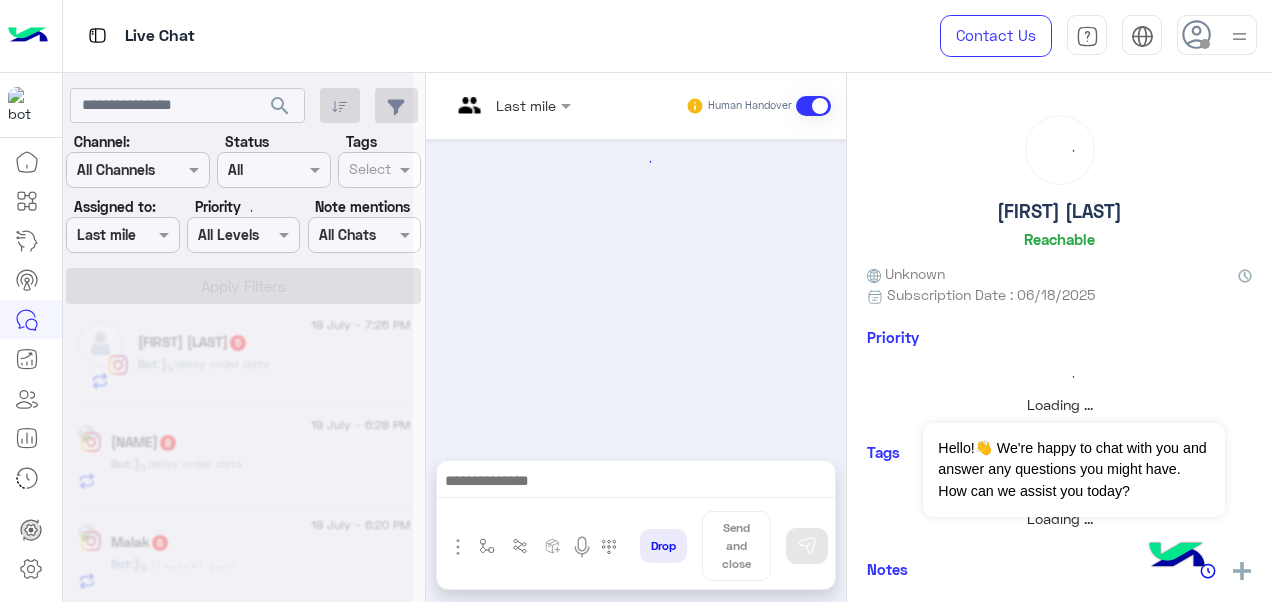 scroll, scrollTop: 0, scrollLeft: 0, axis: both 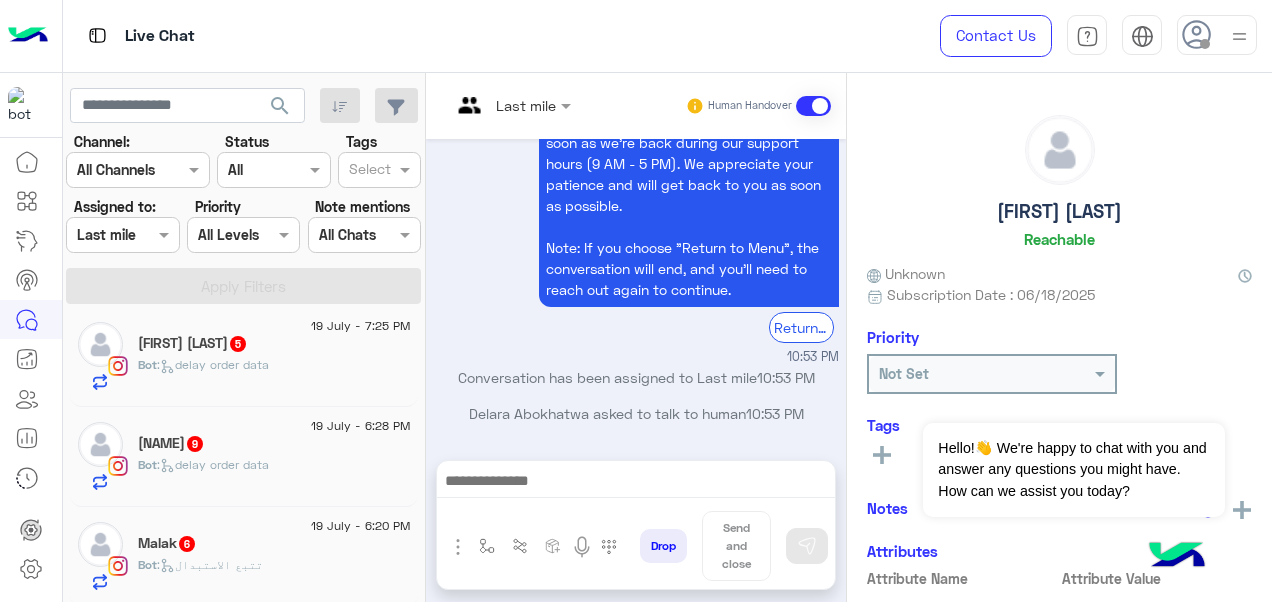 click on ":   delay order data" 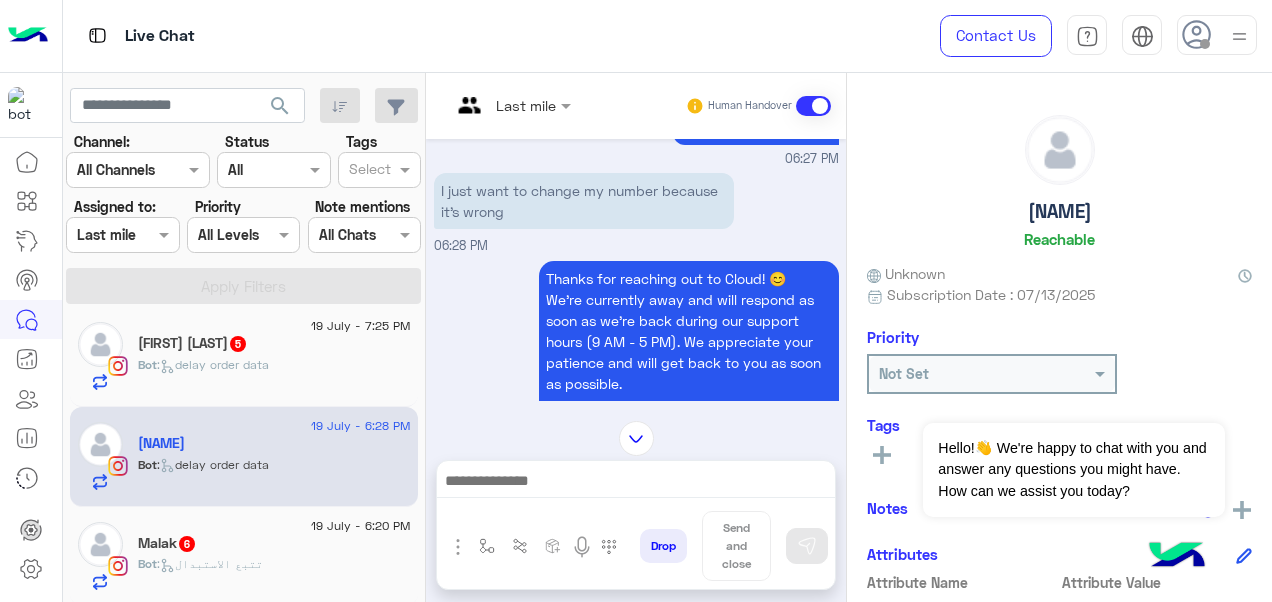 scroll, scrollTop: 699, scrollLeft: 0, axis: vertical 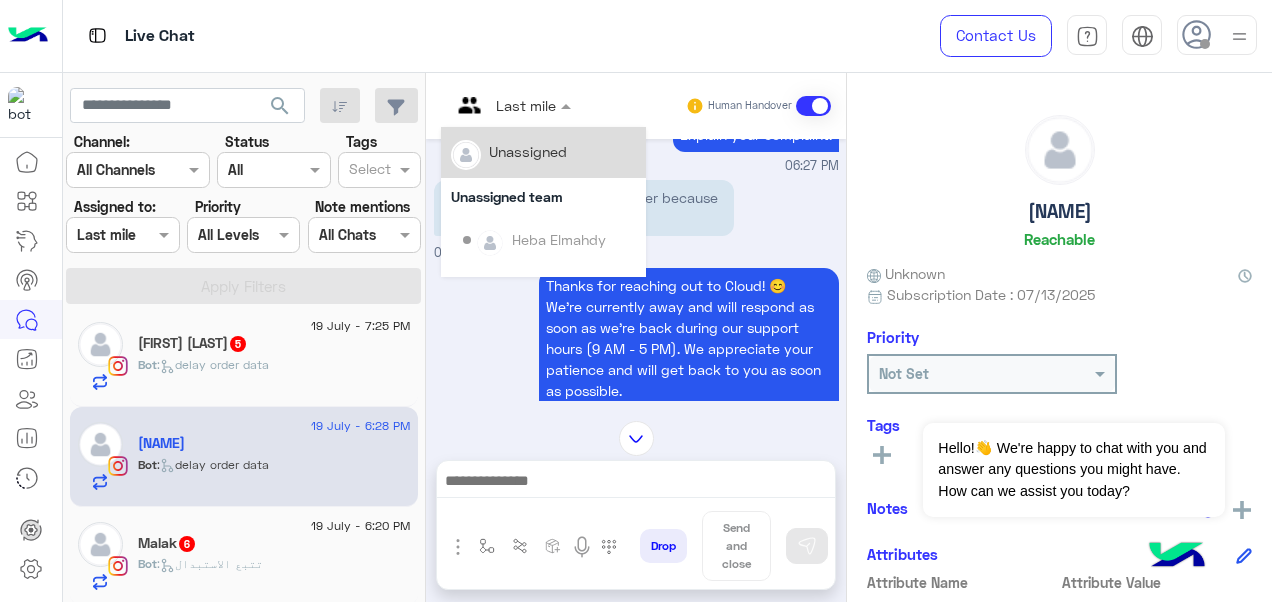 click at bounding box center [511, 104] 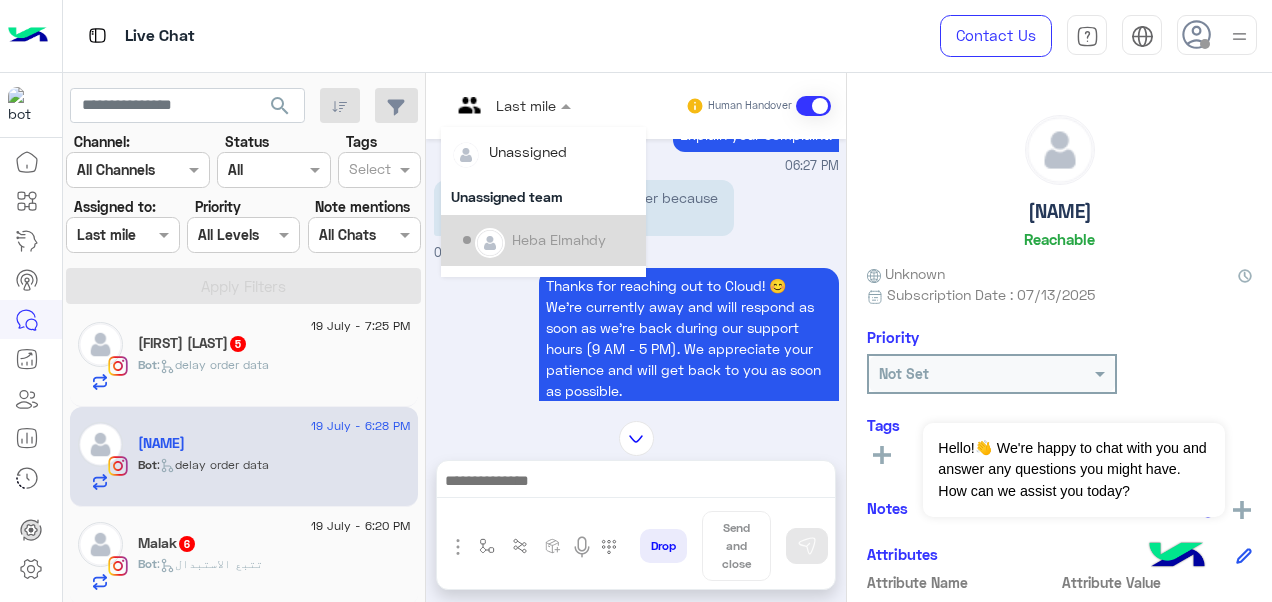 scroll, scrollTop: 354, scrollLeft: 0, axis: vertical 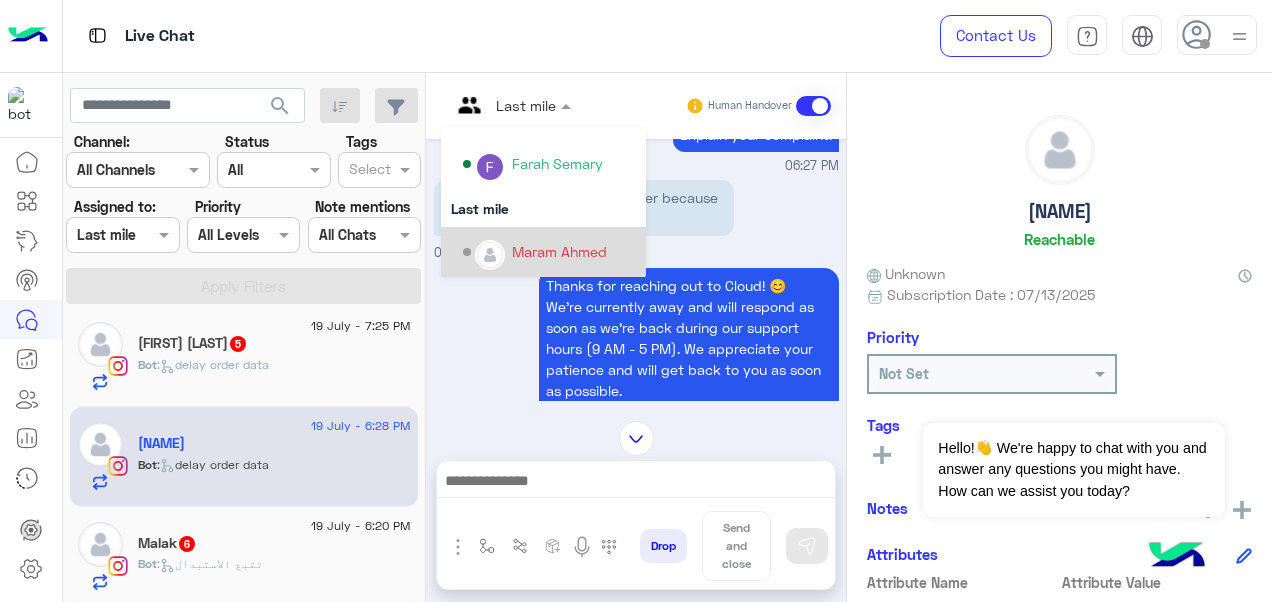 click on "Maram Ahmed" at bounding box center [559, 251] 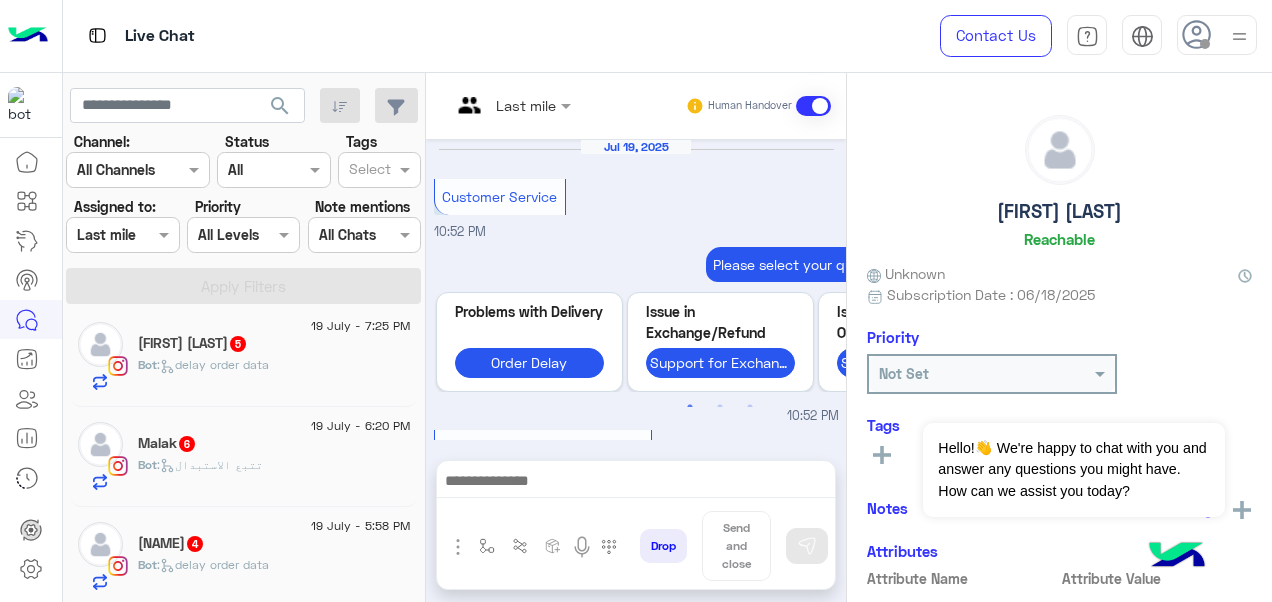scroll, scrollTop: 816, scrollLeft: 0, axis: vertical 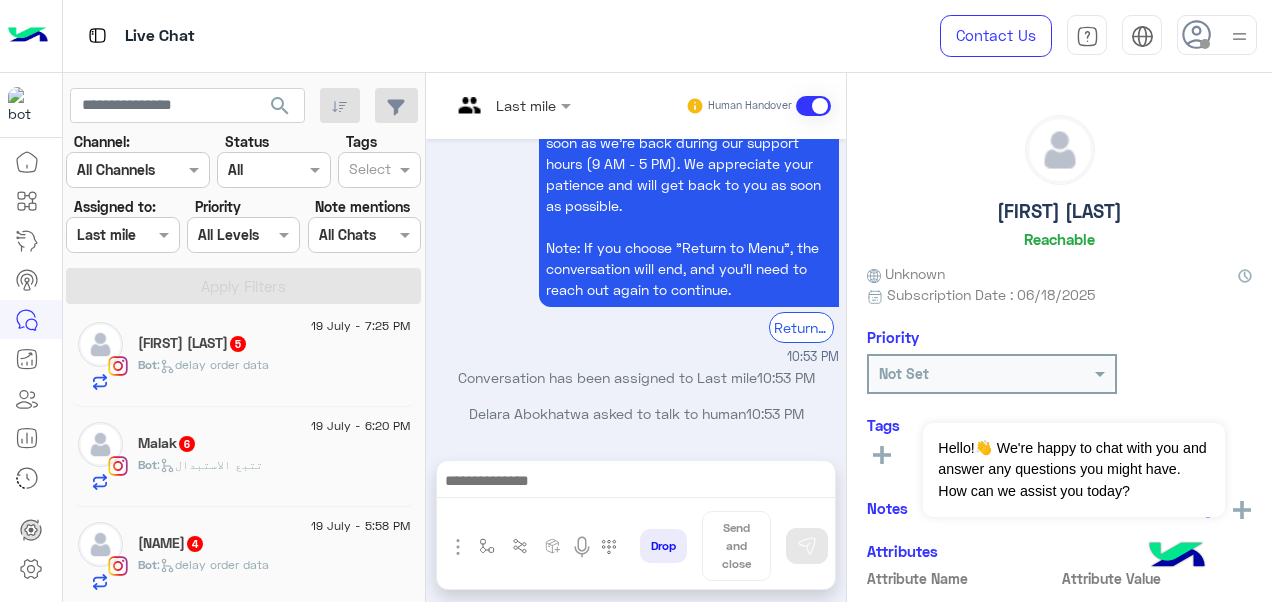 click on "Bot :   تتبع الاستبدال" 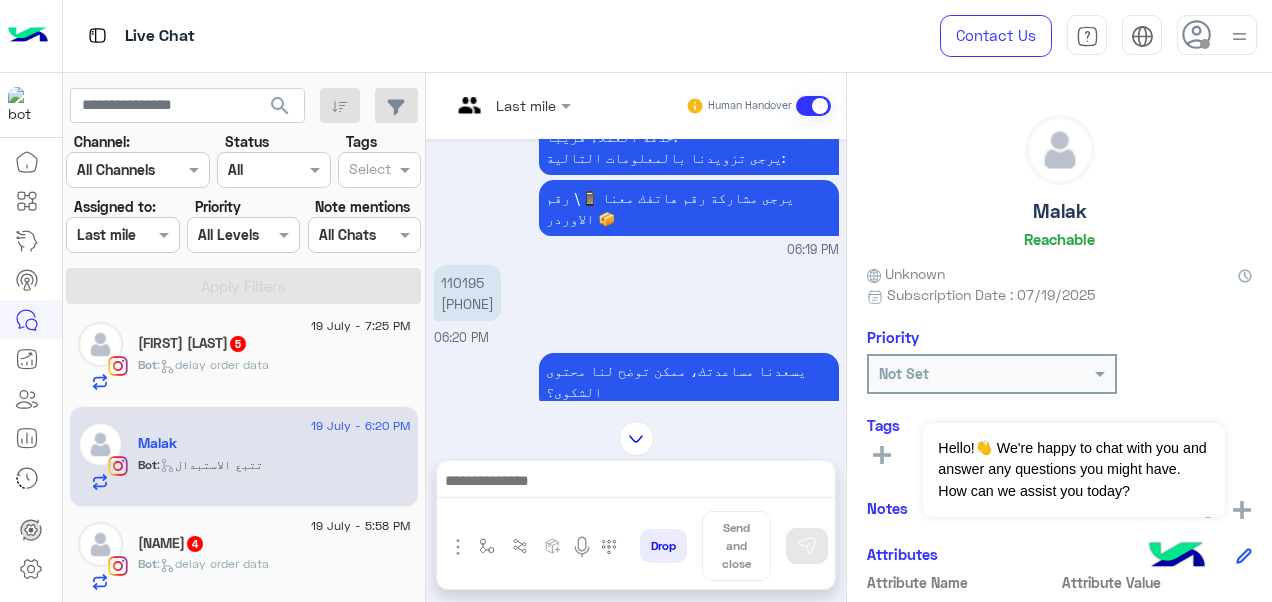 scroll, scrollTop: 420, scrollLeft: 0, axis: vertical 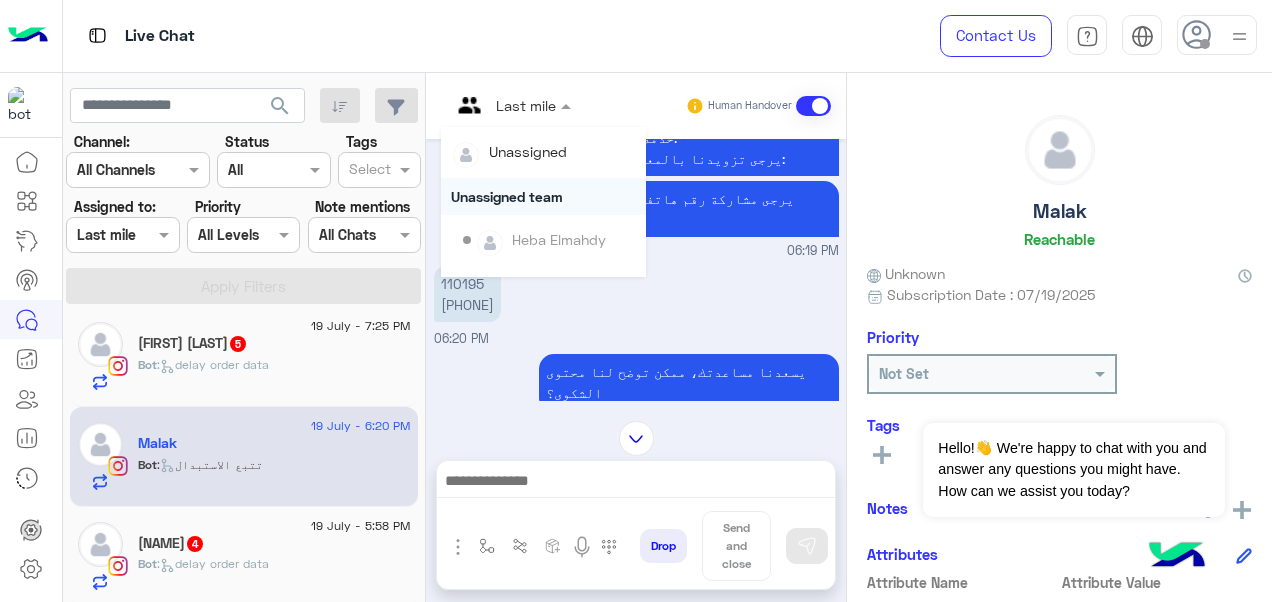 click on "Last mile  Unassigned    Unassigned team   [NAME]    [NAME]   [NAME]    General support   [NAME]    First Mile   [NAME]   Last mile   [NAME]" at bounding box center (511, 106) 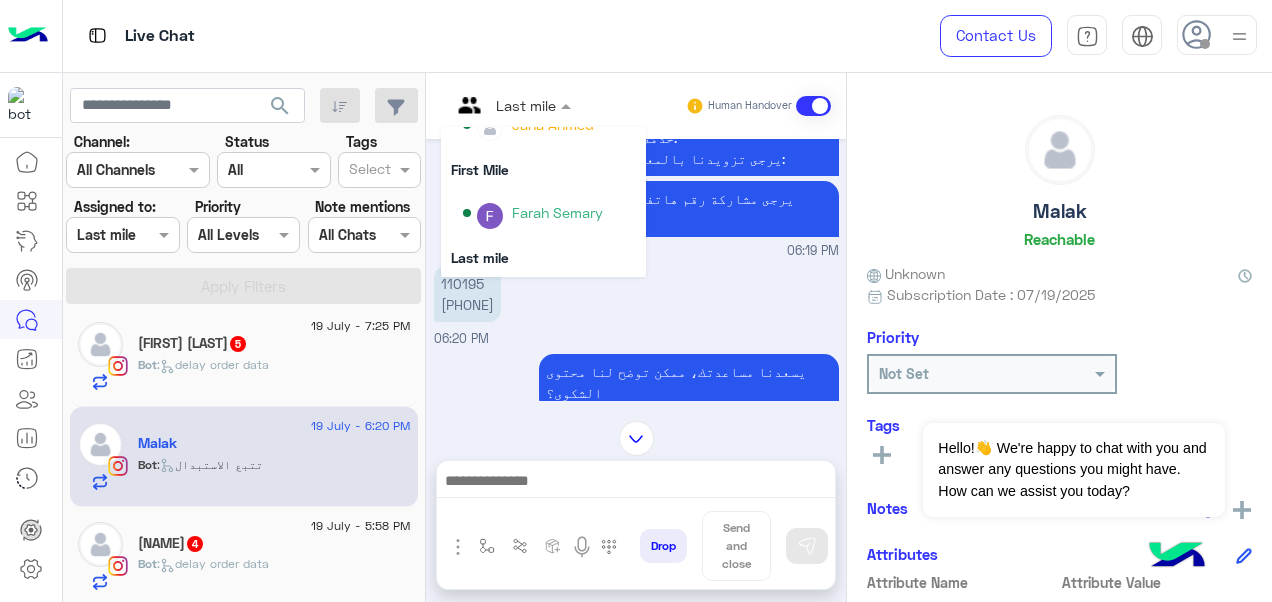 scroll, scrollTop: 333, scrollLeft: 0, axis: vertical 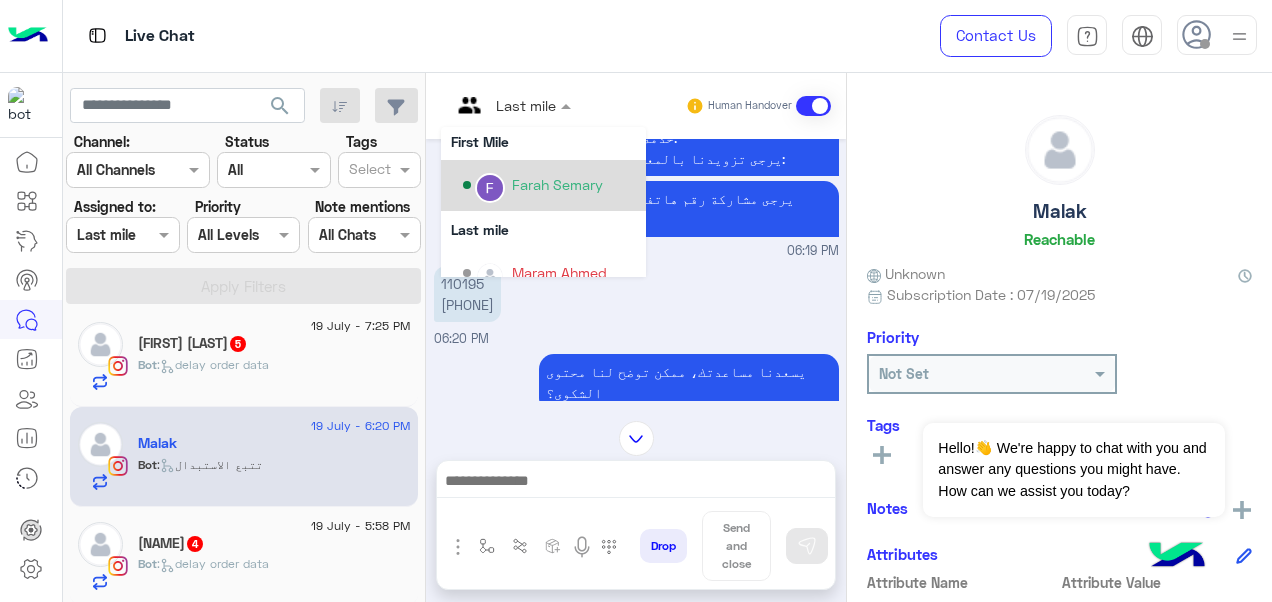 click on "Farah Semary" at bounding box center (543, 185) 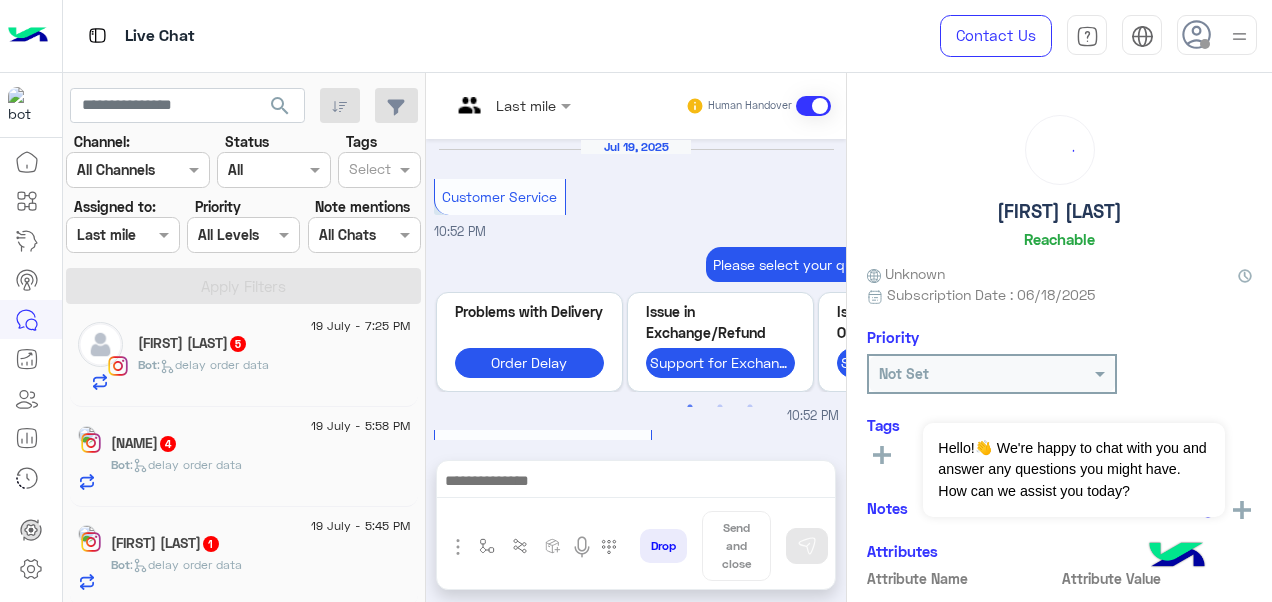 scroll, scrollTop: 816, scrollLeft: 0, axis: vertical 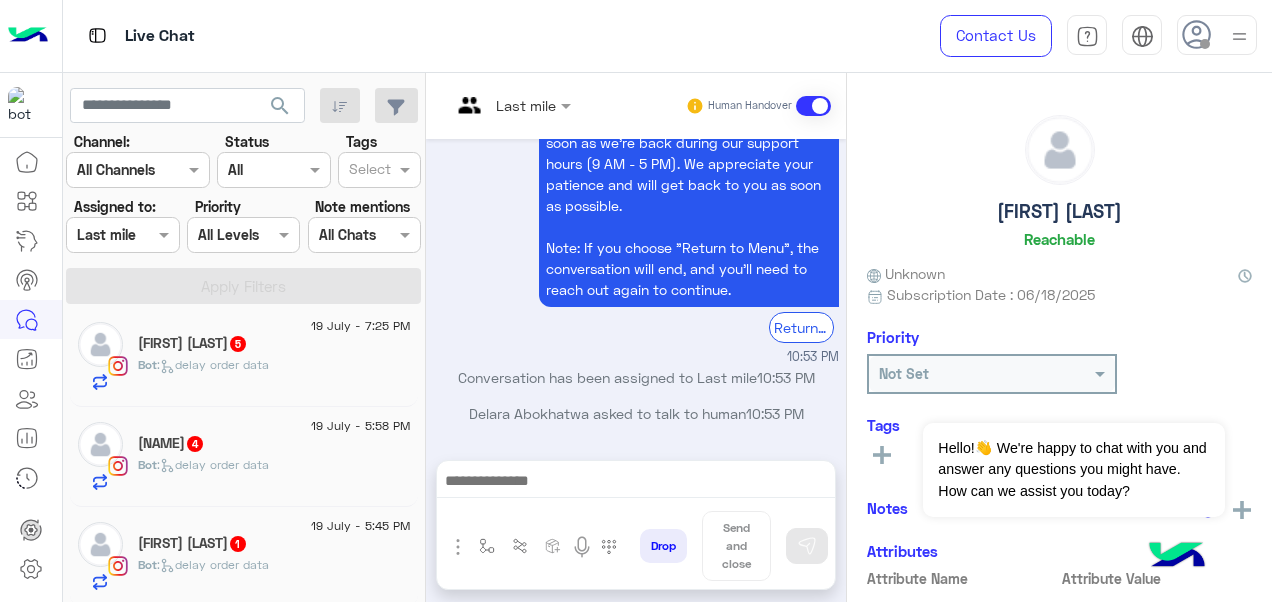 click on "19 July - 5:58 PM" 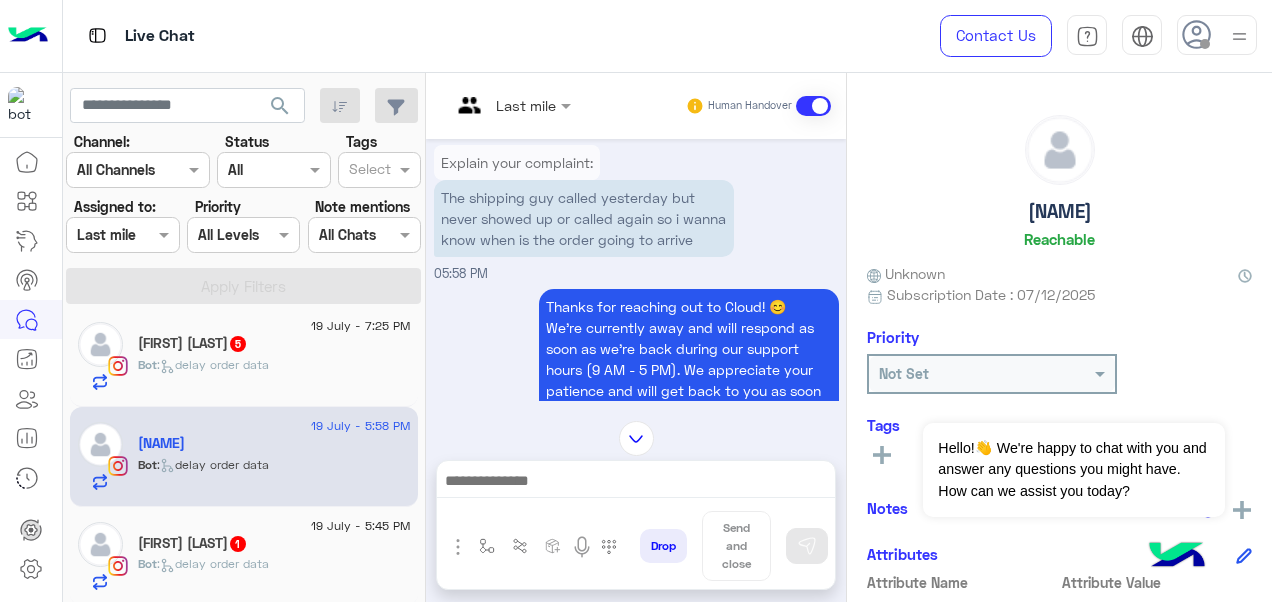 scroll, scrollTop: 732, scrollLeft: 0, axis: vertical 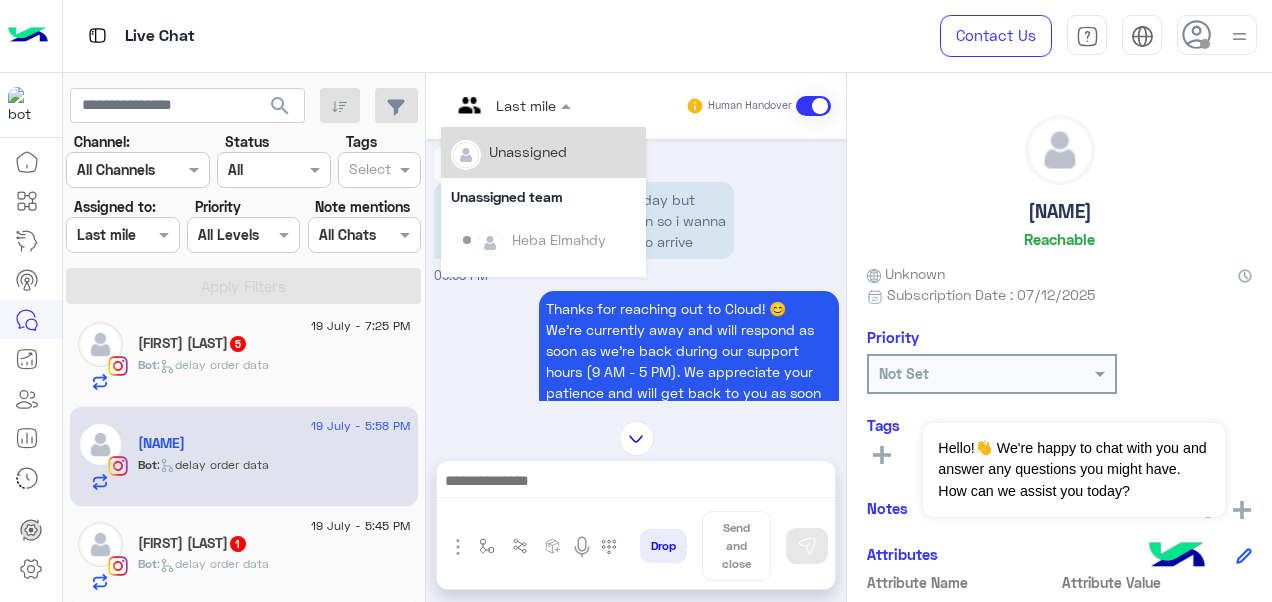 click at bounding box center [511, 104] 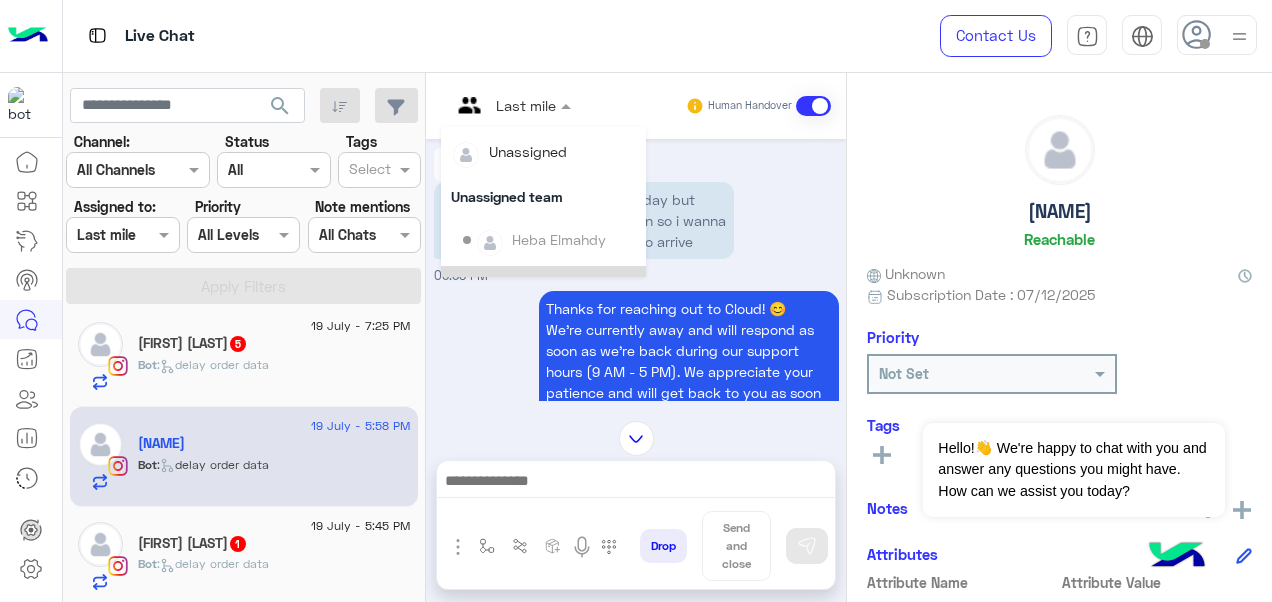 scroll, scrollTop: 354, scrollLeft: 0, axis: vertical 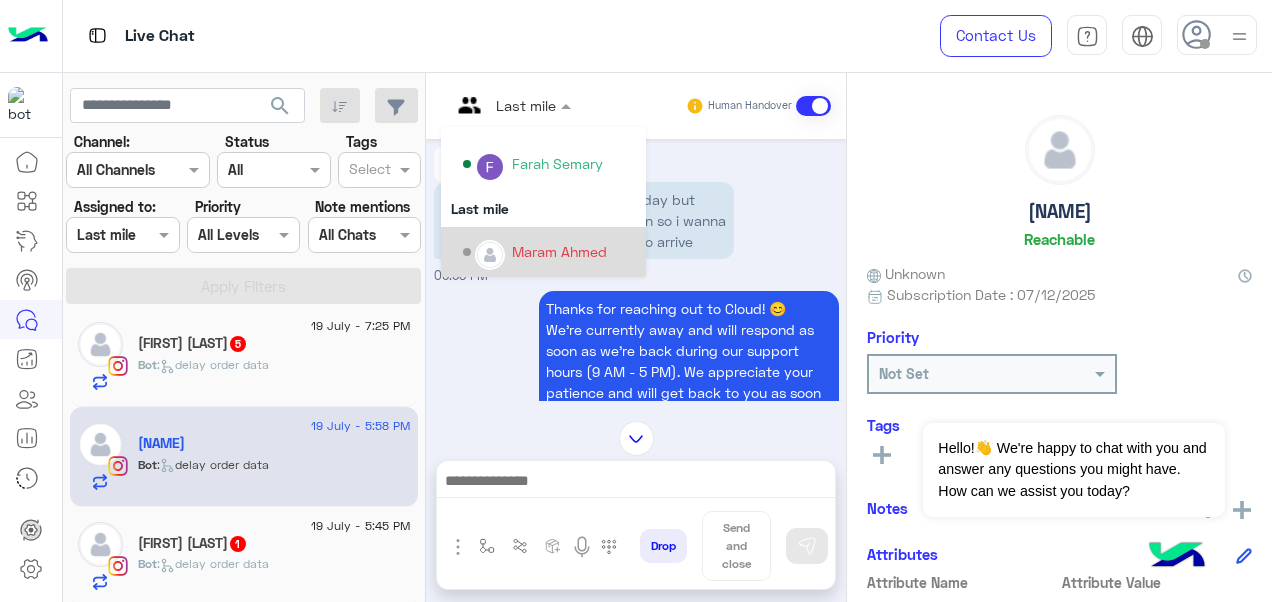 click at bounding box center (490, 255) 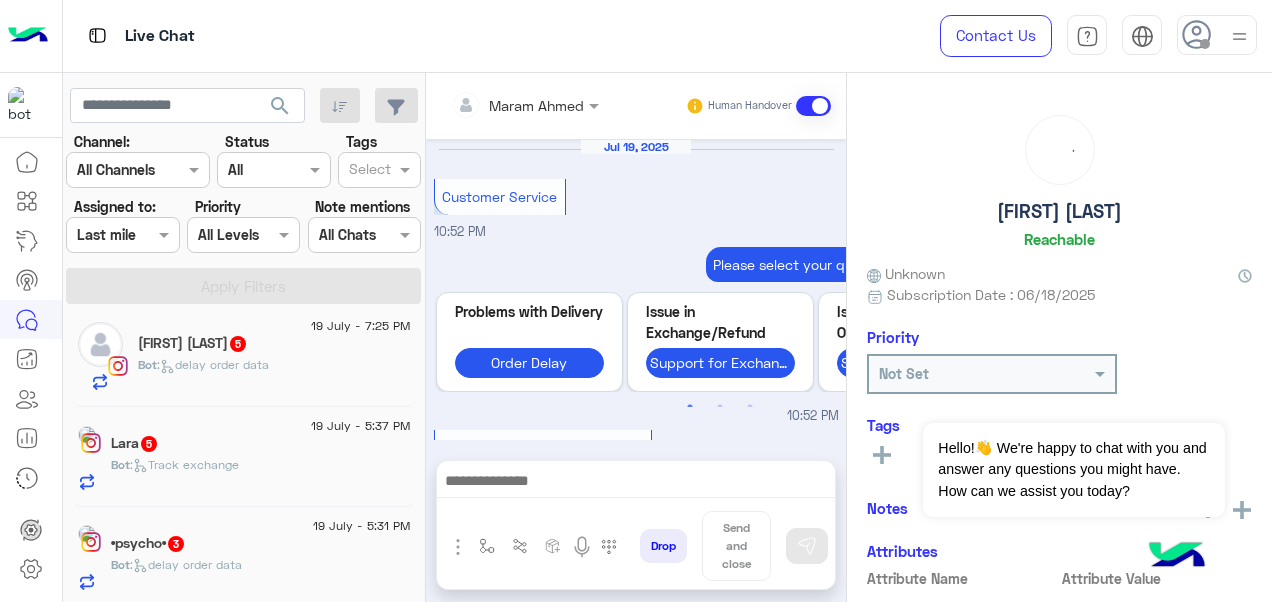 scroll, scrollTop: 816, scrollLeft: 0, axis: vertical 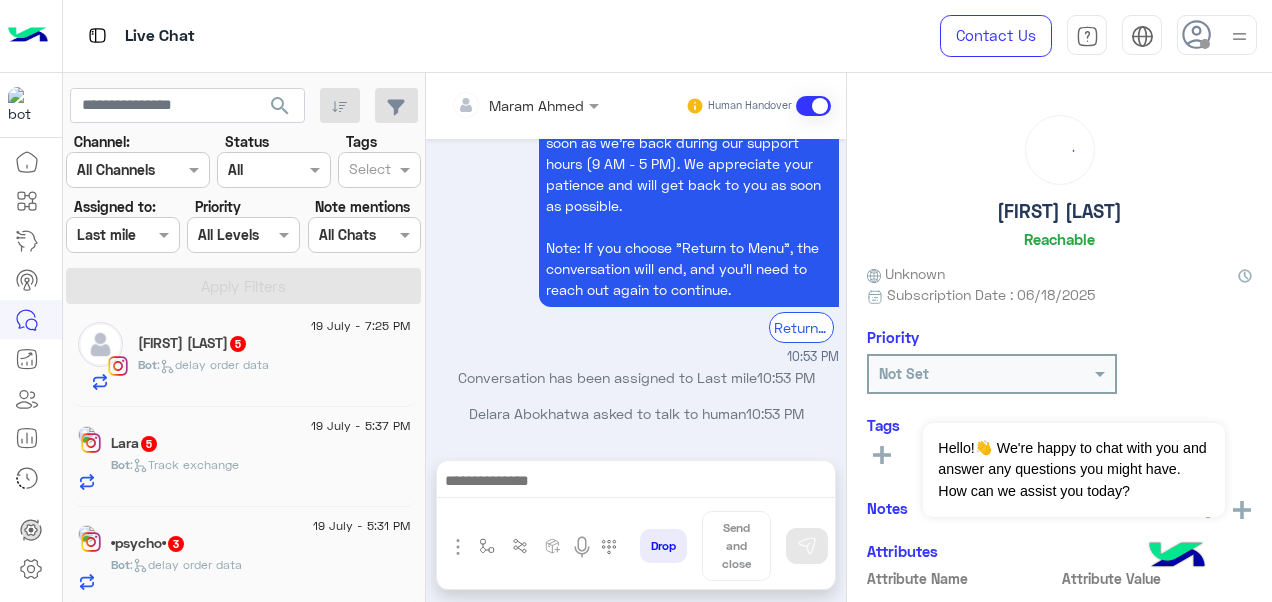 click on "Bot :   Track exchange" 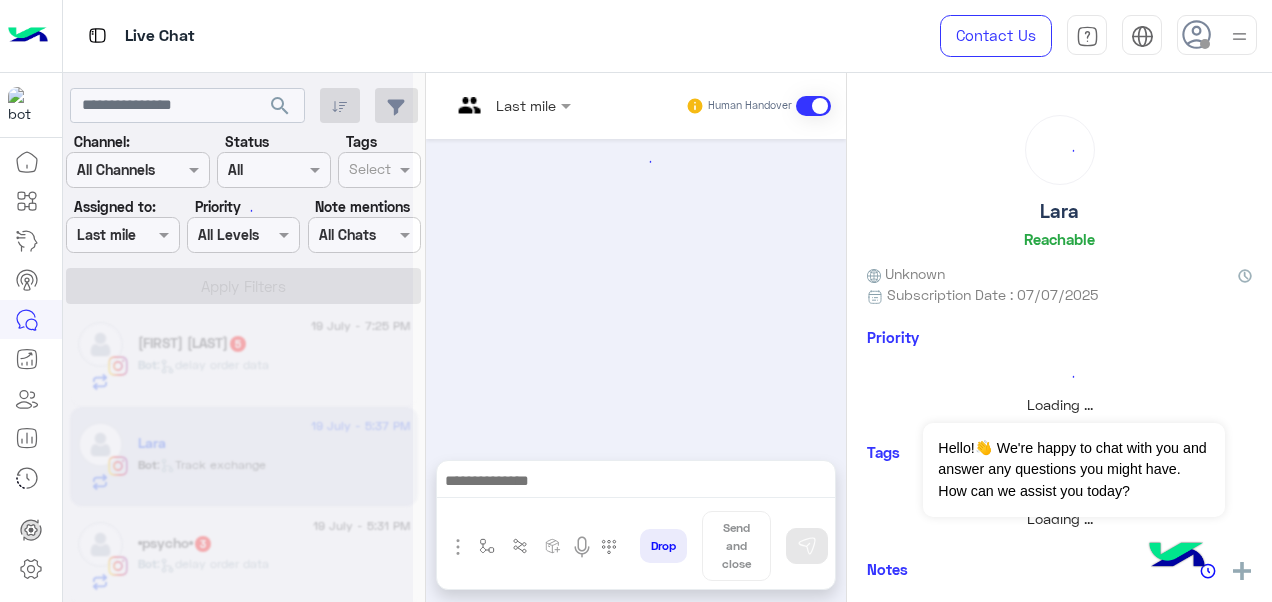 scroll, scrollTop: 0, scrollLeft: 0, axis: both 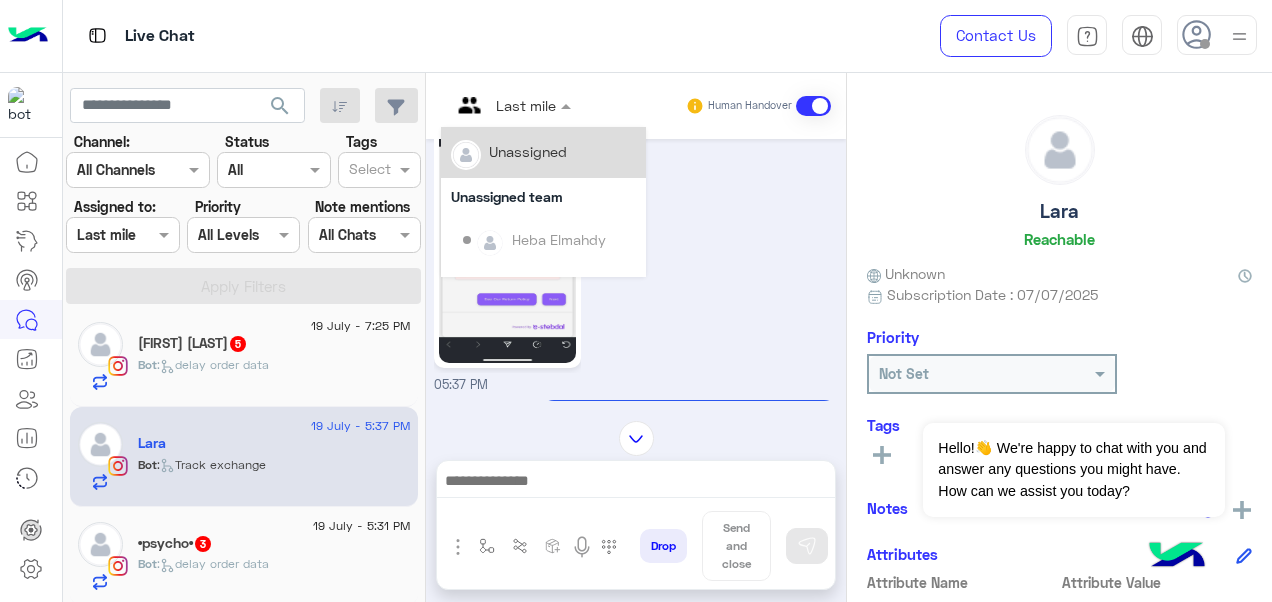 click at bounding box center [487, 105] 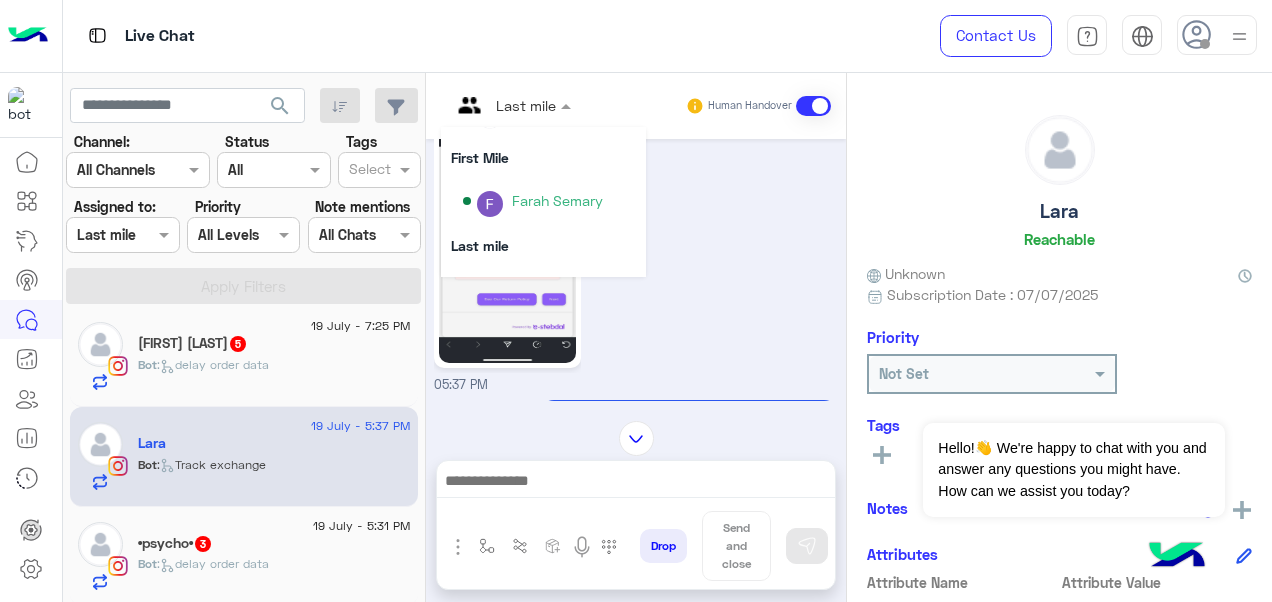 scroll, scrollTop: 354, scrollLeft: 0, axis: vertical 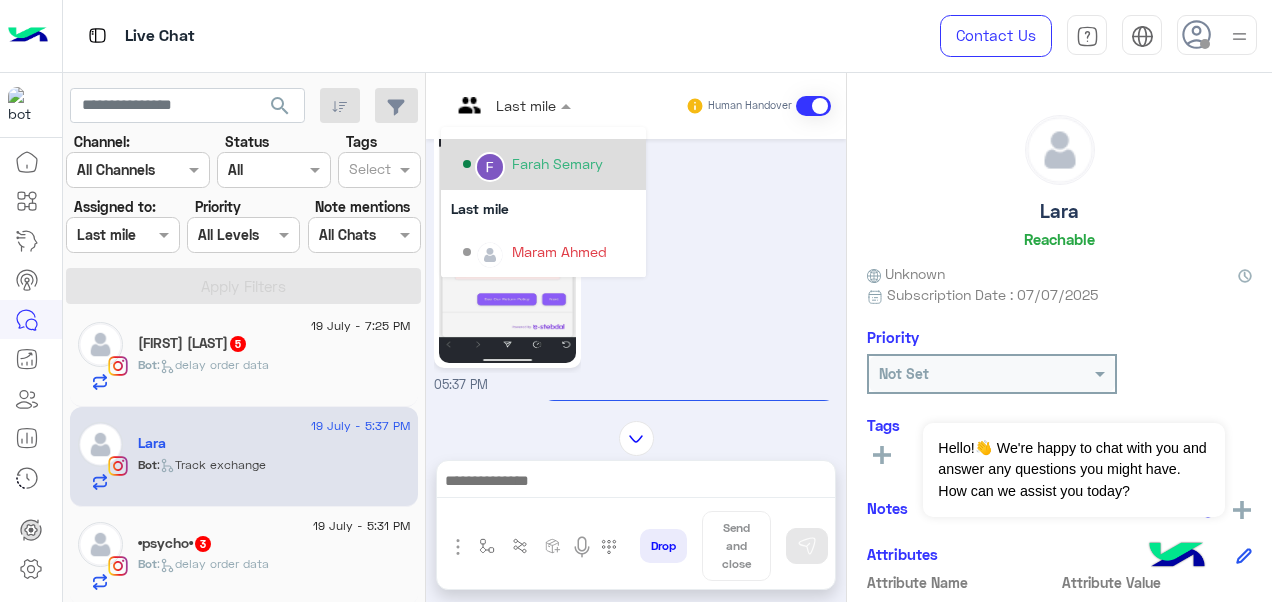 click on "Farah Semary" at bounding box center [549, 164] 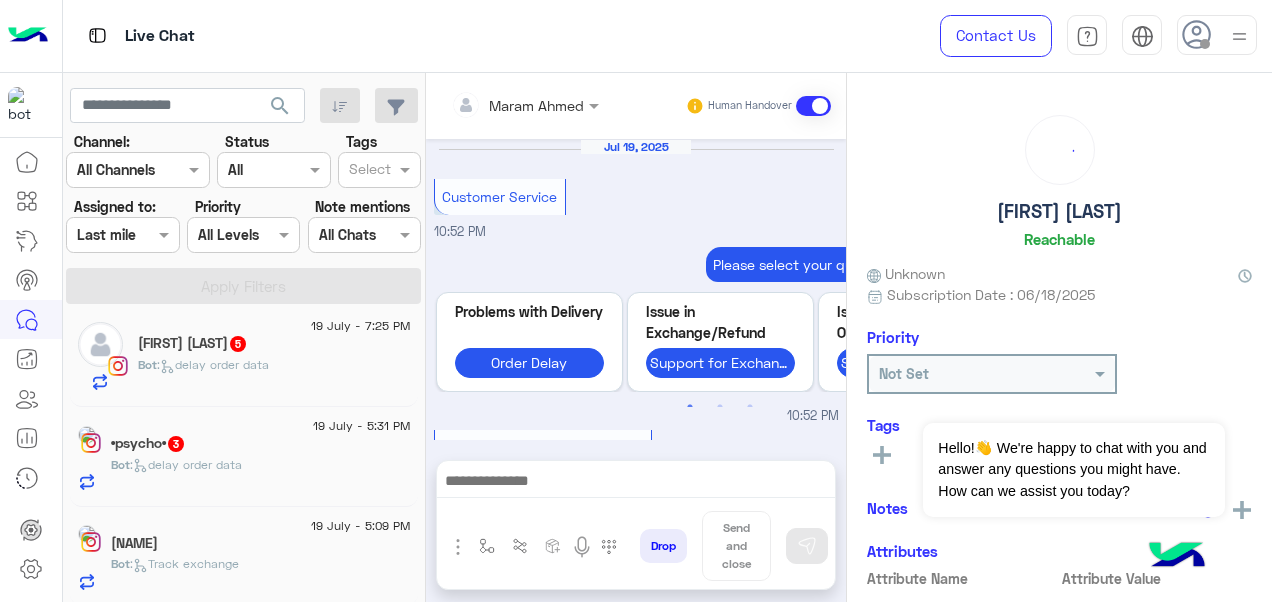 scroll, scrollTop: 816, scrollLeft: 0, axis: vertical 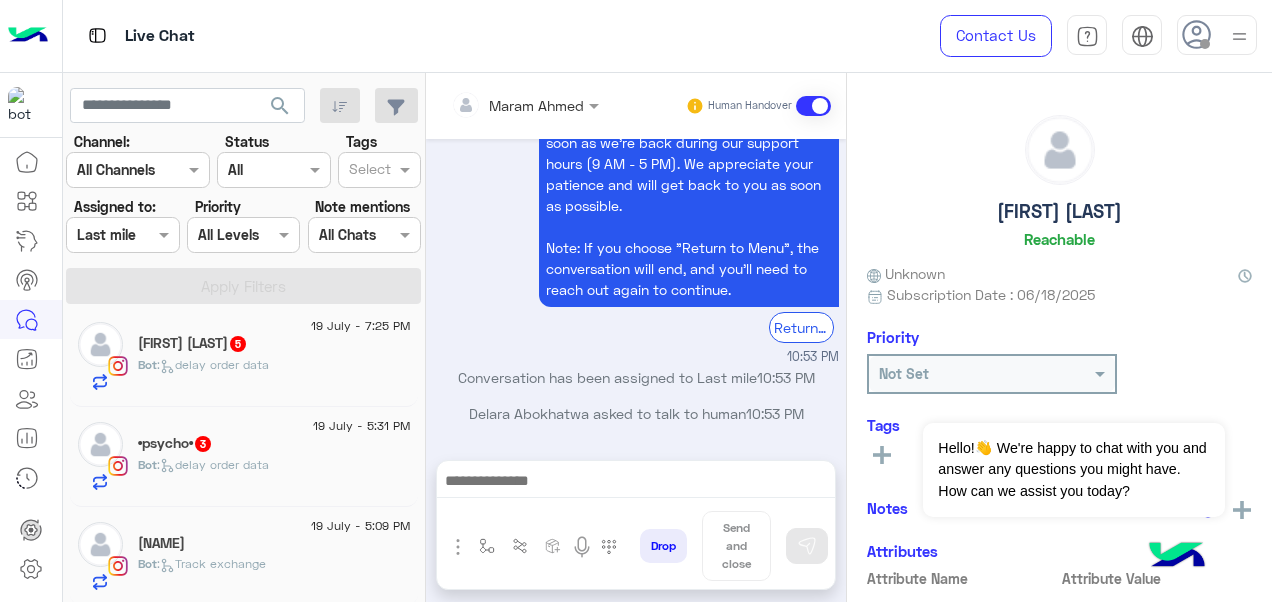click on "Bot :   delay order data" 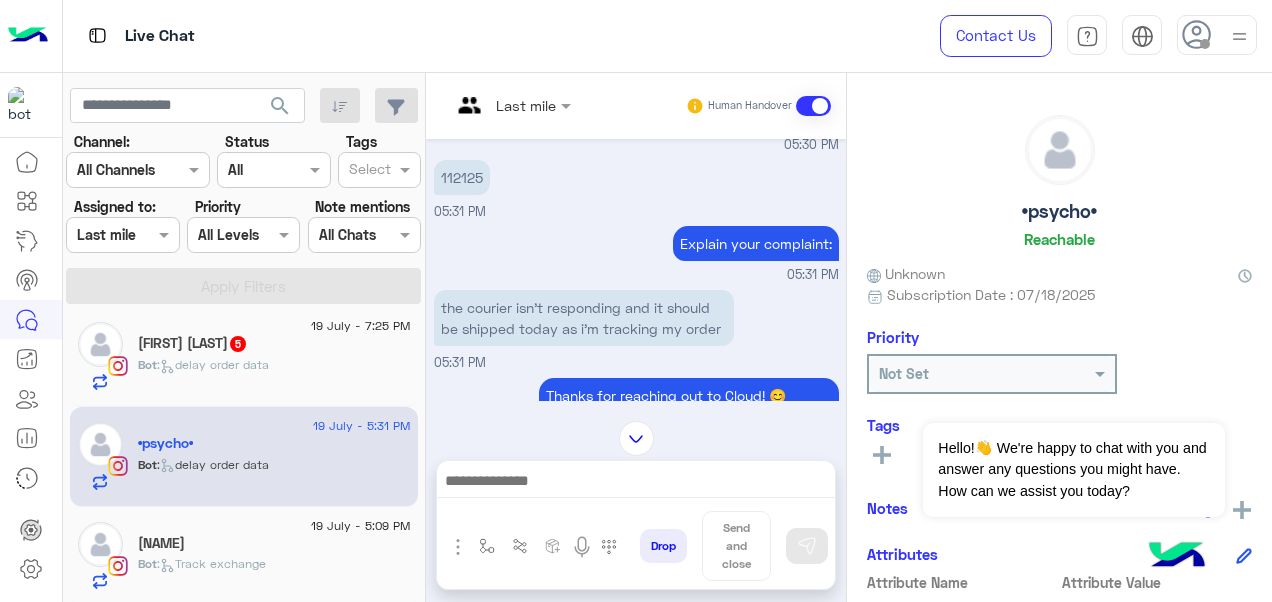 scroll, scrollTop: 556, scrollLeft: 0, axis: vertical 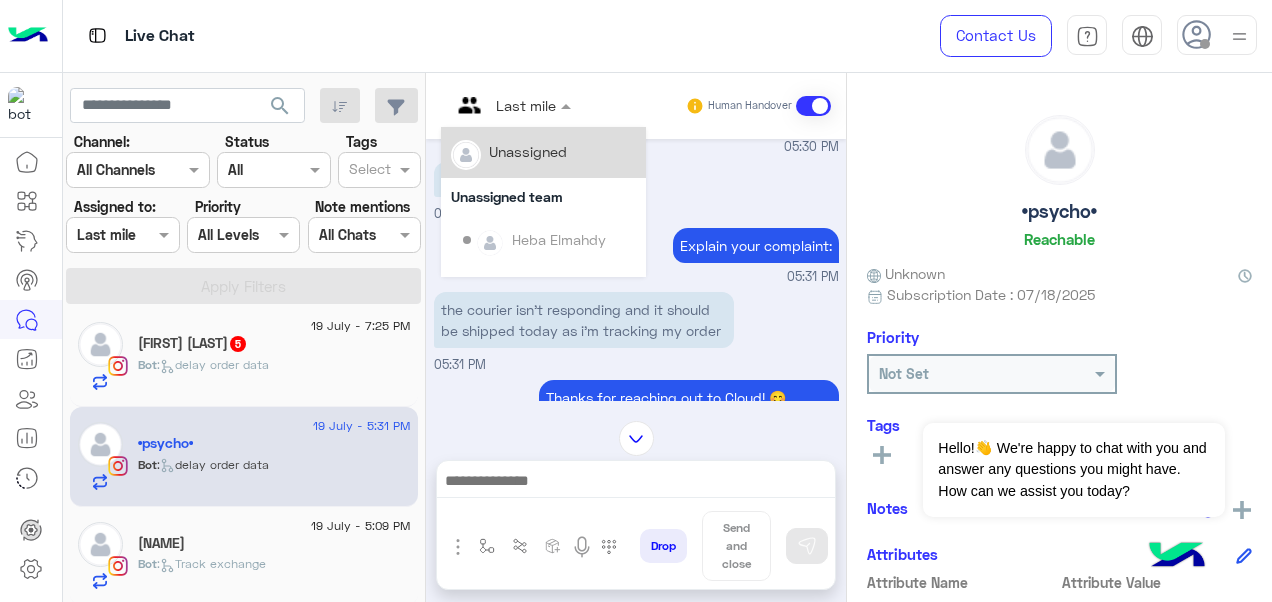 click at bounding box center [511, 104] 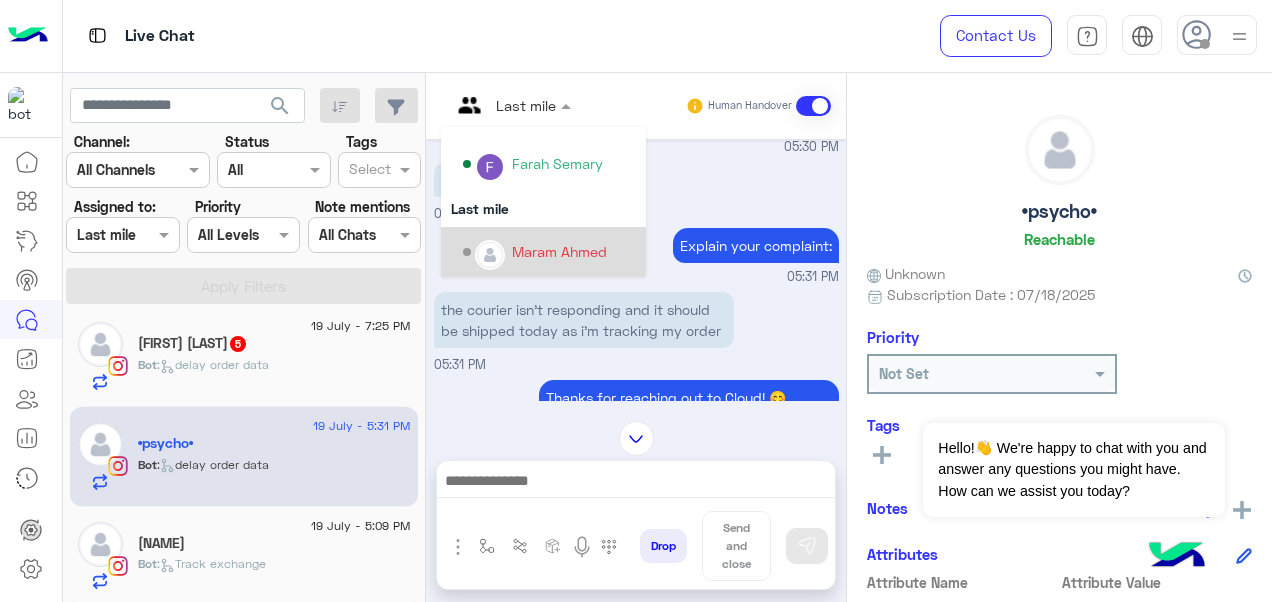 click on "Maram Ahmed" at bounding box center [549, 252] 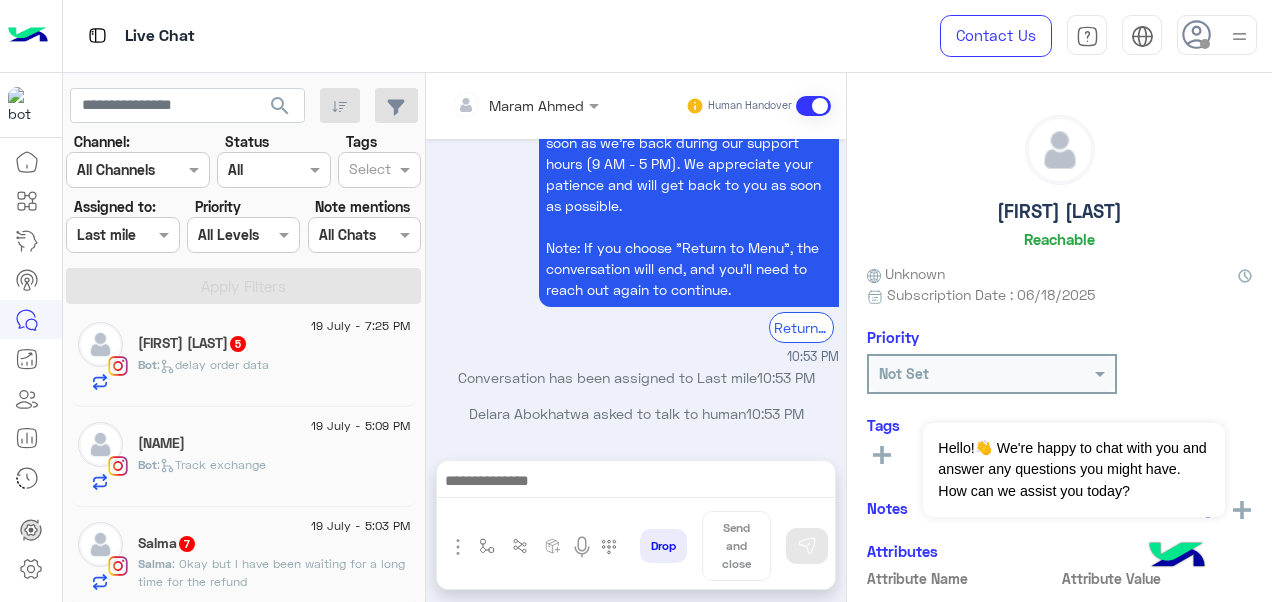click on "Bot :   Track exchange" 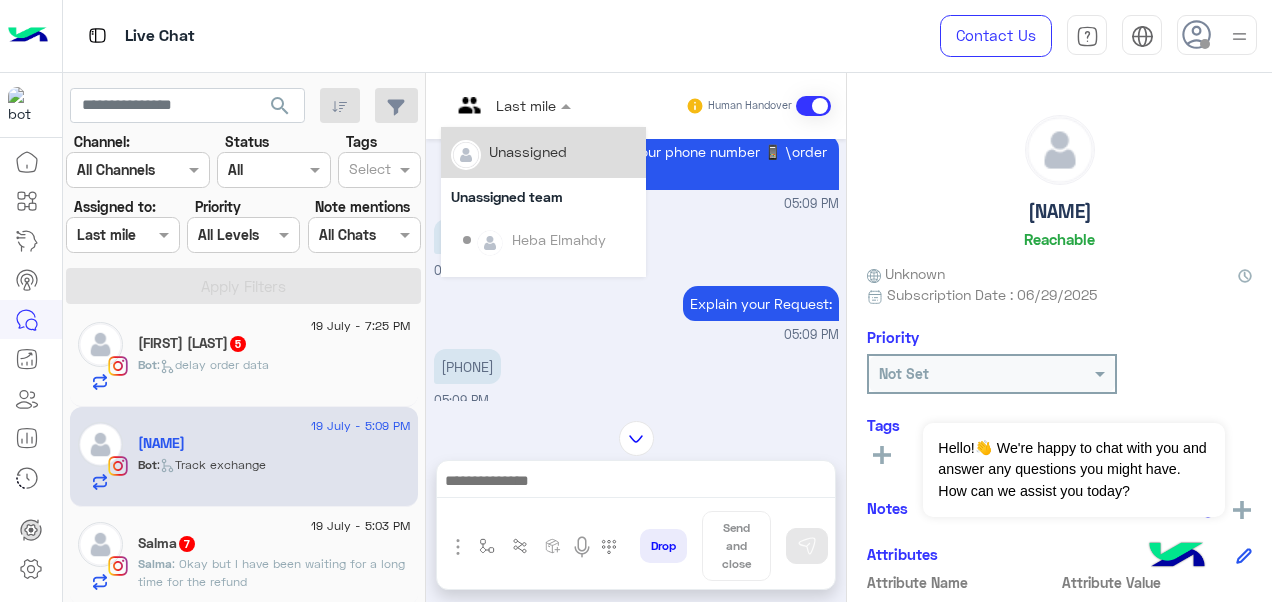 click at bounding box center [511, 104] 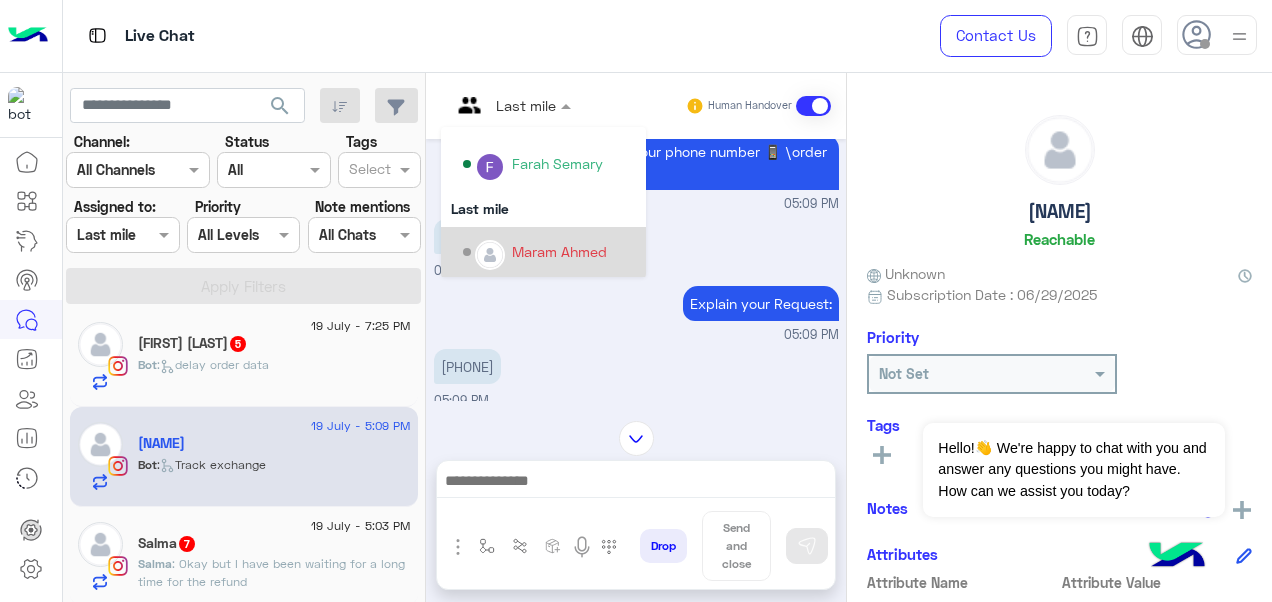 click on "Maram Ahmed" at bounding box center (559, 251) 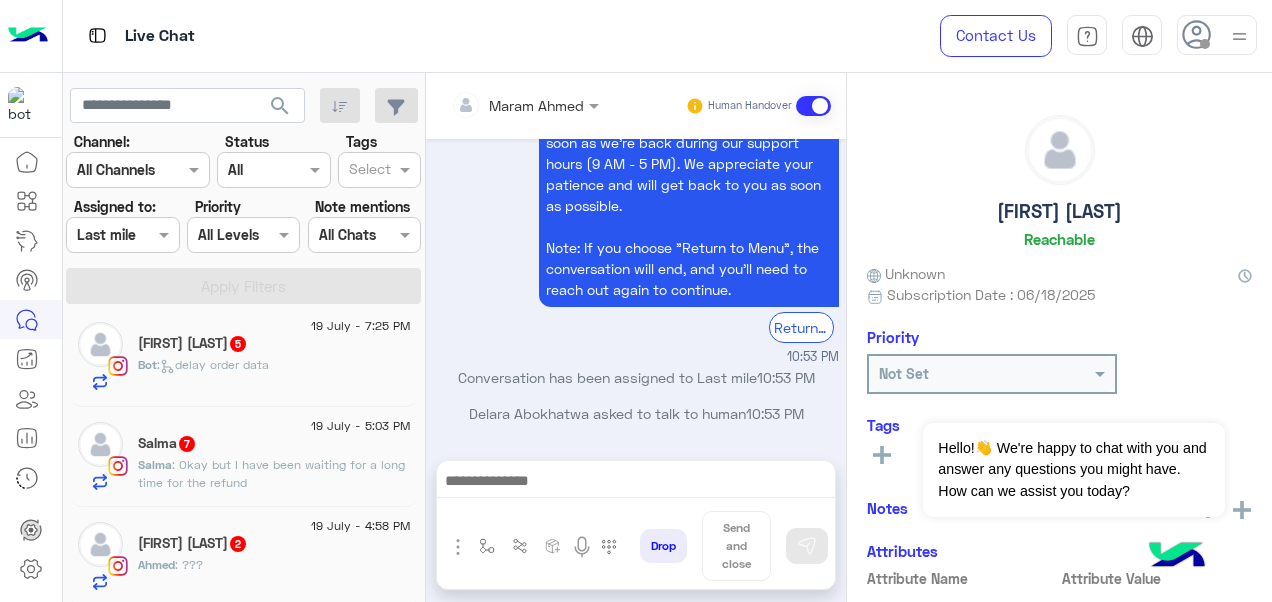 click on "[FIRST]  [NUMBER]" 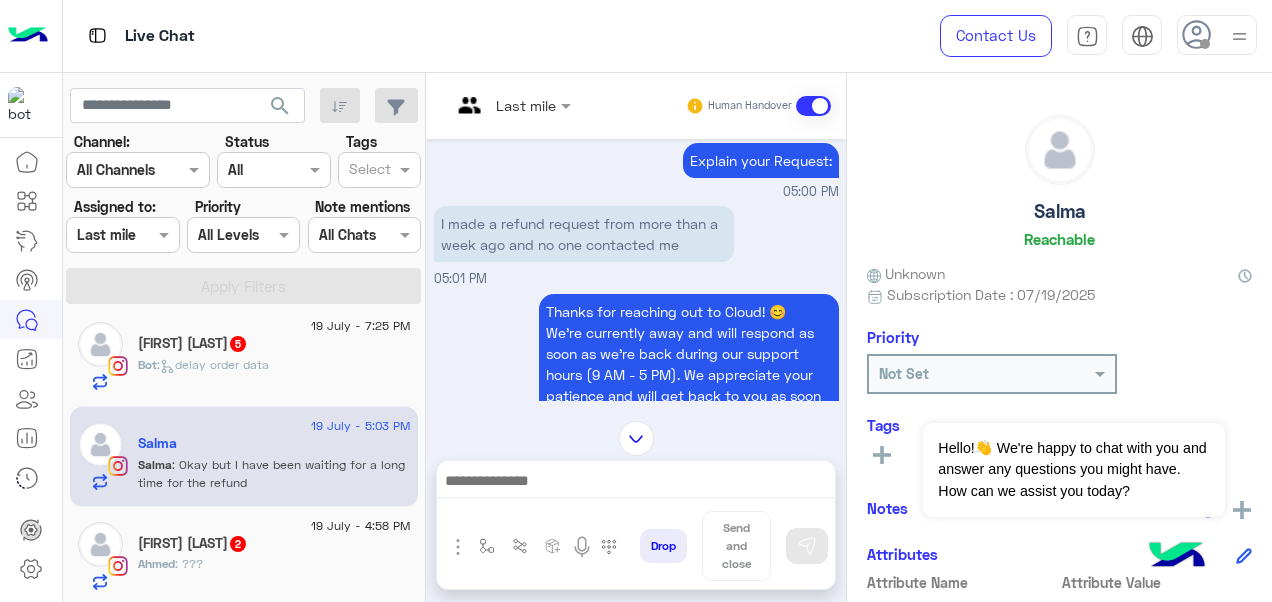 scroll, scrollTop: 825, scrollLeft: 0, axis: vertical 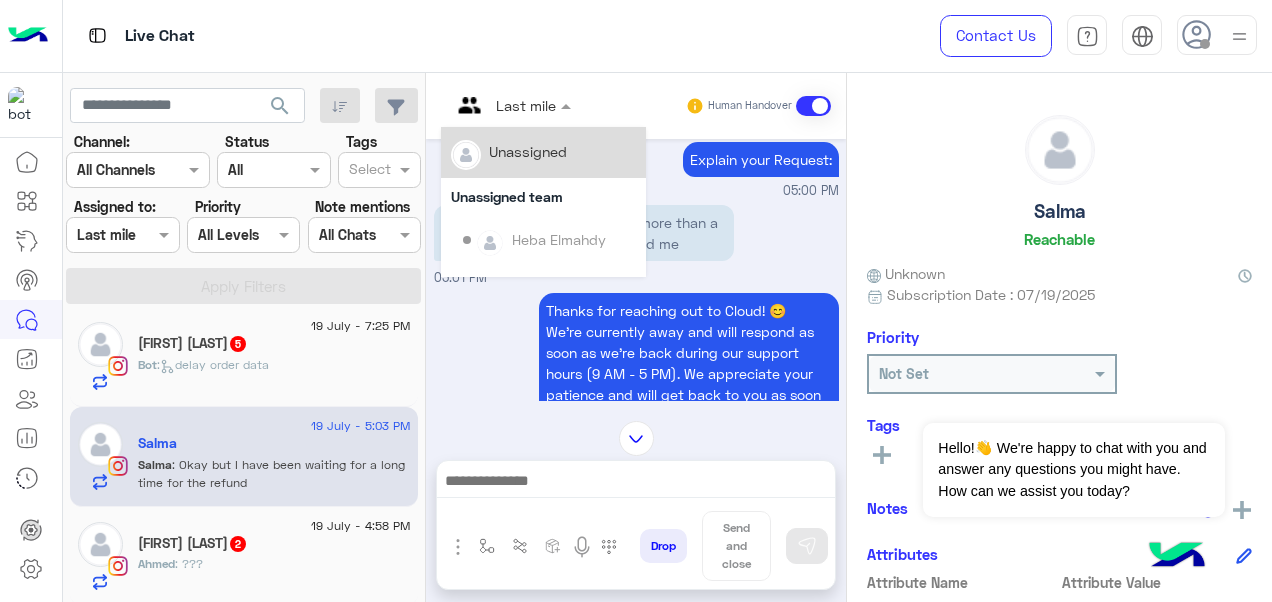 click on "Last mile" at bounding box center (503, 106) 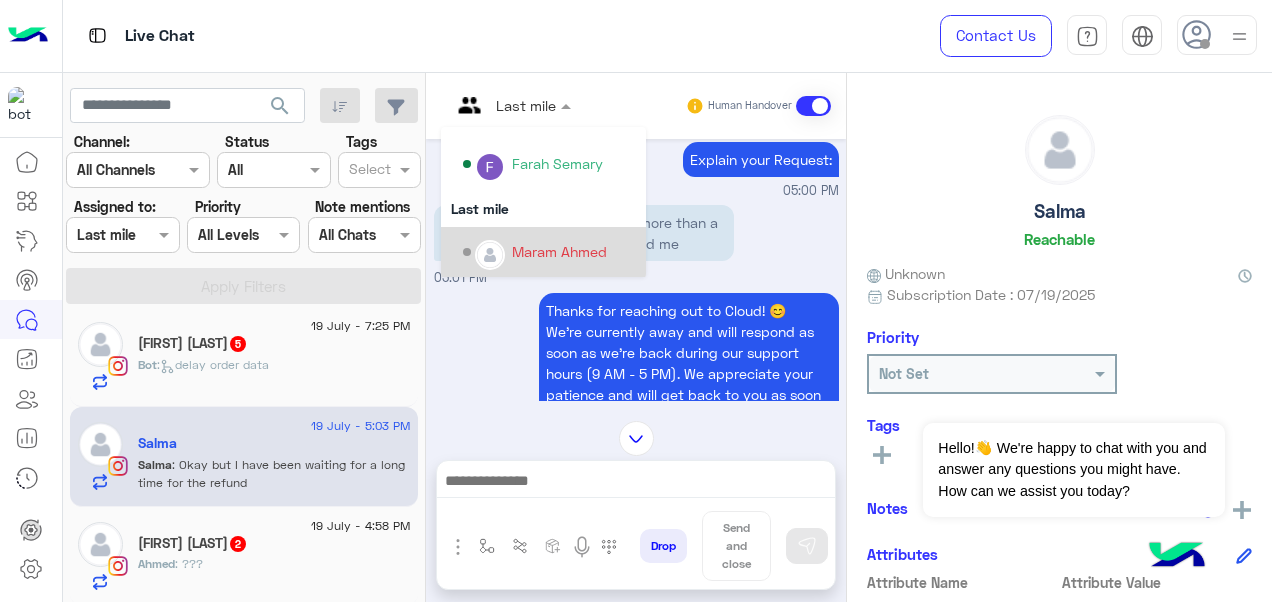 click on "Maram Ahmed" at bounding box center [559, 251] 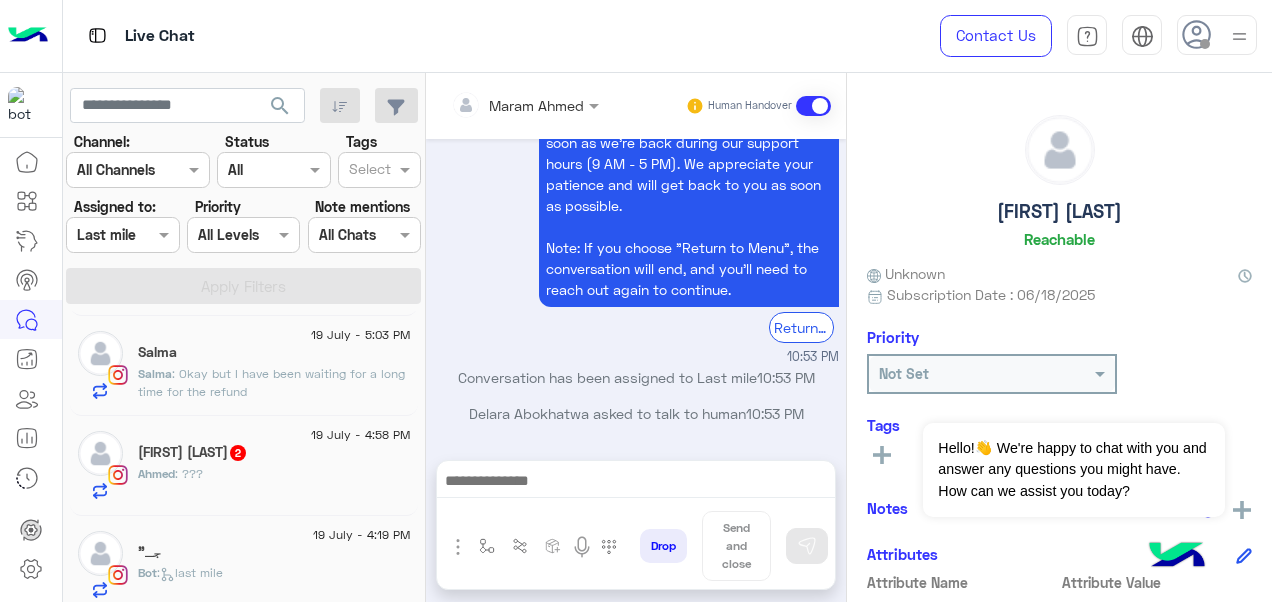 click on "[FIRST] [LAST]  2" 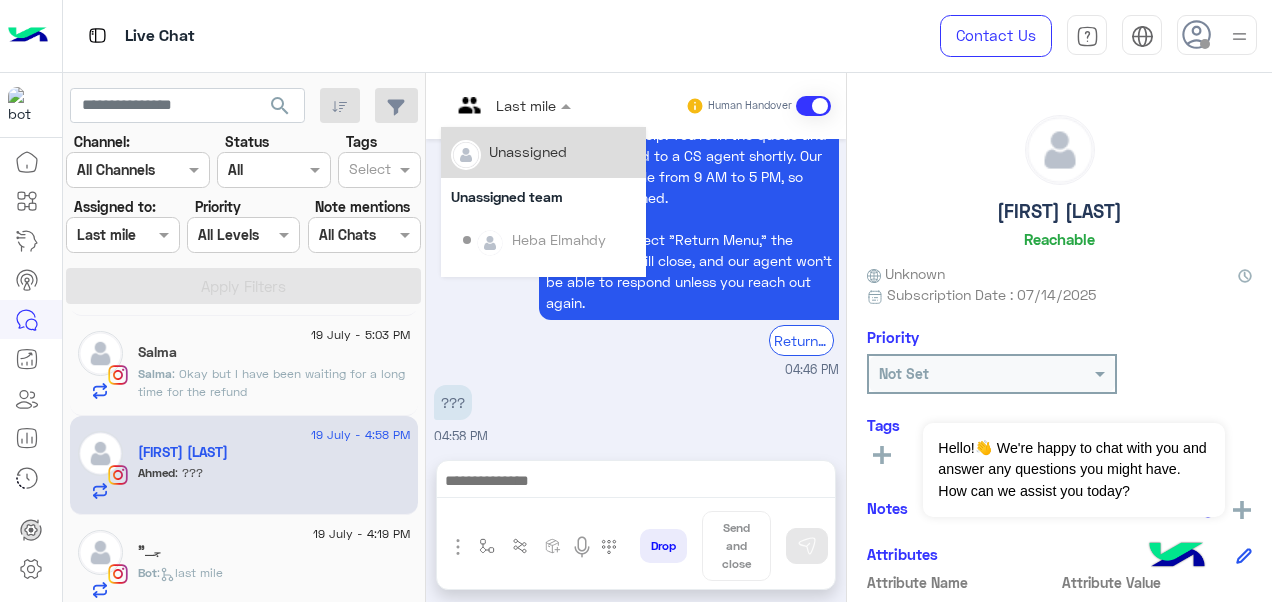 click at bounding box center (511, 104) 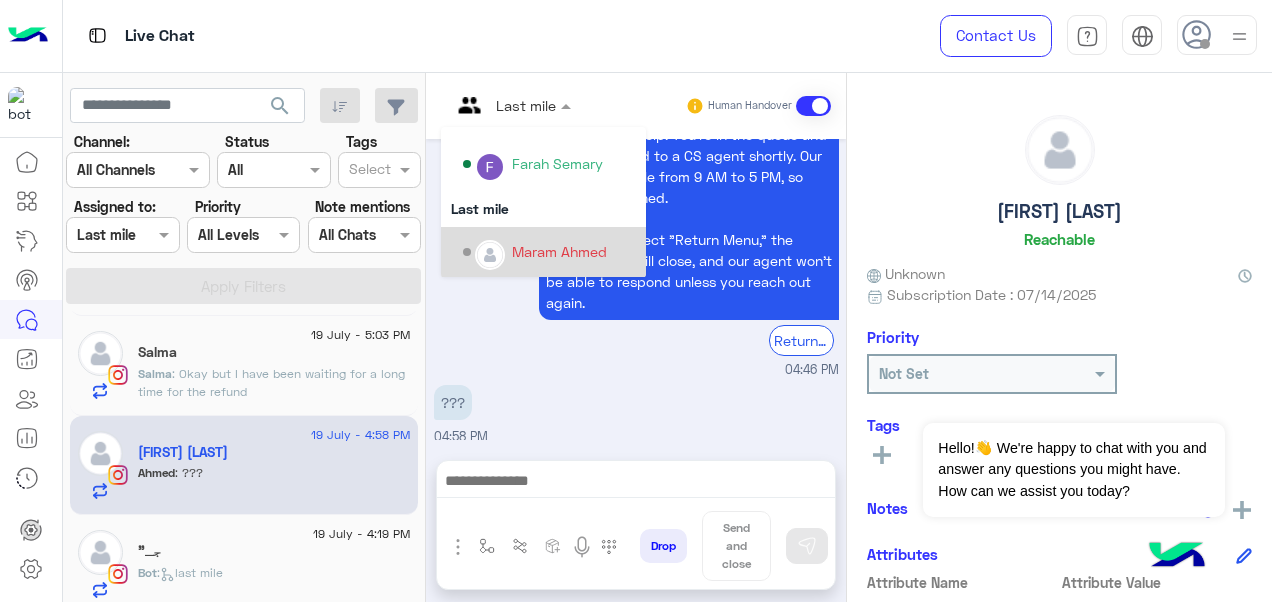 click on "Maram Ahmed" at bounding box center [549, 252] 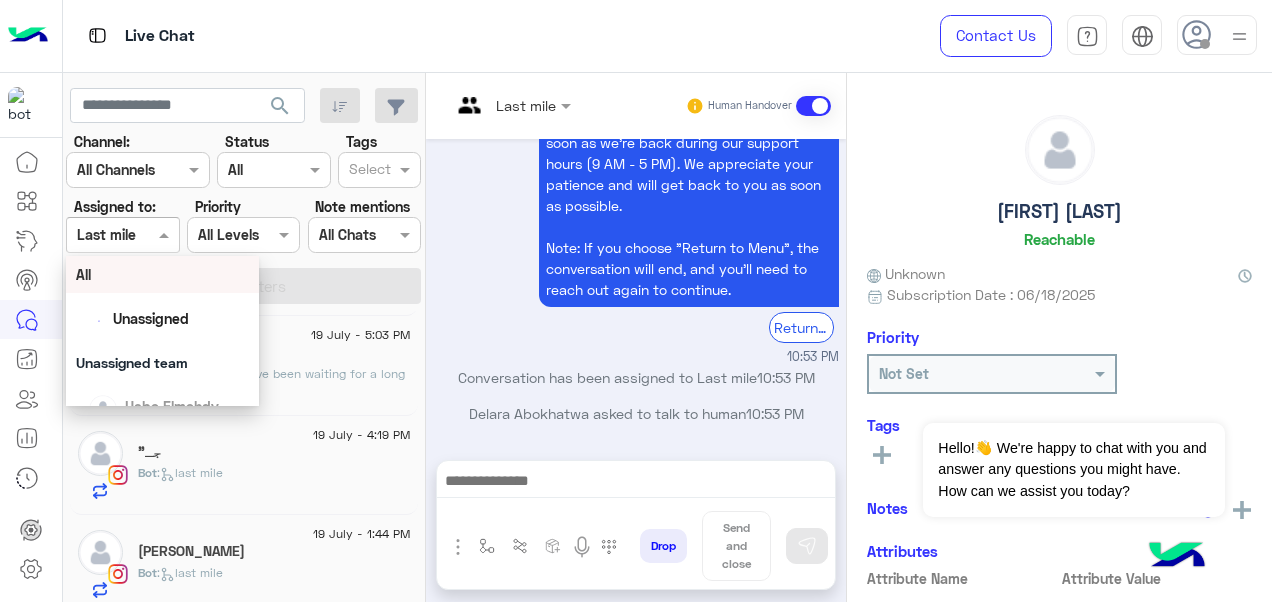 click at bounding box center (122, 234) 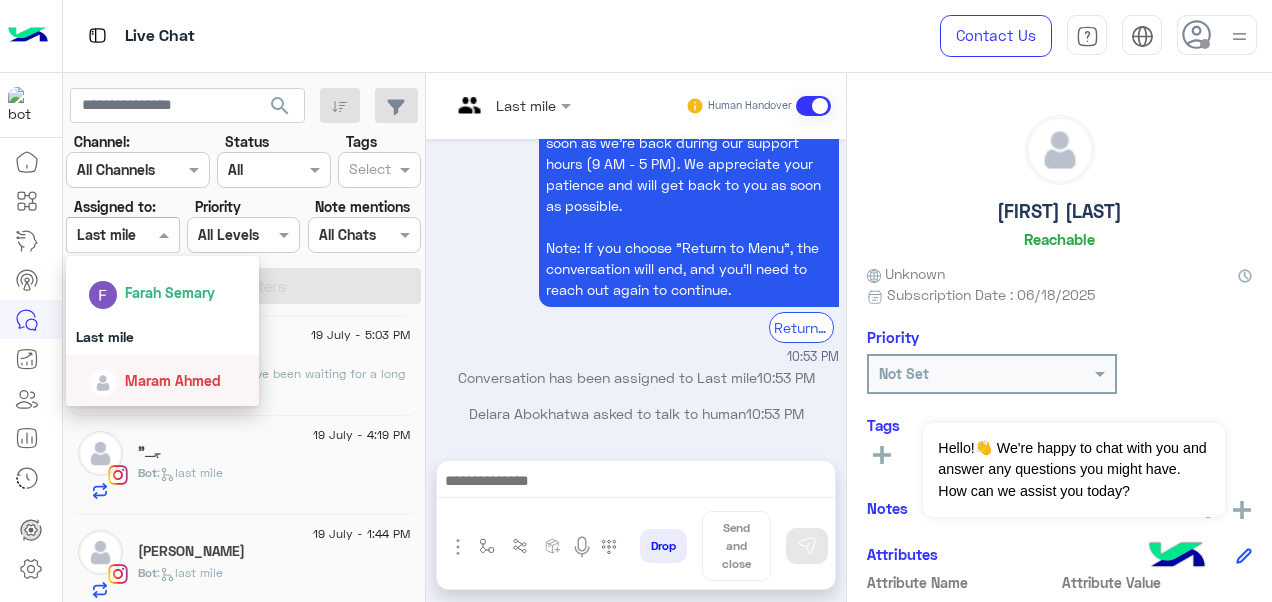 click on "Maram Ahmed" at bounding box center [173, 380] 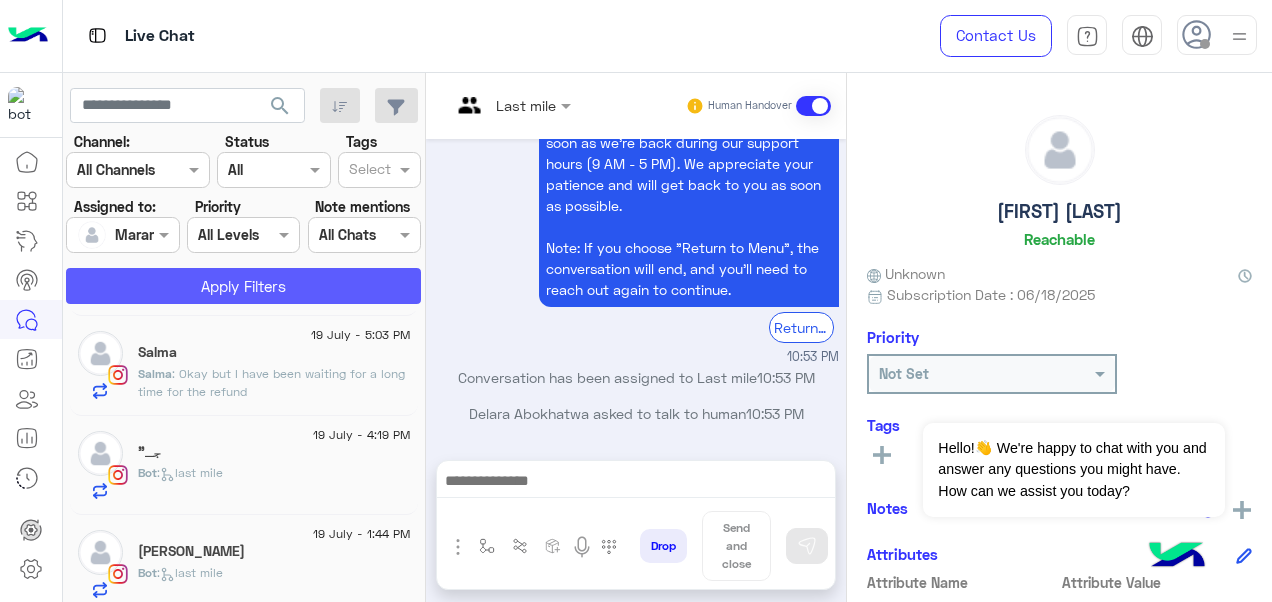 click on "Apply Filters" 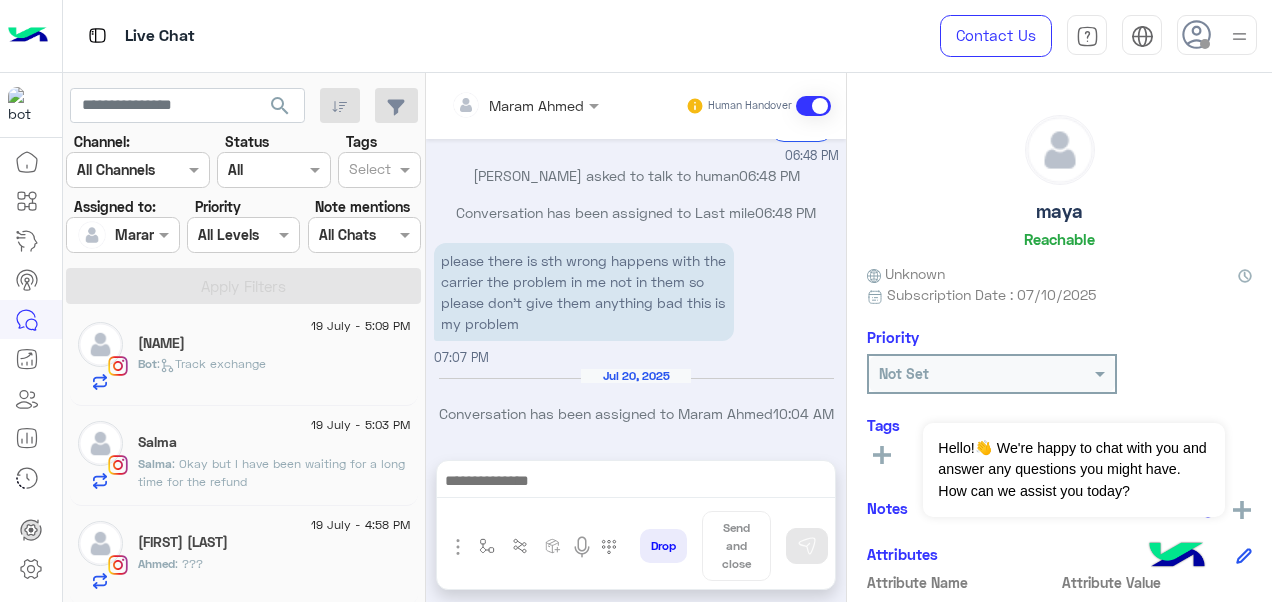 click on "[NAME] : ???" 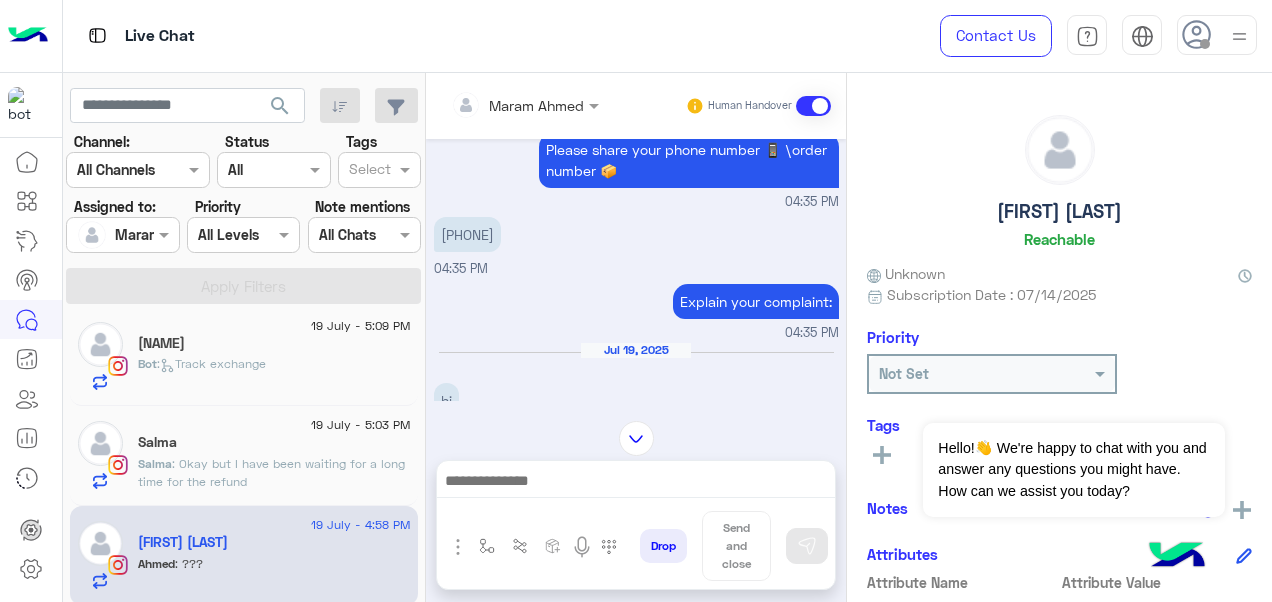 scroll, scrollTop: 1392, scrollLeft: 0, axis: vertical 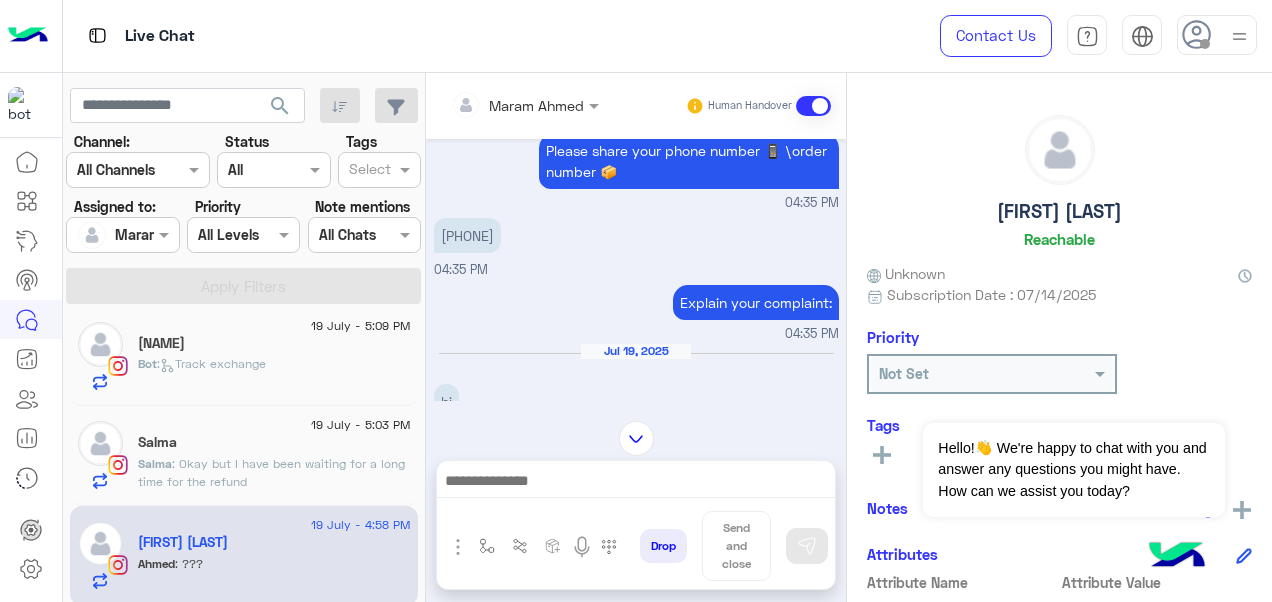 drag, startPoint x: 526, startPoint y: 238, endPoint x: 444, endPoint y: 226, distance: 82.8734 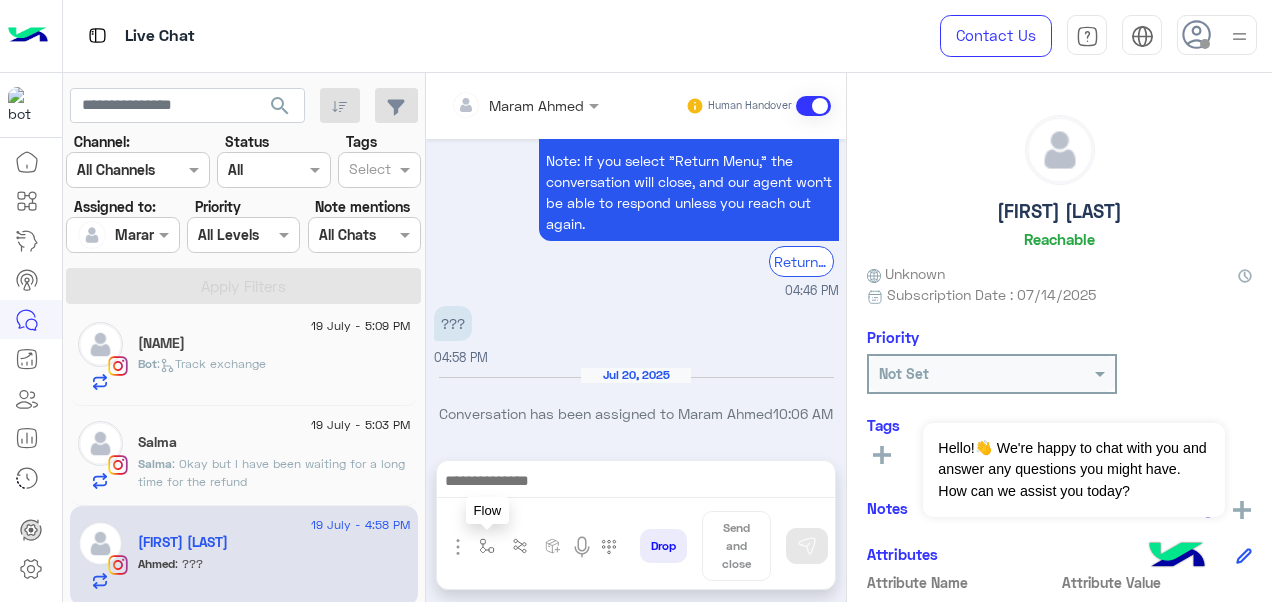 click at bounding box center (487, 546) 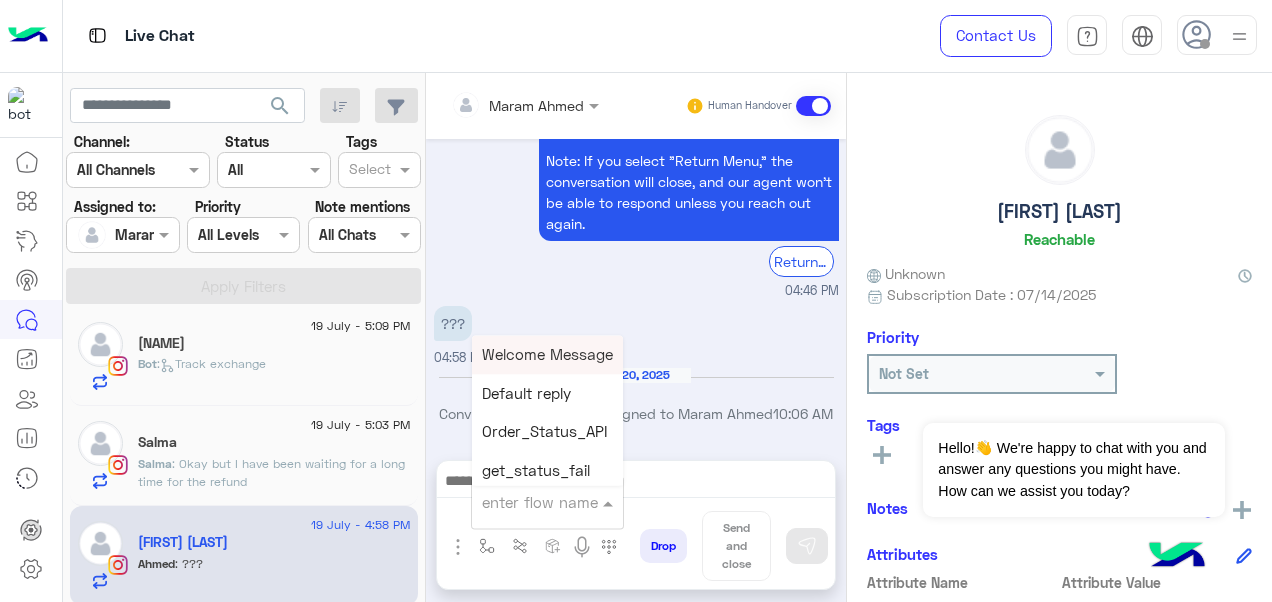 click at bounding box center [523, 502] 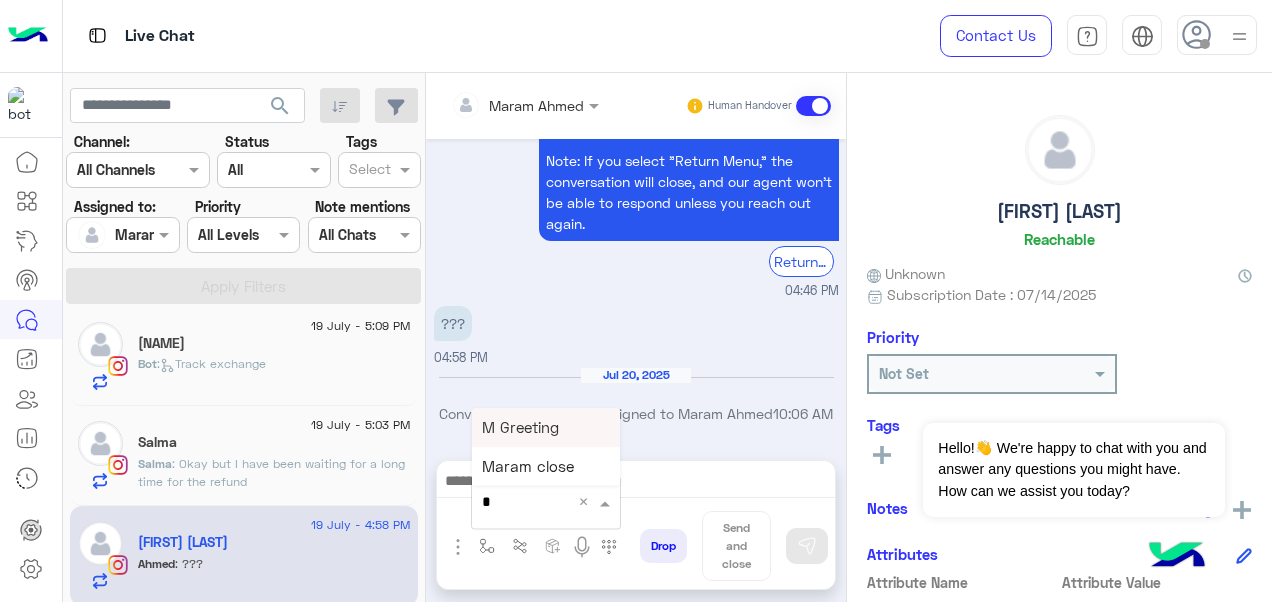 type on "*" 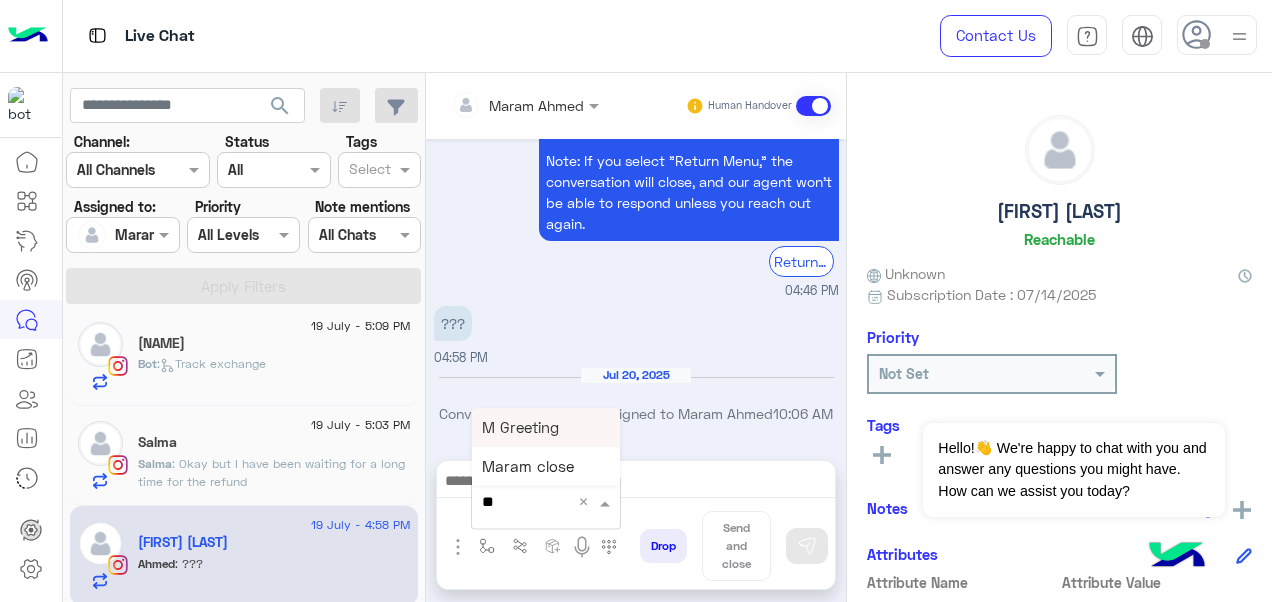 click on "M Greeting" at bounding box center (520, 427) 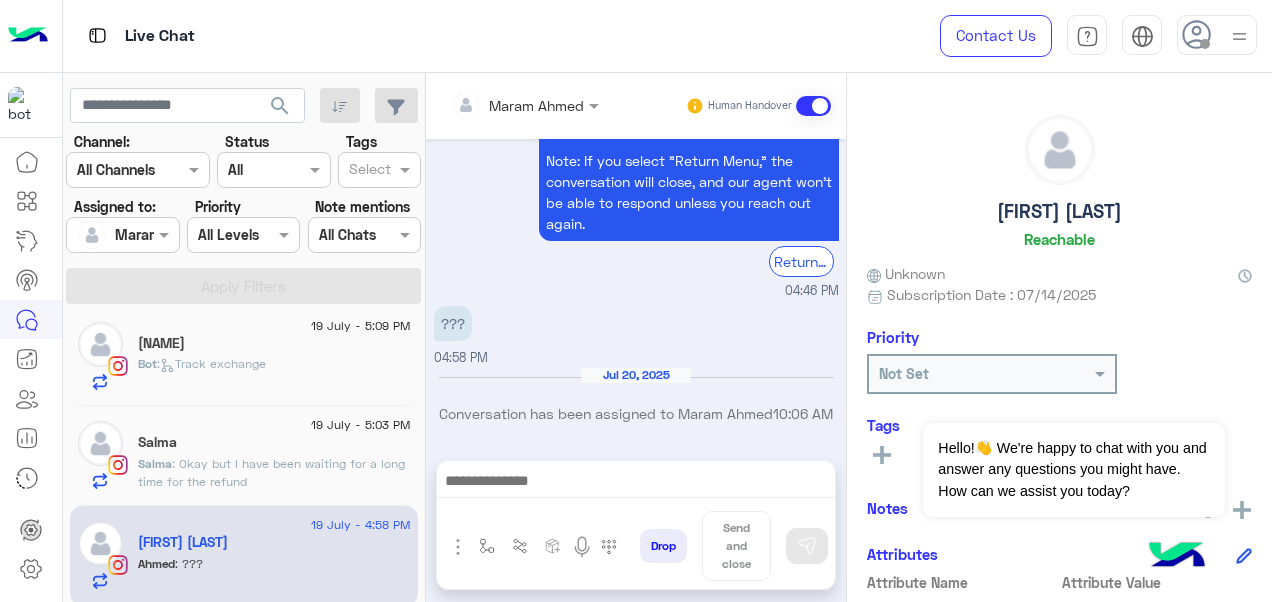 type on "**********" 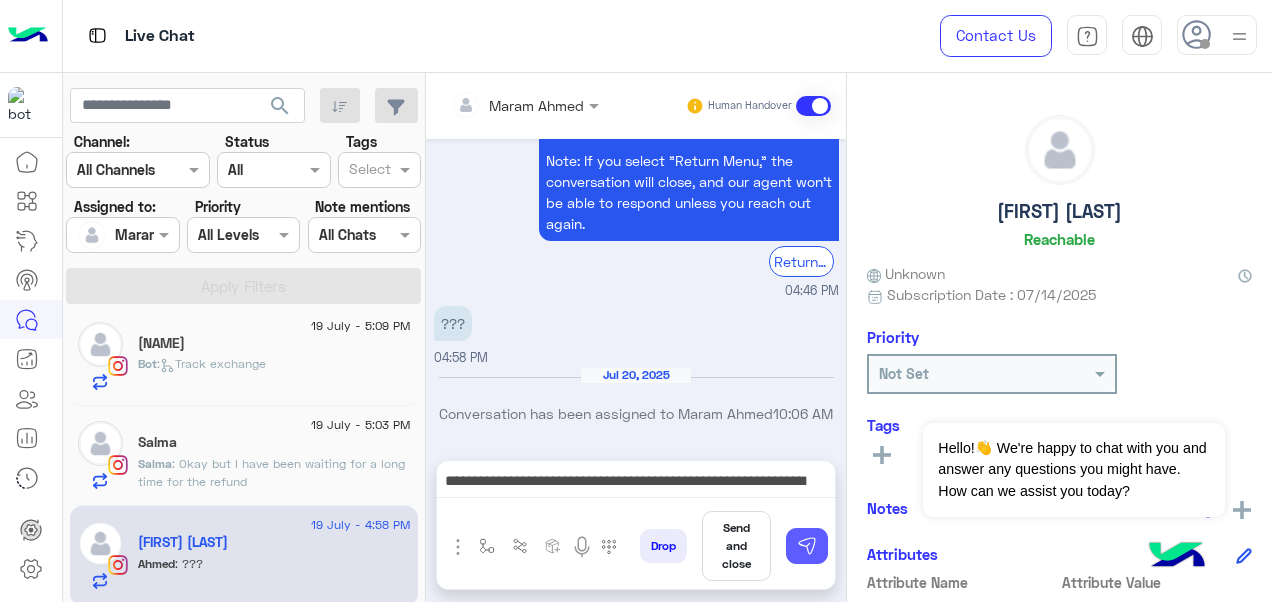 click at bounding box center (807, 546) 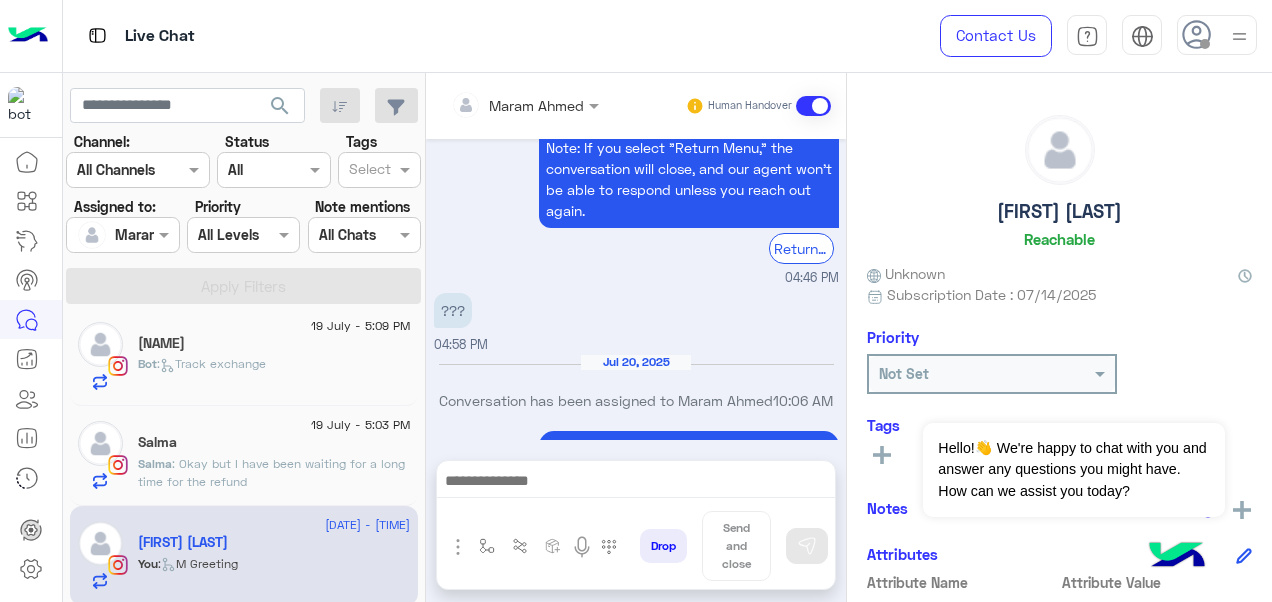 scroll, scrollTop: 1940, scrollLeft: 0, axis: vertical 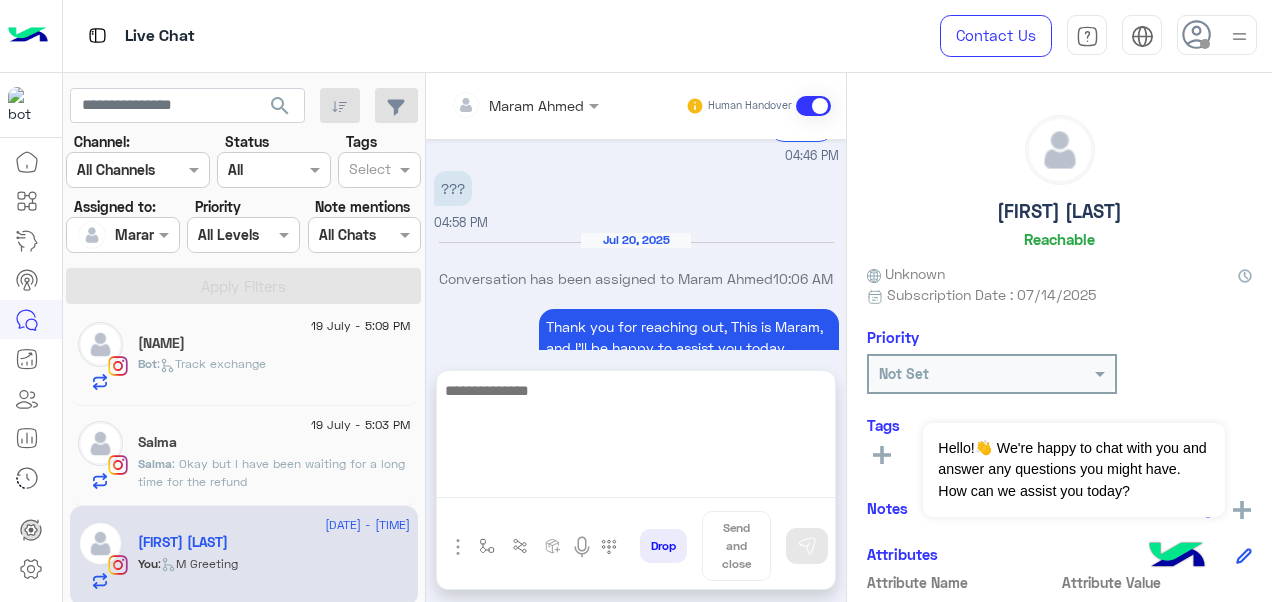 click at bounding box center (636, 438) 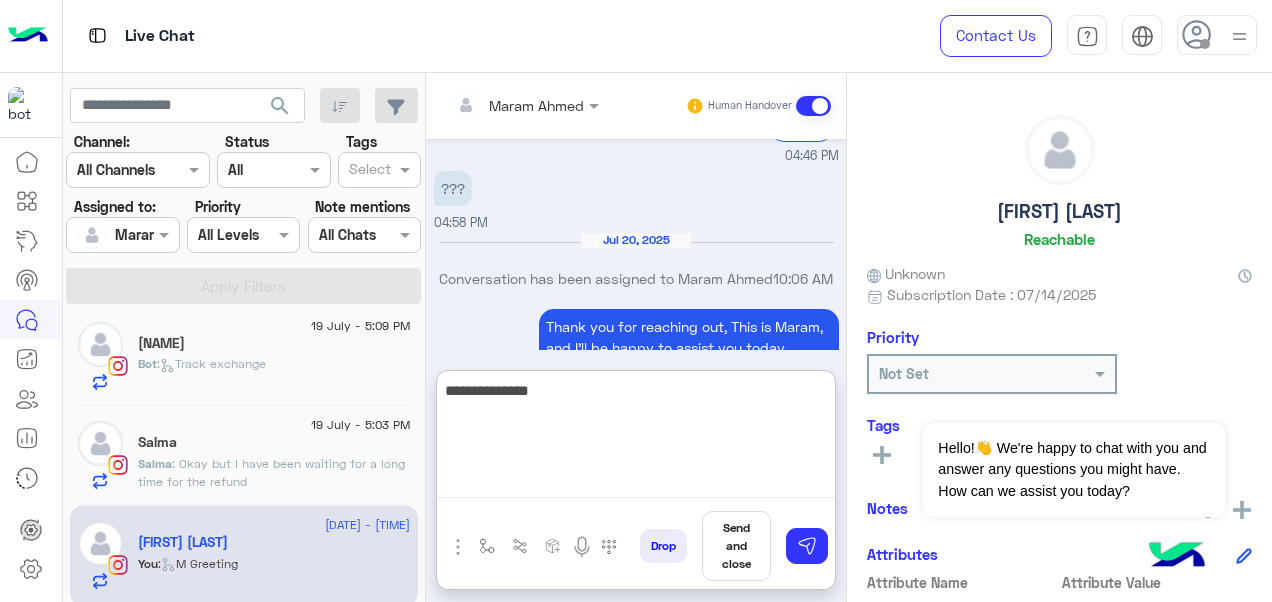 paste on "**********" 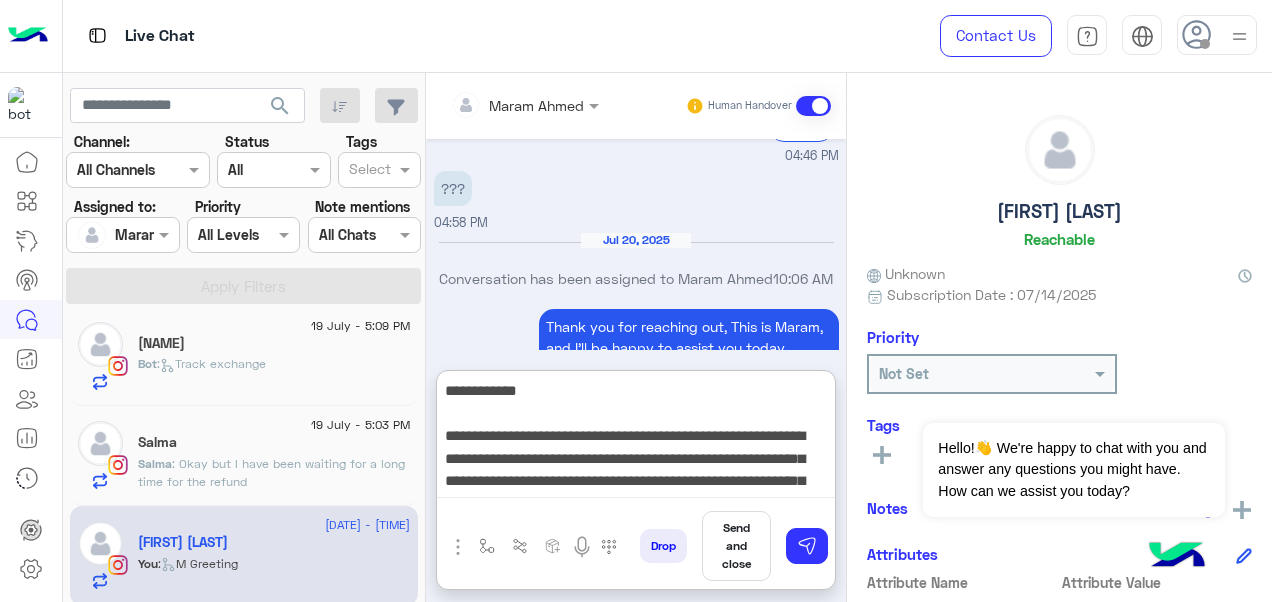 scroll, scrollTop: 15, scrollLeft: 0, axis: vertical 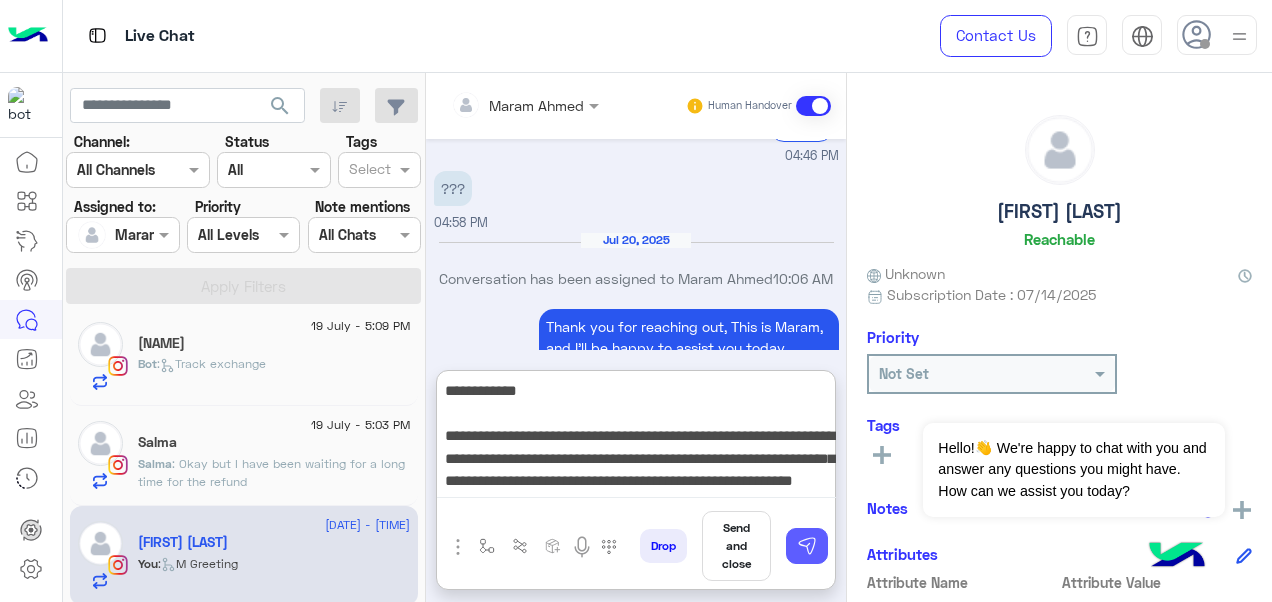 type on "**********" 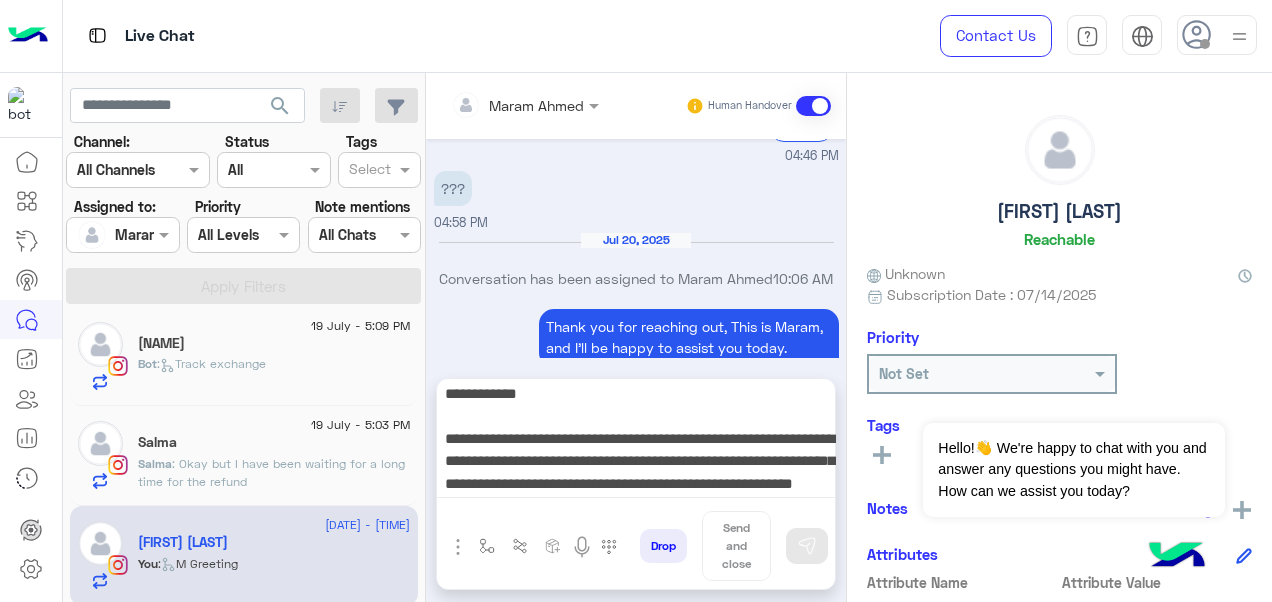 type 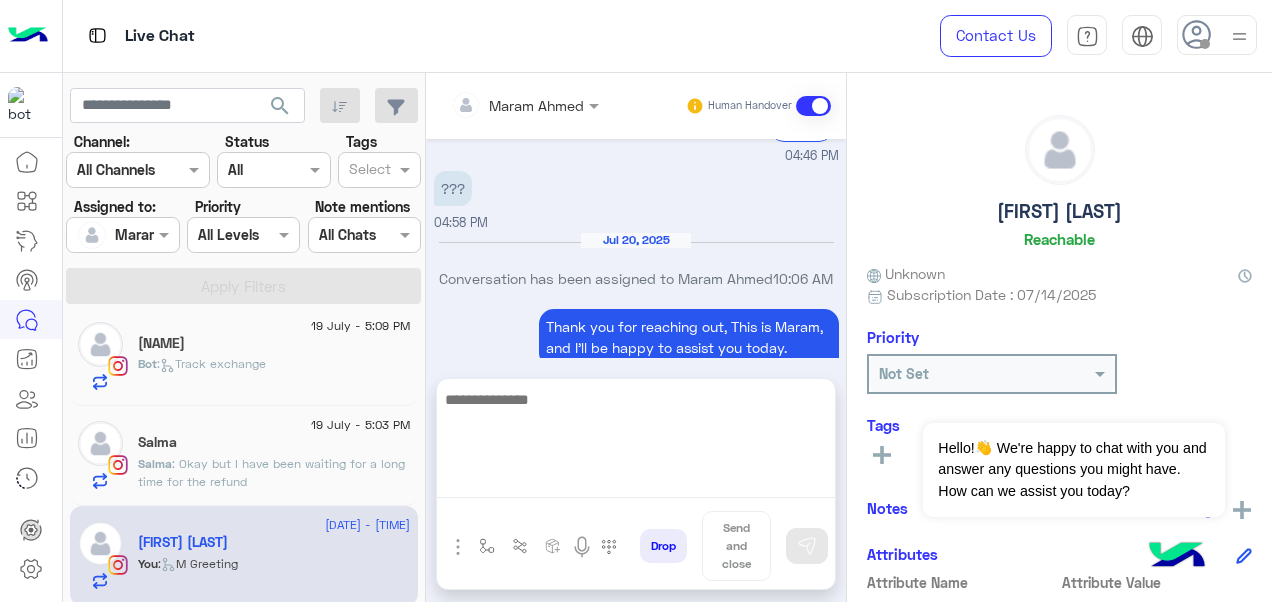 scroll, scrollTop: 0, scrollLeft: 0, axis: both 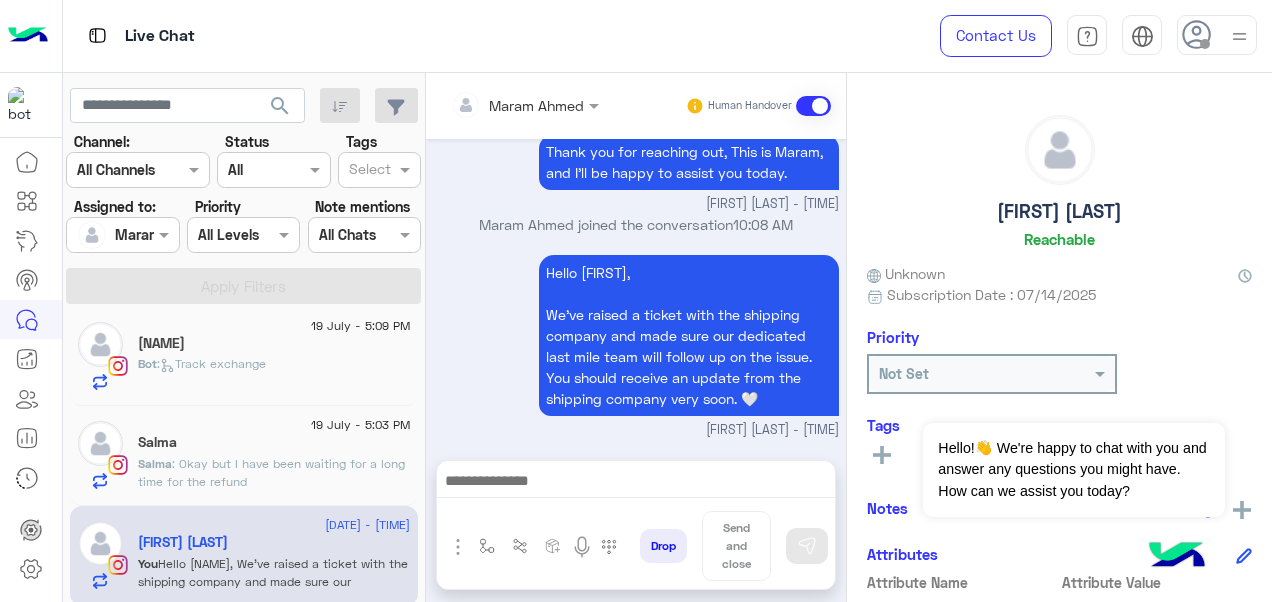 click on ": Okay but I have been waiting for a long time for the refund" 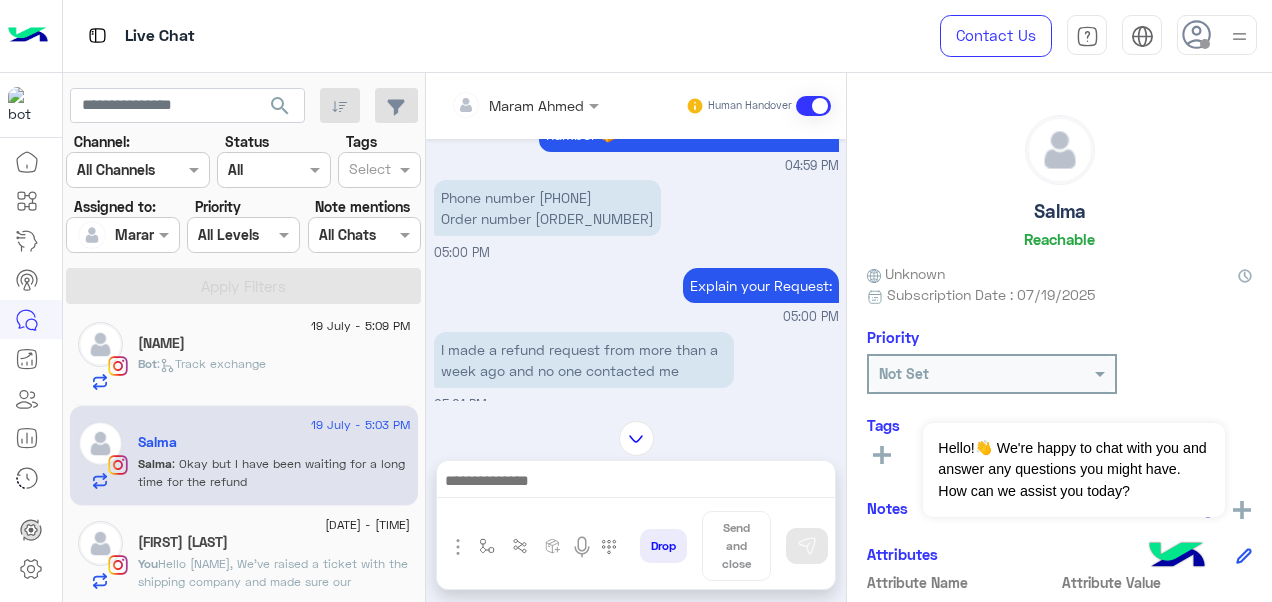 scroll, scrollTop: 236, scrollLeft: 0, axis: vertical 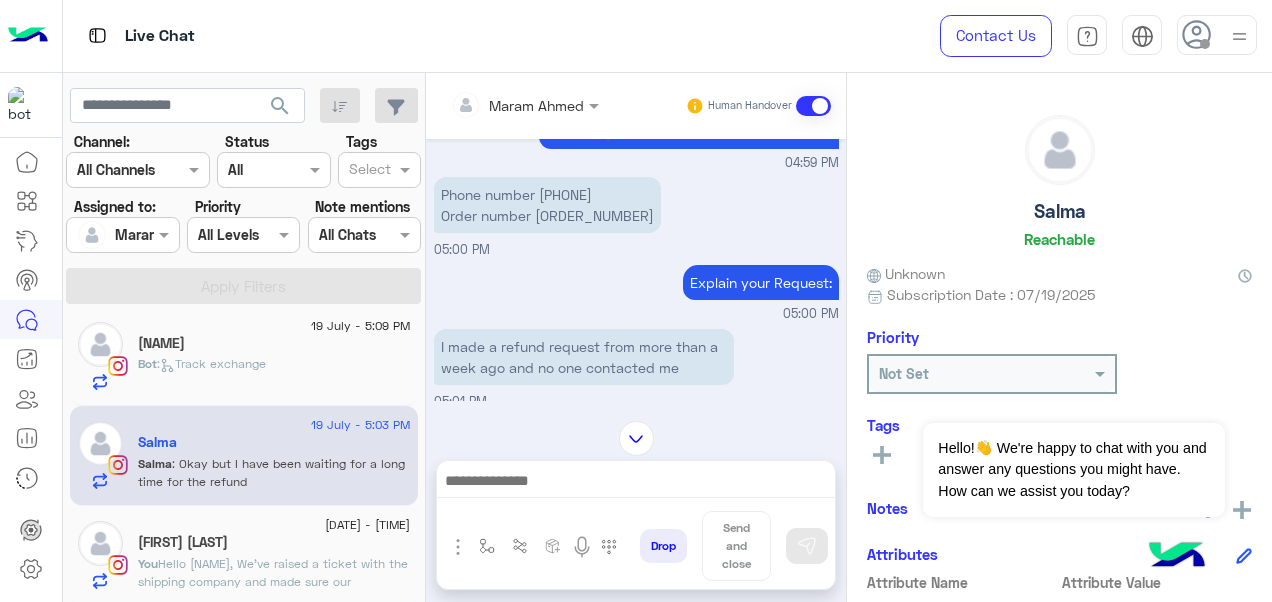 click on "Phone number [PHONE] Order number [ORDER_NUMBER]" at bounding box center [547, 205] 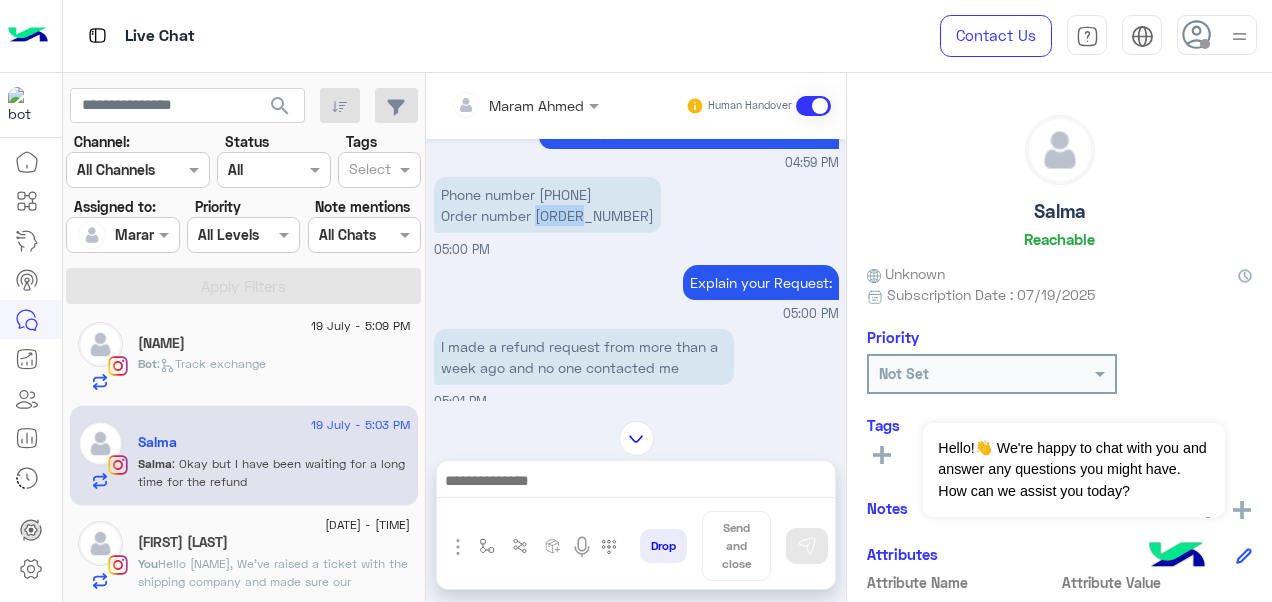 click on "Phone number [PHONE] Order number [ORDER_NUMBER]" at bounding box center (547, 205) 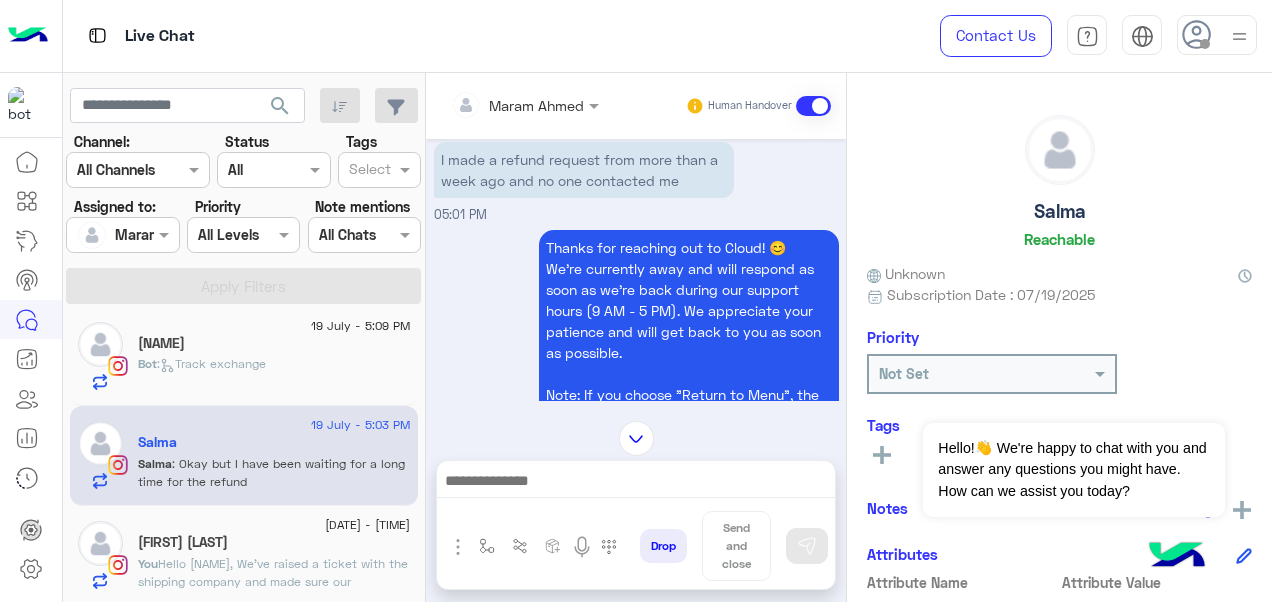 scroll, scrollTop: 1524, scrollLeft: 0, axis: vertical 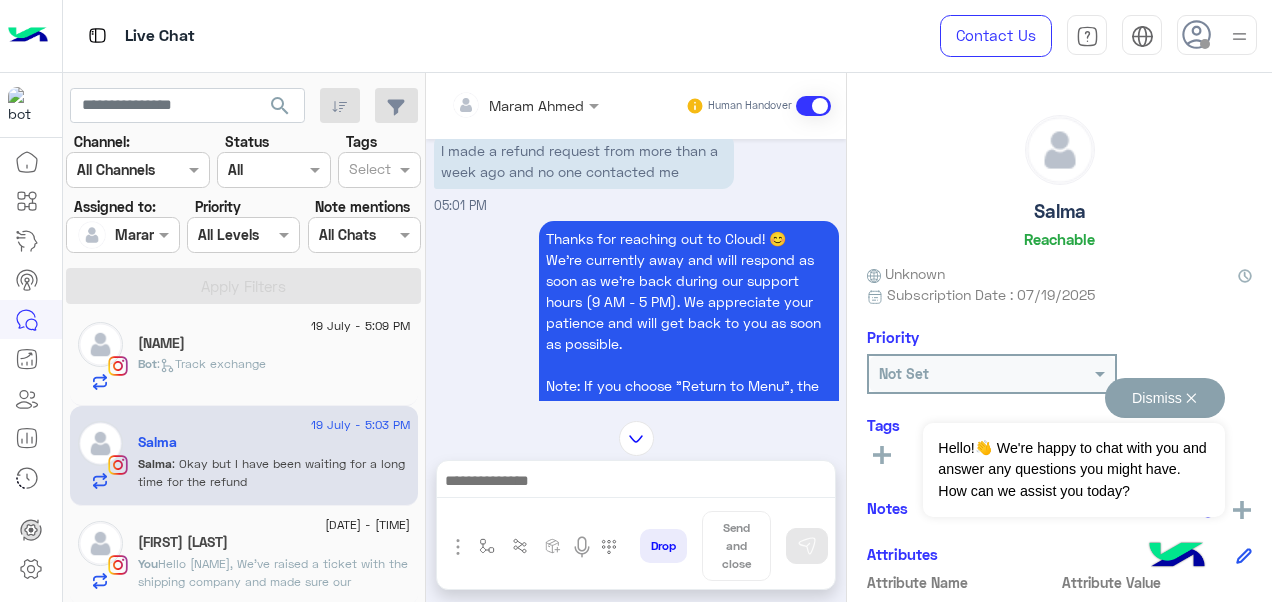 click on "Dismiss ✕" at bounding box center (1165, 398) 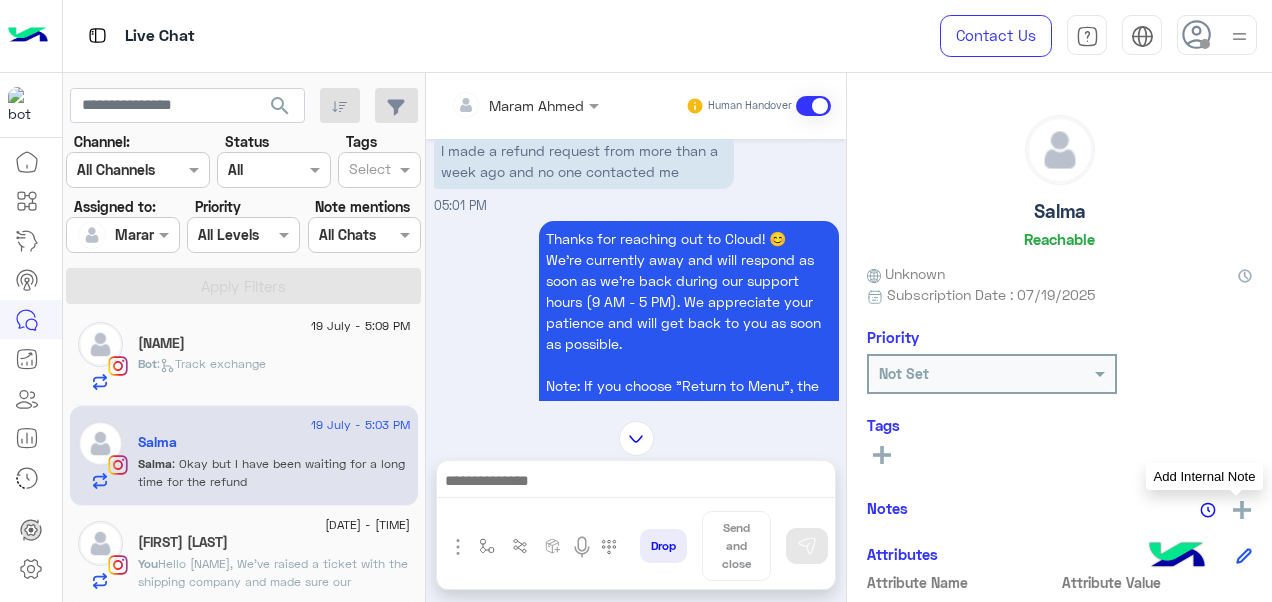 click 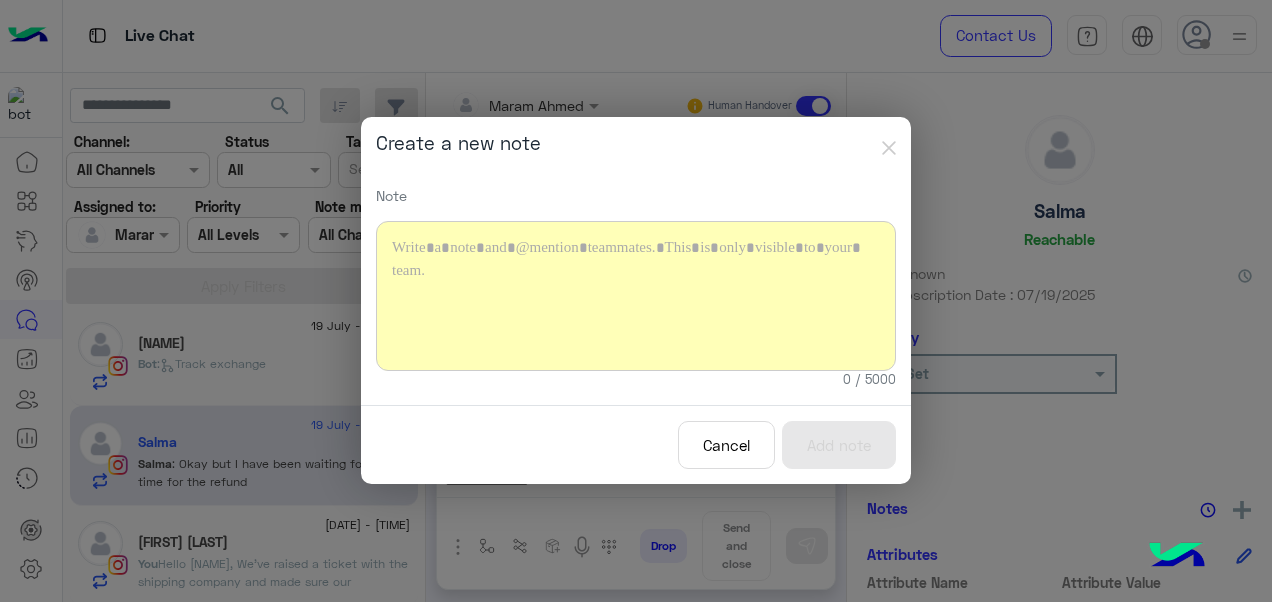 type 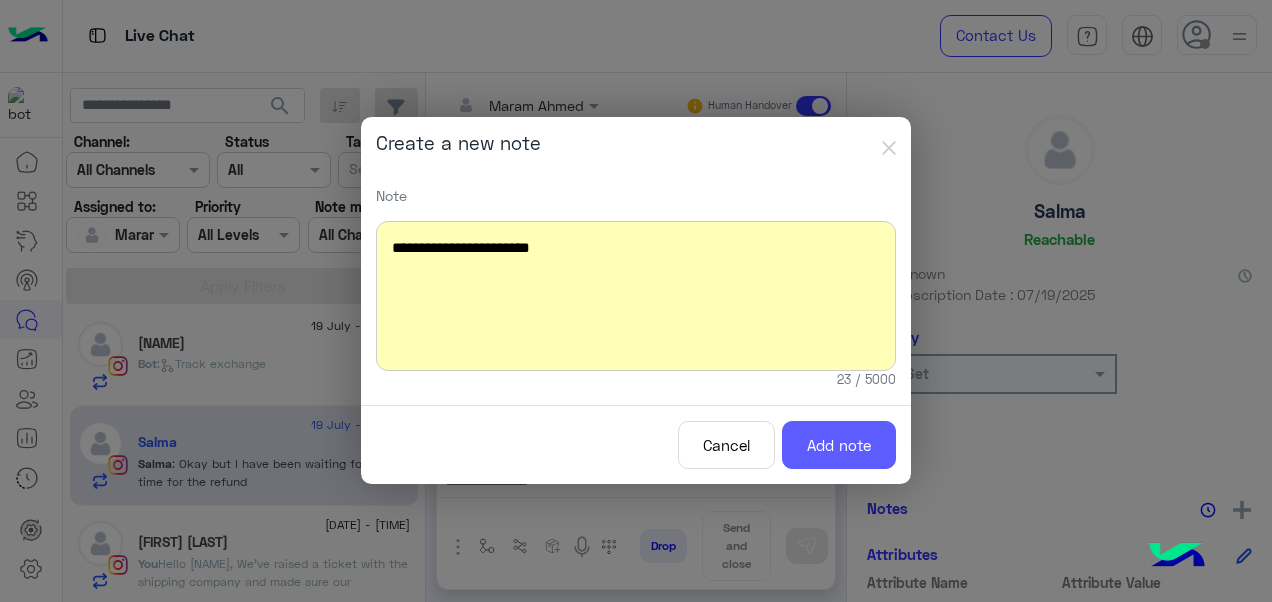 click on "Add note" 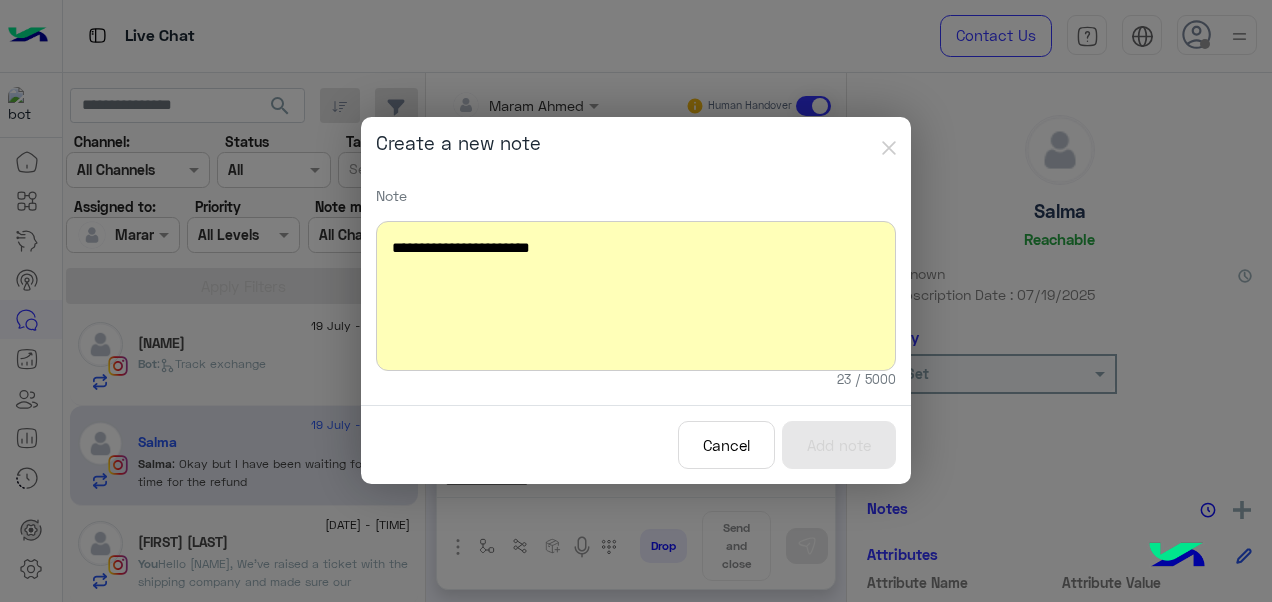 scroll, scrollTop: 1939, scrollLeft: 0, axis: vertical 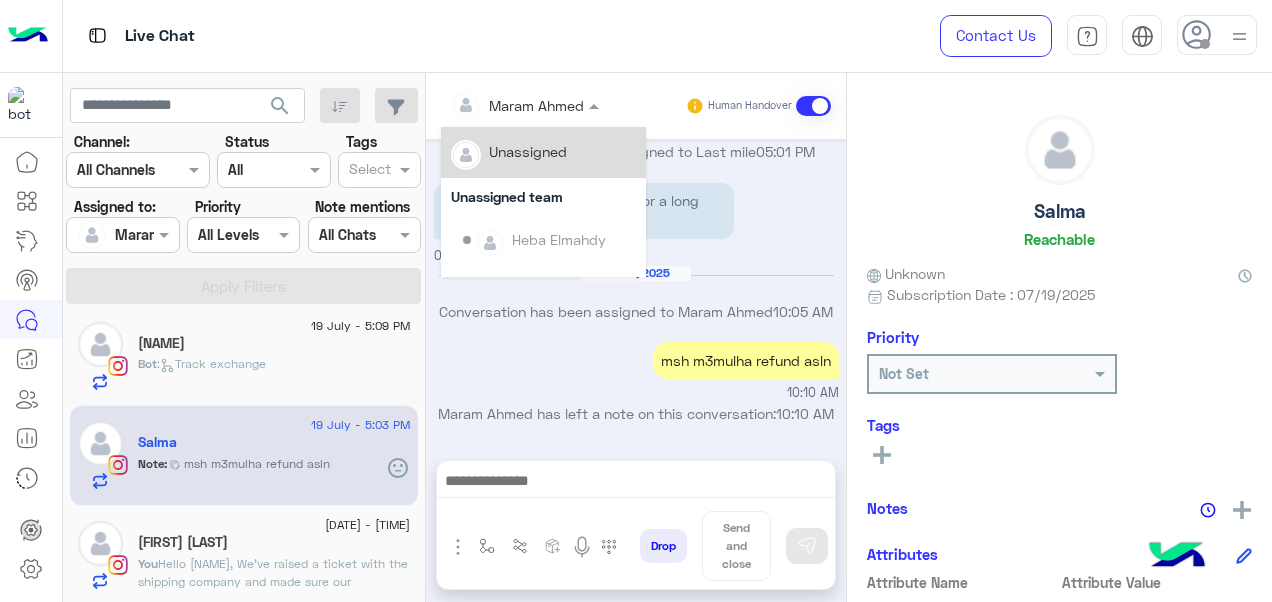 click at bounding box center (525, 104) 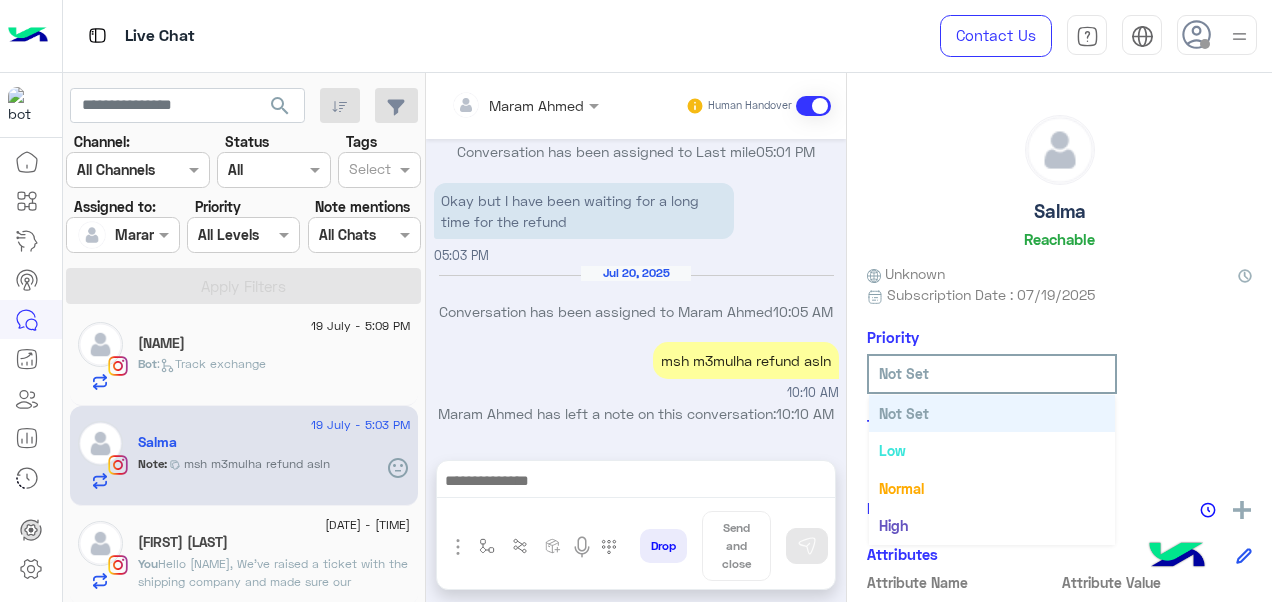 click on "Not Set" 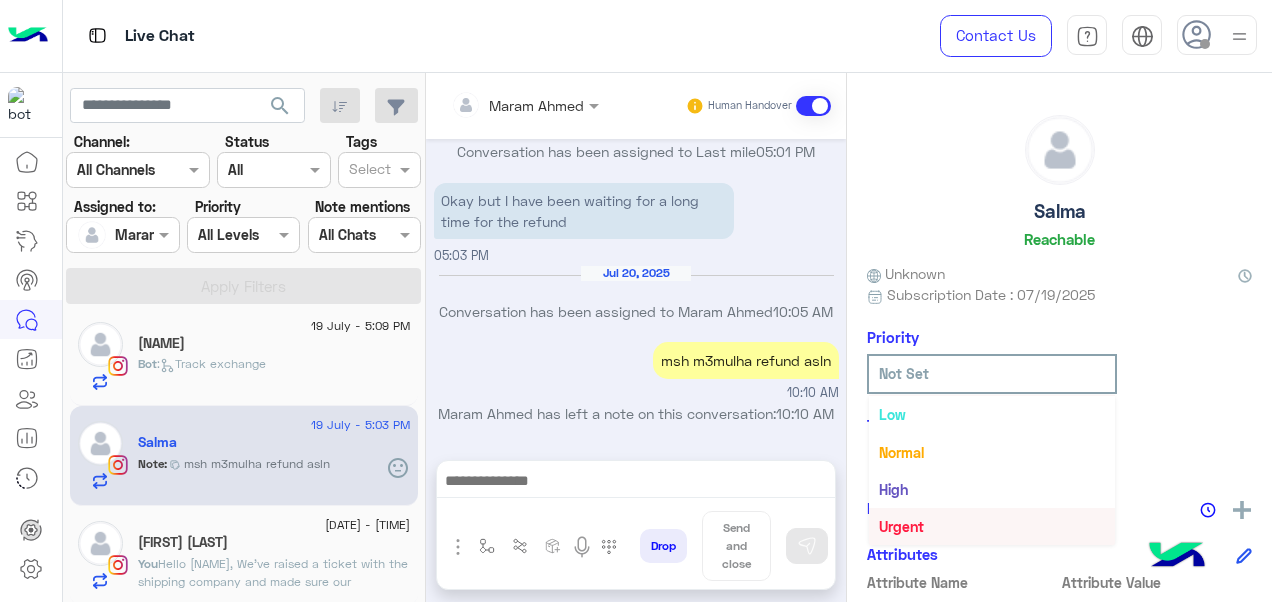 click on "Urgent" at bounding box center (901, 526) 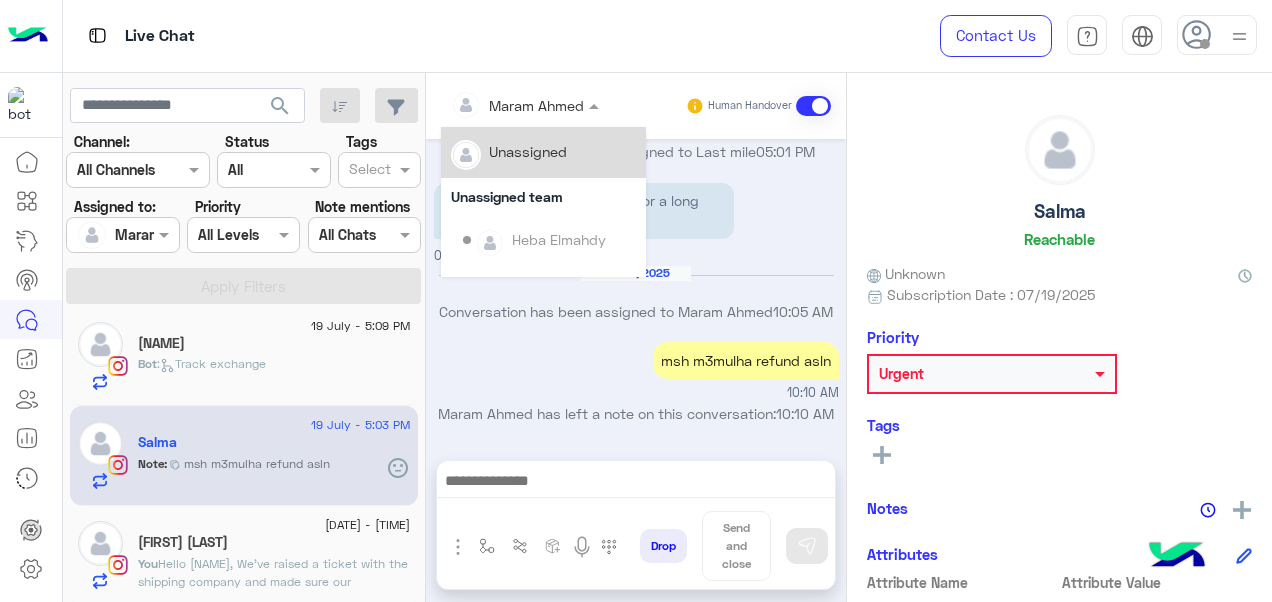 click at bounding box center [499, 105] 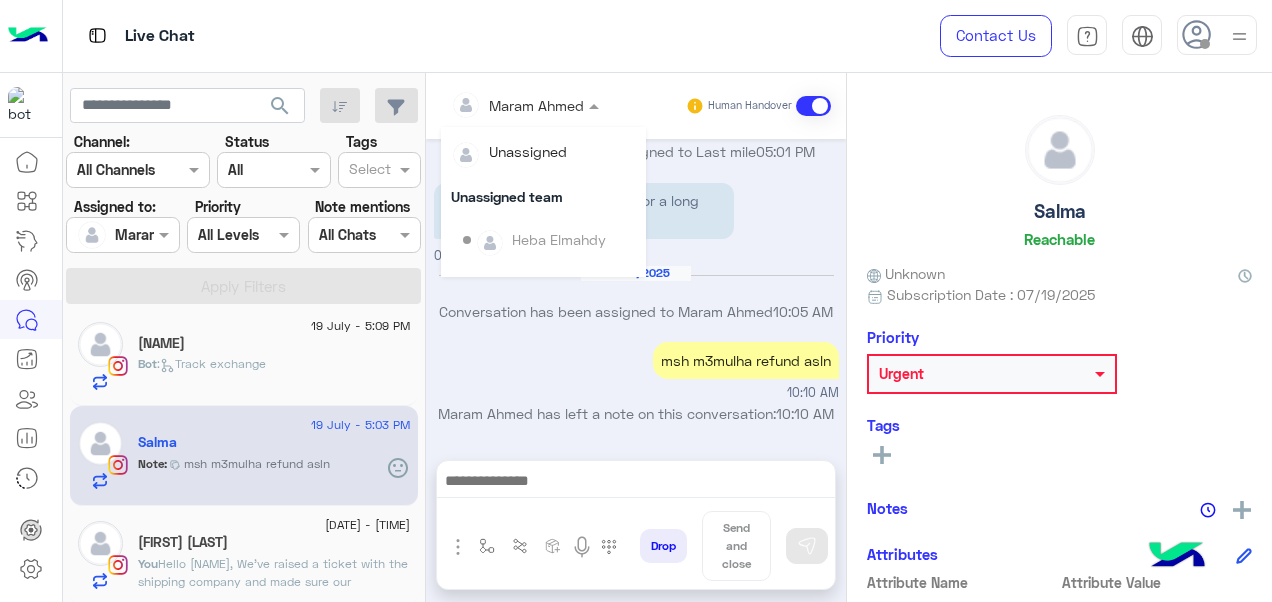 scroll, scrollTop: 354, scrollLeft: 0, axis: vertical 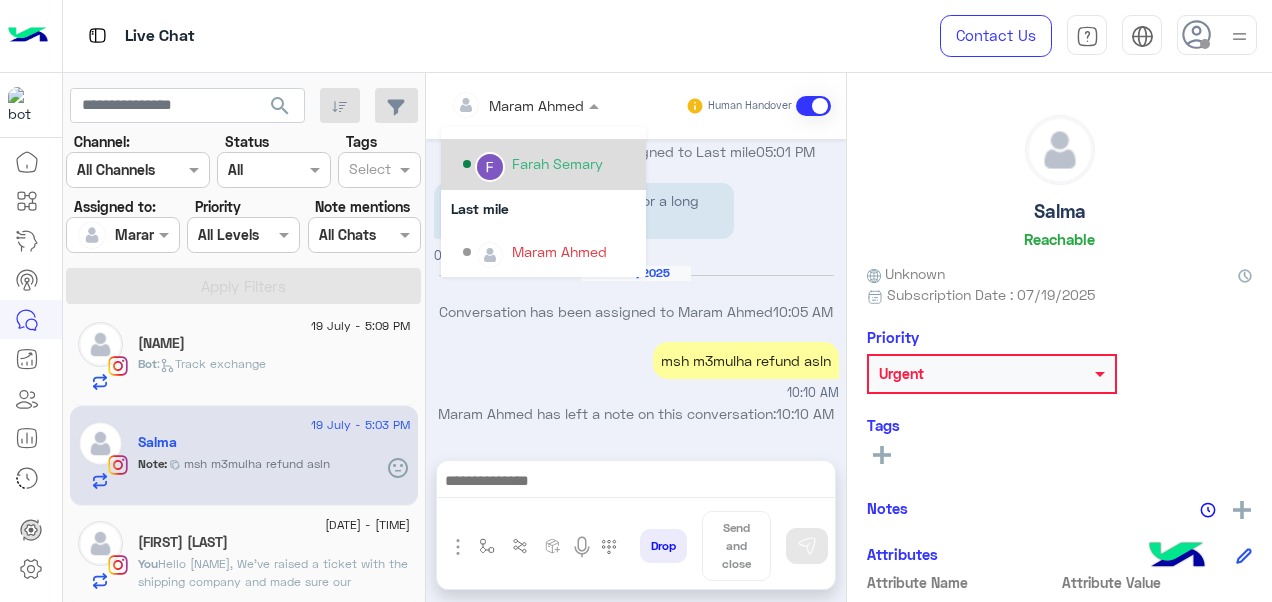 click on "Farah Semary" at bounding box center [557, 163] 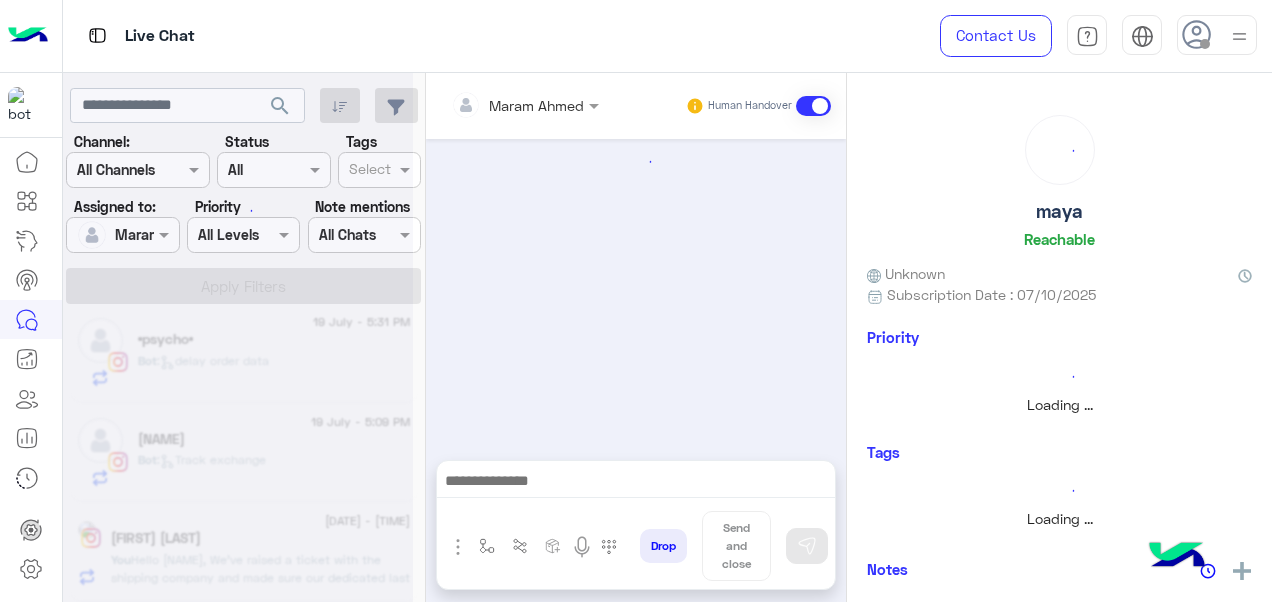 scroll, scrollTop: 311, scrollLeft: 0, axis: vertical 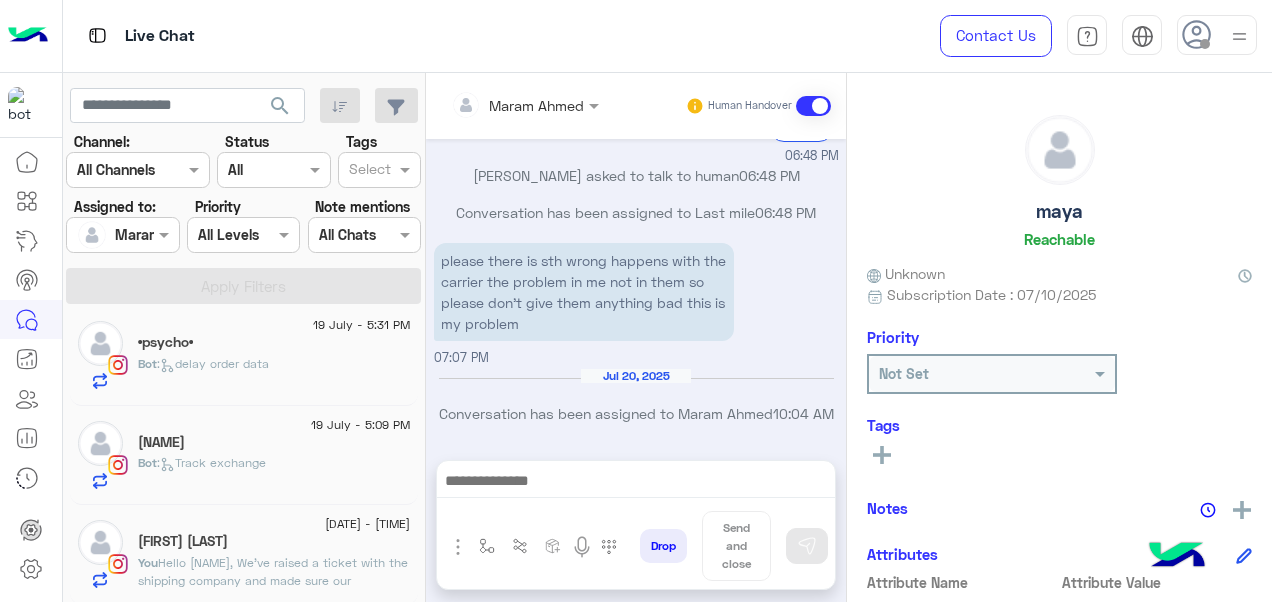 click on "[DATE] - [TIME]" 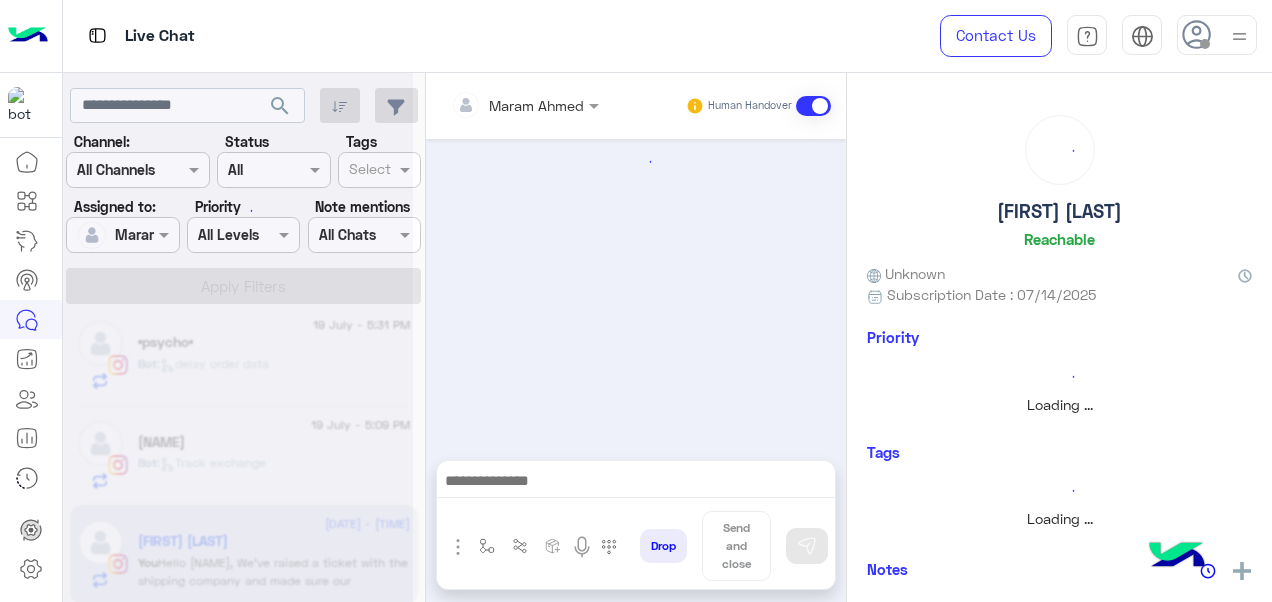 scroll, scrollTop: 952, scrollLeft: 0, axis: vertical 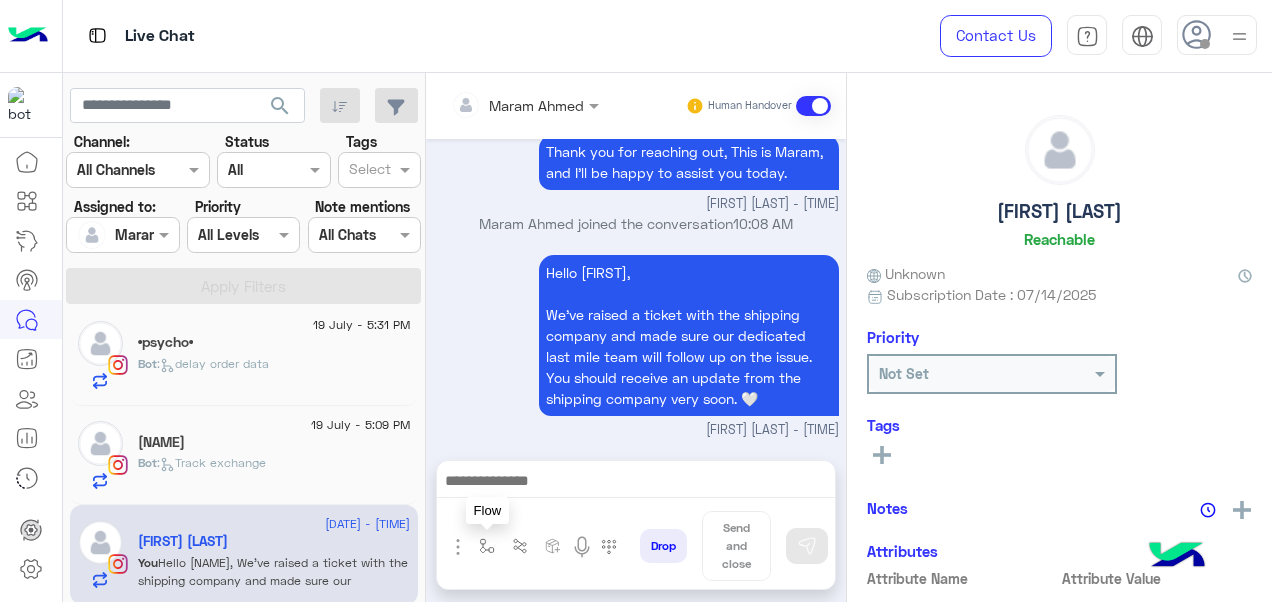 click at bounding box center (487, 546) 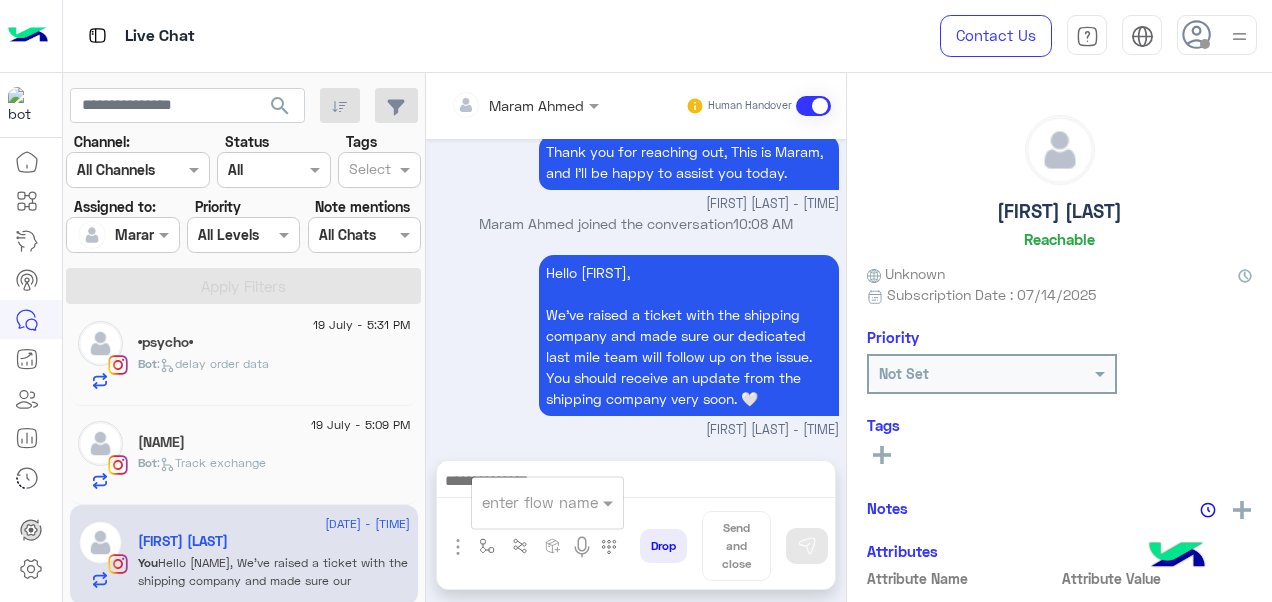 click on "enter flow name" at bounding box center (540, 502) 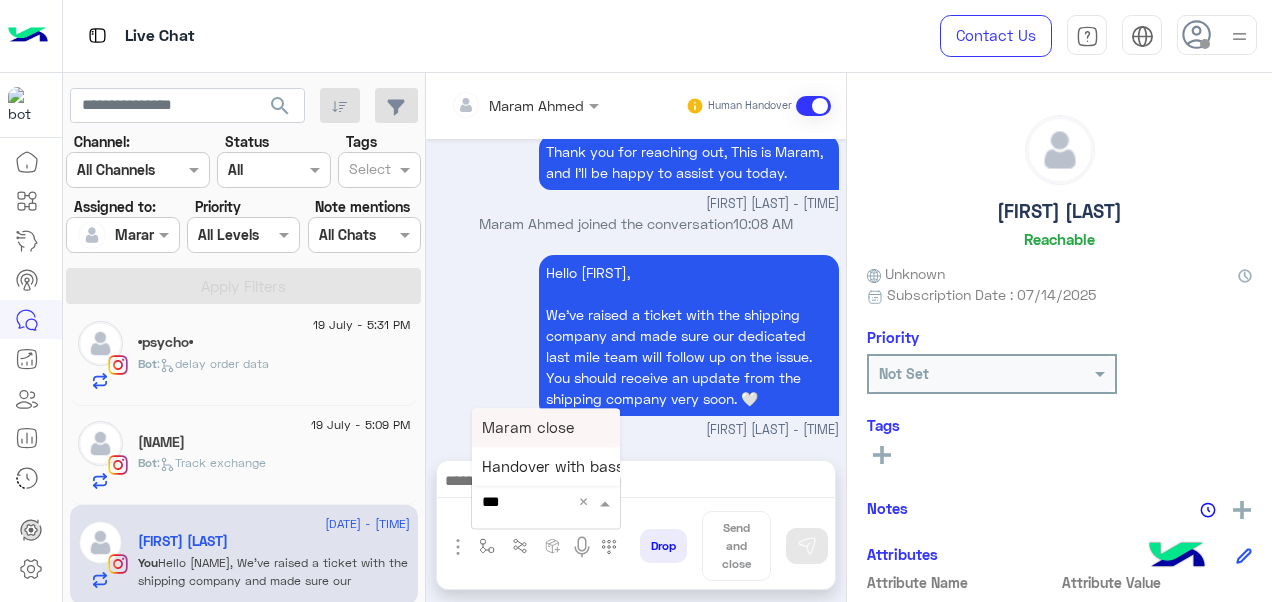 type on "****" 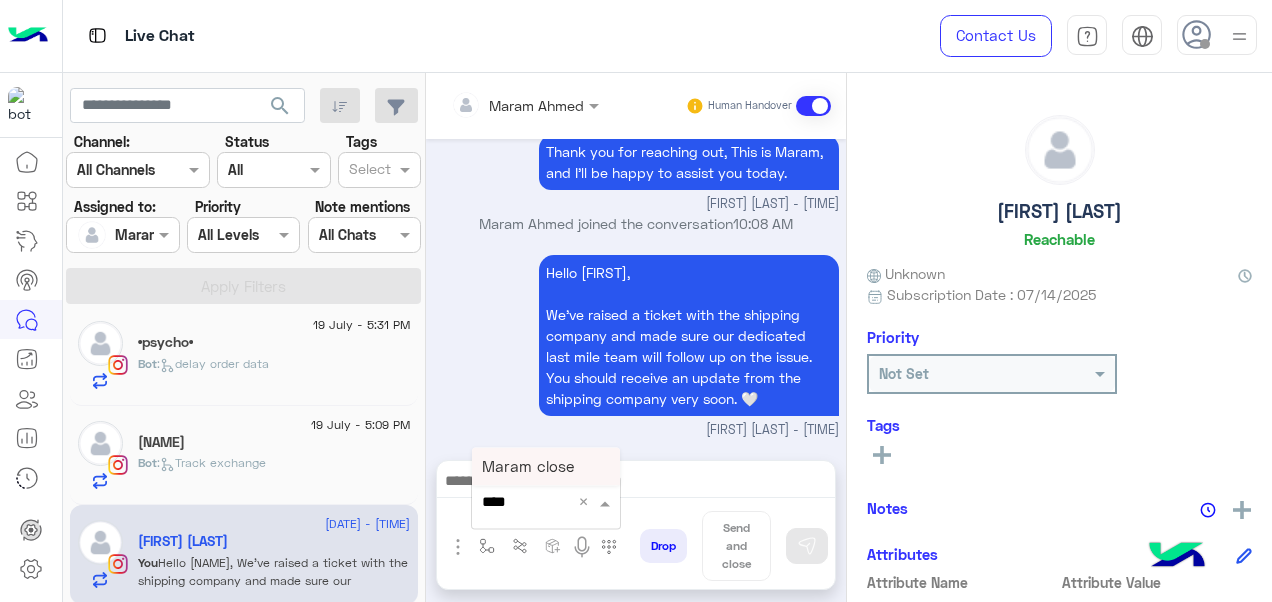 click on "Maram close" at bounding box center [528, 466] 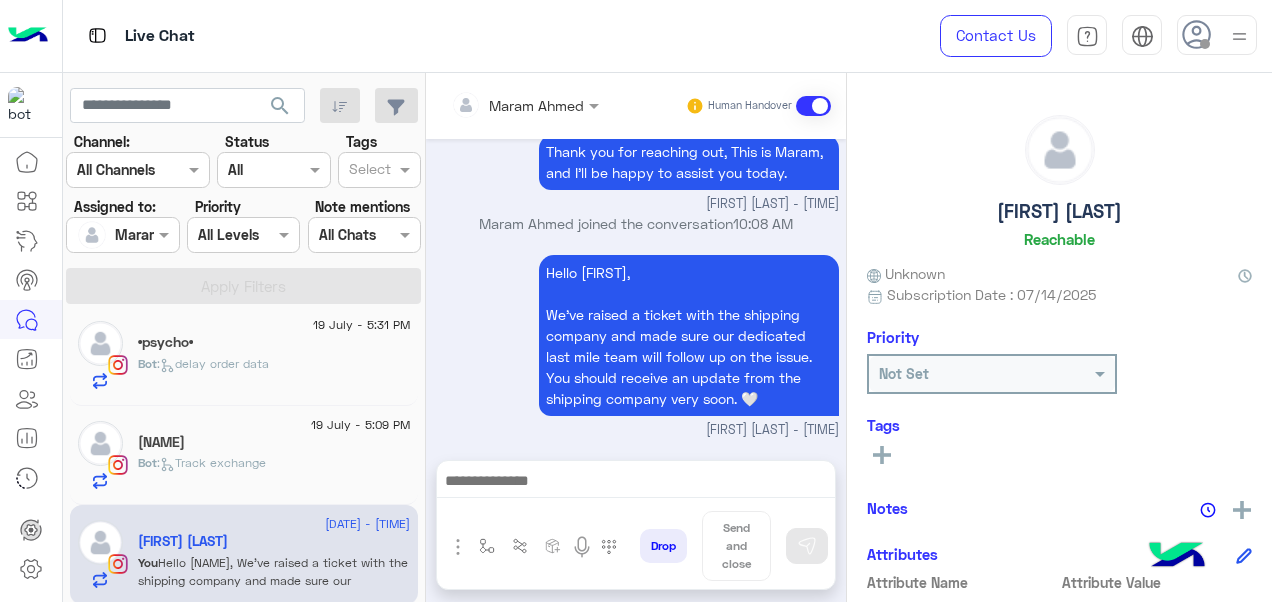 type on "**********" 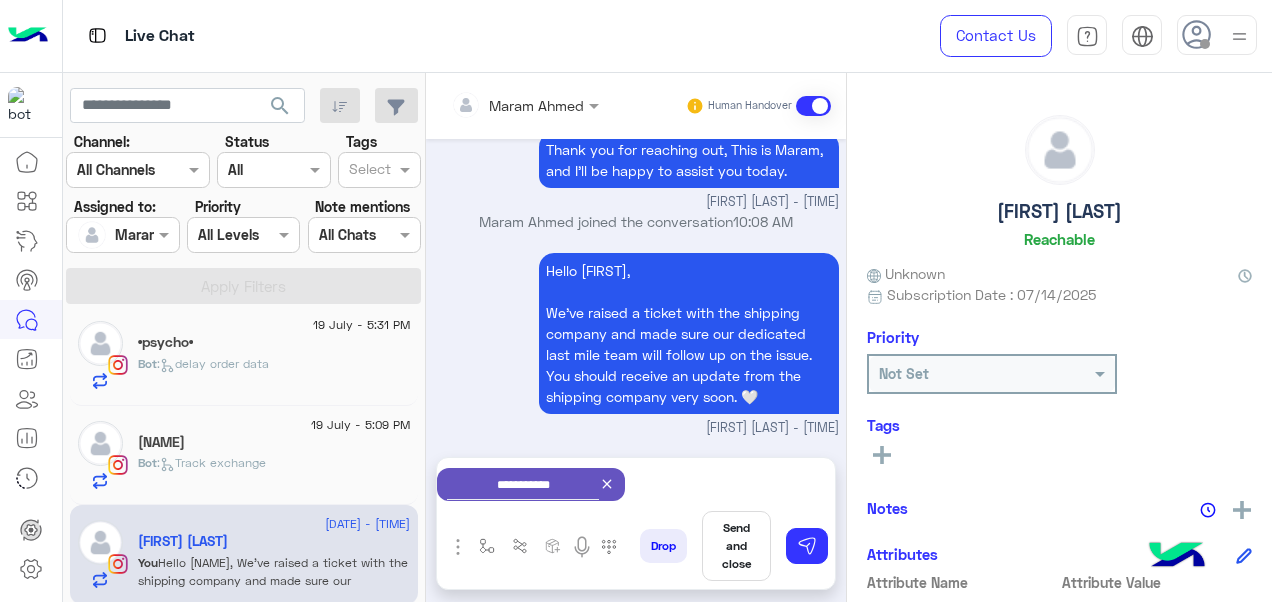 click on "Send and close" at bounding box center (736, 546) 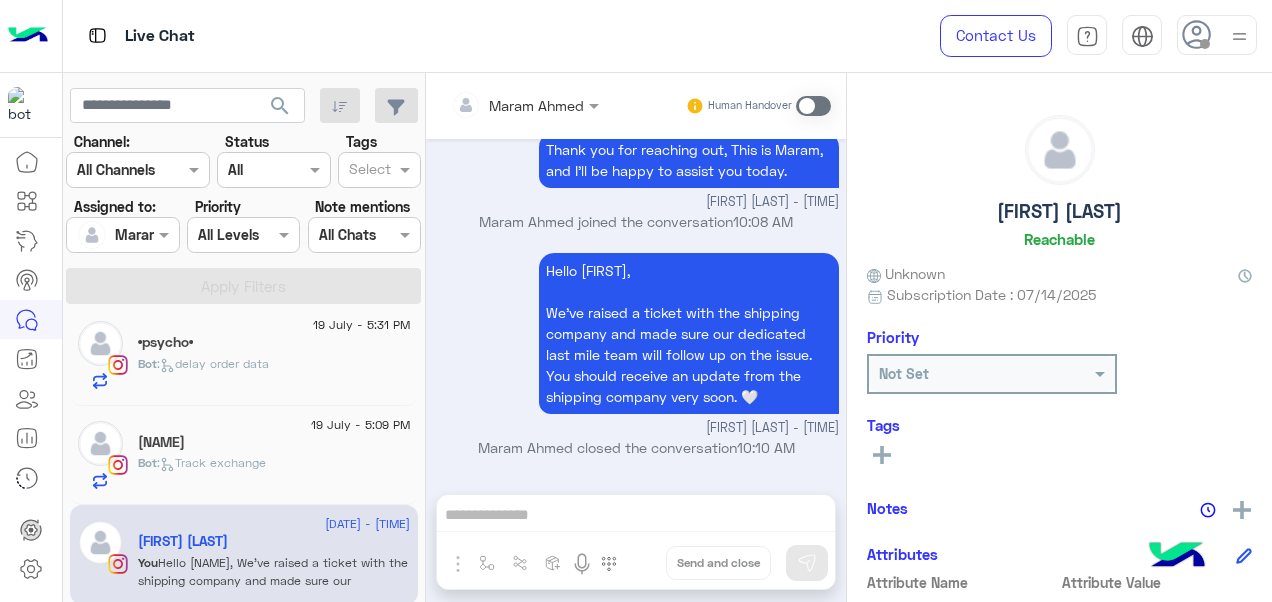 scroll, scrollTop: 955, scrollLeft: 0, axis: vertical 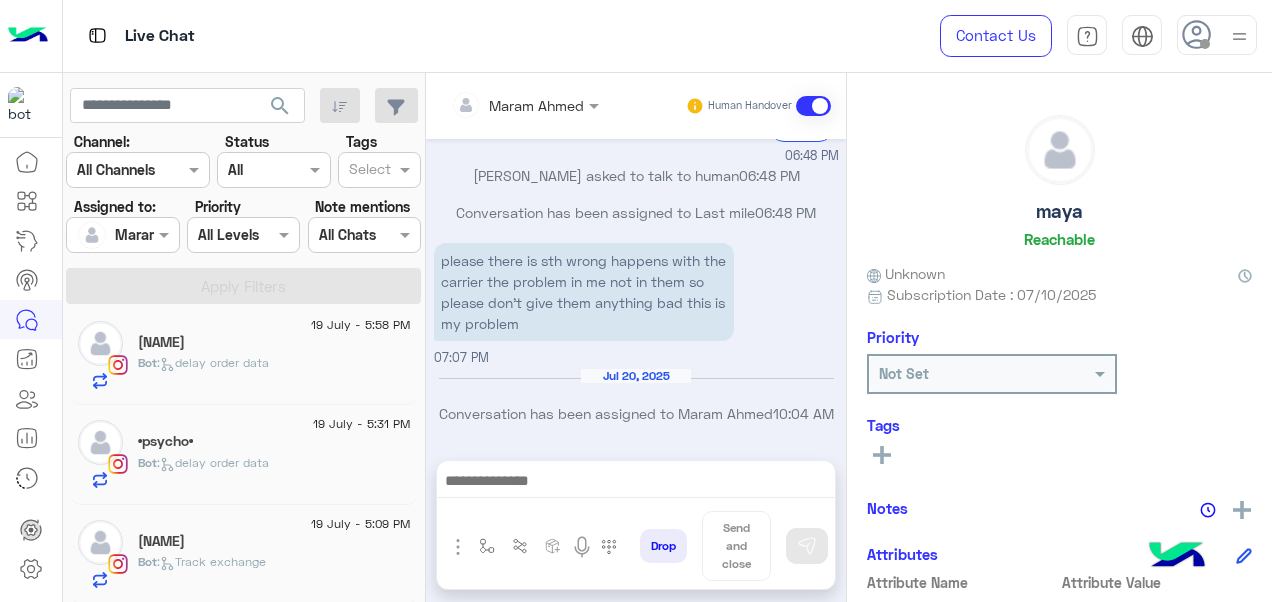 click on "19 July - 5:09 PM" 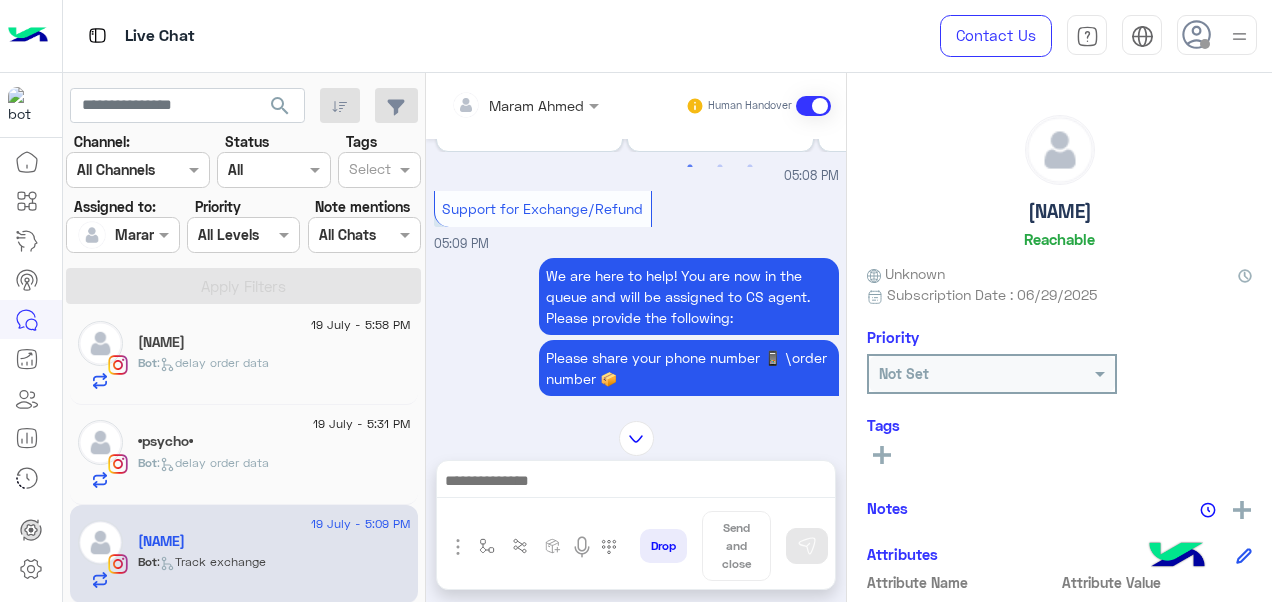 scroll, scrollTop: 172, scrollLeft: 0, axis: vertical 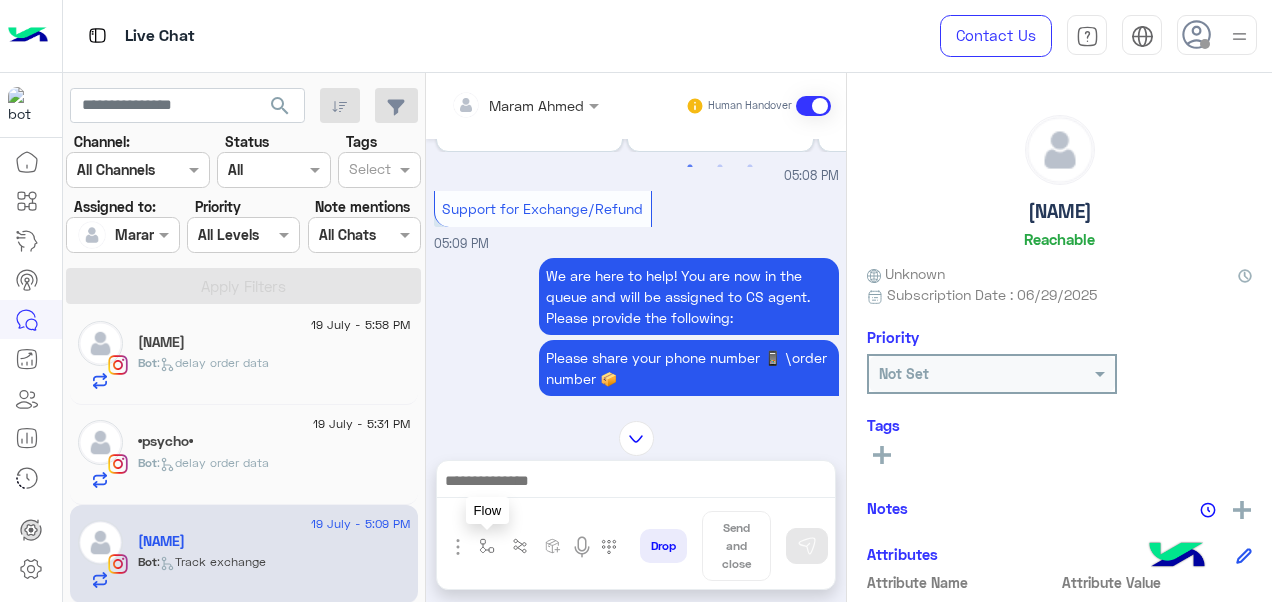 click at bounding box center (487, 546) 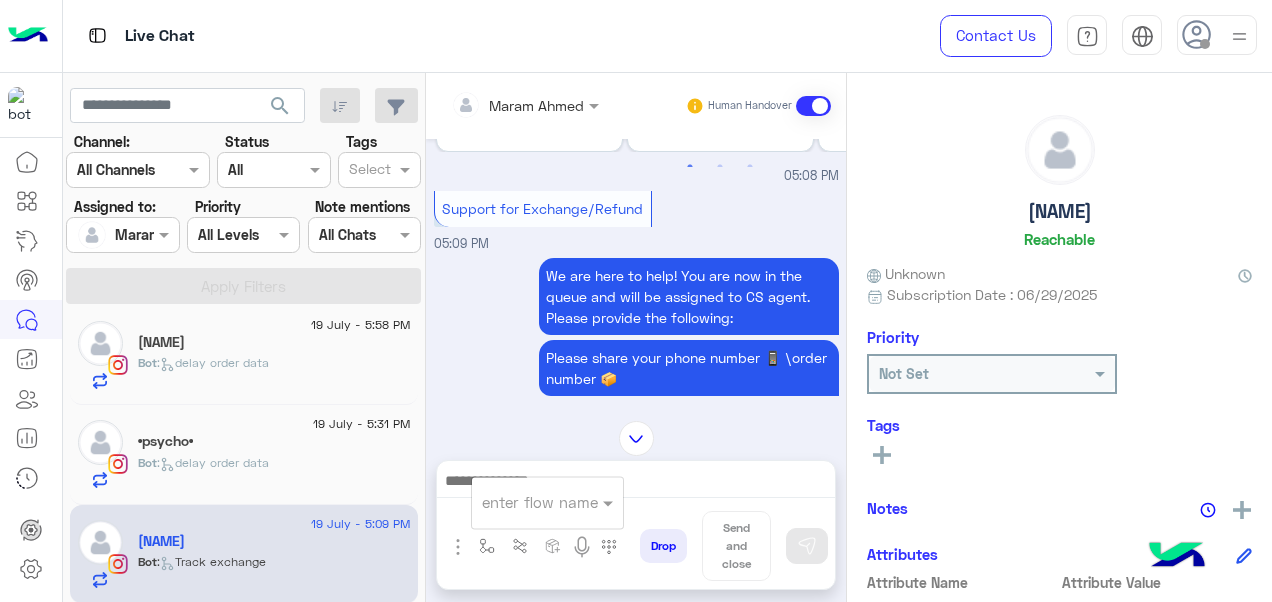 click on "enter flow name" at bounding box center [547, 502] 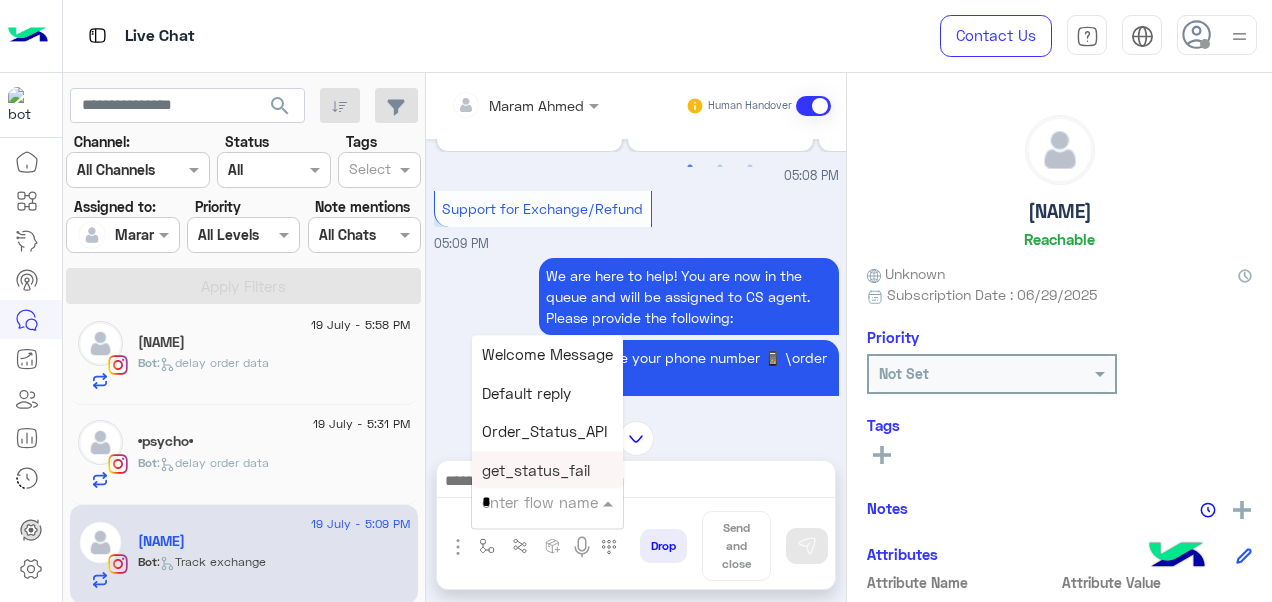 type on "*" 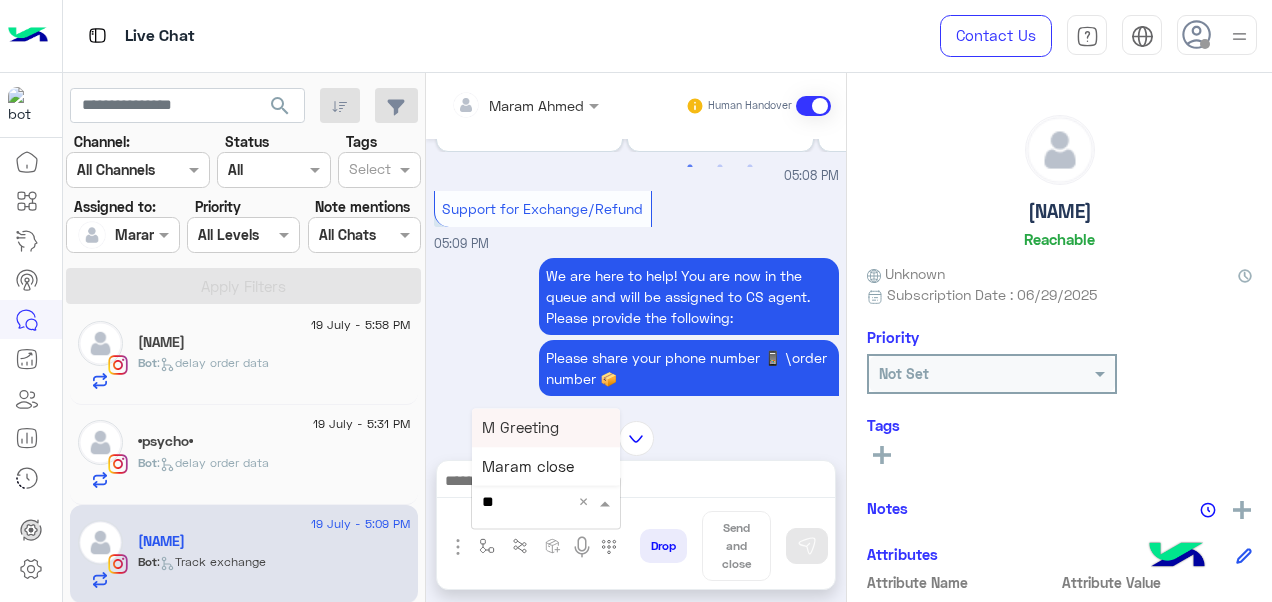 click on "M Greeting" at bounding box center (546, 427) 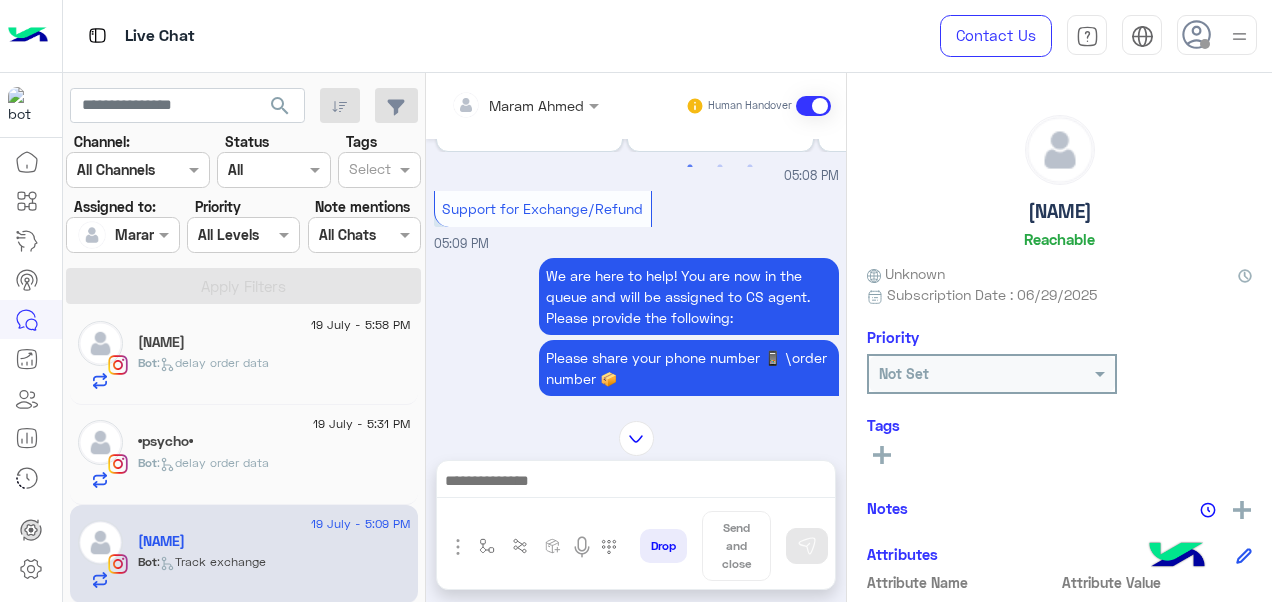 type on "**********" 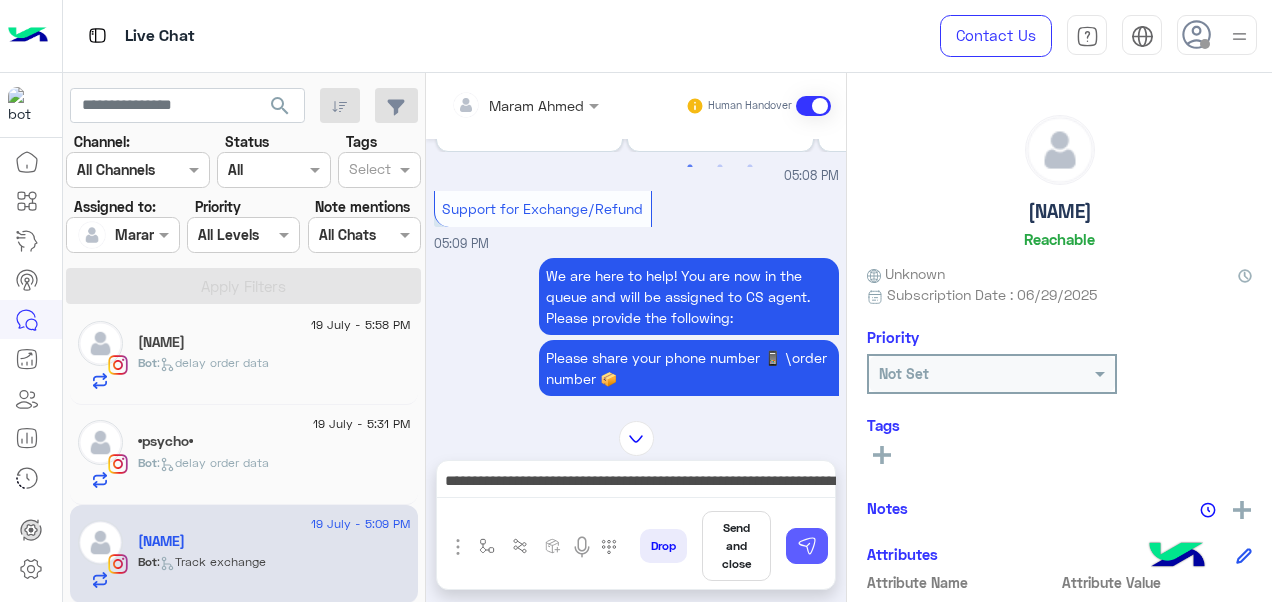 click at bounding box center [807, 546] 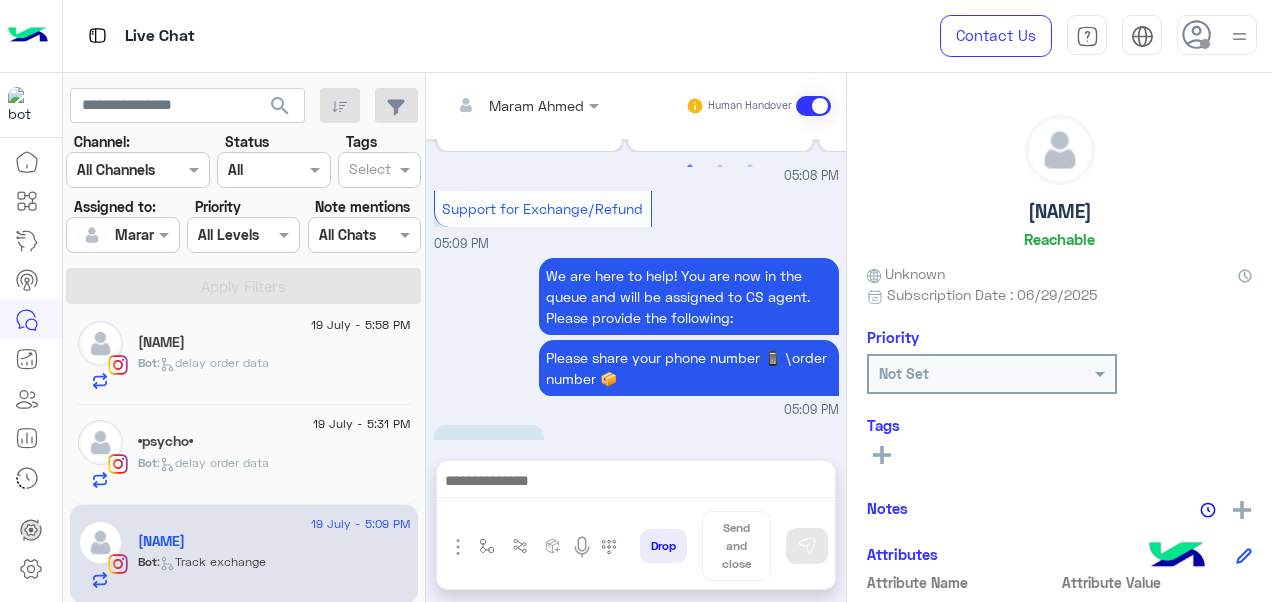 scroll, scrollTop: 820, scrollLeft: 0, axis: vertical 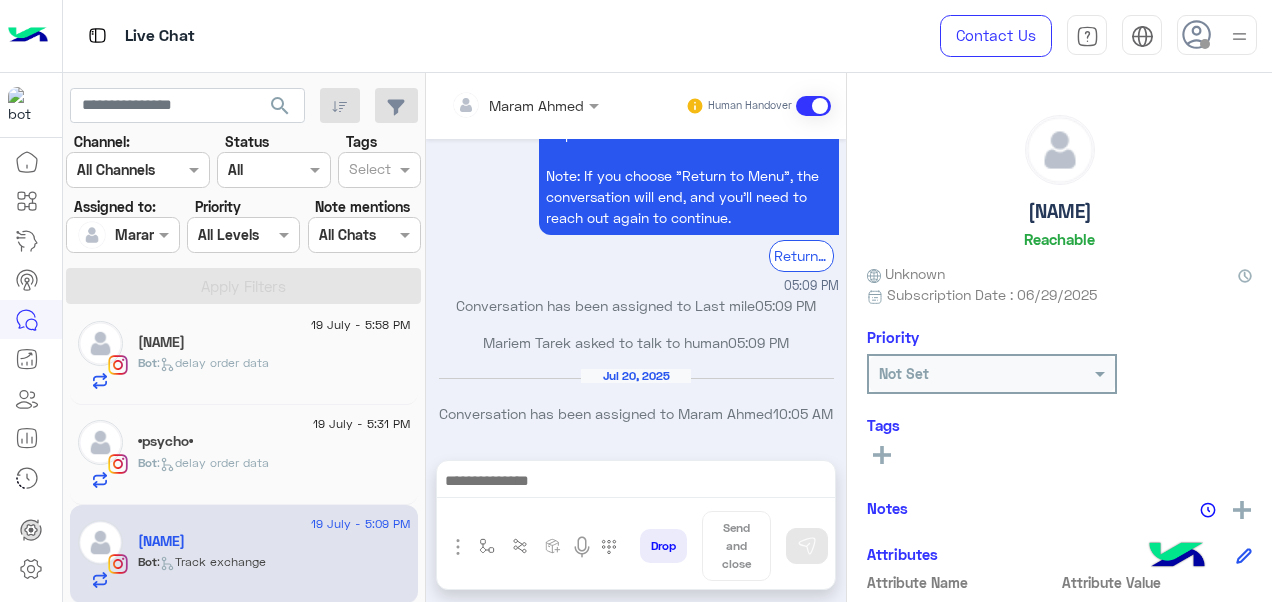 click at bounding box center [636, 483] 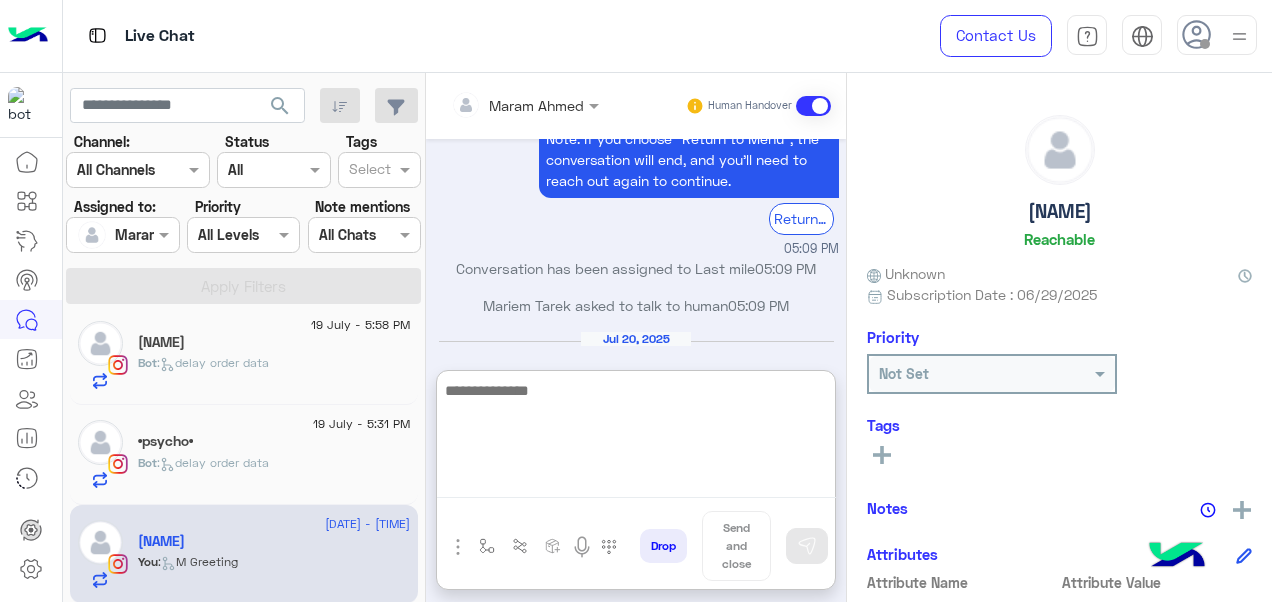 scroll, scrollTop: 1031, scrollLeft: 0, axis: vertical 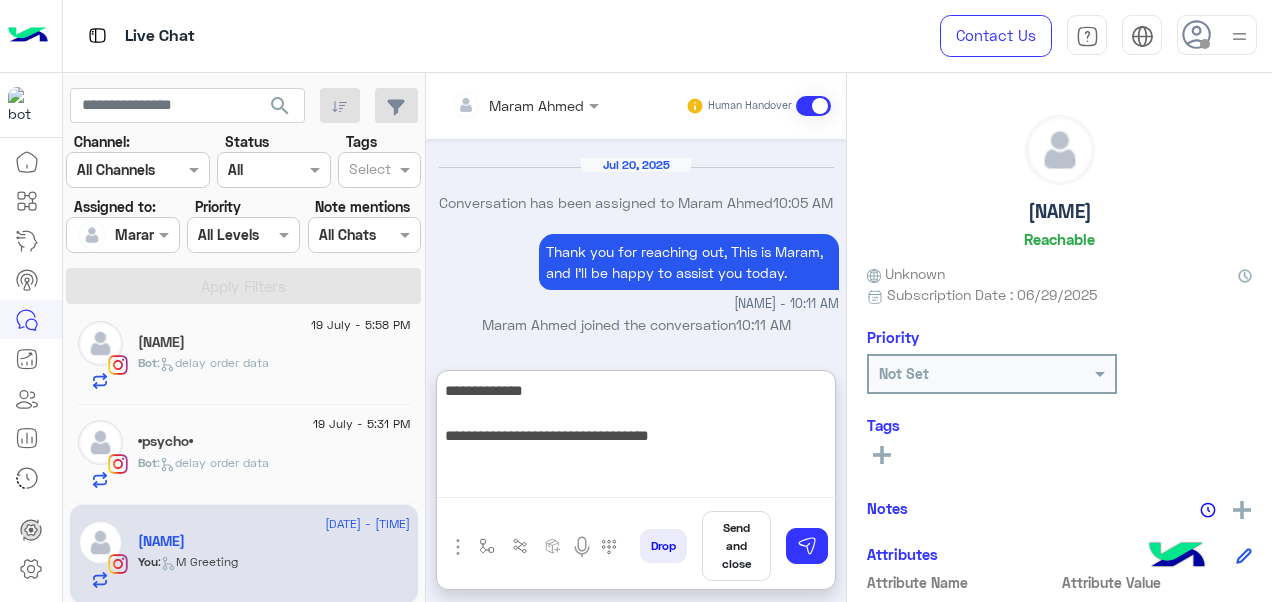 type on "**********" 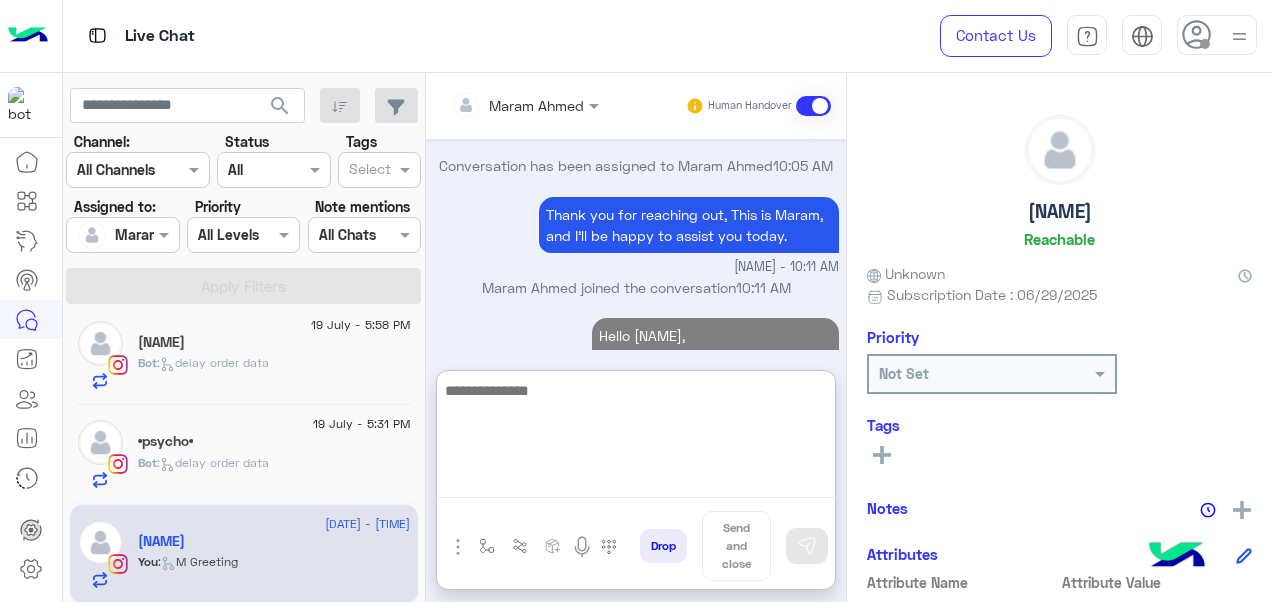 scroll, scrollTop: 1137, scrollLeft: 0, axis: vertical 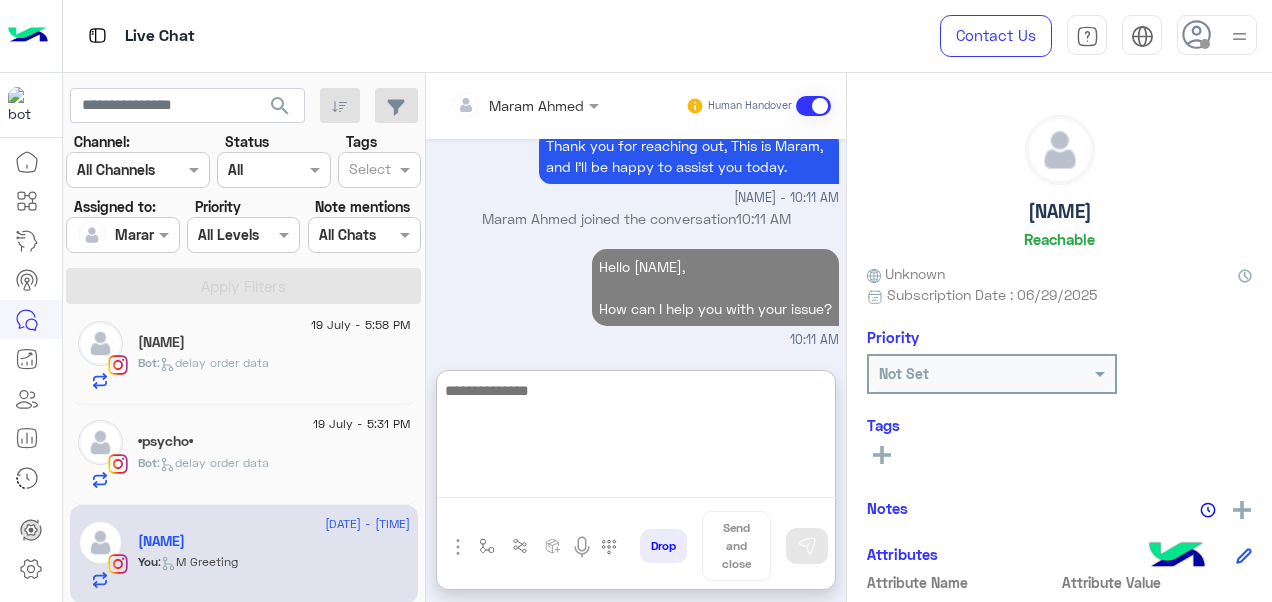click on "Bot :   delay order data" 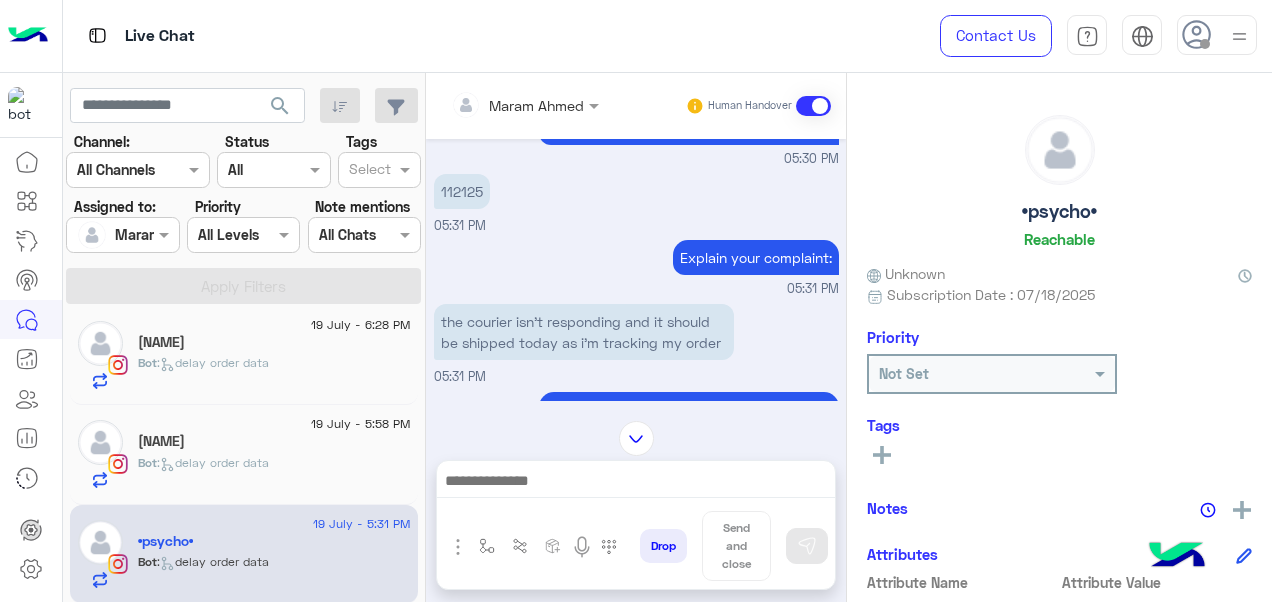 scroll, scrollTop: 361, scrollLeft: 0, axis: vertical 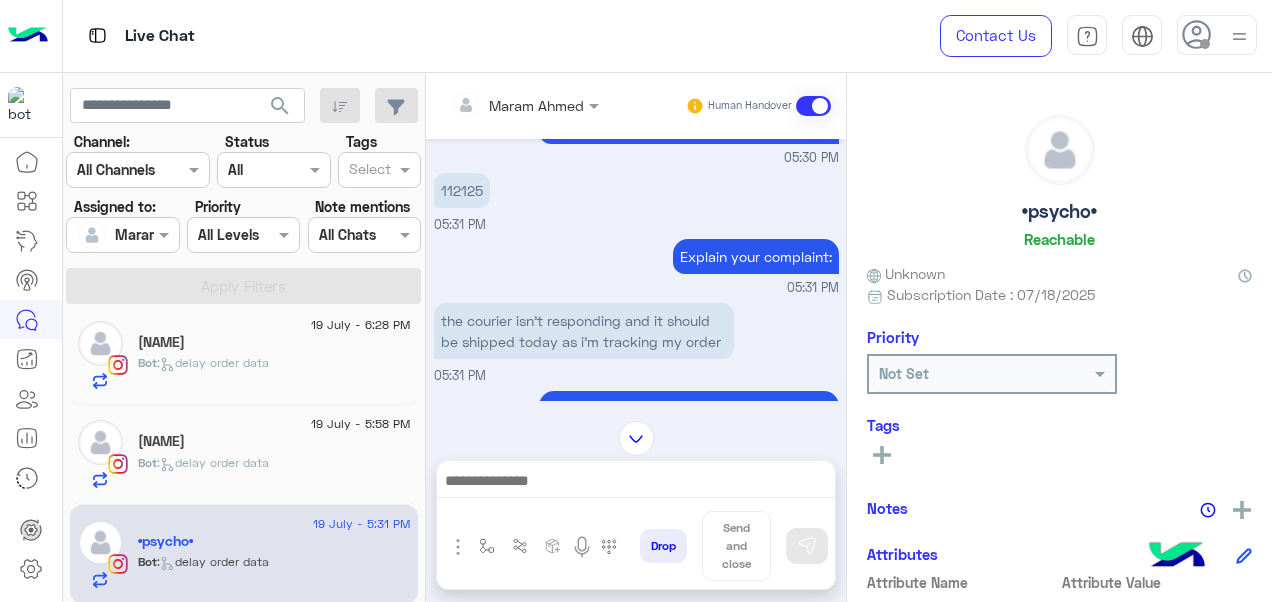 click on "112125" at bounding box center [462, 190] 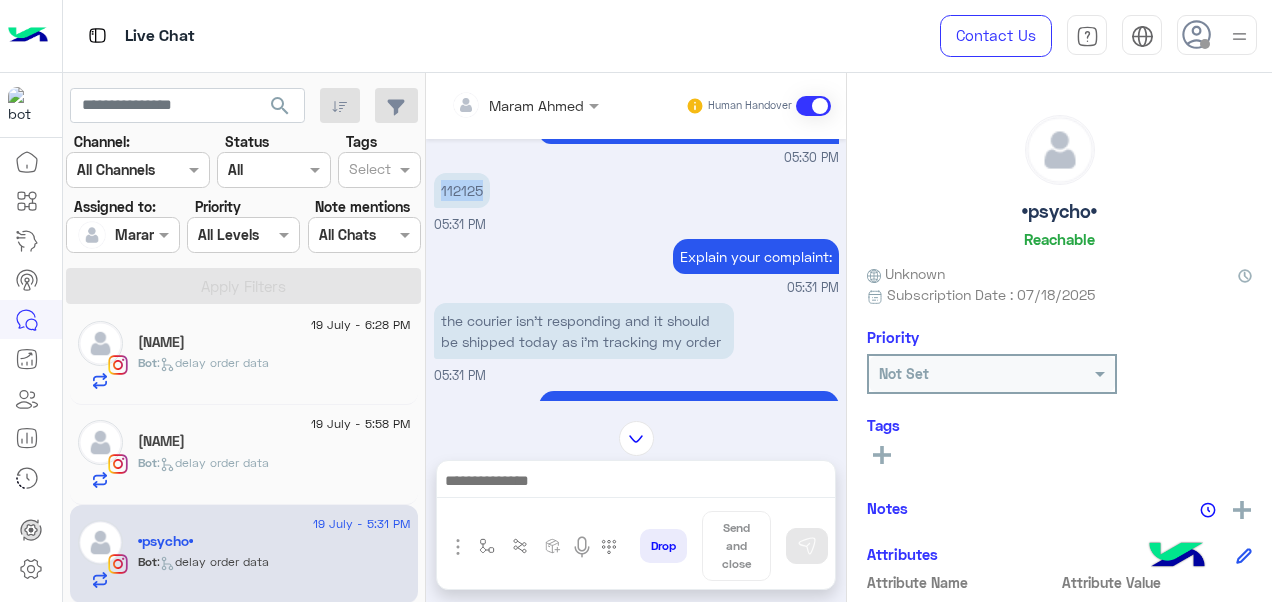 click on "112125" at bounding box center [462, 190] 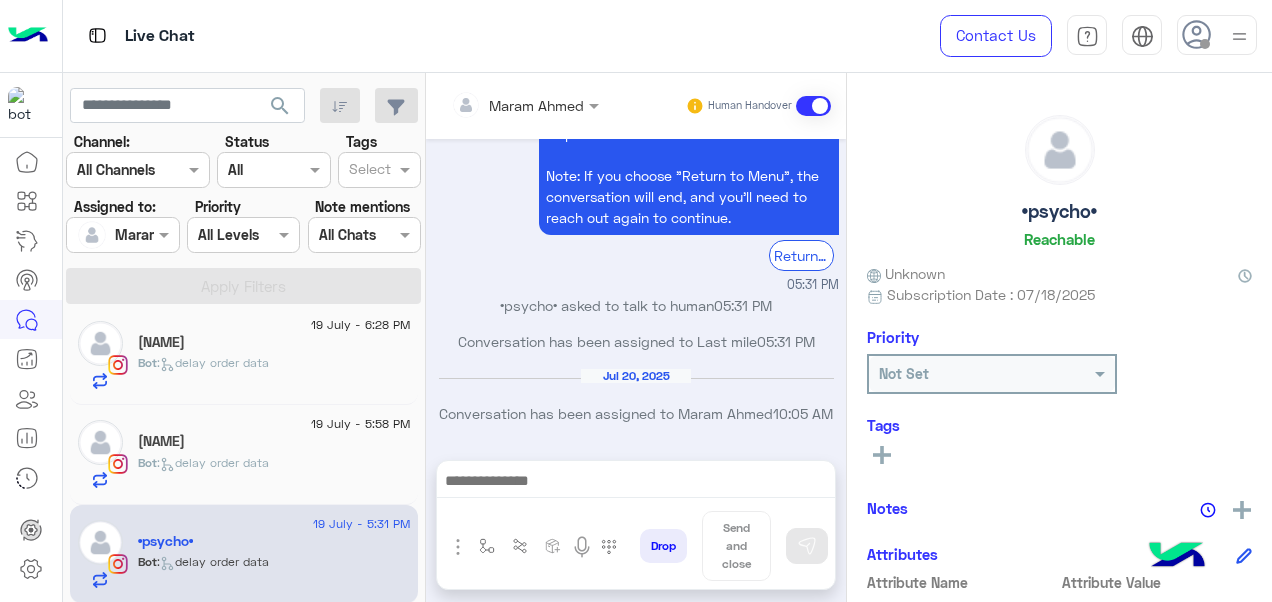click at bounding box center (636, 483) 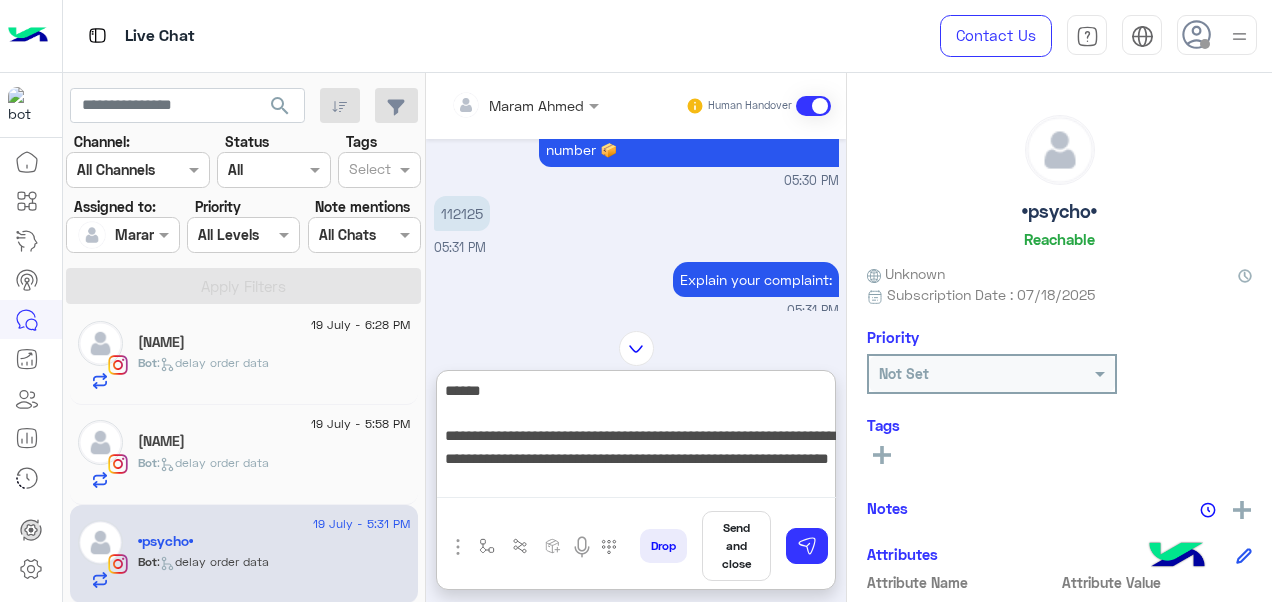 scroll, scrollTop: 321, scrollLeft: 0, axis: vertical 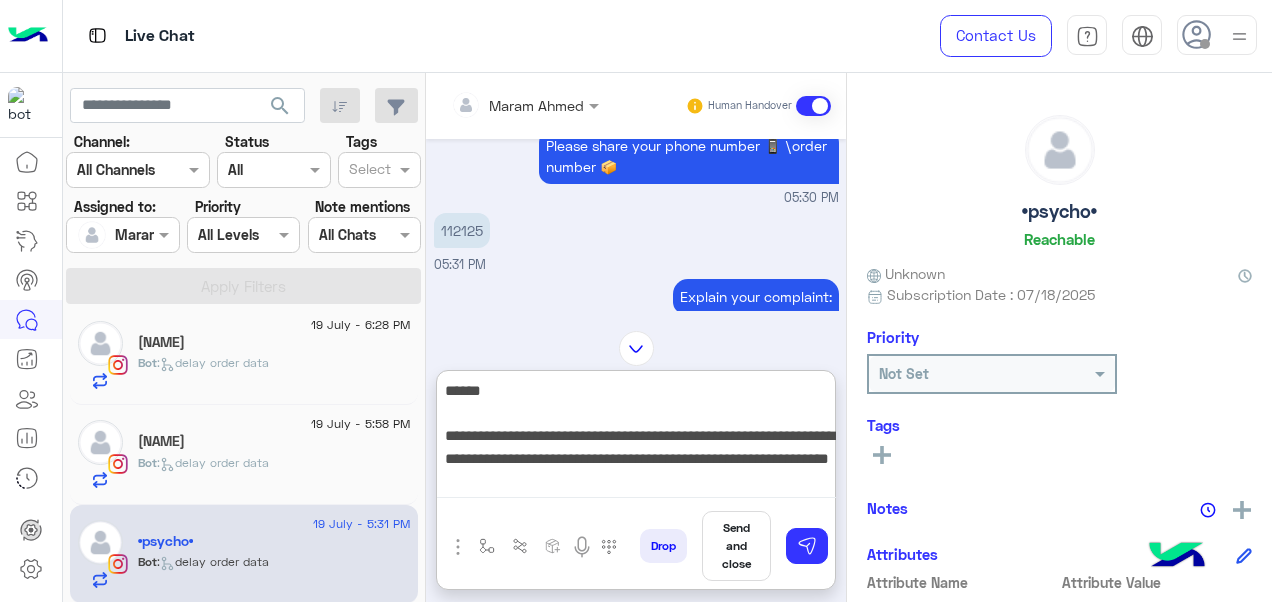drag, startPoint x: 455, startPoint y: 449, endPoint x: 568, endPoint y: 490, distance: 120.20815 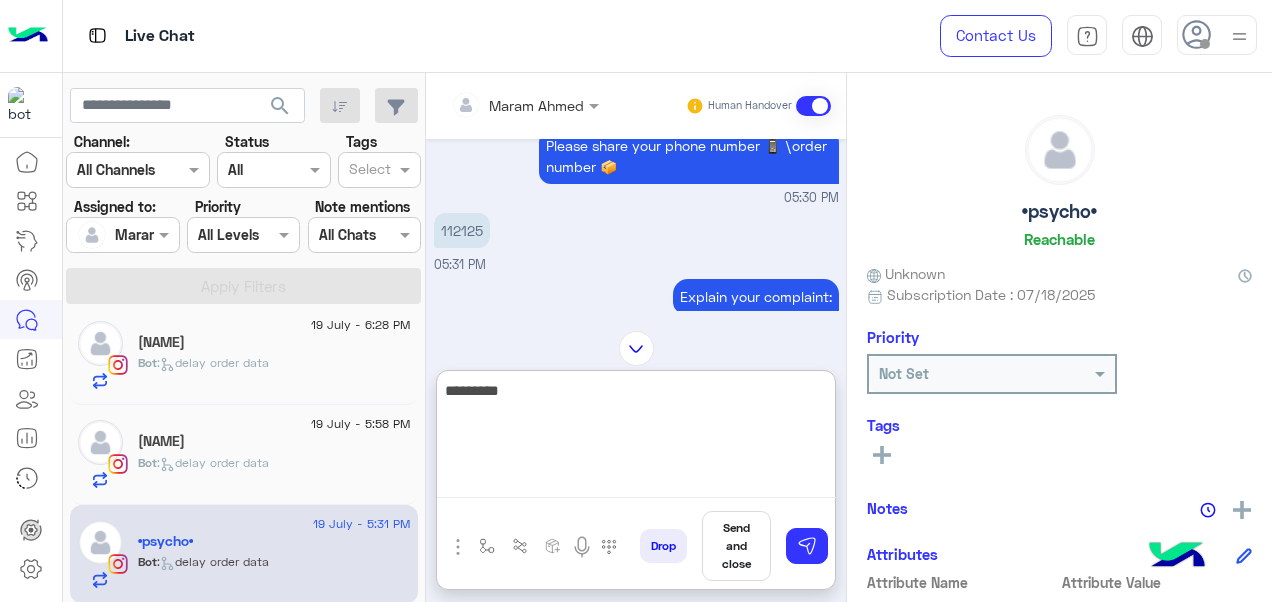 drag, startPoint x: 440, startPoint y: 388, endPoint x: 536, endPoint y: 444, distance: 111.13955 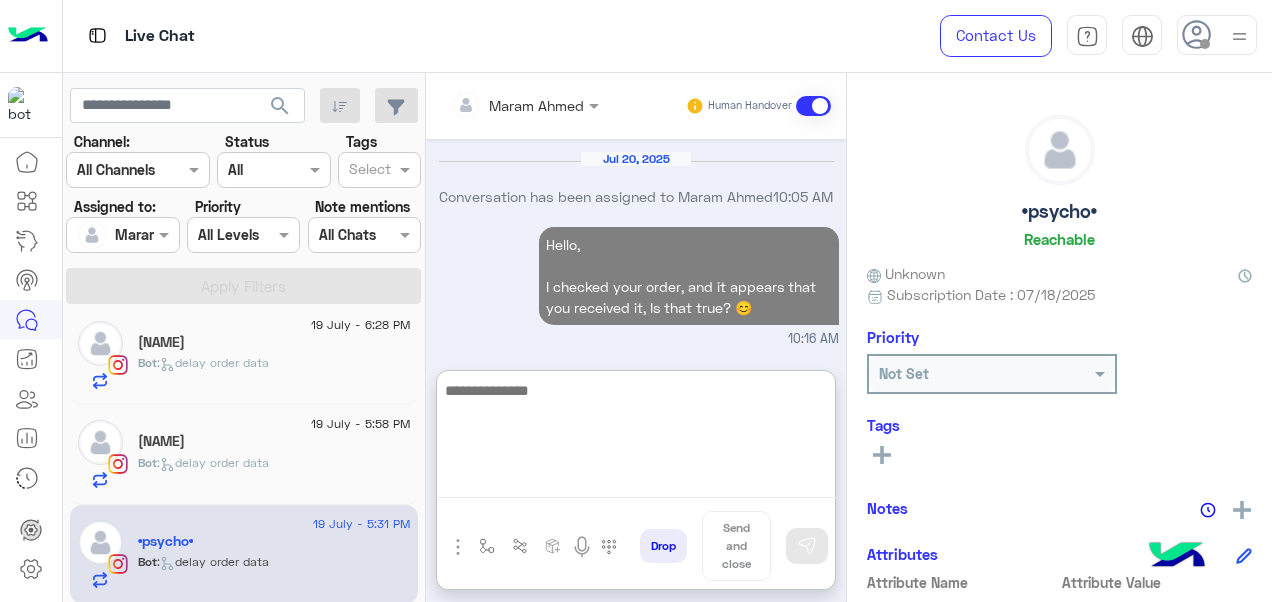 scroll, scrollTop: 1011, scrollLeft: 0, axis: vertical 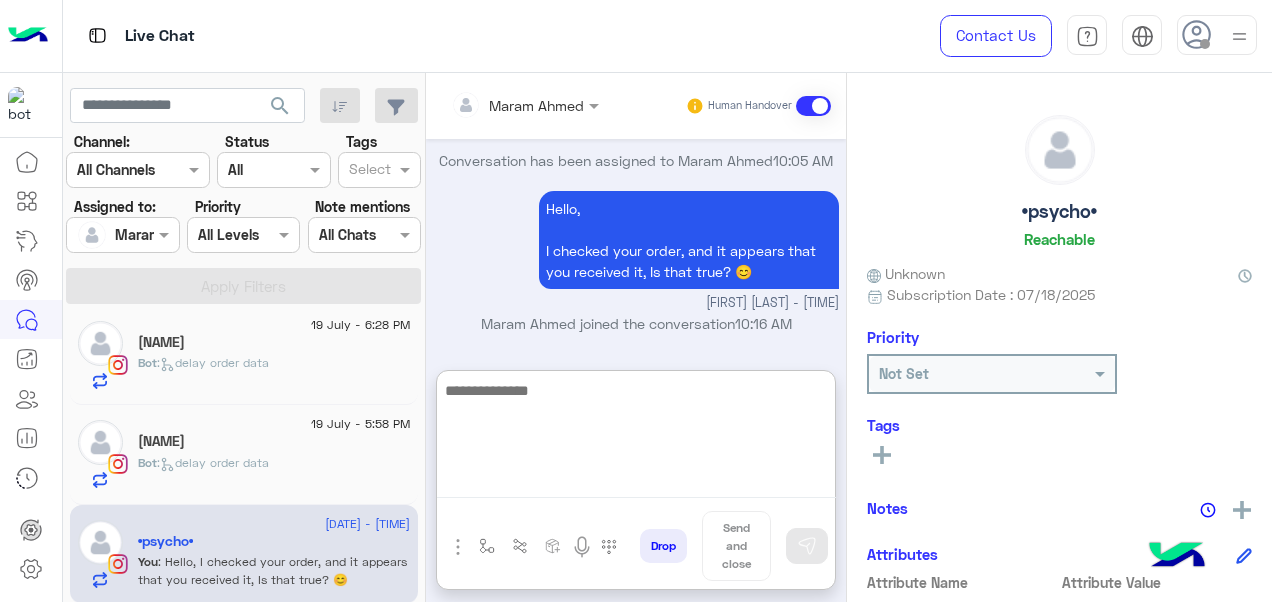 type 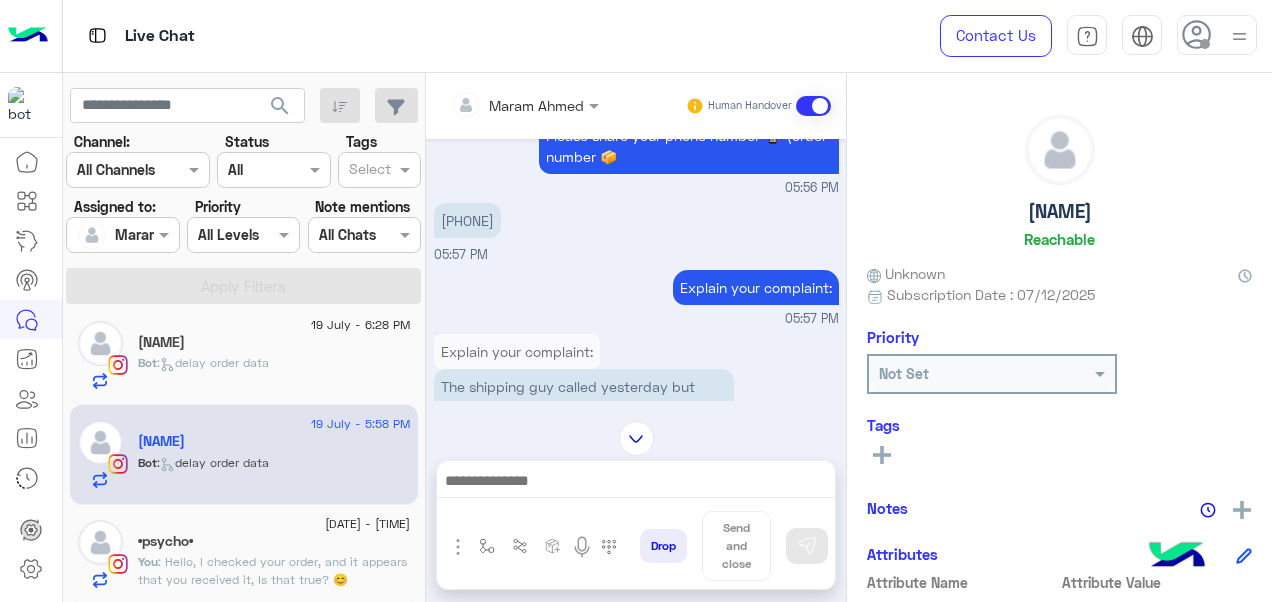 scroll, scrollTop: 466, scrollLeft: 0, axis: vertical 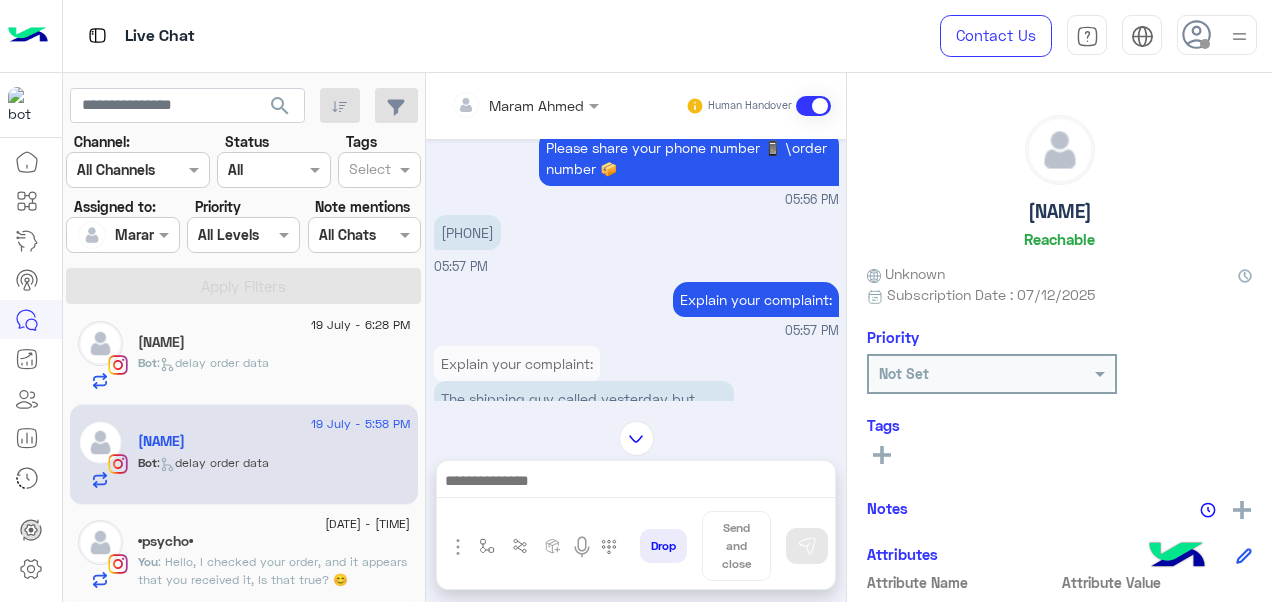 drag, startPoint x: 524, startPoint y: 252, endPoint x: 450, endPoint y: 250, distance: 74.02702 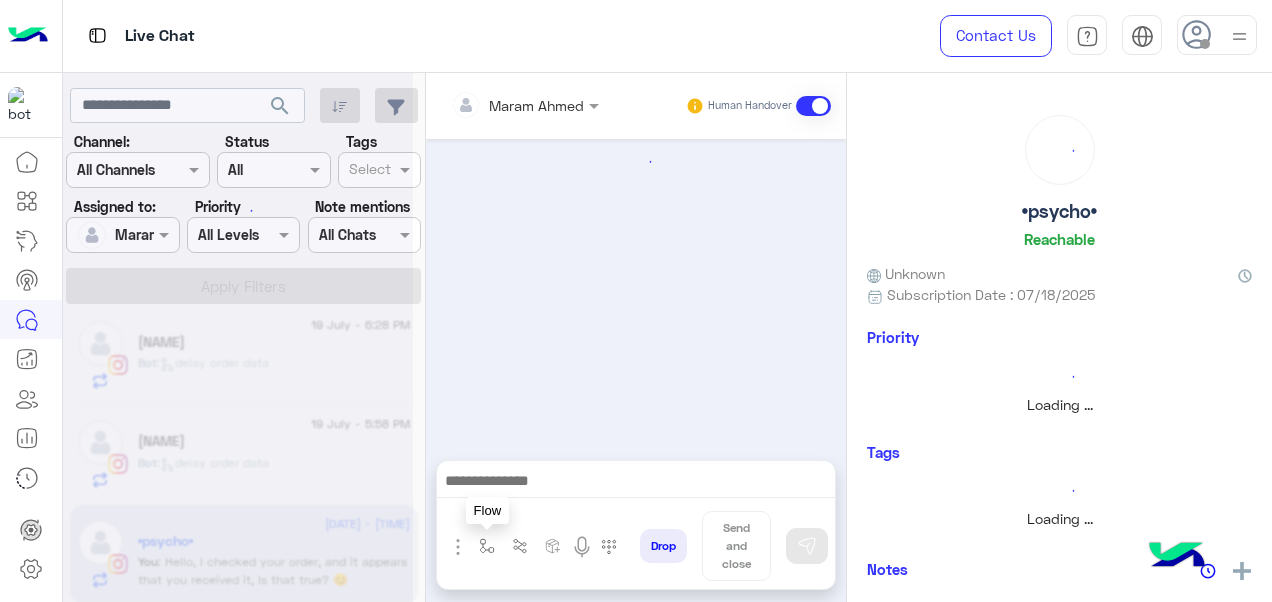 click at bounding box center [487, 546] 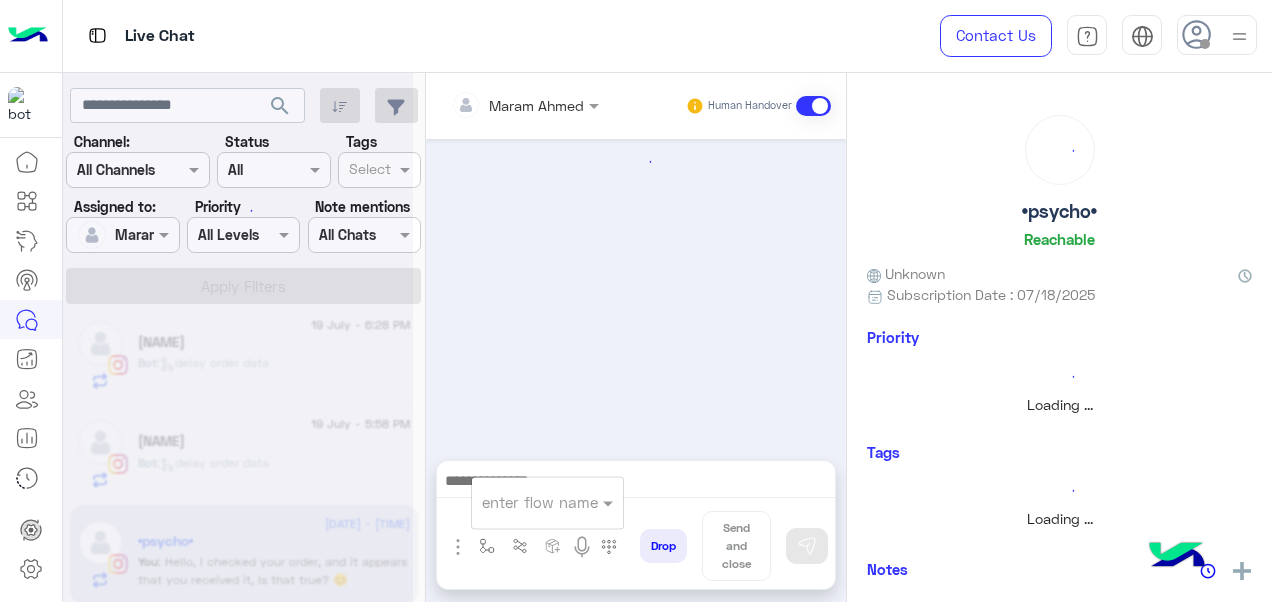 click on "enter flow name" at bounding box center [535, 502] 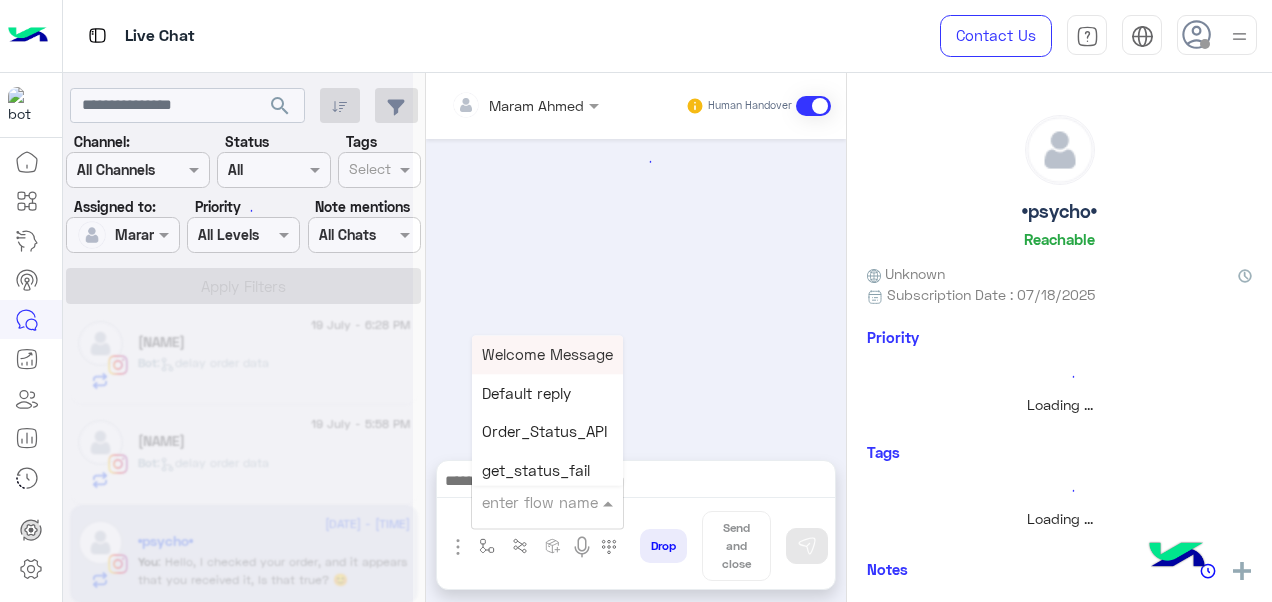 scroll, scrollTop: 817, scrollLeft: 0, axis: vertical 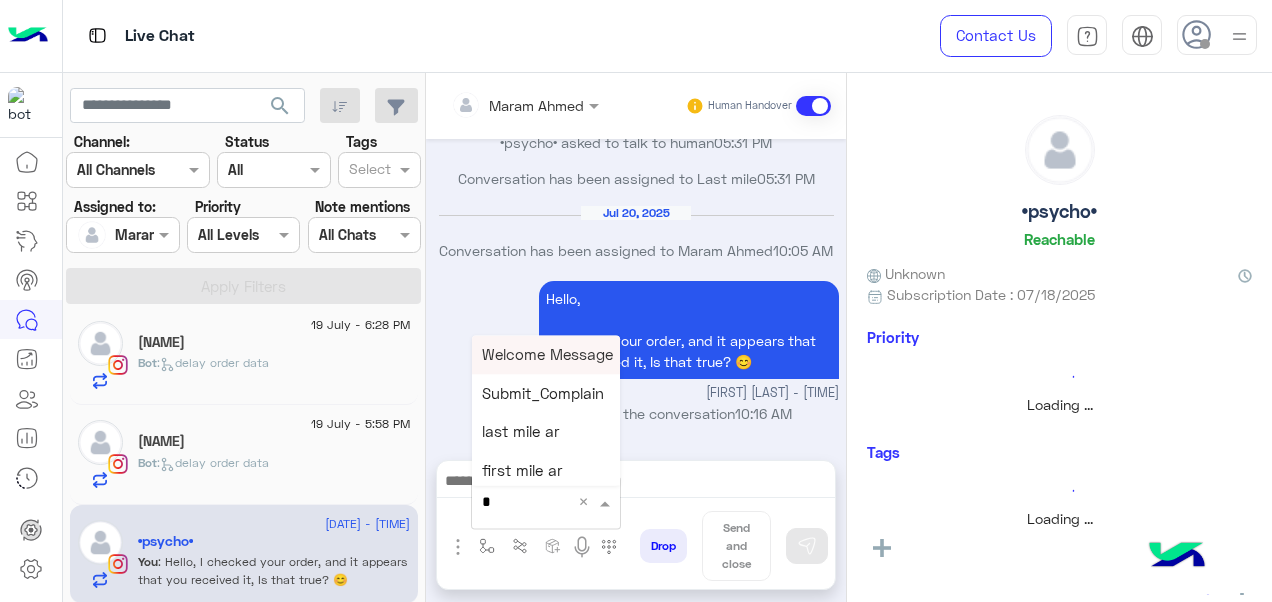 type on "*" 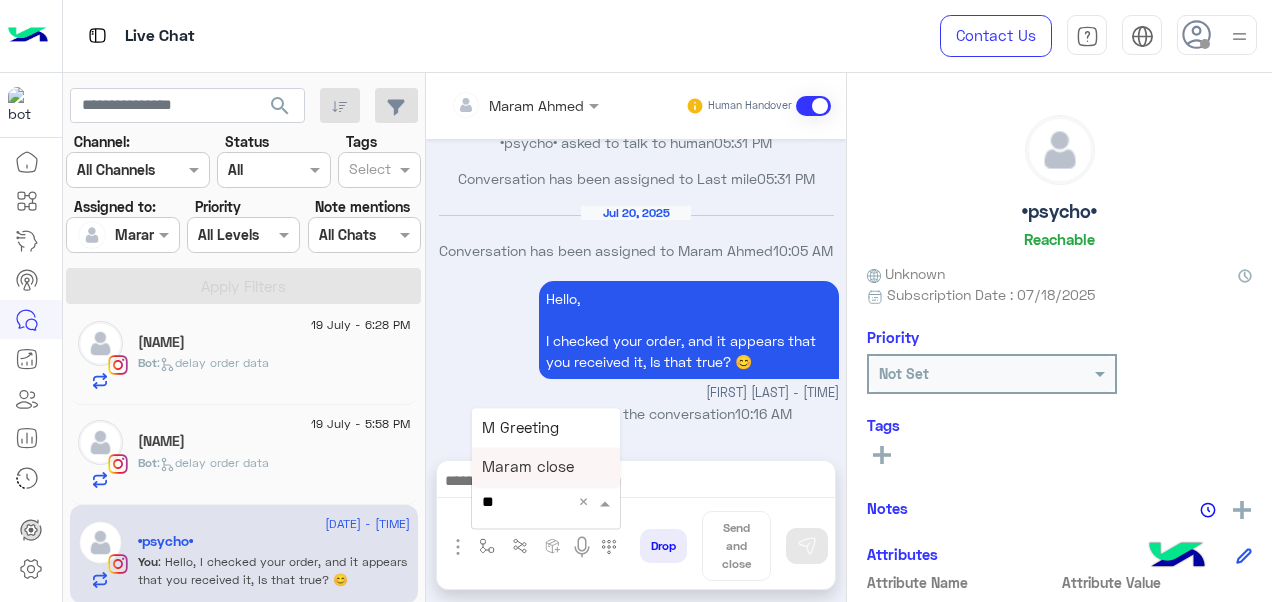 click on "Maram close" at bounding box center (528, 466) 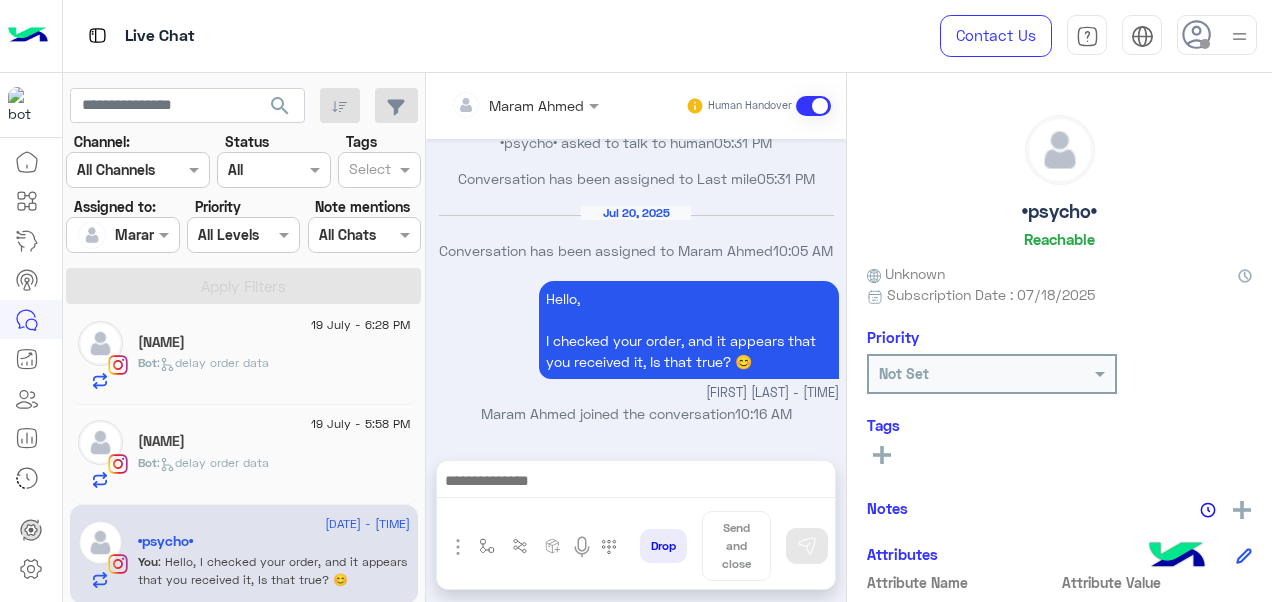 type on "**********" 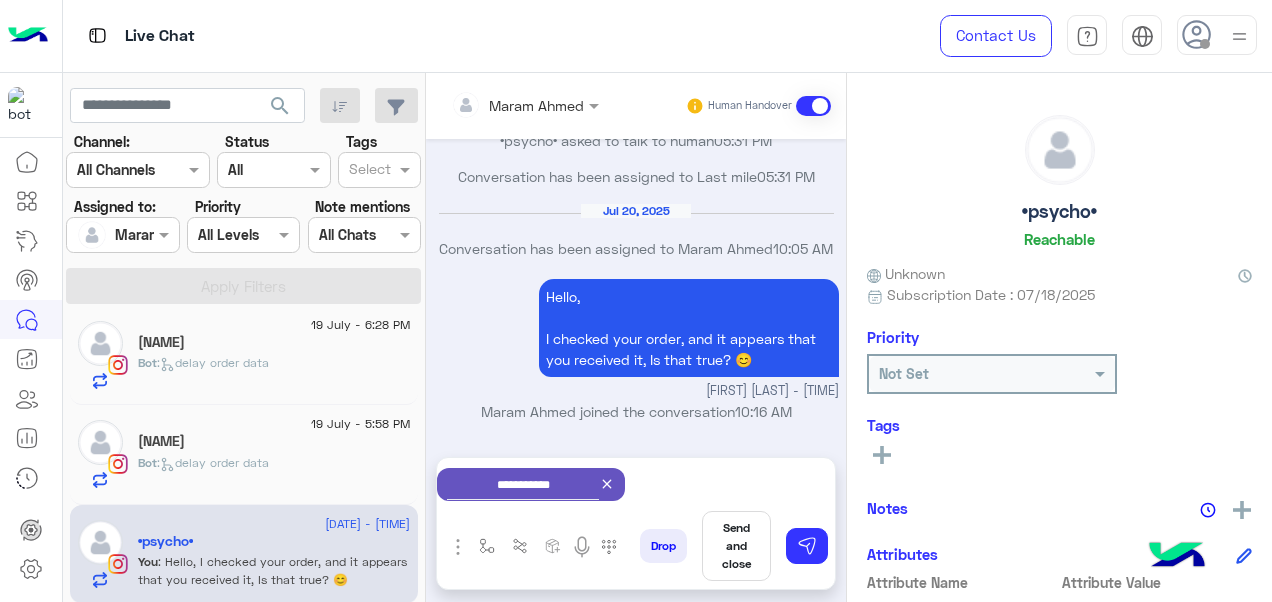 click on "Send and close" at bounding box center (736, 546) 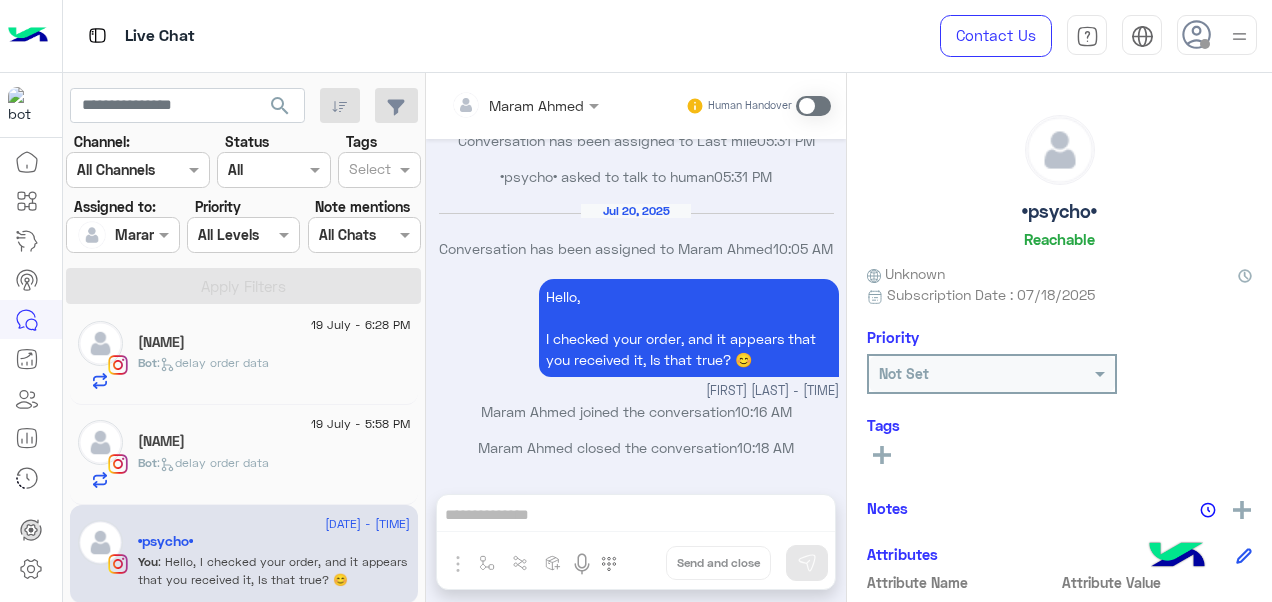 scroll, scrollTop: 820, scrollLeft: 0, axis: vertical 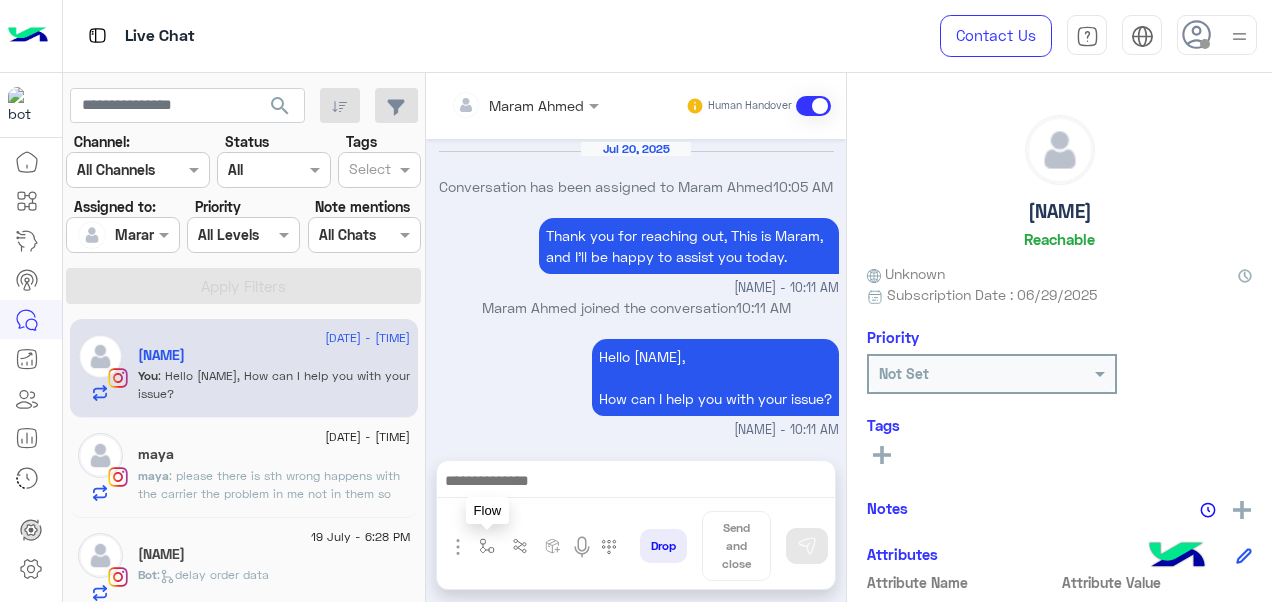click at bounding box center [487, 546] 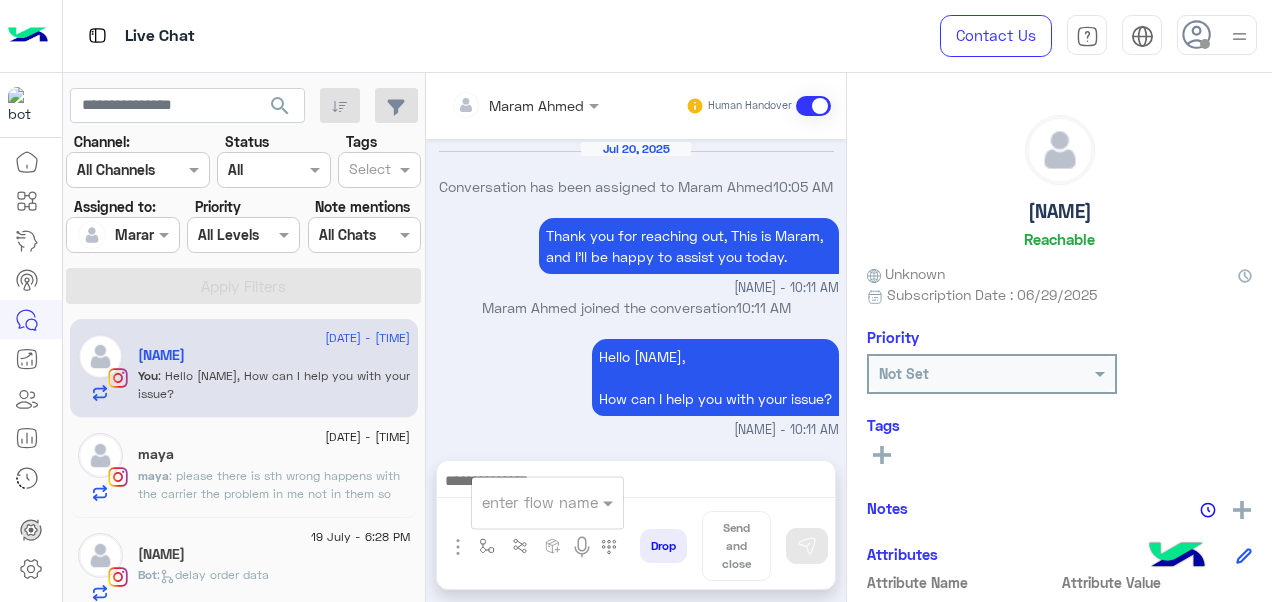 click at bounding box center [523, 502] 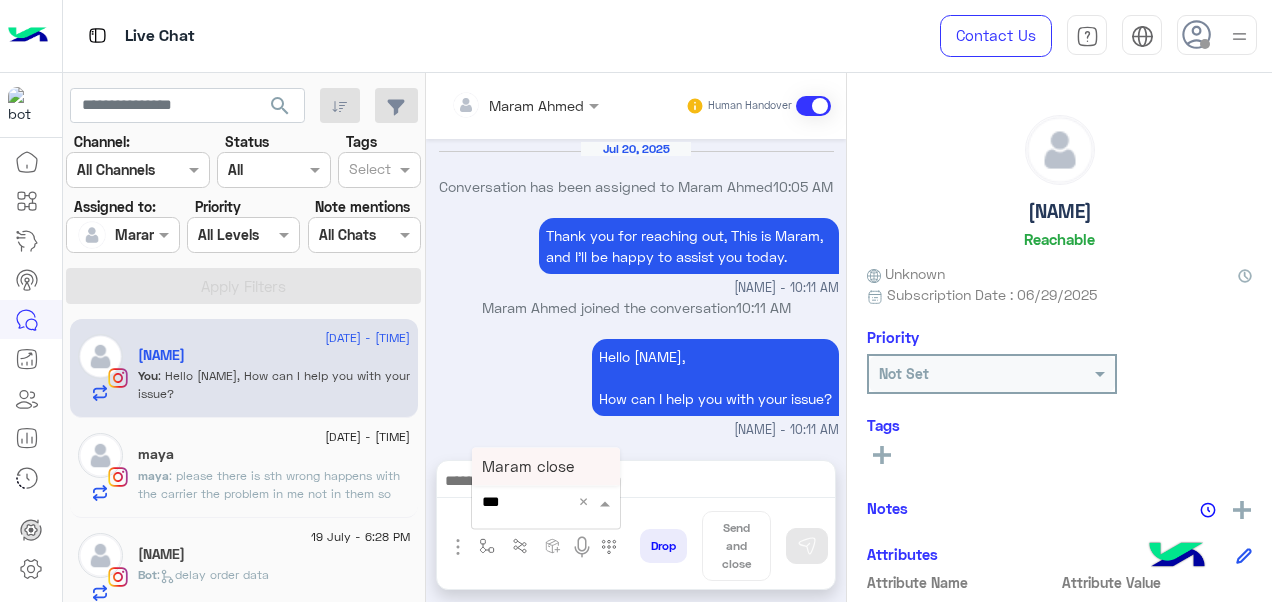 type on "****" 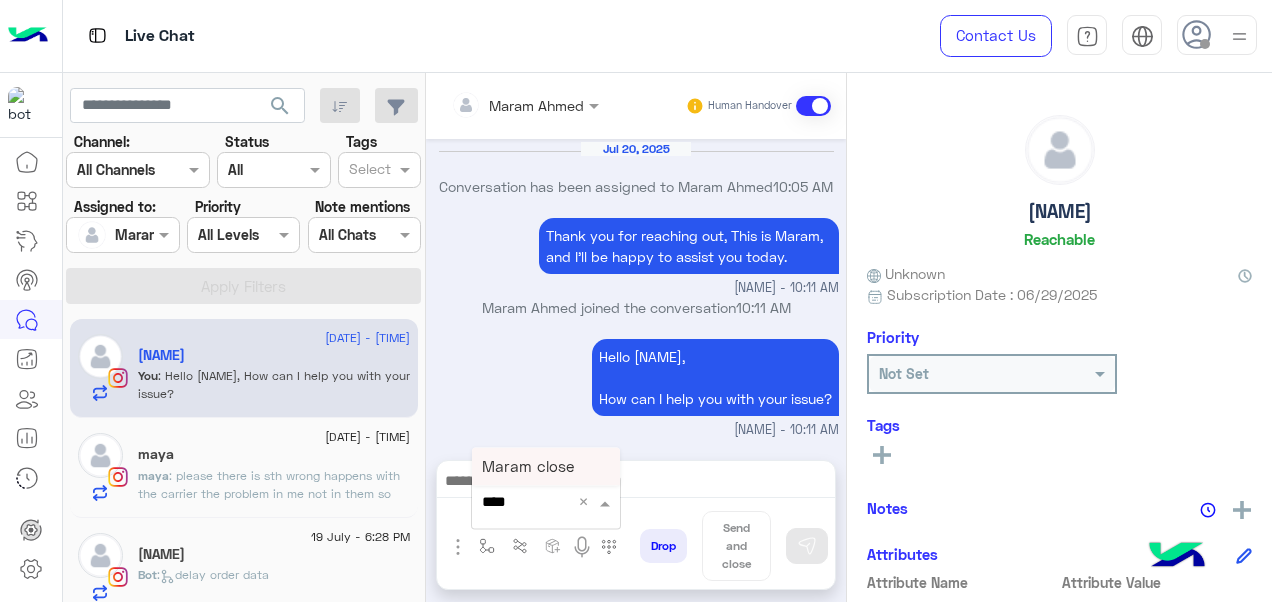click on "Maram close" at bounding box center [546, 466] 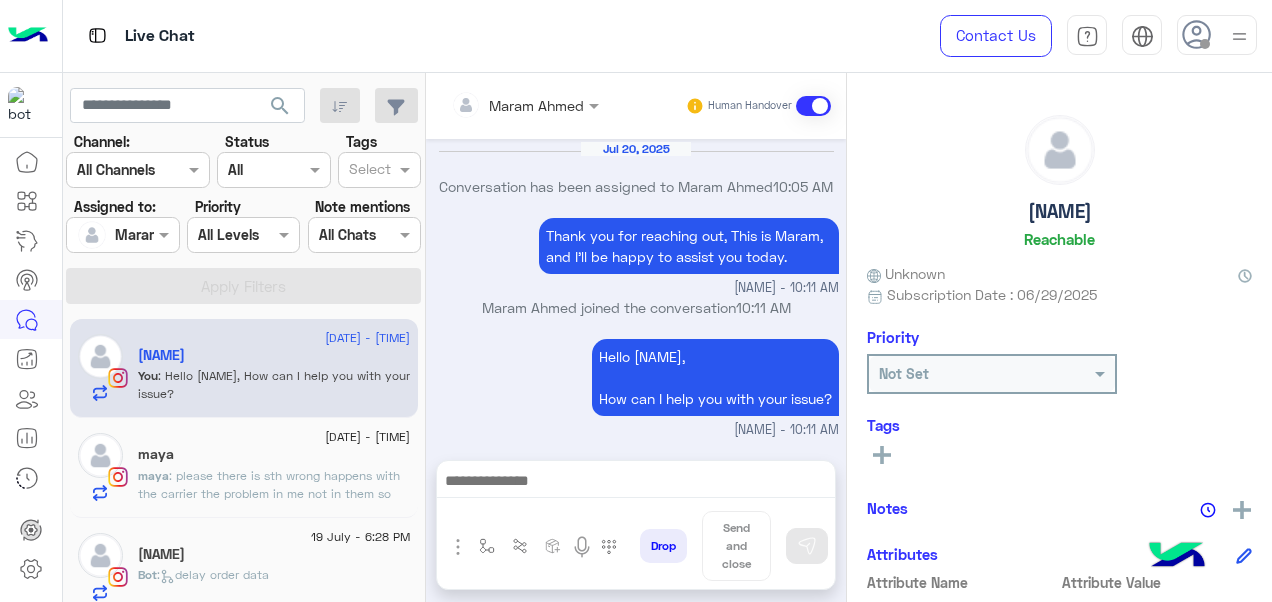 type on "**********" 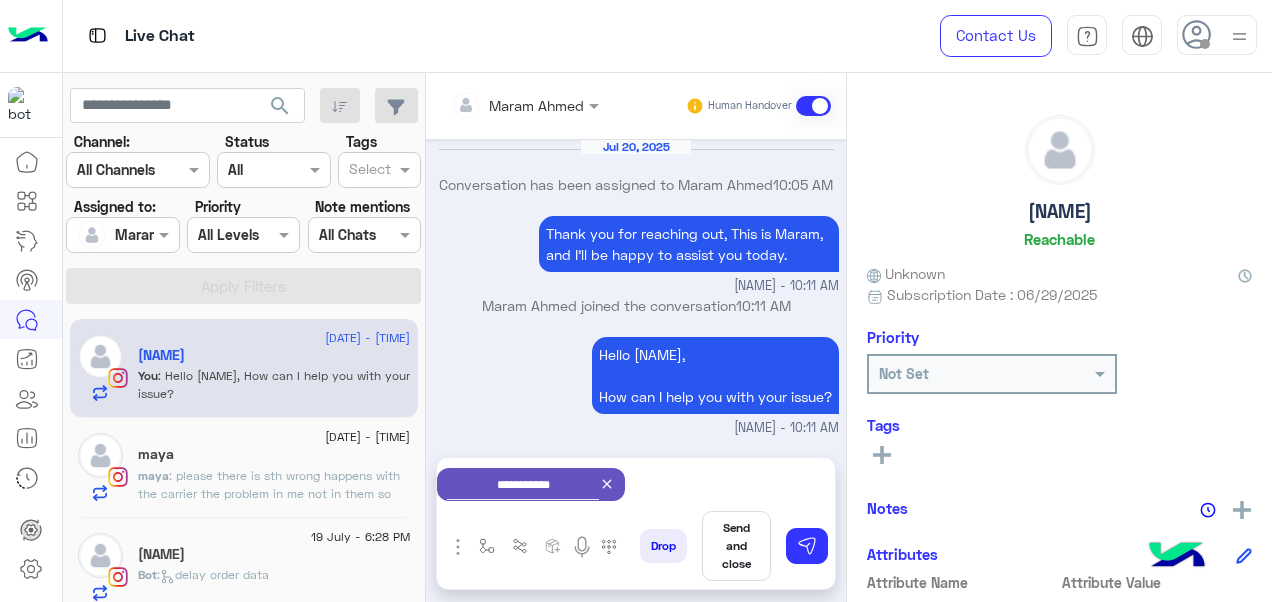 click on "Send and close" at bounding box center (736, 546) 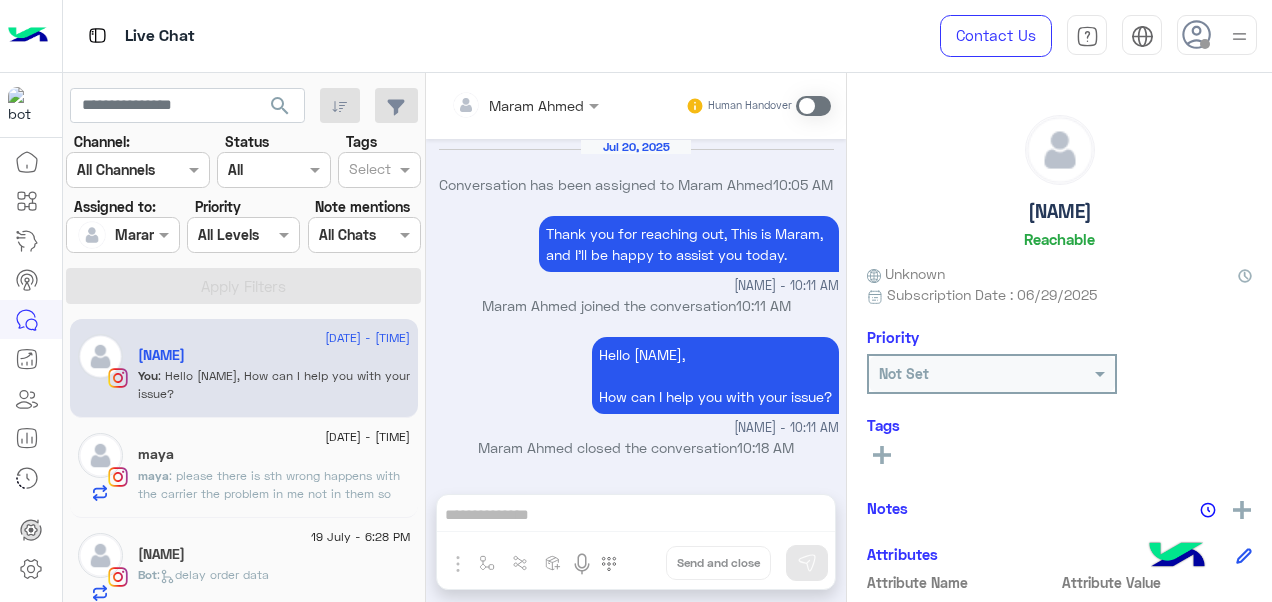 scroll, scrollTop: 612, scrollLeft: 0, axis: vertical 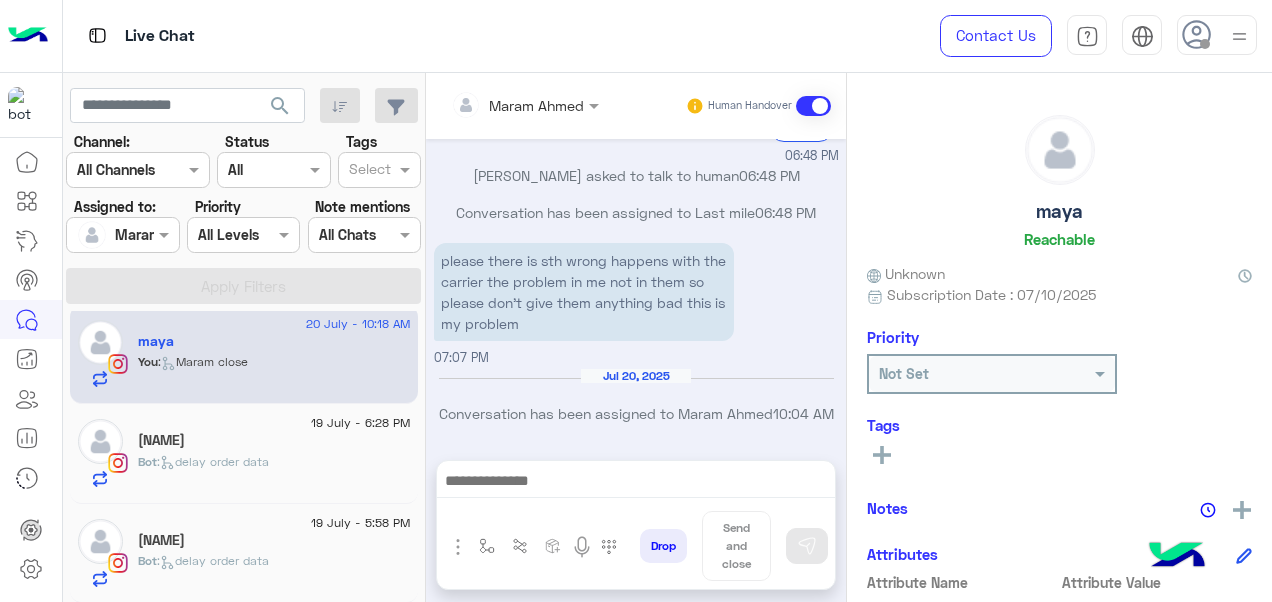 click on "[NAME]" 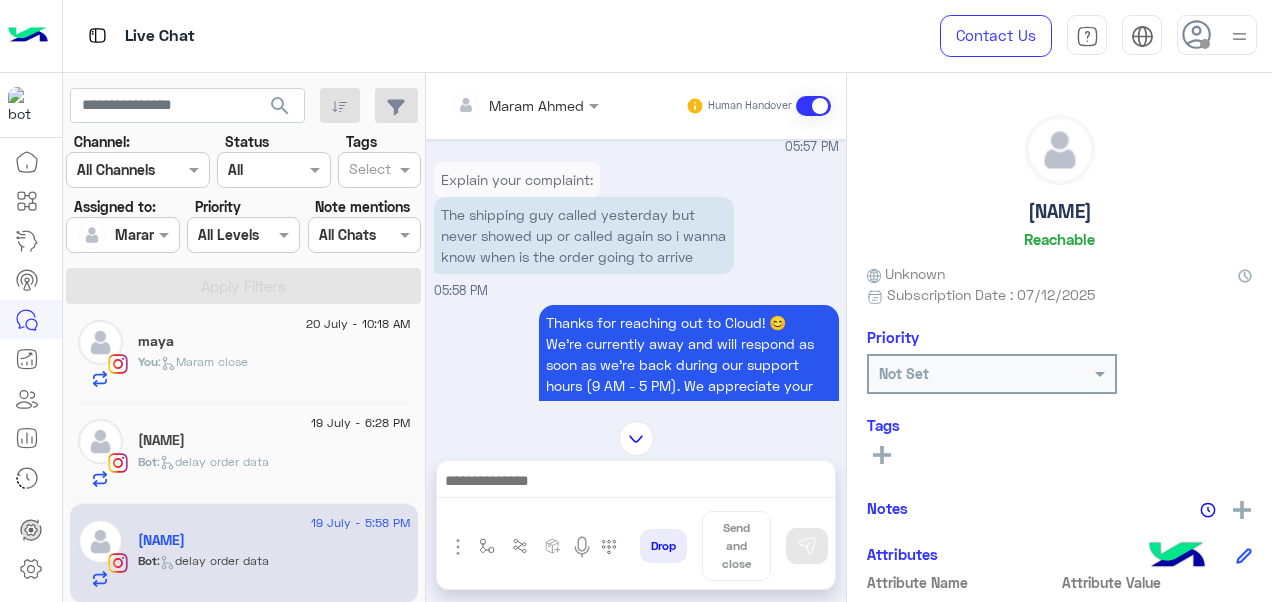 scroll, scrollTop: 1002, scrollLeft: 0, axis: vertical 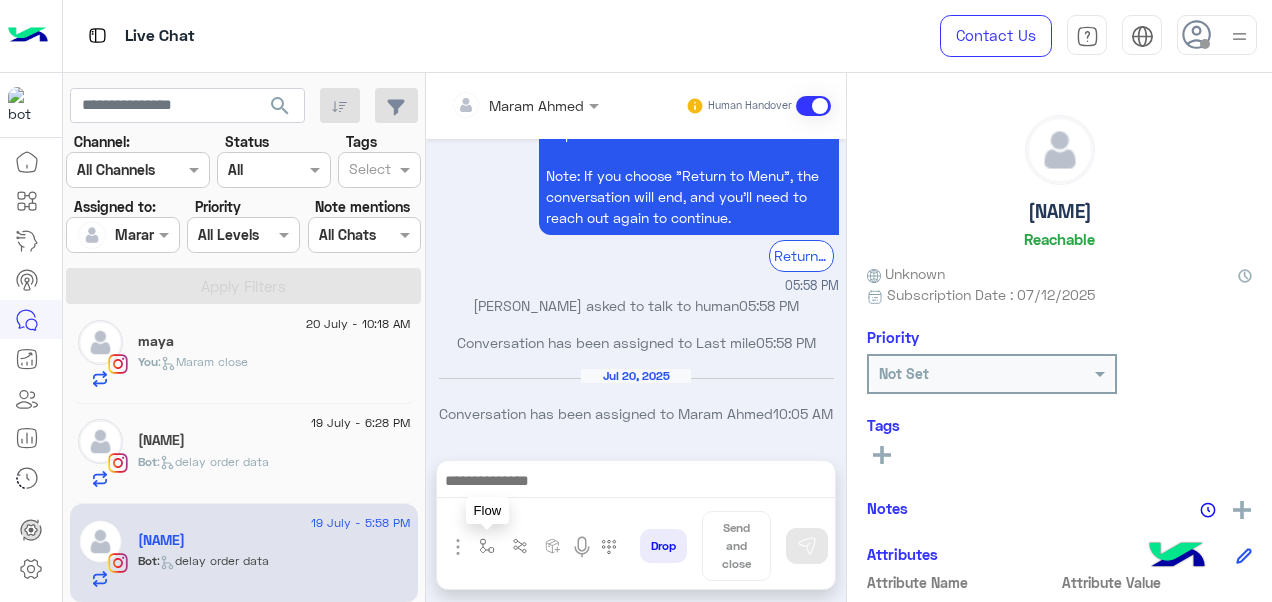 click at bounding box center [487, 546] 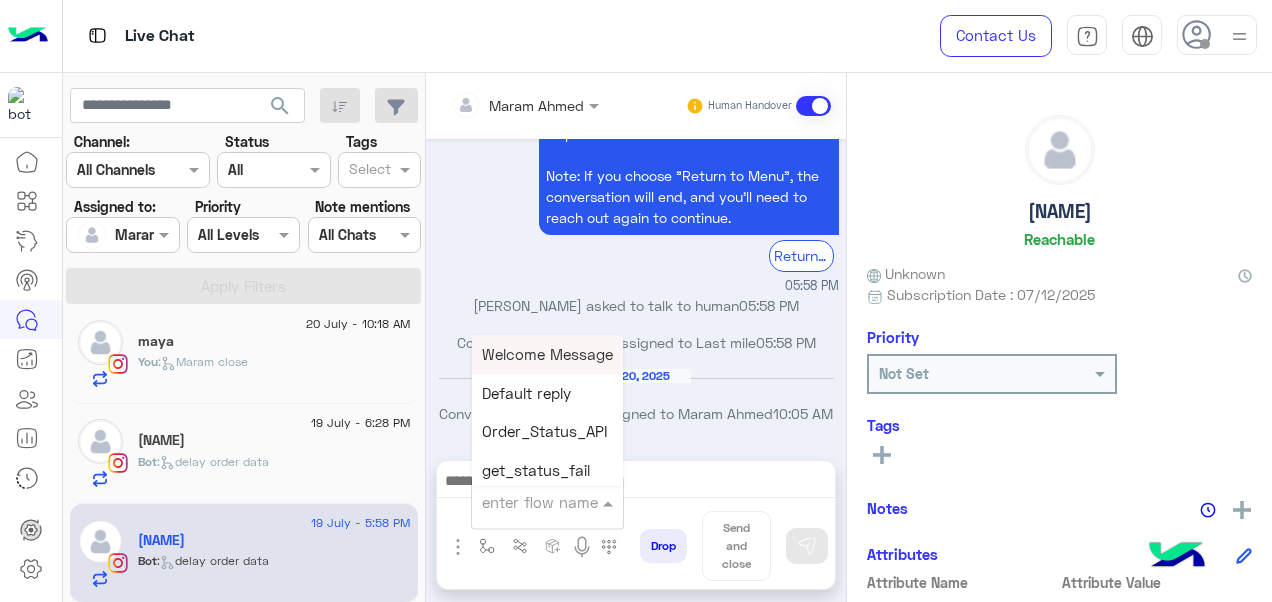 click at bounding box center (547, 501) 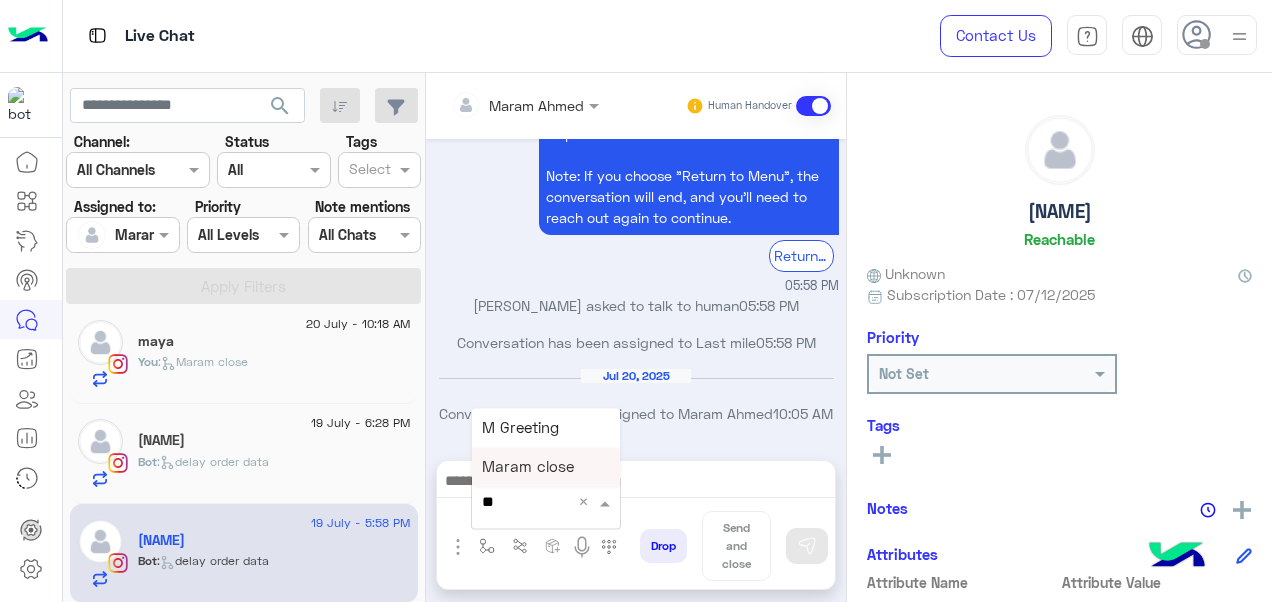 type on "*" 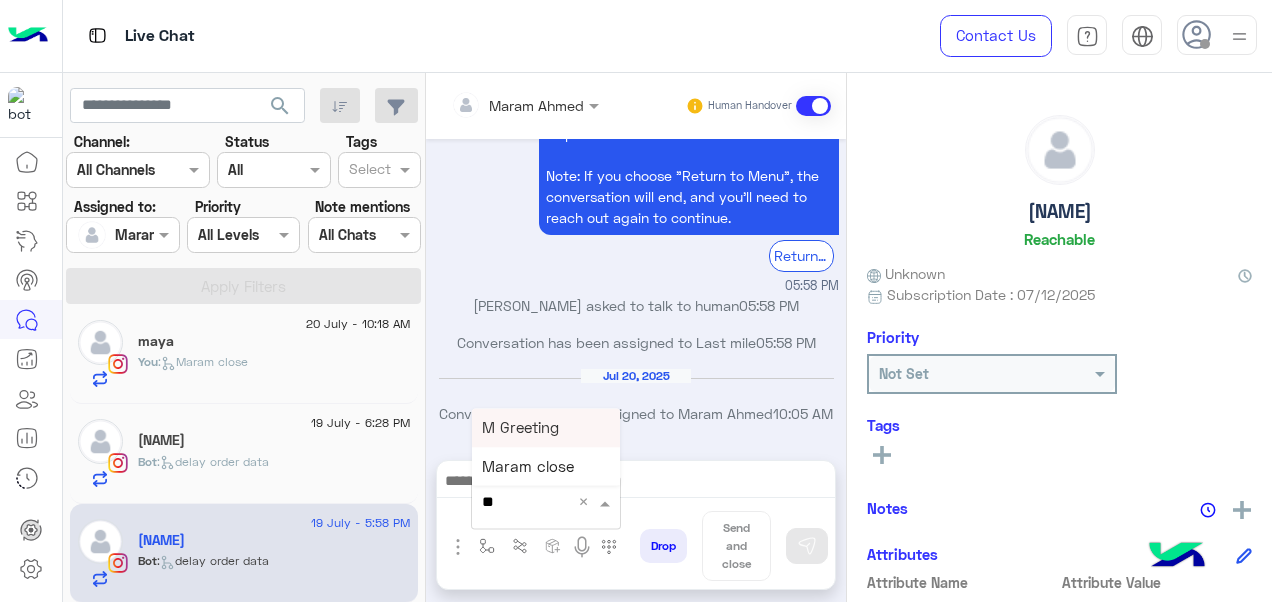 click on "M Greeting" at bounding box center [546, 427] 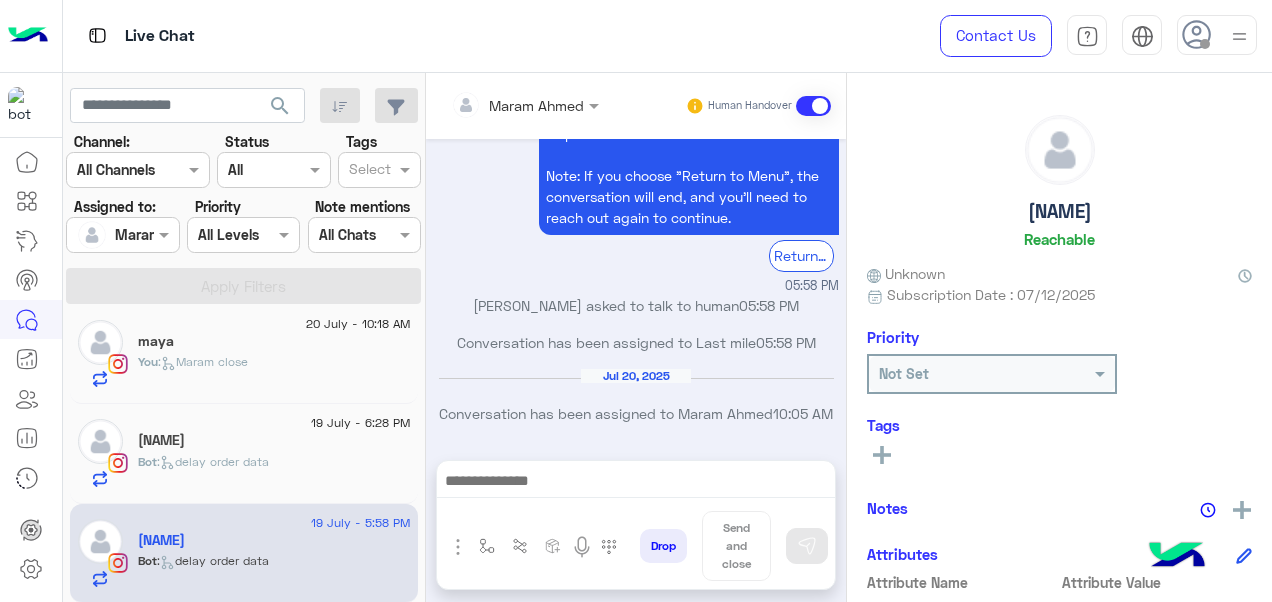 type on "**********" 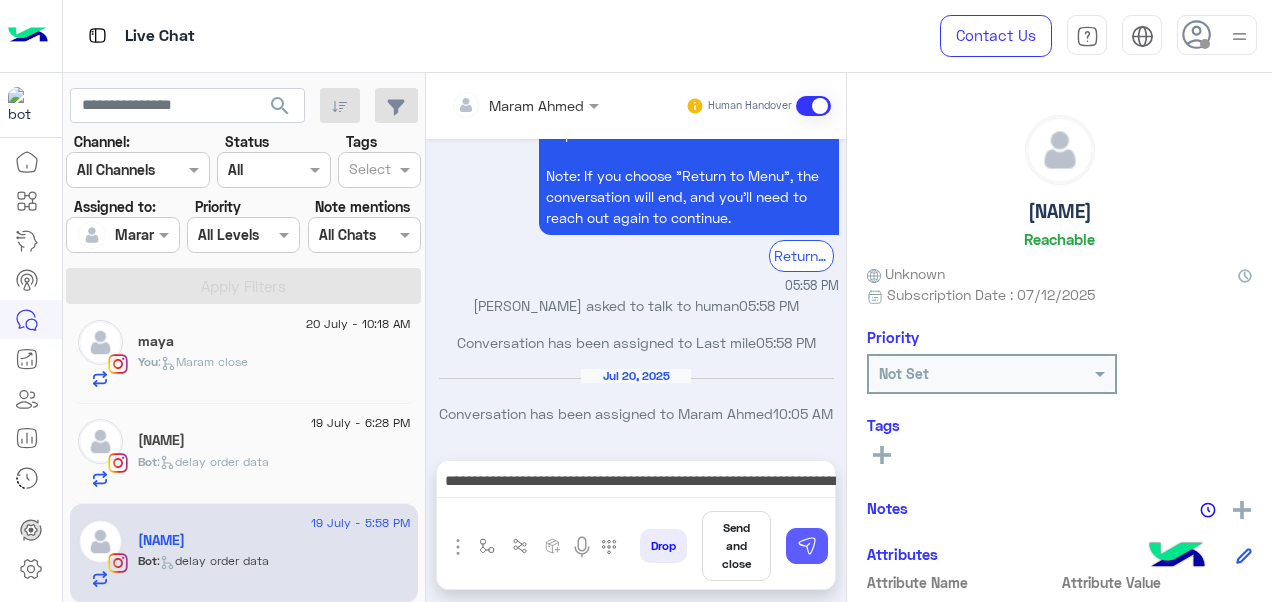 click at bounding box center [807, 546] 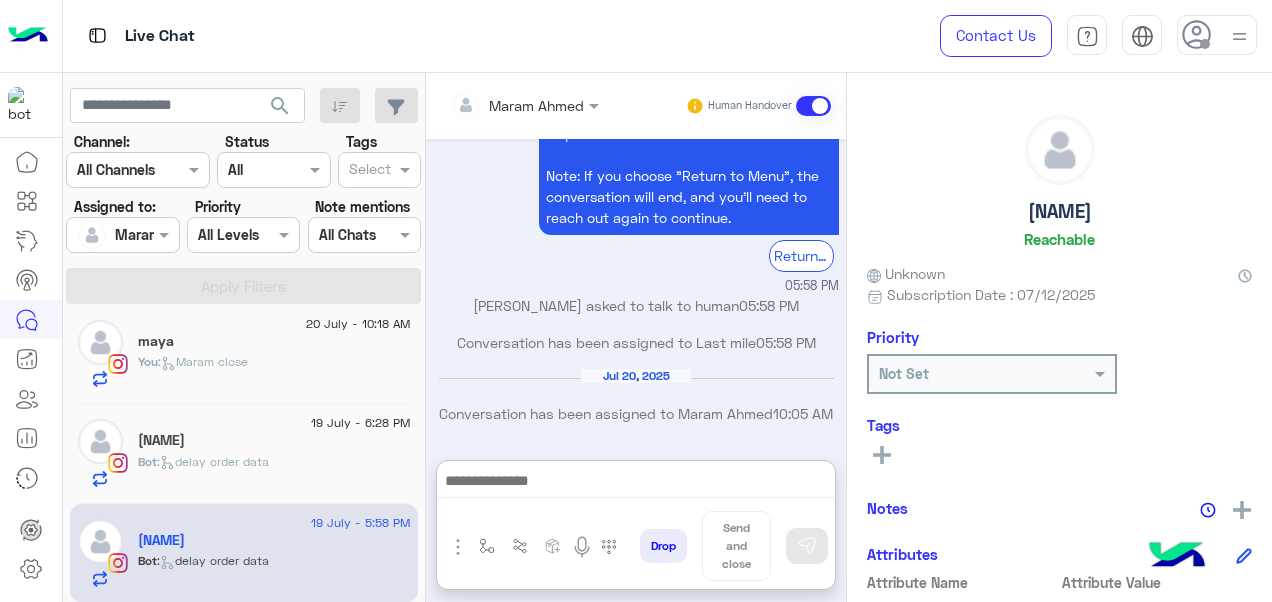 click at bounding box center (636, 483) 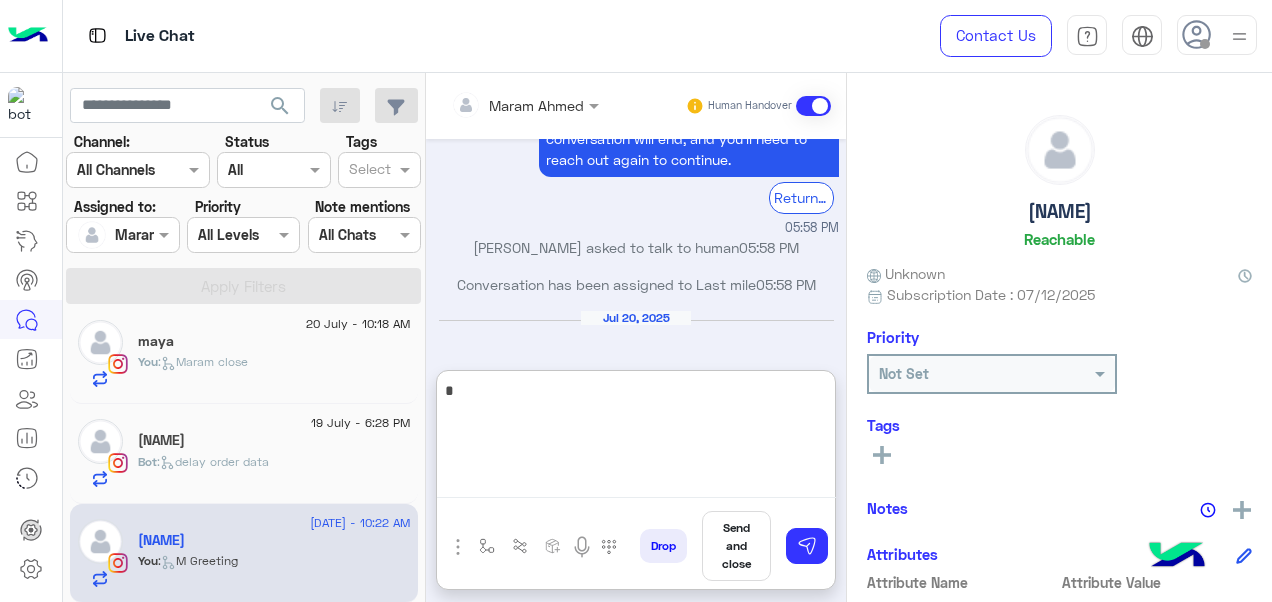 scroll, scrollTop: 1213, scrollLeft: 0, axis: vertical 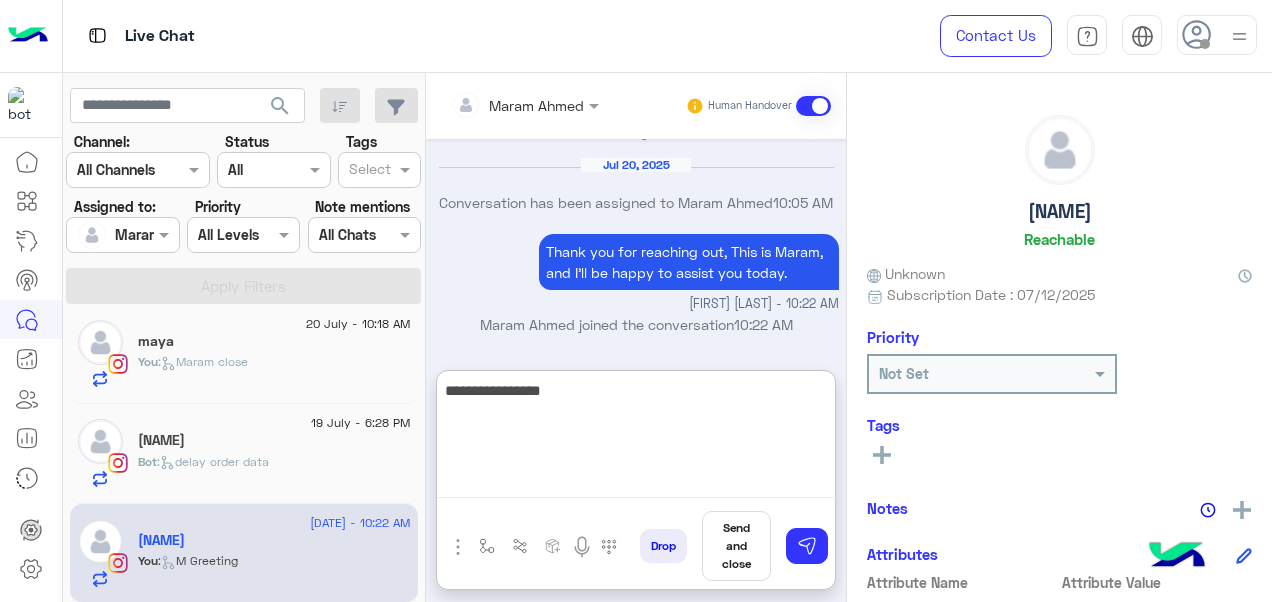 paste on "**********" 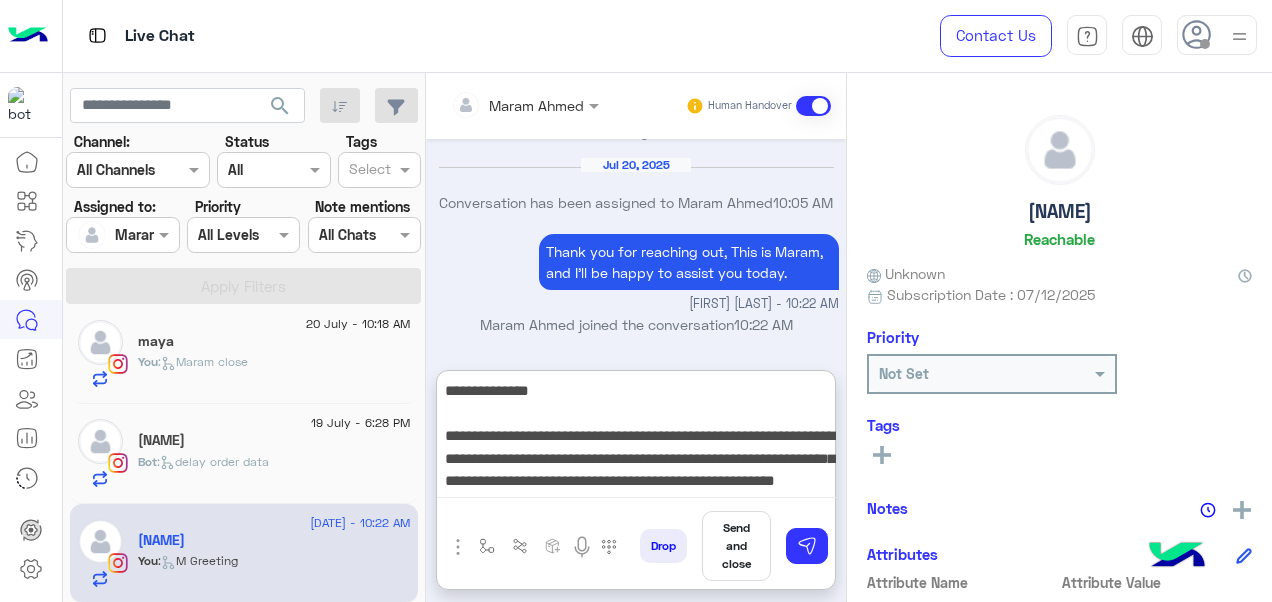 scroll, scrollTop: 15, scrollLeft: 0, axis: vertical 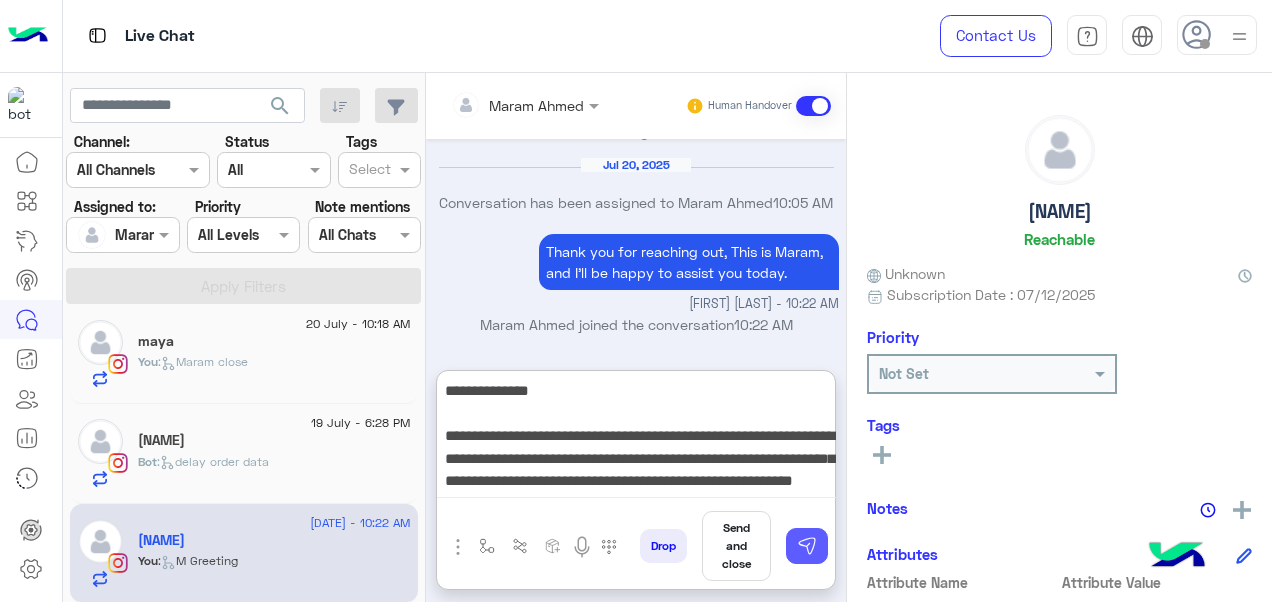 type on "**********" 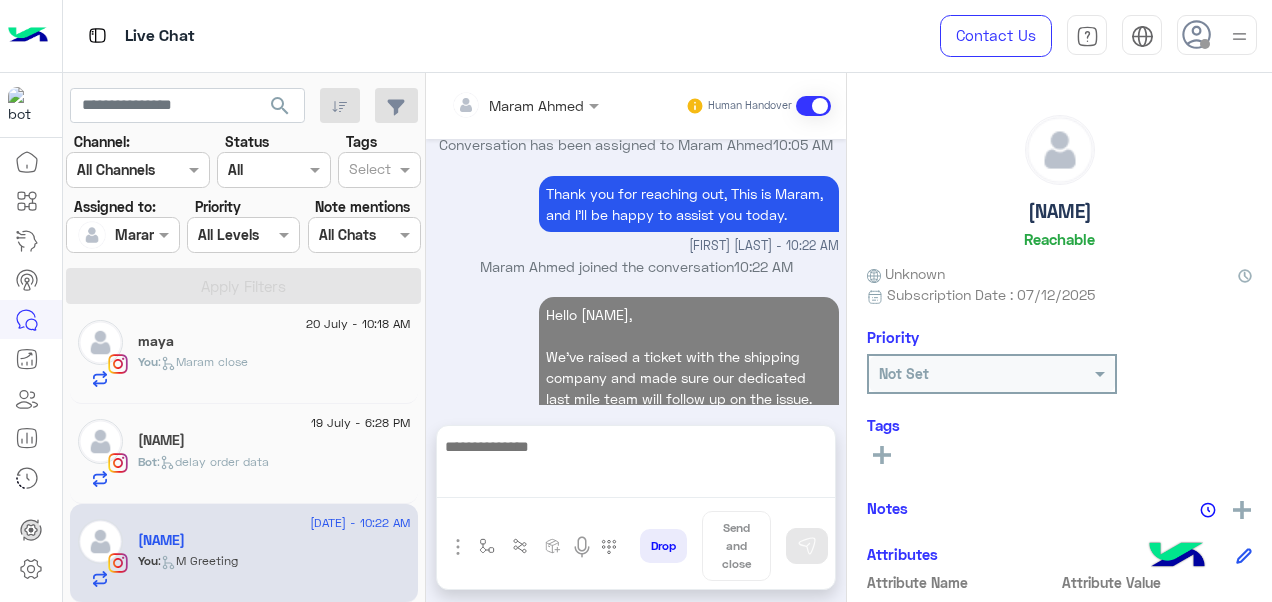 scroll, scrollTop: 1313, scrollLeft: 0, axis: vertical 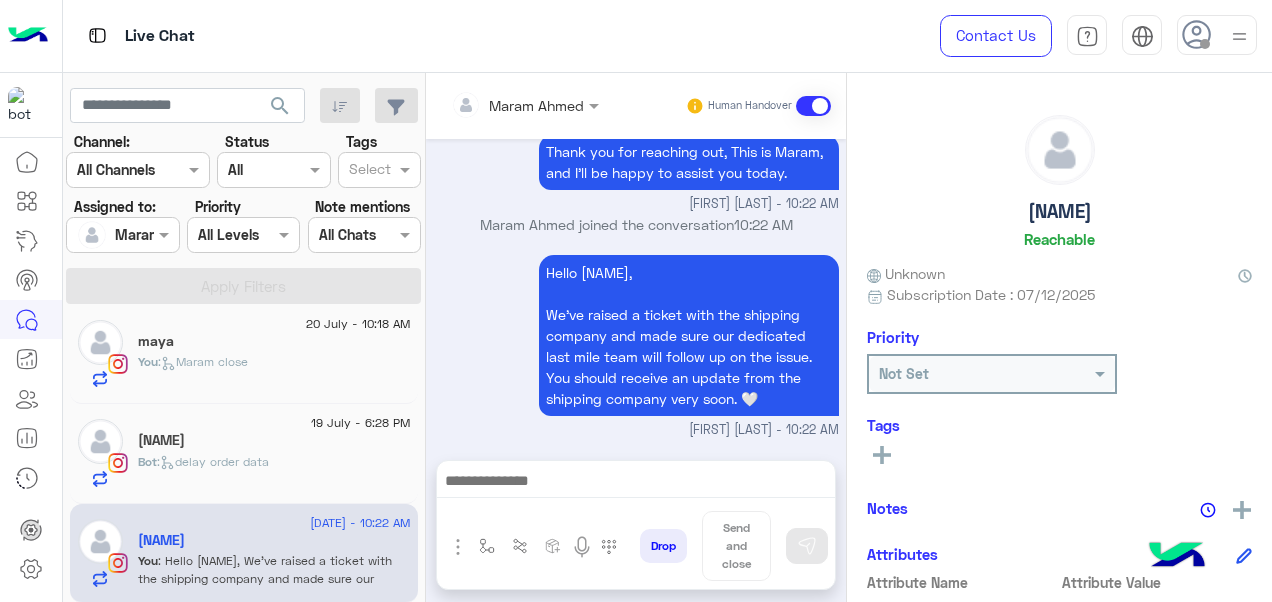 click on "Bot :   delay order data" 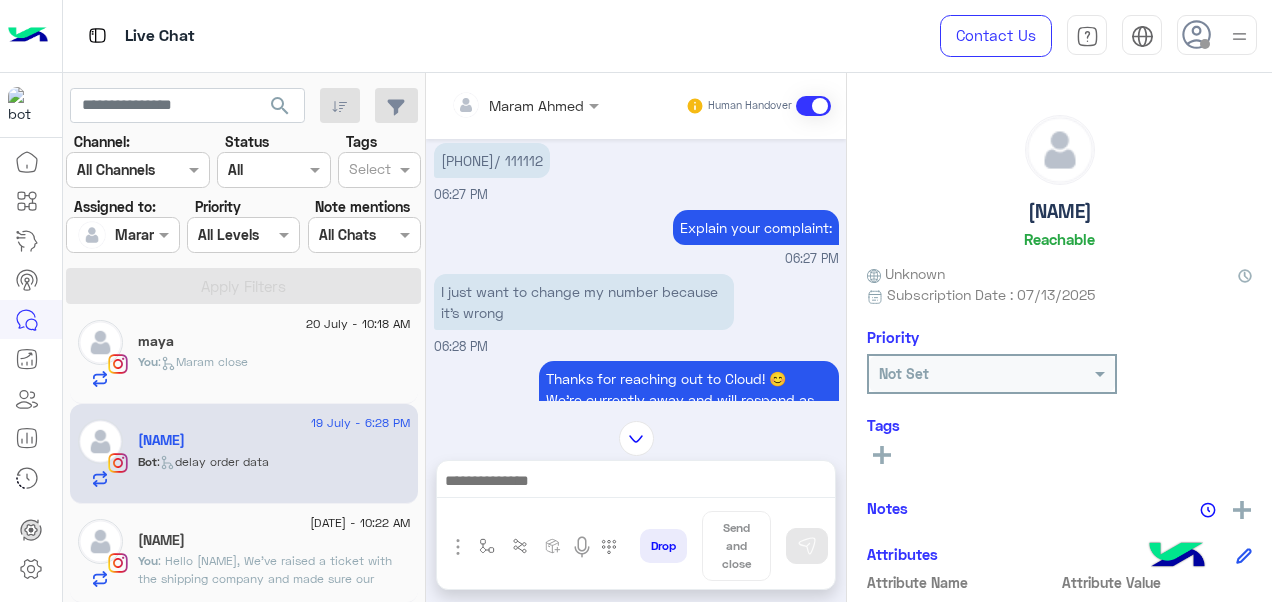 scroll, scrollTop: 539, scrollLeft: 0, axis: vertical 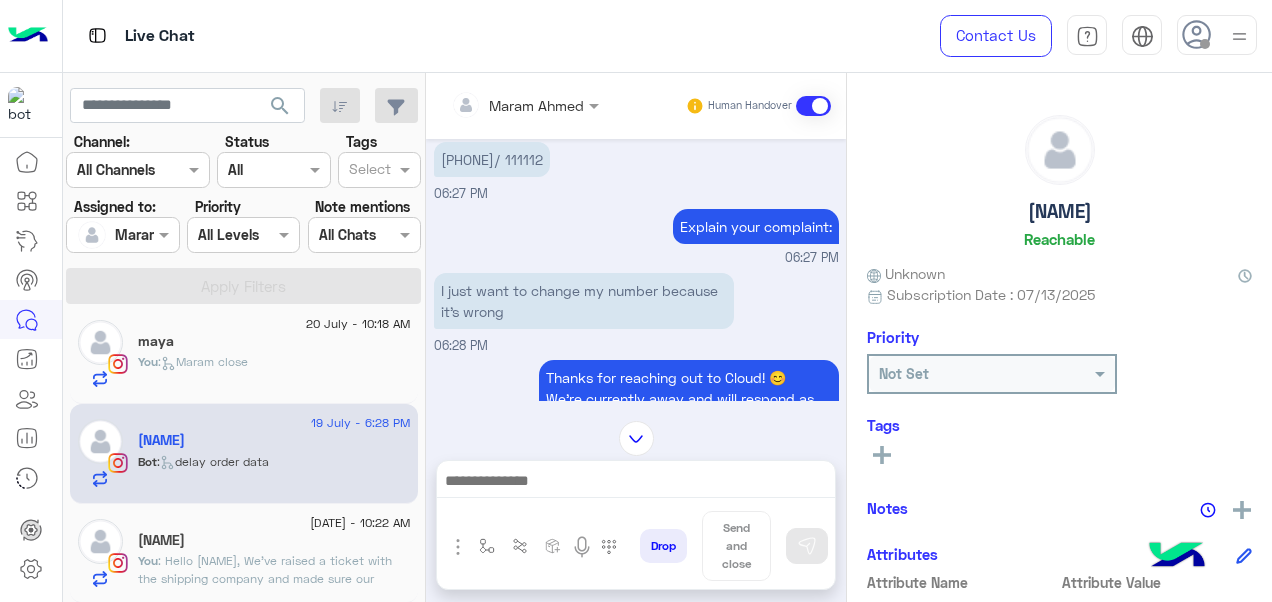 click on "[PHONE]/ 111112" at bounding box center [492, 159] 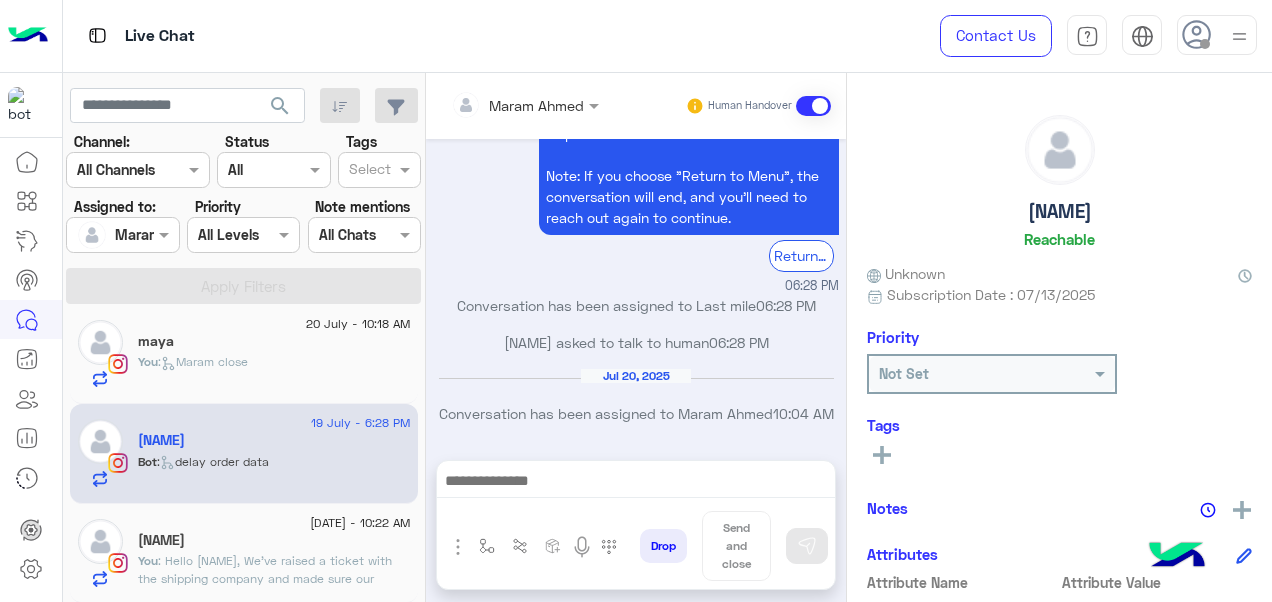 scroll, scrollTop: 923, scrollLeft: 0, axis: vertical 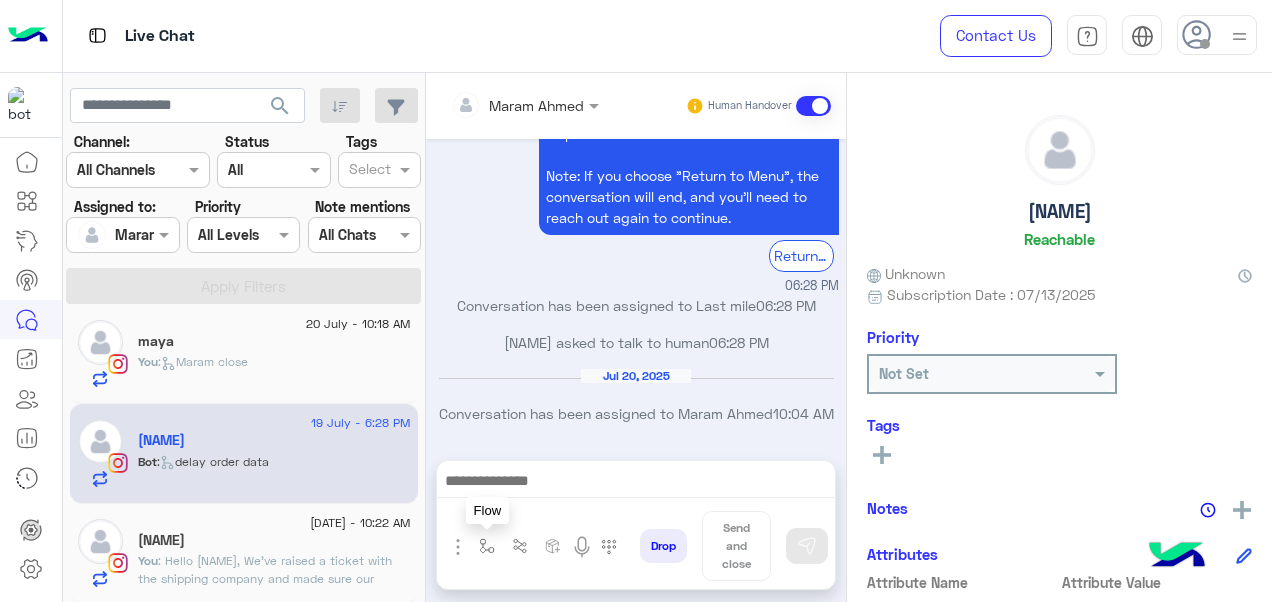 drag, startPoint x: 482, startPoint y: 540, endPoint x: 500, endPoint y: 522, distance: 25.455845 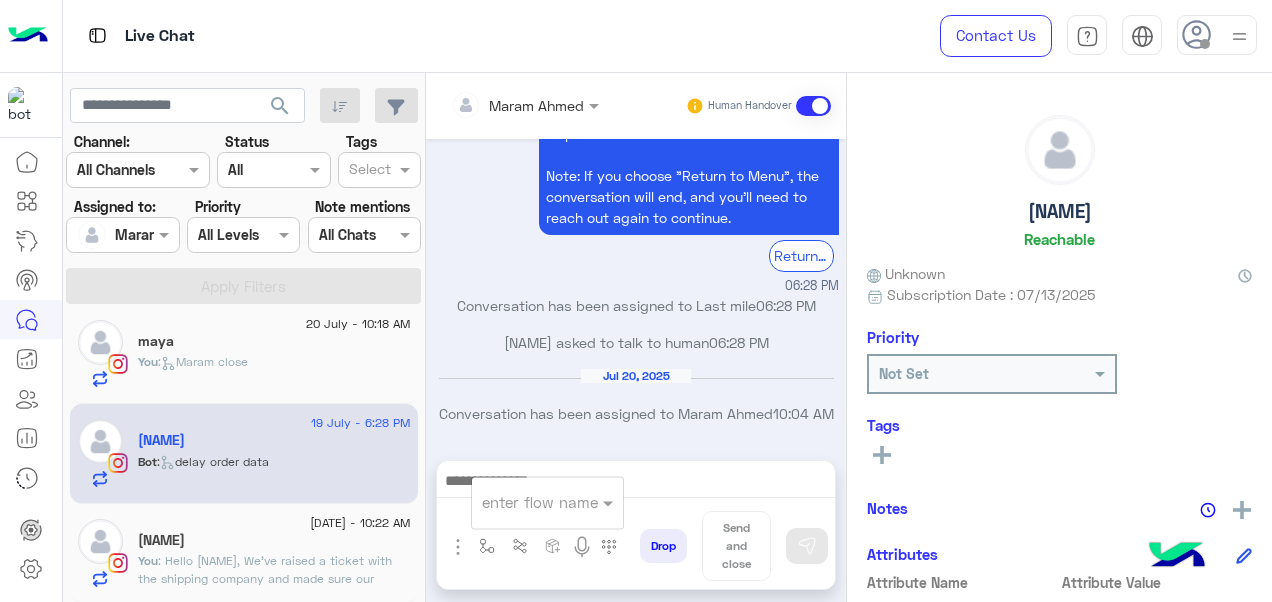 click at bounding box center [523, 502] 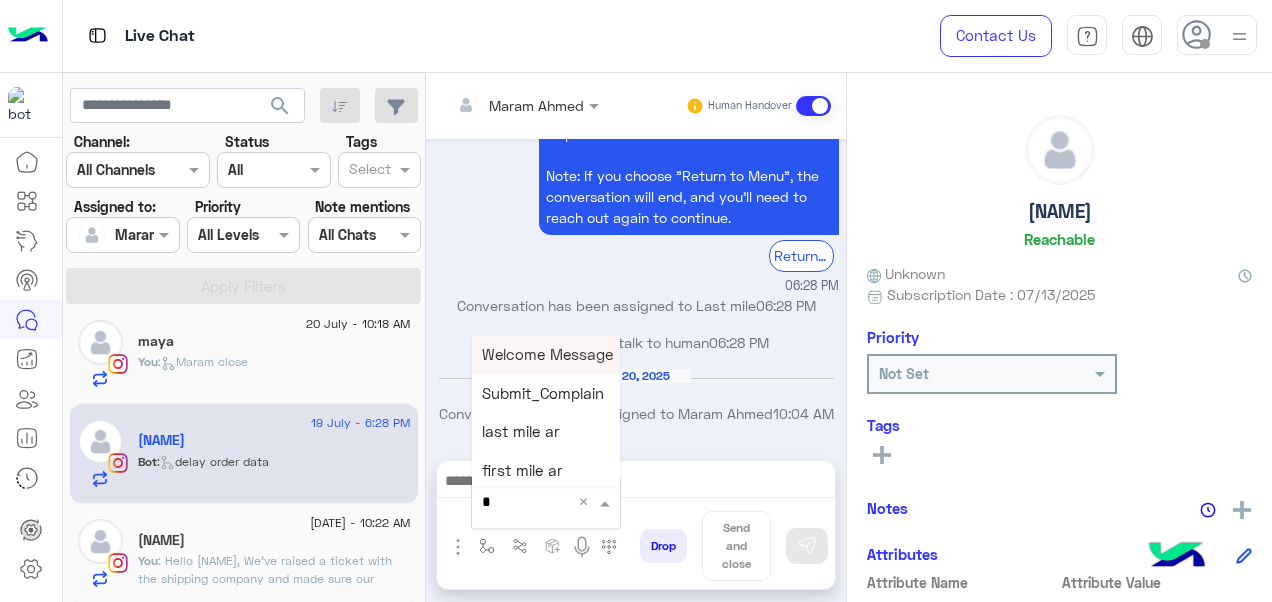 type on "*" 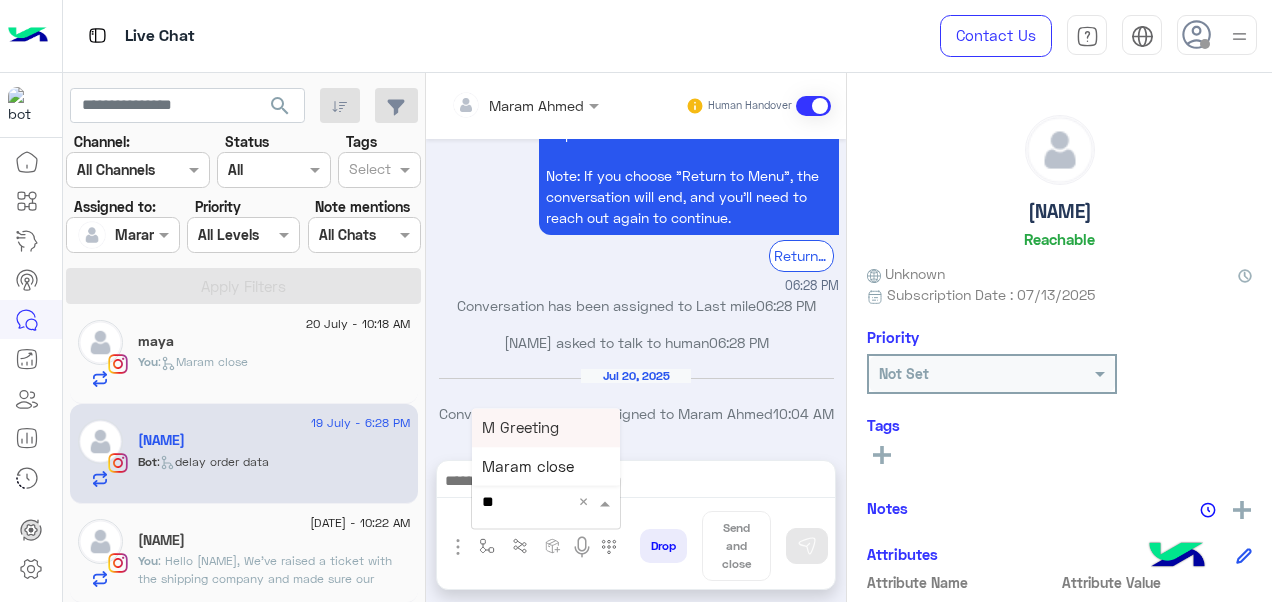 click on "M Greeting" at bounding box center (520, 427) 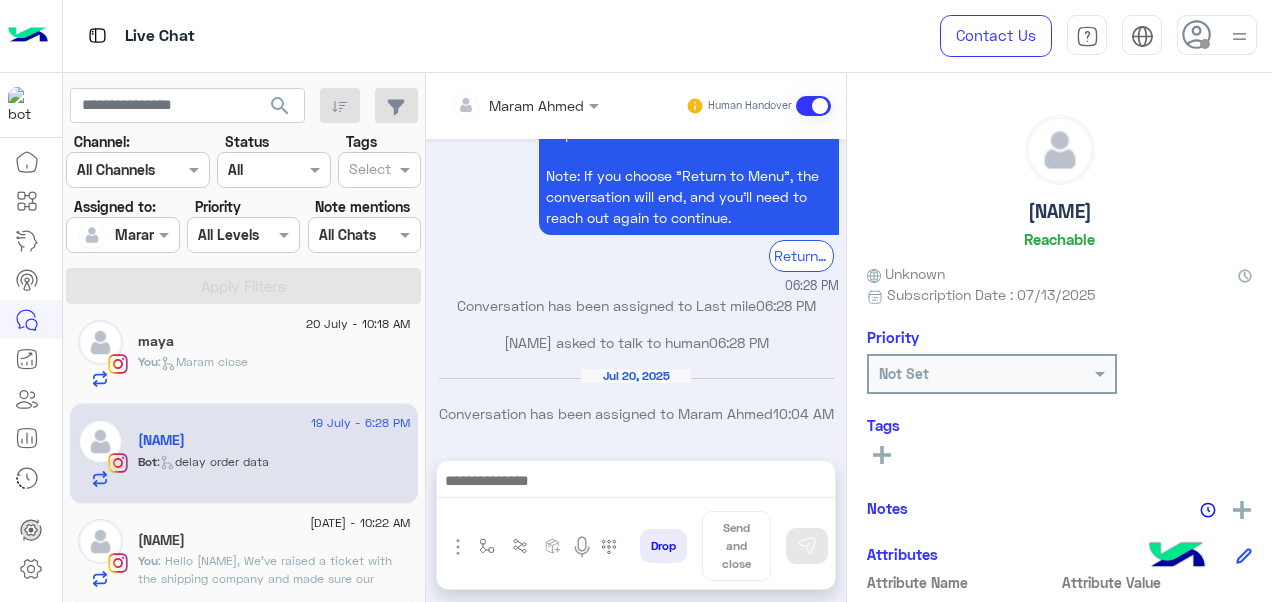 type on "**********" 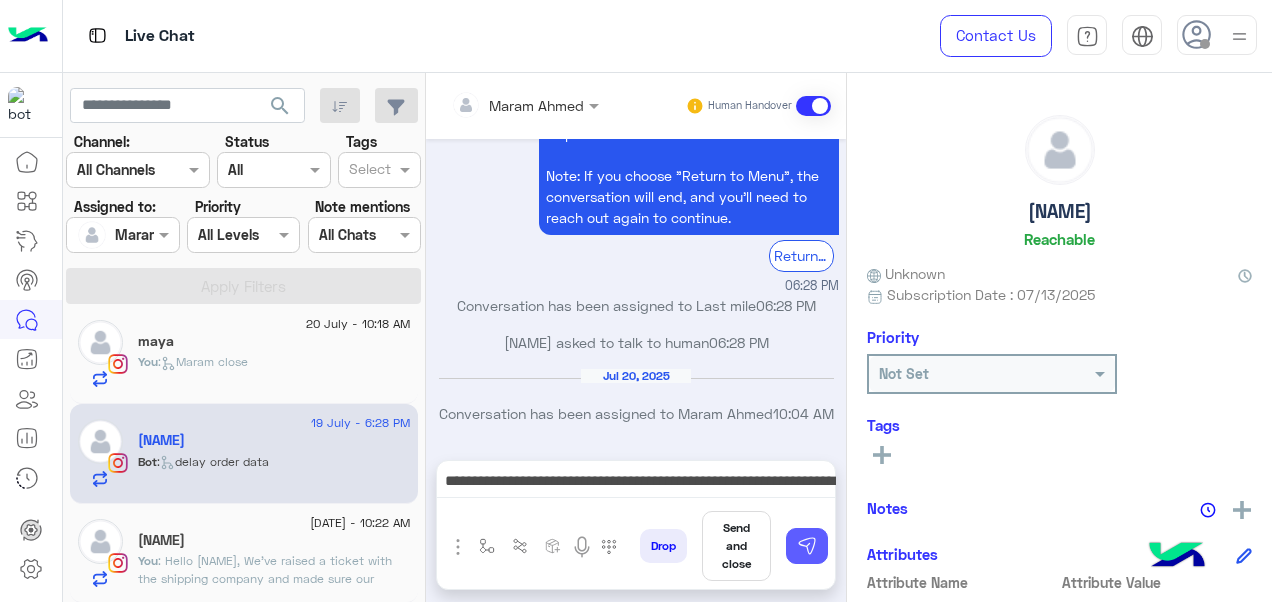 click at bounding box center [807, 546] 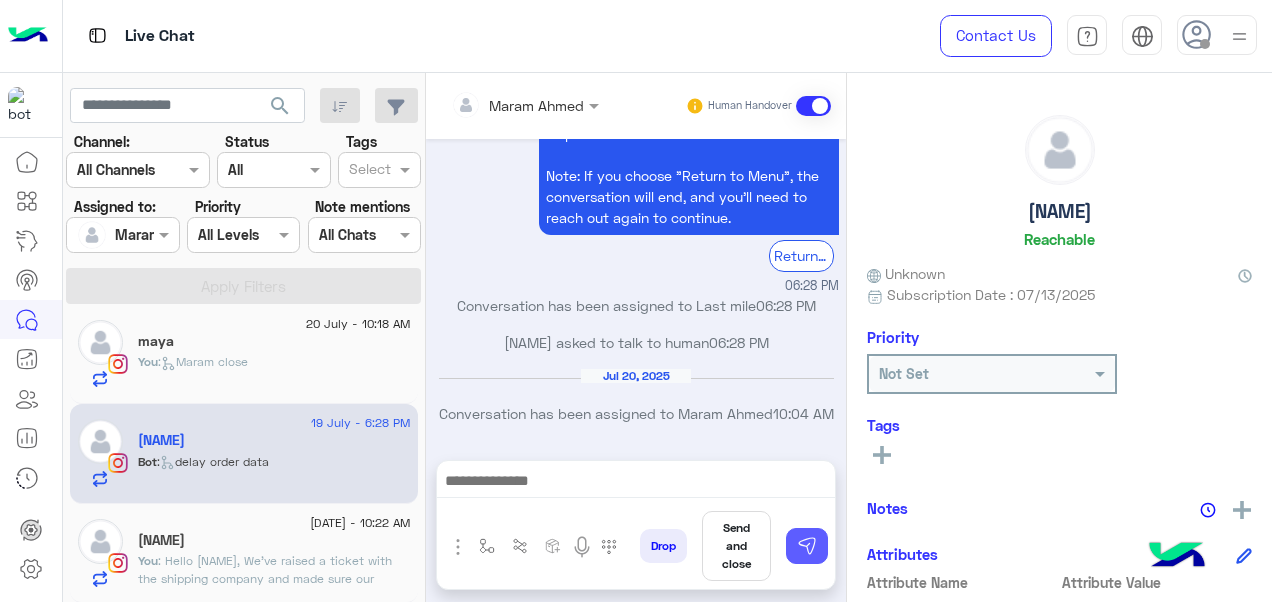 scroll, scrollTop: 925, scrollLeft: 0, axis: vertical 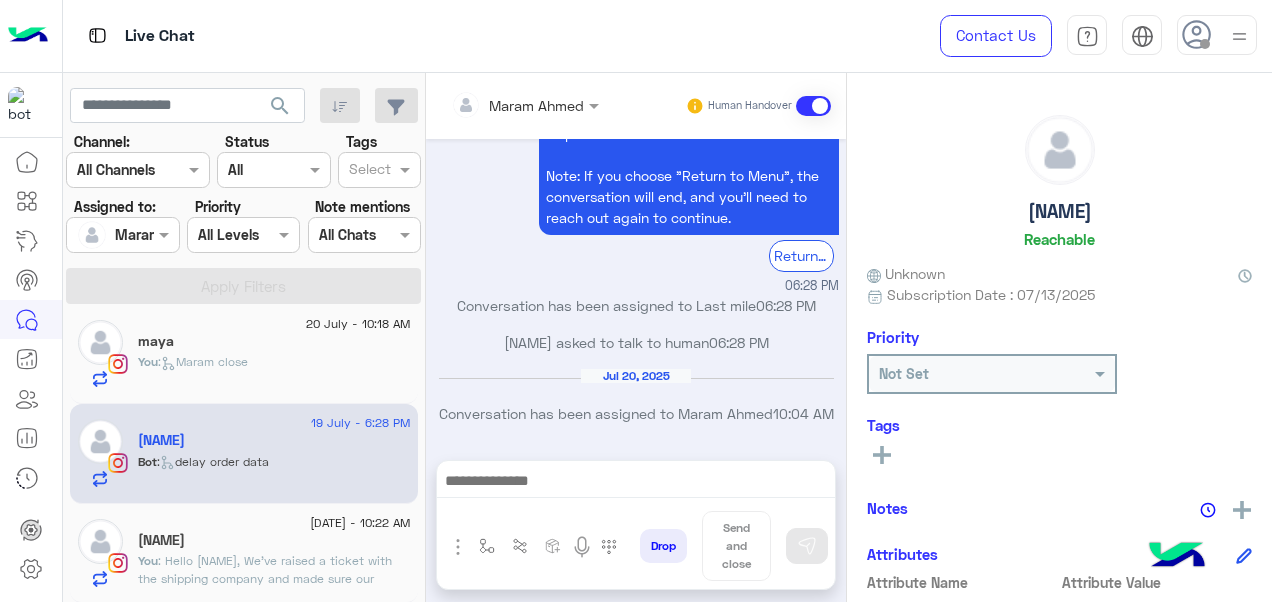click at bounding box center [636, 483] 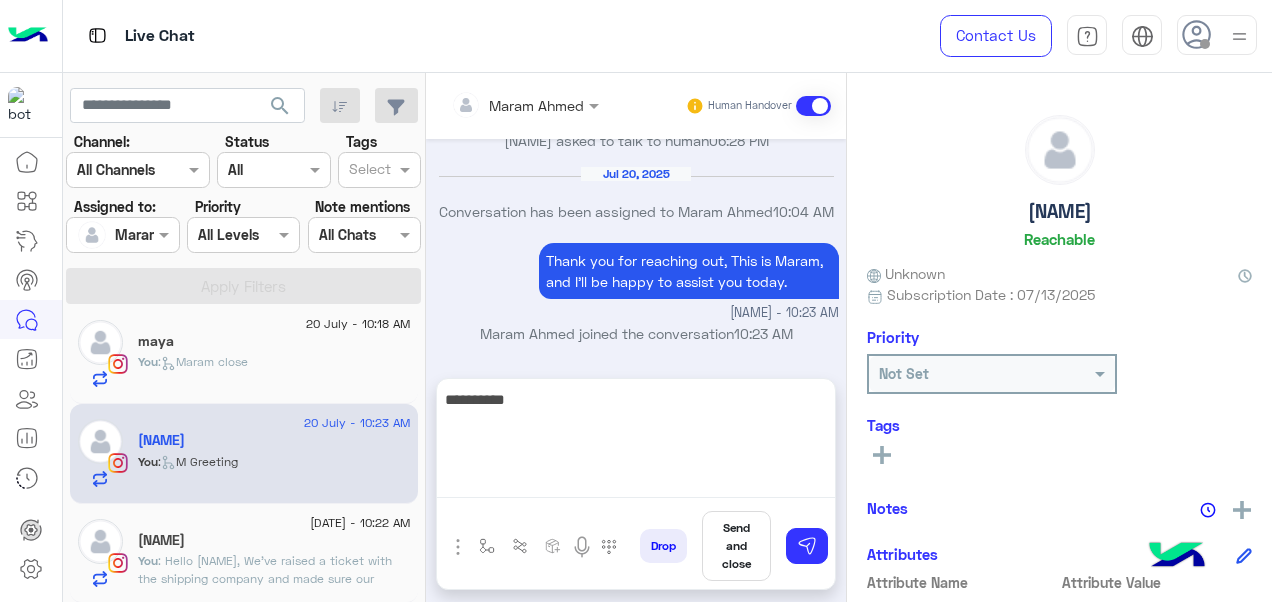 scroll, scrollTop: 1068, scrollLeft: 0, axis: vertical 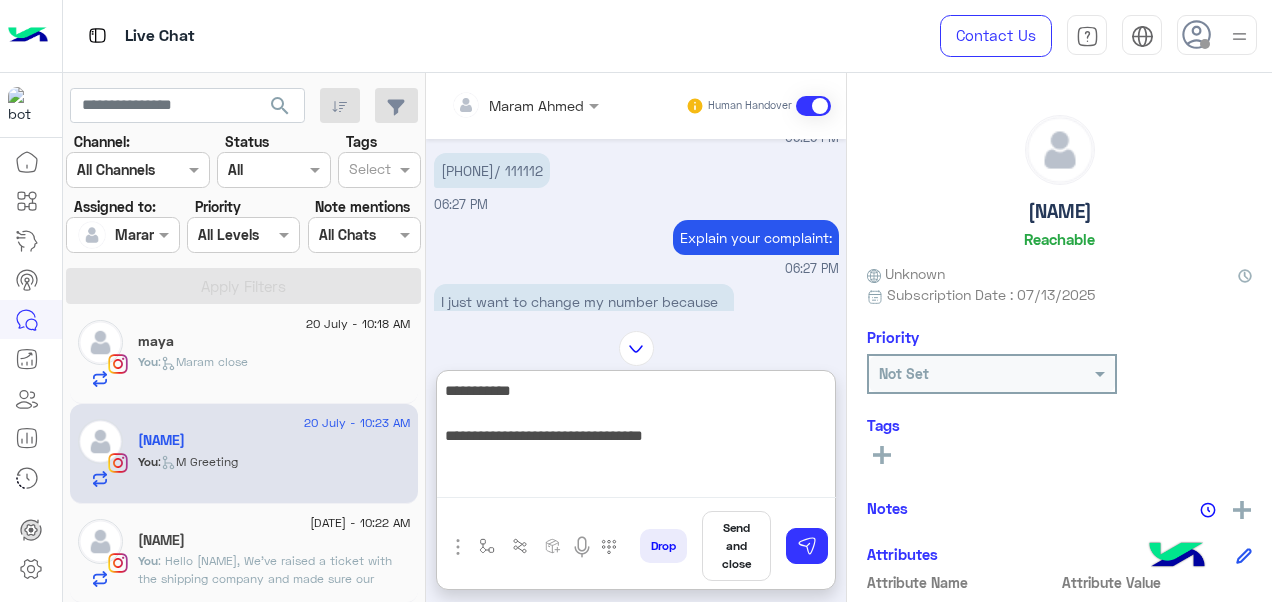paste on "**********" 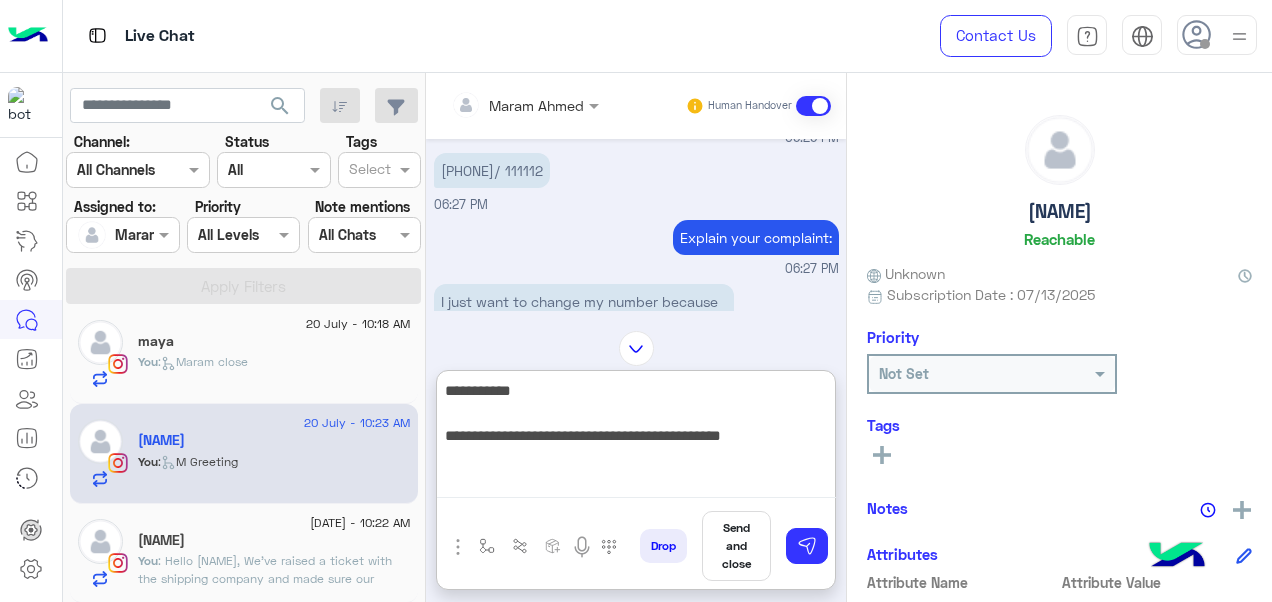 click on "**********" at bounding box center (636, 438) 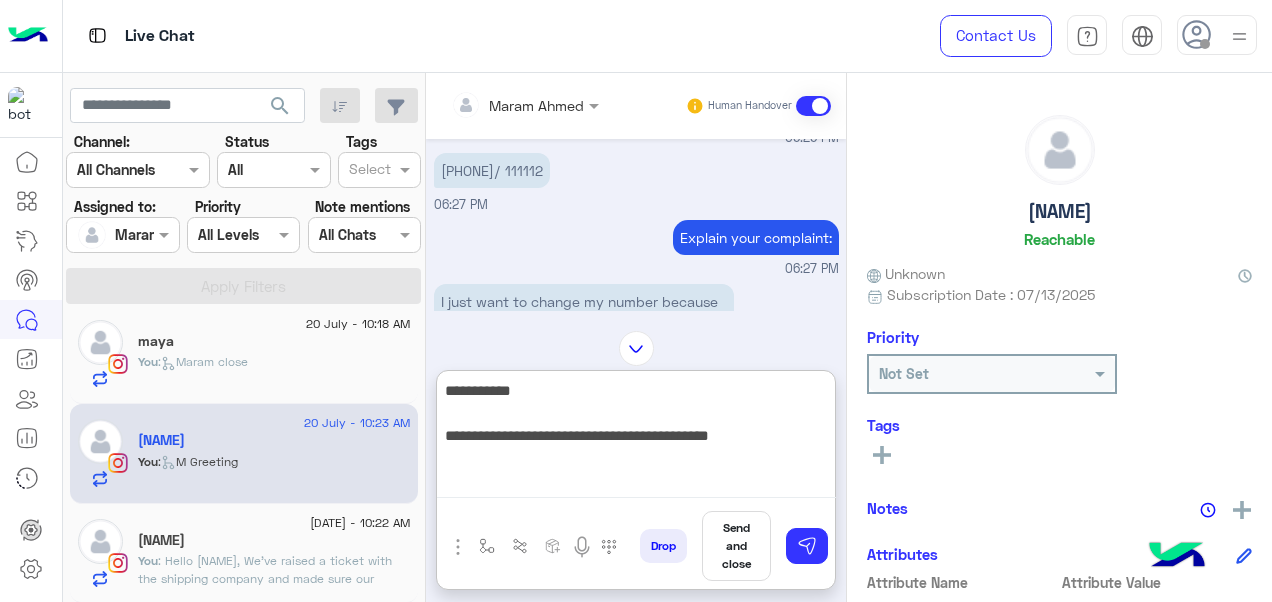 click on "**********" at bounding box center (636, 438) 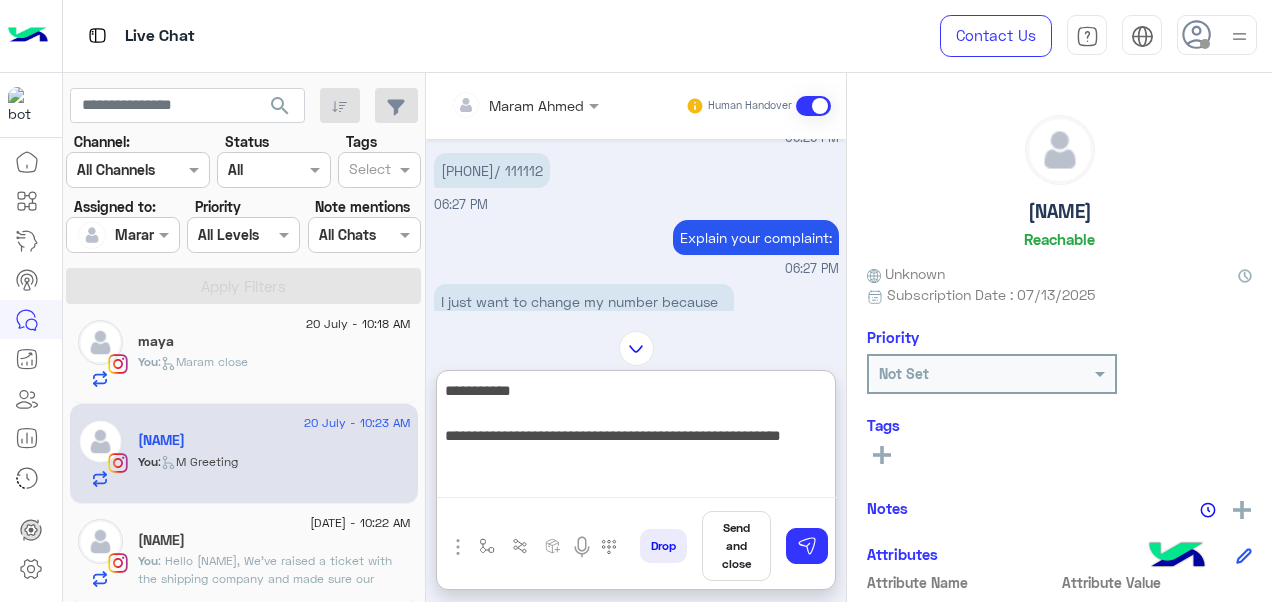 type on "**********" 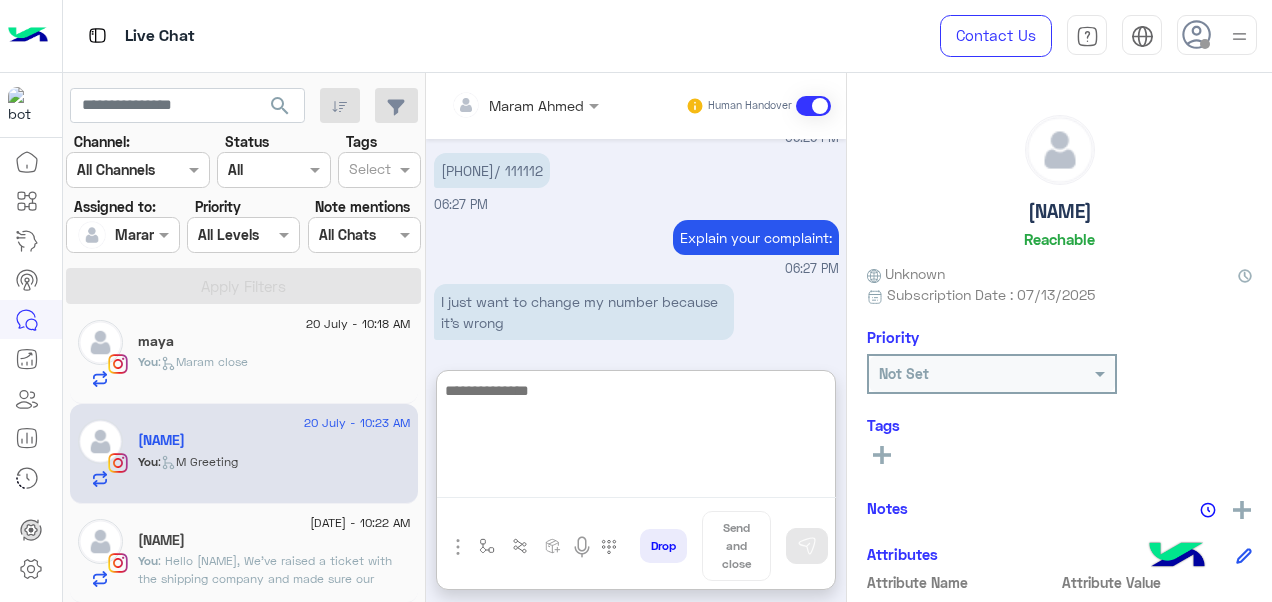 scroll, scrollTop: 1263, scrollLeft: 0, axis: vertical 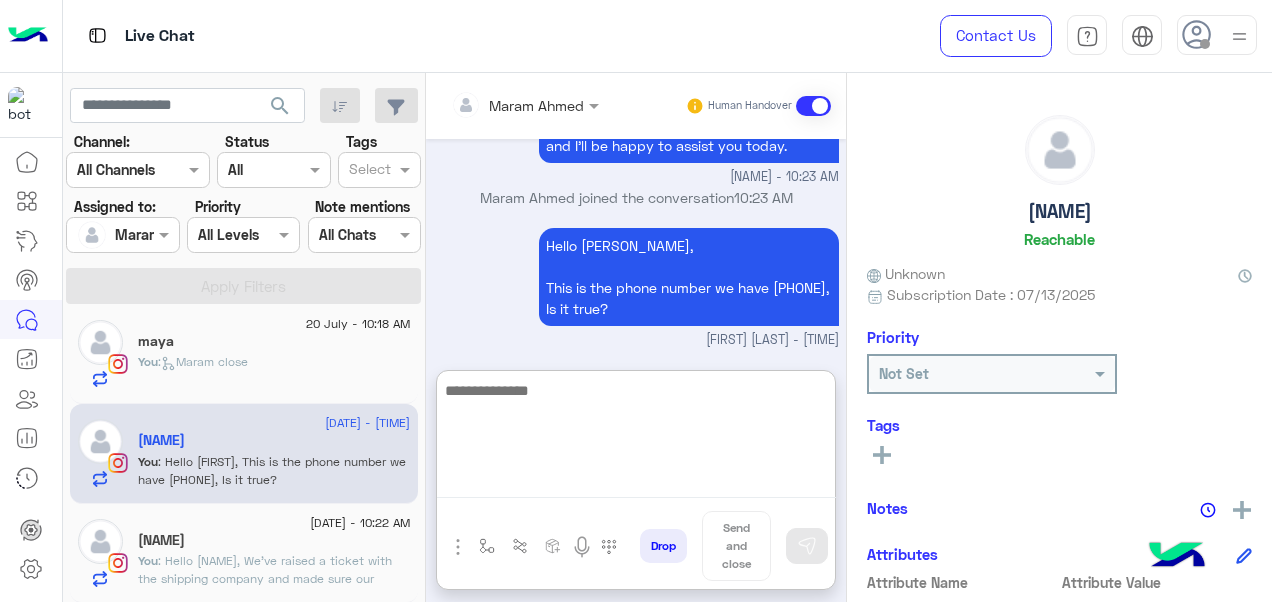 type 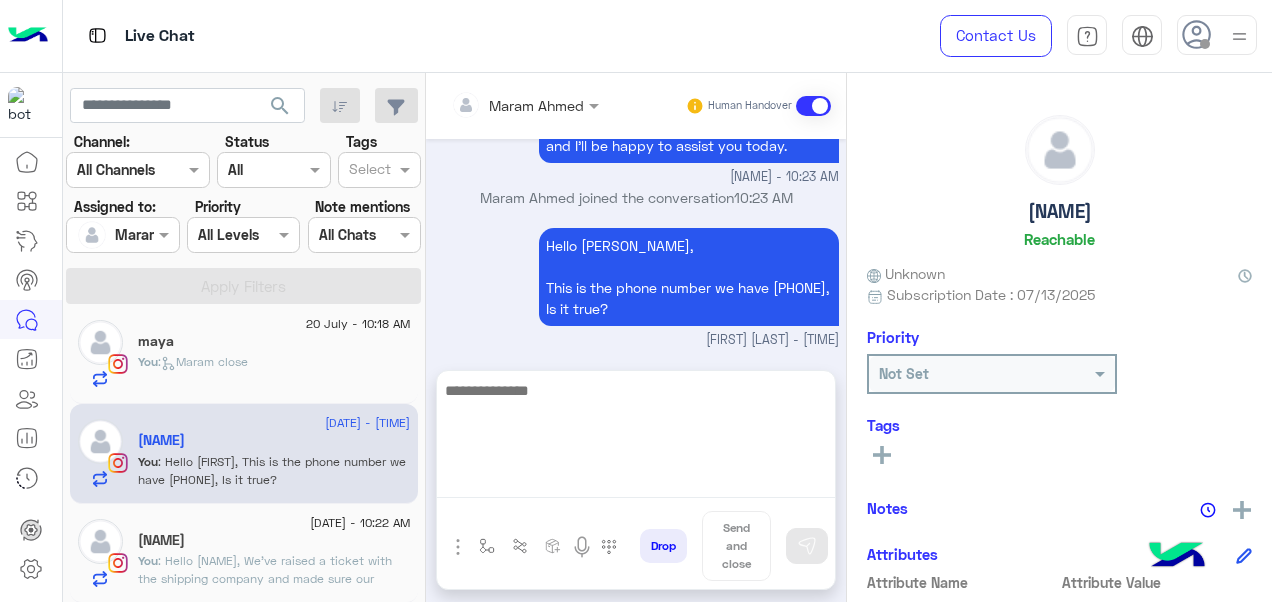 click on "[DATE] - 10:22 AM" 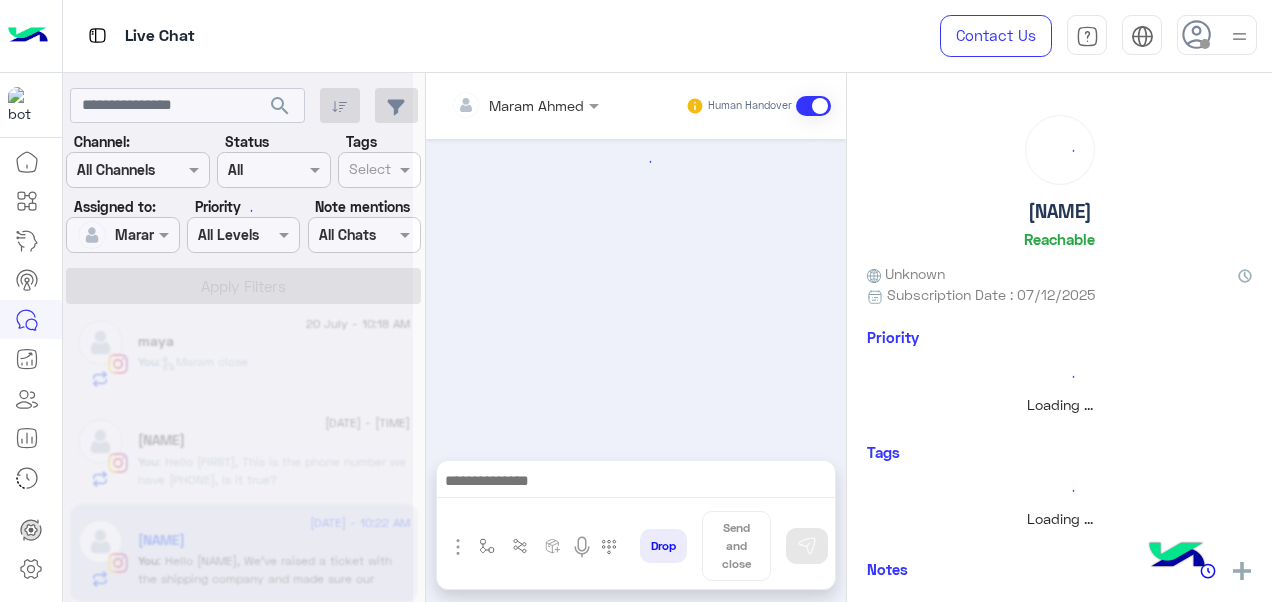 click at bounding box center (487, 546) 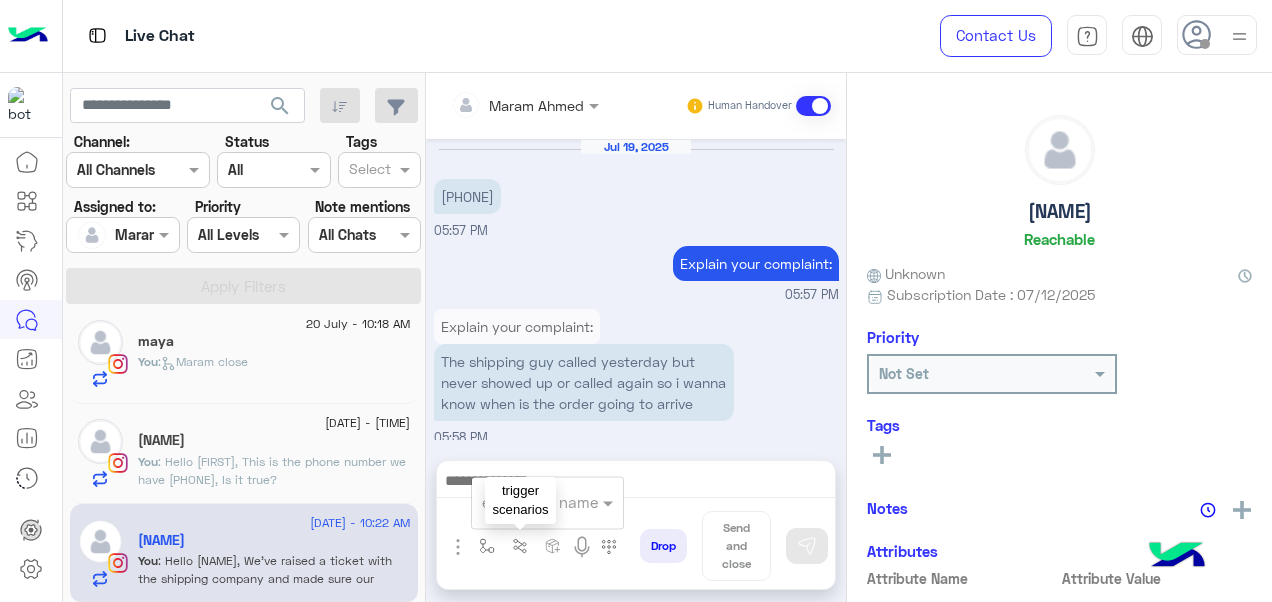 scroll, scrollTop: 791, scrollLeft: 0, axis: vertical 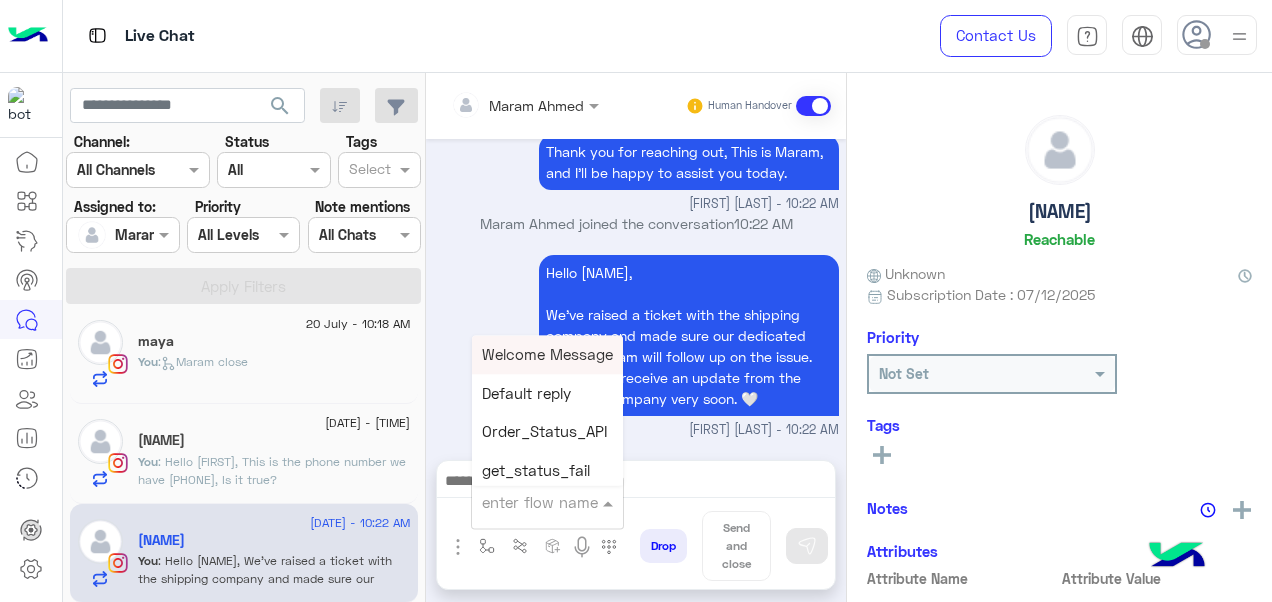 click at bounding box center (523, 502) 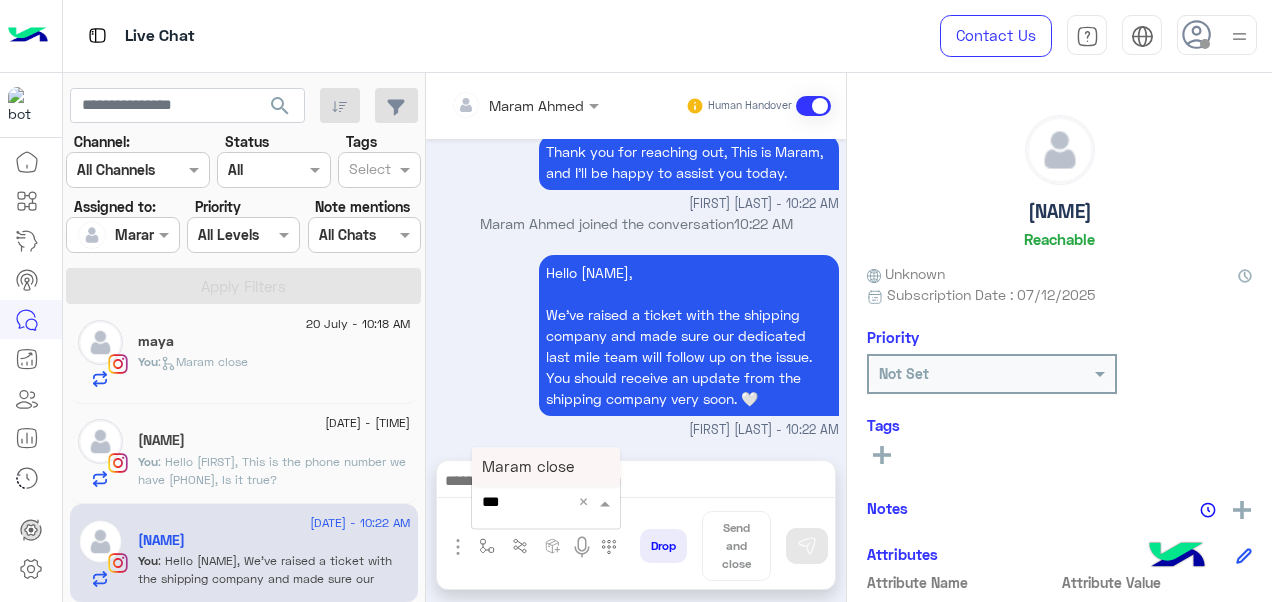 type on "****" 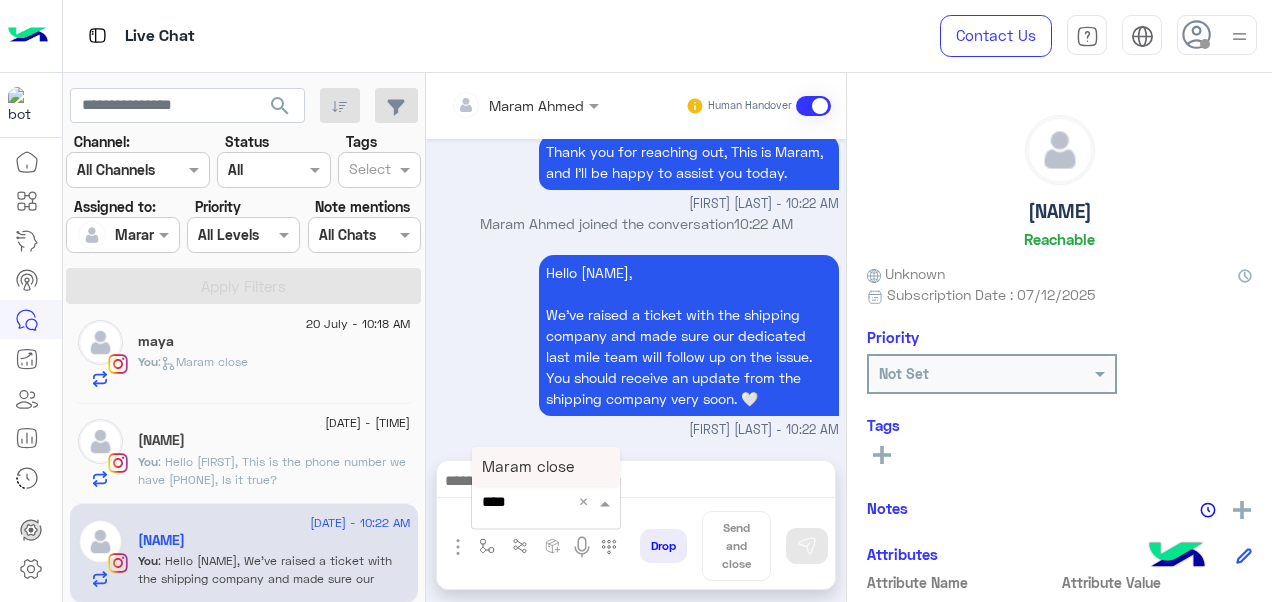 click on "Maram close" at bounding box center (528, 466) 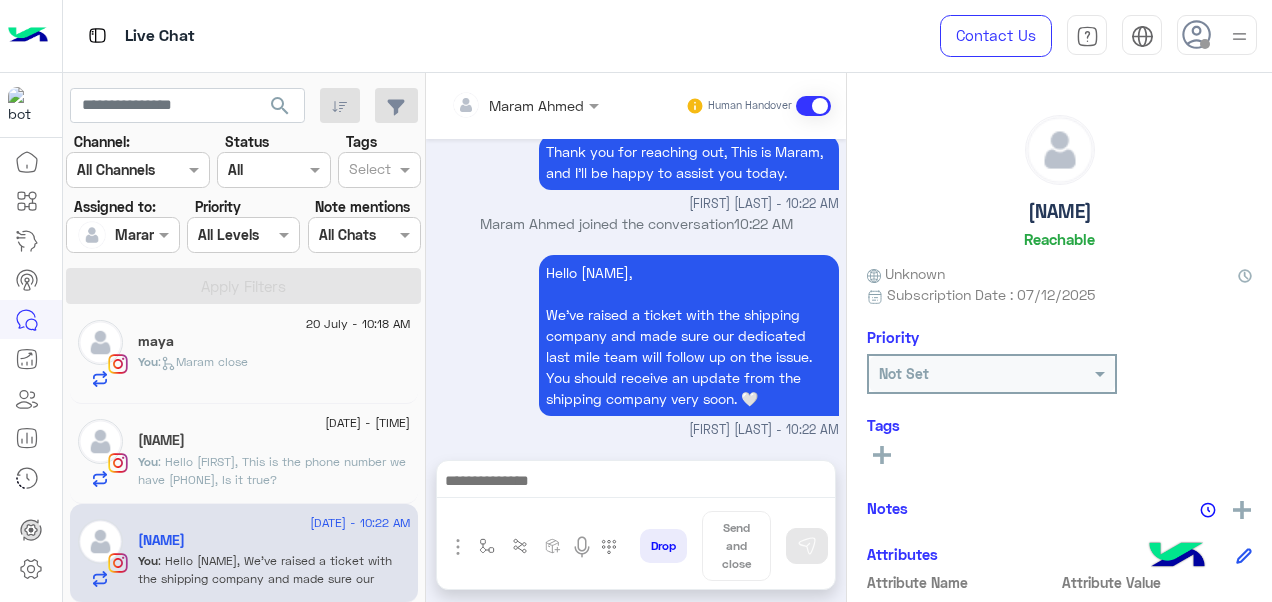 type on "**********" 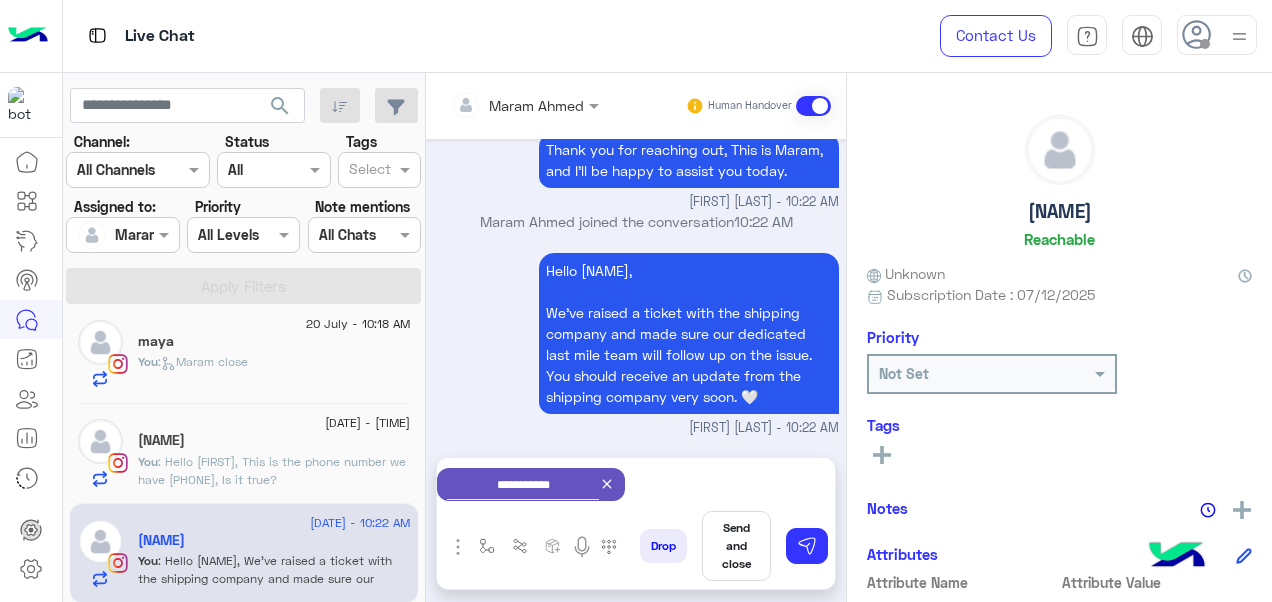 click on "Send and close" at bounding box center [736, 546] 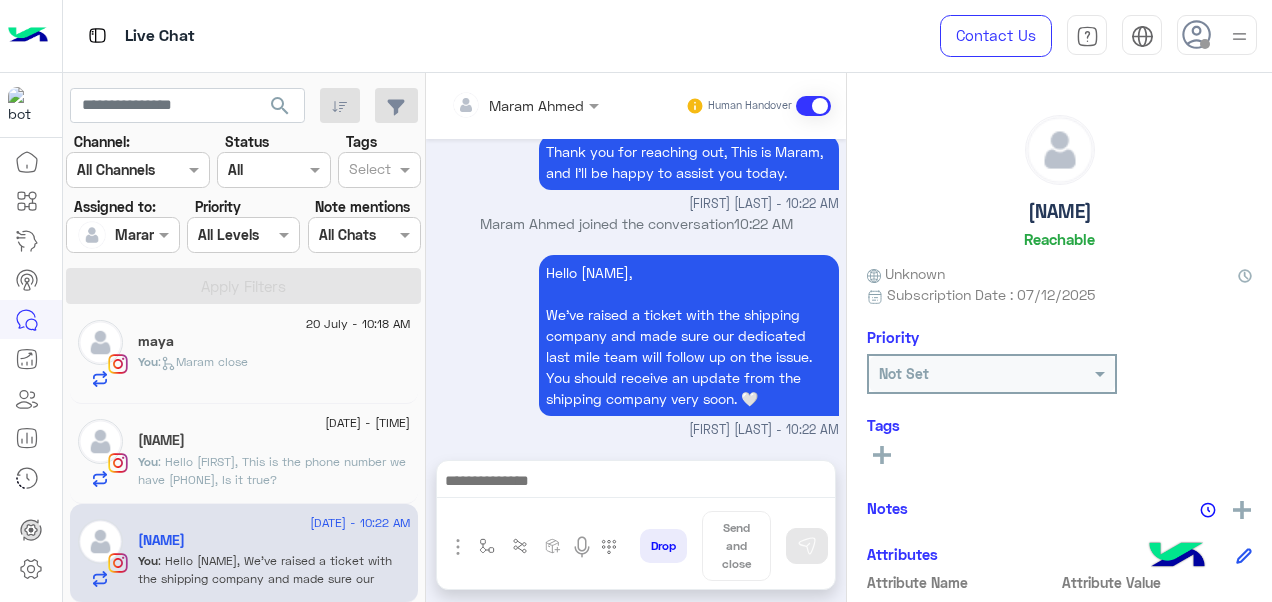 scroll, scrollTop: 794, scrollLeft: 0, axis: vertical 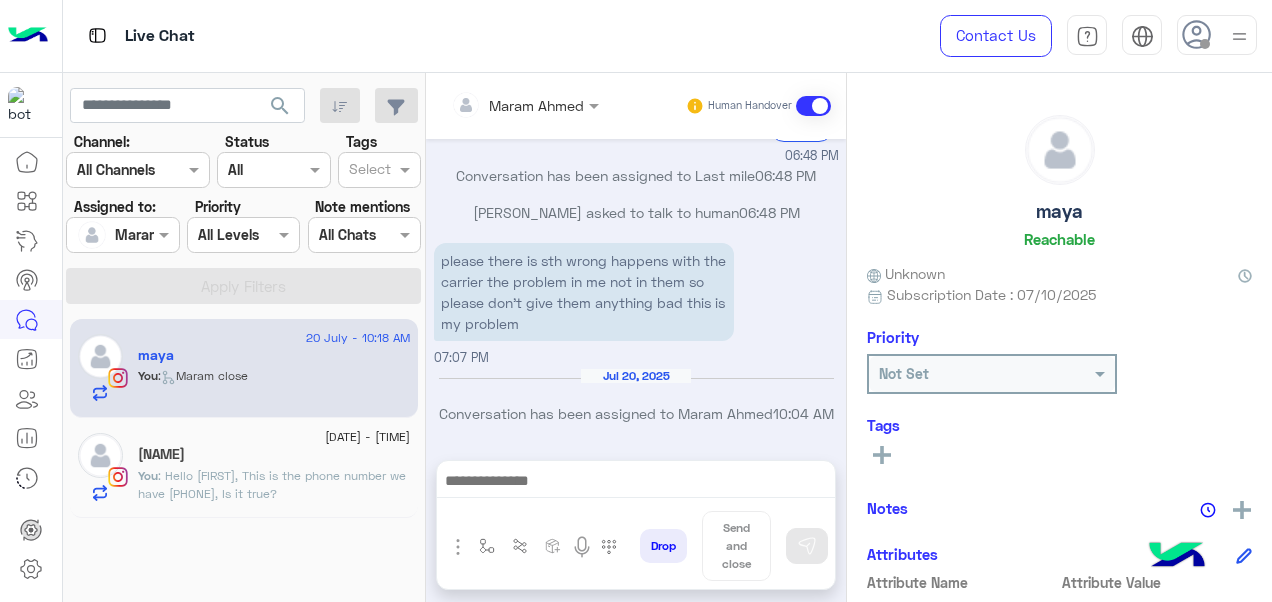 click at bounding box center (636, 483) 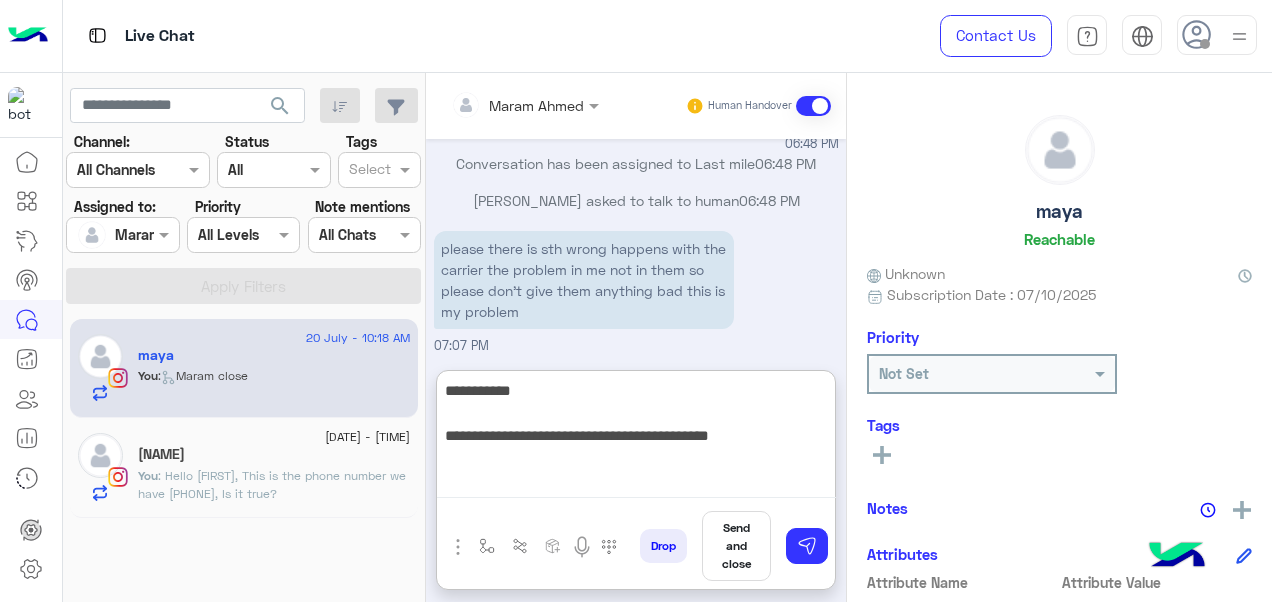 type on "**********" 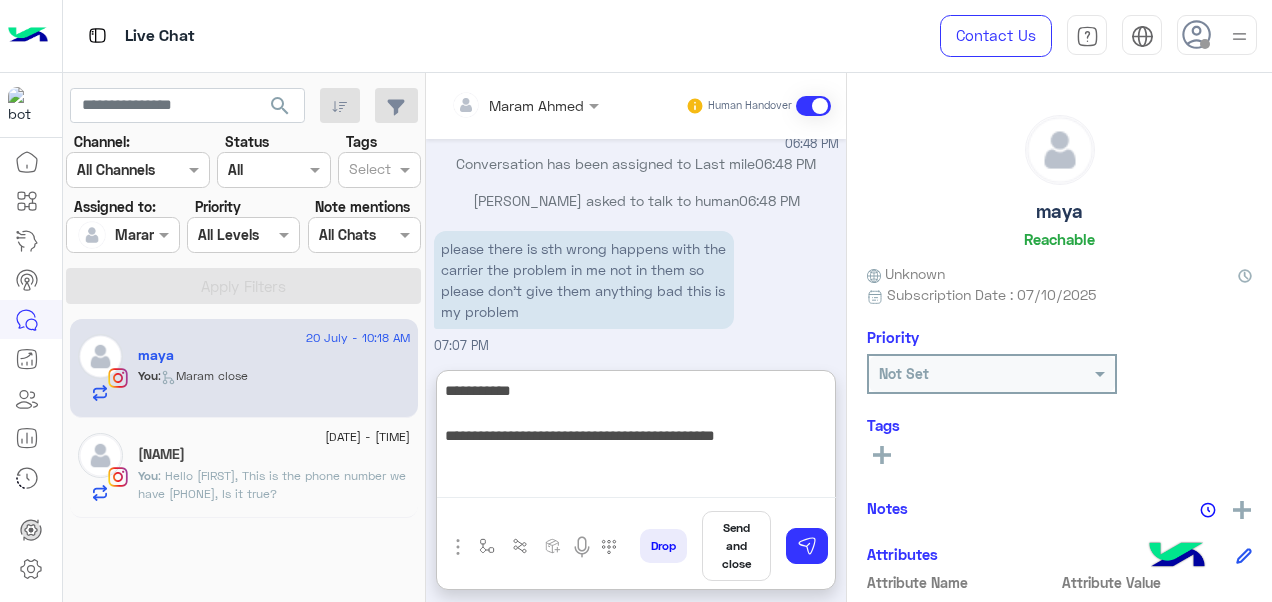 type 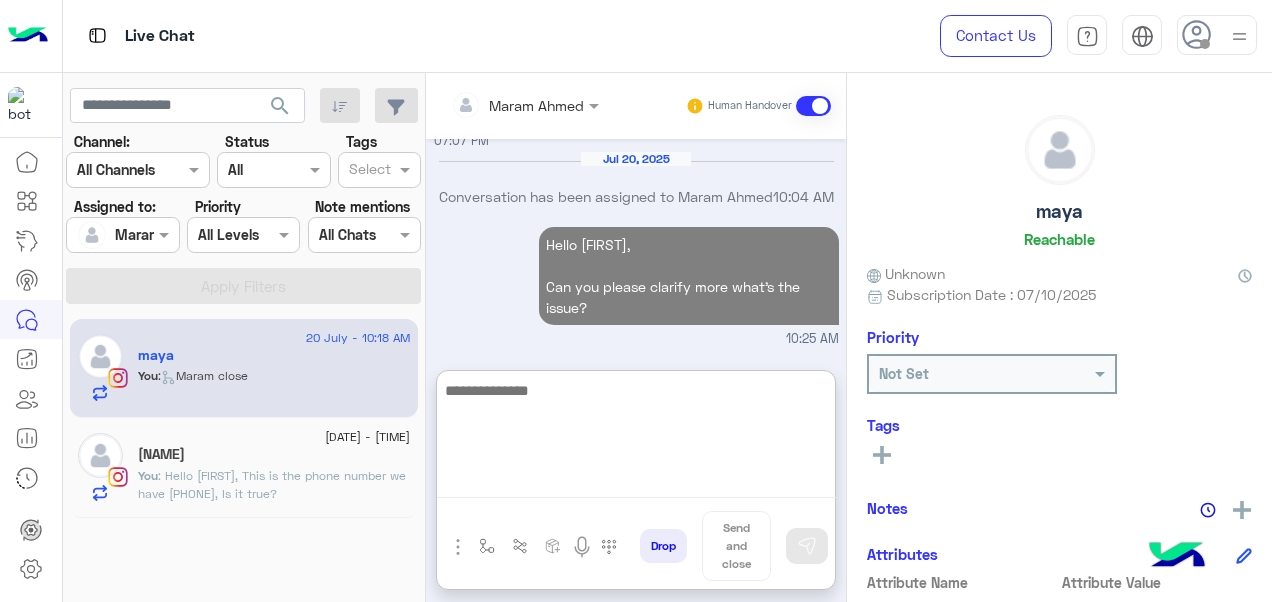 scroll, scrollTop: 2325, scrollLeft: 0, axis: vertical 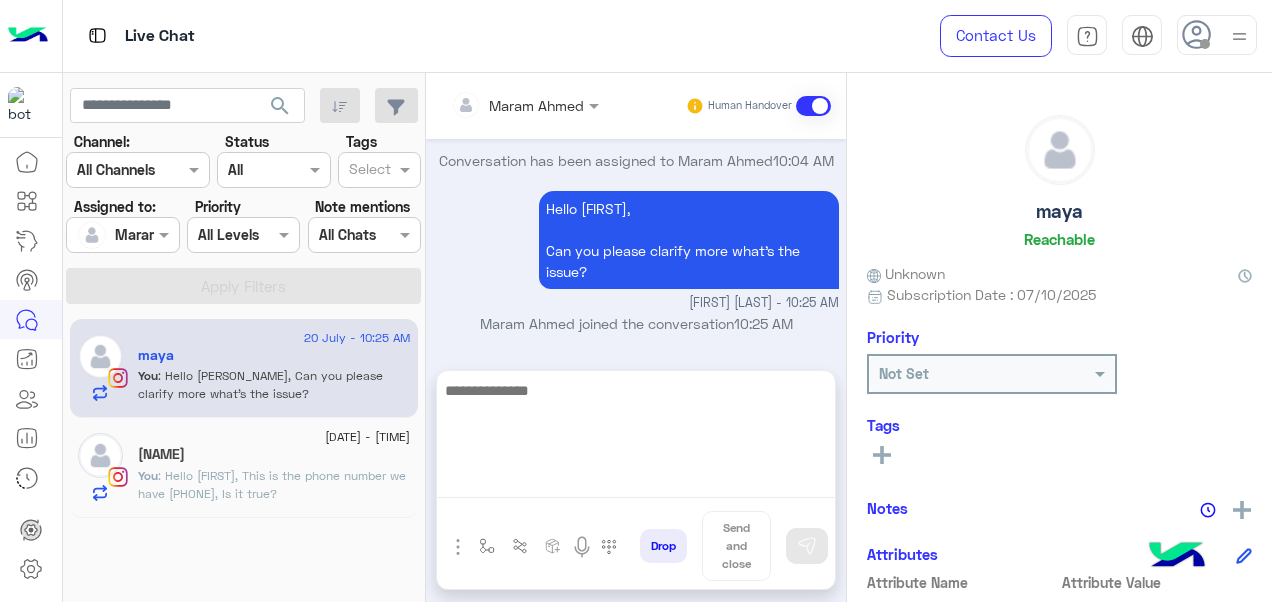 click on ": Hello [FIRST],
This is the phone number we have [PHONE], Is it true?" 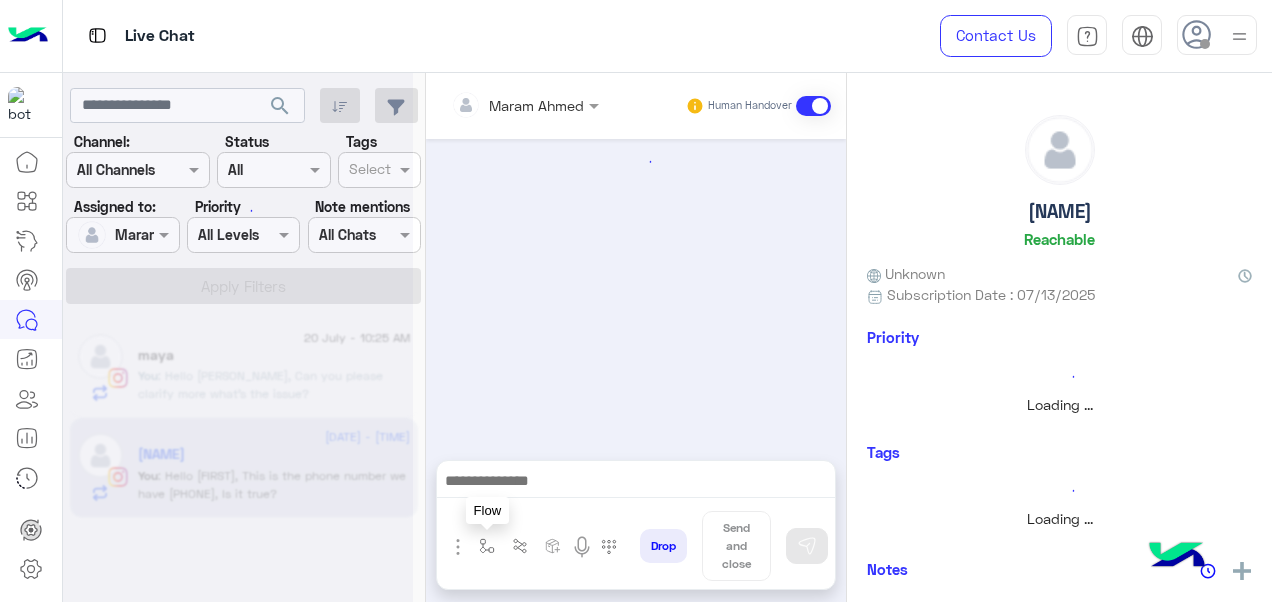 click at bounding box center (487, 546) 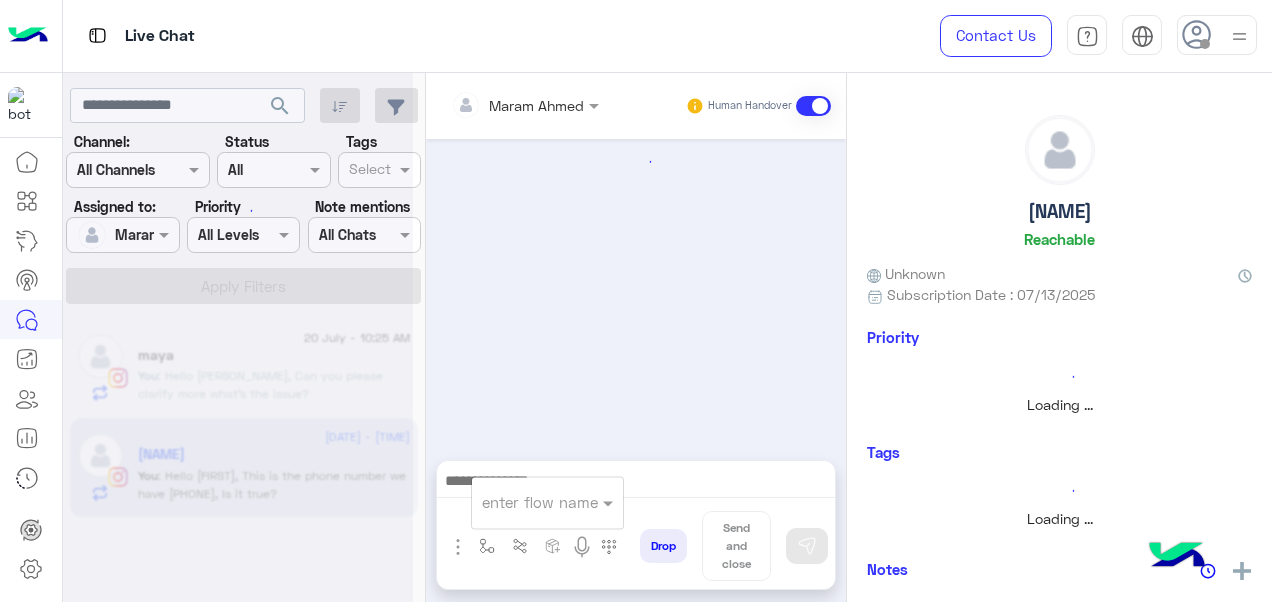 click at bounding box center (523, 502) 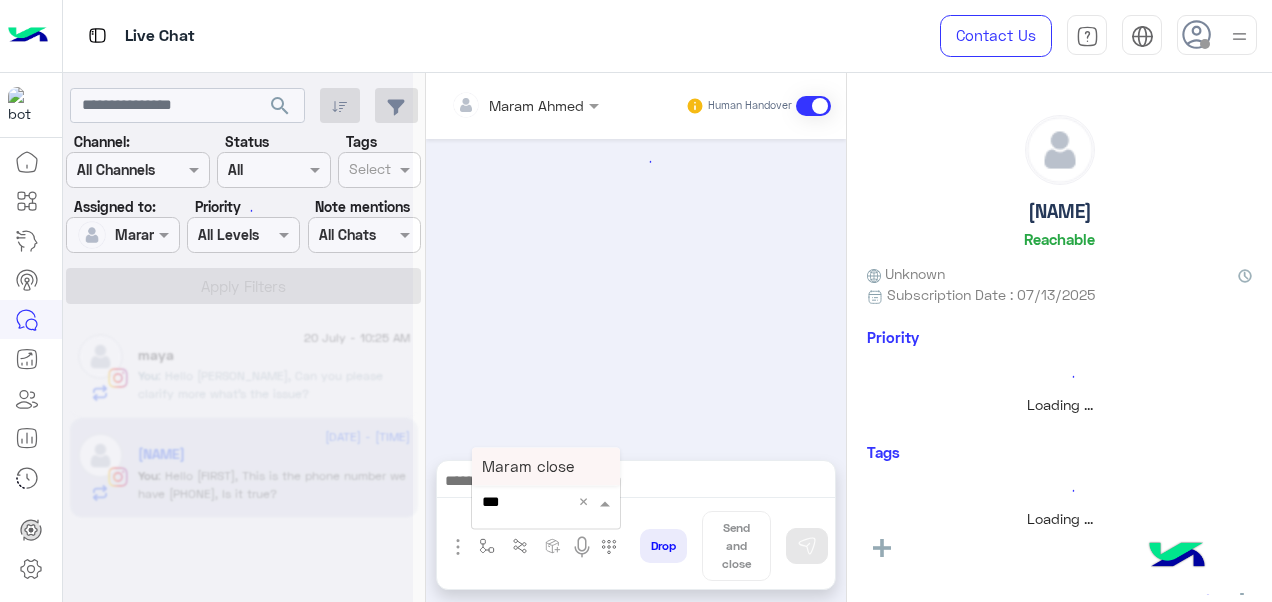 type on "****" 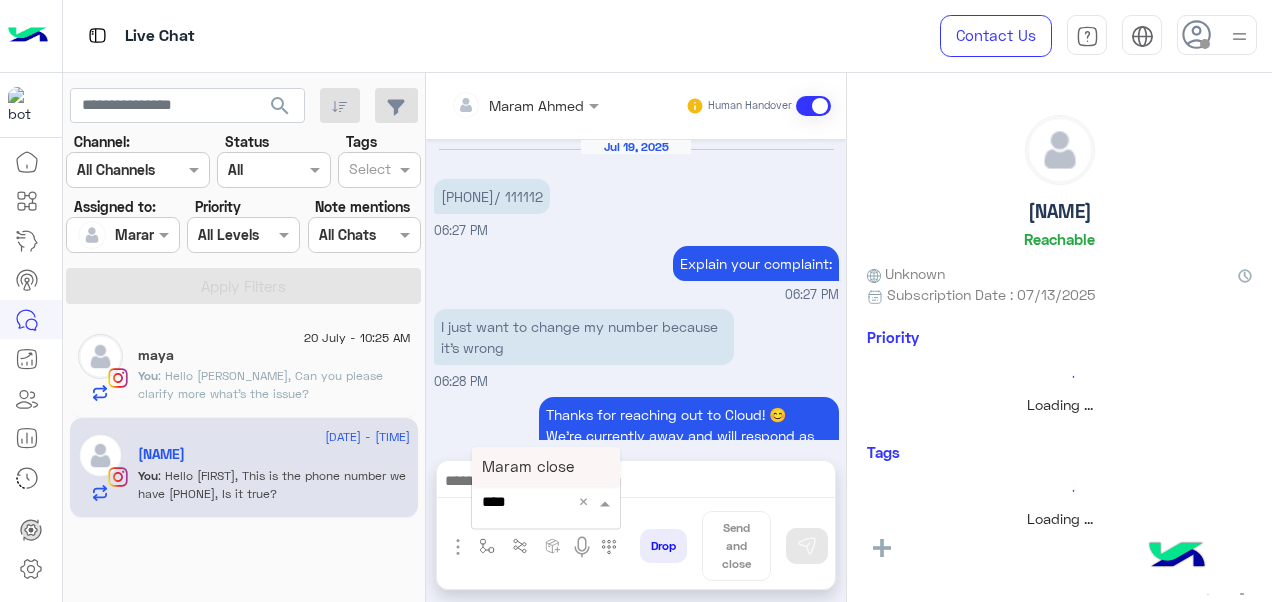 scroll, scrollTop: 651, scrollLeft: 0, axis: vertical 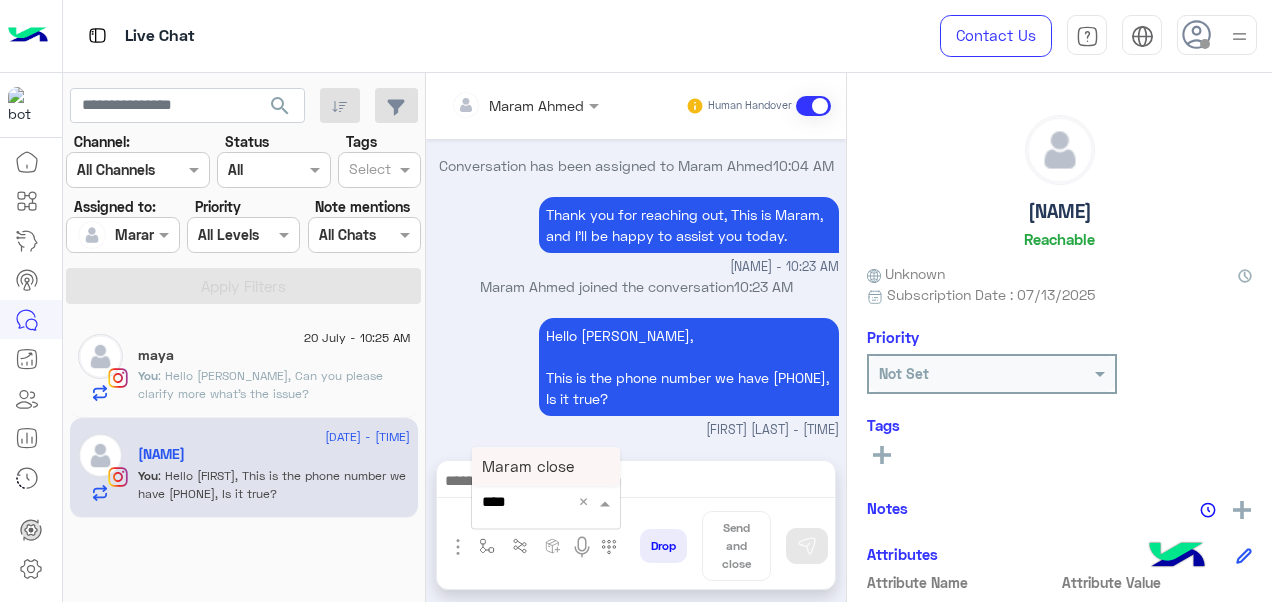 click on "Maram close" at bounding box center (528, 466) 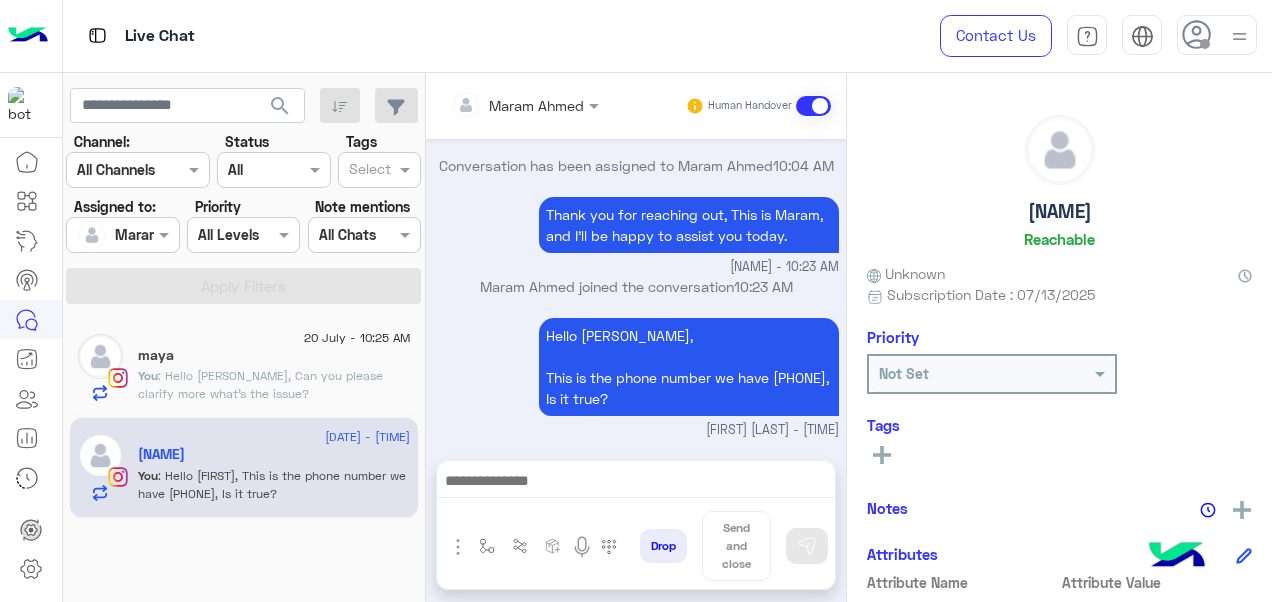 type on "**********" 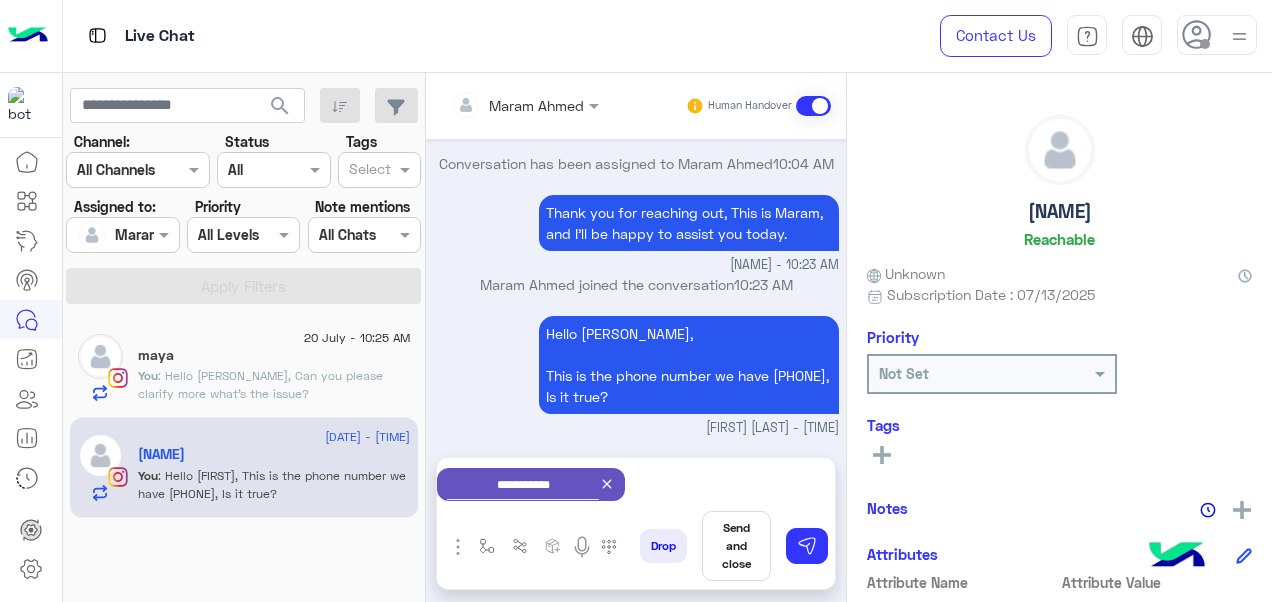 click on "Send and close" at bounding box center [736, 546] 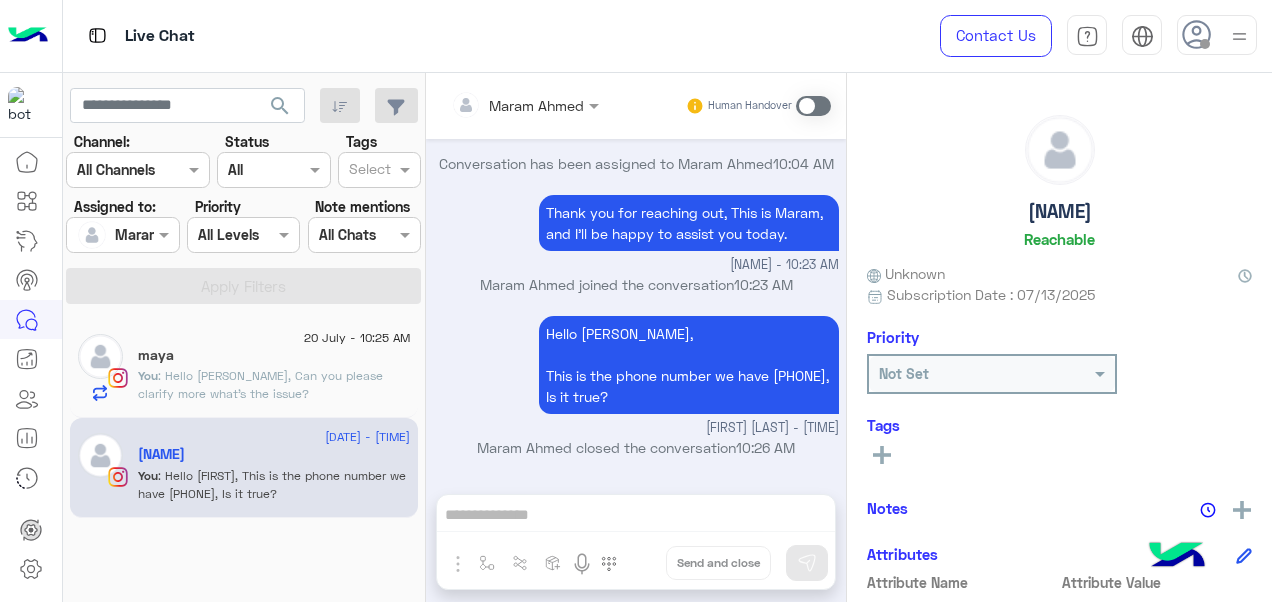 scroll, scrollTop: 654, scrollLeft: 0, axis: vertical 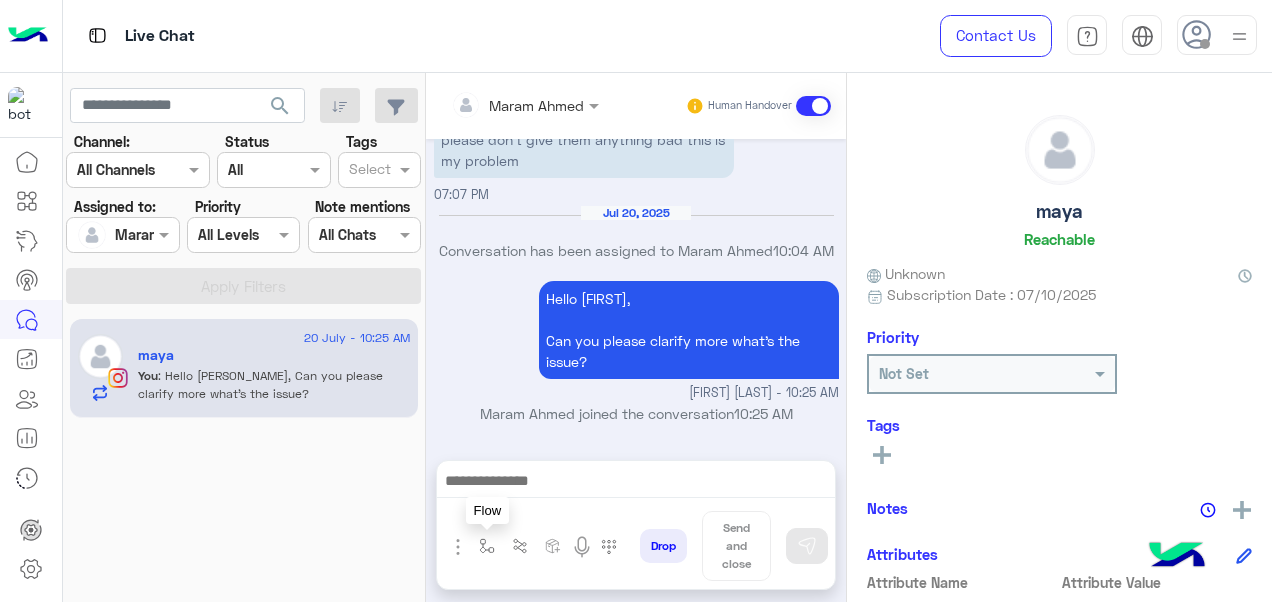 click at bounding box center [487, 546] 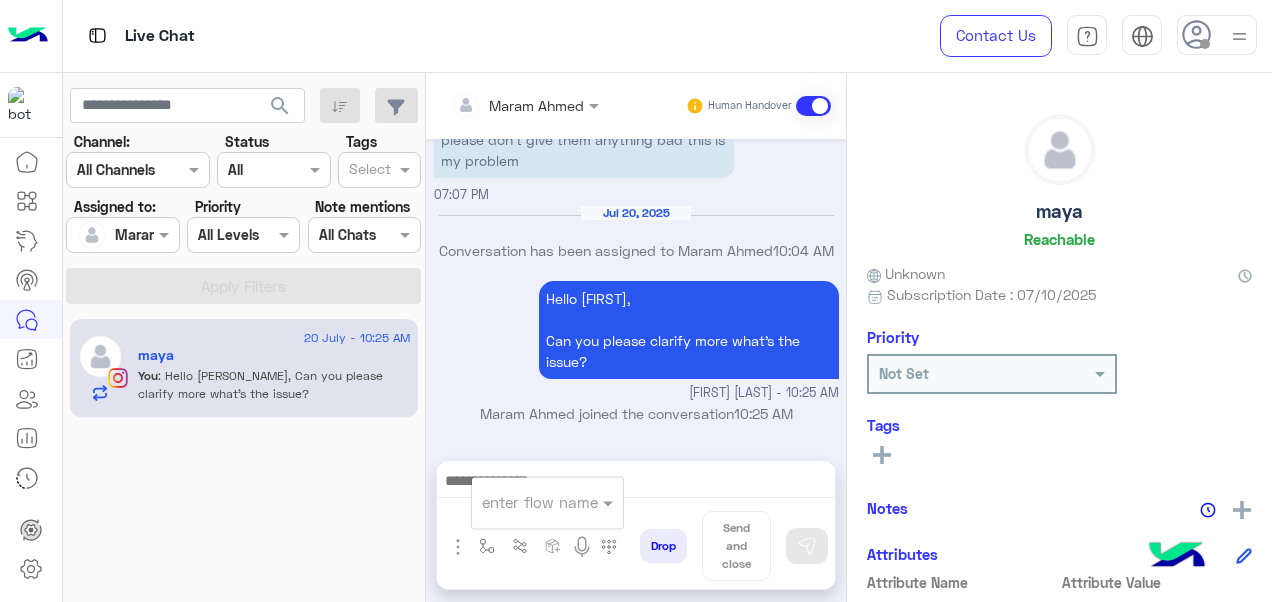 click at bounding box center [523, 502] 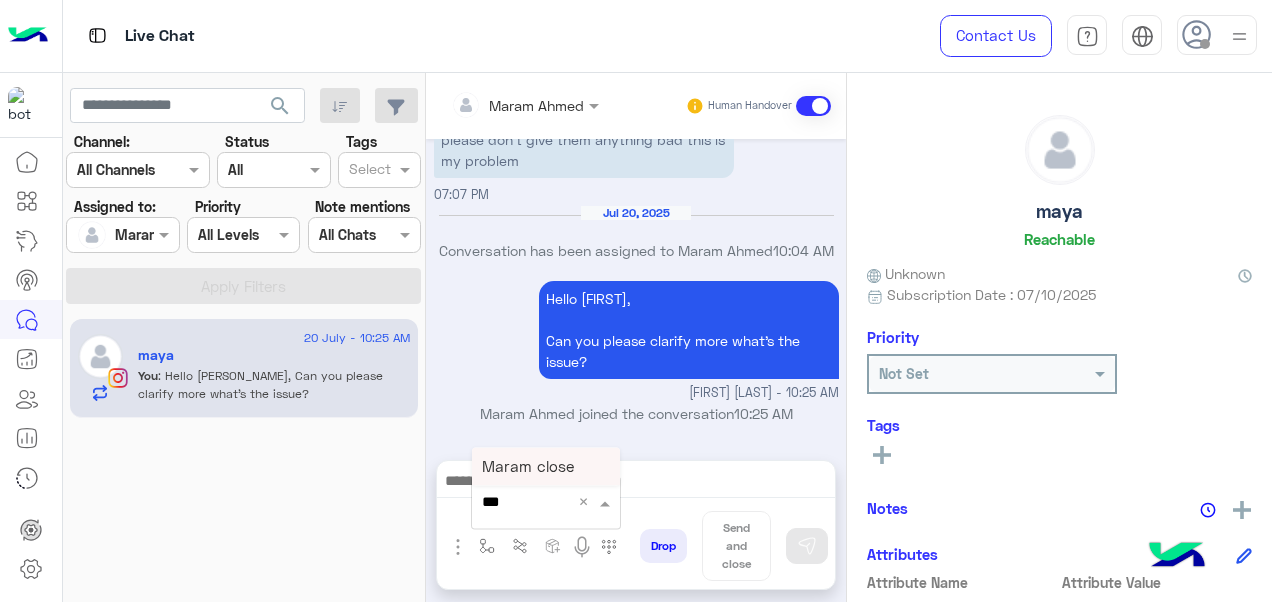 type on "****" 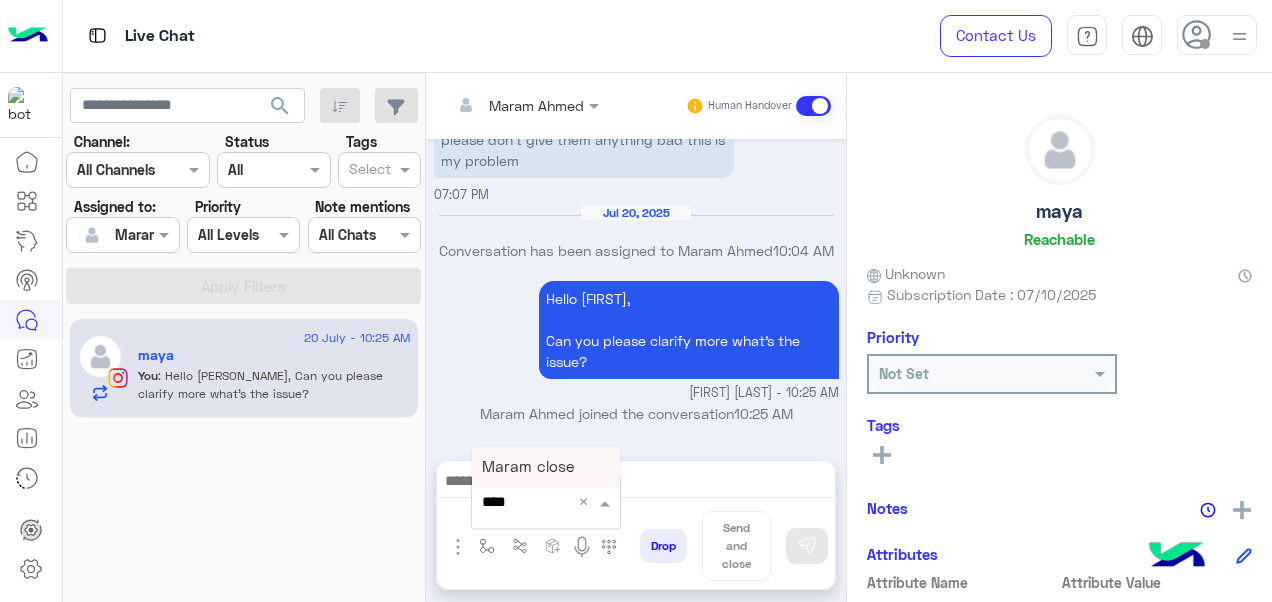 click on "Maram close" at bounding box center (528, 466) 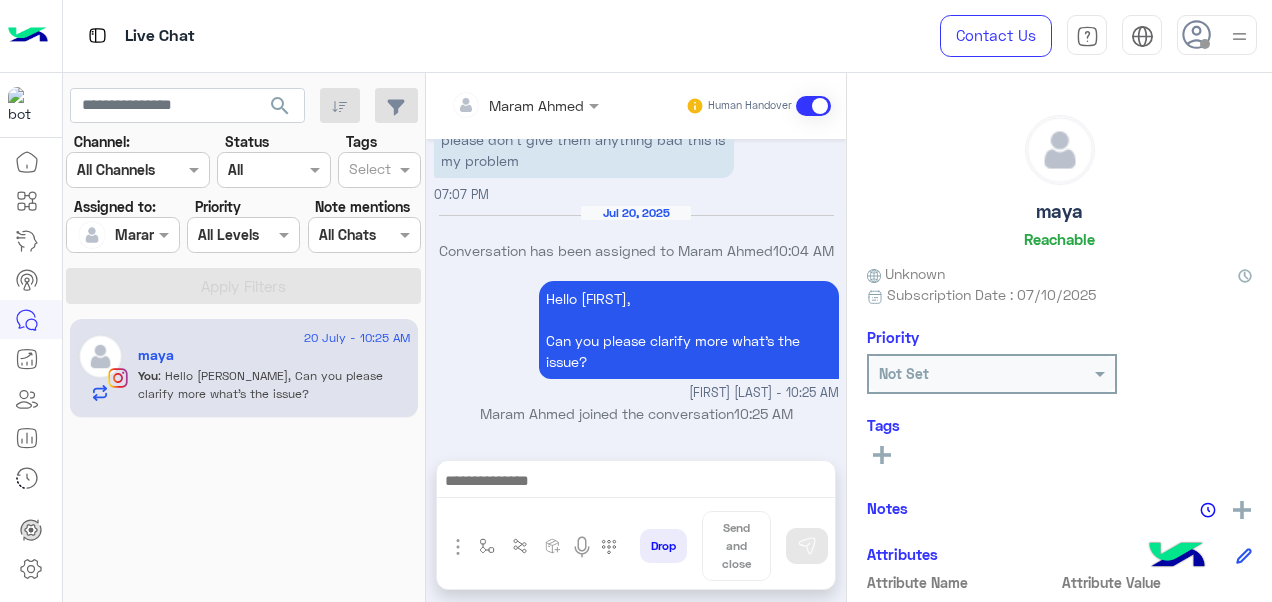 type on "**********" 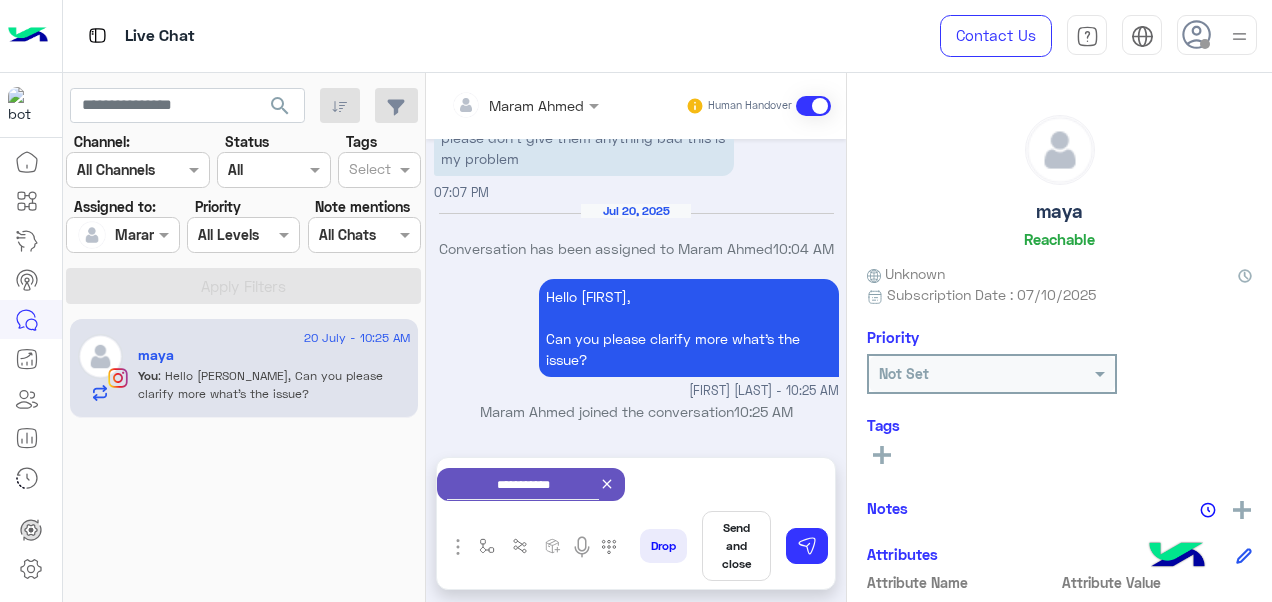 click on "Send and close" at bounding box center [736, 546] 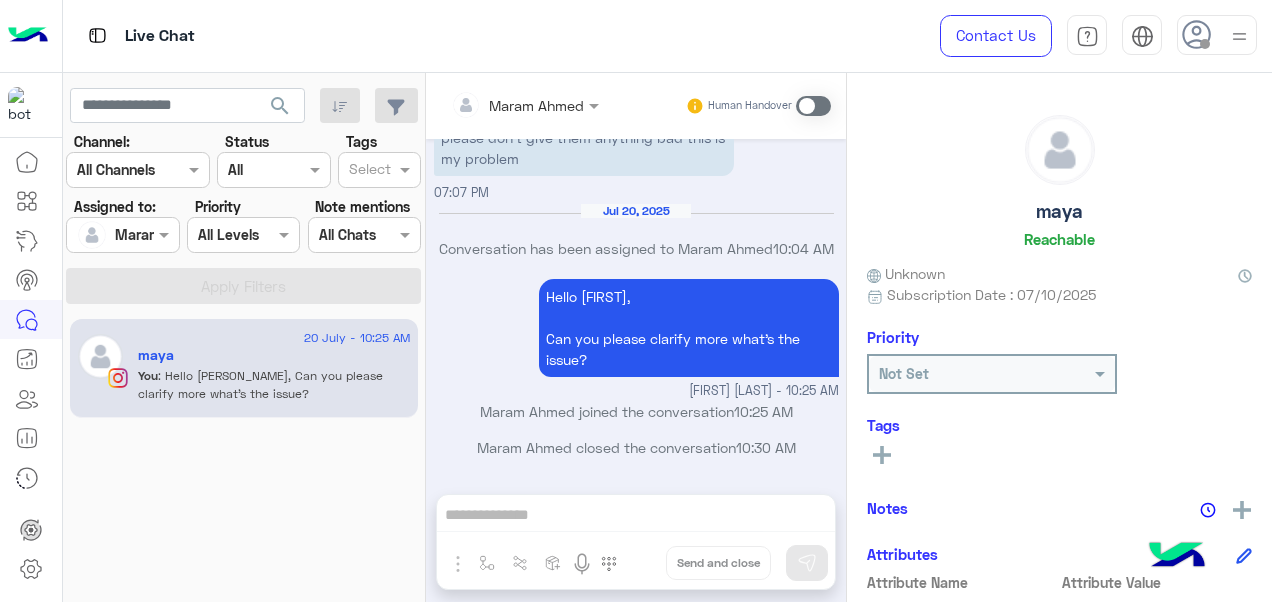 scroll, scrollTop: 699, scrollLeft: 0, axis: vertical 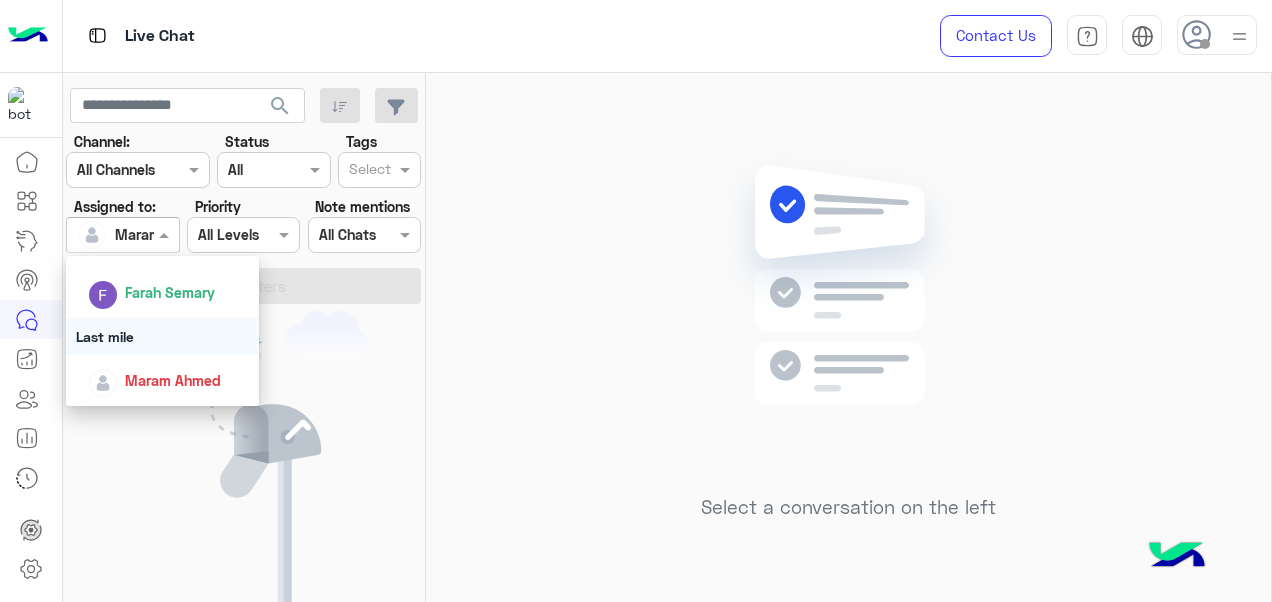 click on "Last mile" at bounding box center [163, 336] 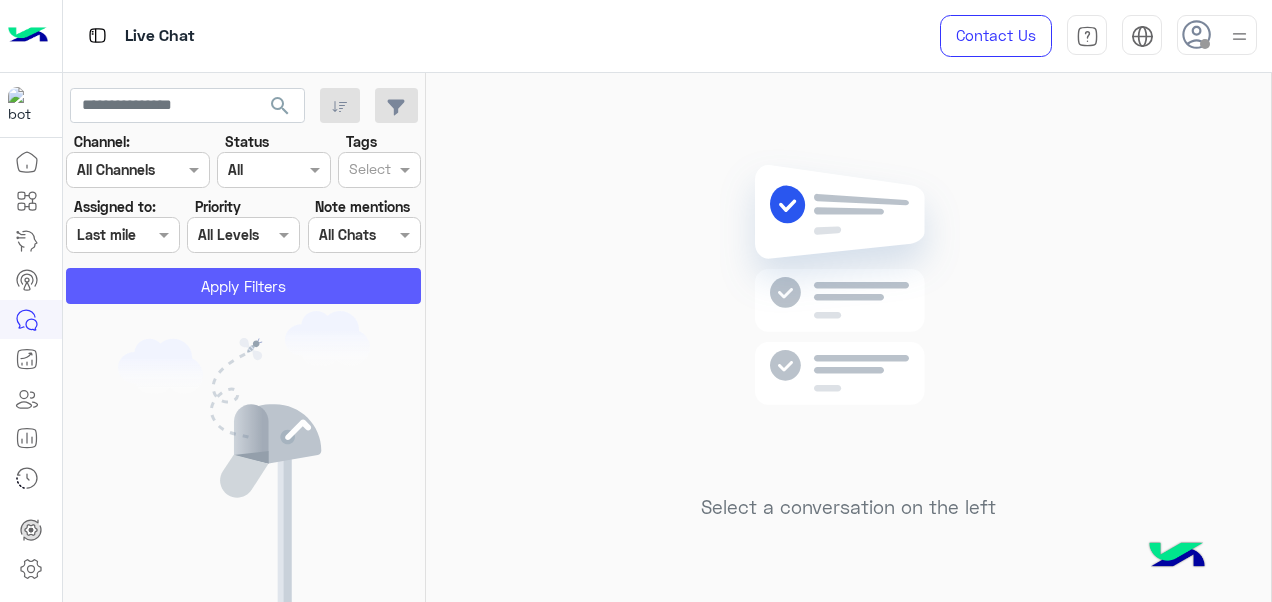 click on "Apply Filters" 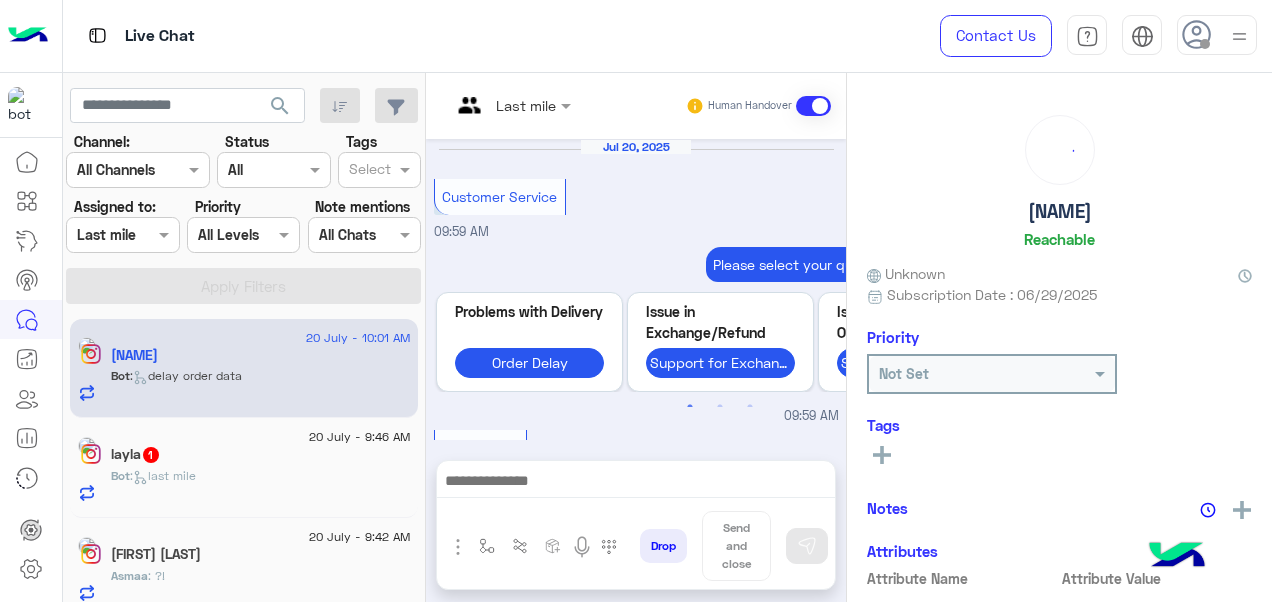 scroll, scrollTop: 924, scrollLeft: 0, axis: vertical 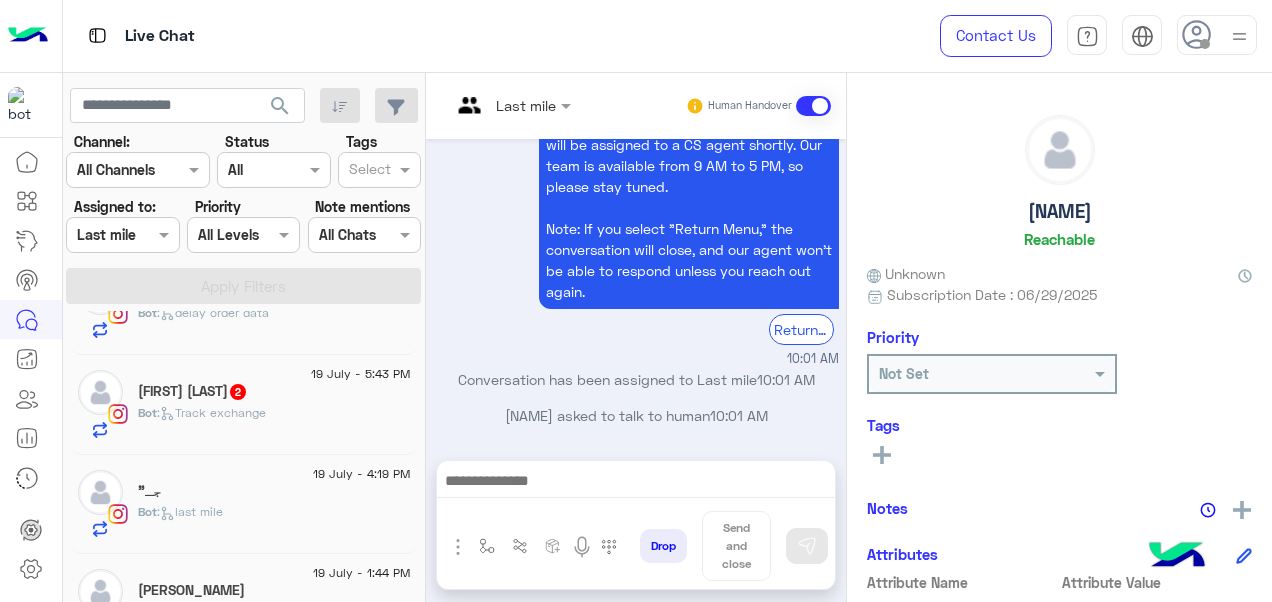 click on "Bot :   Track exchange" 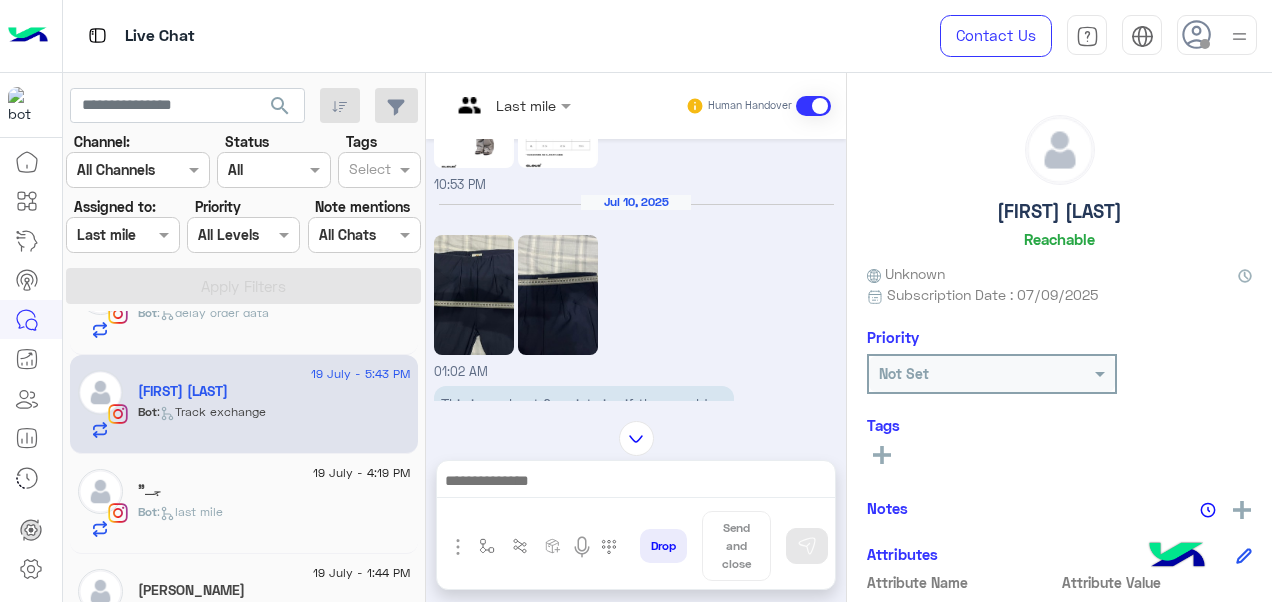 scroll, scrollTop: 239, scrollLeft: 0, axis: vertical 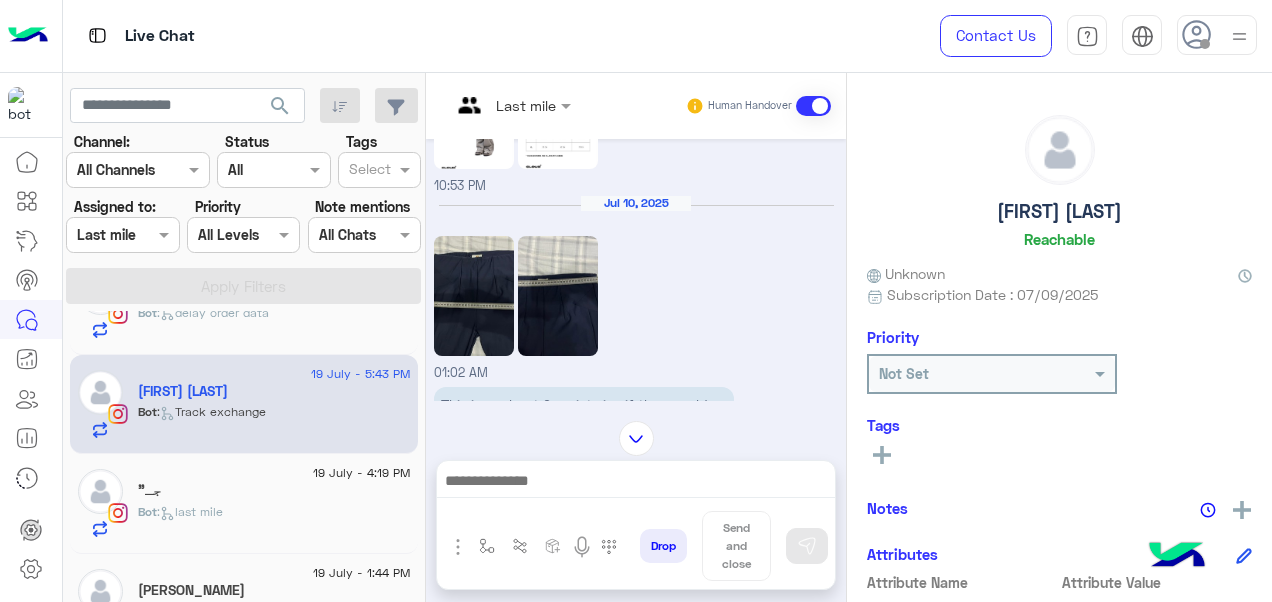 click at bounding box center [511, 104] 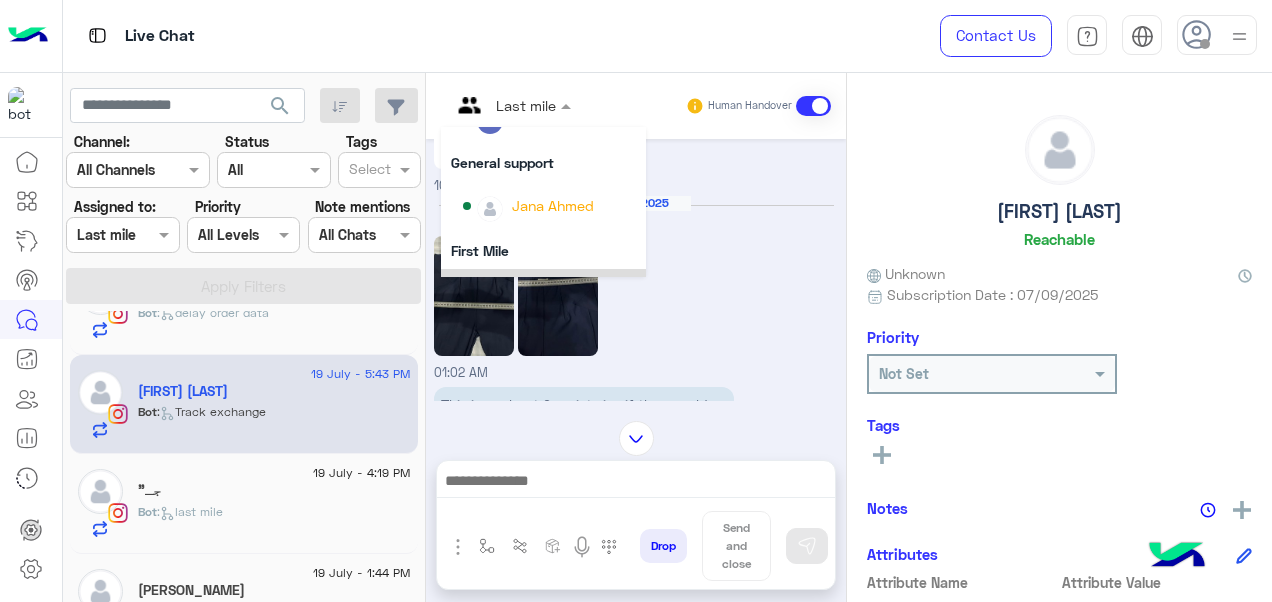 scroll, scrollTop: 222, scrollLeft: 0, axis: vertical 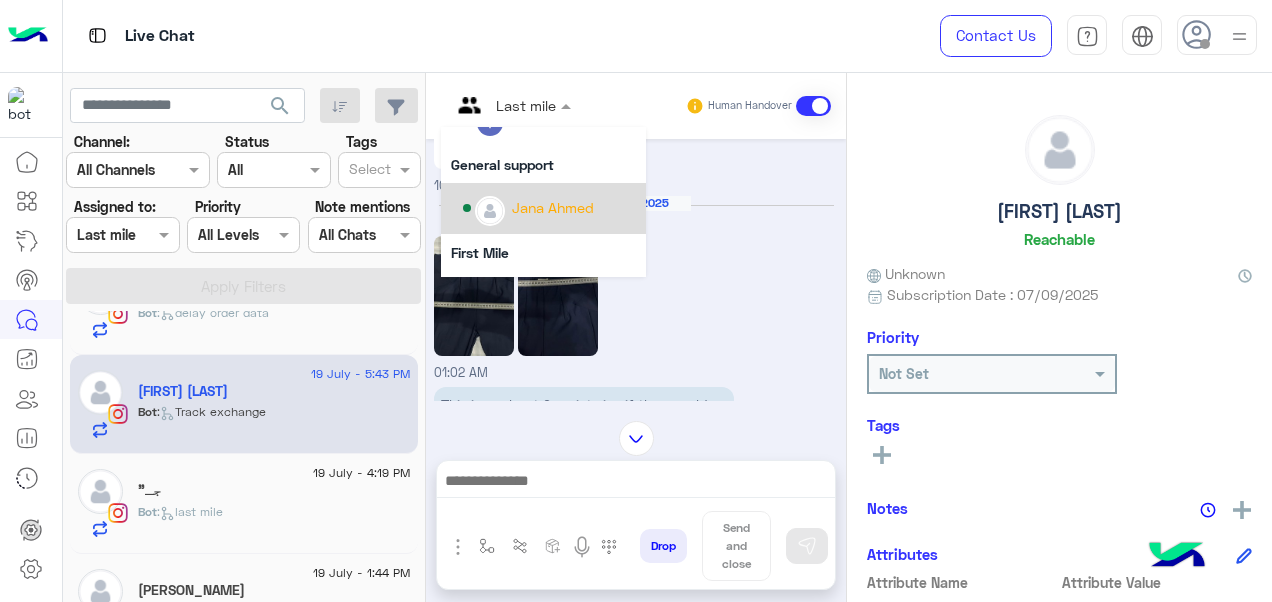 click on "Jana Ahmed" at bounding box center [553, 207] 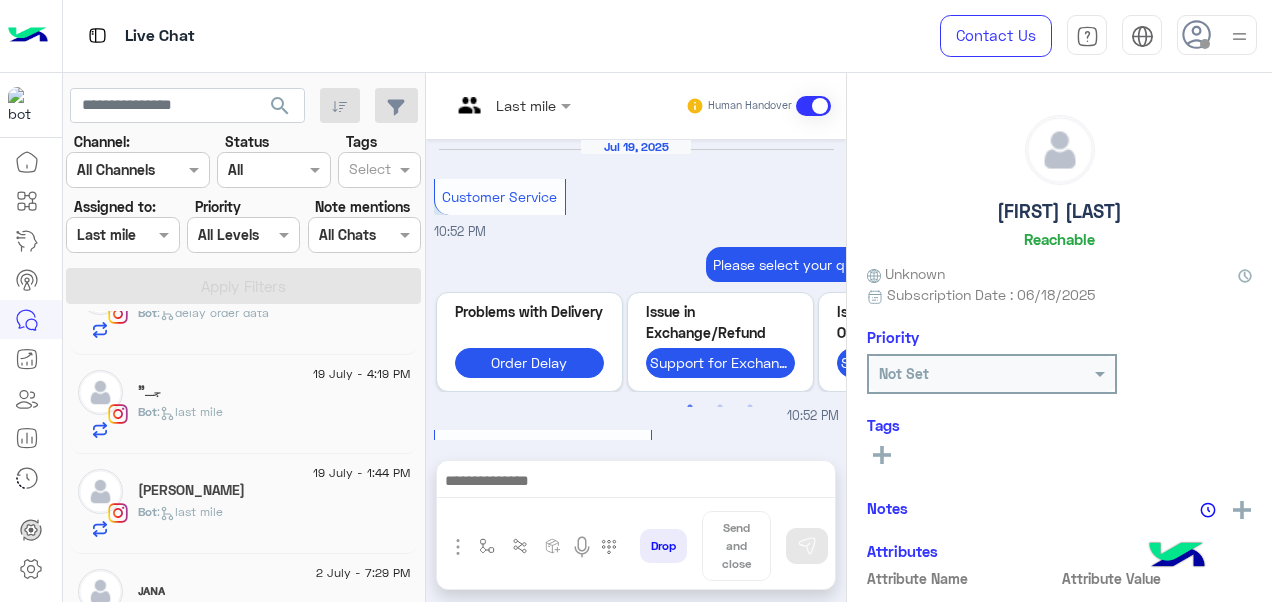 scroll, scrollTop: 816, scrollLeft: 0, axis: vertical 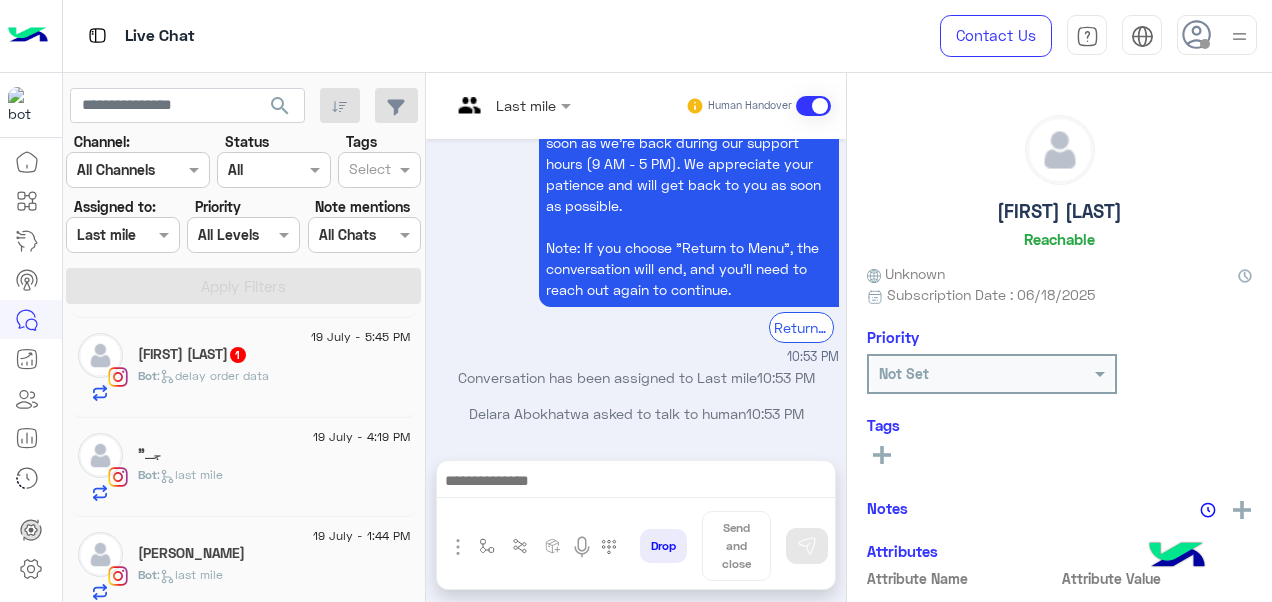 click on ":   delay order data" 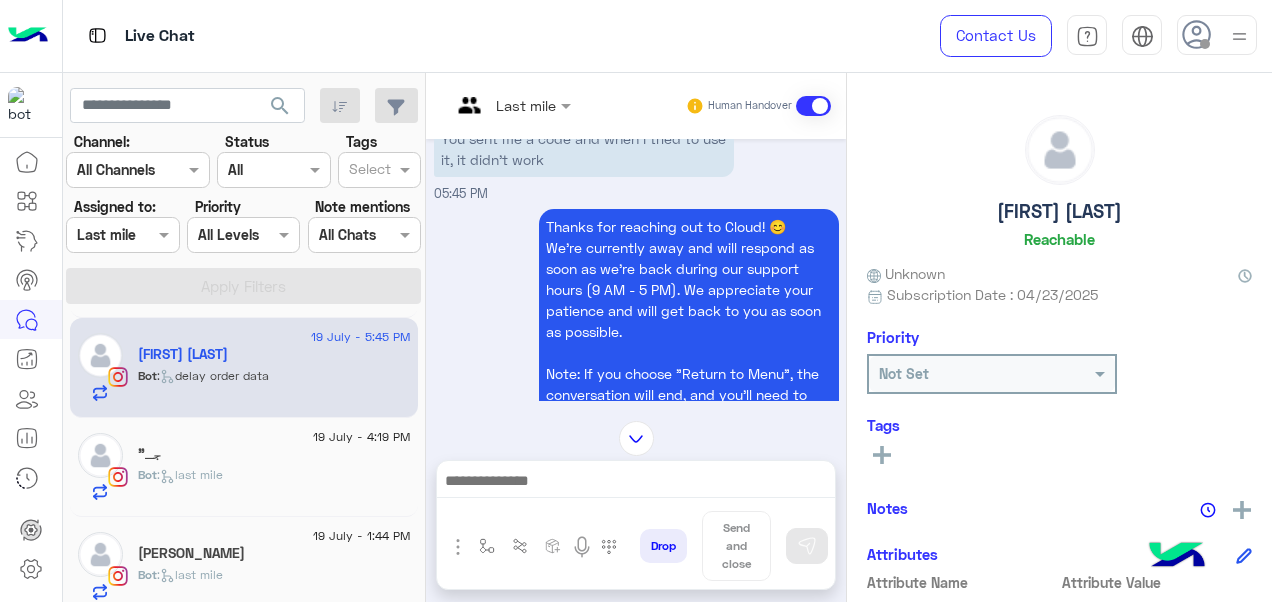 scroll, scrollTop: 1940, scrollLeft: 0, axis: vertical 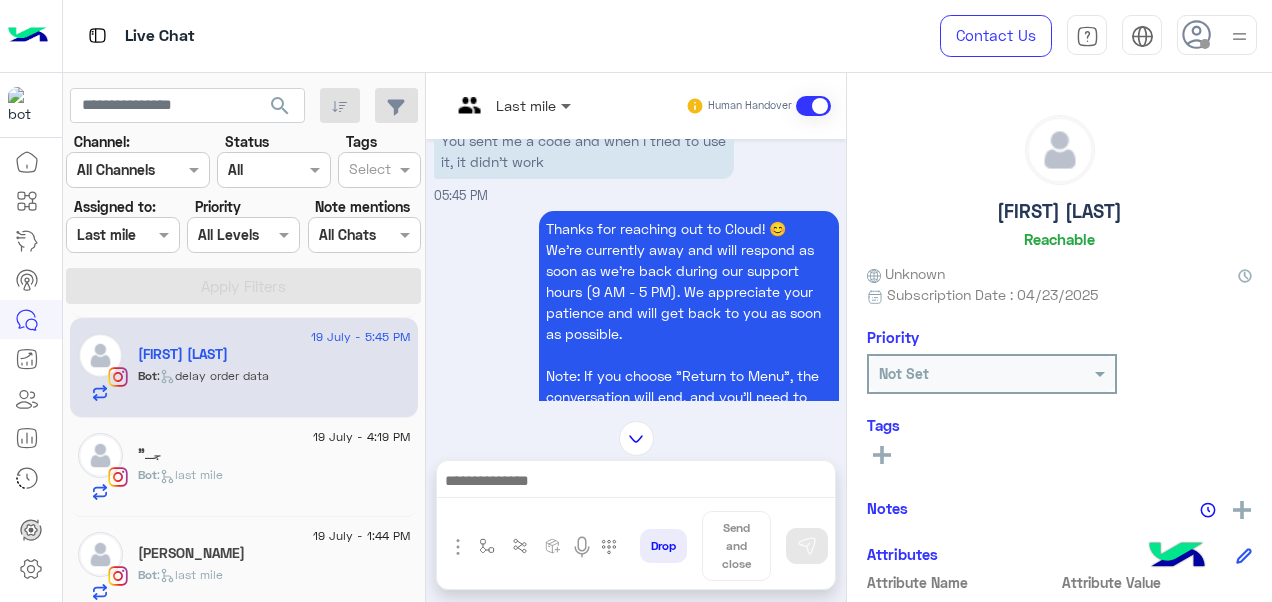click at bounding box center (568, 105) 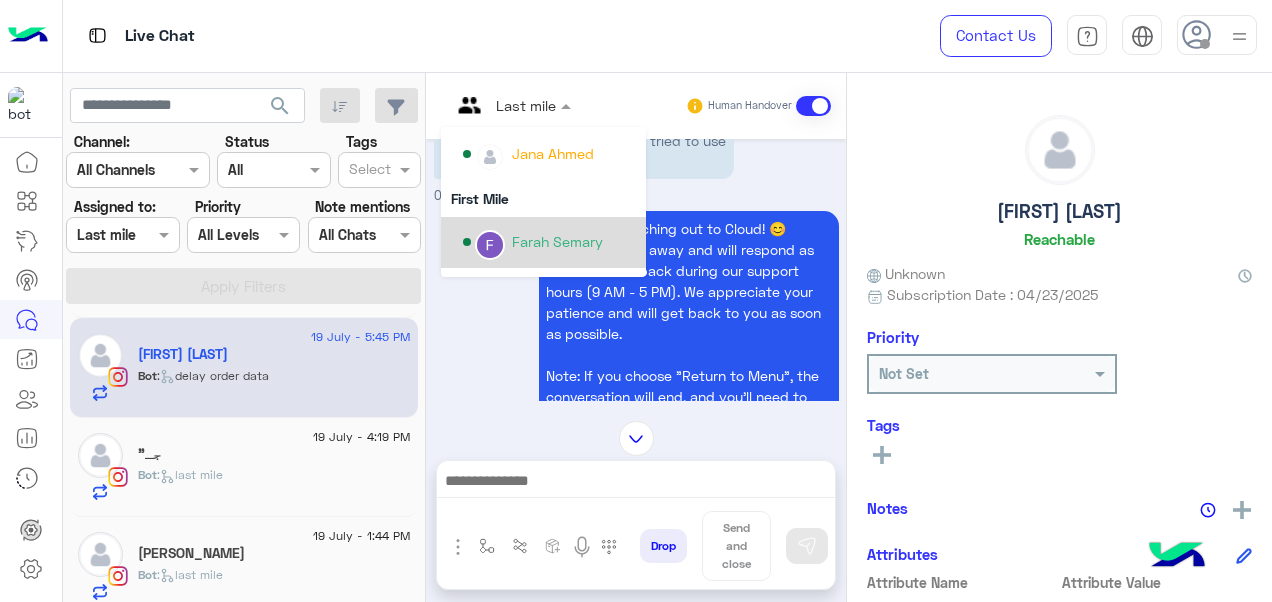 scroll, scrollTop: 266, scrollLeft: 0, axis: vertical 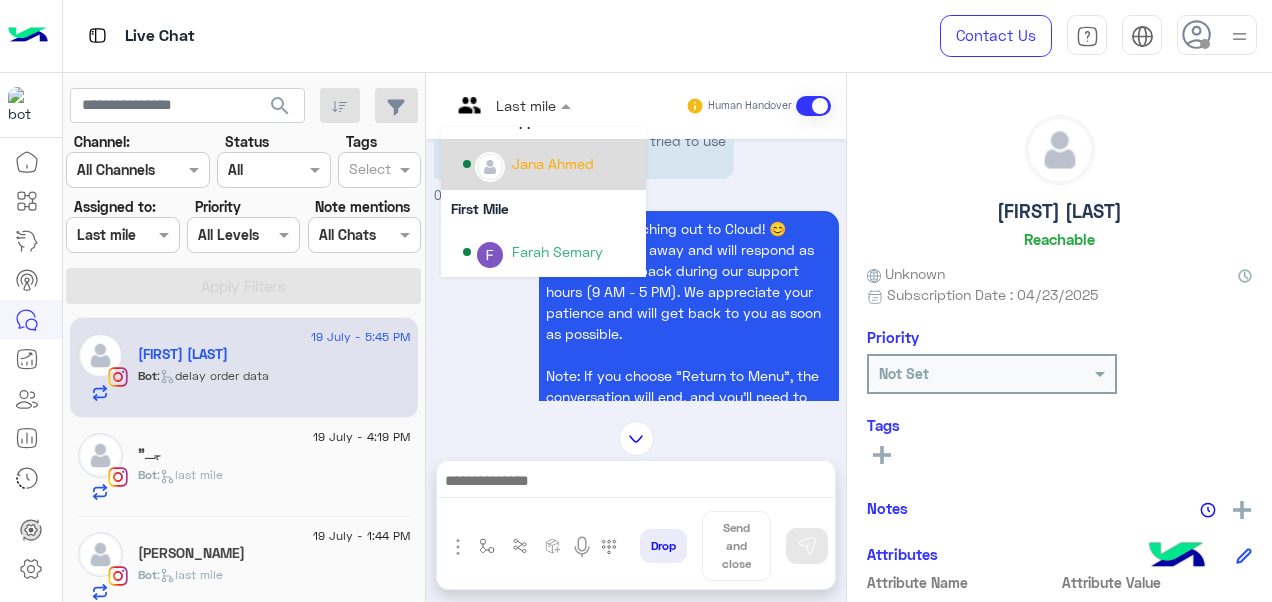 click on "Jana Ahmed" at bounding box center (553, 163) 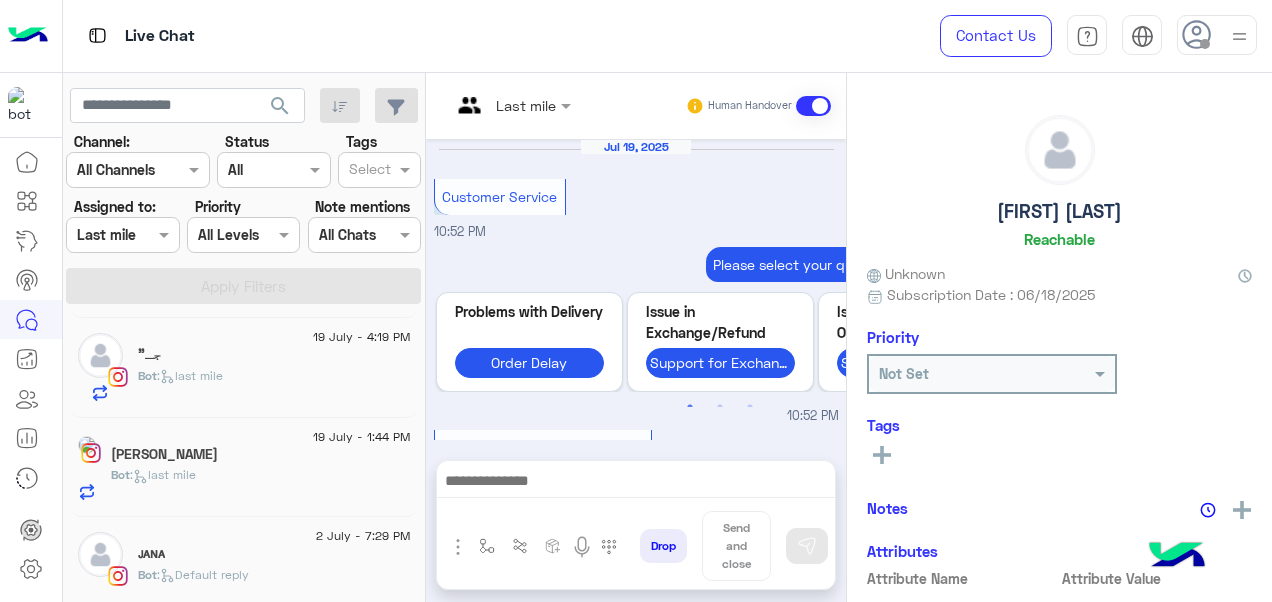 scroll, scrollTop: 816, scrollLeft: 0, axis: vertical 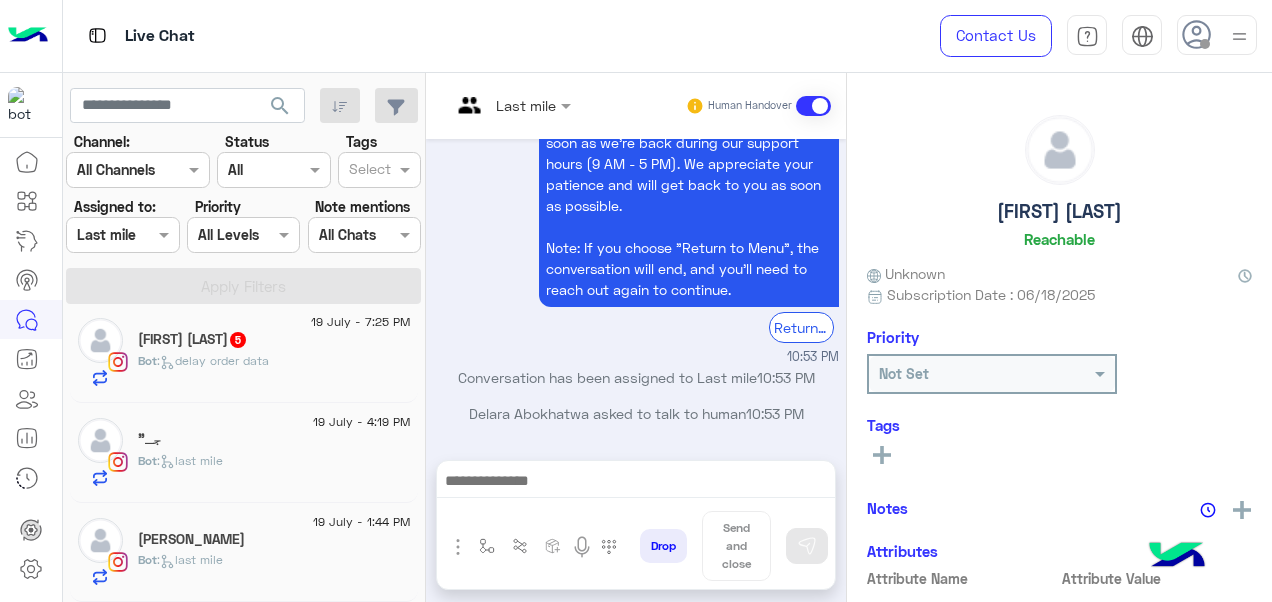 click on ":   delay order data" 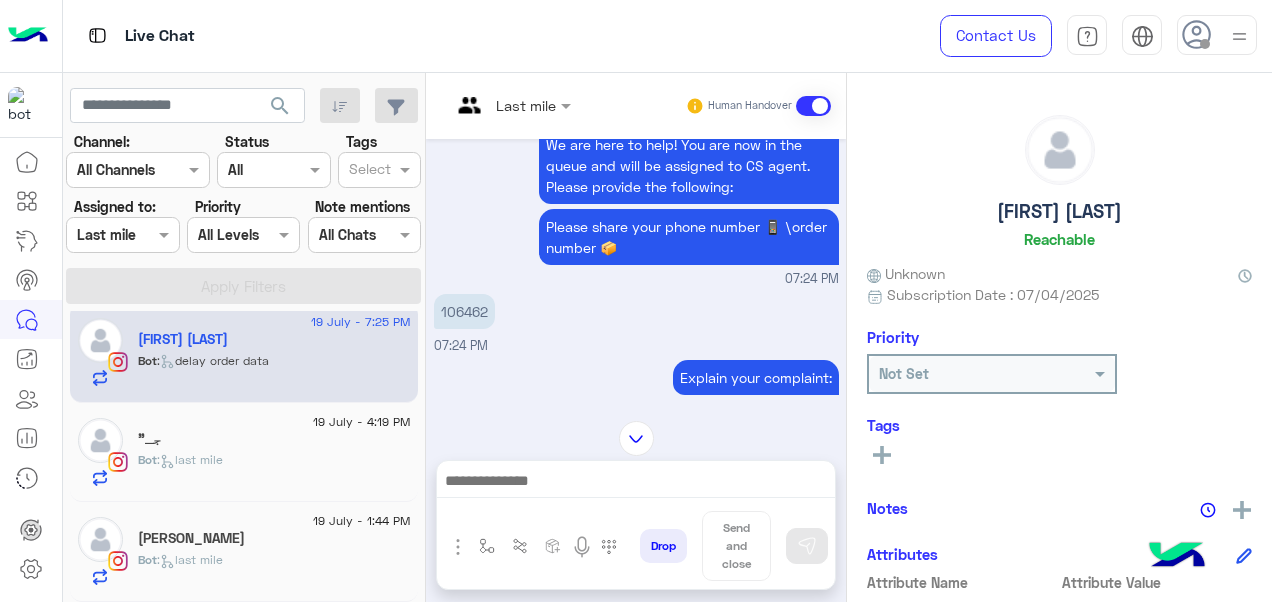 scroll, scrollTop: 436, scrollLeft: 0, axis: vertical 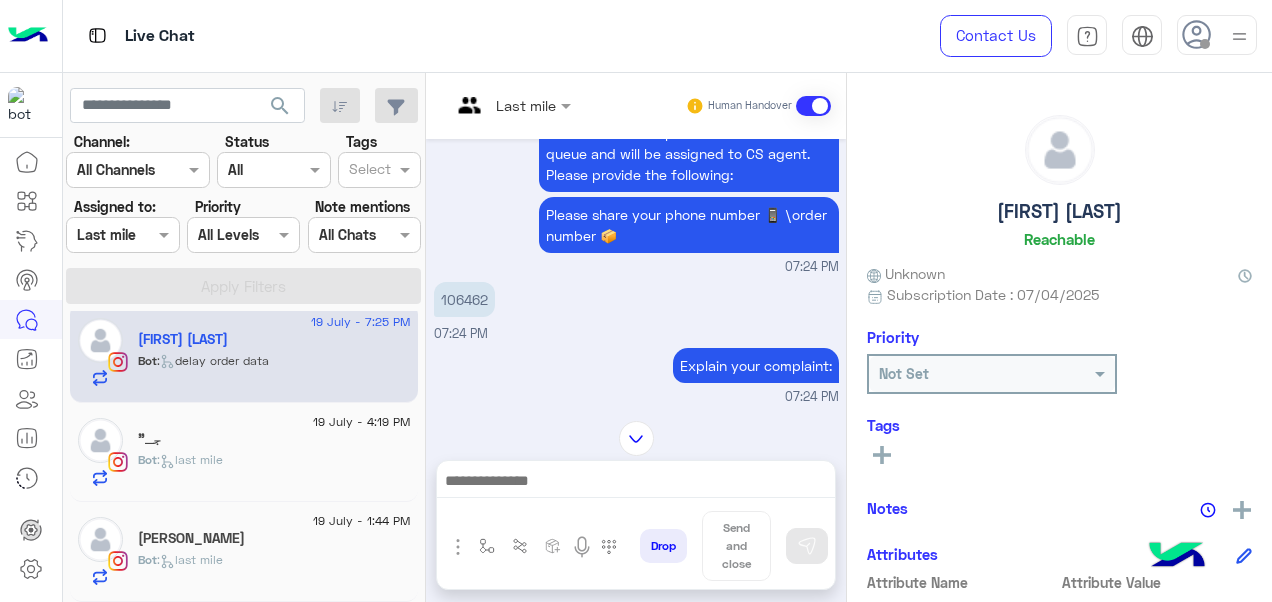 click at bounding box center [511, 104] 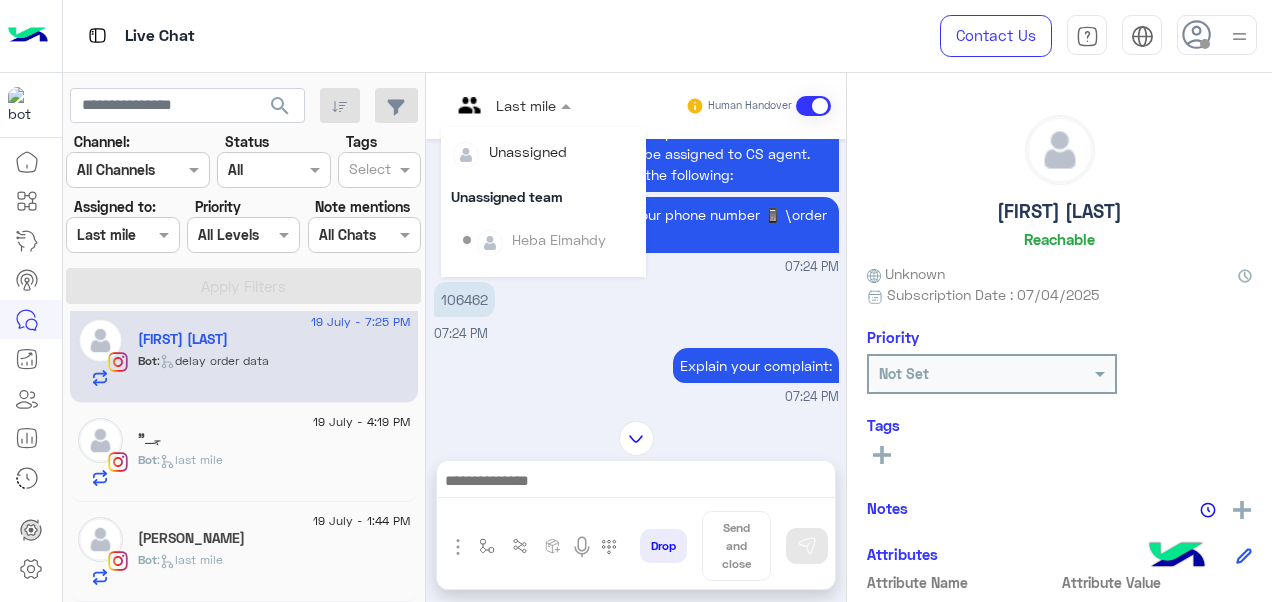 scroll, scrollTop: 354, scrollLeft: 0, axis: vertical 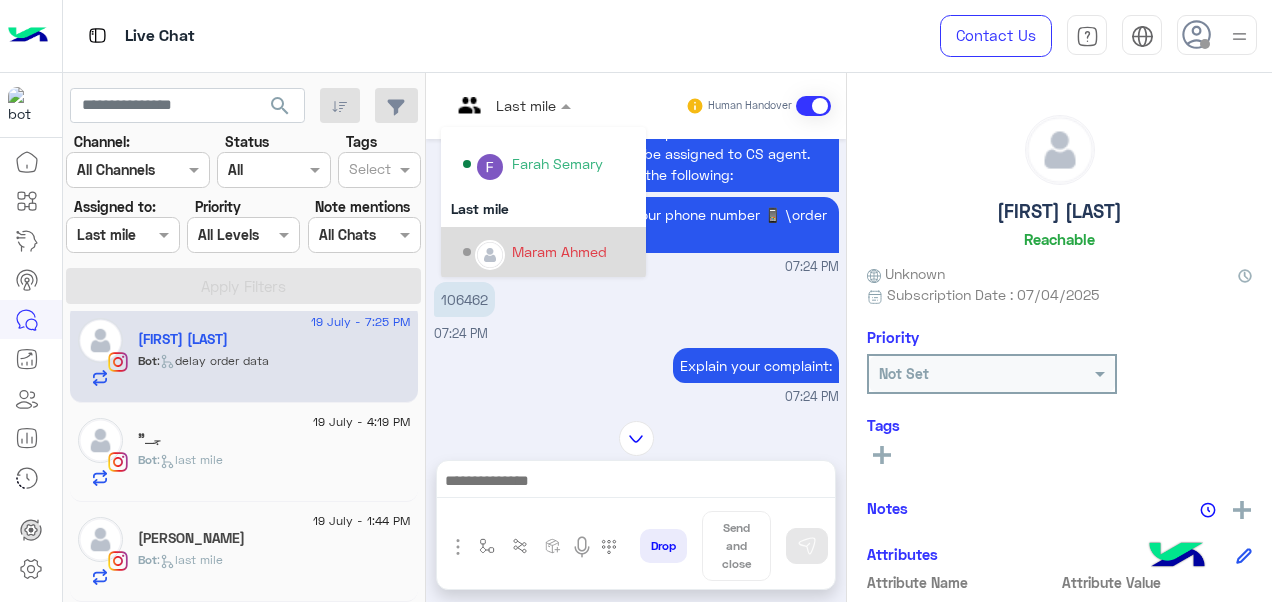 click on "Maram Ahmed" at bounding box center (559, 251) 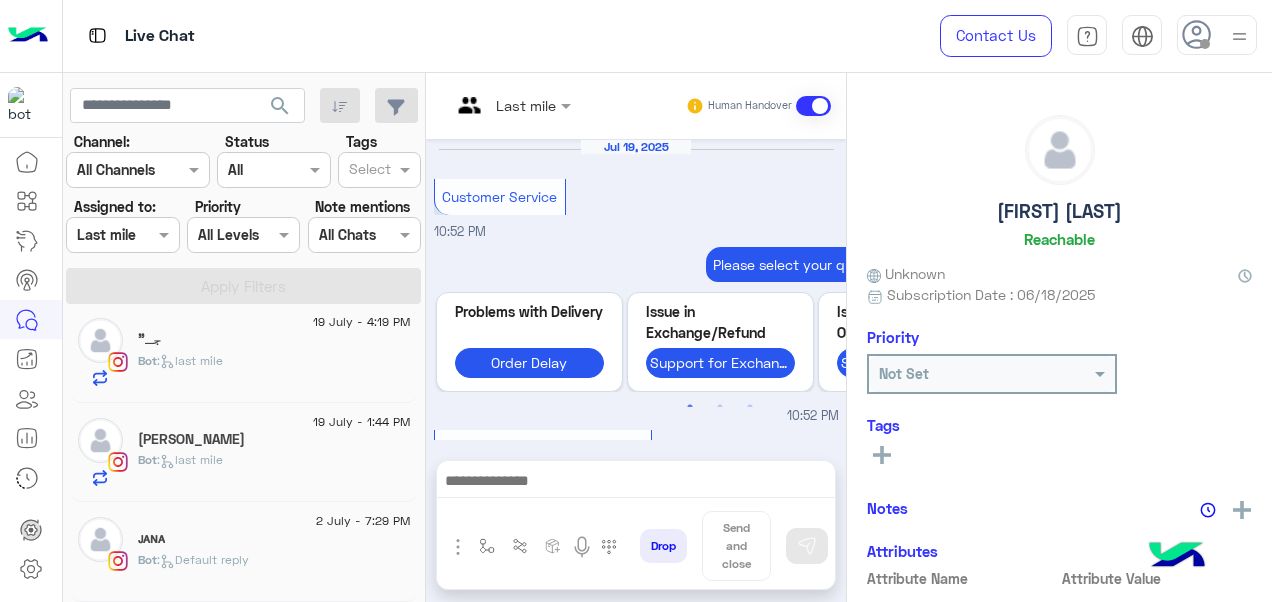 scroll, scrollTop: 816, scrollLeft: 0, axis: vertical 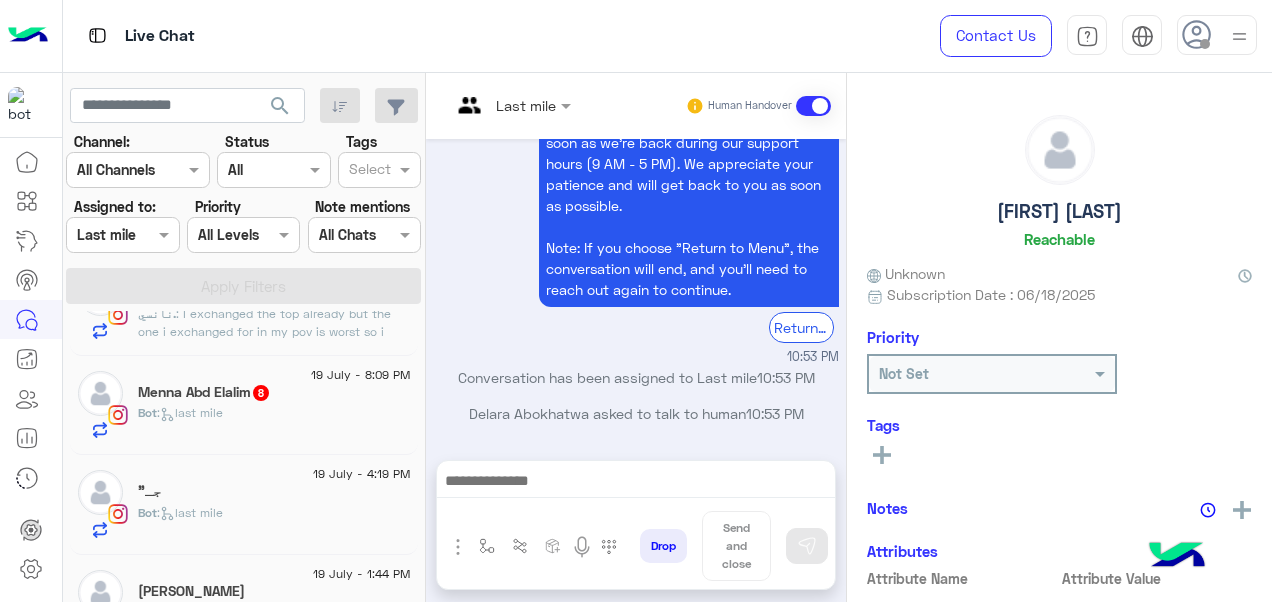 click on "[FIRST] [LAST]  [NUMBER]" 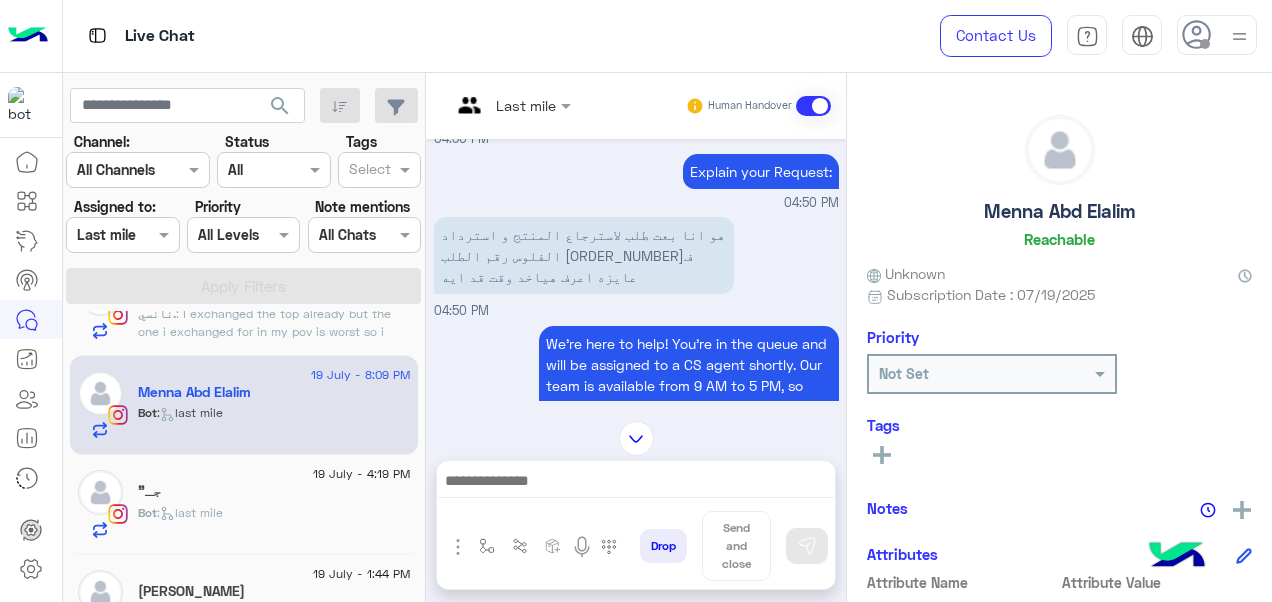 scroll, scrollTop: 90, scrollLeft: 0, axis: vertical 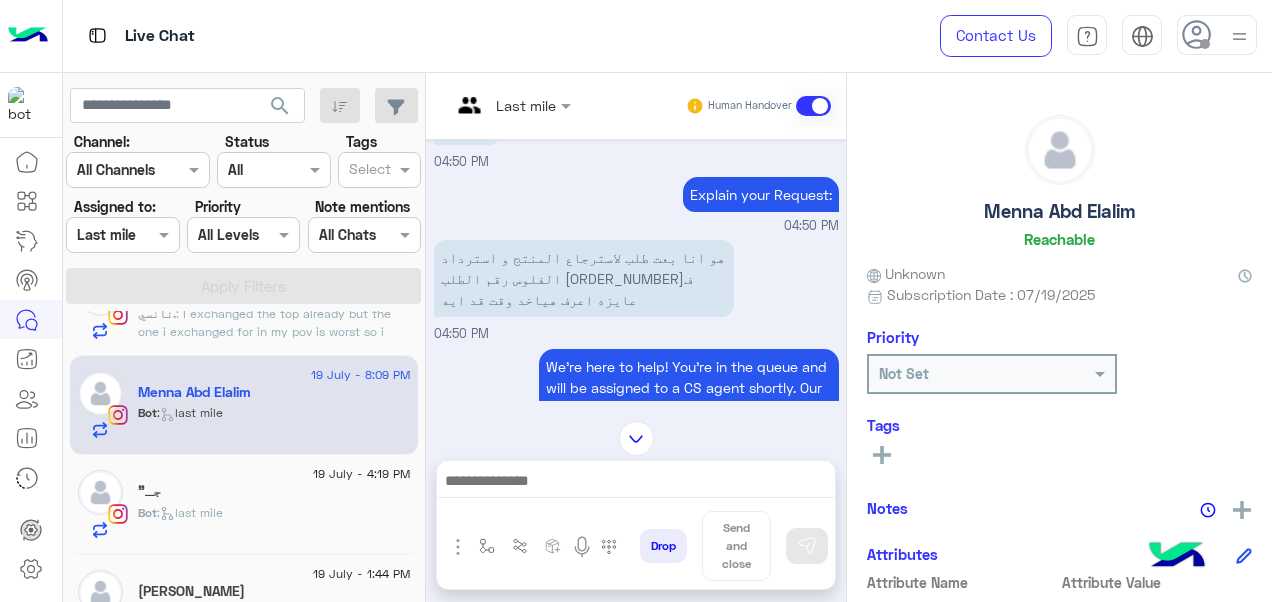 click at bounding box center [487, 105] 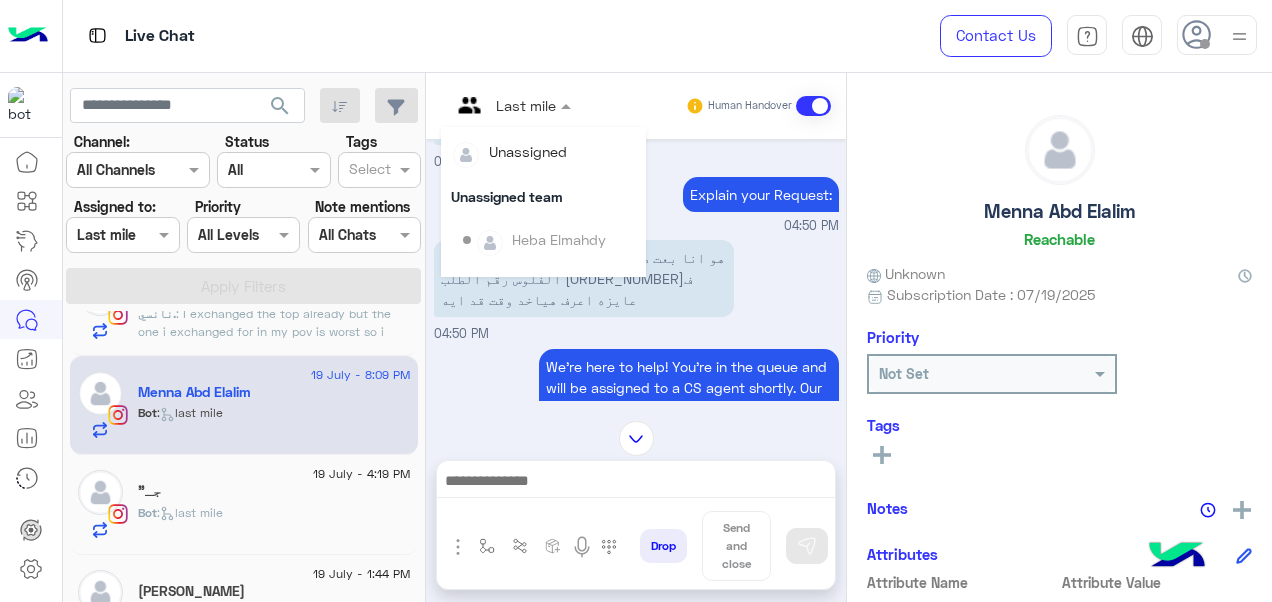 scroll, scrollTop: 354, scrollLeft: 0, axis: vertical 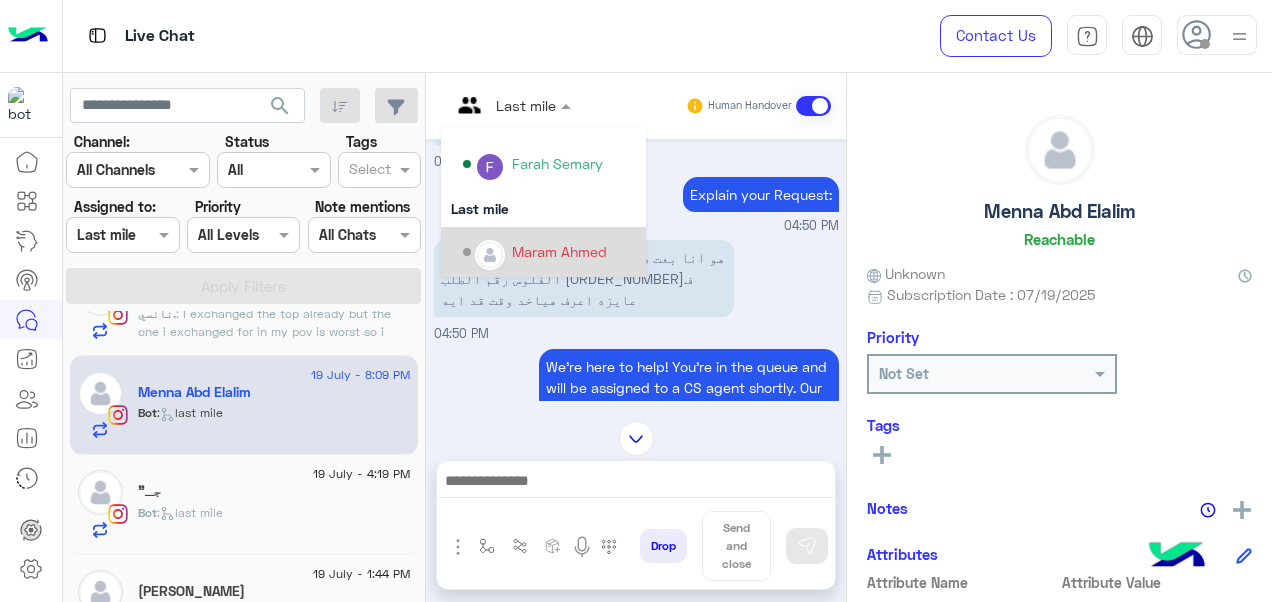click on "Maram Ahmed" at bounding box center [559, 251] 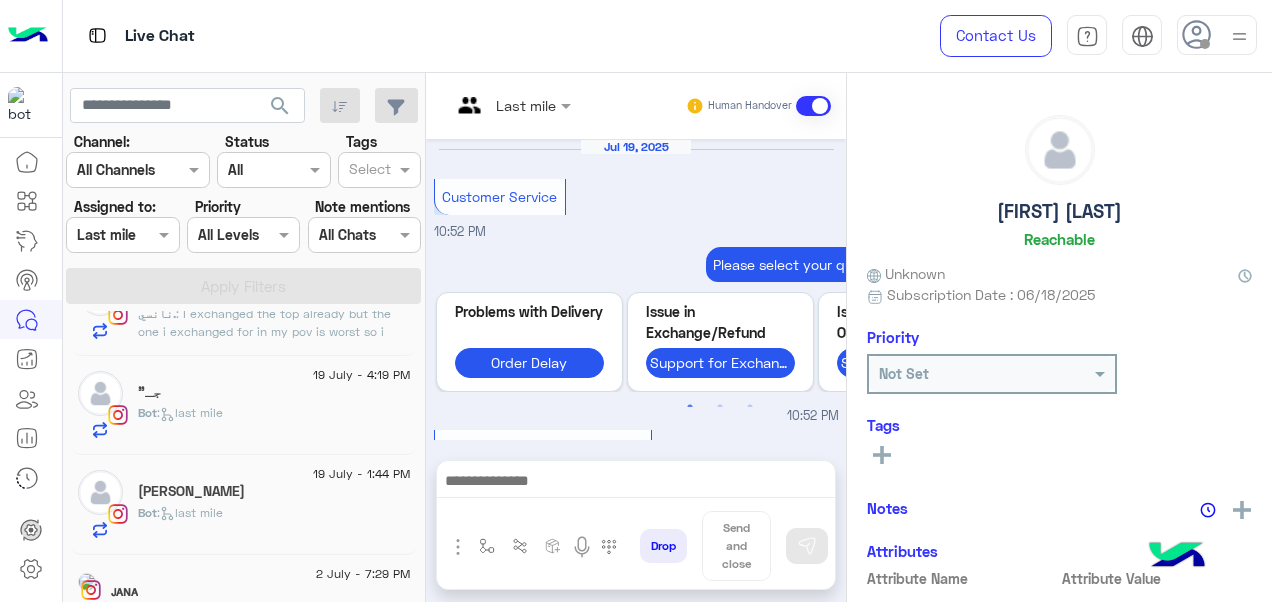 scroll, scrollTop: 816, scrollLeft: 0, axis: vertical 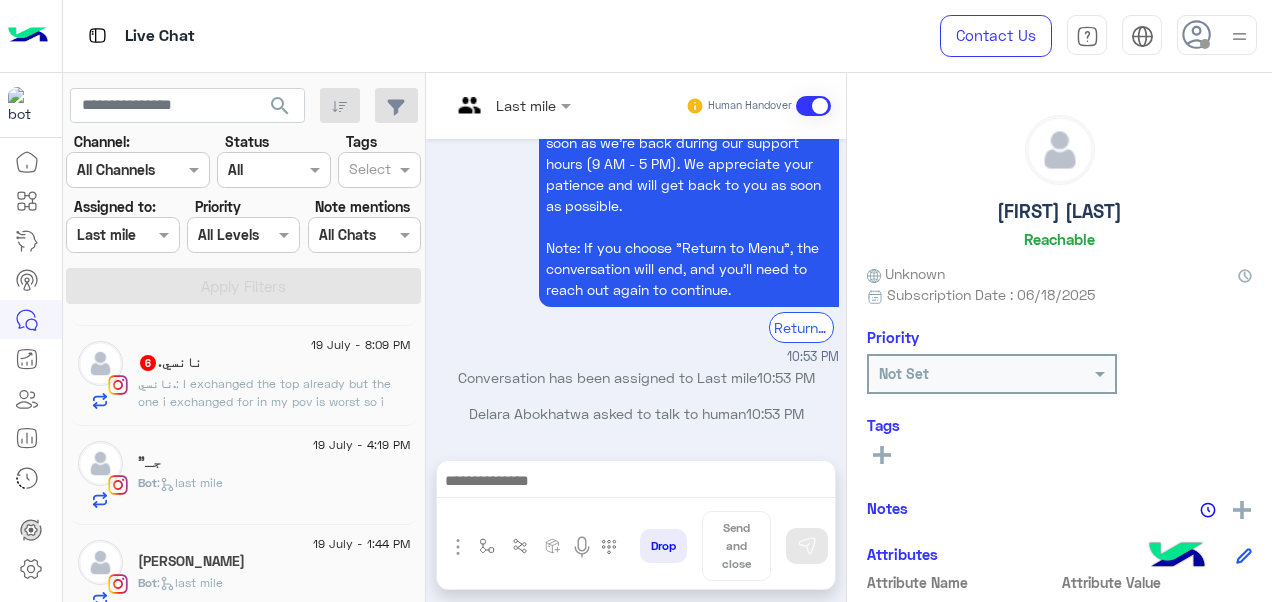 click on ": I exchanged the top already but the one i exchanged for in my pov is worst so i want to refund it" 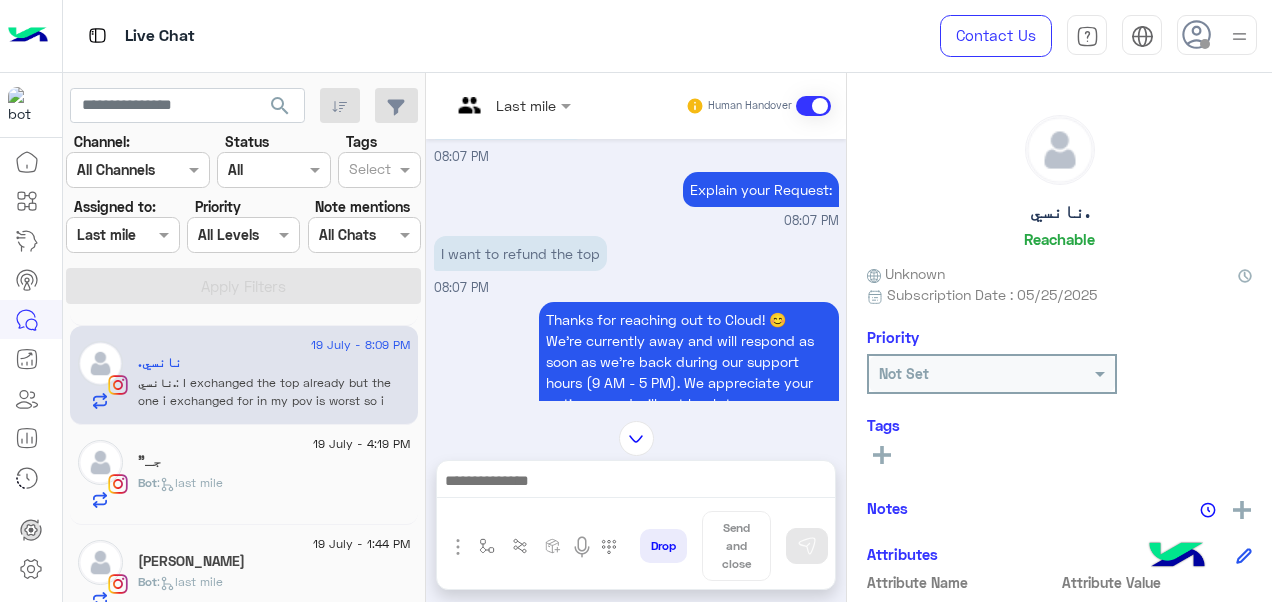 scroll, scrollTop: 489, scrollLeft: 0, axis: vertical 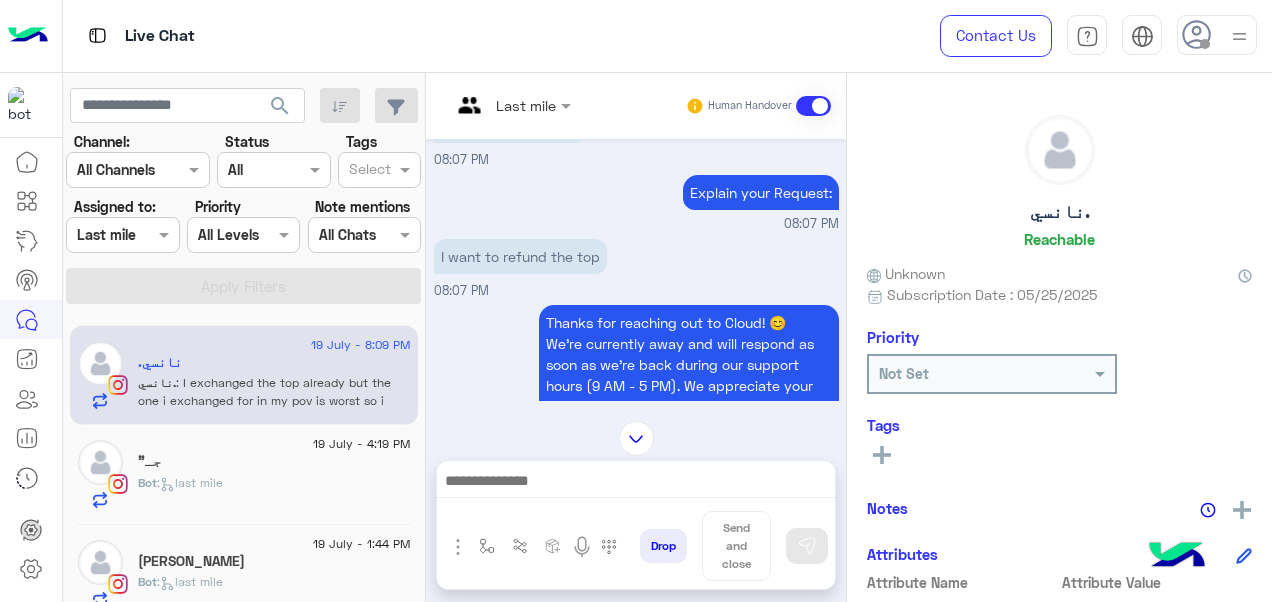 click at bounding box center (487, 105) 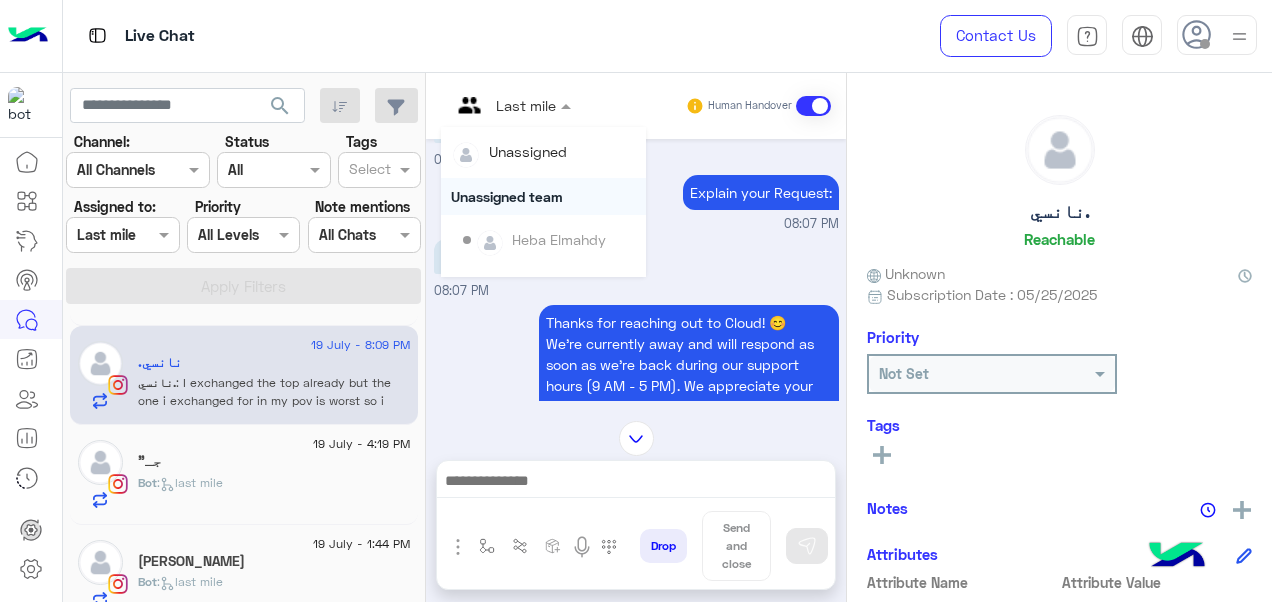 scroll, scrollTop: 354, scrollLeft: 0, axis: vertical 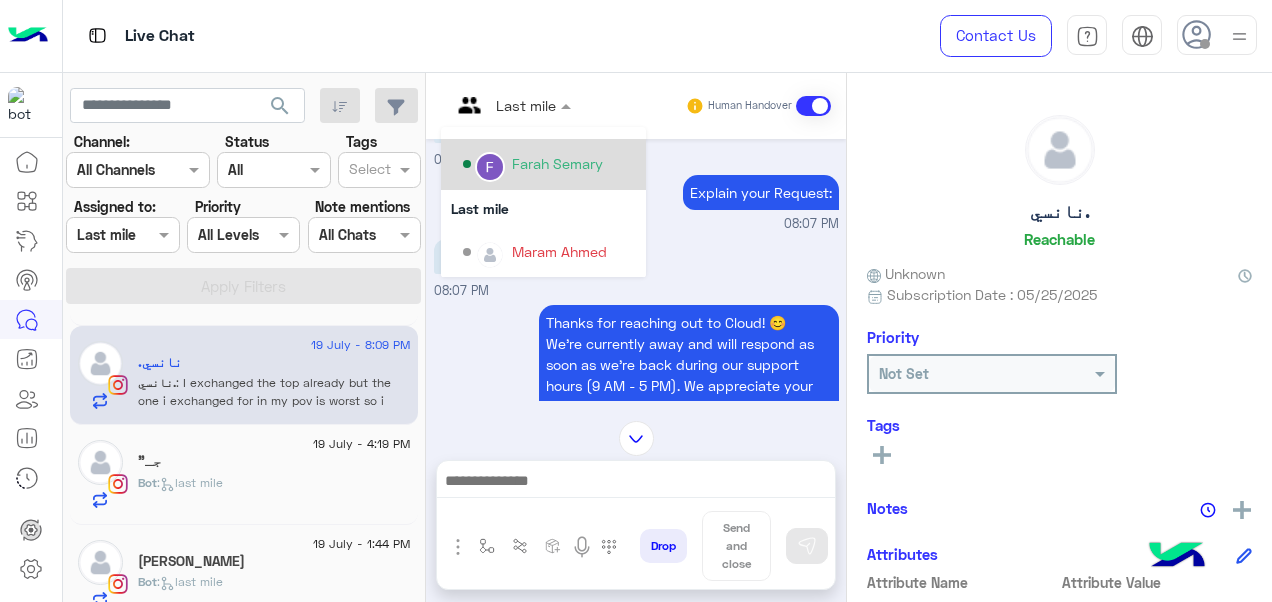 click at bounding box center (490, 167) 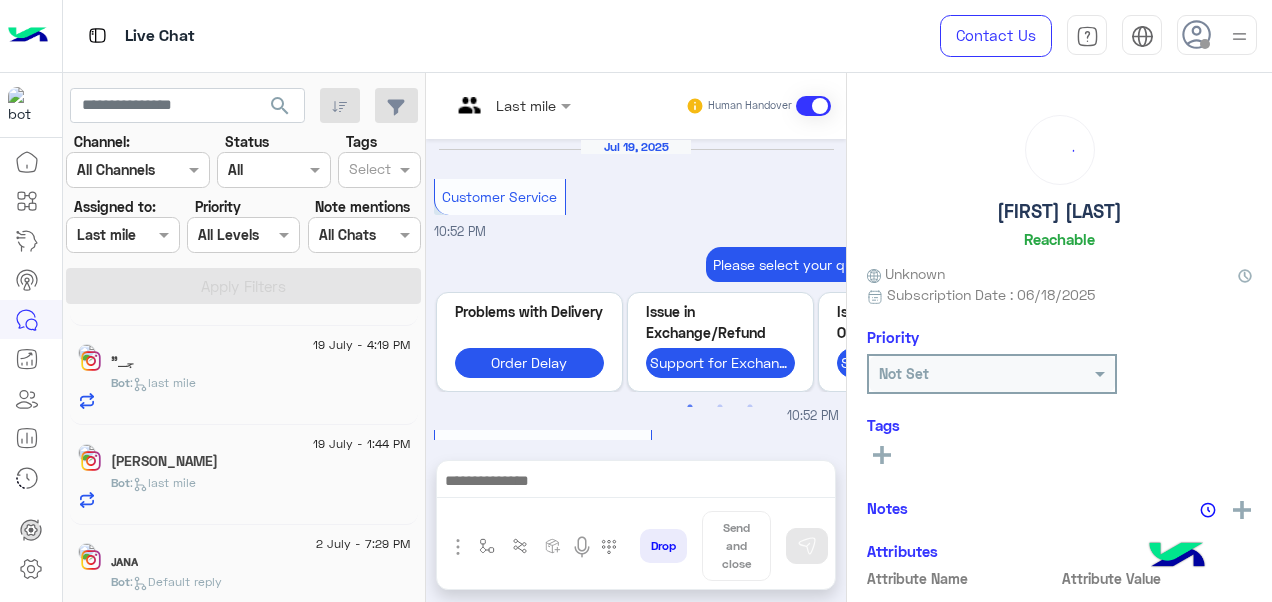 scroll, scrollTop: 816, scrollLeft: 0, axis: vertical 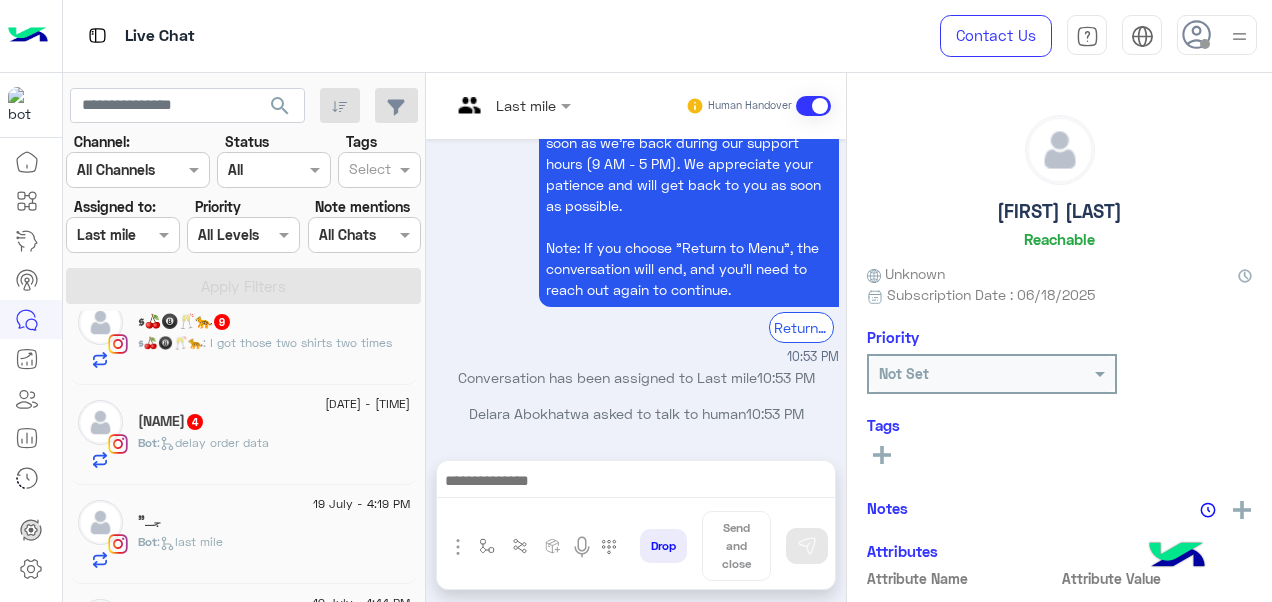 click on ":   delay order data" 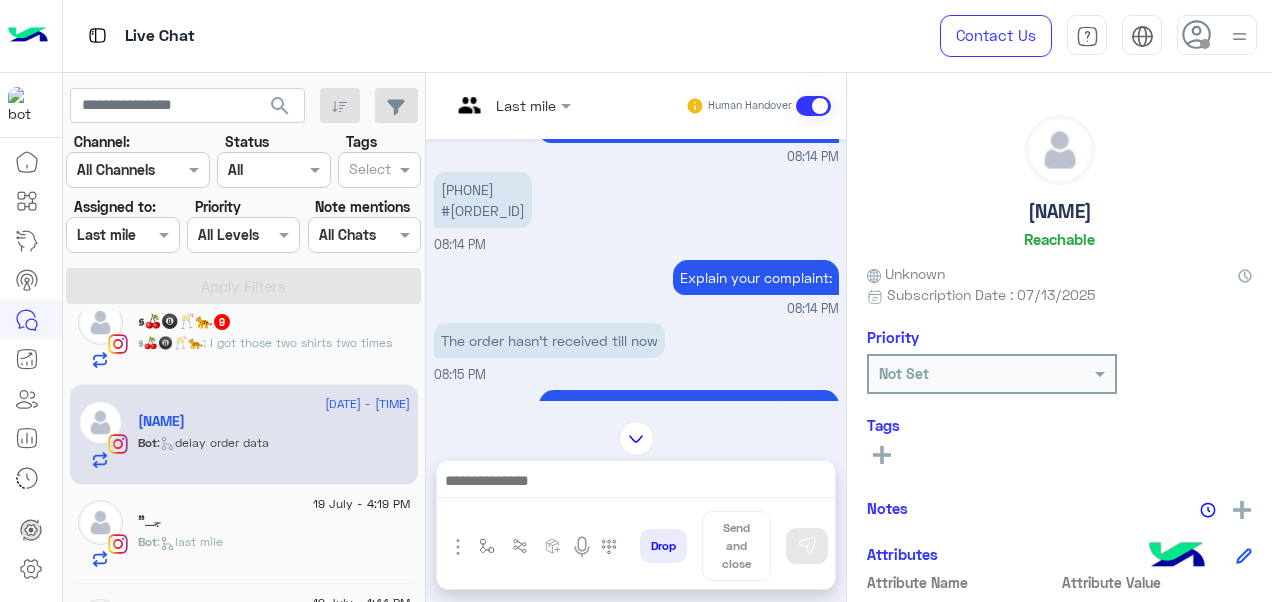 scroll, scrollTop: 578, scrollLeft: 0, axis: vertical 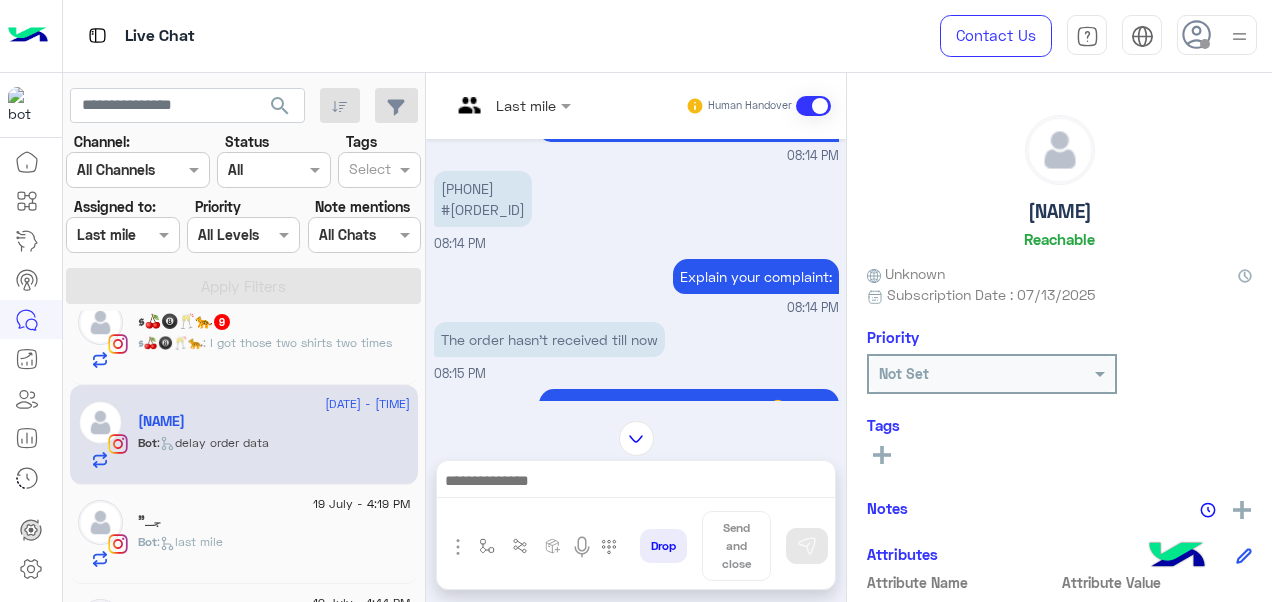 click on "Last mile" at bounding box center (503, 106) 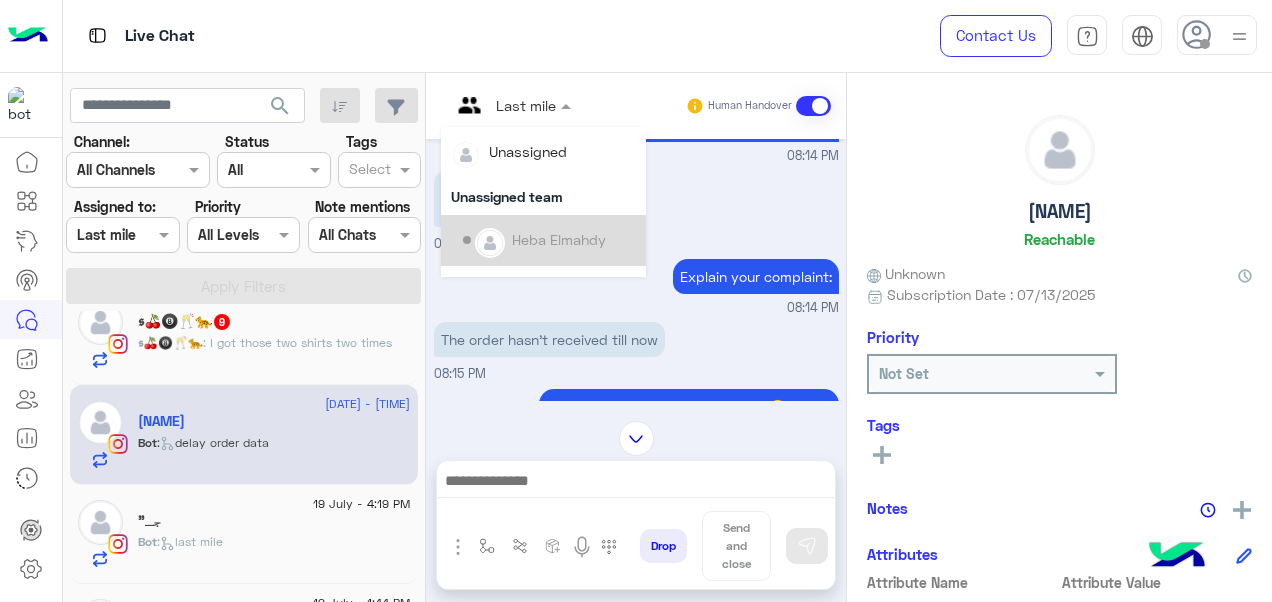 scroll, scrollTop: 354, scrollLeft: 0, axis: vertical 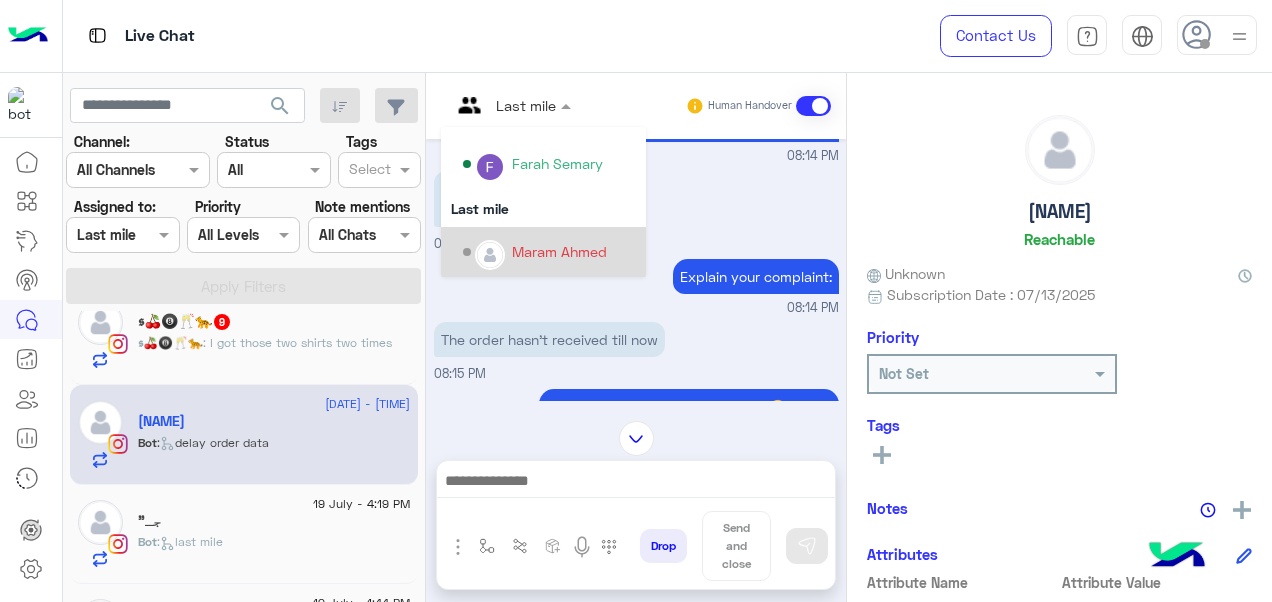 click on "Maram Ahmed" at bounding box center [559, 251] 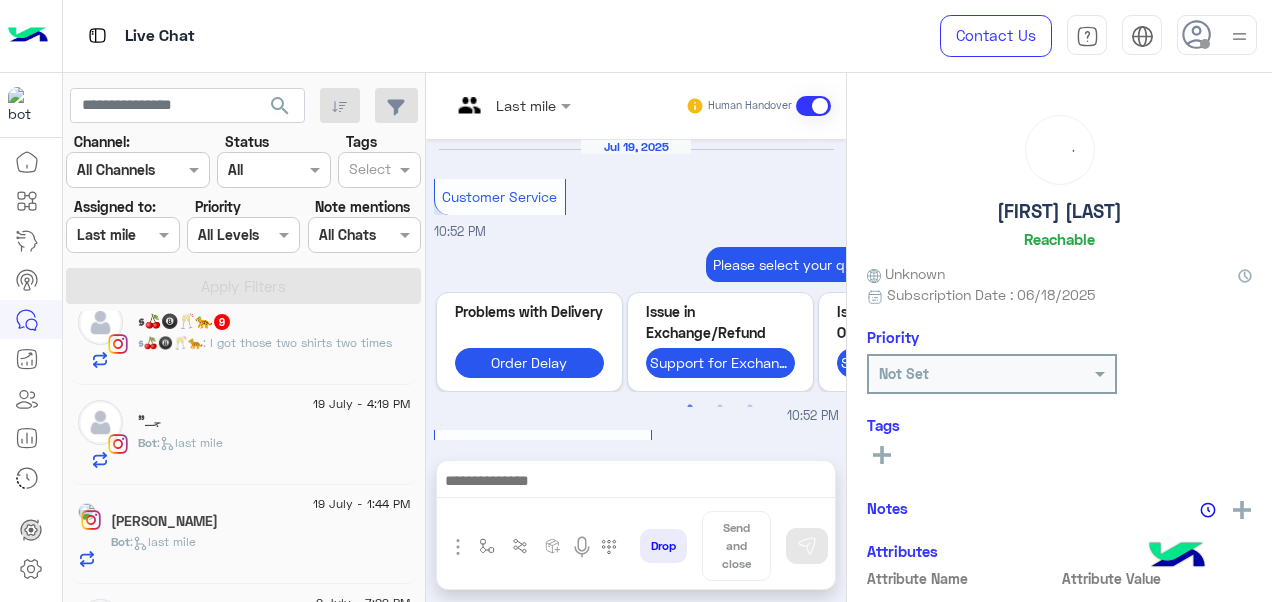 scroll, scrollTop: 816, scrollLeft: 0, axis: vertical 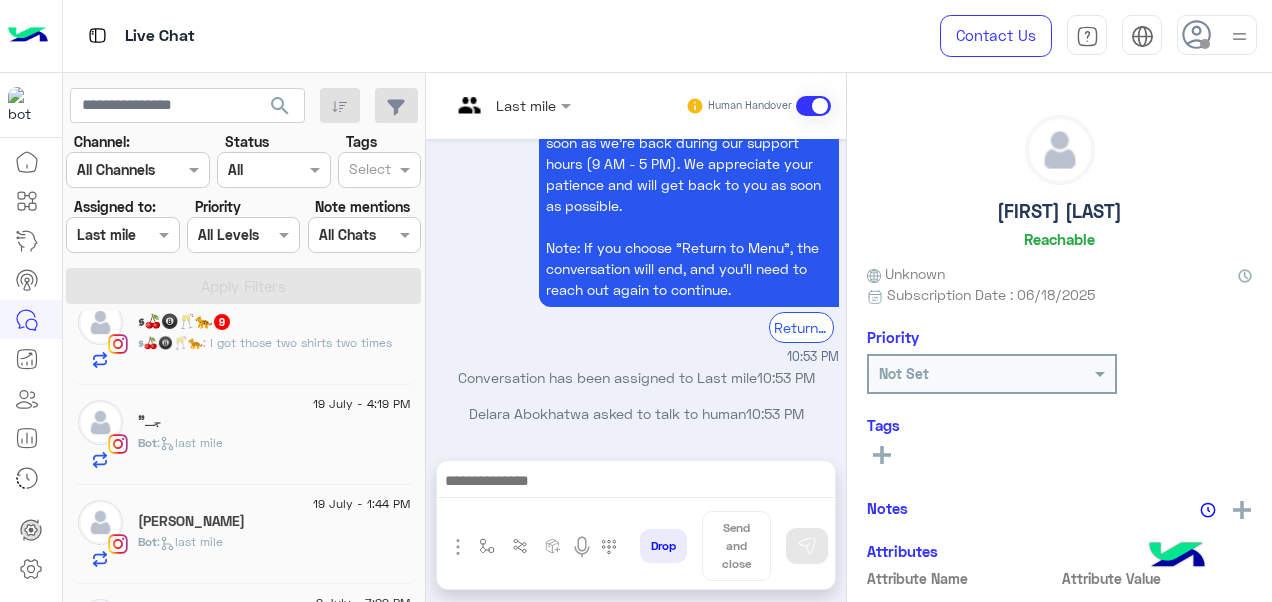 click on "𝖘🍒🎱🥂🐆 : I got those two shirts two times" 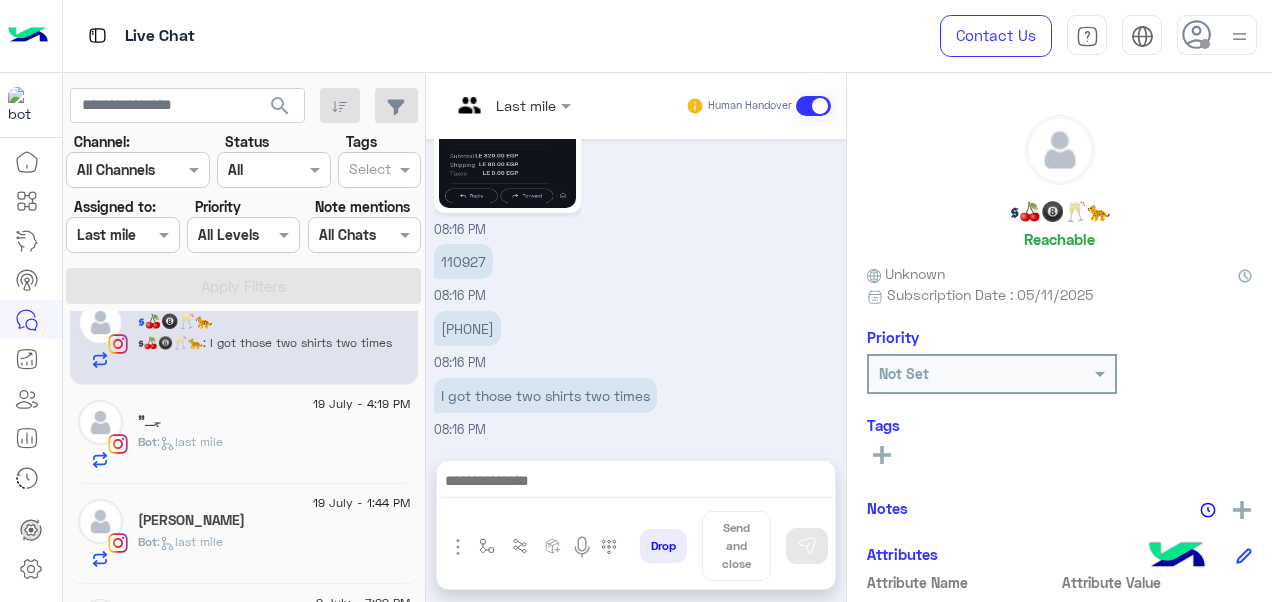 scroll, scrollTop: 2262, scrollLeft: 0, axis: vertical 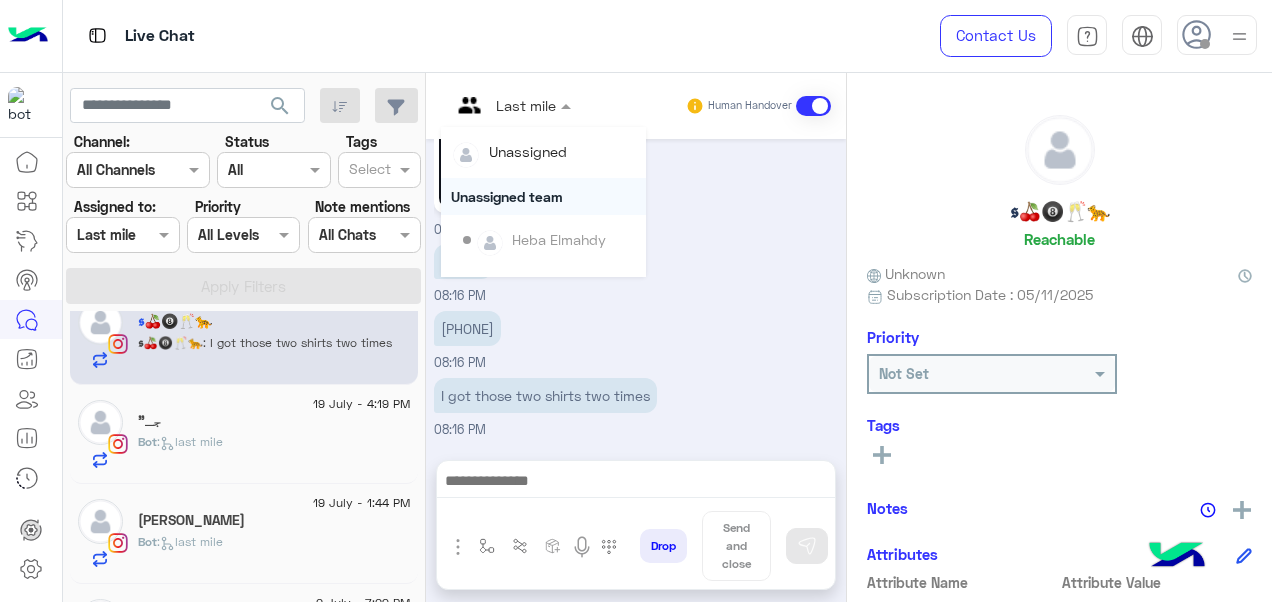 click on "08:16 PM" at bounding box center (636, 97) 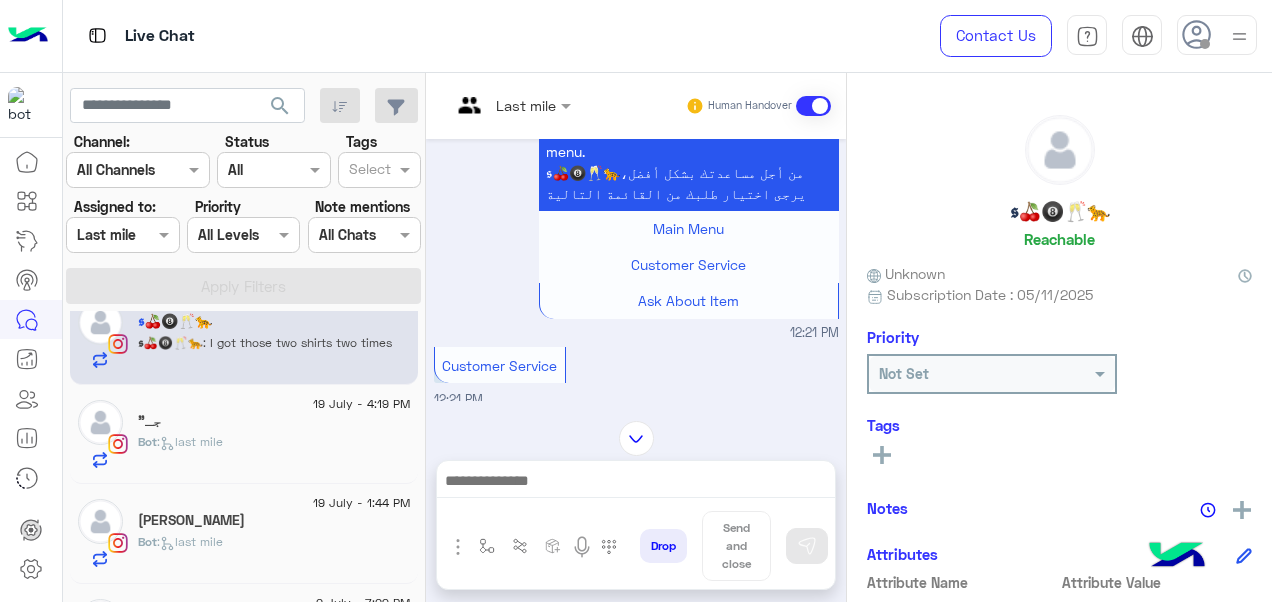 scroll, scrollTop: 1901, scrollLeft: 0, axis: vertical 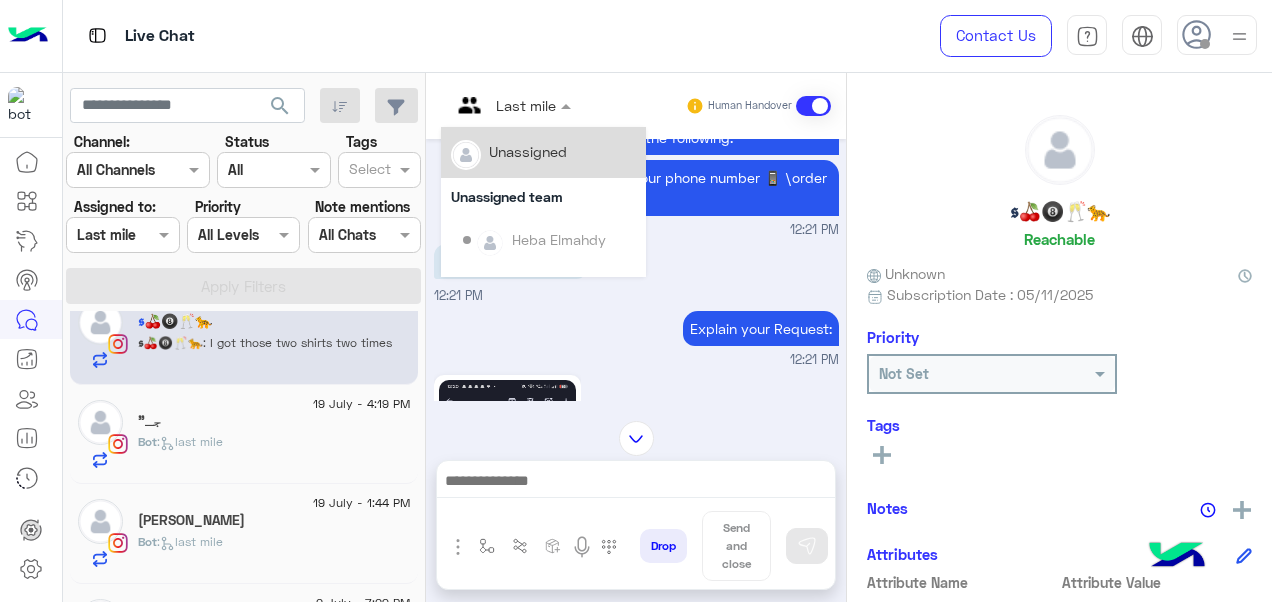 click at bounding box center (568, 105) 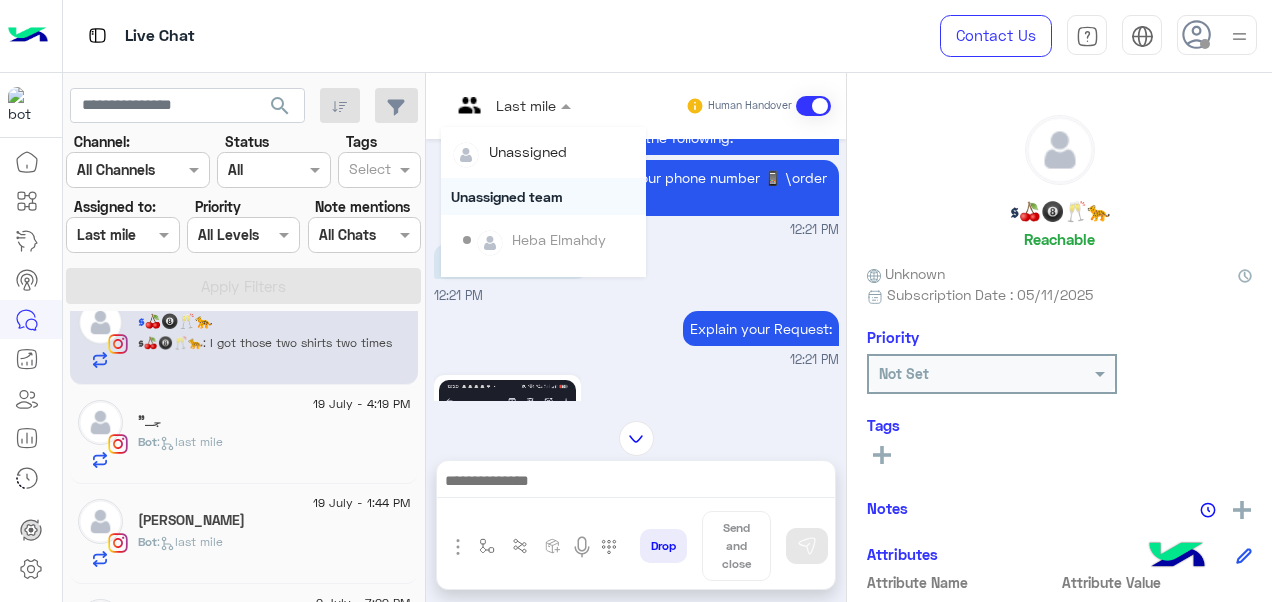 scroll, scrollTop: 354, scrollLeft: 0, axis: vertical 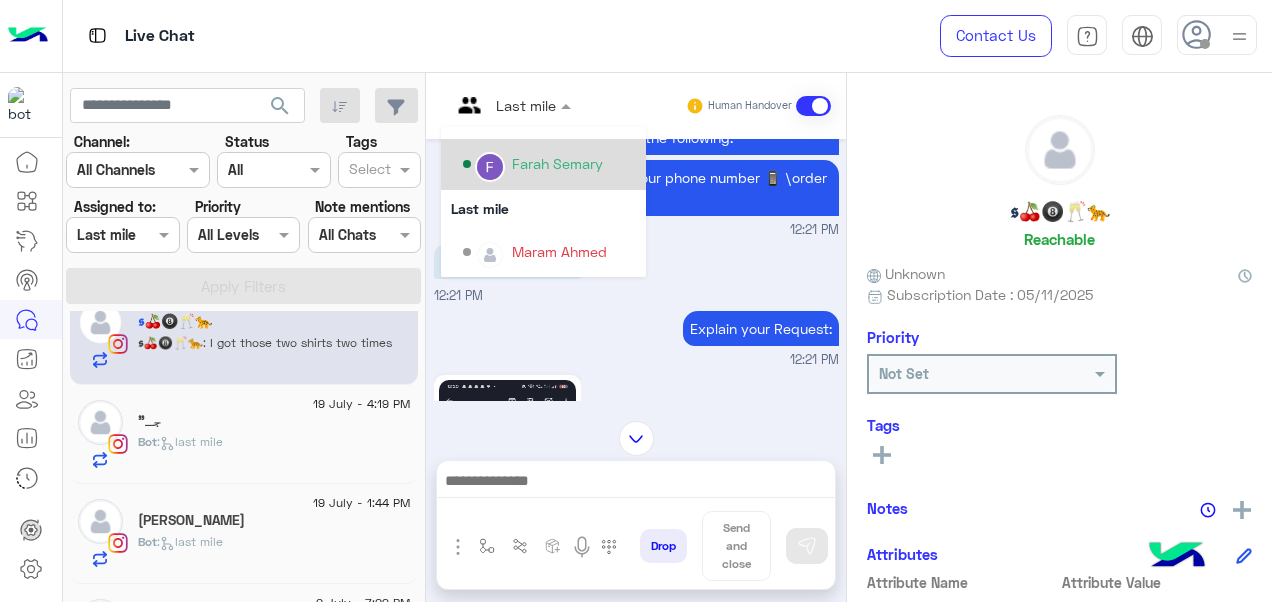 click on "Farah Semary" at bounding box center (557, 163) 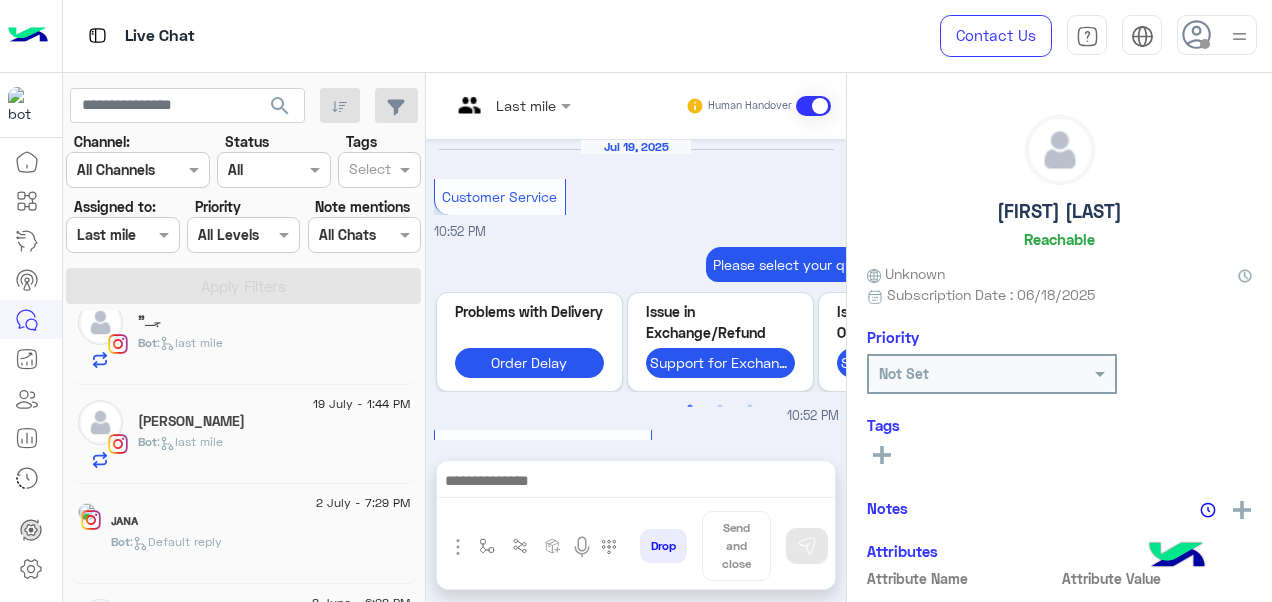 scroll, scrollTop: 816, scrollLeft: 0, axis: vertical 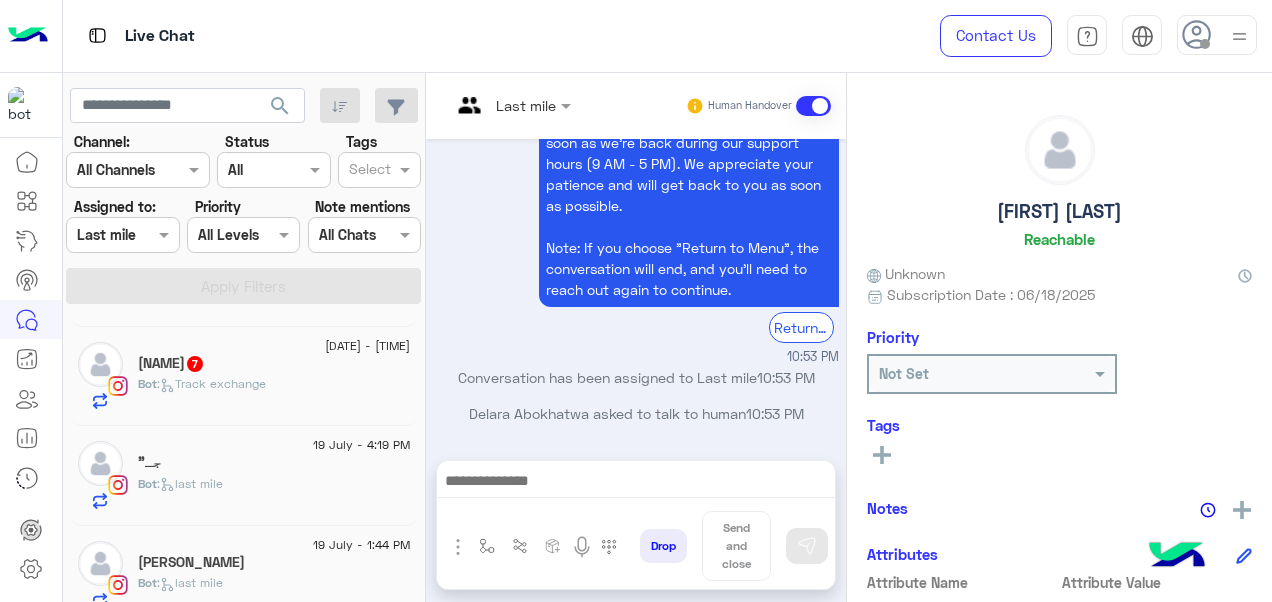 click on "Bot :   Track exchange" 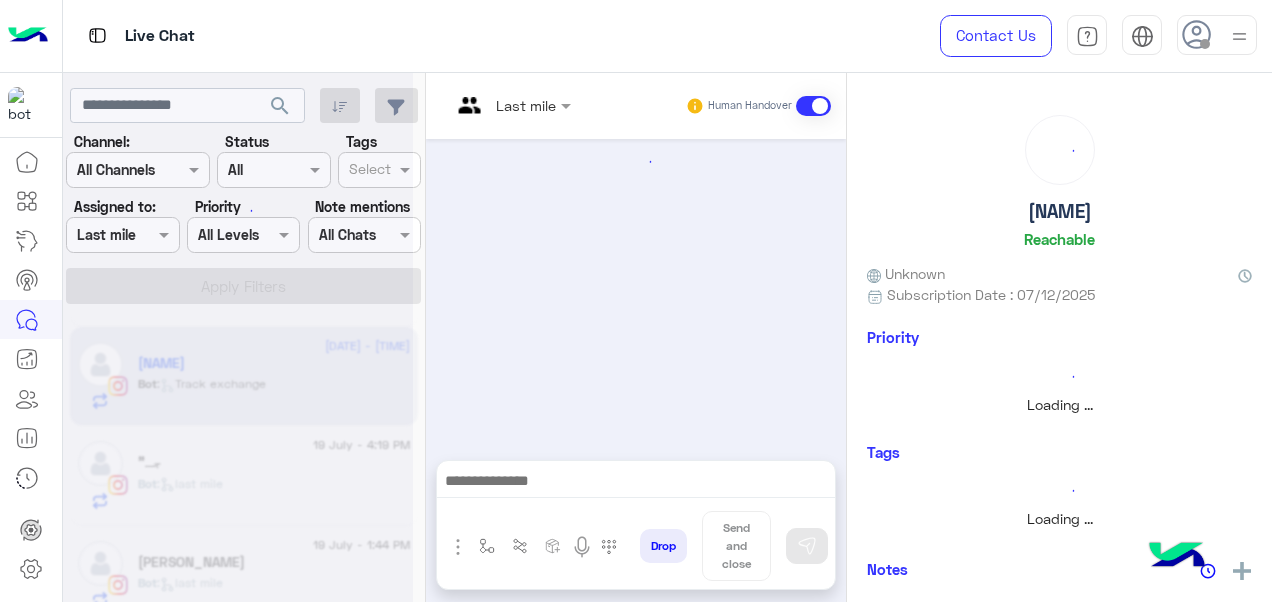 scroll, scrollTop: 0, scrollLeft: 0, axis: both 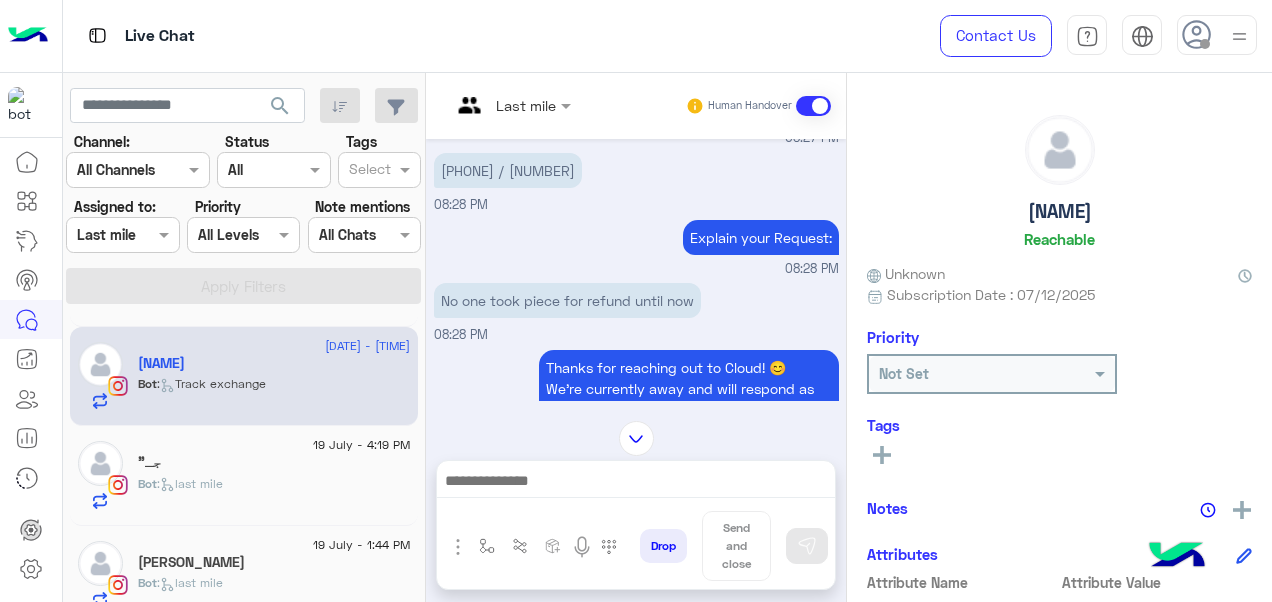 click at bounding box center (511, 104) 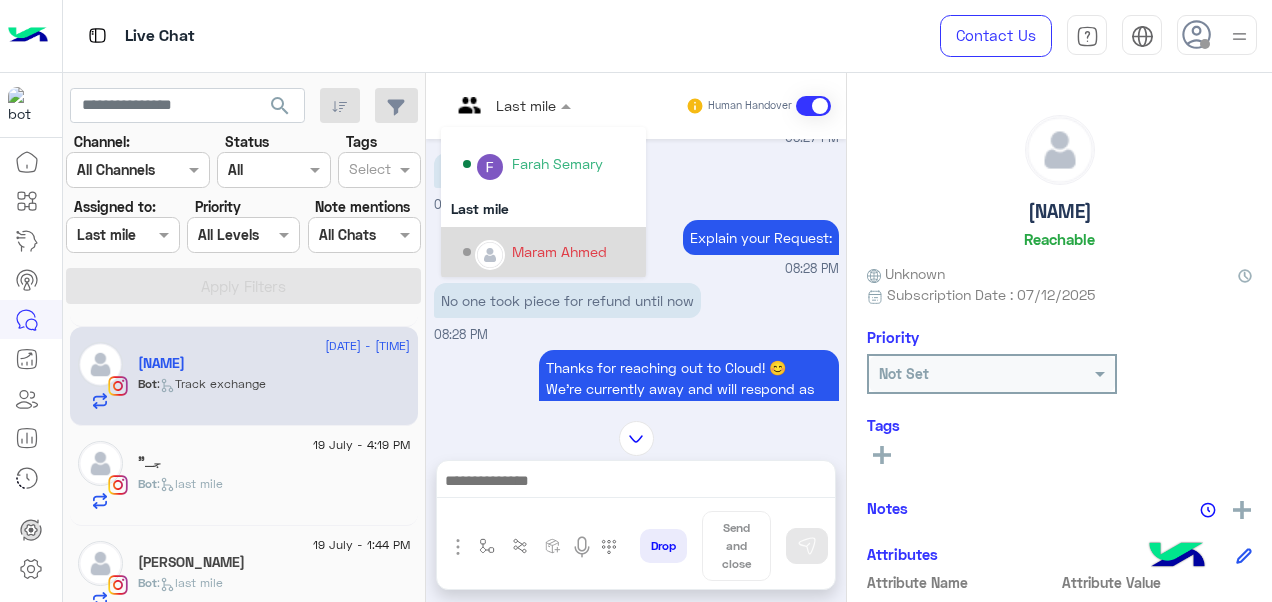 click on "Maram Ahmed" at bounding box center (559, 251) 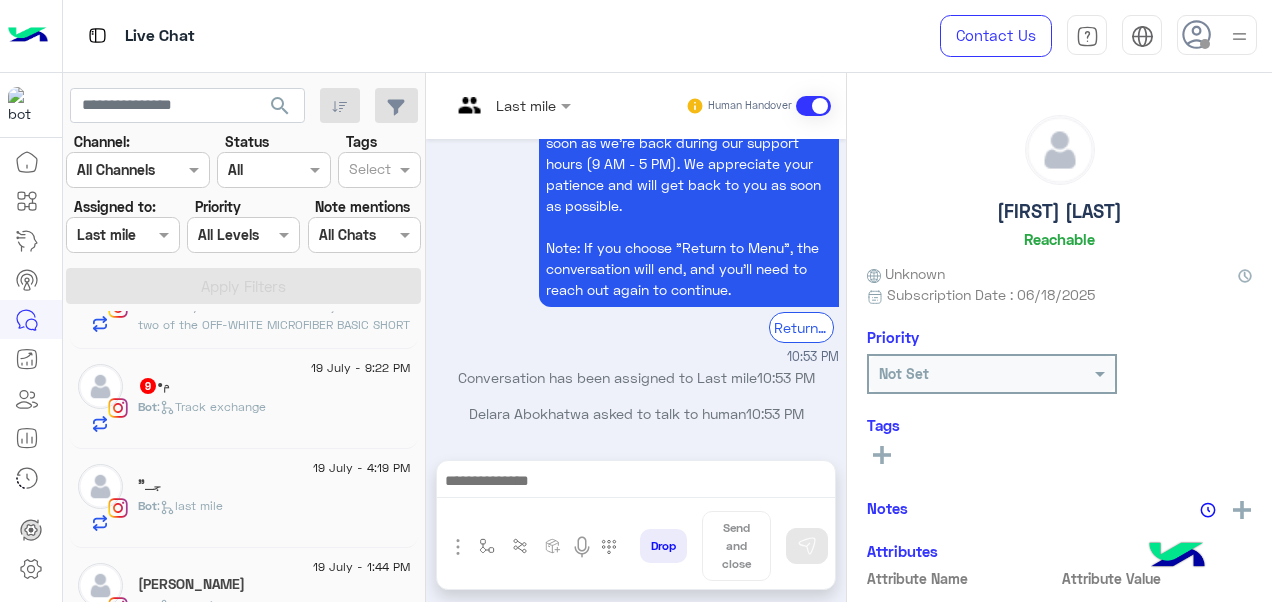 click on "[PERSON_NAME]   9" 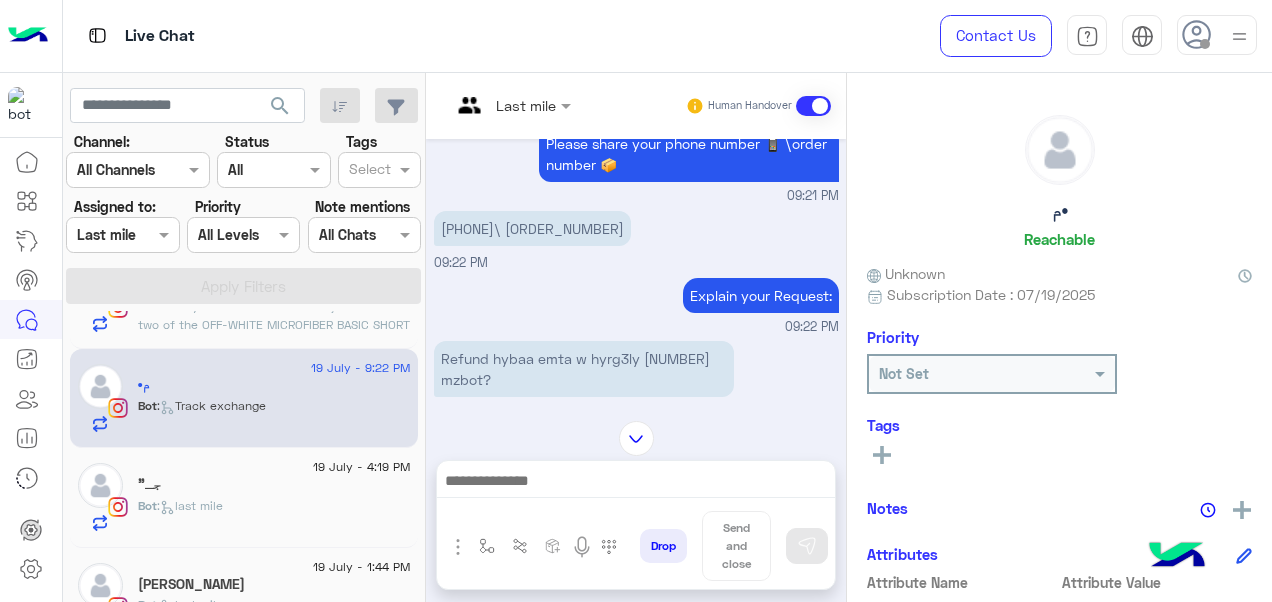 click on "Last mile" at bounding box center (503, 106) 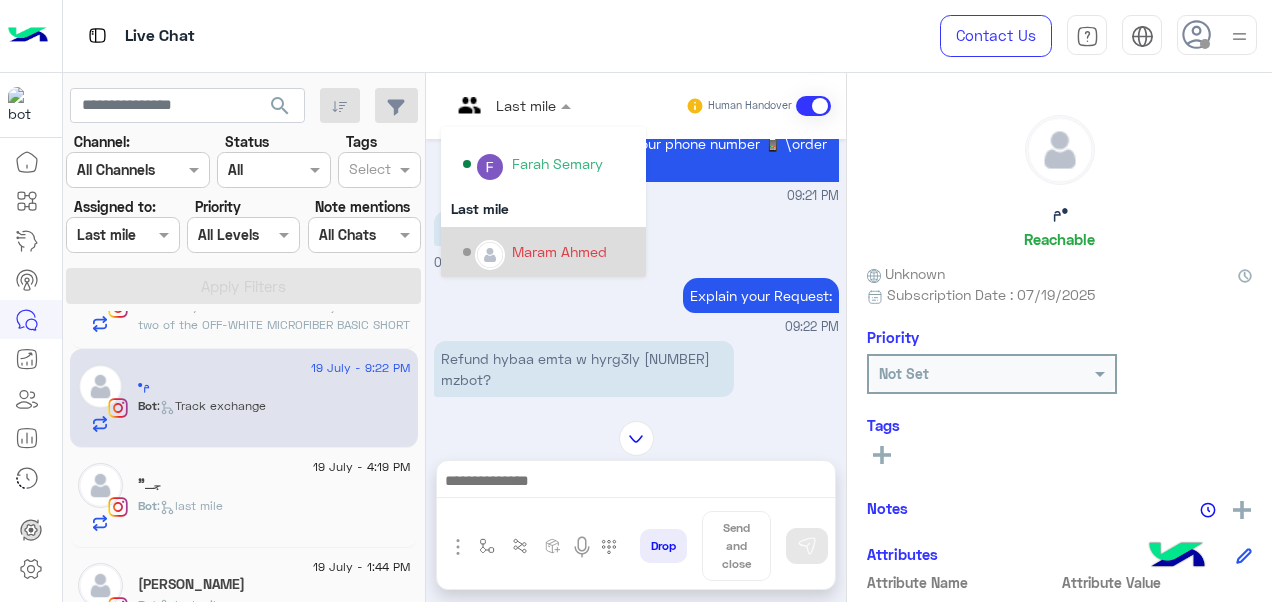 click on "Last mile  Unassigned    Unassigned team   [FIRST] [LAST]    [FIRST] [LAST]   [FIRST] [LAST]  General support   [PERSON_NAME]  First Mile   [FIRST] [LAST]  Last mile   [FIRST] [LAST]  Human Handover     Jul 19, 2025  Customer Service    09:21 PM  Please select your query from the below 👇 Previous Problems with Delivery  Order Delay  Issue in Exchange/Refund  Support for Exchange/Refund  Issue with Completing Order  Support while ordering  Other Inquirey  Other Inquirey  Main Menu  Main Menu  Next 1 2 3    09:21 PM   Support for Exchange/Refund    09:21 PM  We are here to help! You are now in the queue and will be assigned to CS agent. Please provide the following: Please share your phone number 📱 \order number 📦    09:21 PM  [PHONE]\ [ORDER_NUMBER]   09:22 PM  Explain your Request:    09:22 PM  Refund hybaa emta w hyrg3ly 430 mzbot?   09:22 PM  Thanks for reaching out to Cloud! 😊 Note: If you choose "Return to Menu", the conversation will end, and you’ll need to reach out again to continue.    09:22 PM" at bounding box center (636, 341) 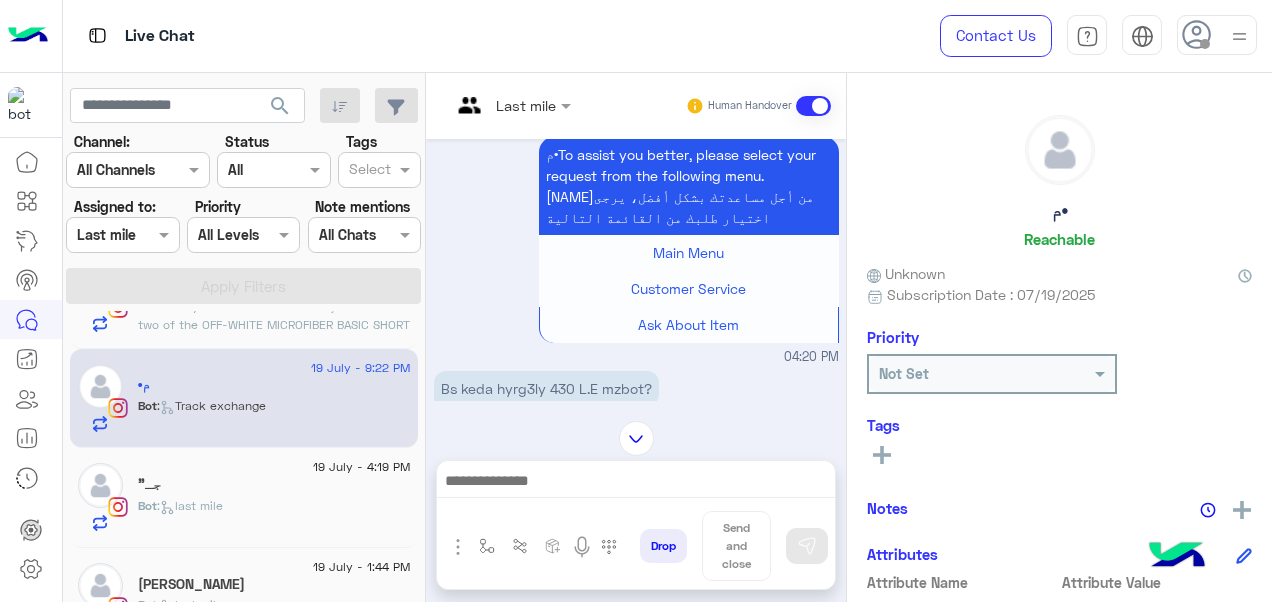 click on "Last mile" at bounding box center [503, 106] 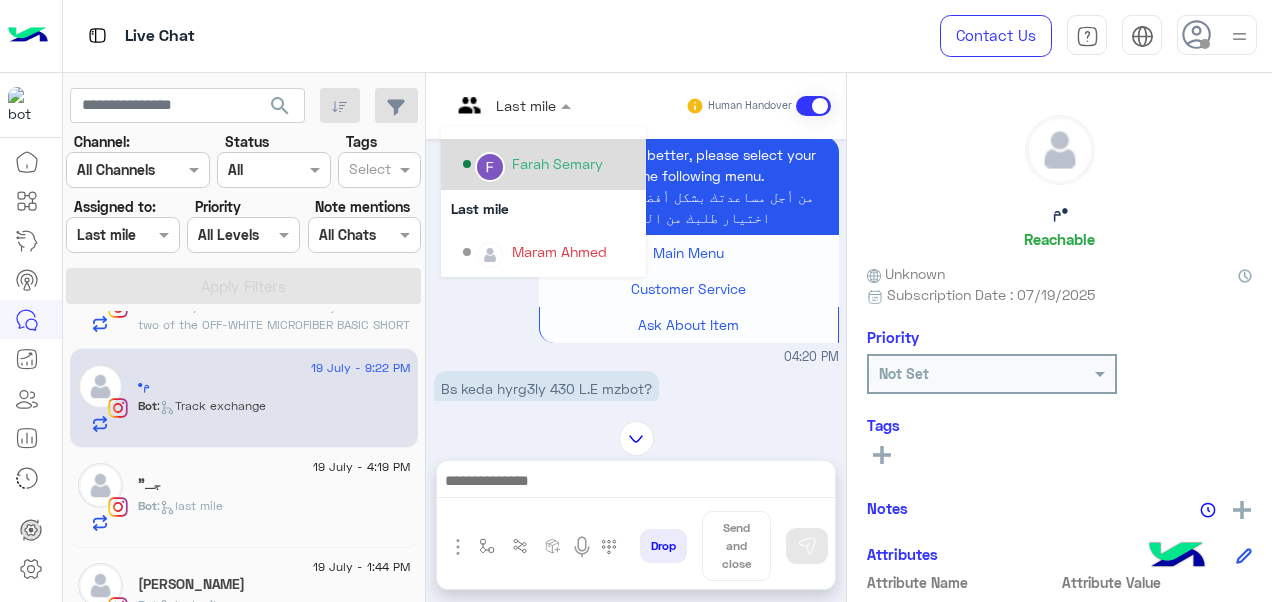 click on "Farah Semary" at bounding box center [549, 164] 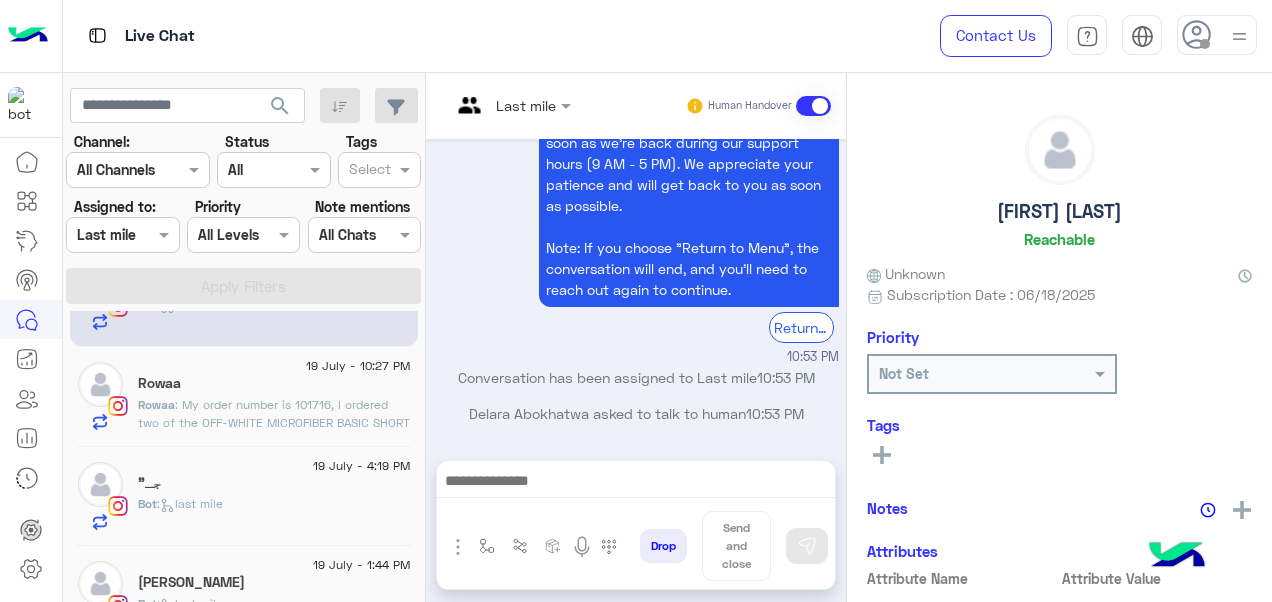 click on ": My order number is 101716, I ordered two of the OFF-WHITE MICROFIBER BASIC SHORT SLEEVE TOP, sizes M and L but you sent me XS instead of the M one.
Can someone from customer service contact me for an exchange?" 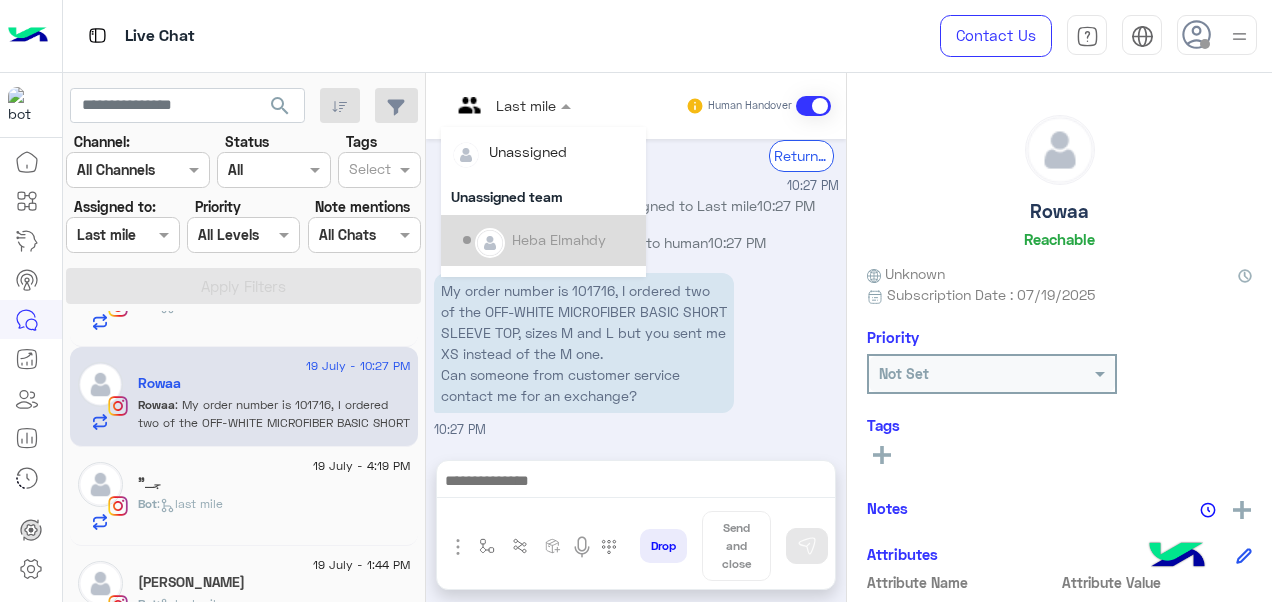 drag, startPoint x: 532, startPoint y: 116, endPoint x: 536, endPoint y: 235, distance: 119.06721 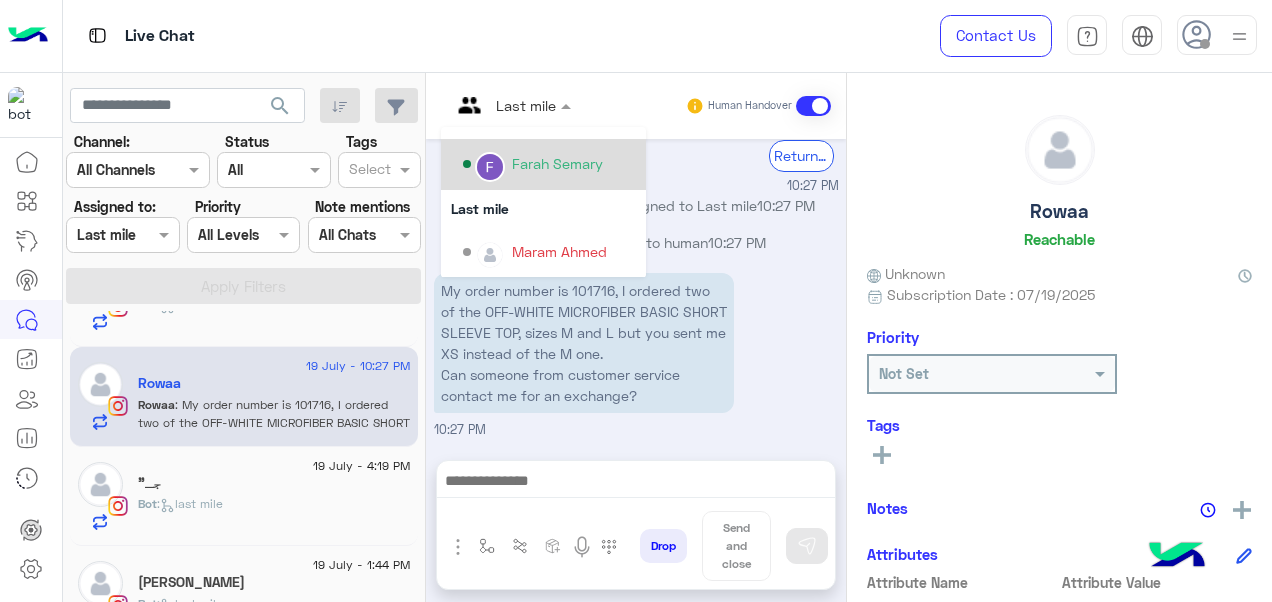 click on "Farah Semary" at bounding box center [543, 164] 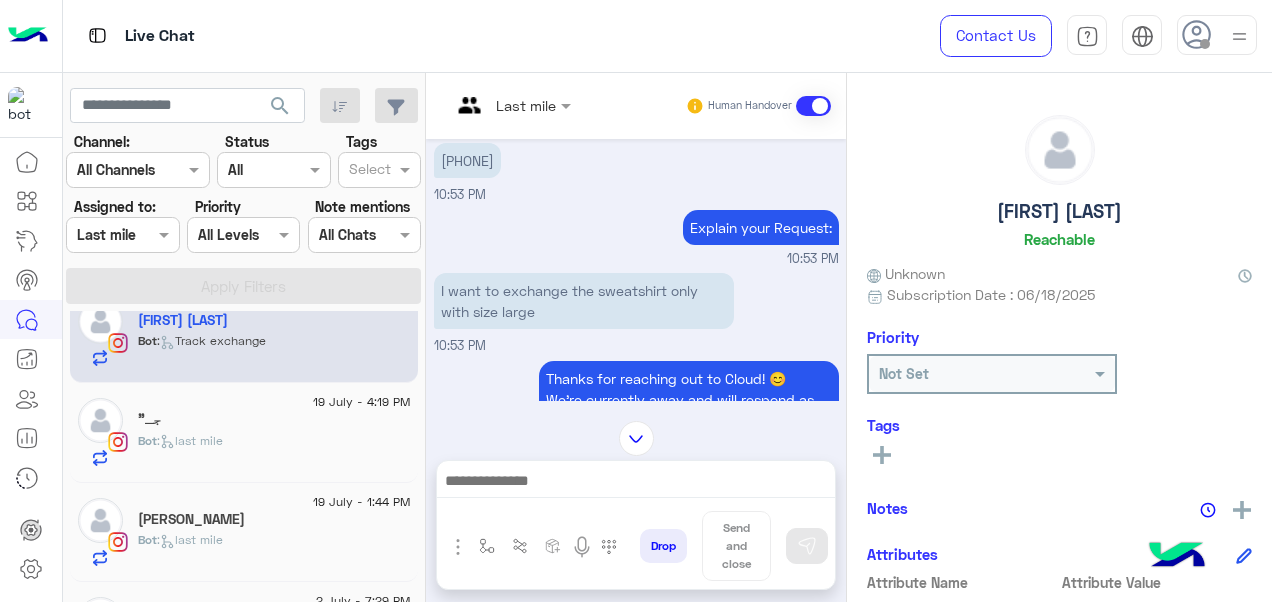 click at bounding box center (487, 105) 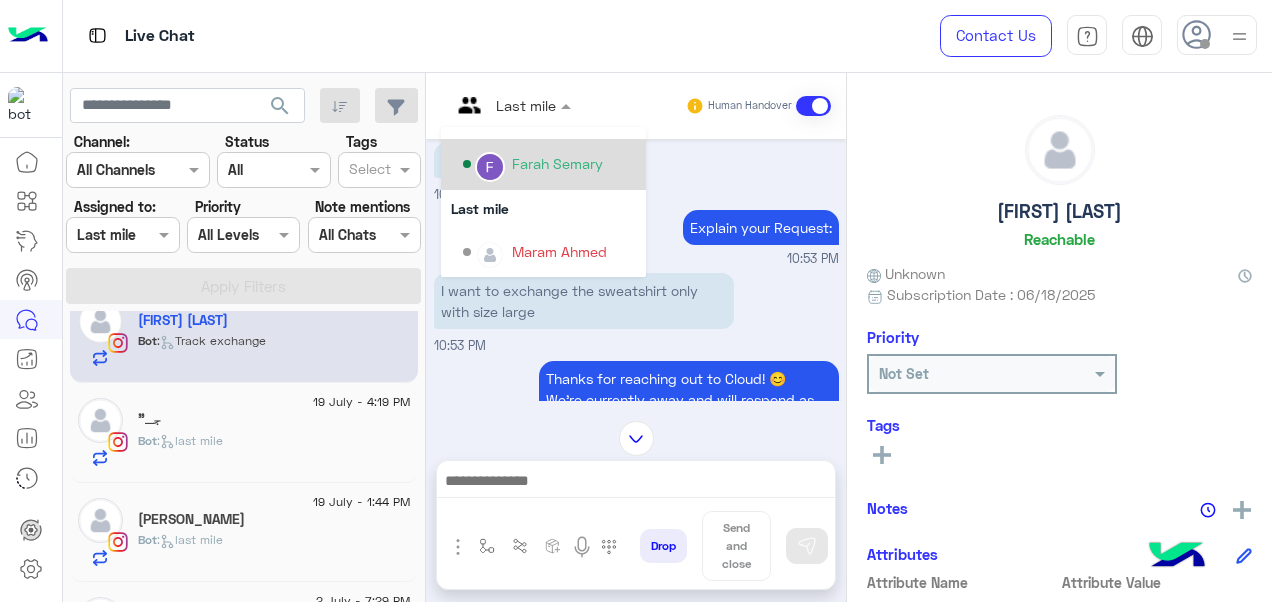 click on "Farah Semary" at bounding box center (549, 164) 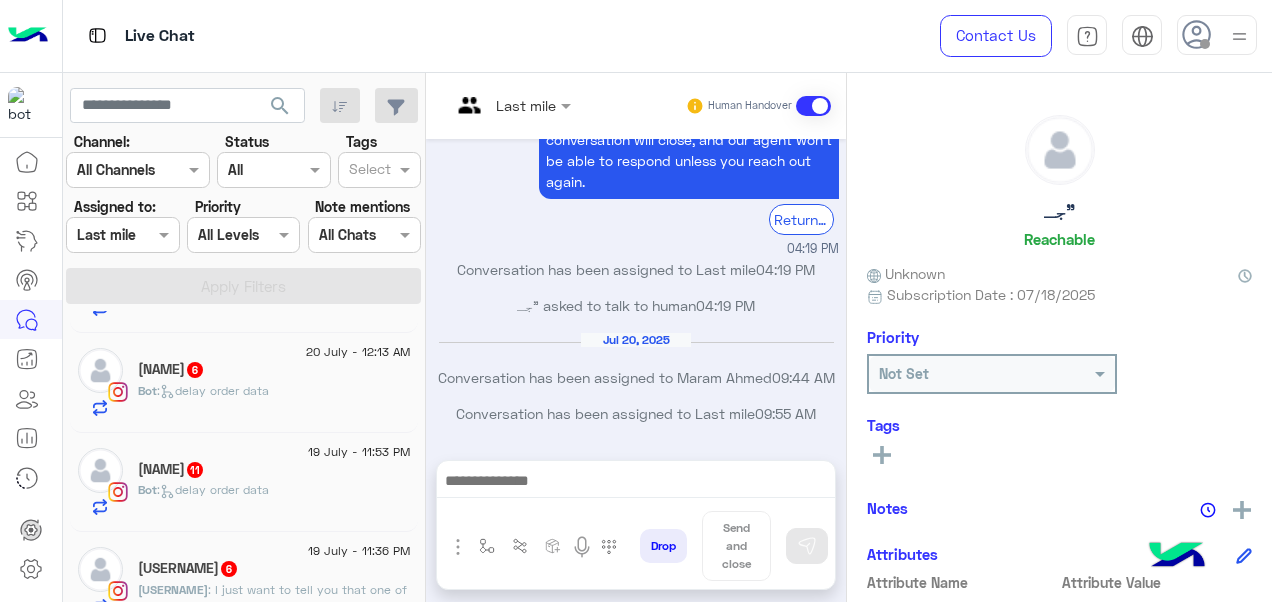click on "Bot :   delay order data" 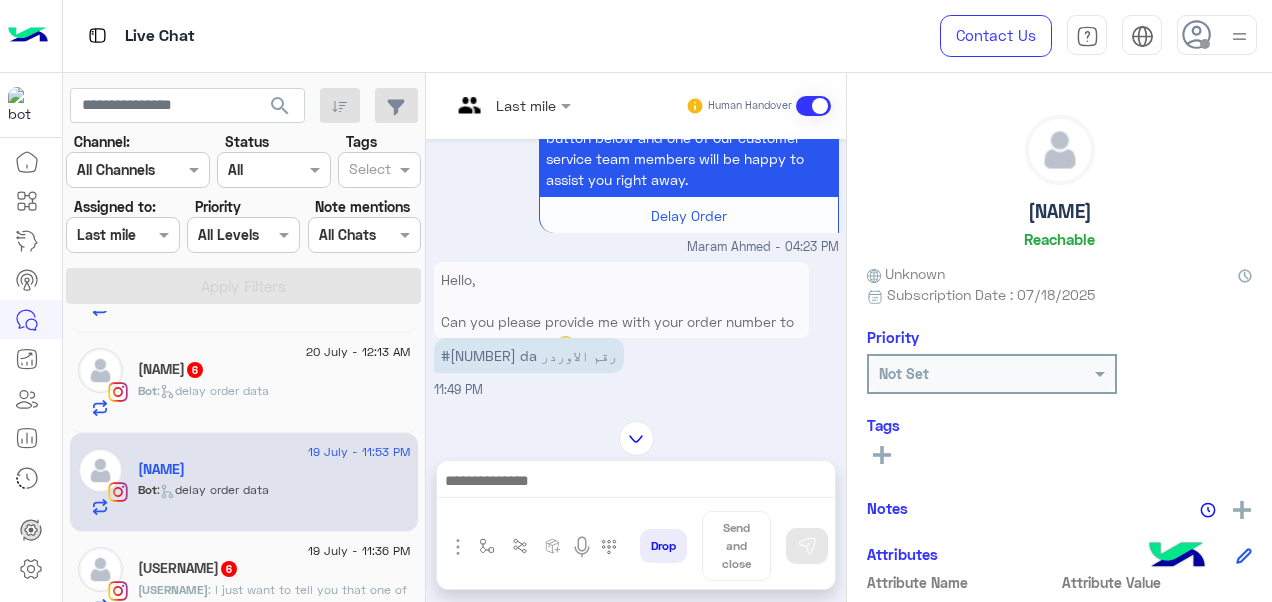 scroll, scrollTop: 485, scrollLeft: 0, axis: vertical 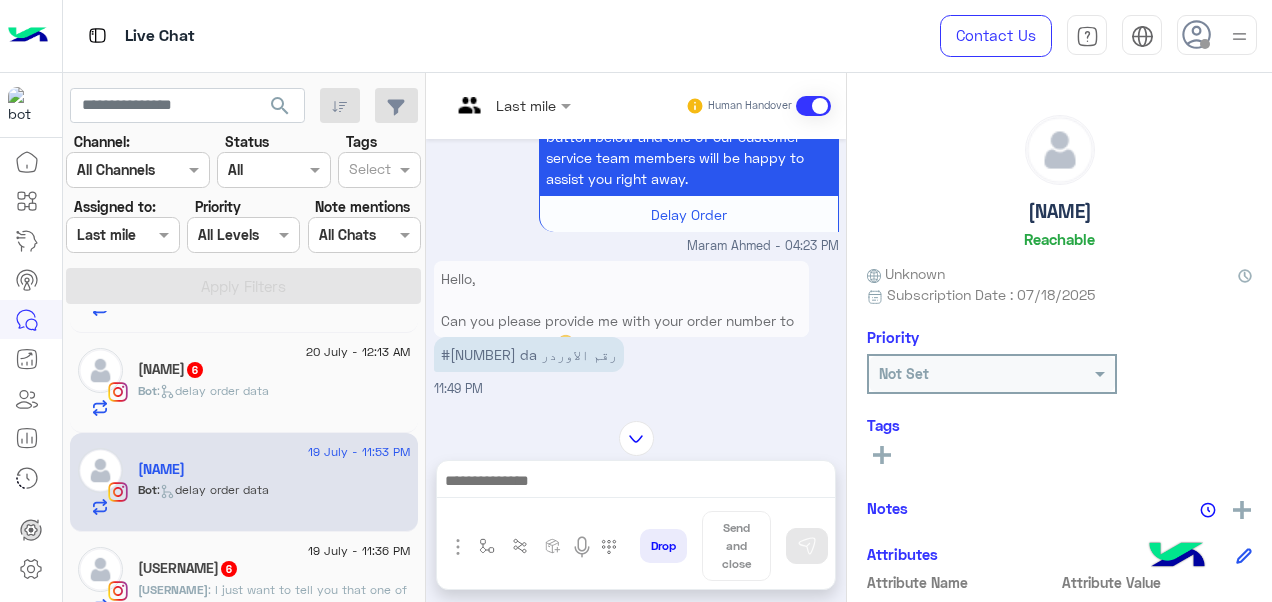 click at bounding box center [487, 105] 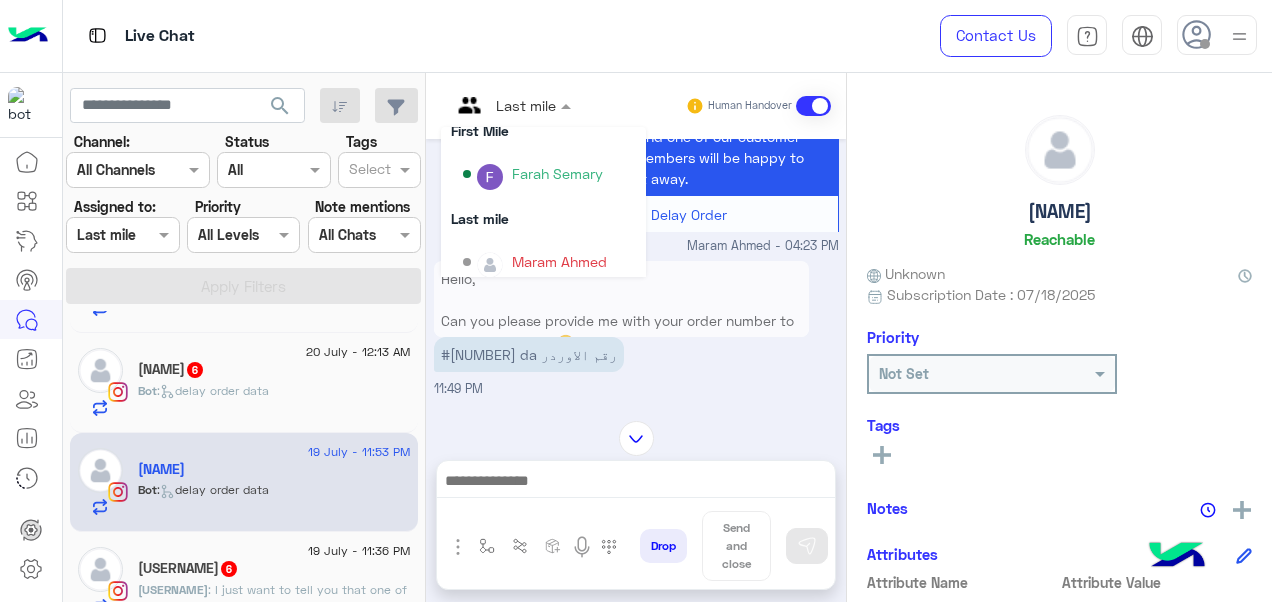 scroll, scrollTop: 354, scrollLeft: 0, axis: vertical 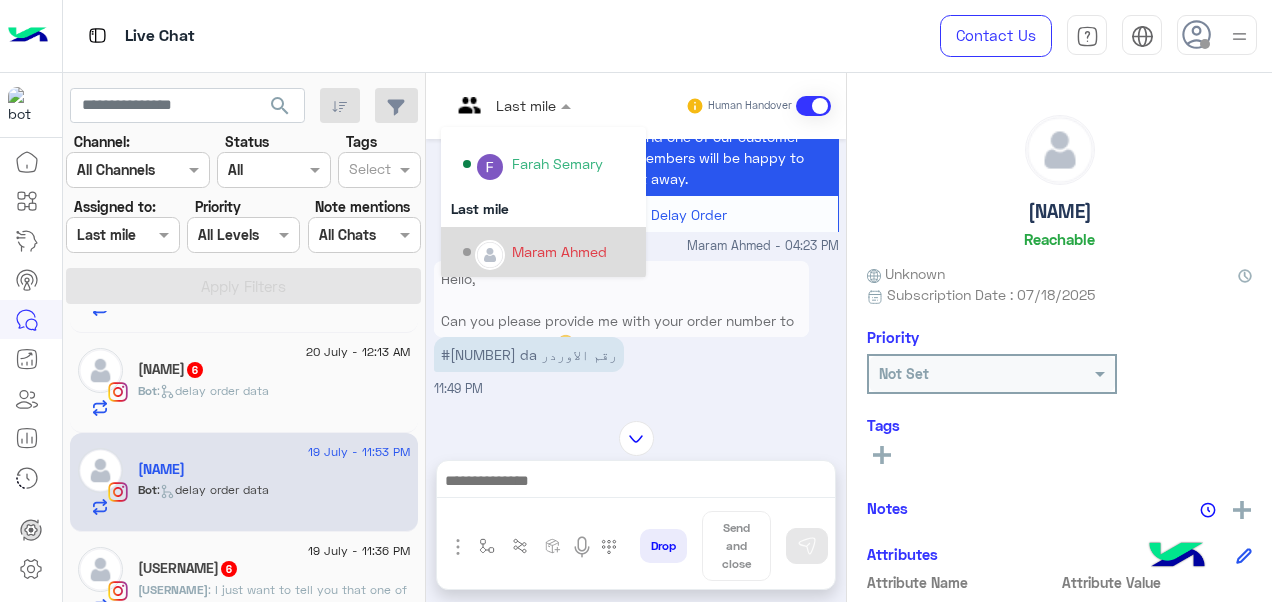 click on "Maram Ahmed" at bounding box center (559, 251) 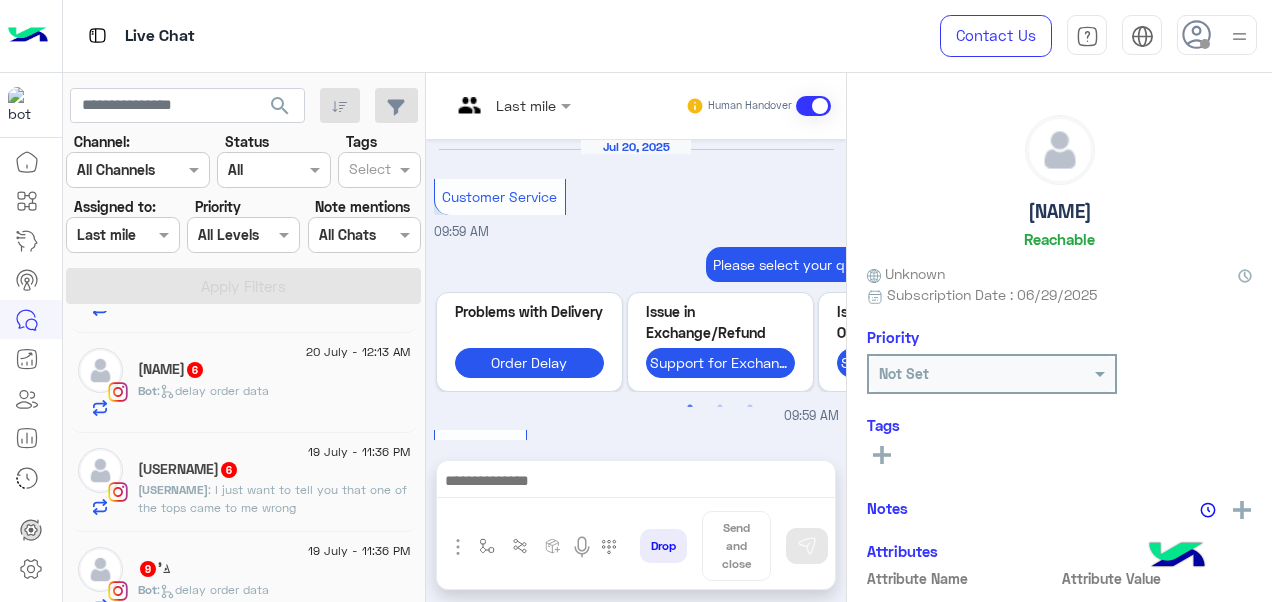 scroll, scrollTop: 942, scrollLeft: 0, axis: vertical 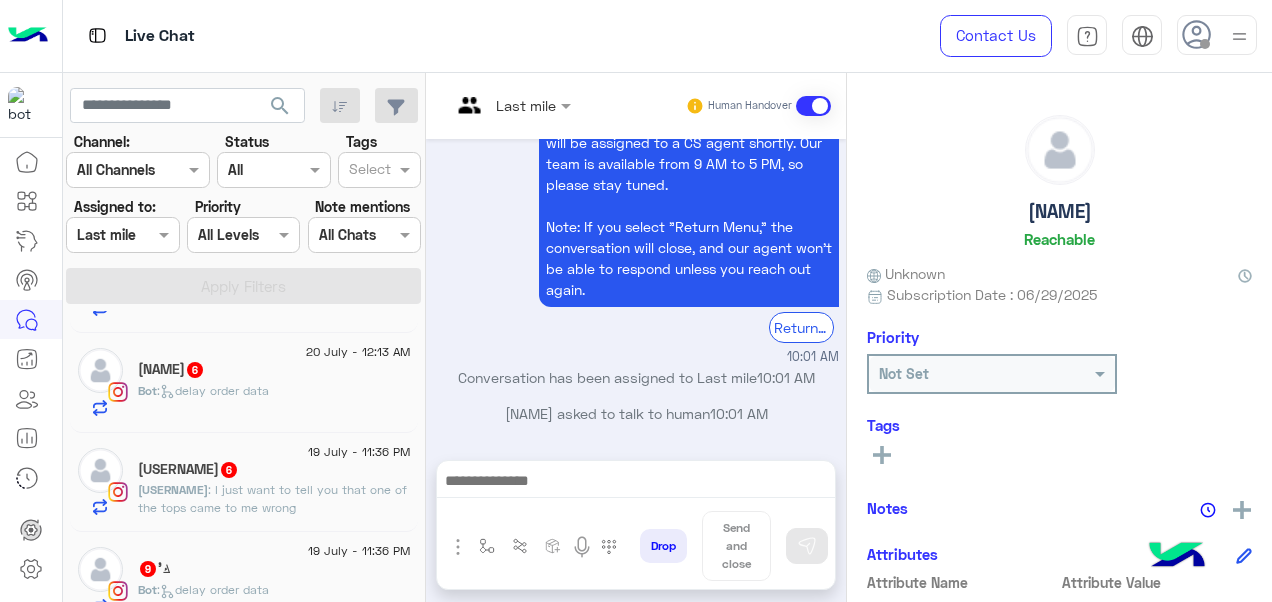 click on ": I just want to tell you that one of the tops came to me wrong" 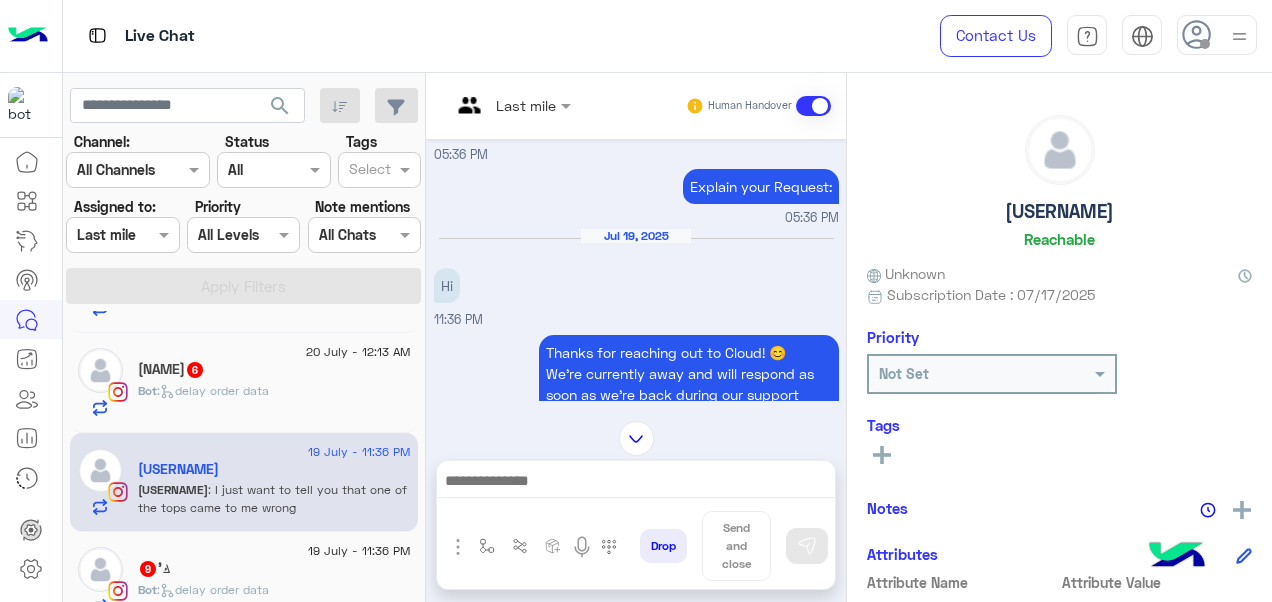 scroll, scrollTop: 838, scrollLeft: 0, axis: vertical 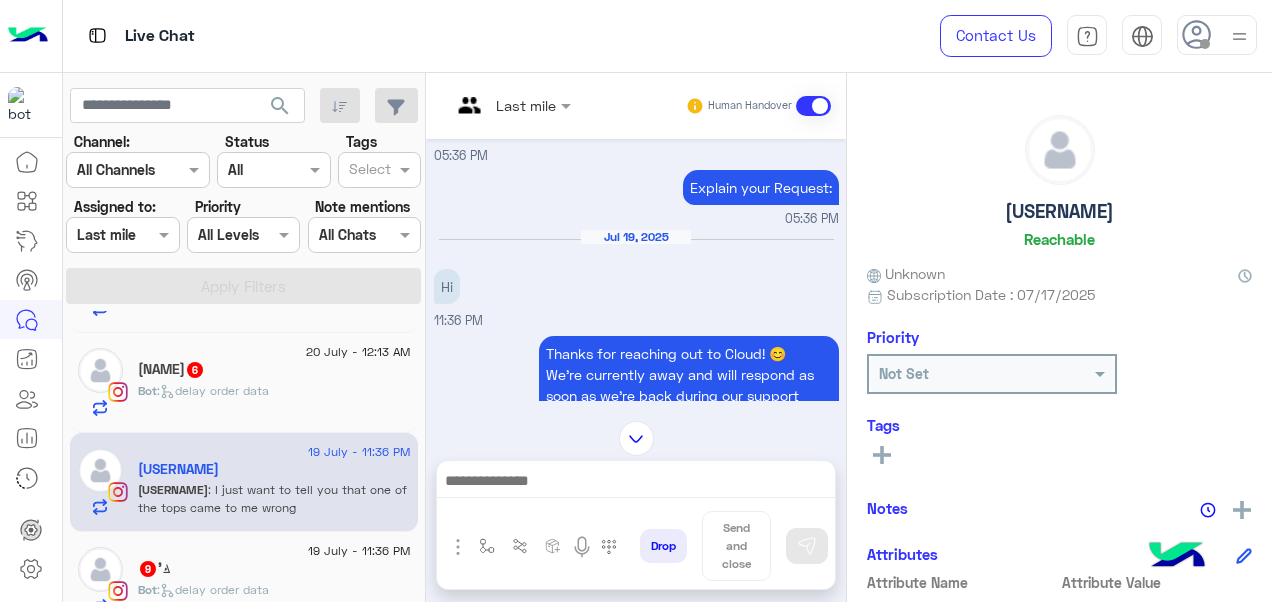 click at bounding box center [487, 105] 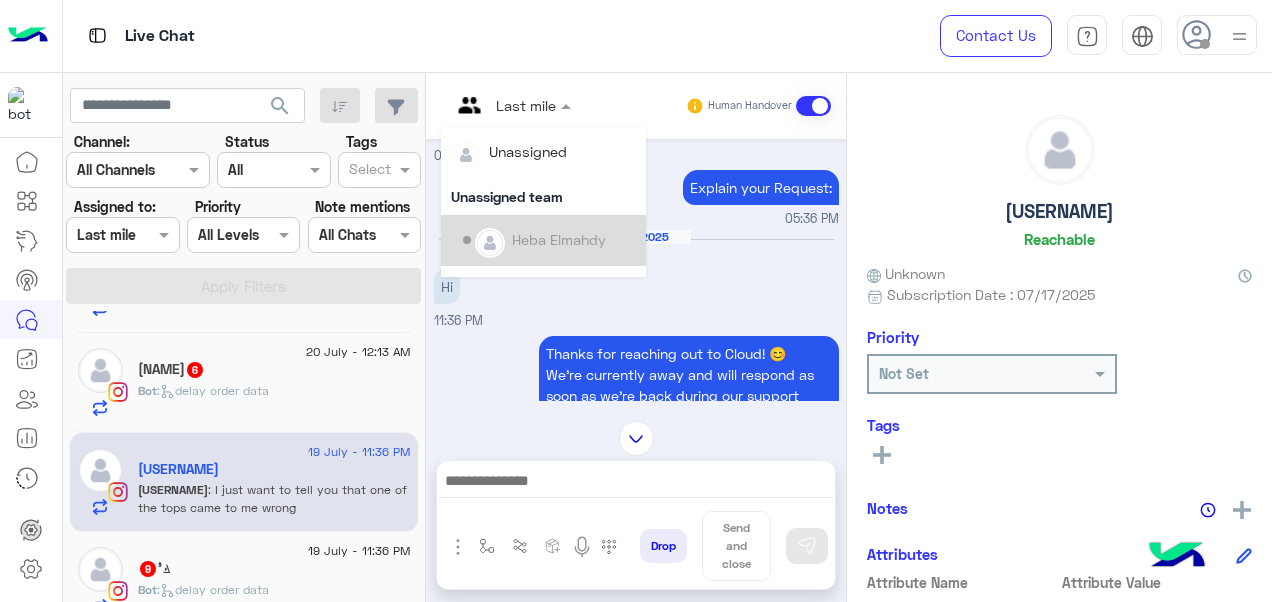 scroll, scrollTop: 354, scrollLeft: 0, axis: vertical 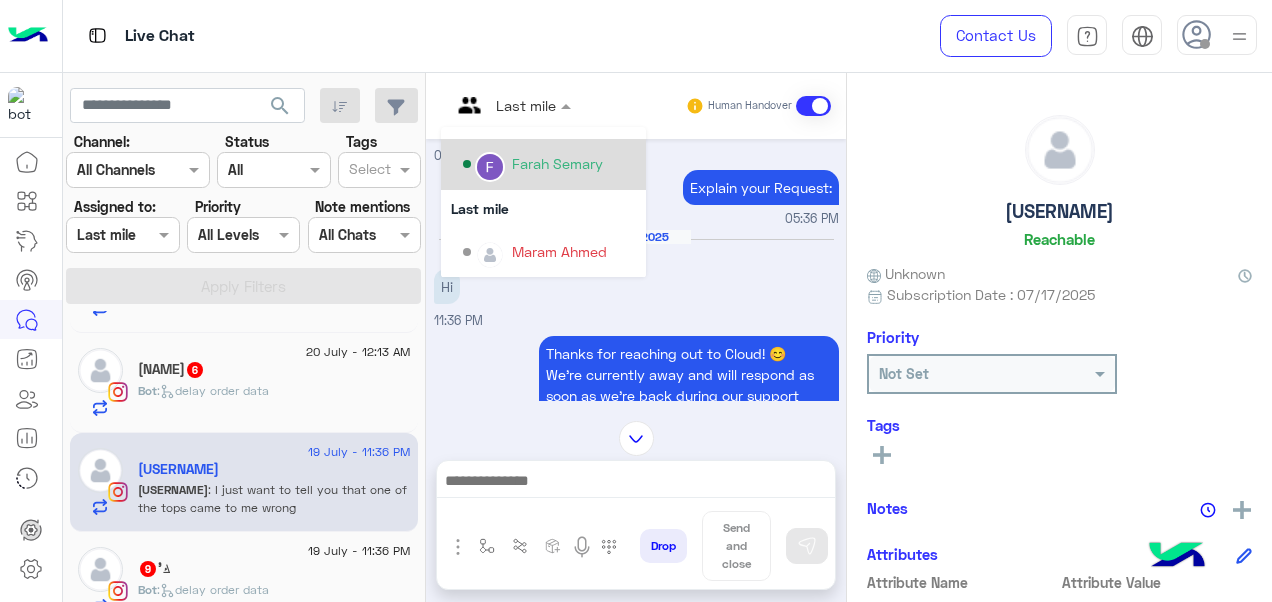 click on "Farah Semary" at bounding box center (557, 163) 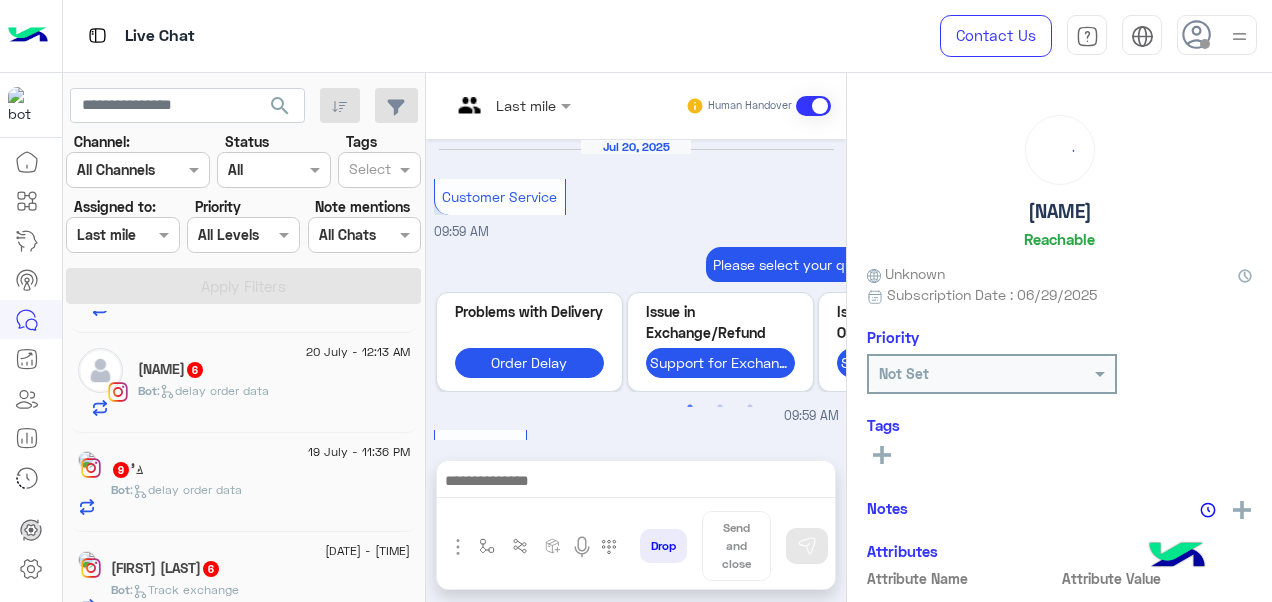 scroll, scrollTop: 942, scrollLeft: 0, axis: vertical 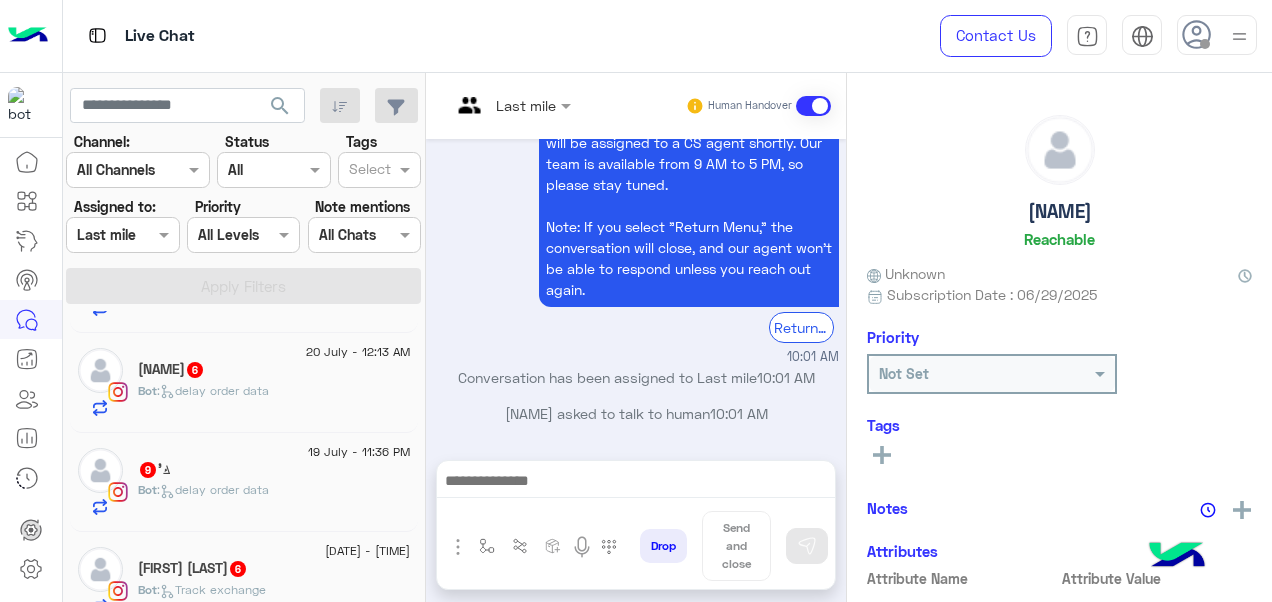 click on "ك'   9" 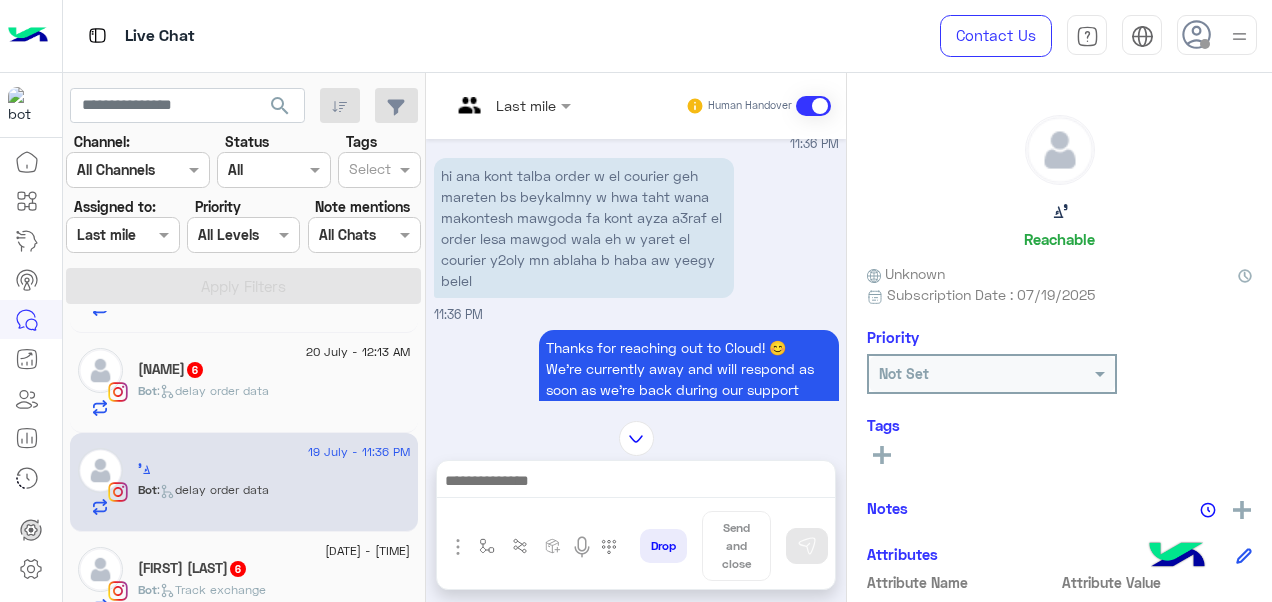 scroll, scrollTop: 720, scrollLeft: 0, axis: vertical 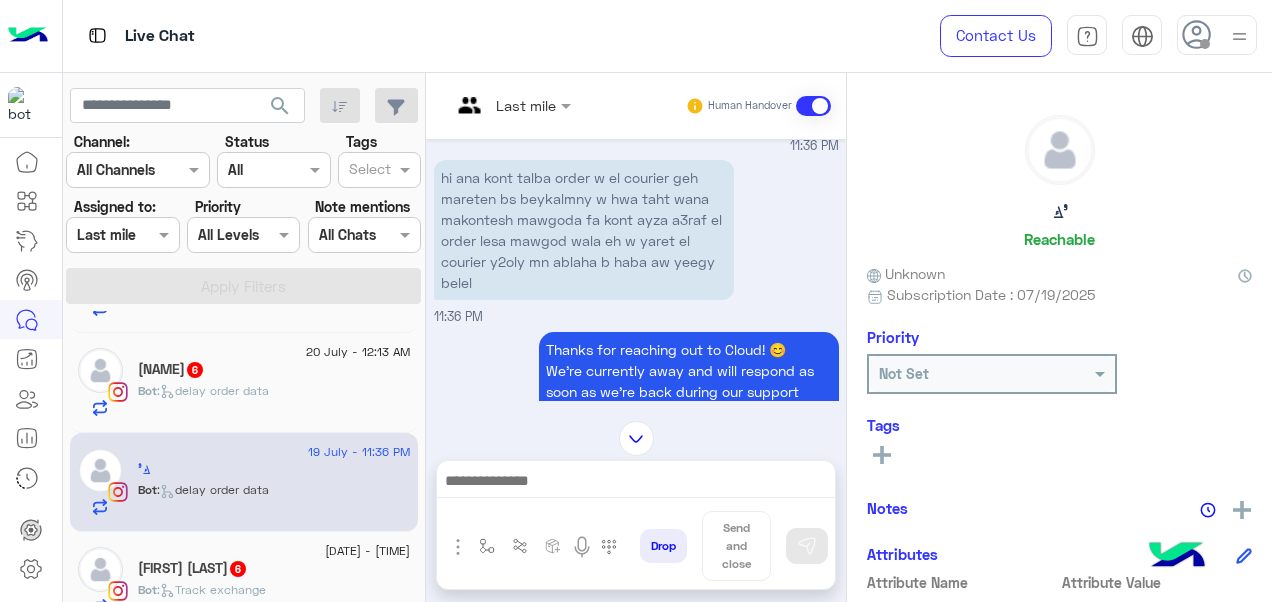 click at bounding box center [511, 104] 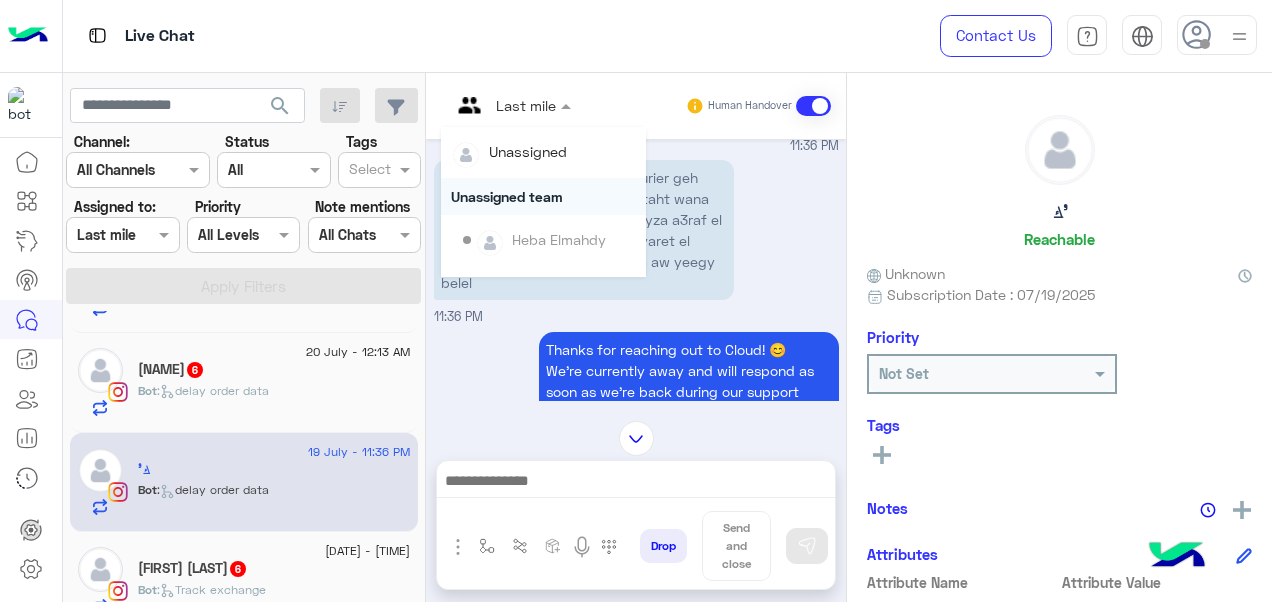 scroll, scrollTop: 354, scrollLeft: 0, axis: vertical 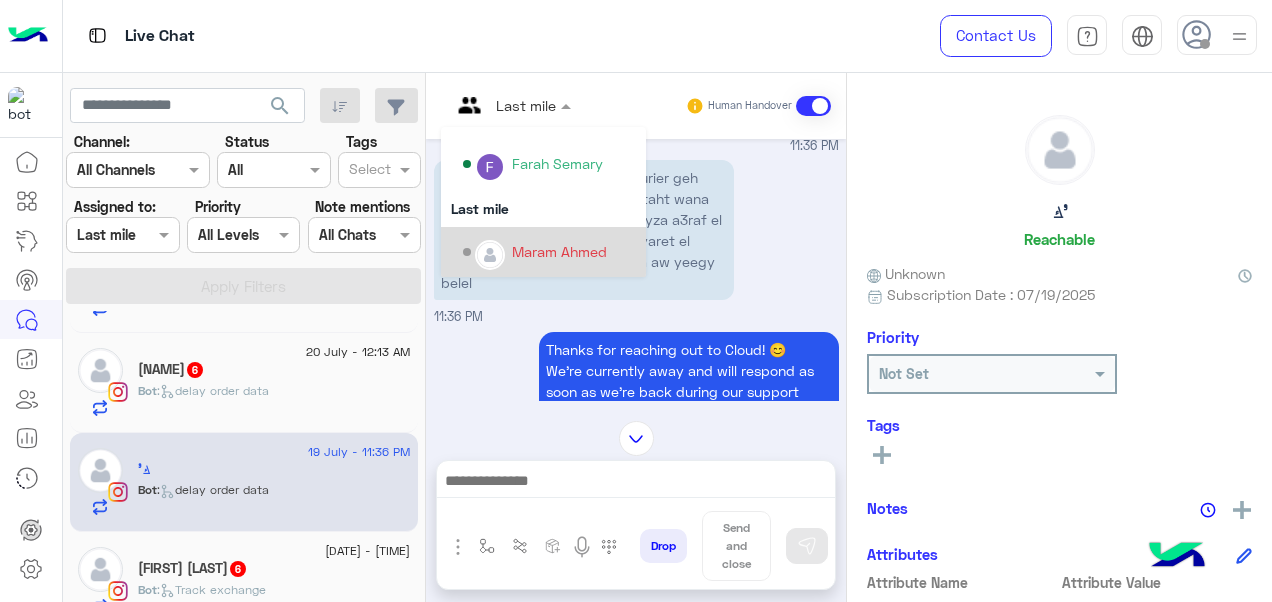 click on "Maram Ahmed" at bounding box center [559, 251] 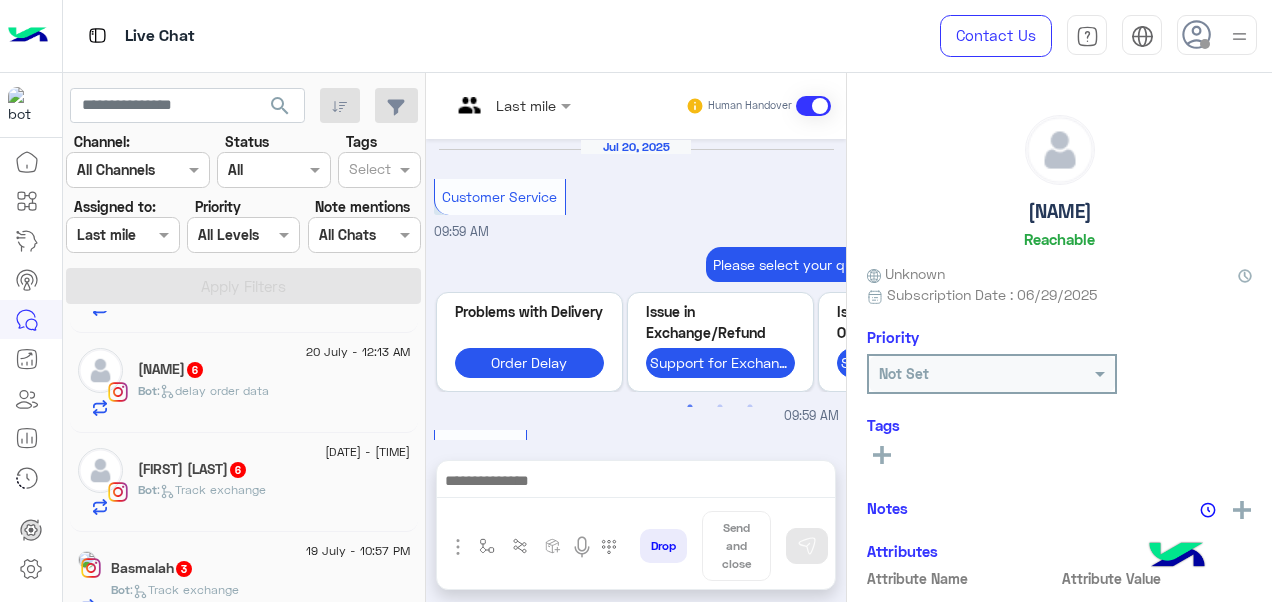 scroll, scrollTop: 942, scrollLeft: 0, axis: vertical 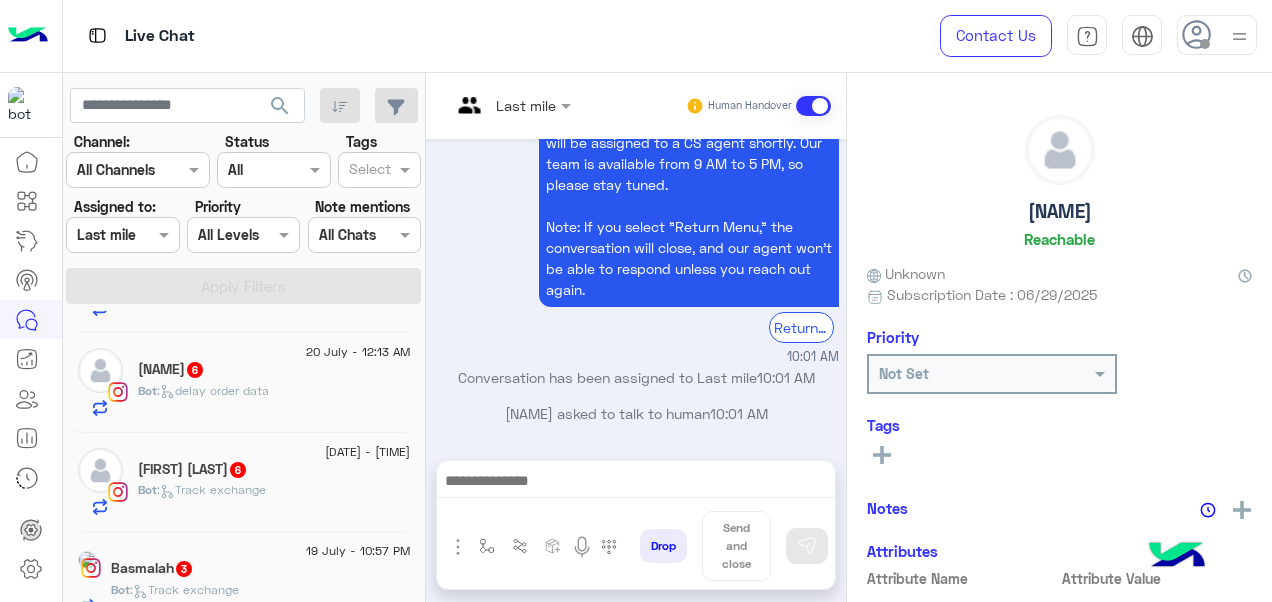 click on "[FIRST] [LAST]  6" 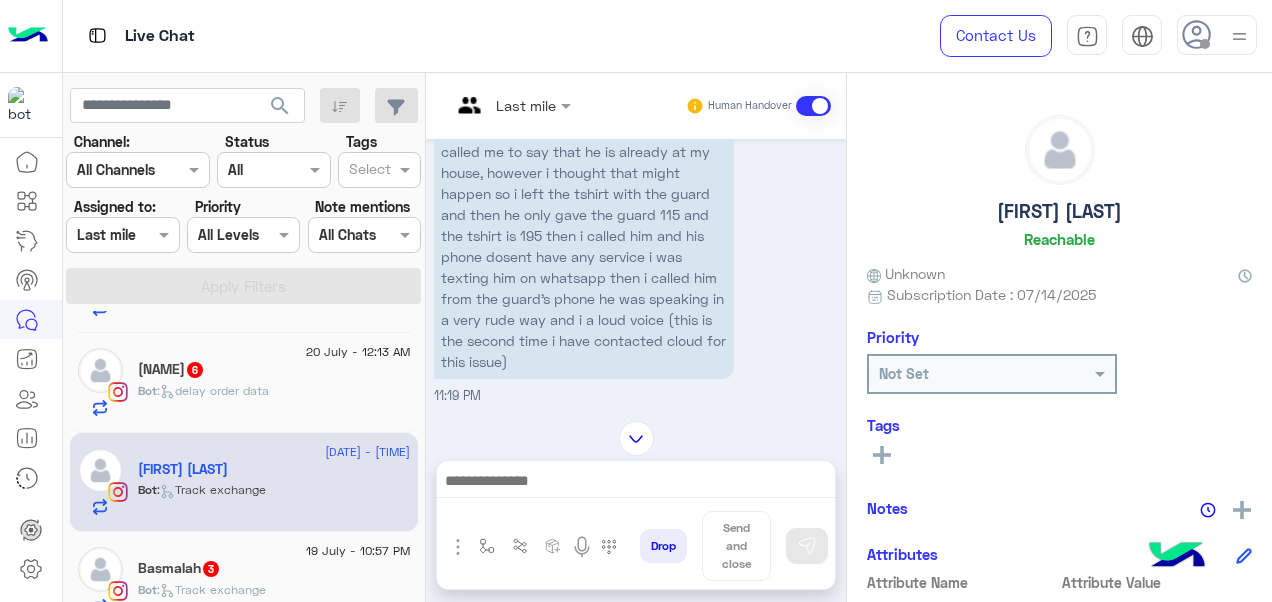 scroll, scrollTop: 723, scrollLeft: 0, axis: vertical 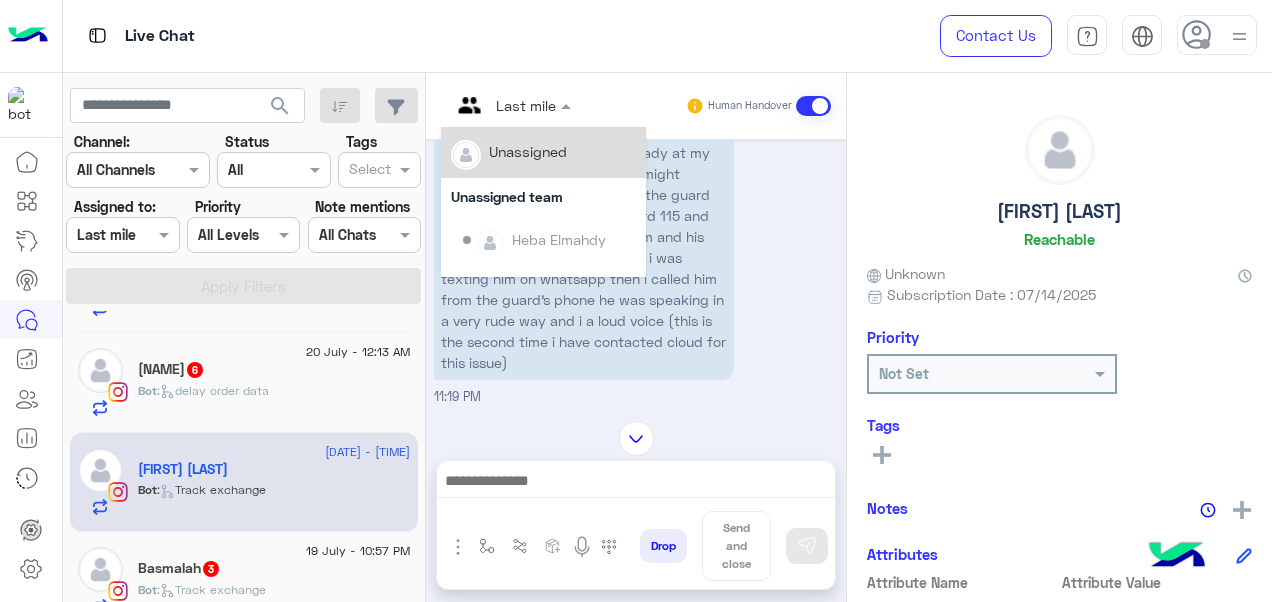 click on "Last mile" at bounding box center (503, 106) 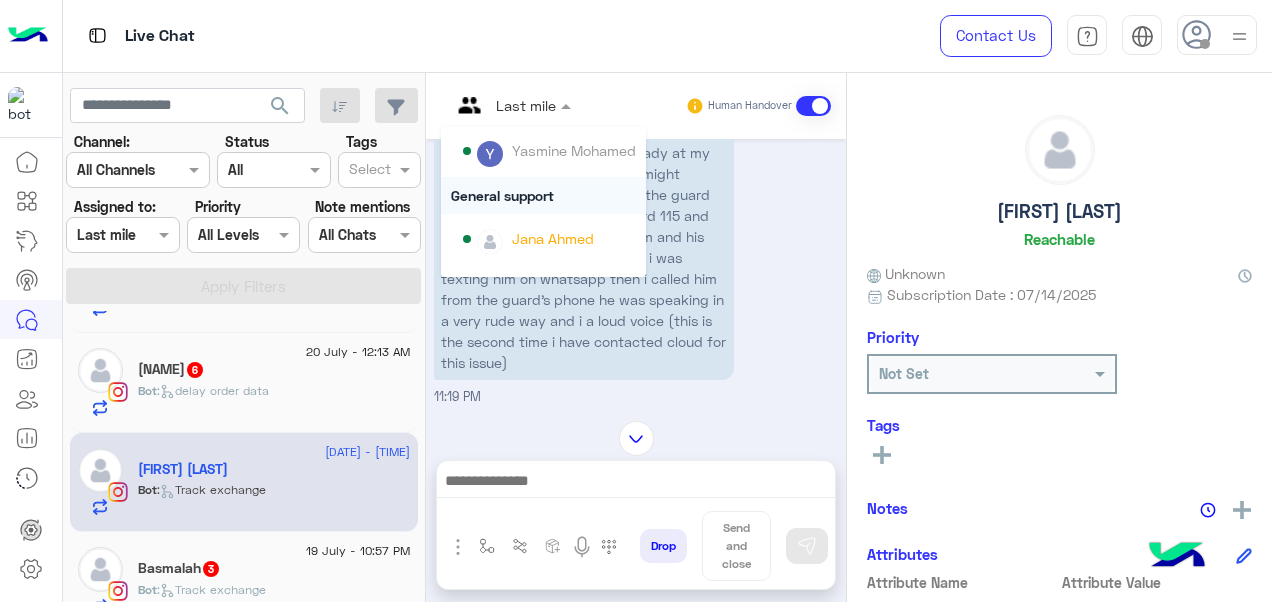 scroll, scrollTop: 192, scrollLeft: 0, axis: vertical 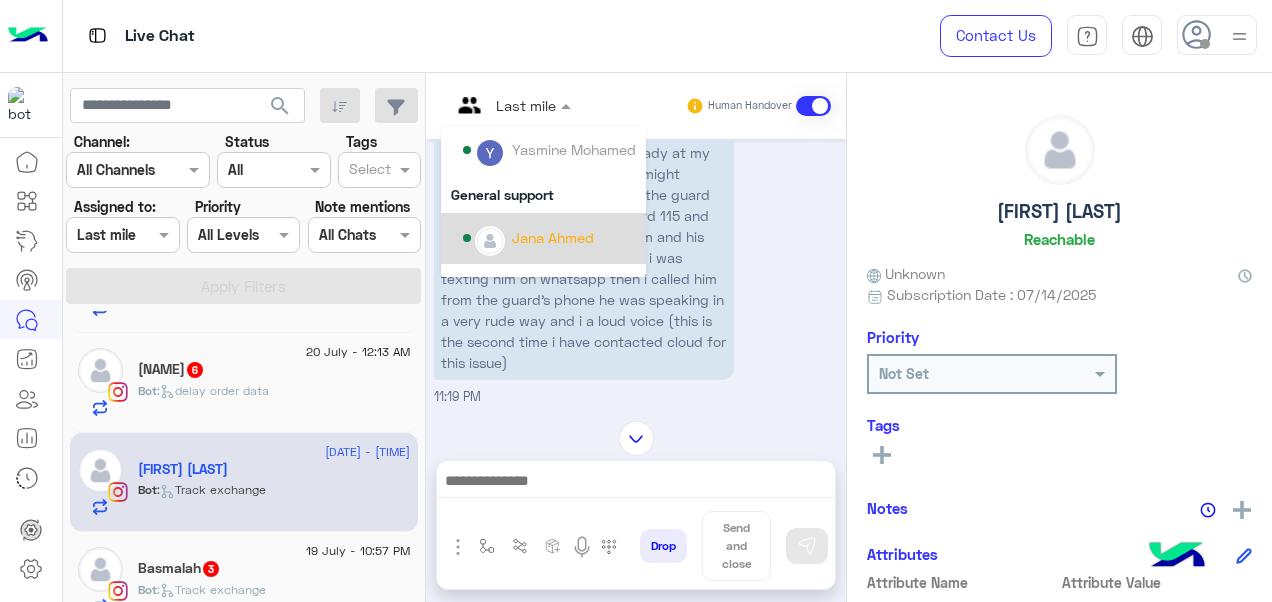 click on "Jana Ahmed" at bounding box center [553, 237] 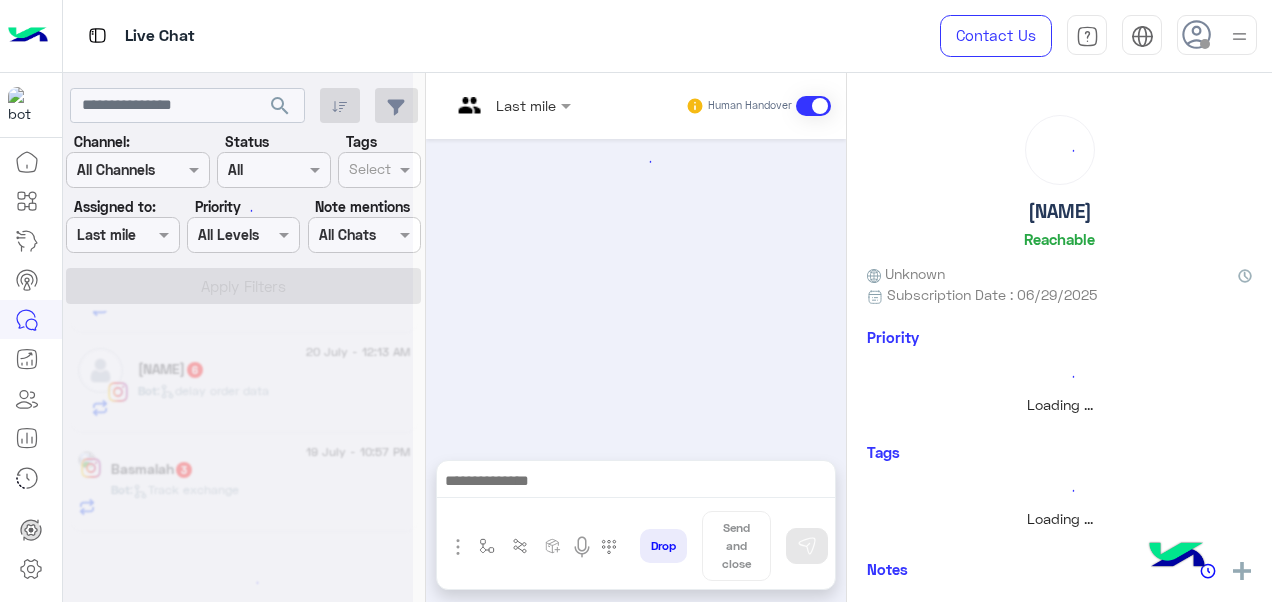 scroll, scrollTop: 1382, scrollLeft: 0, axis: vertical 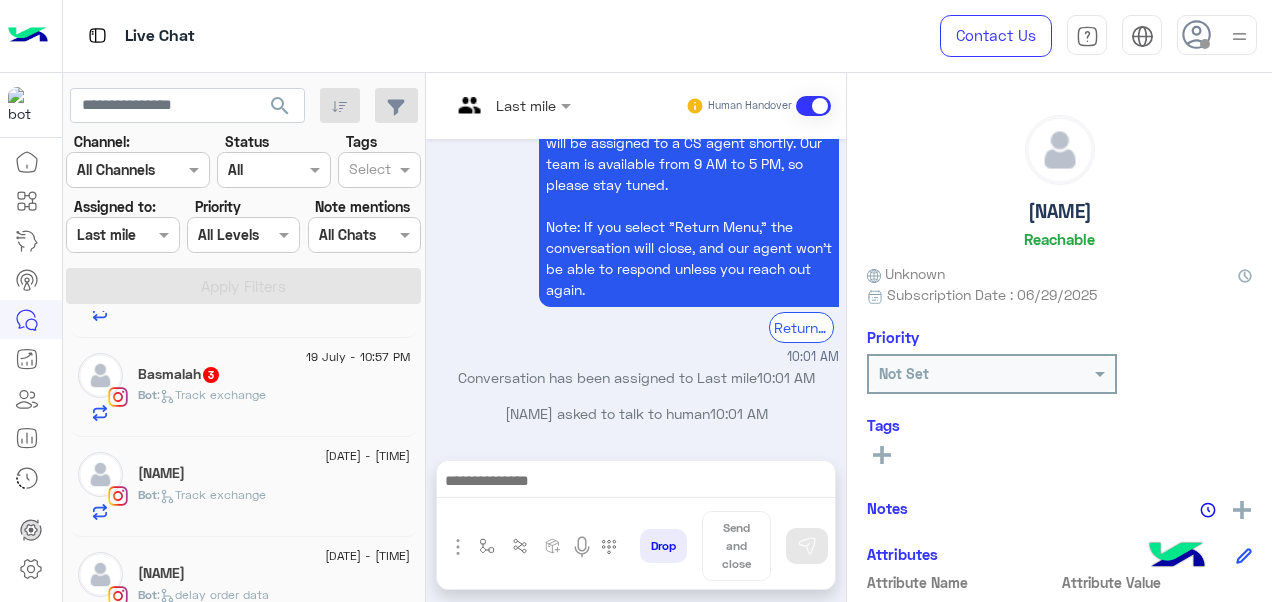 click on "Bot :   Track exchange" 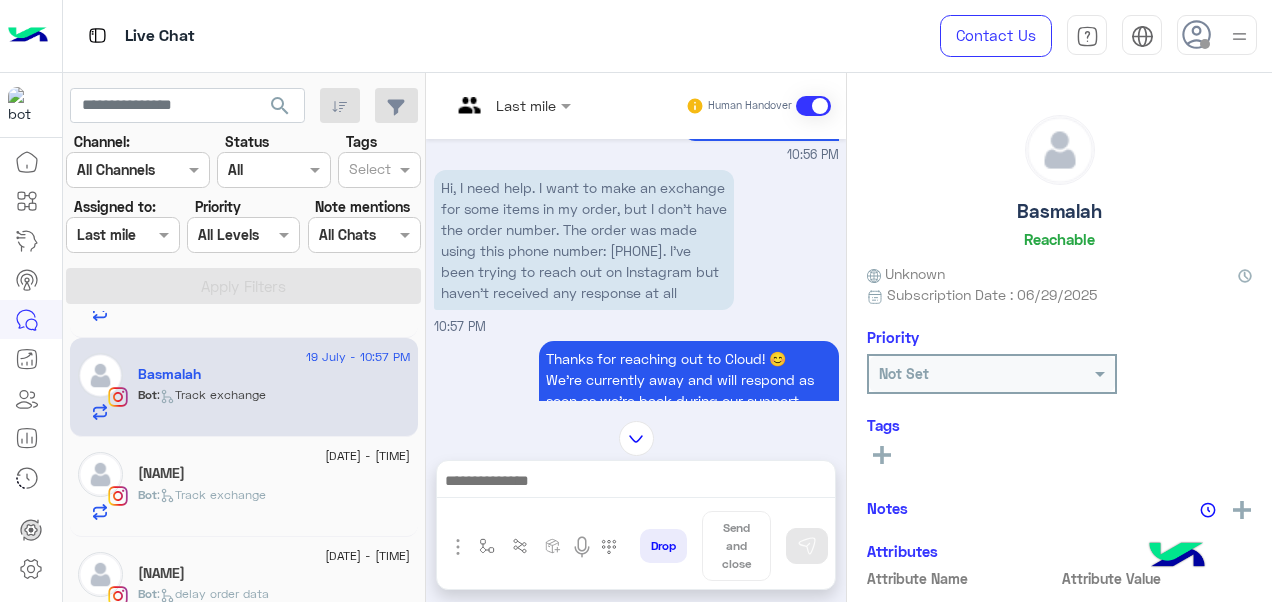 scroll, scrollTop: 642, scrollLeft: 0, axis: vertical 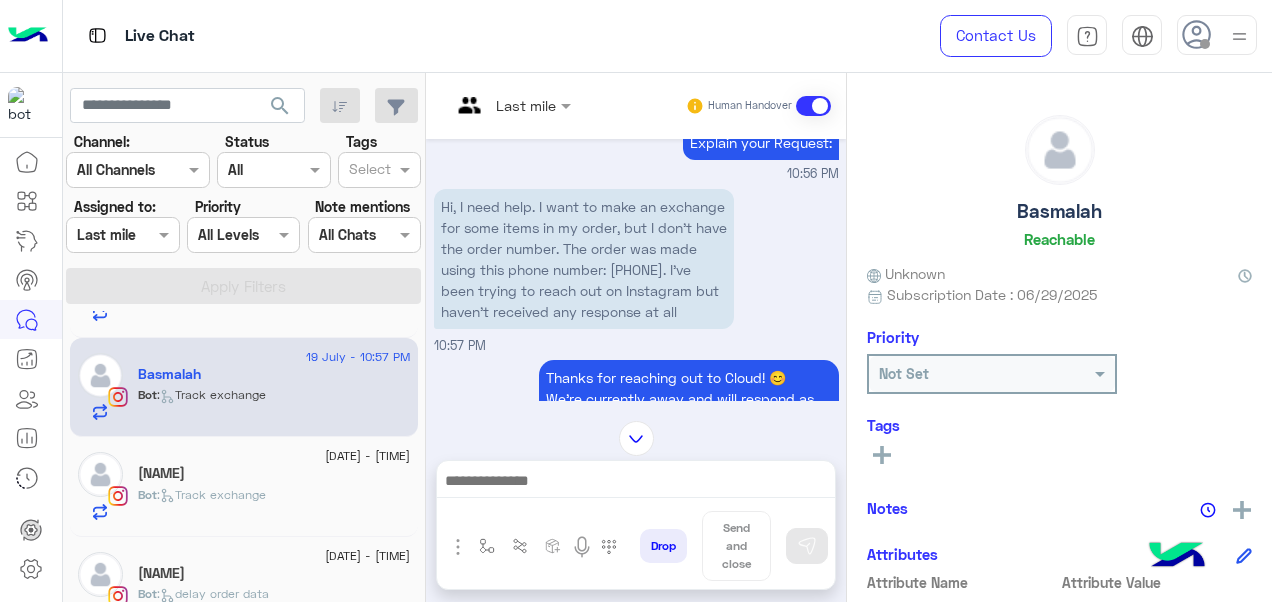 click at bounding box center [511, 104] 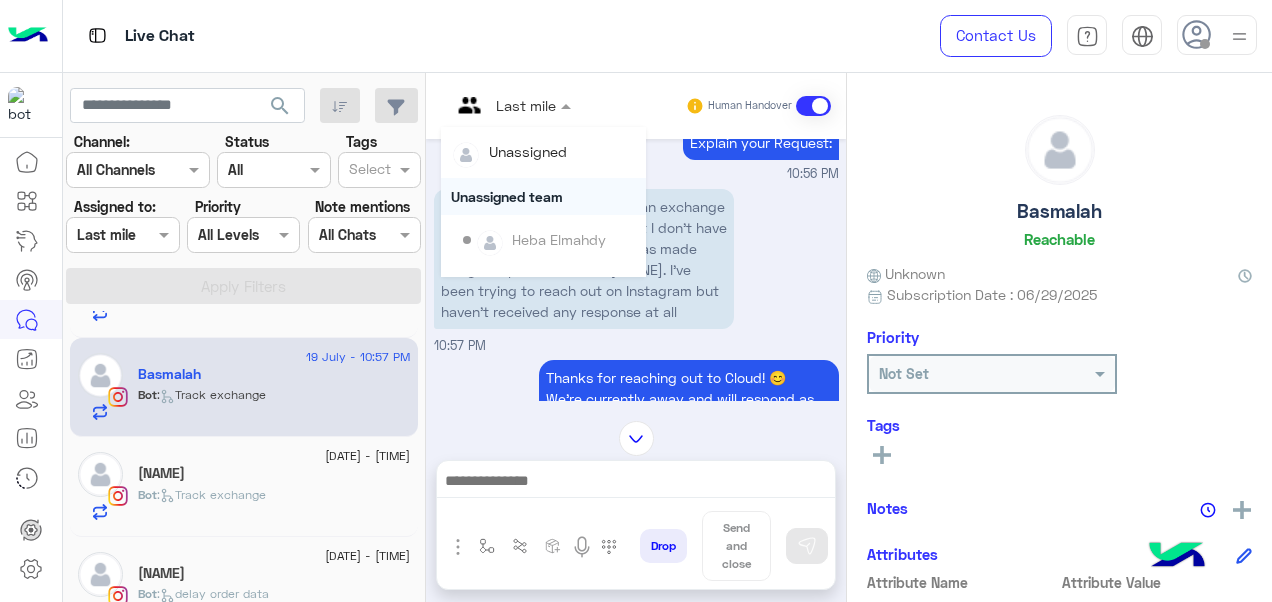 scroll, scrollTop: 354, scrollLeft: 0, axis: vertical 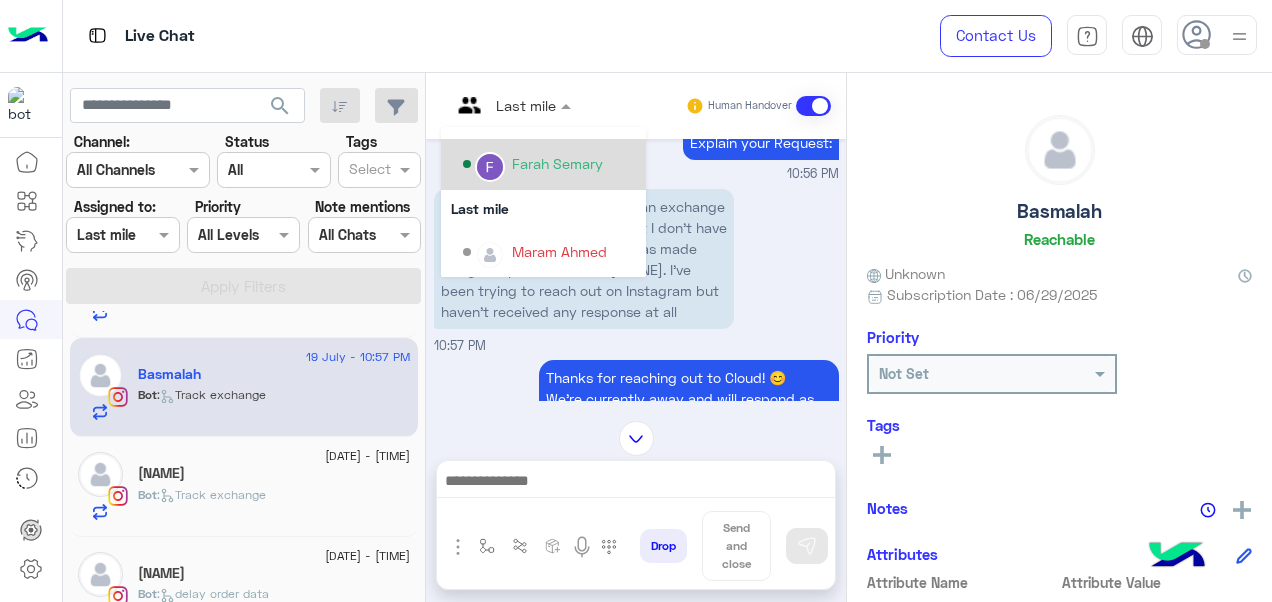 click on "Farah Semary" at bounding box center [557, 163] 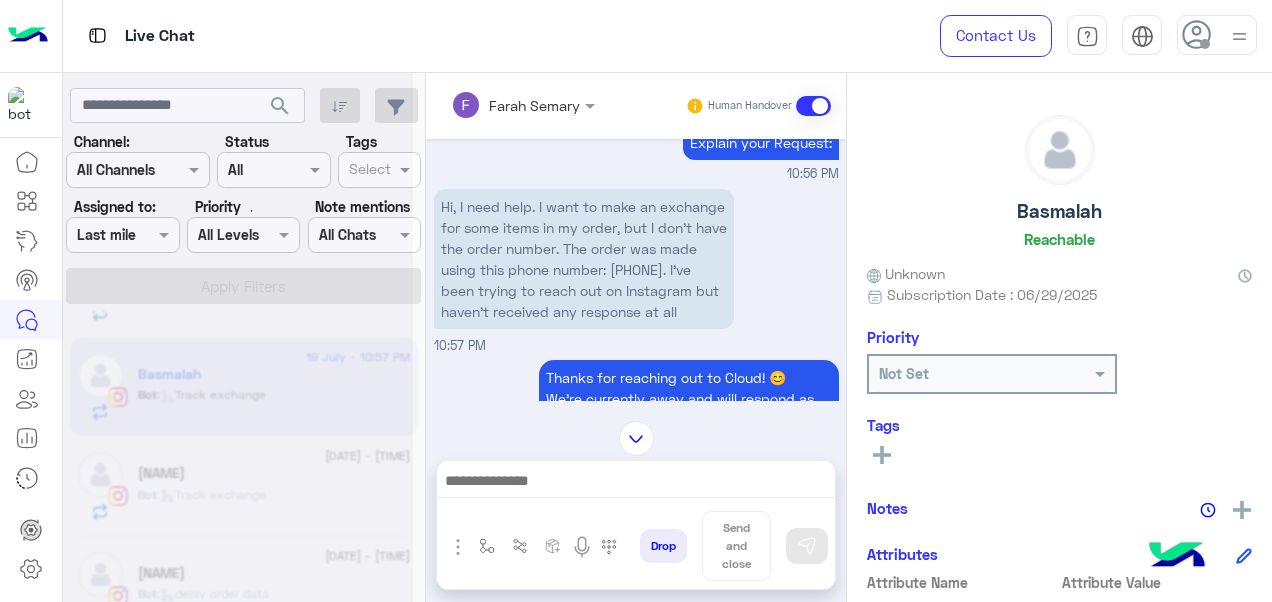 scroll, scrollTop: 1676, scrollLeft: 0, axis: vertical 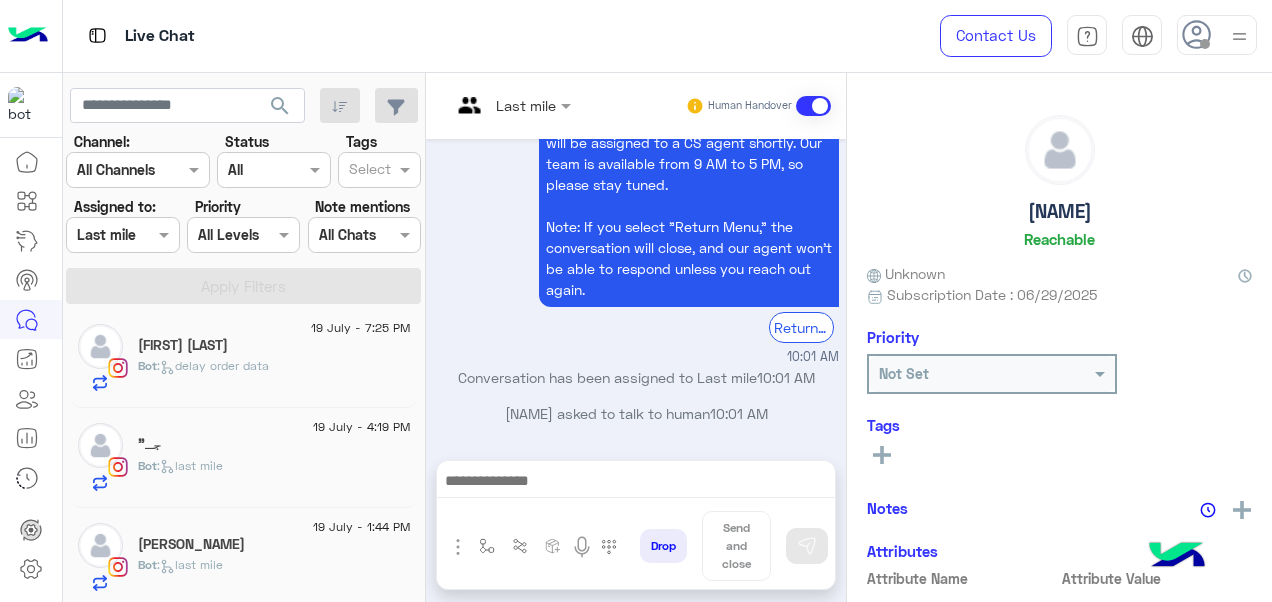 click at bounding box center [100, 235] 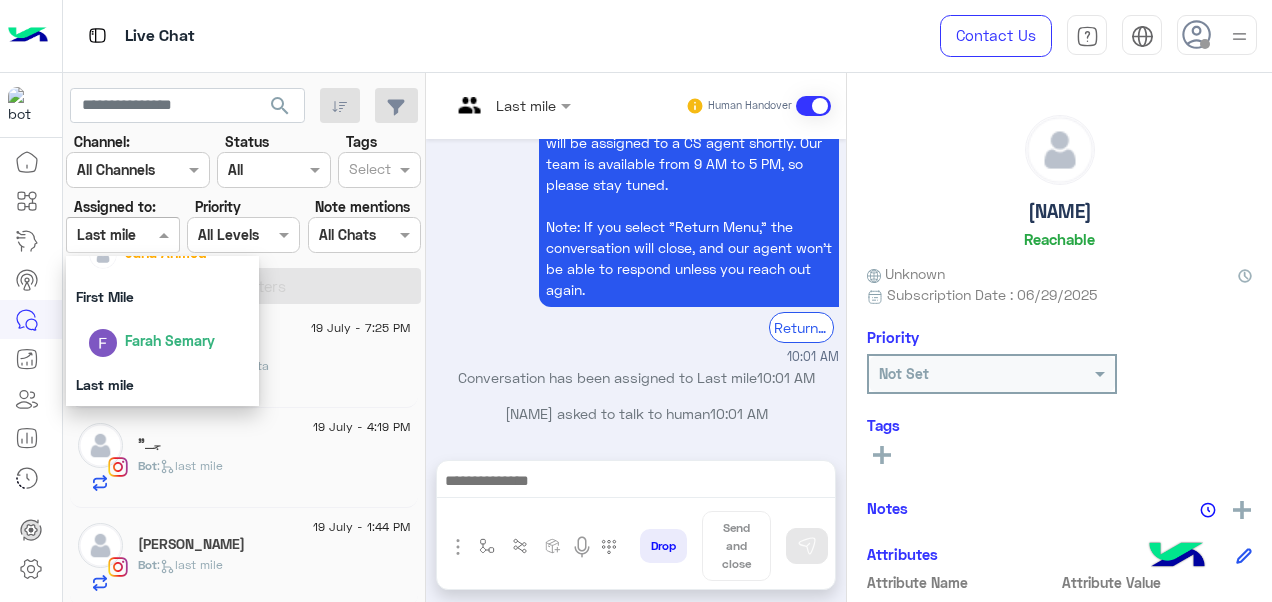 scroll, scrollTop: 392, scrollLeft: 0, axis: vertical 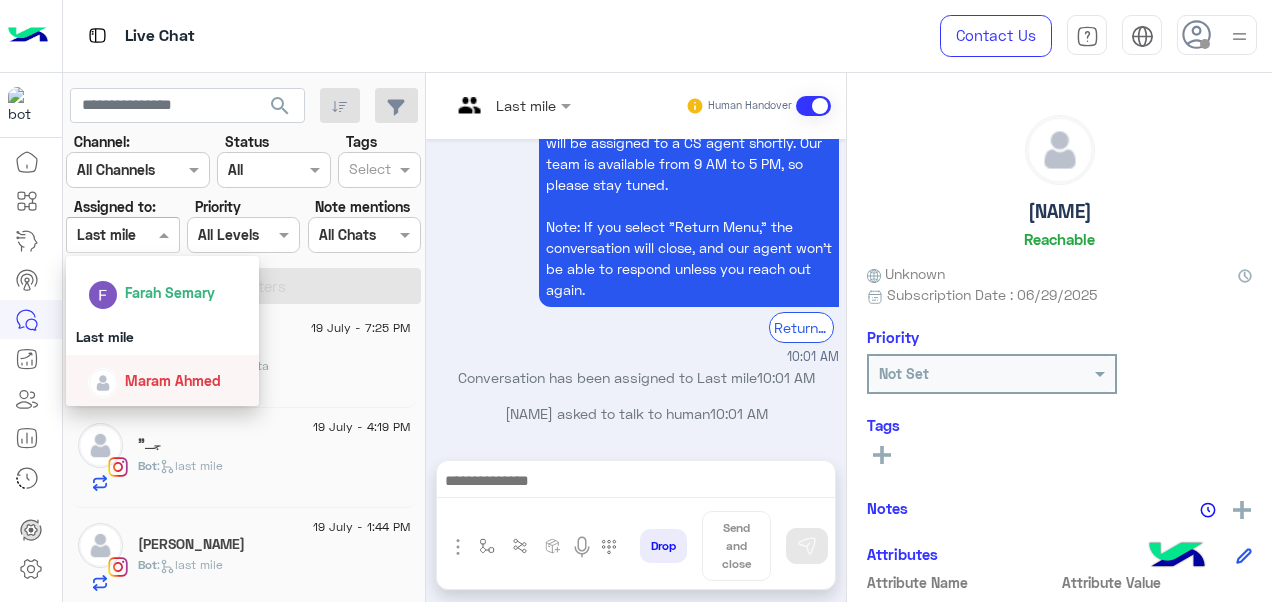 click on "Maram Ahmed" at bounding box center (169, 380) 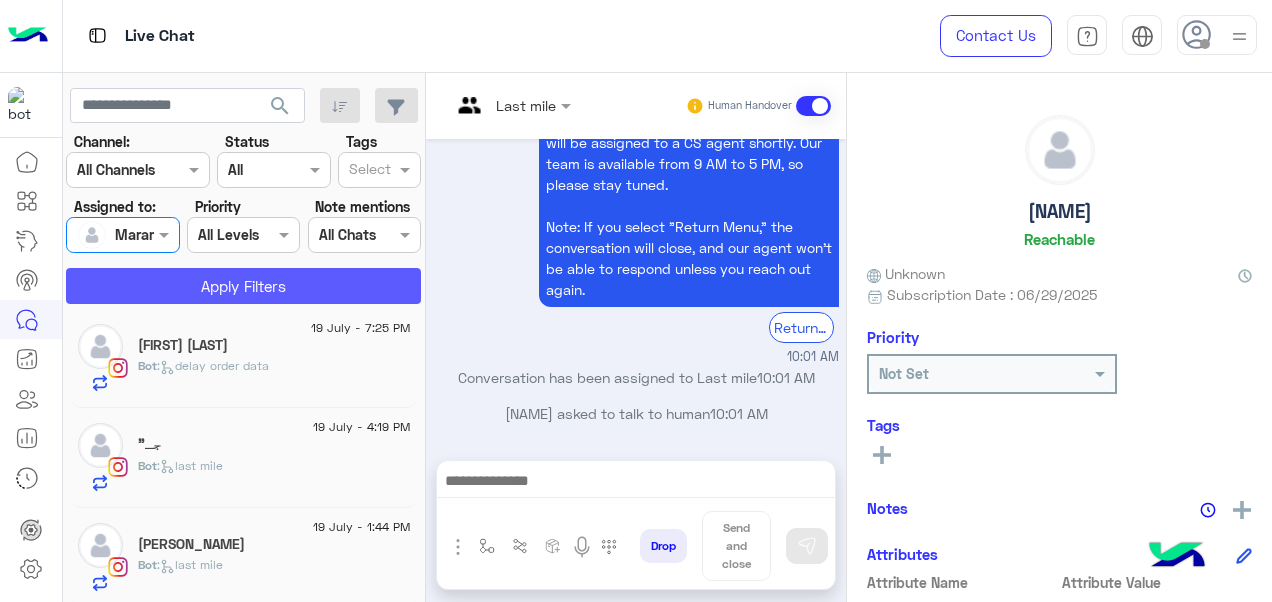 click on "Apply Filters" 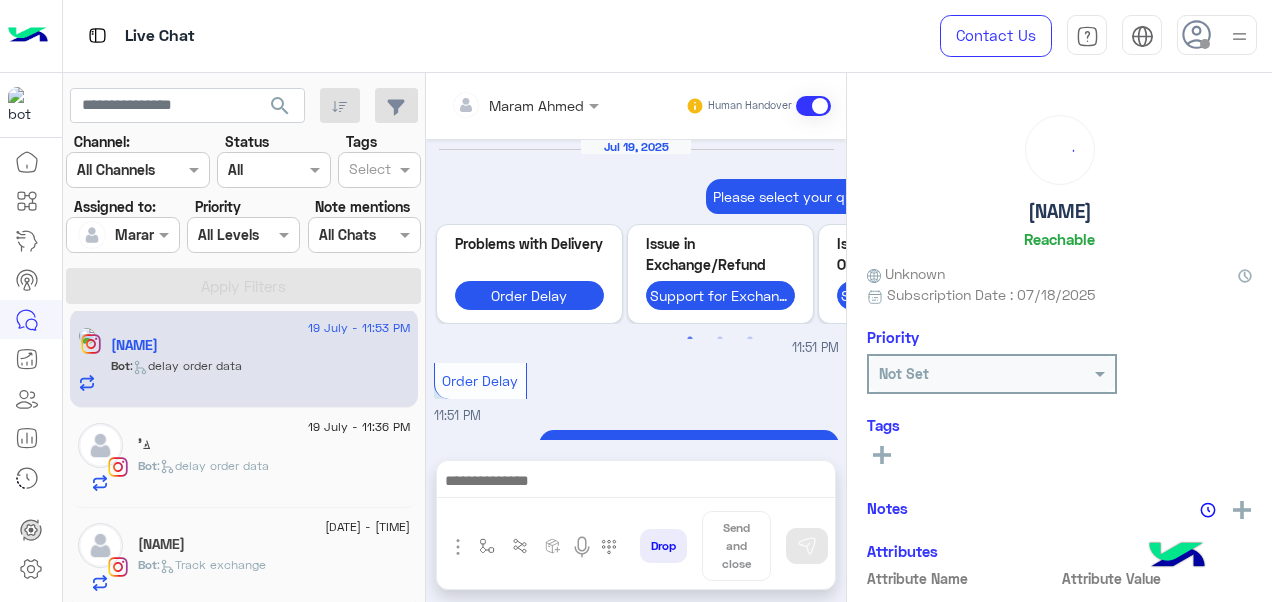 scroll, scrollTop: 1009, scrollLeft: 0, axis: vertical 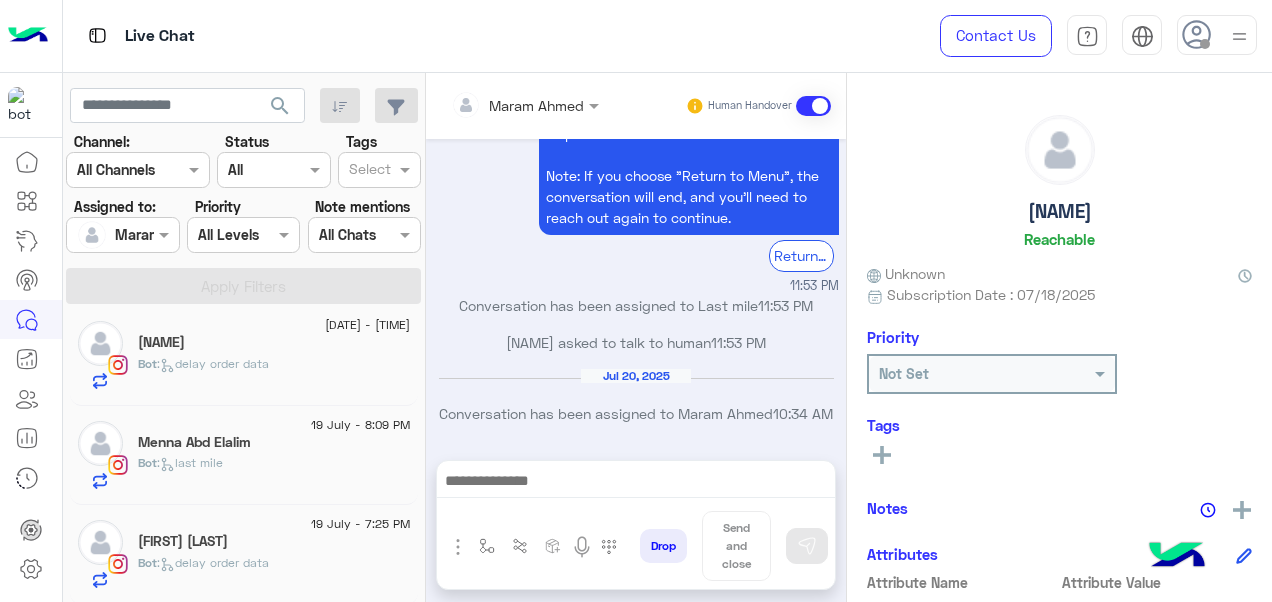 click on "[FIRST] [LAST]" 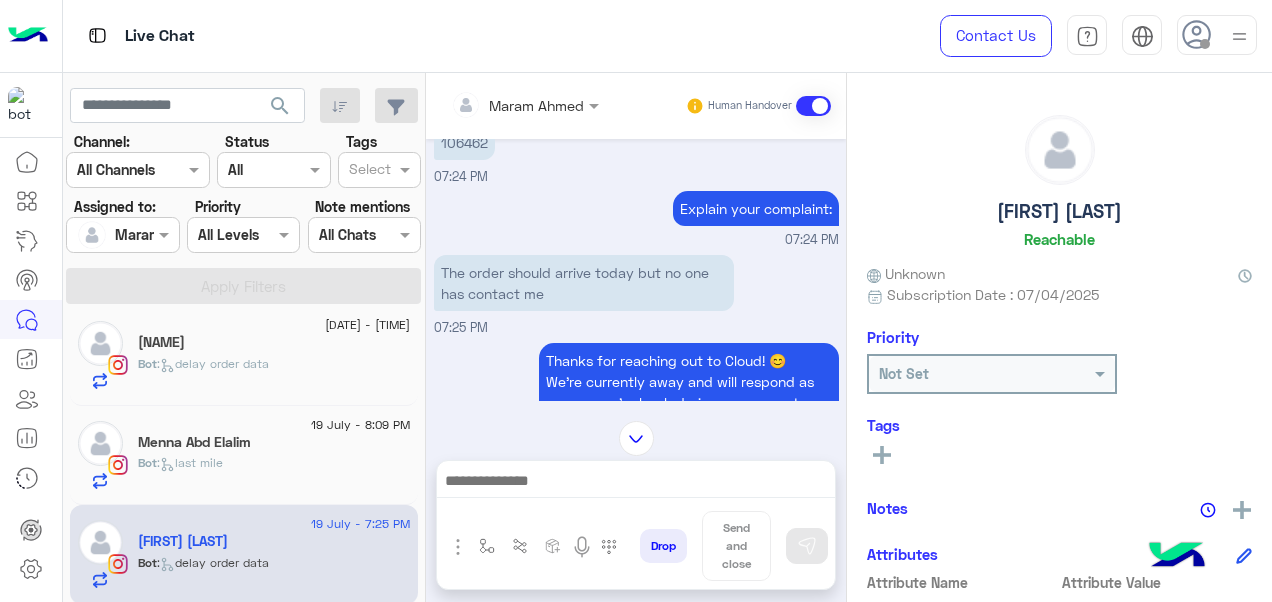 scroll, scrollTop: 408, scrollLeft: 0, axis: vertical 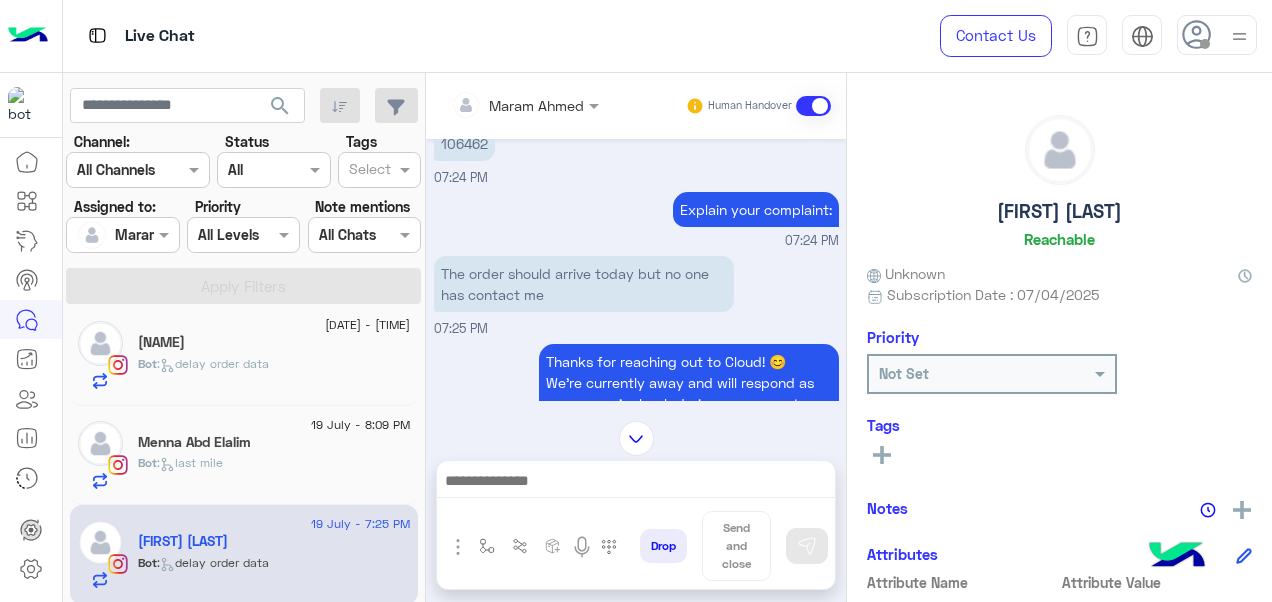 click on "106462" at bounding box center [464, 143] 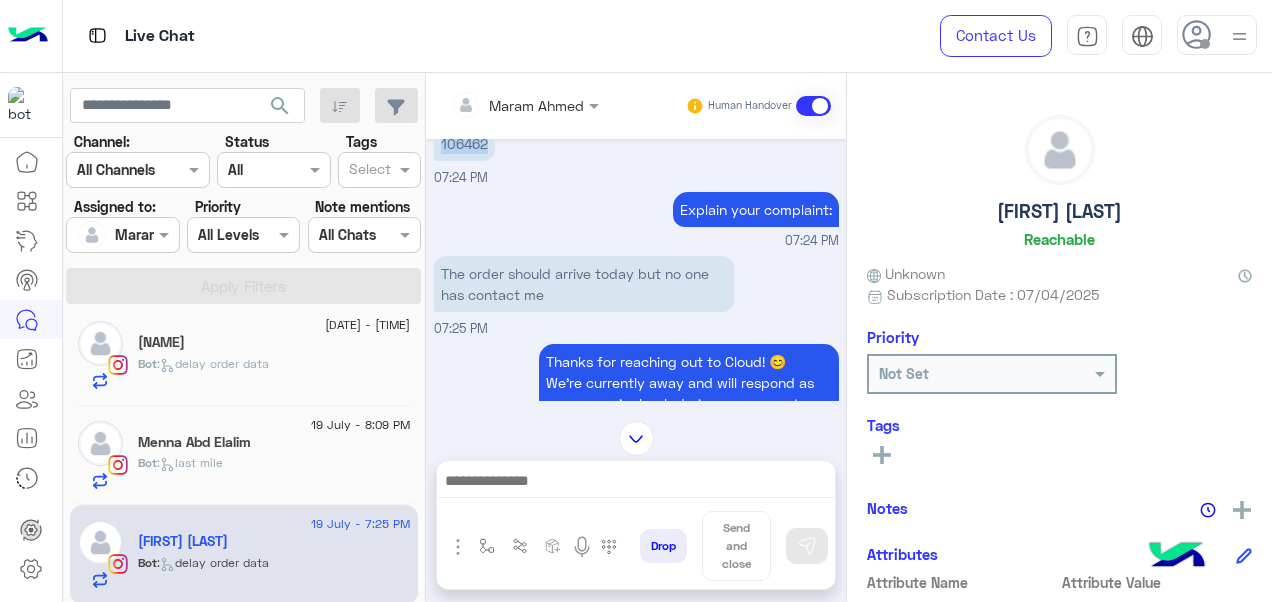 copy on "106462" 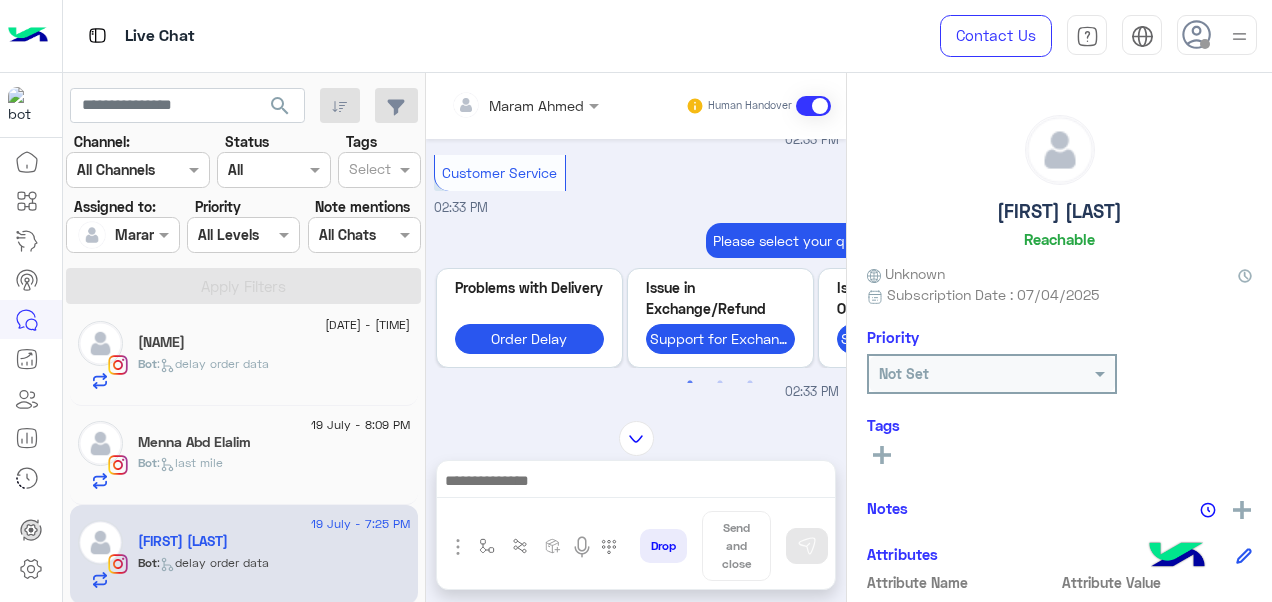 scroll, scrollTop: 1316, scrollLeft: 0, axis: vertical 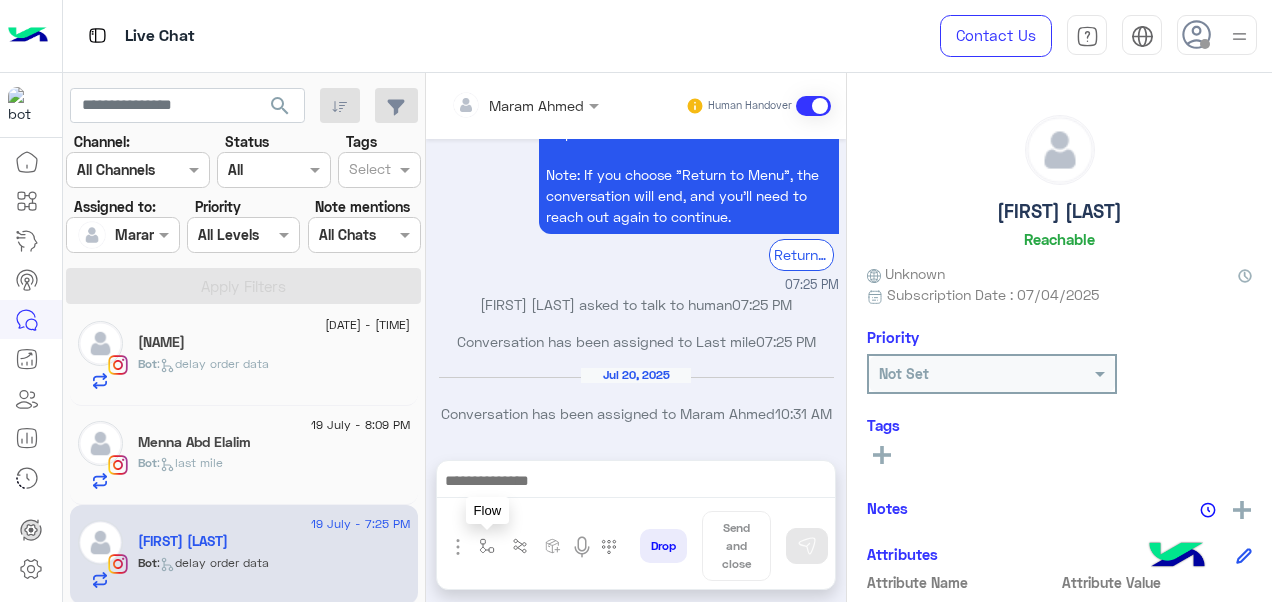 click at bounding box center (487, 546) 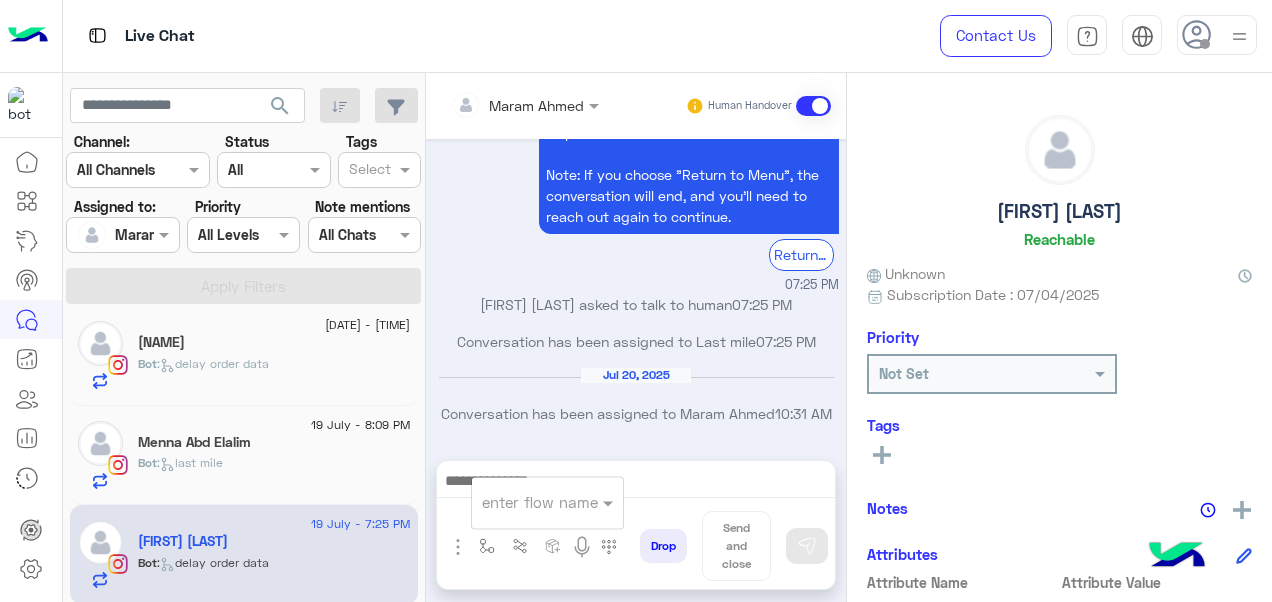 type 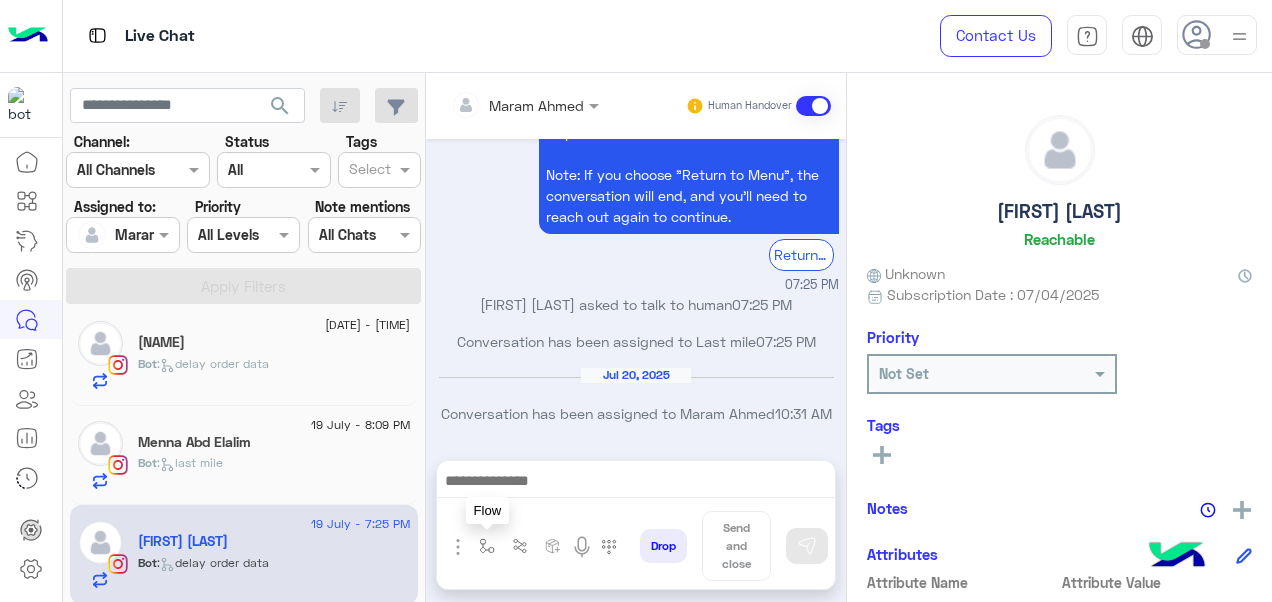 drag, startPoint x: 479, startPoint y: 552, endPoint x: 534, endPoint y: 507, distance: 71.063354 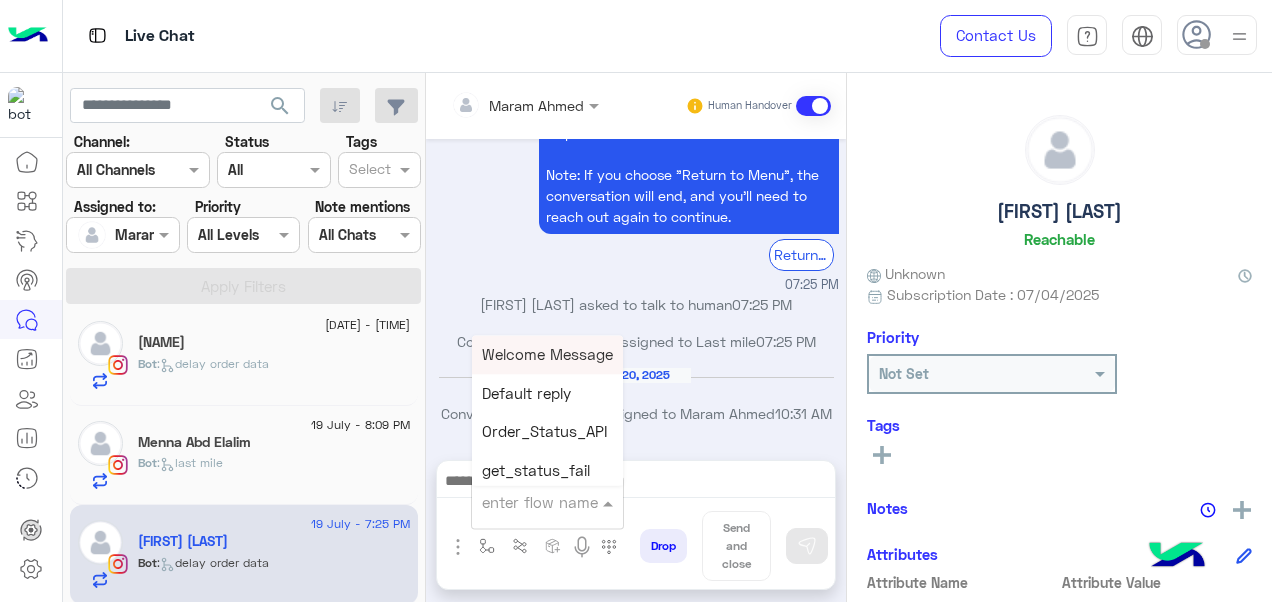 click at bounding box center [523, 502] 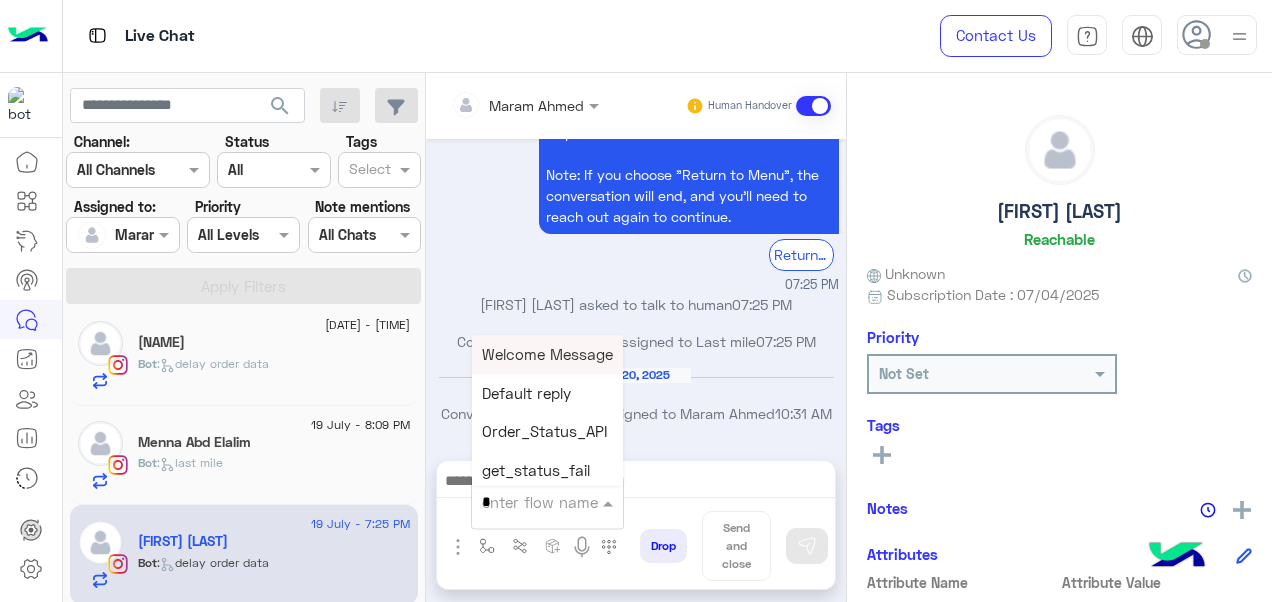type on "*" 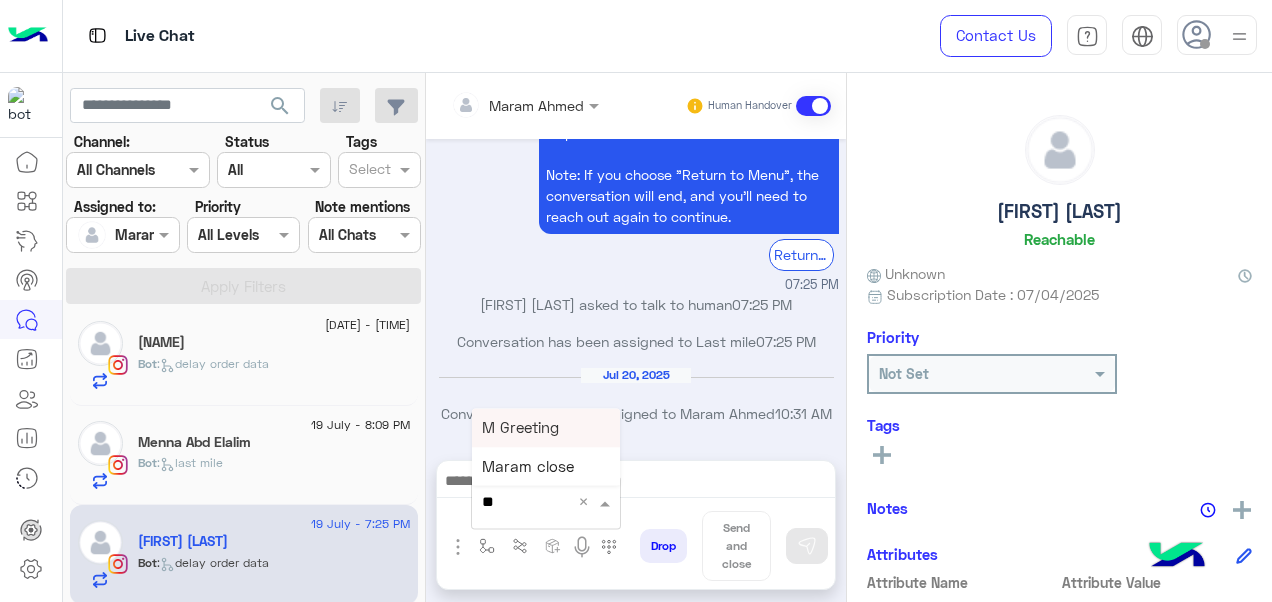 click on "M Greeting" at bounding box center (546, 427) 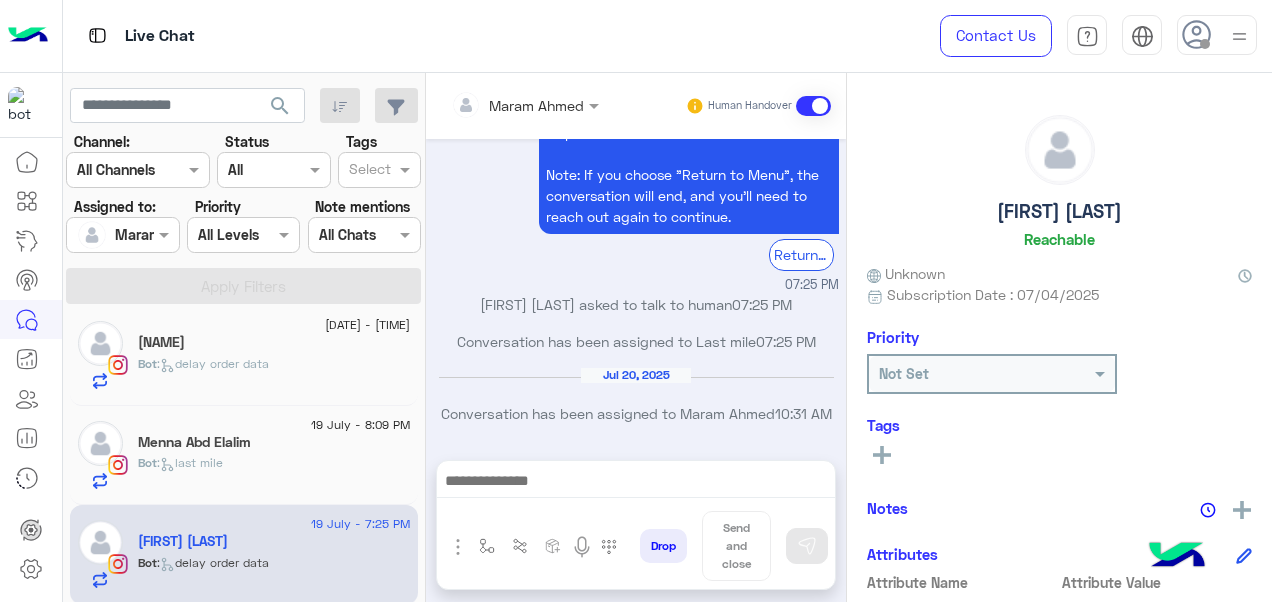 type on "**********" 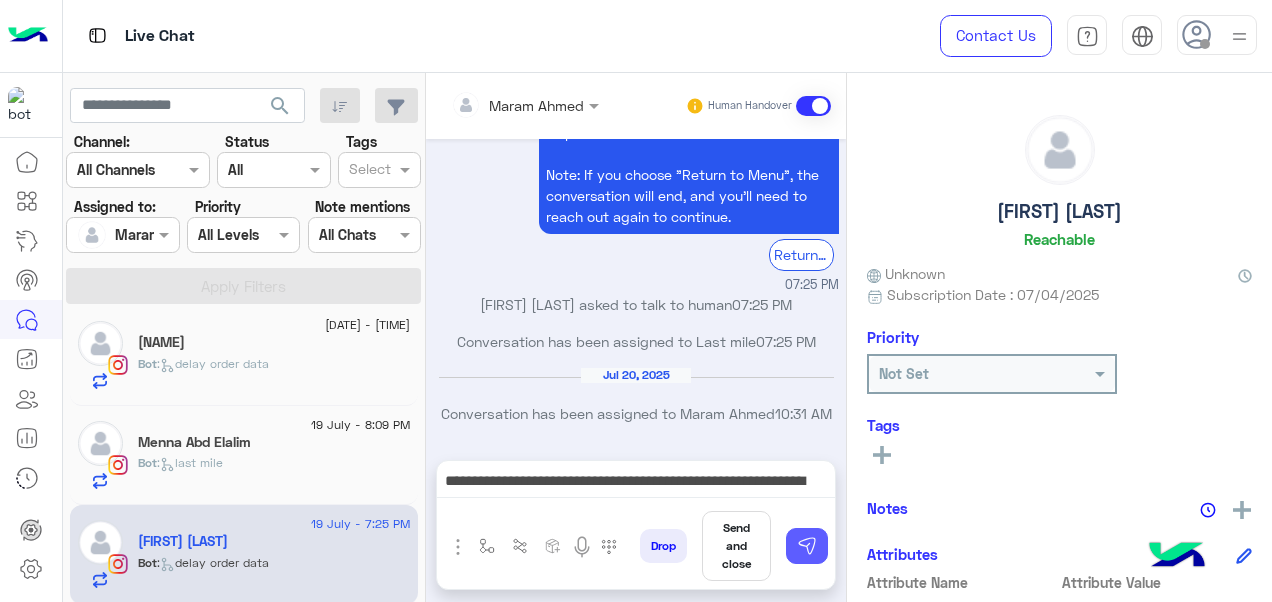 click at bounding box center [807, 546] 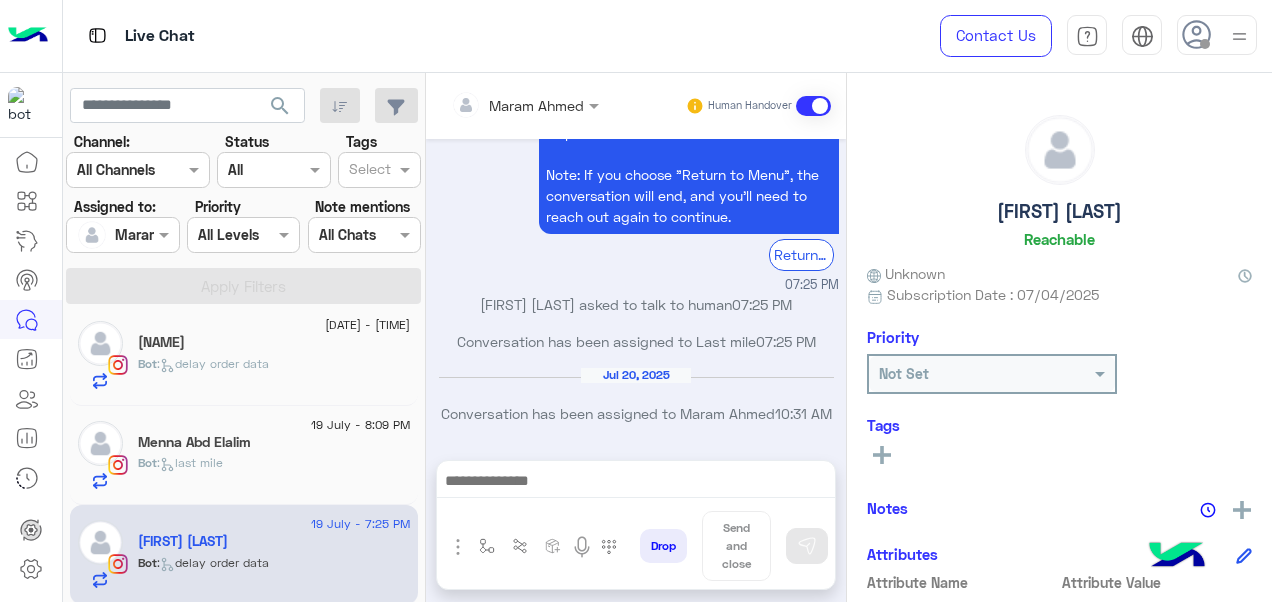 scroll, scrollTop: 4257, scrollLeft: 0, axis: vertical 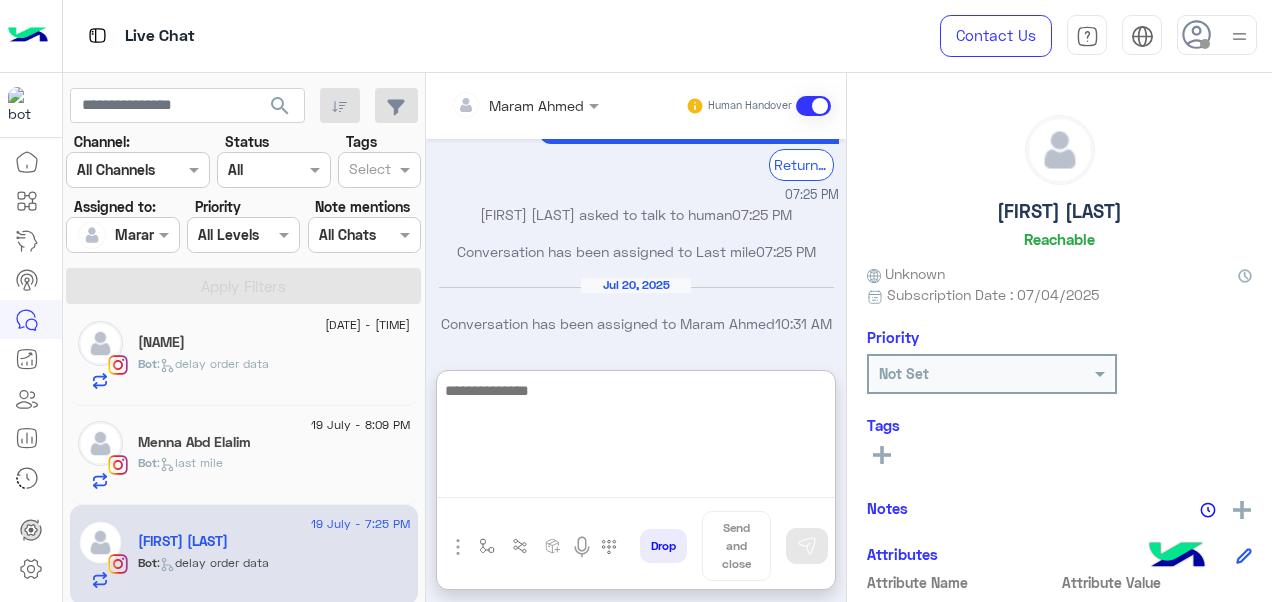 click at bounding box center [636, 438] 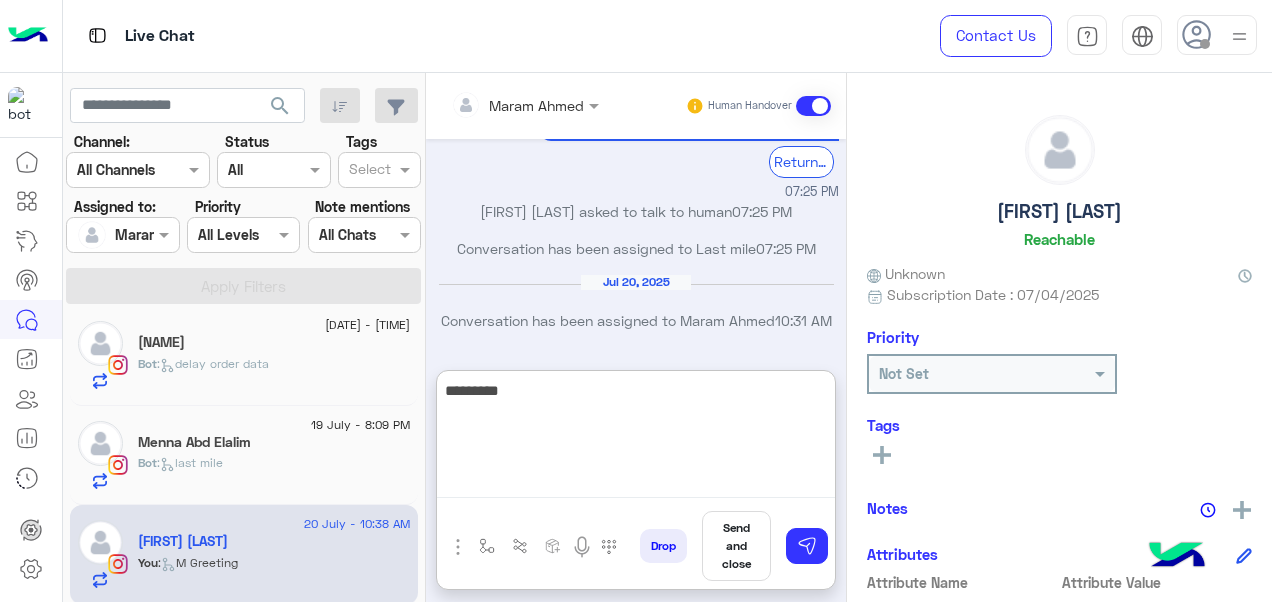 scroll, scrollTop: 4468, scrollLeft: 0, axis: vertical 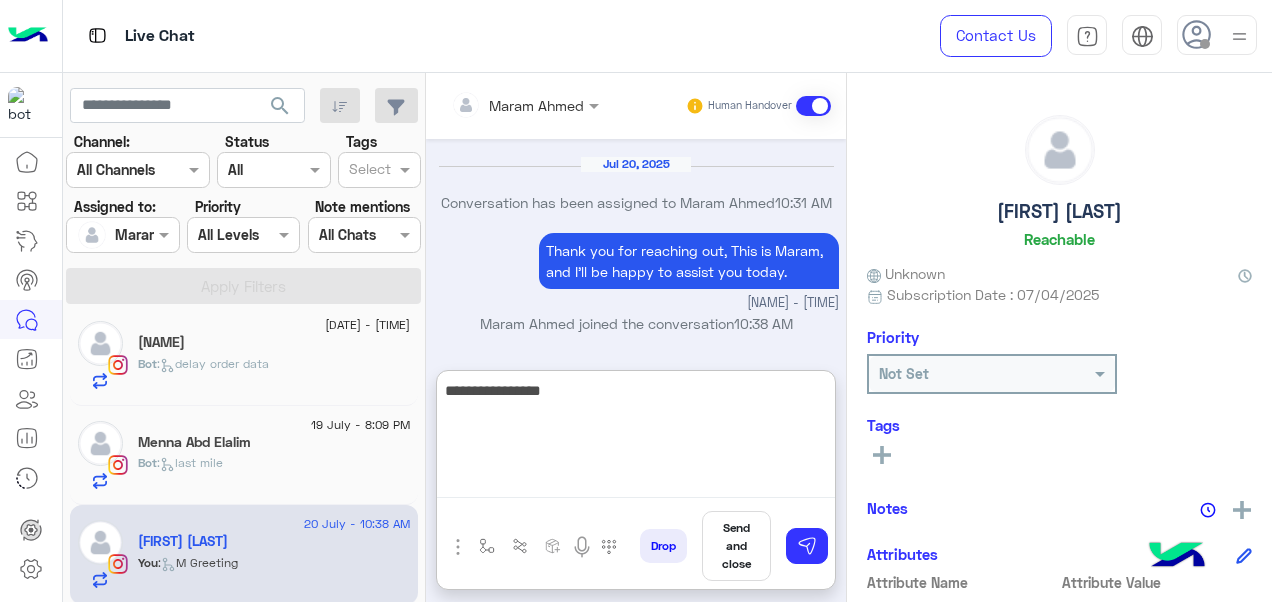 paste on "**********" 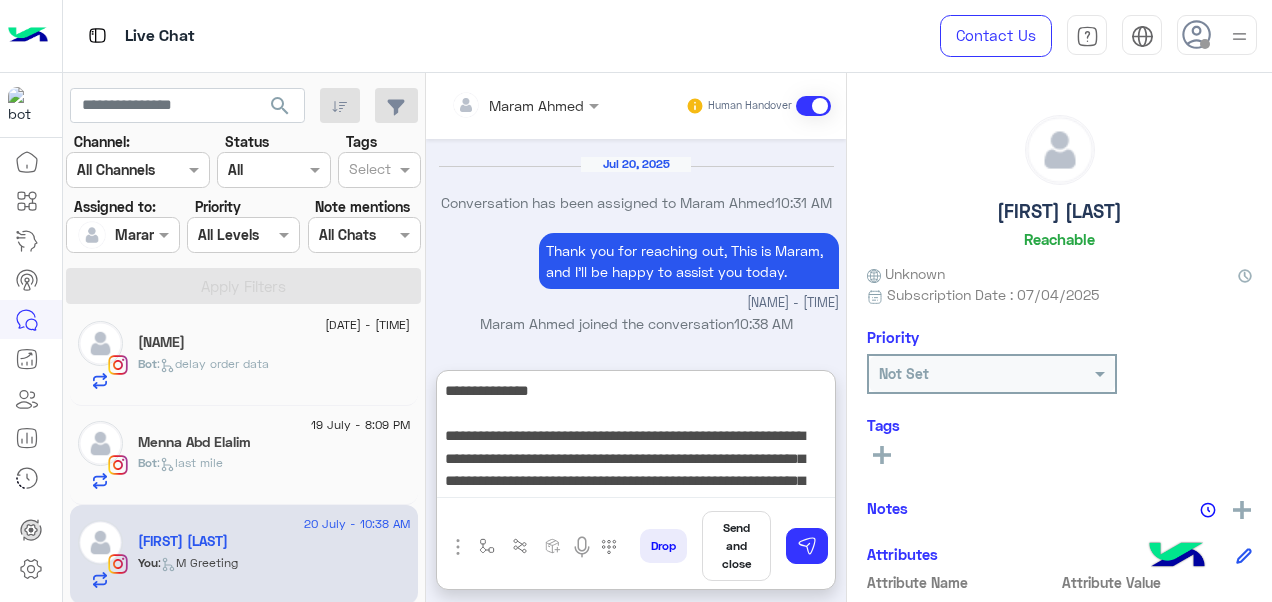 scroll, scrollTop: 15, scrollLeft: 0, axis: vertical 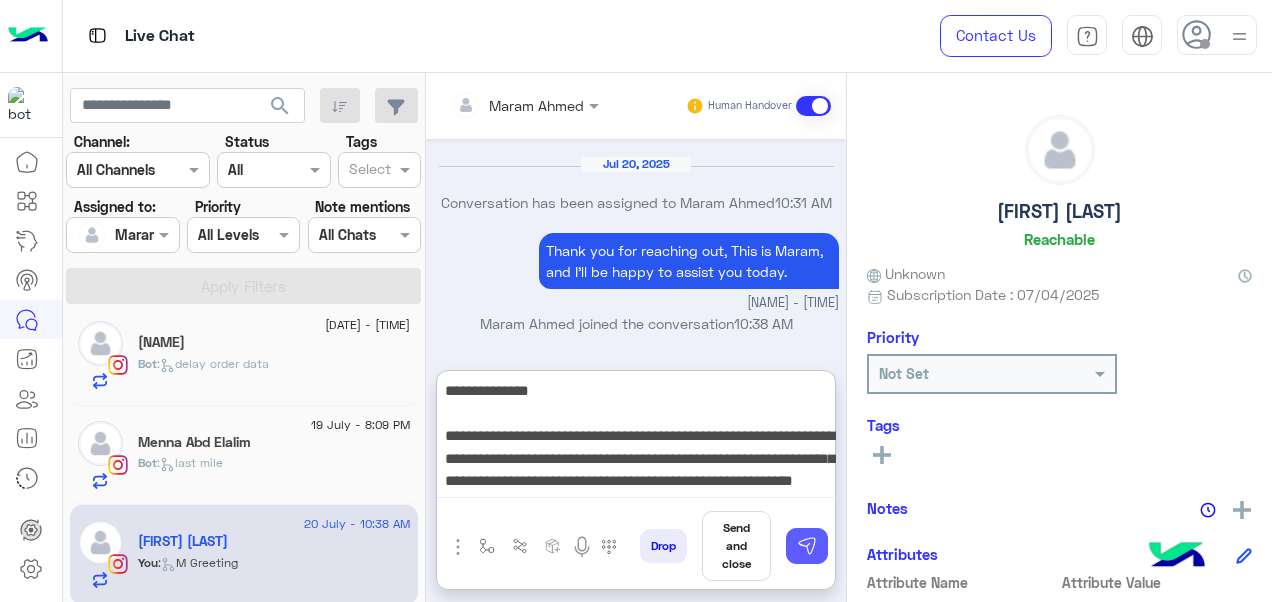 type on "**********" 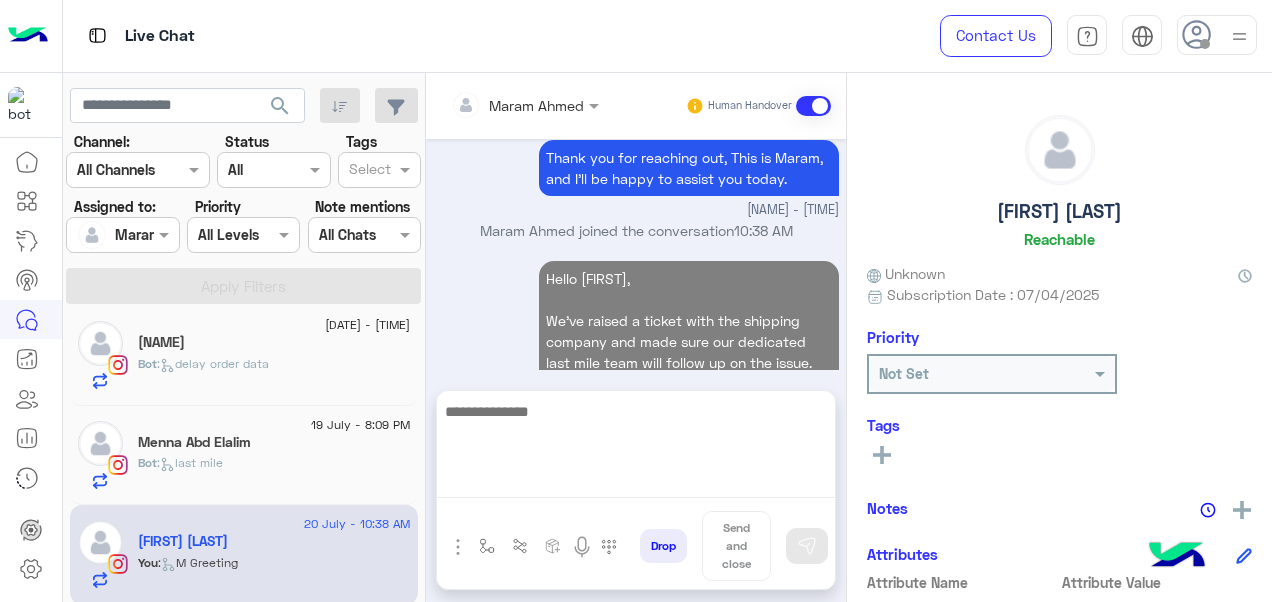 scroll, scrollTop: 4568, scrollLeft: 0, axis: vertical 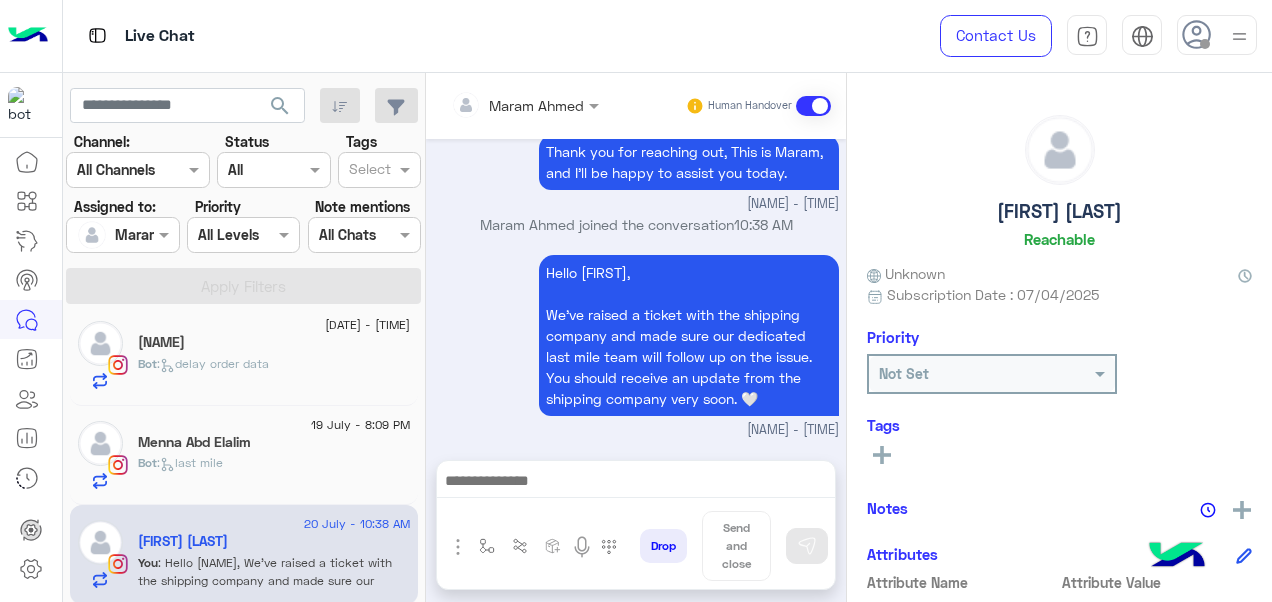 click on "19 July - 8:09 PM" 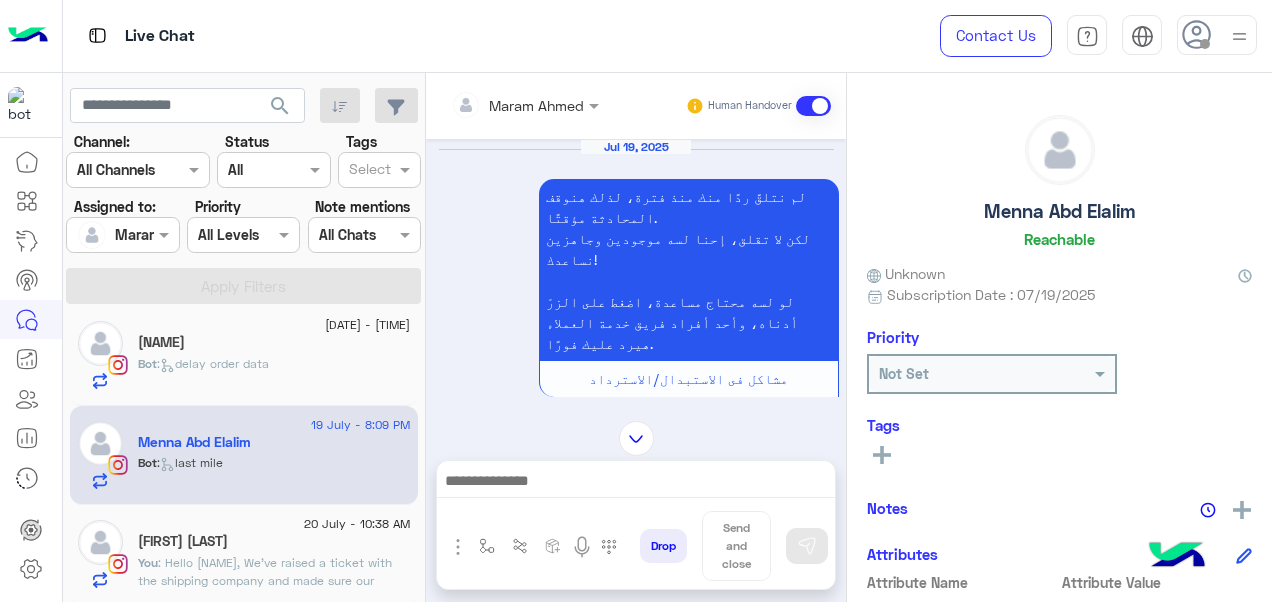 scroll, scrollTop: 1396, scrollLeft: 0, axis: vertical 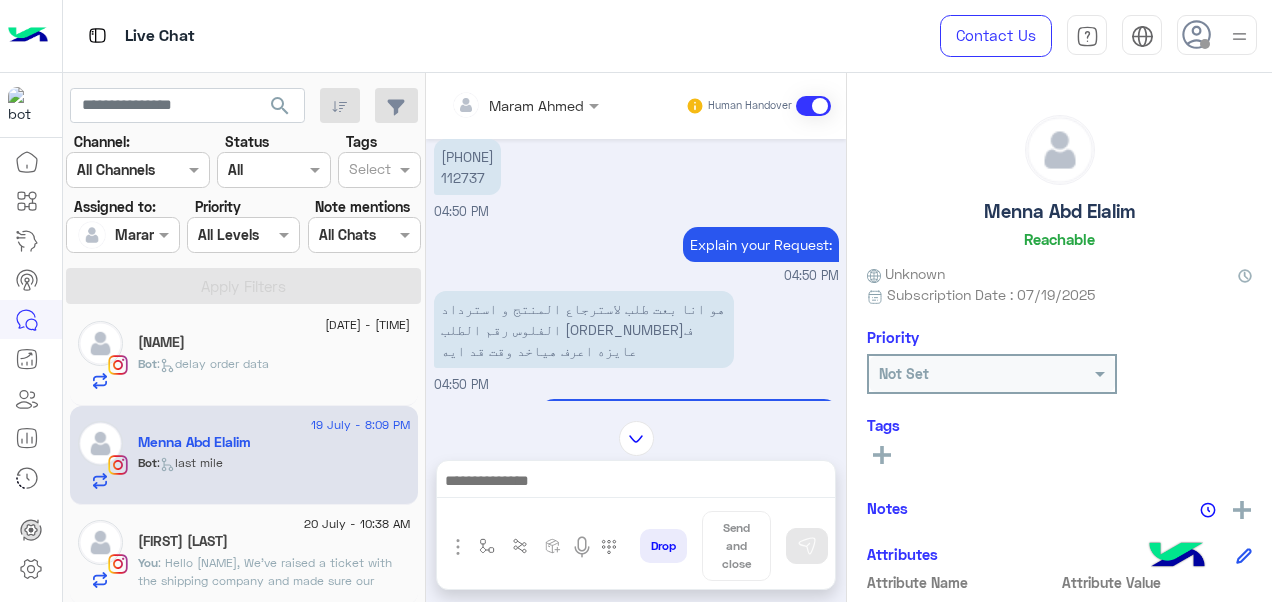 click on "هو انا بعت طلب لاسترجاع المنتج و استرداد الفلوس رقم الطلب [ORDER_NUMBER]ف عايزه اعرف هياخد وقت قد ايه" at bounding box center (584, 329) 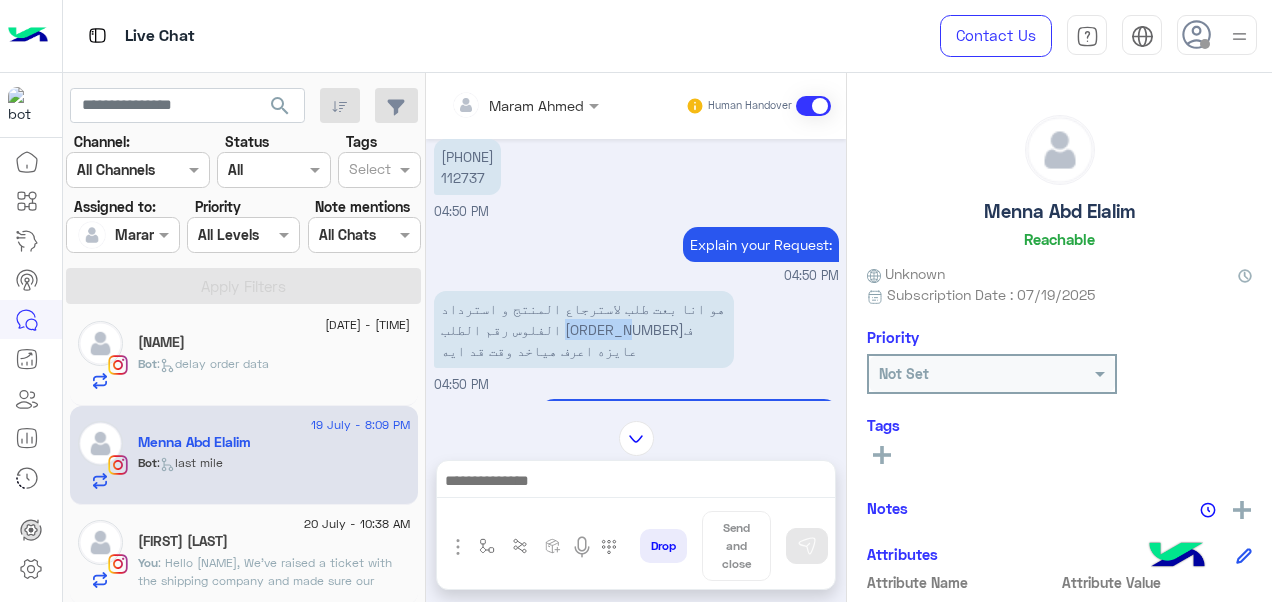 click on "هو انا بعت طلب لاسترجاع المنتج و استرداد الفلوس رقم الطلب [ORDER_NUMBER]ف عايزه اعرف هياخد وقت قد ايه" at bounding box center [584, 329] 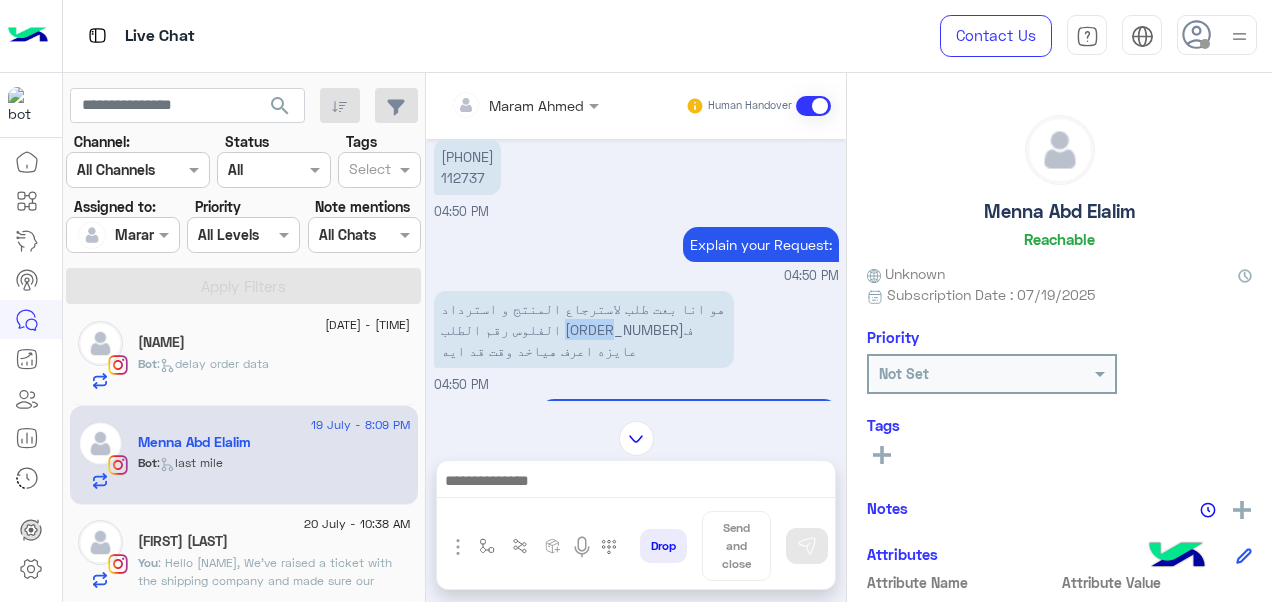 drag, startPoint x: 562, startPoint y: 327, endPoint x: 605, endPoint y: 322, distance: 43.289722 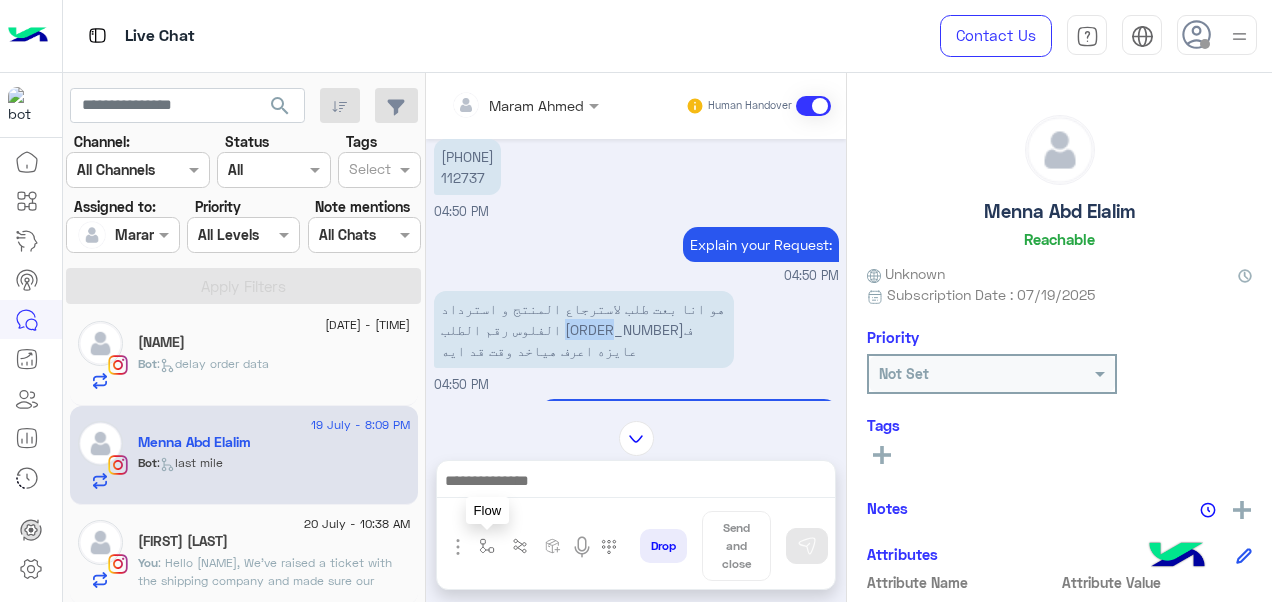 click at bounding box center (487, 546) 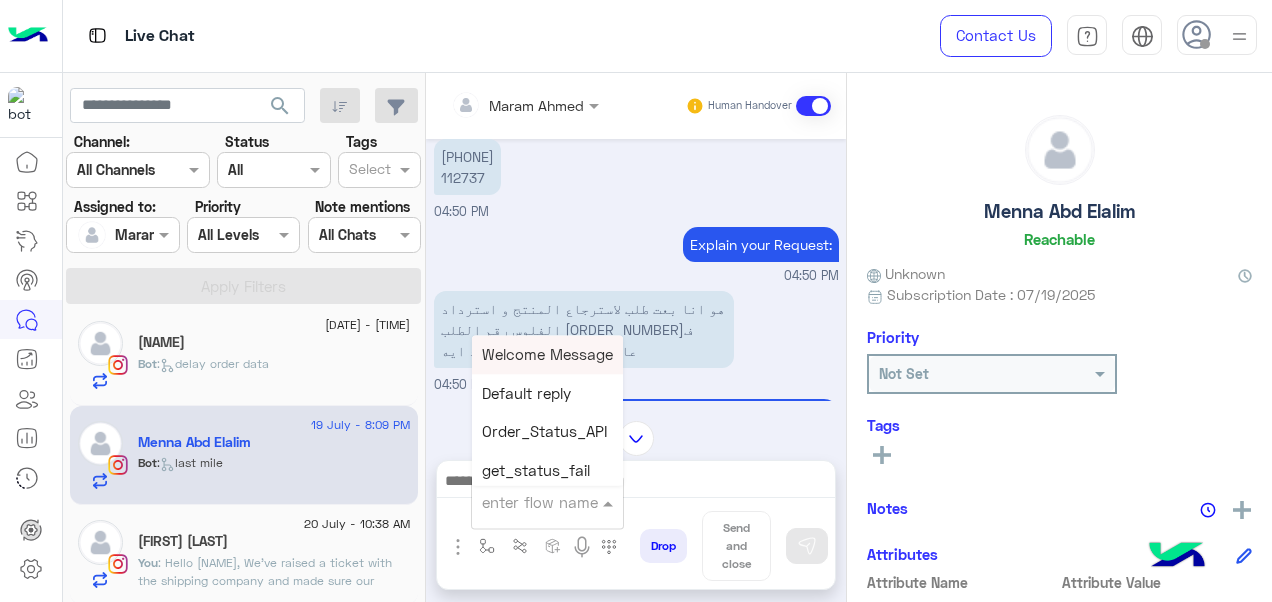 click at bounding box center (523, 502) 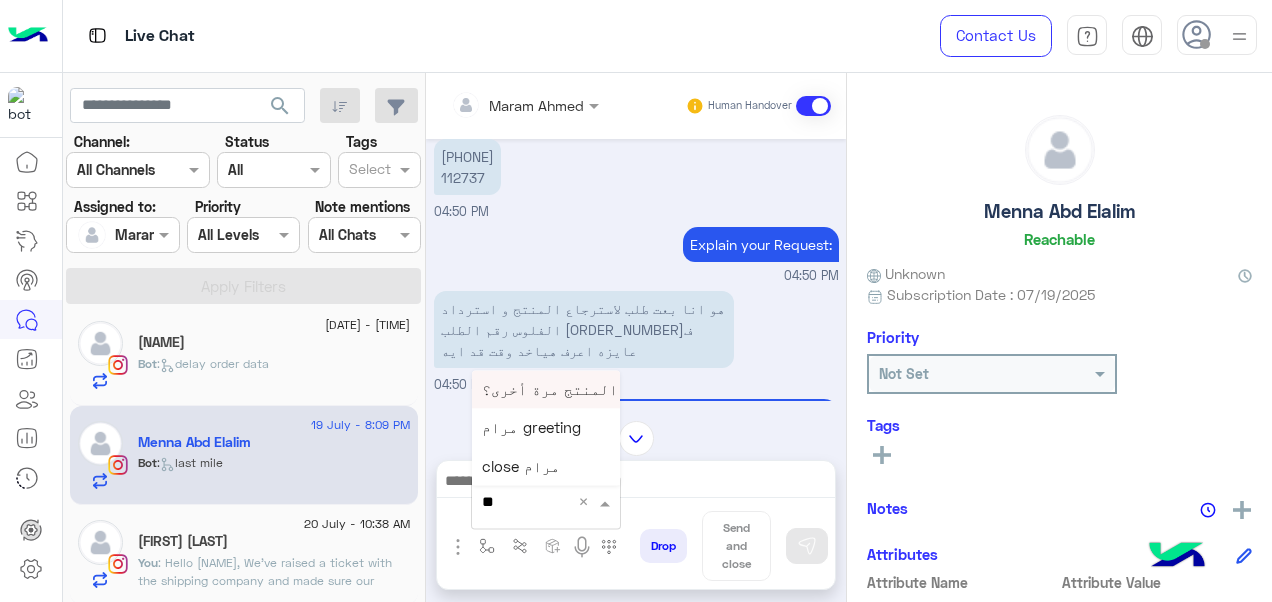 type on "***" 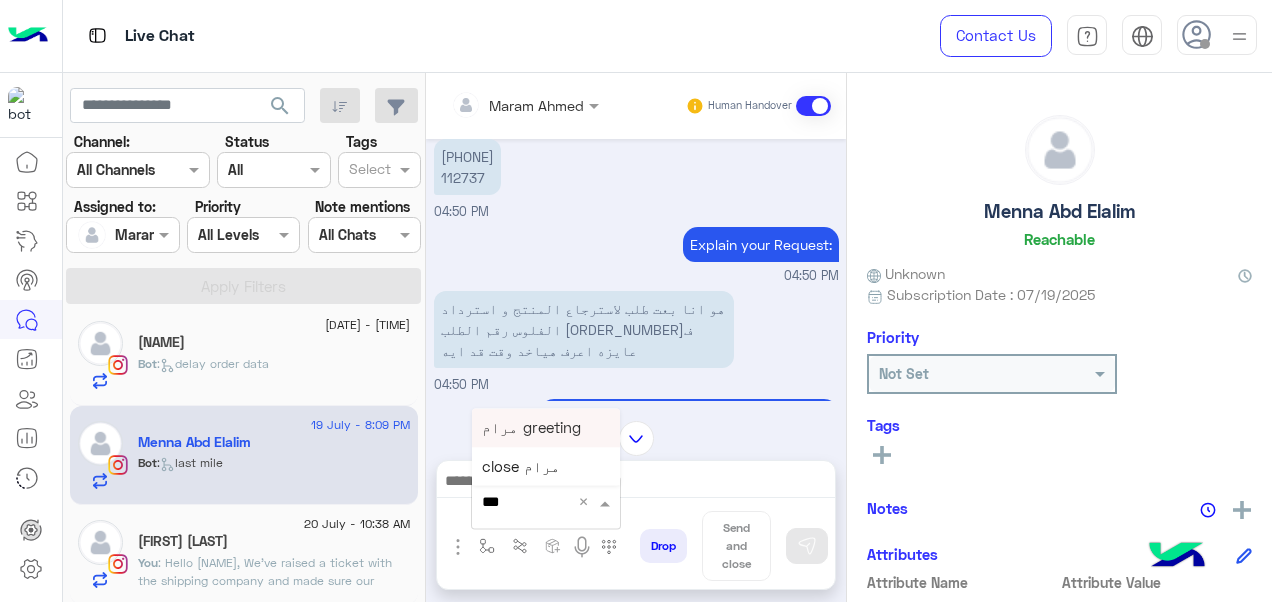 click on "مرام greeting" at bounding box center [531, 427] 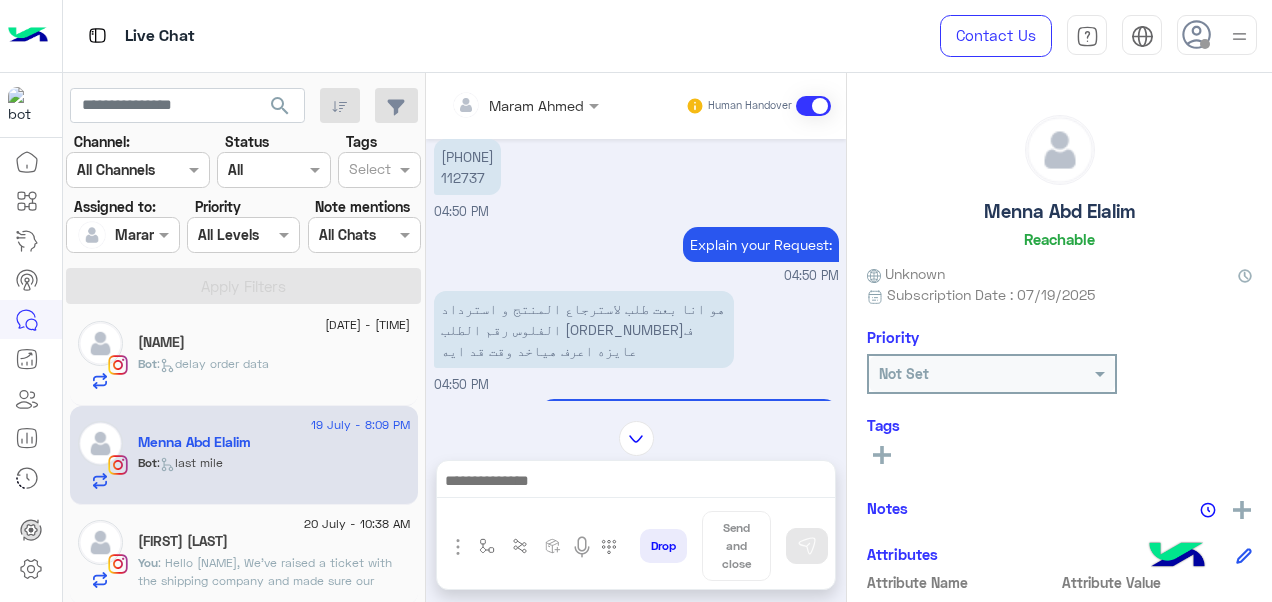 type on "**********" 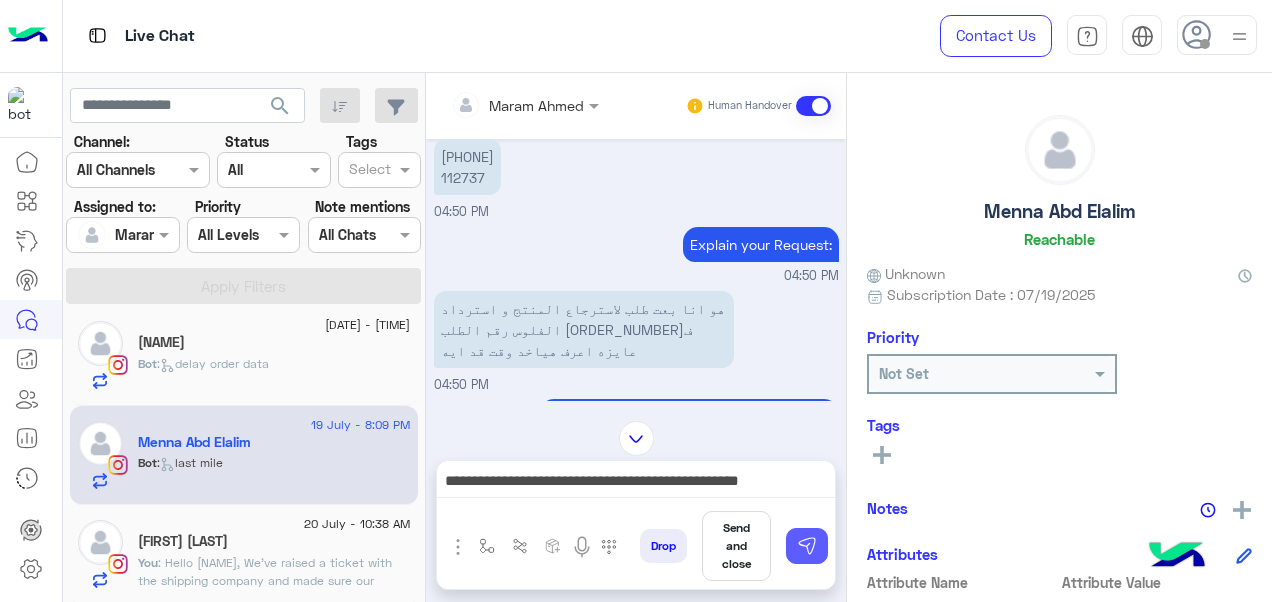 click at bounding box center (807, 546) 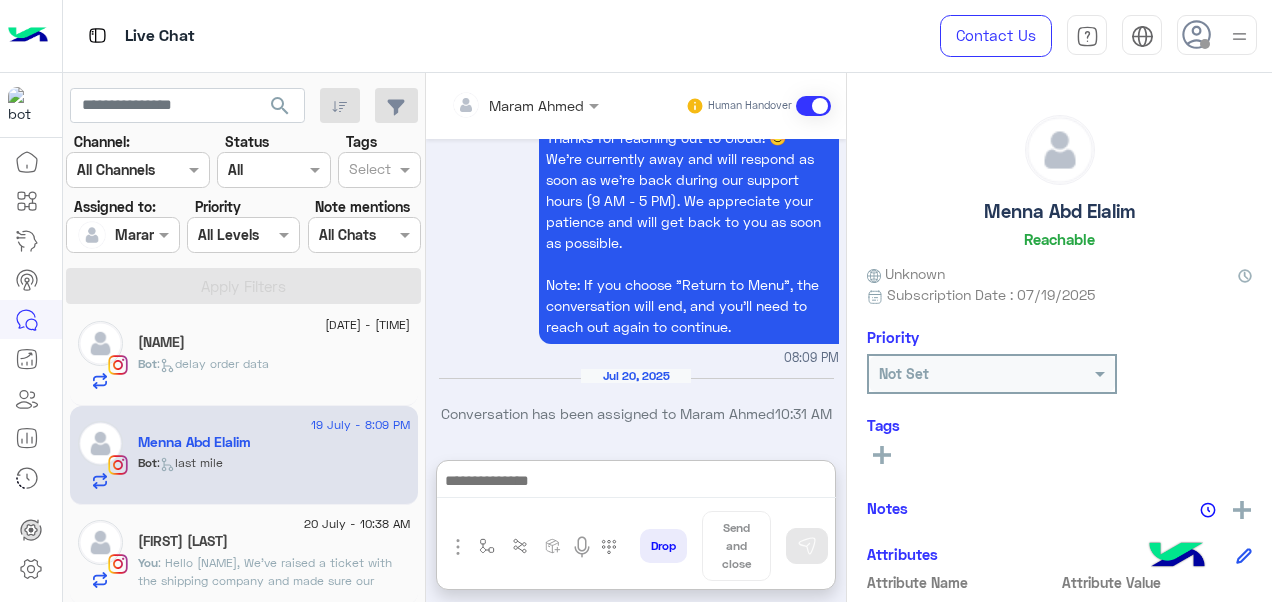 click at bounding box center (636, 483) 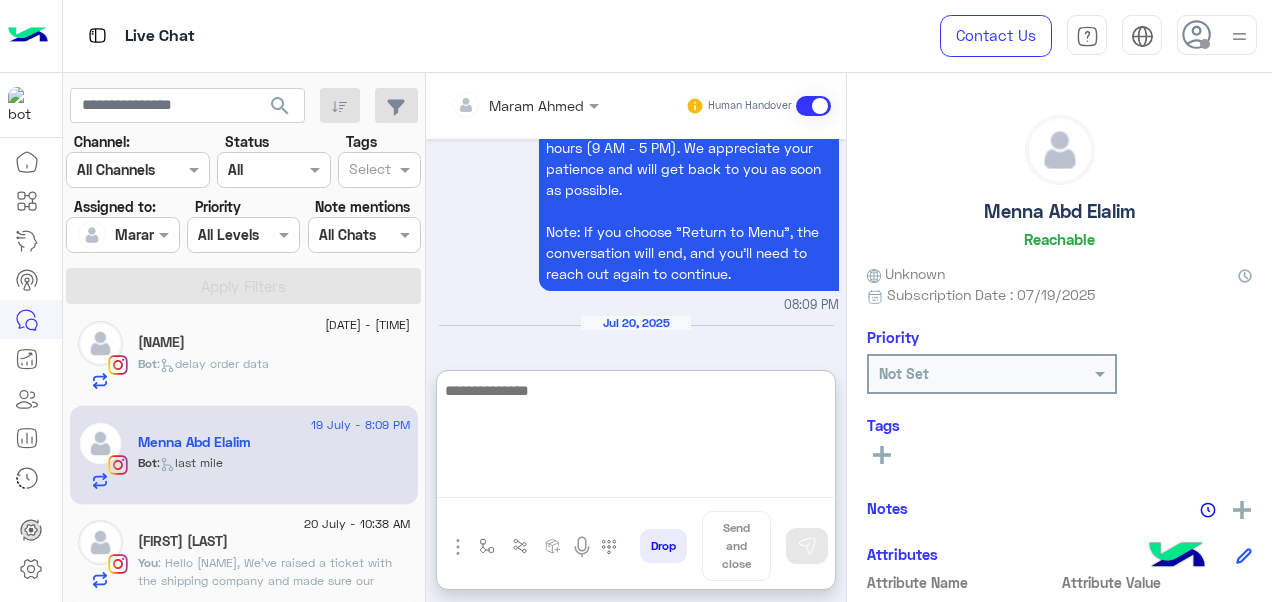 paste on "**********" 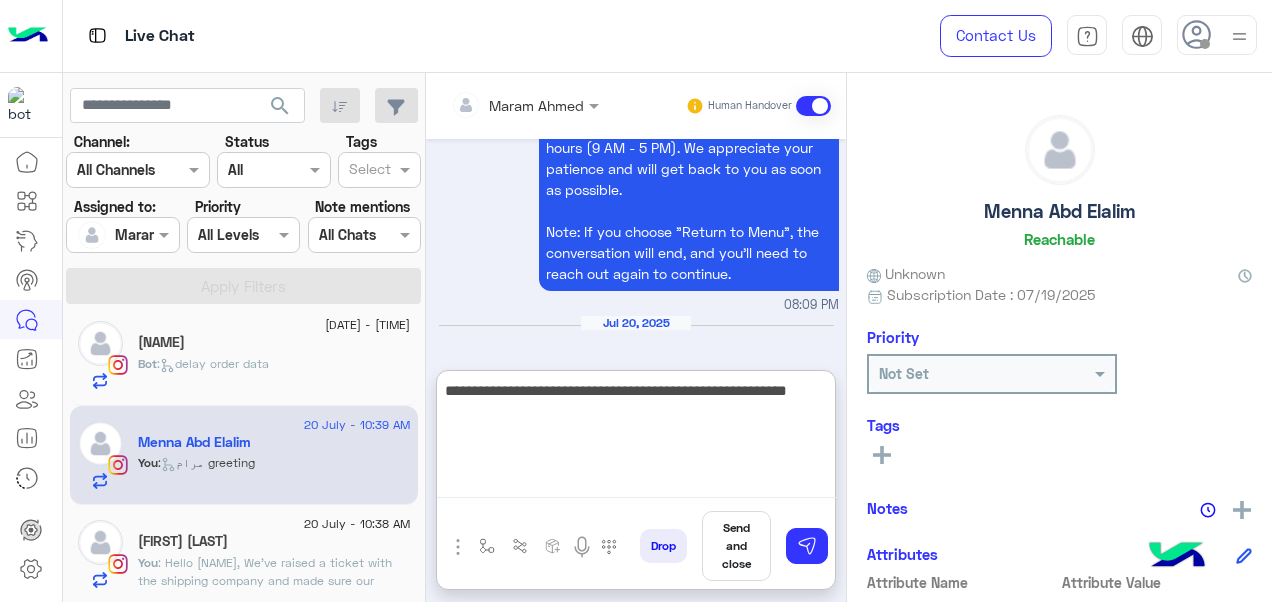 scroll, scrollTop: 2608, scrollLeft: 0, axis: vertical 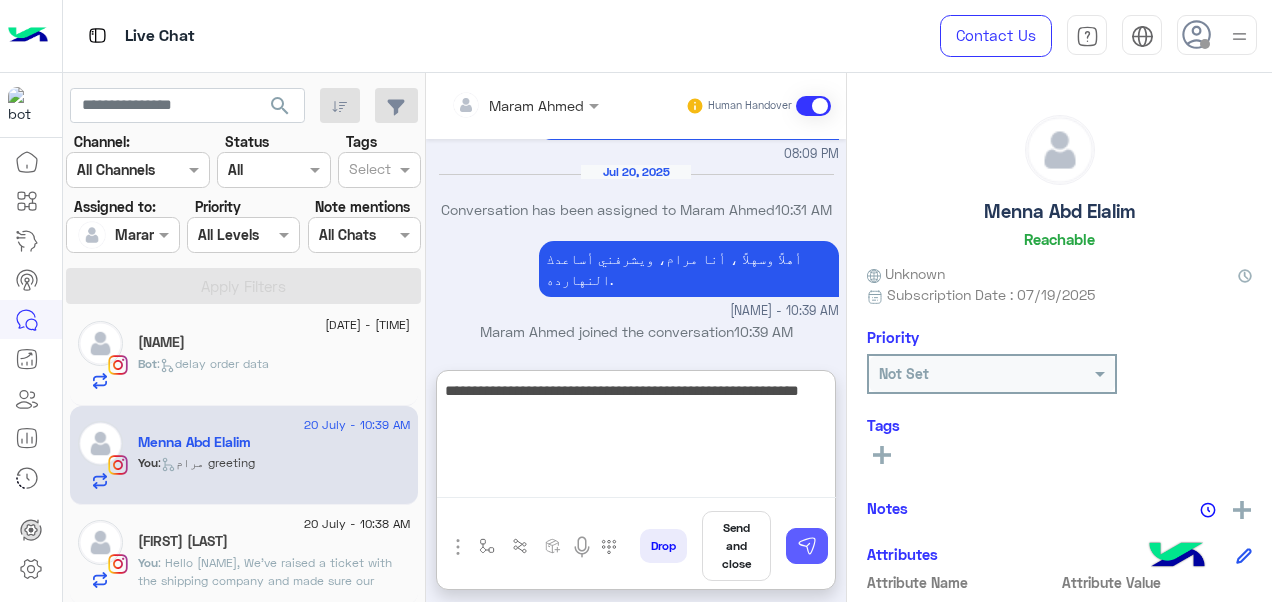 type on "**********" 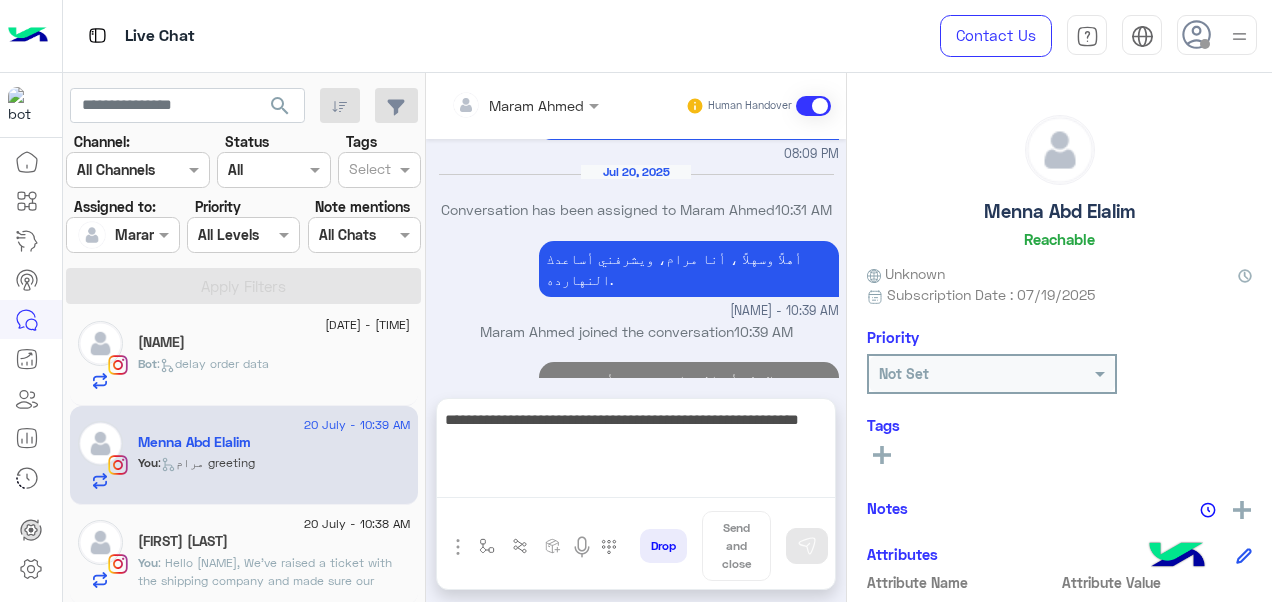 type 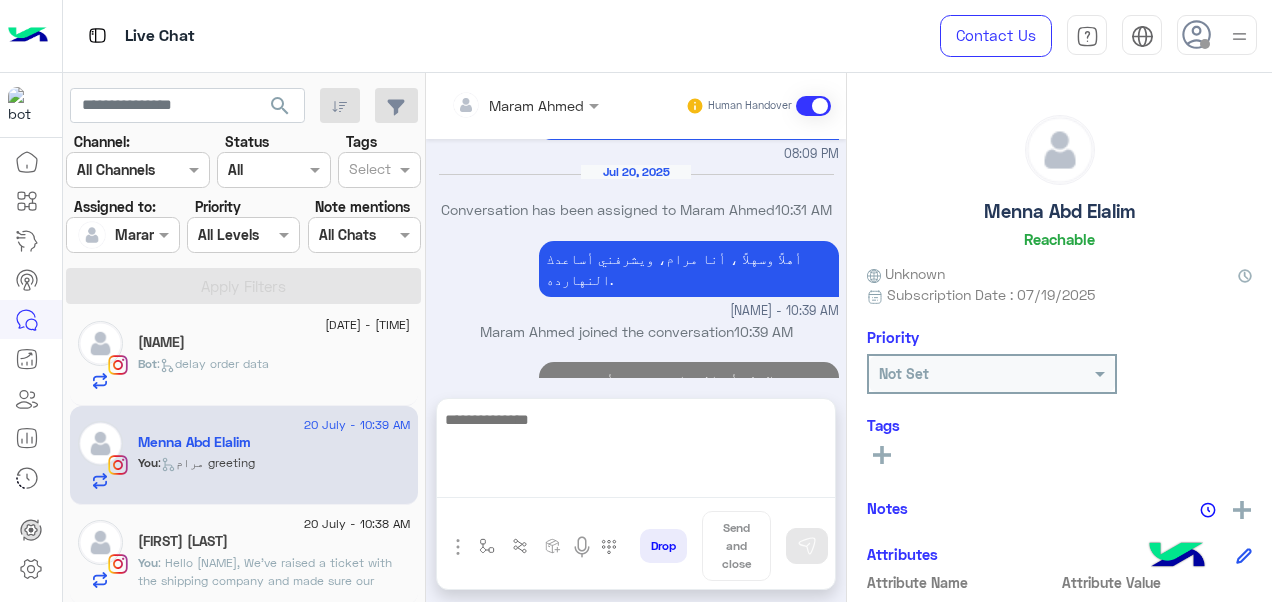 scroll, scrollTop: 2603, scrollLeft: 0, axis: vertical 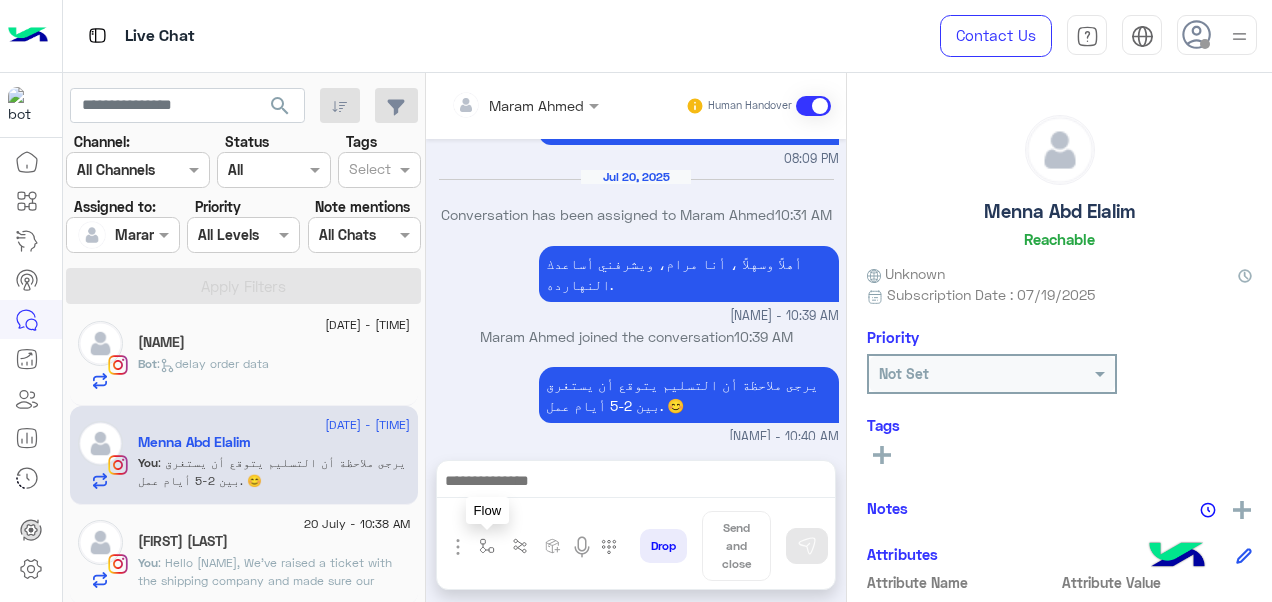 click at bounding box center [487, 546] 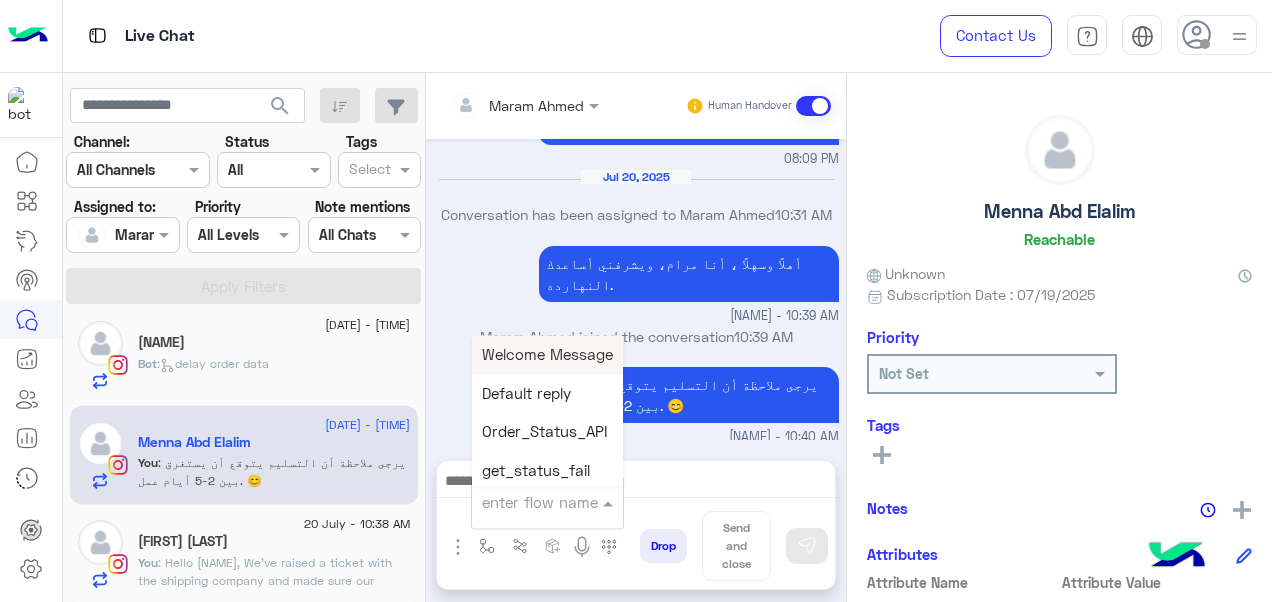 click at bounding box center (523, 502) 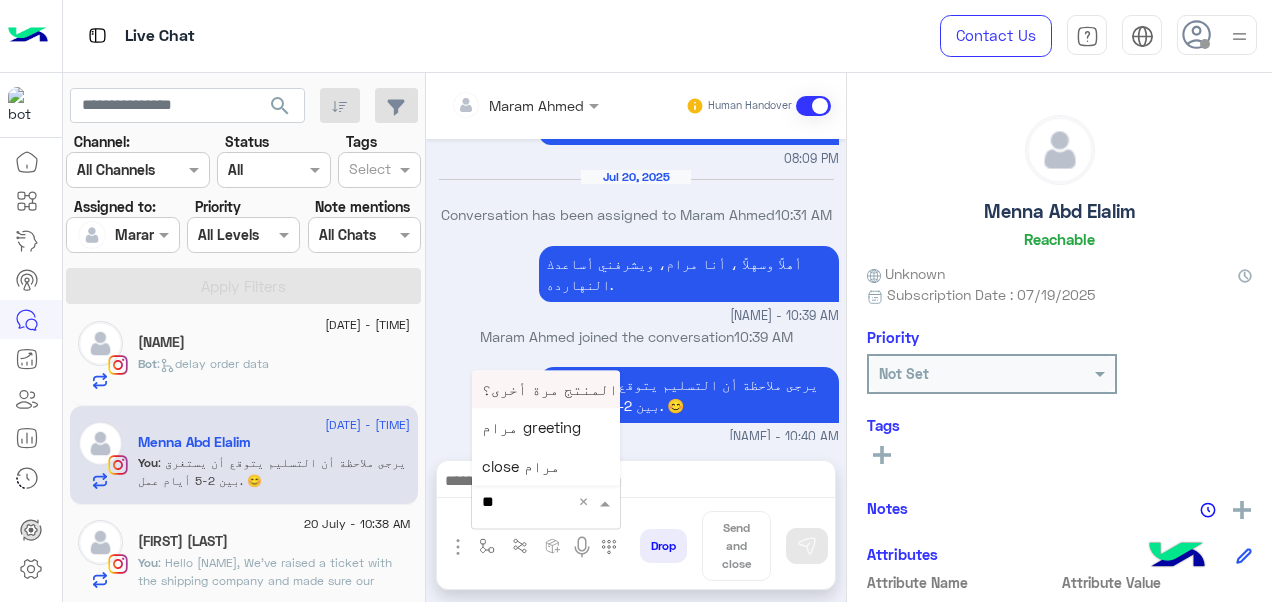 type on "***" 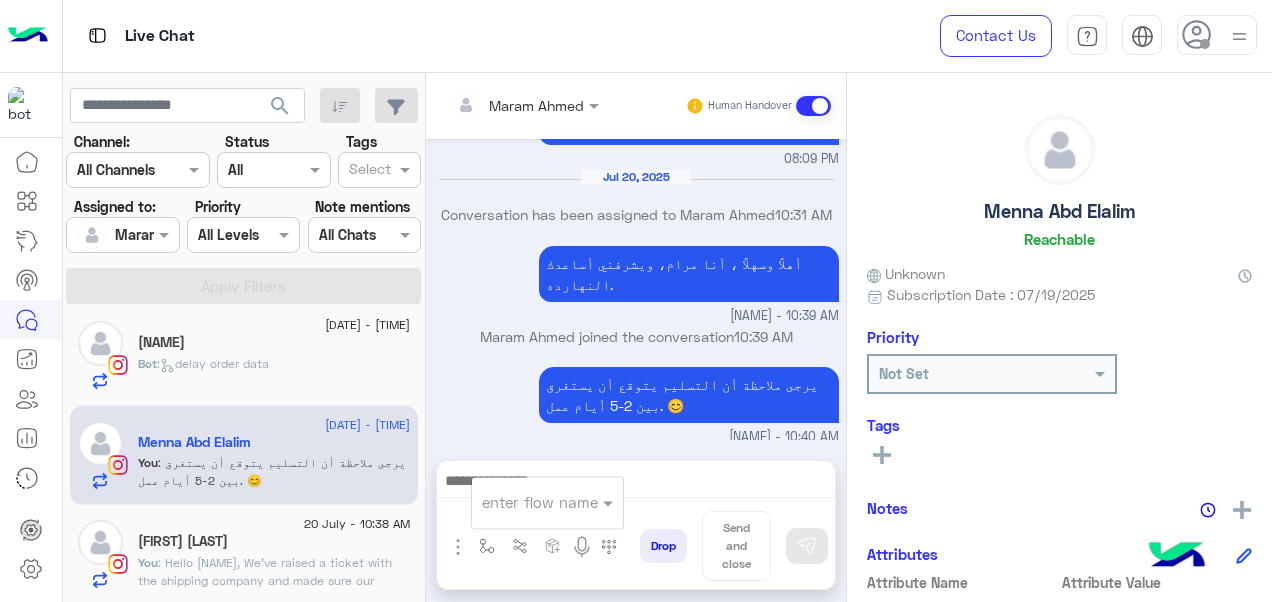 click on "[FIRST] [LAST]" 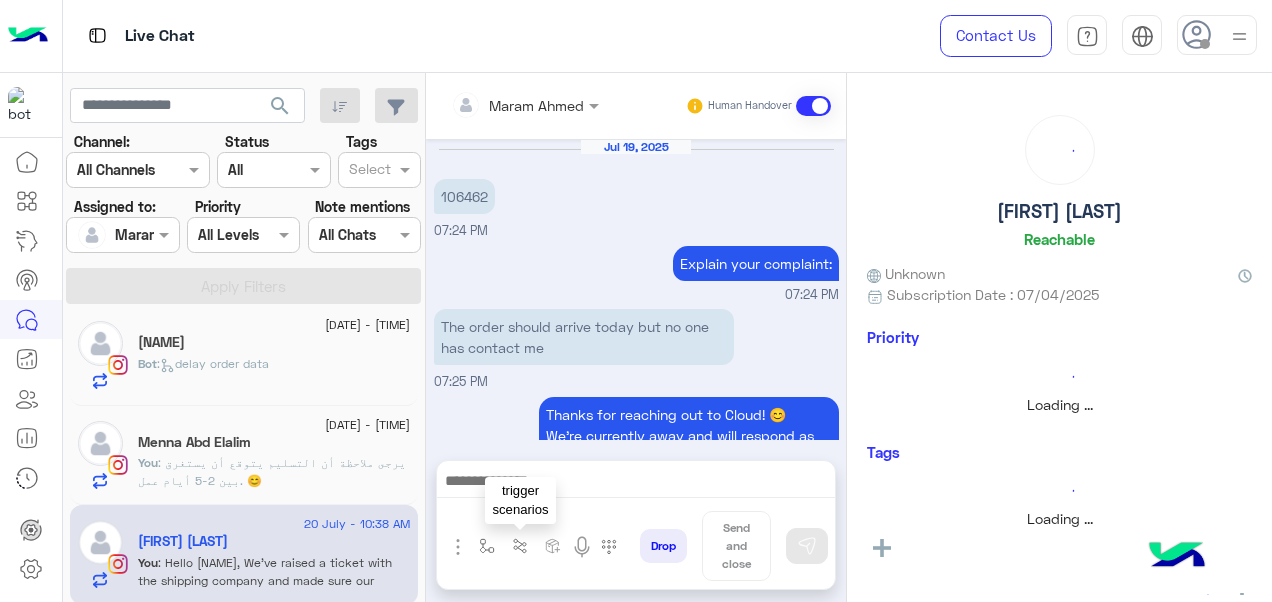 scroll, scrollTop: 714, scrollLeft: 0, axis: vertical 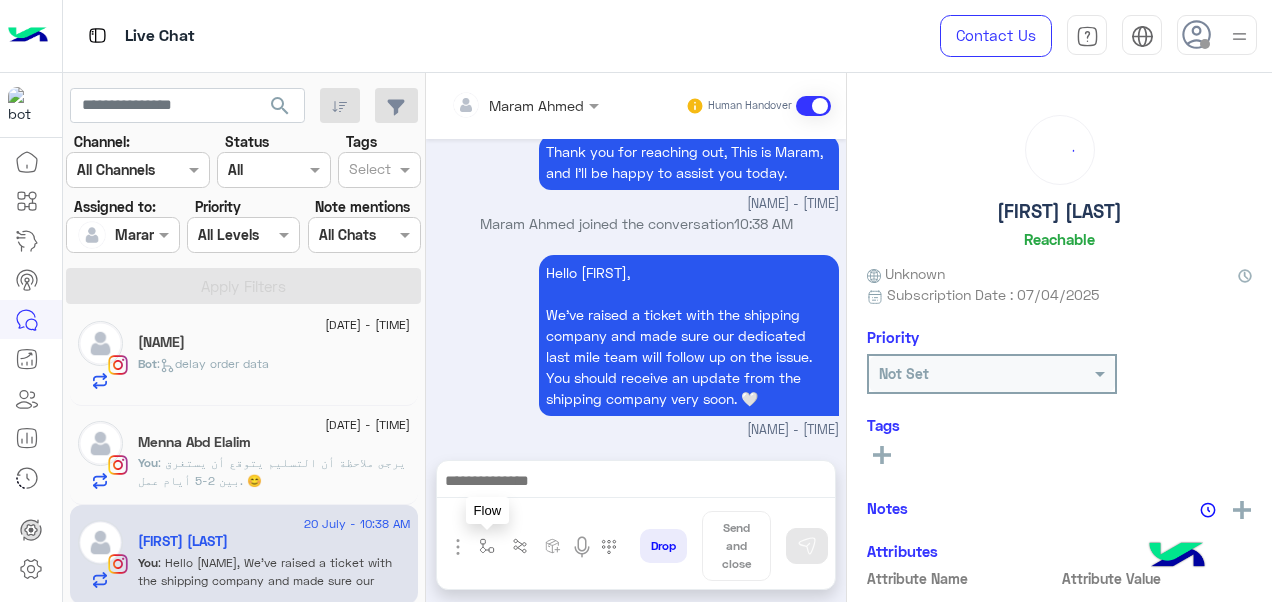 click at bounding box center (487, 546) 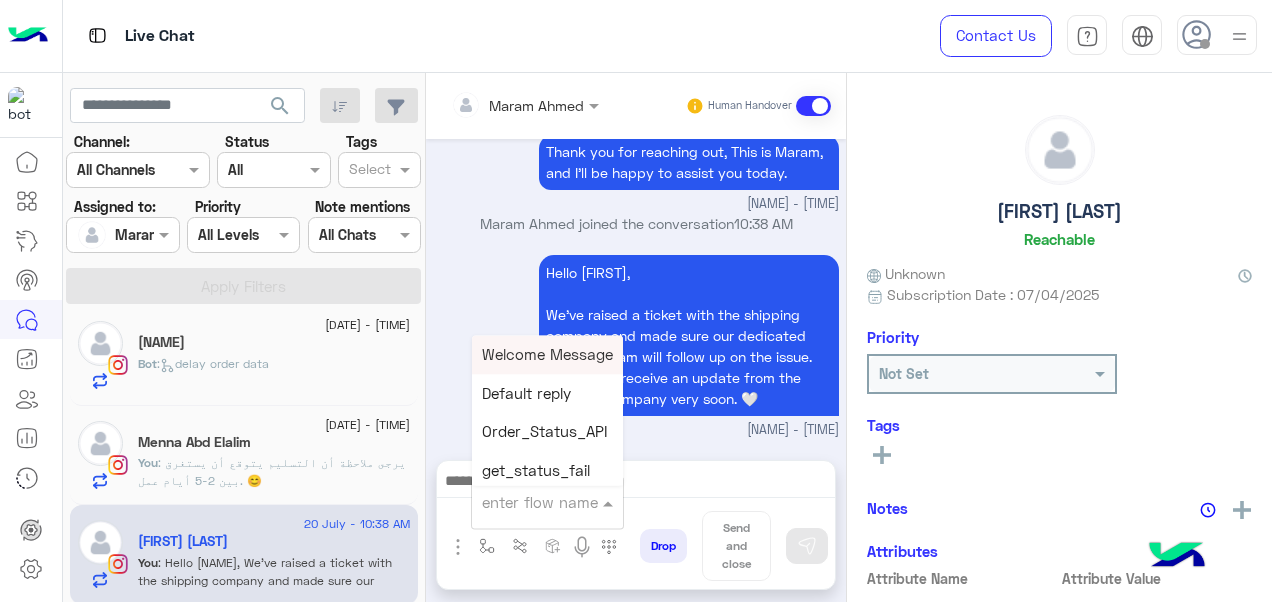 click at bounding box center (523, 502) 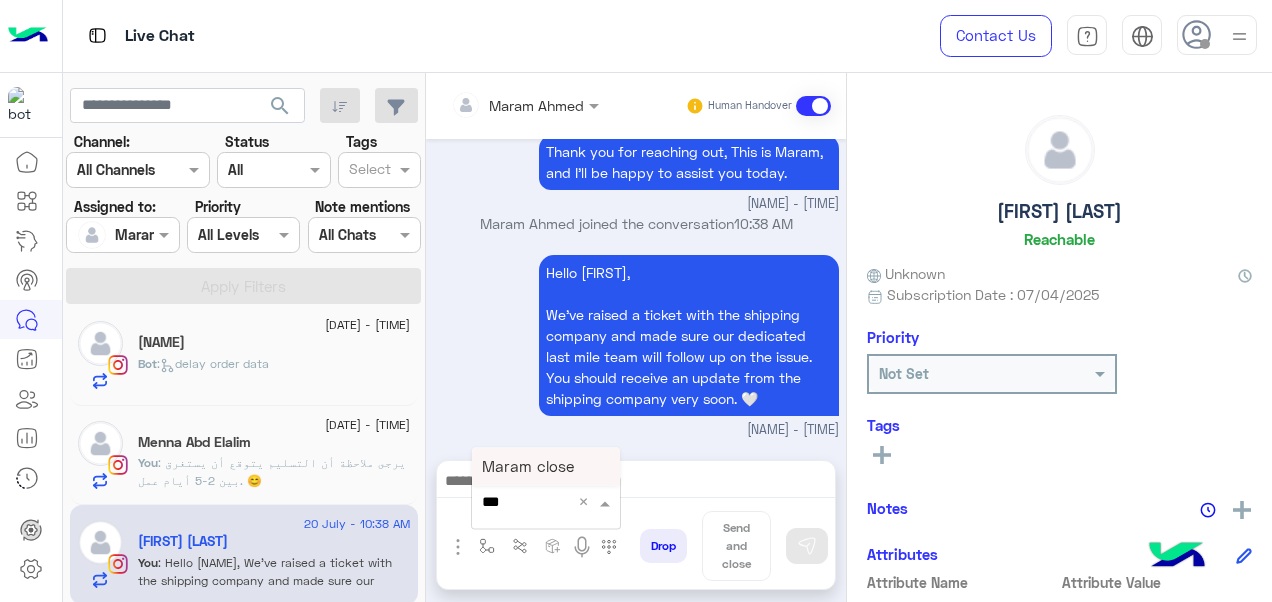 type on "****" 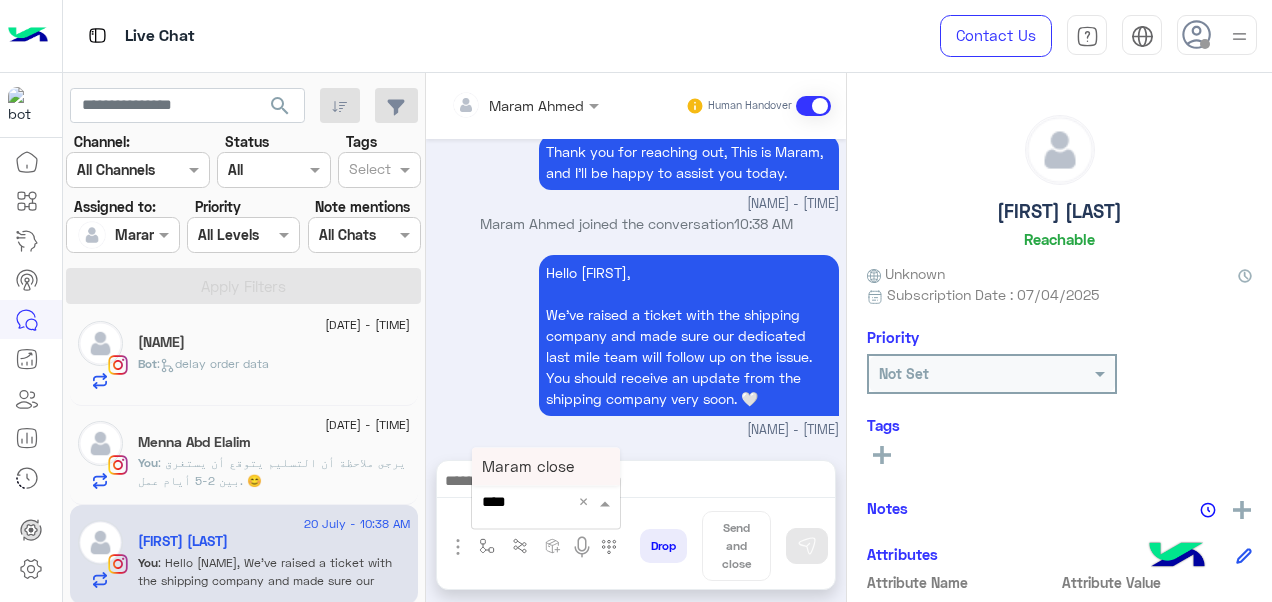 click on "Maram close" at bounding box center (528, 466) 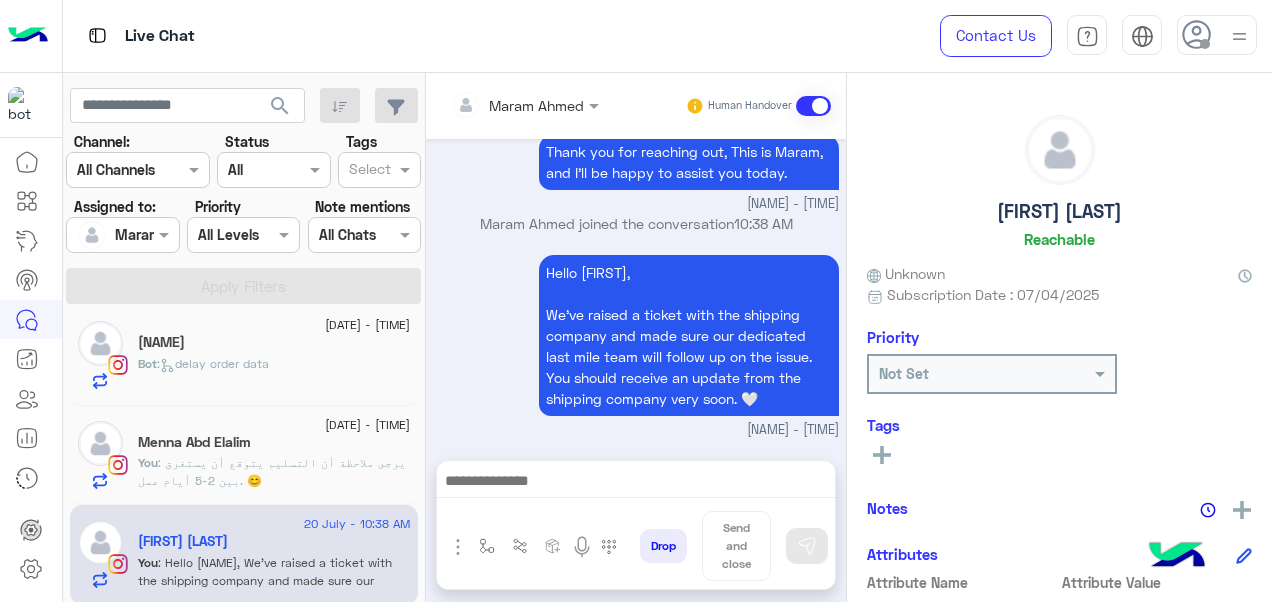 type on "**********" 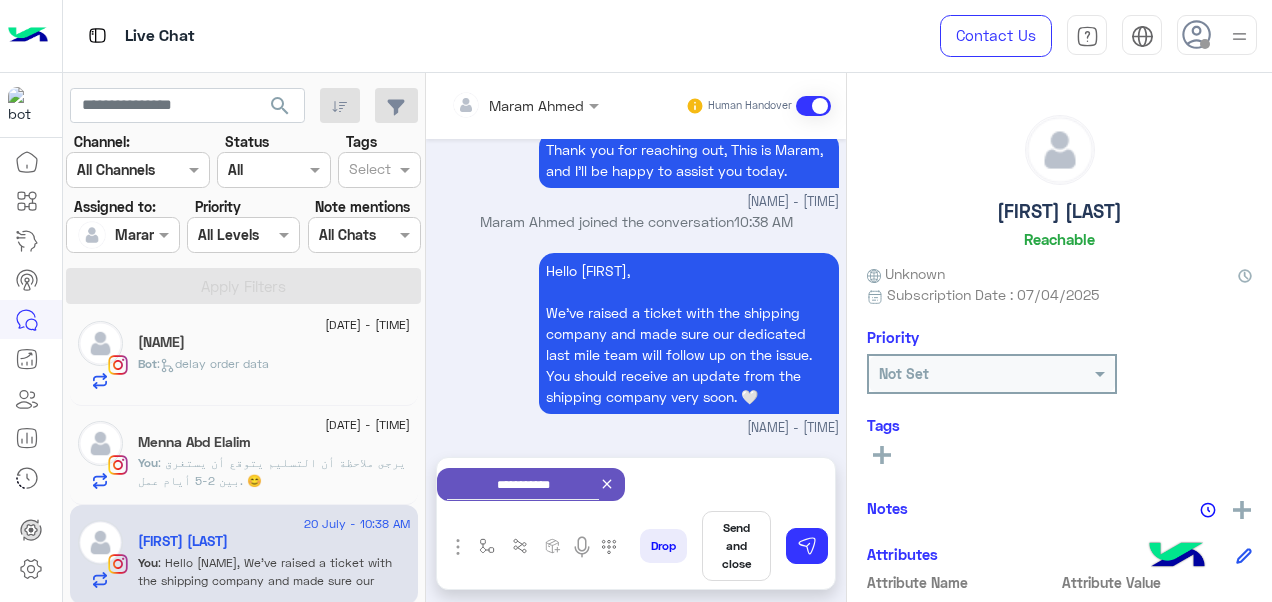 click on "Send and close" at bounding box center (736, 546) 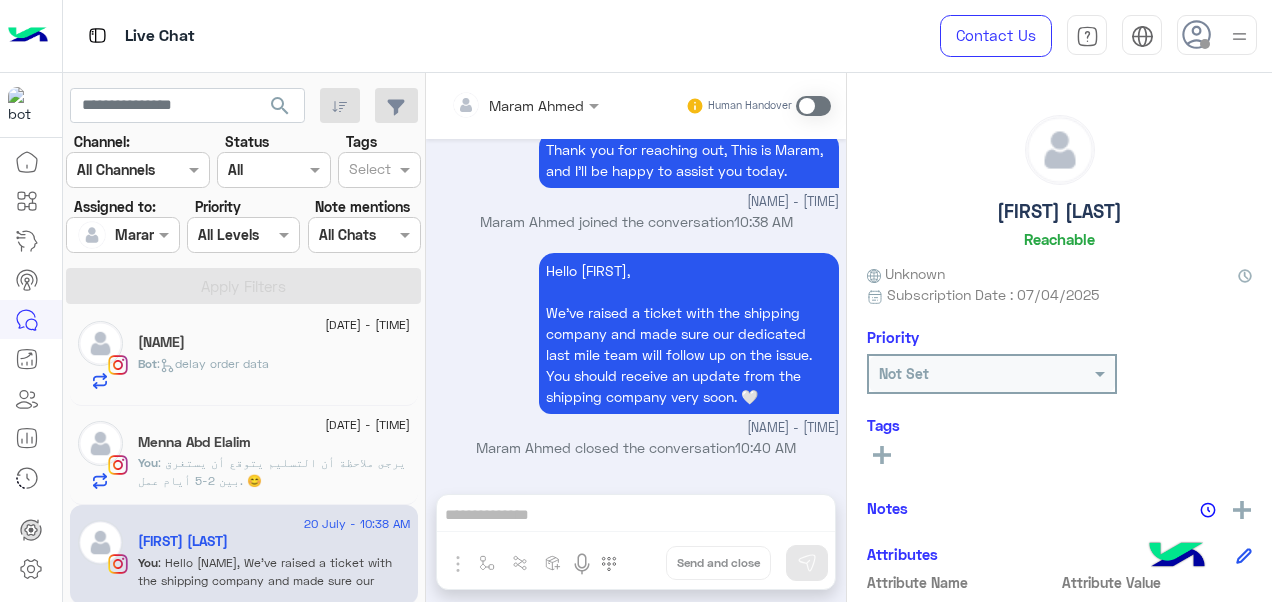 scroll, scrollTop: 717, scrollLeft: 0, axis: vertical 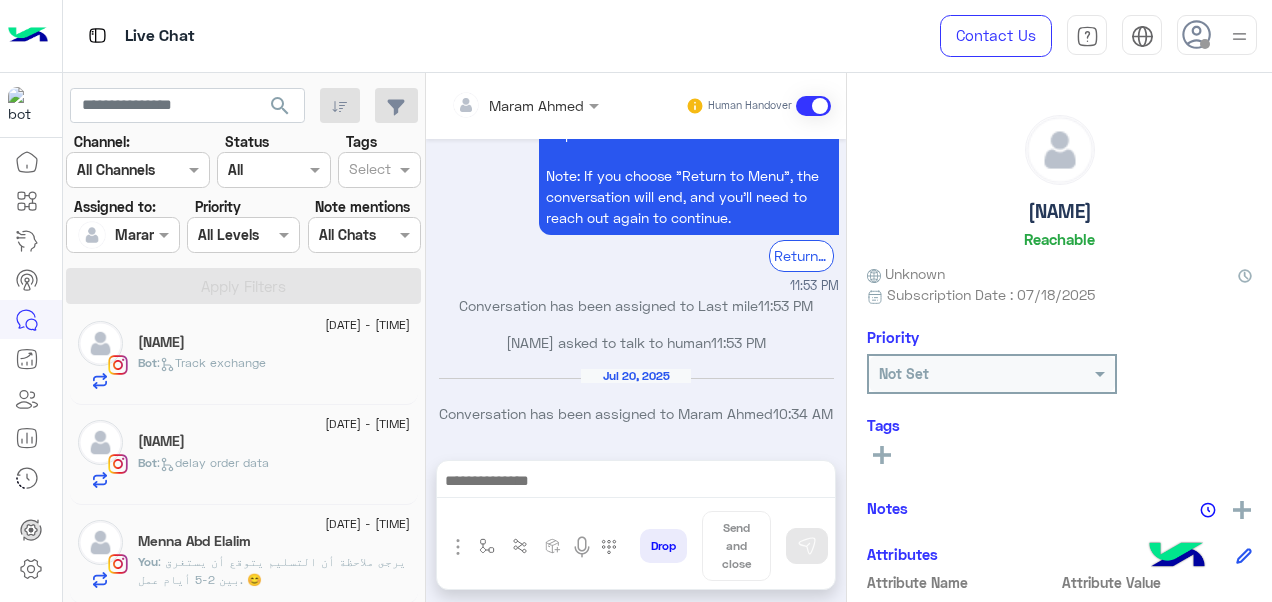 click on "Bot :   delay order data" 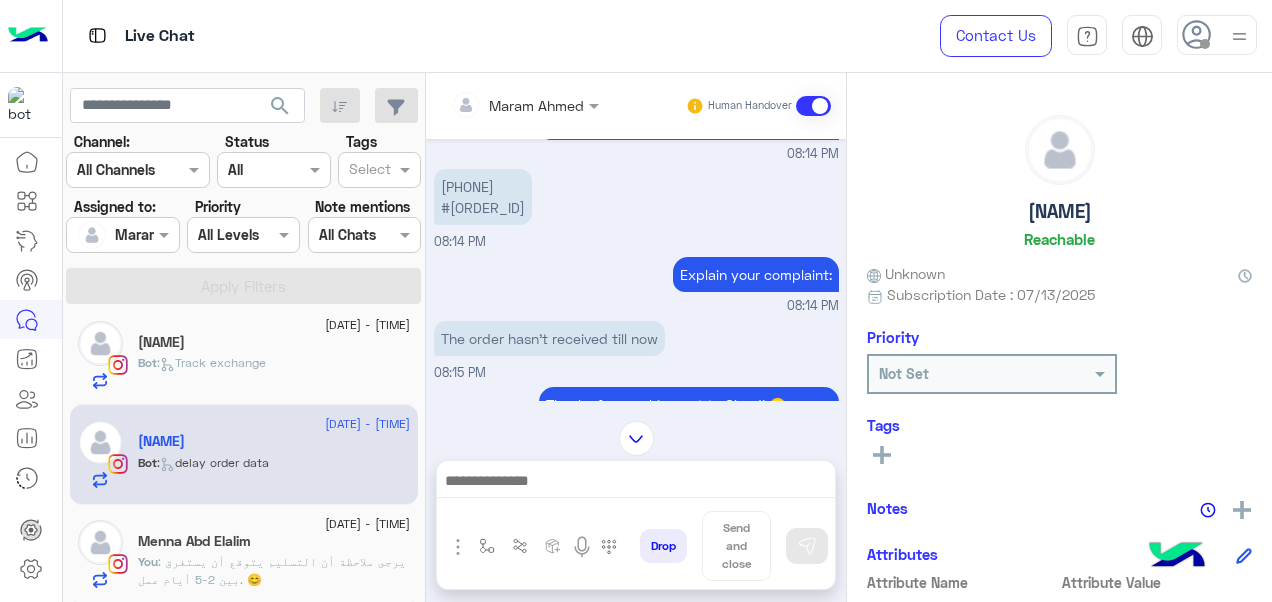 scroll, scrollTop: 511, scrollLeft: 0, axis: vertical 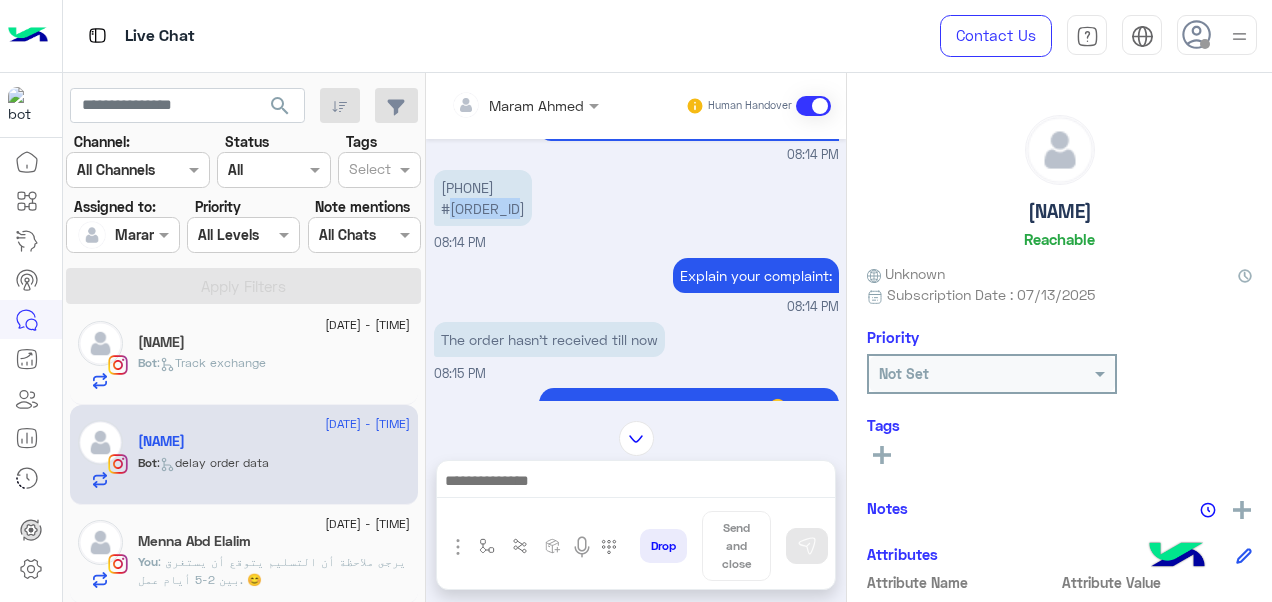 drag, startPoint x: 450, startPoint y: 222, endPoint x: 560, endPoint y: 228, distance: 110.16351 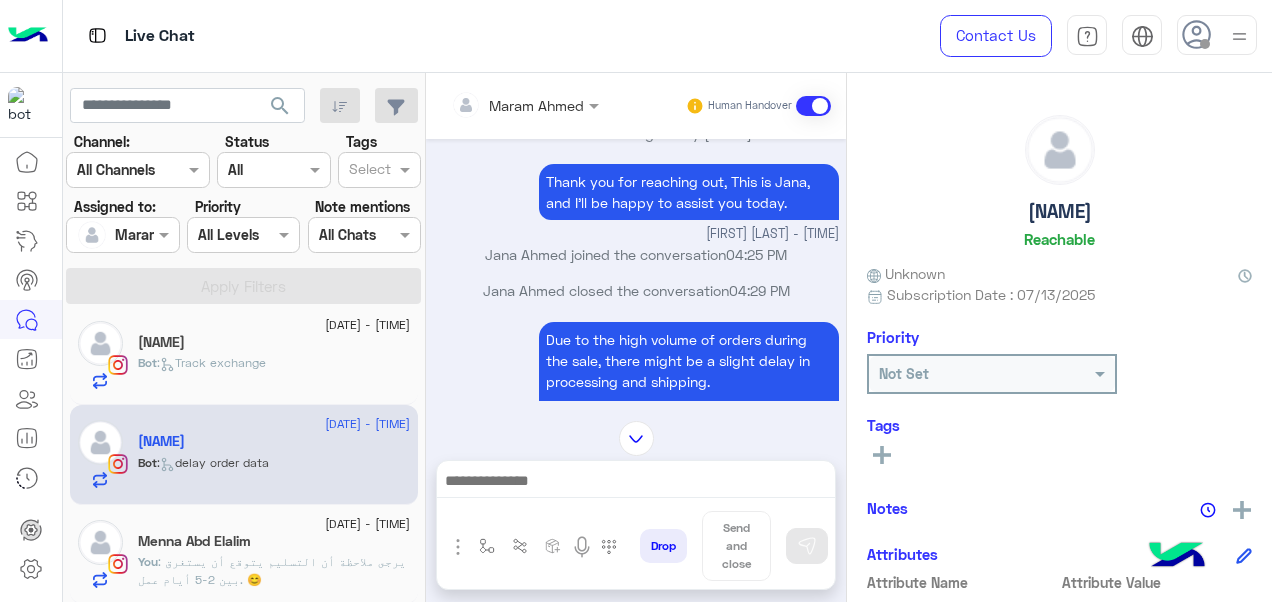 scroll, scrollTop: 55, scrollLeft: 0, axis: vertical 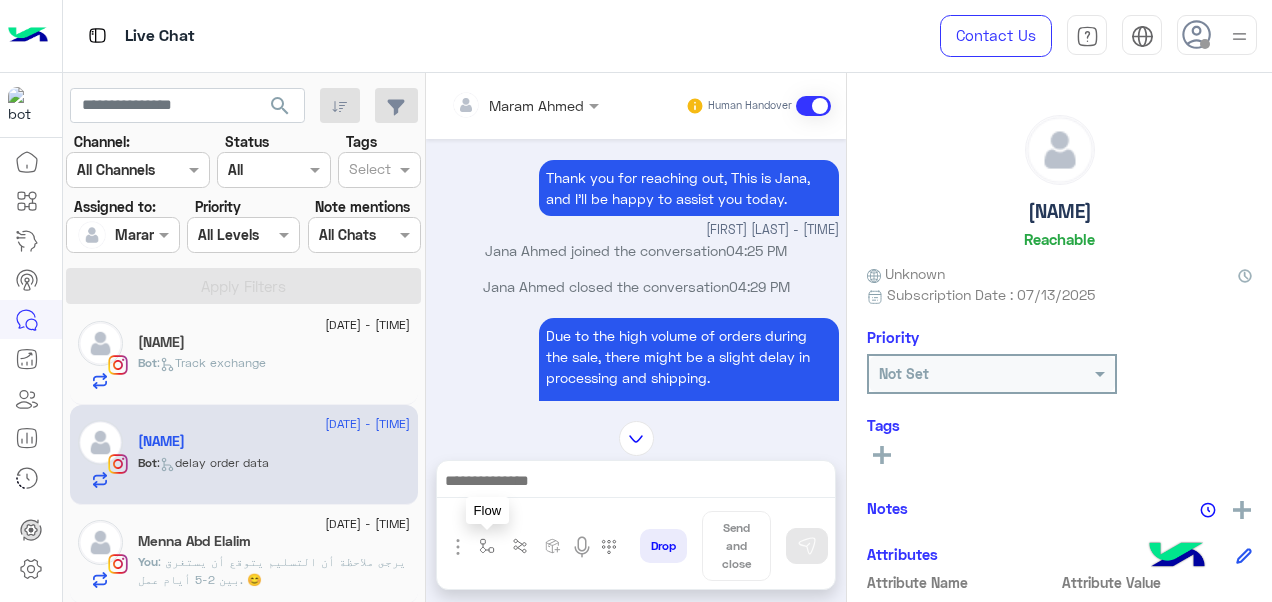 click at bounding box center [487, 546] 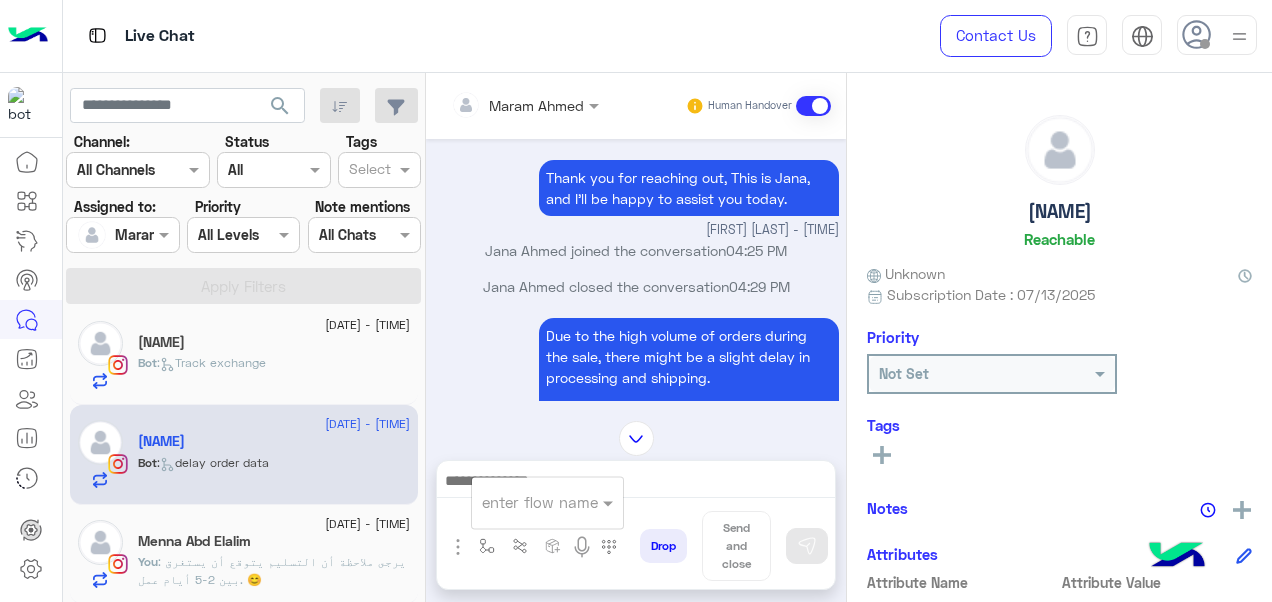 click at bounding box center (523, 502) 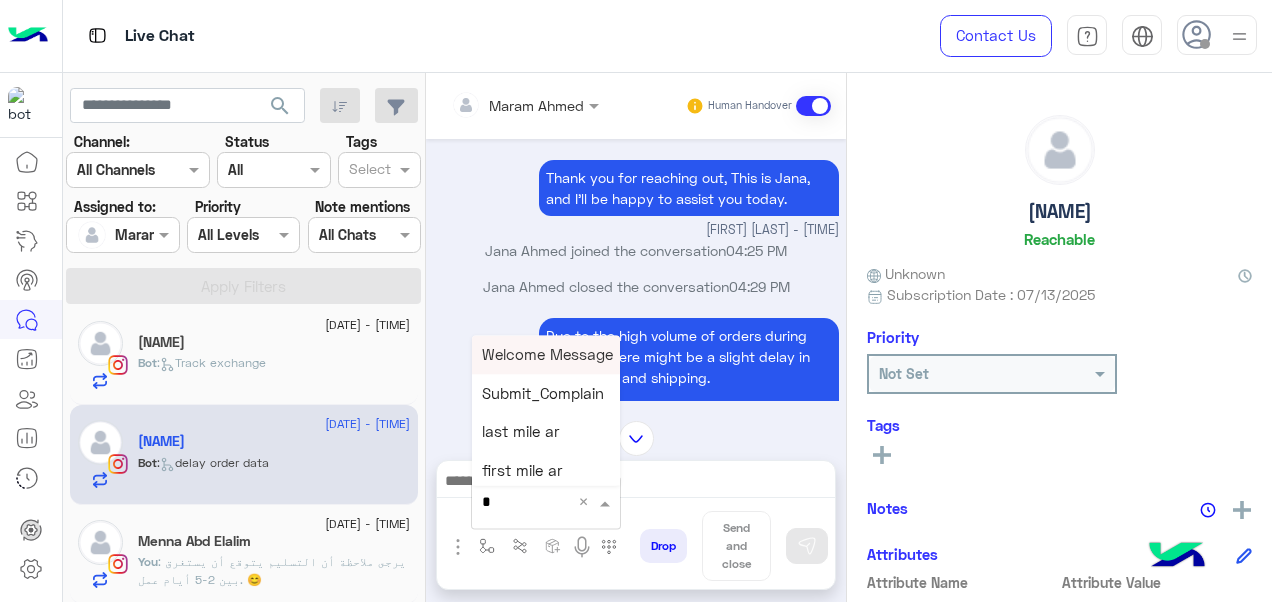 type on "*" 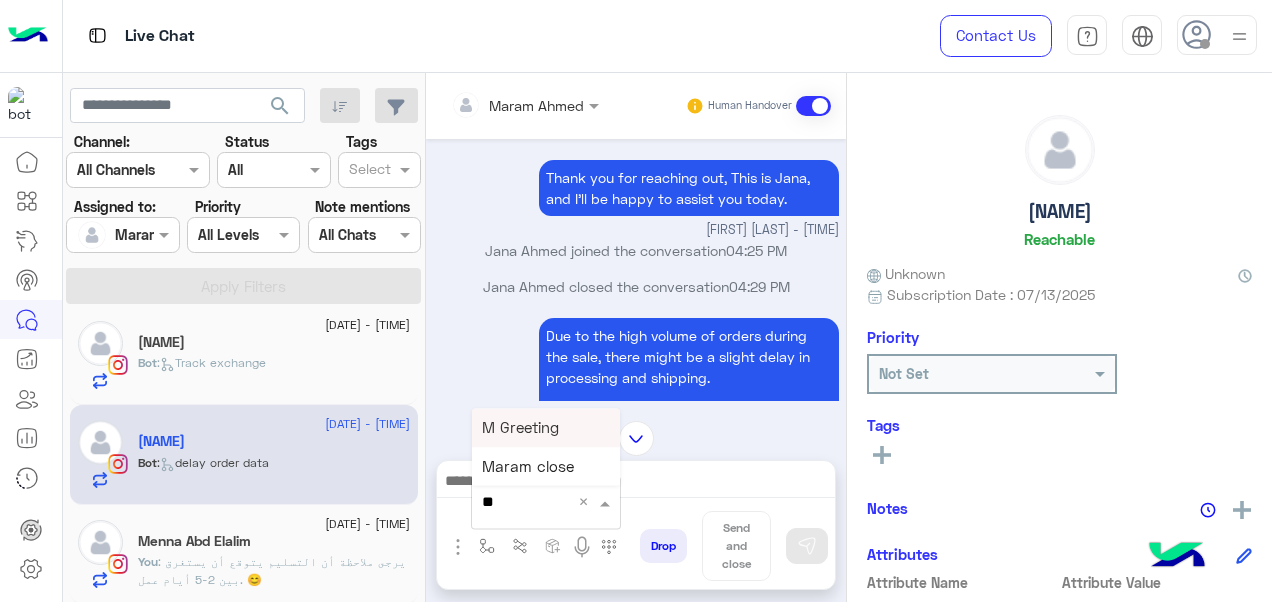 click on "M Greeting" at bounding box center [520, 427] 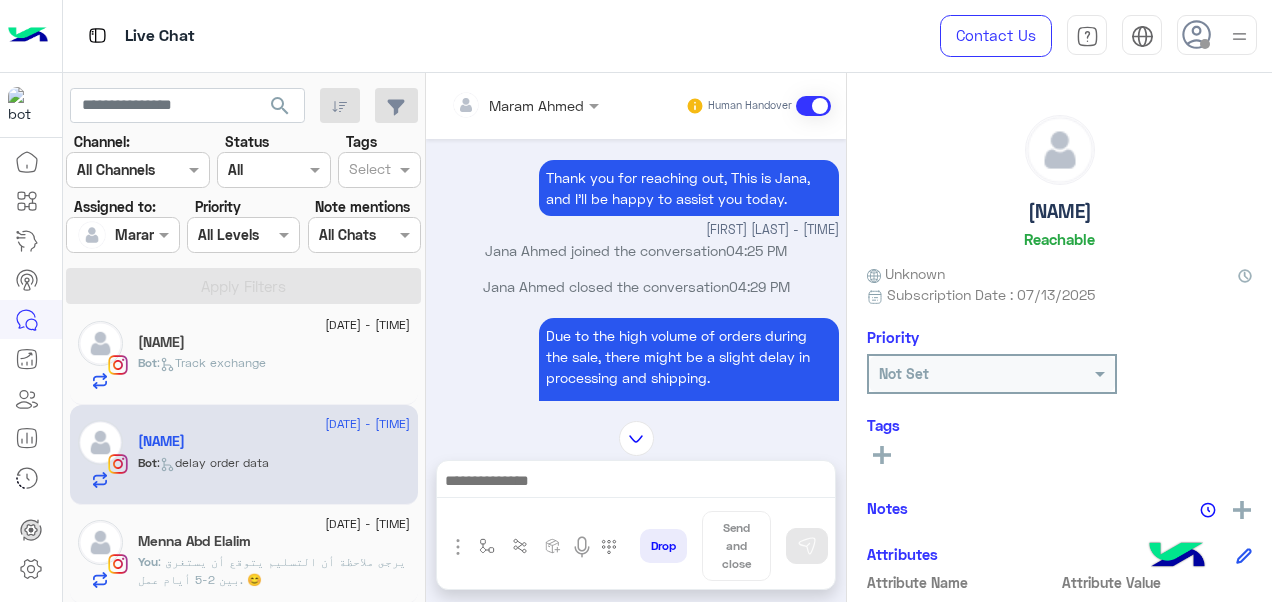 type on "**********" 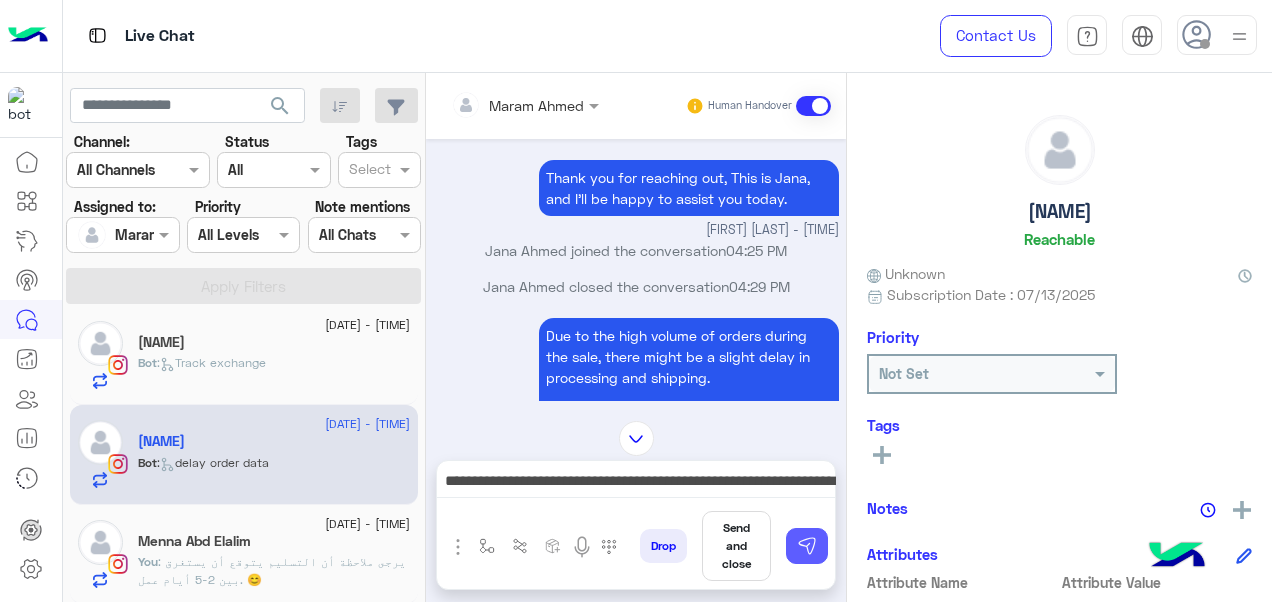 click at bounding box center (807, 546) 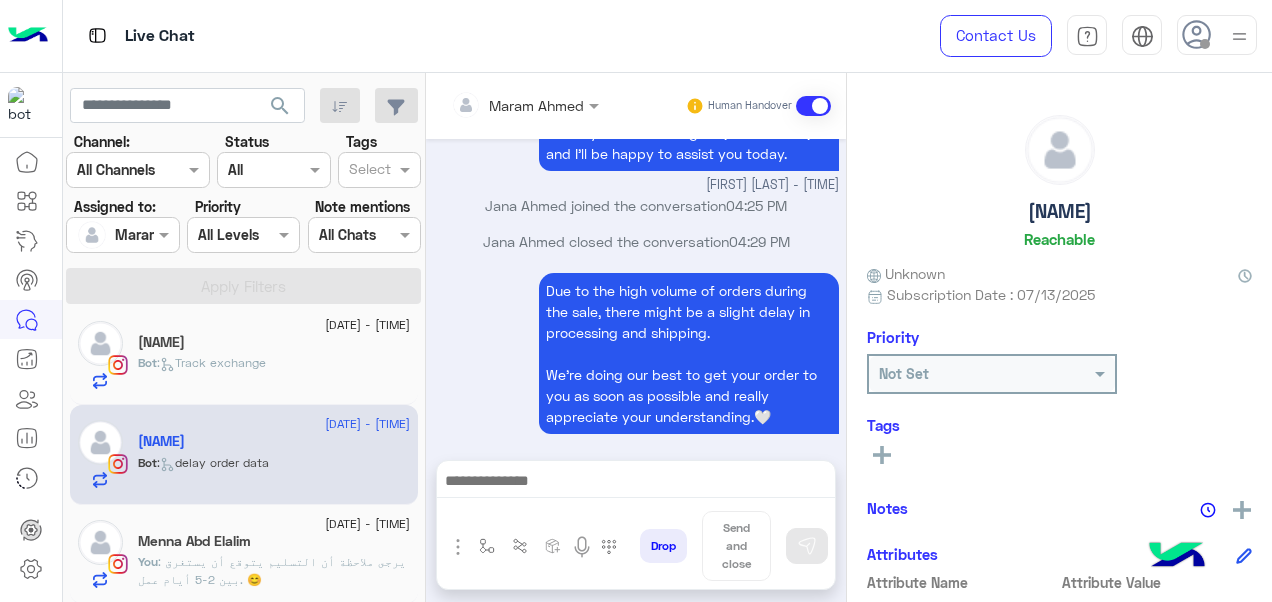 scroll, scrollTop: 2034, scrollLeft: 0, axis: vertical 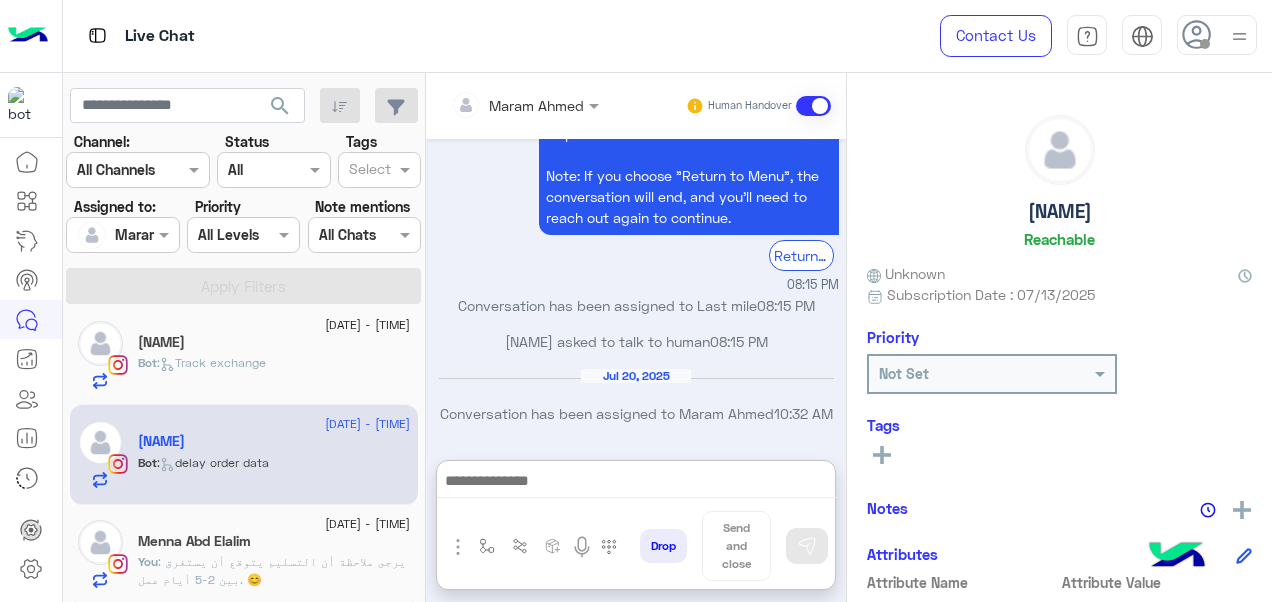 click at bounding box center [636, 483] 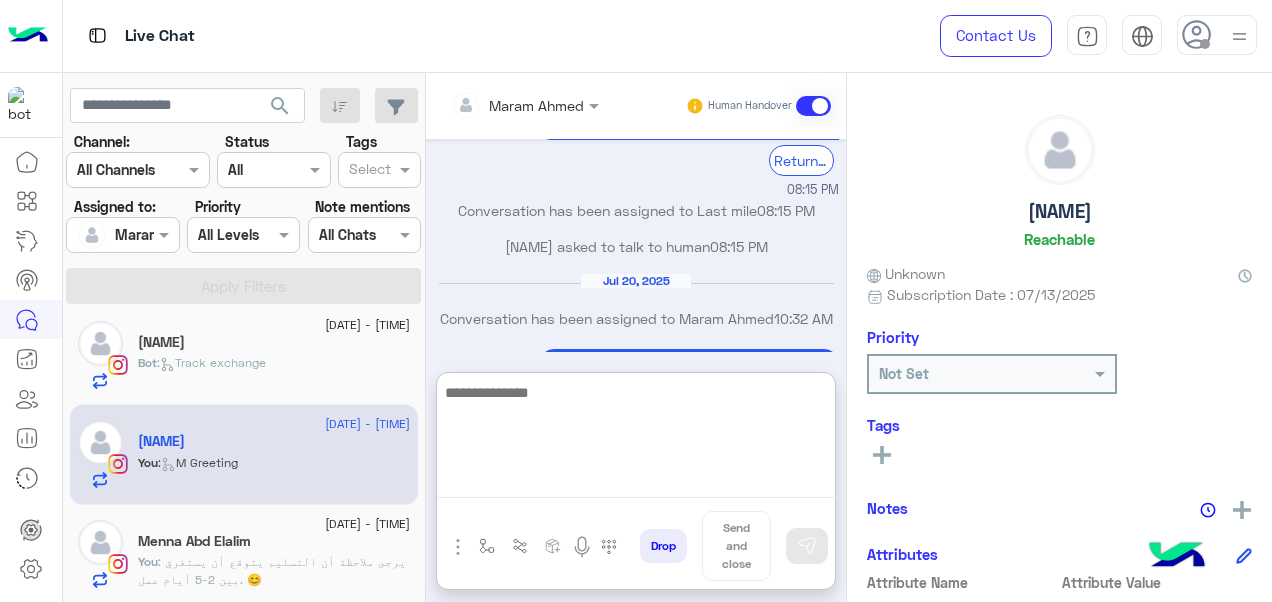 scroll, scrollTop: 2236, scrollLeft: 0, axis: vertical 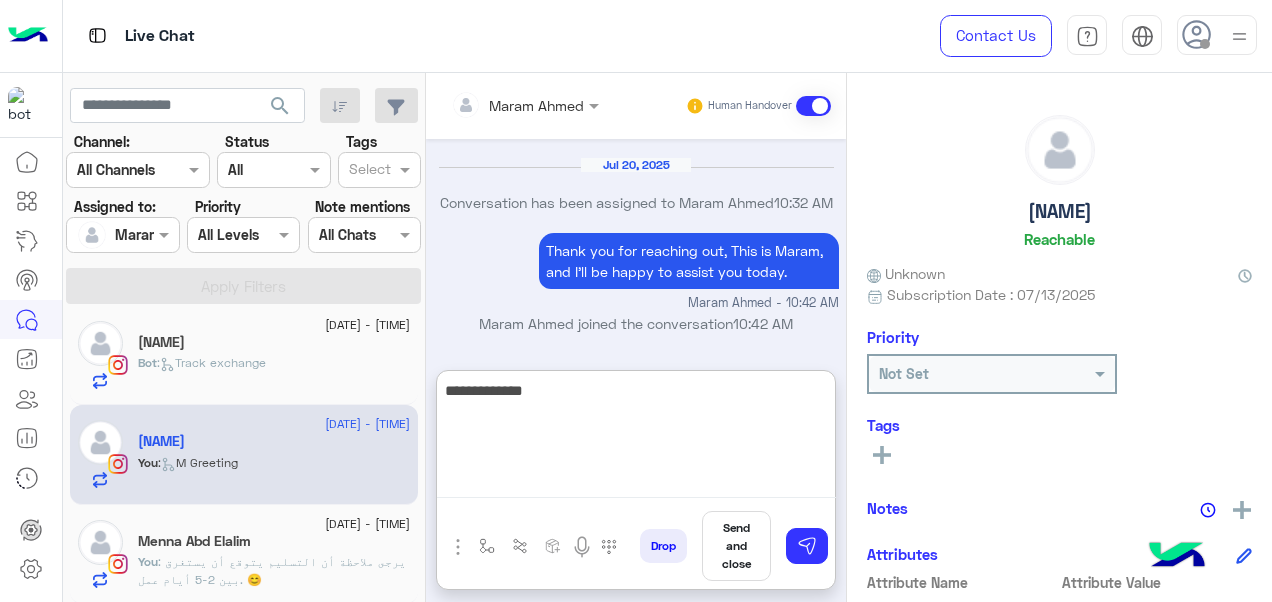paste on "**********" 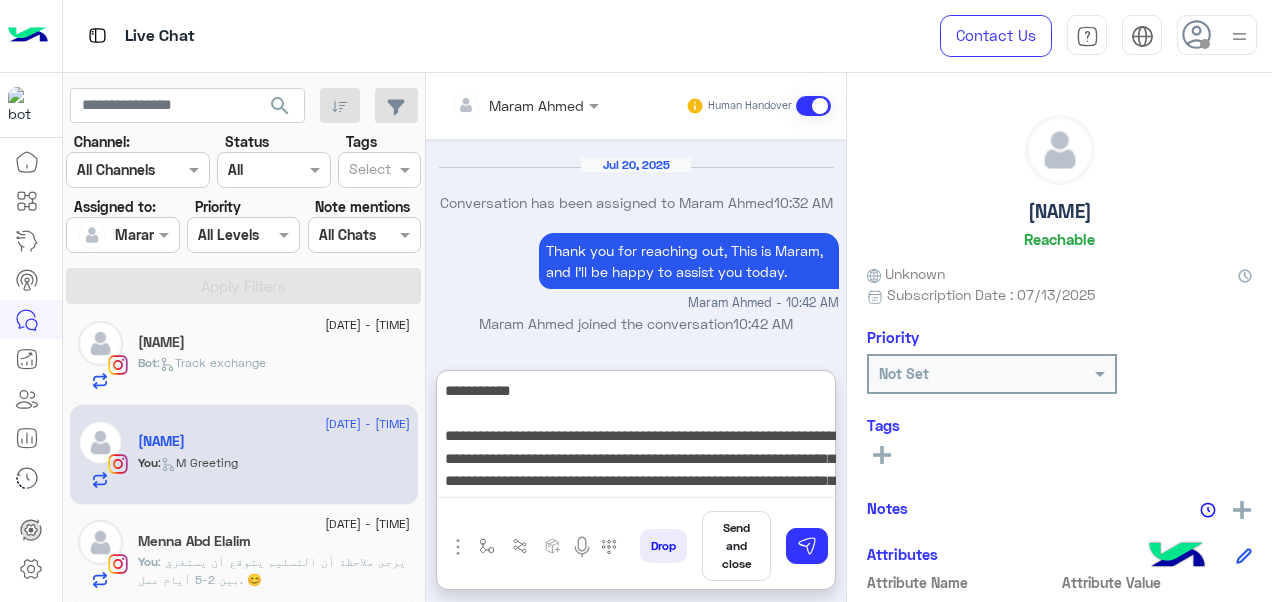 scroll, scrollTop: 60, scrollLeft: 0, axis: vertical 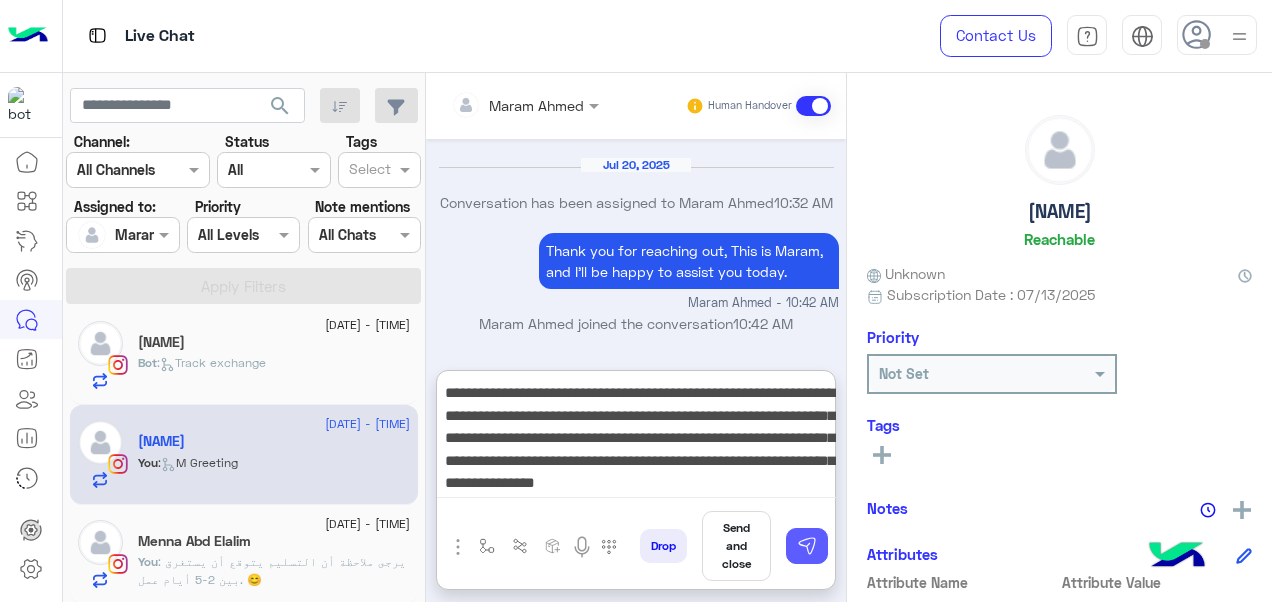 type on "**********" 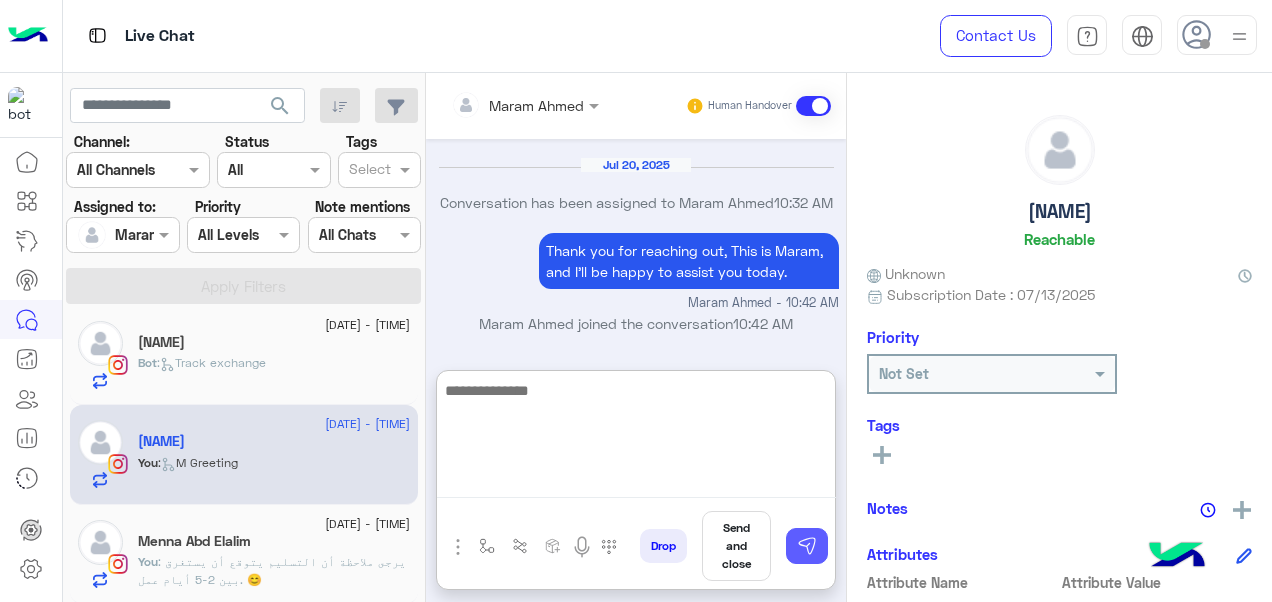 scroll, scrollTop: 2387, scrollLeft: 0, axis: vertical 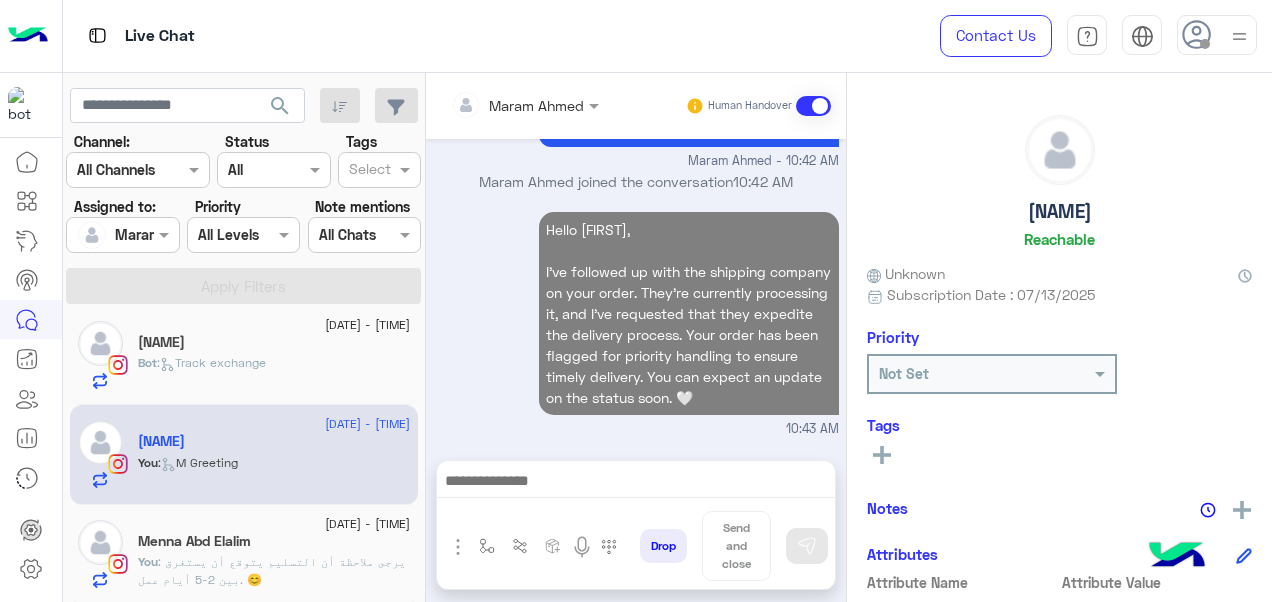 click on "You  : يرجى ملاحظة أن التسليم يتوقع أن يستغرق بين 2-5 أيام عمل. 😊" 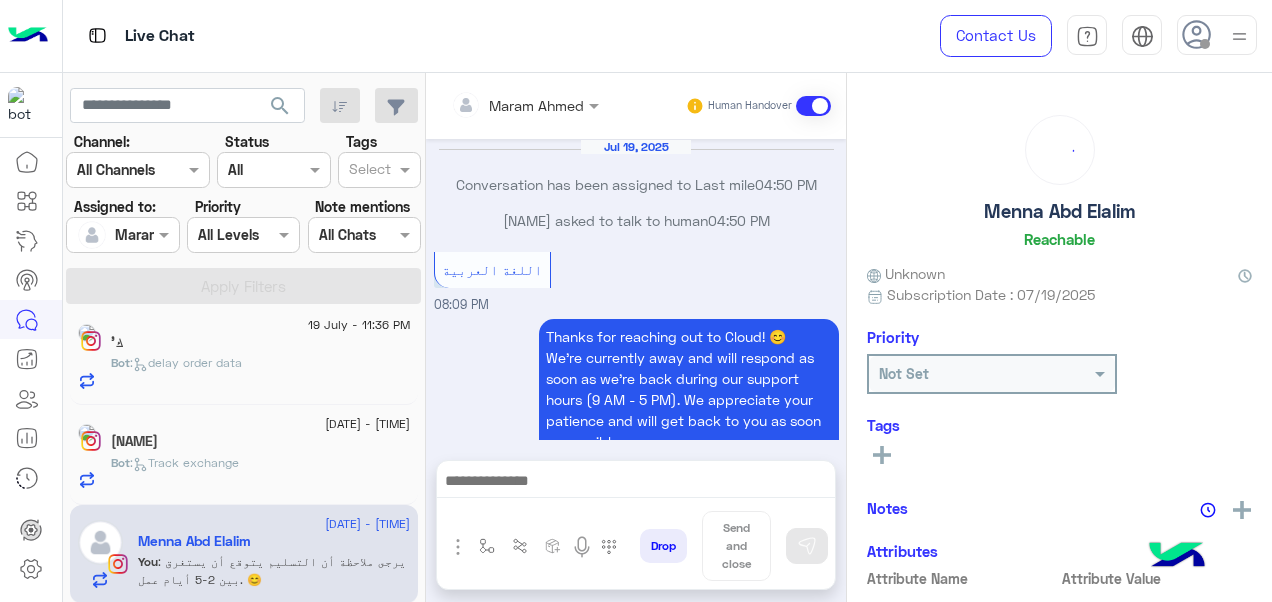 scroll, scrollTop: 722, scrollLeft: 0, axis: vertical 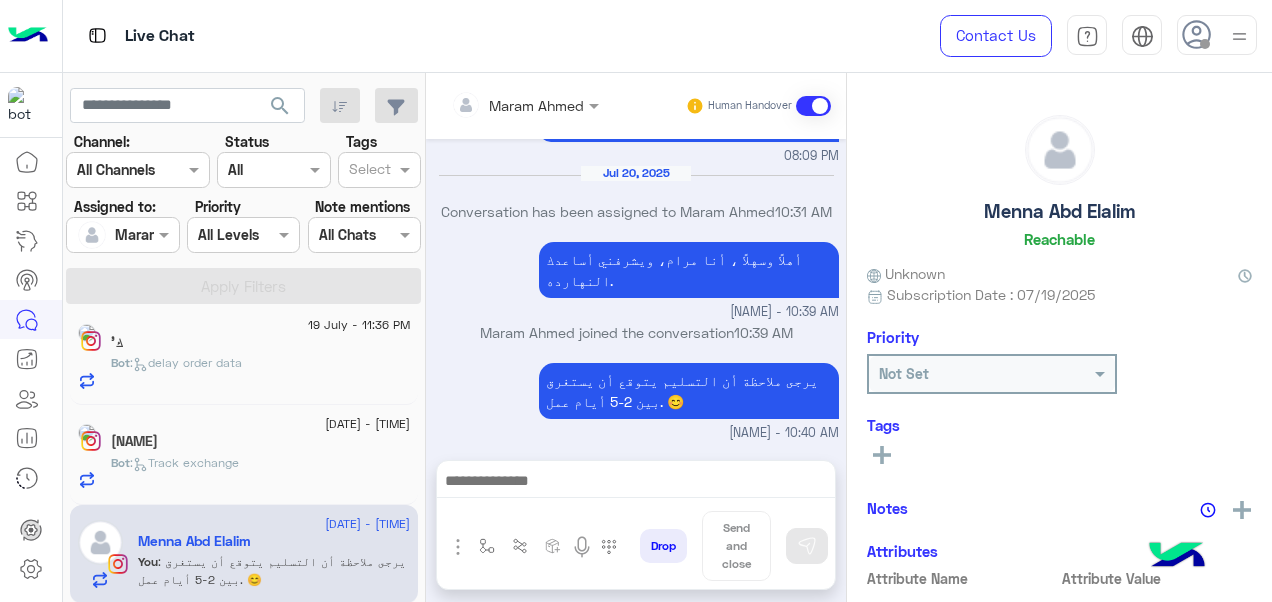 click at bounding box center [487, 546] 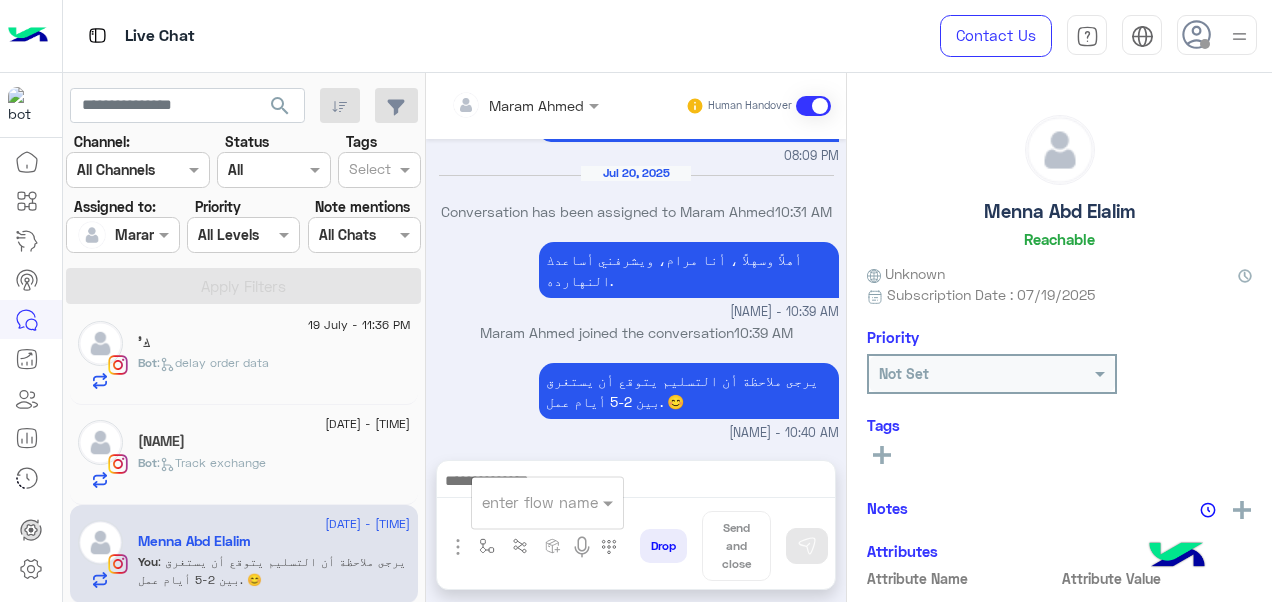 click at bounding box center [523, 502] 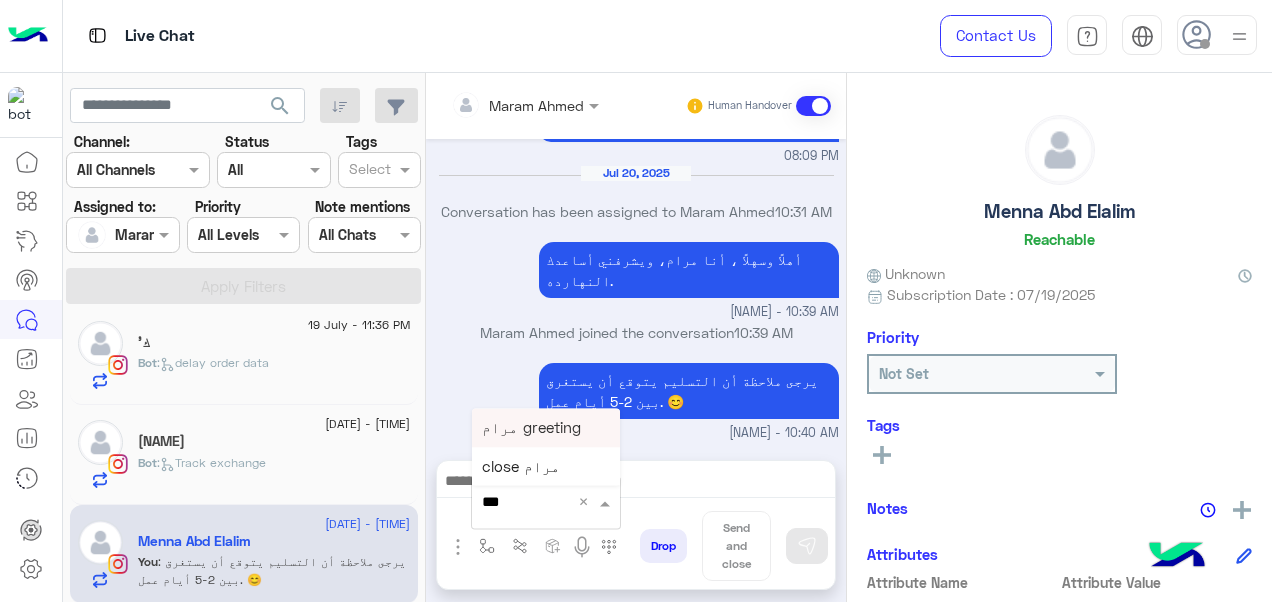 type on "****" 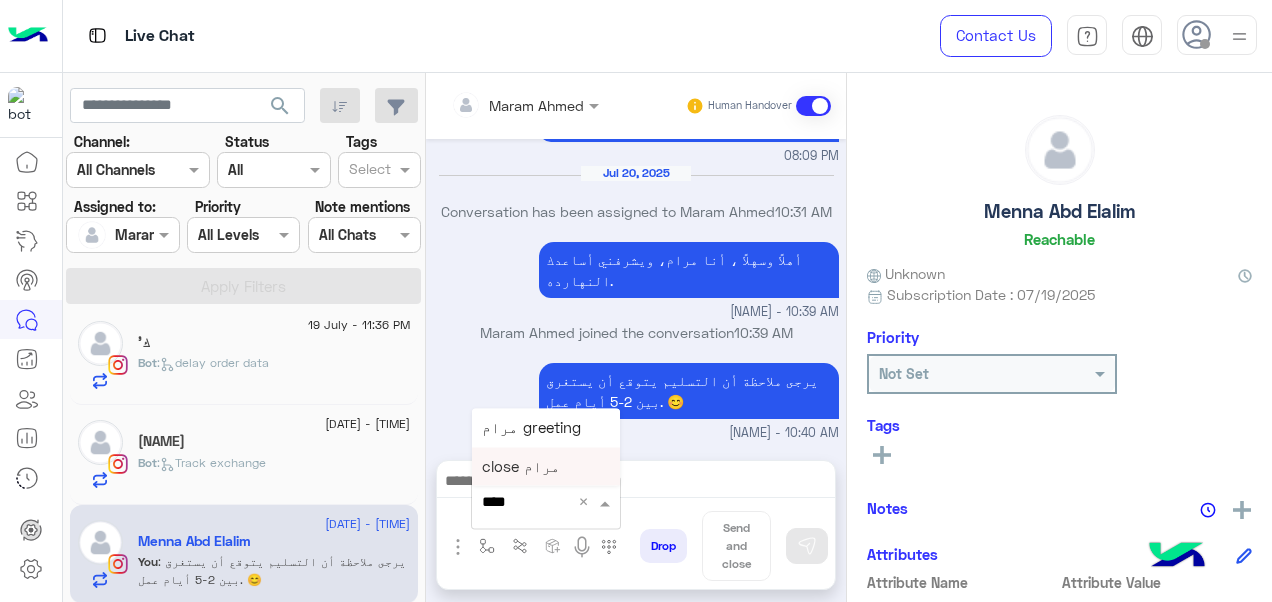 click on "close مرام" at bounding box center (521, 466) 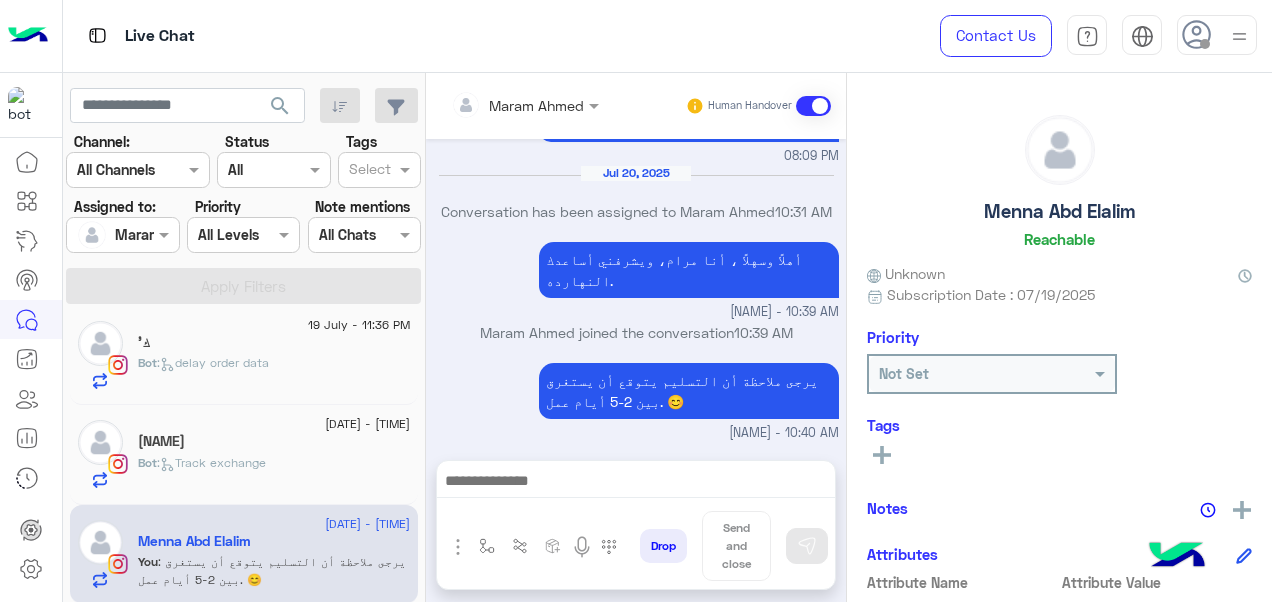 type on "**********" 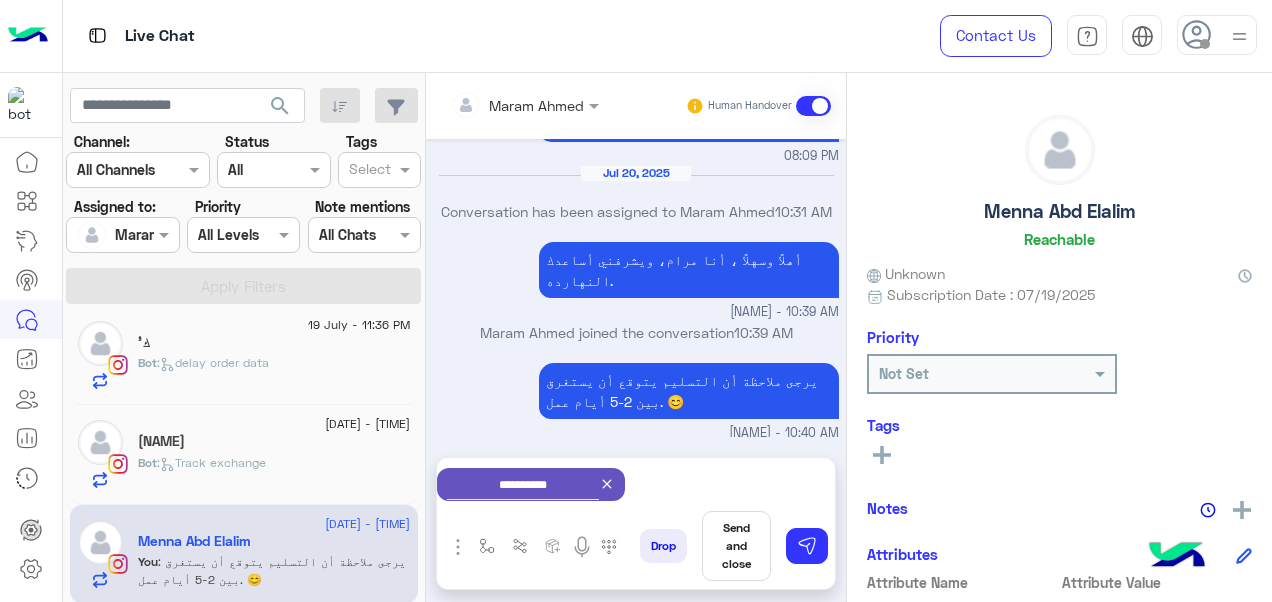 click on "Send and close" at bounding box center (736, 546) 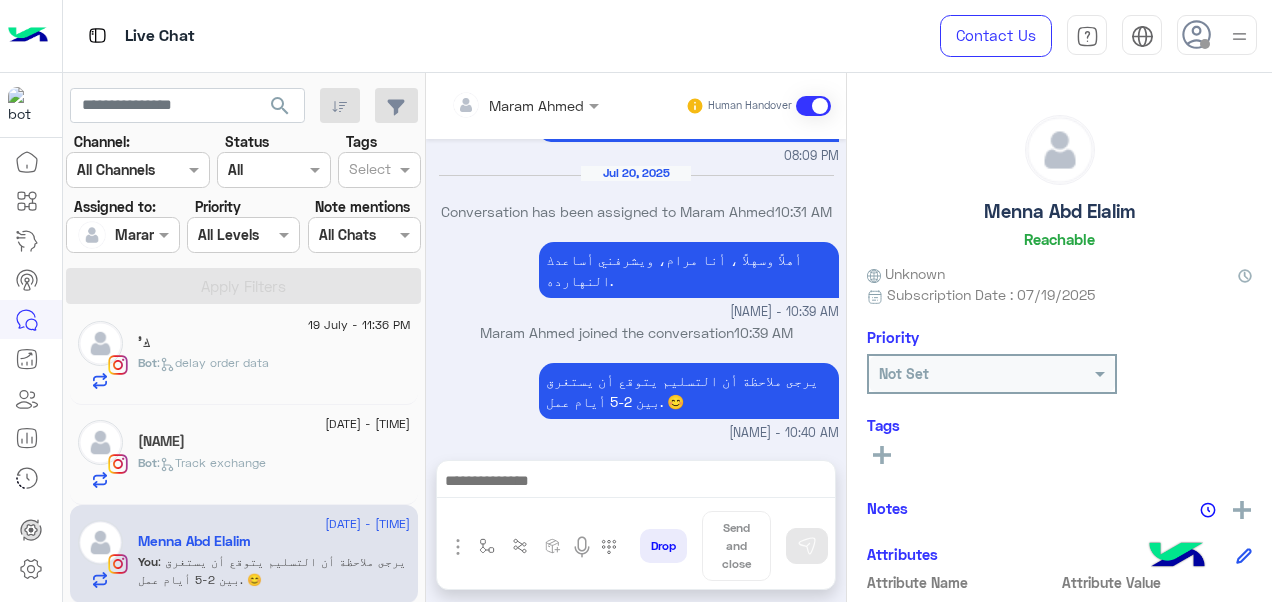 scroll, scrollTop: 726, scrollLeft: 0, axis: vertical 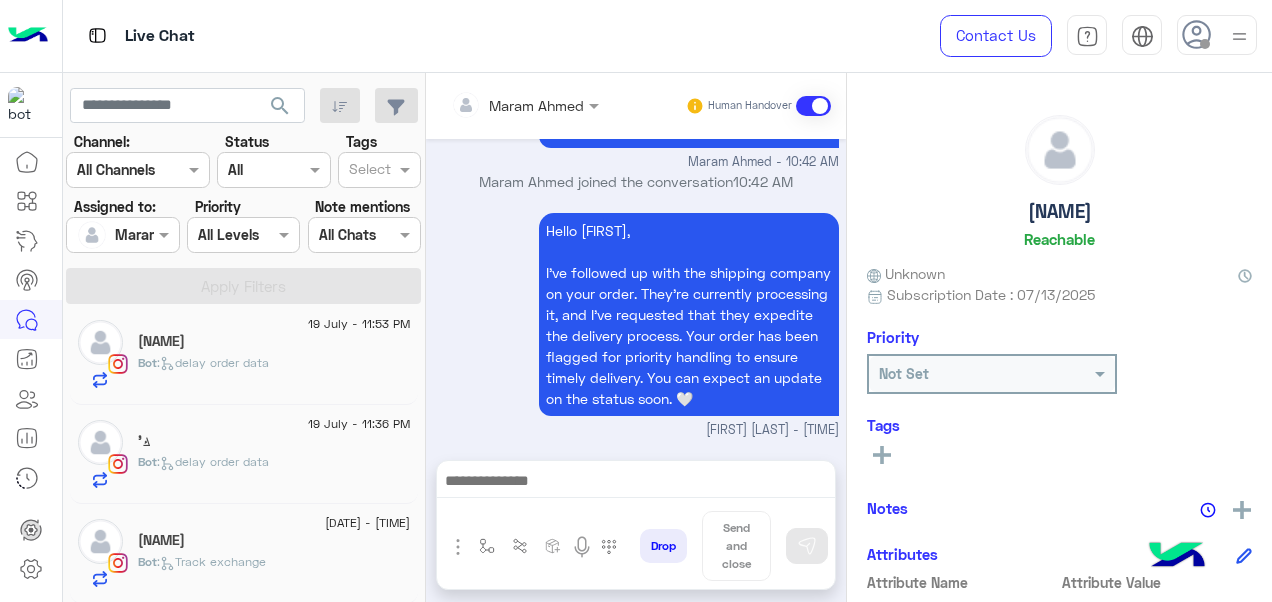click on ":   Track exchange" 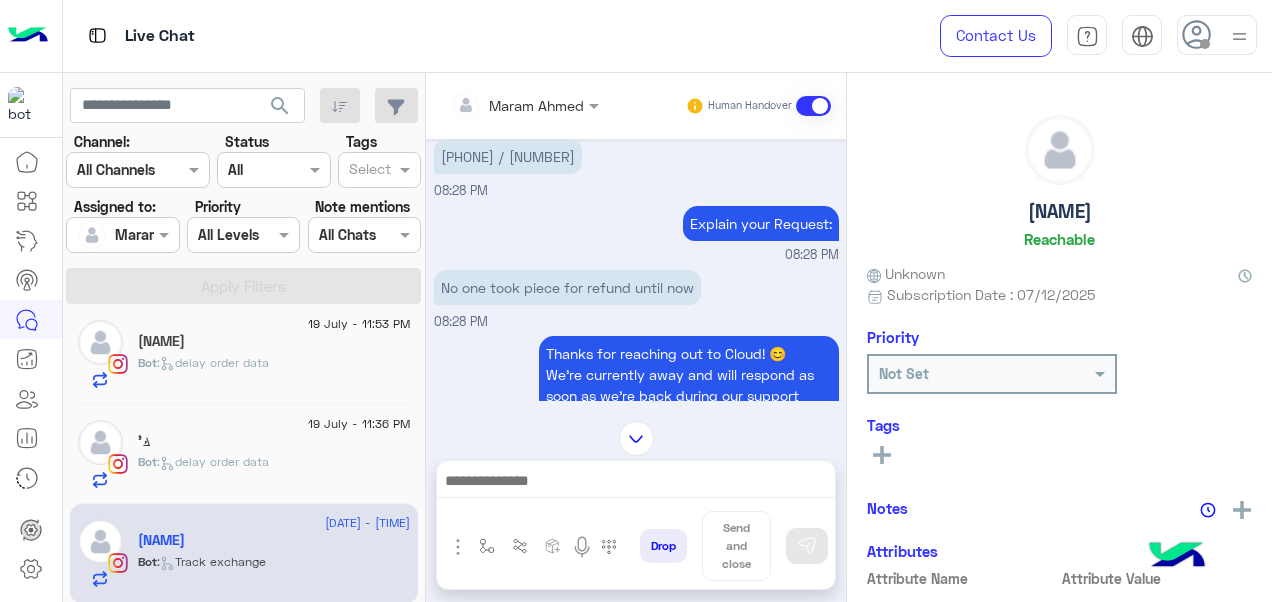scroll, scrollTop: 424, scrollLeft: 0, axis: vertical 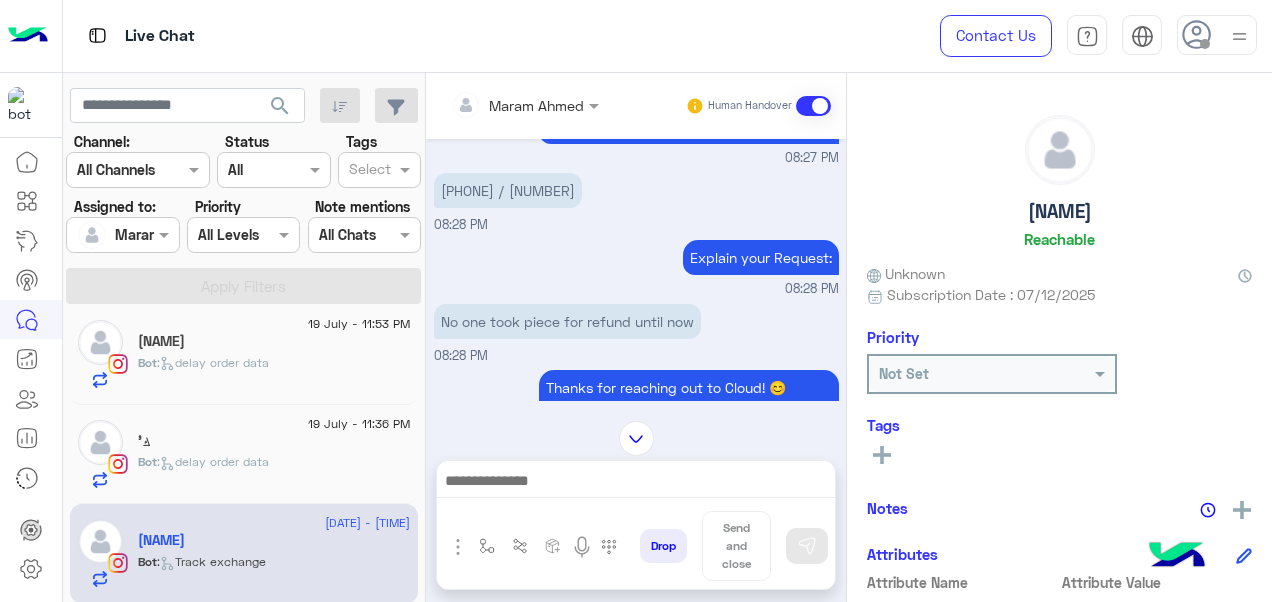 click on "[PHONE] / [NUMBER]" at bounding box center [508, 190] 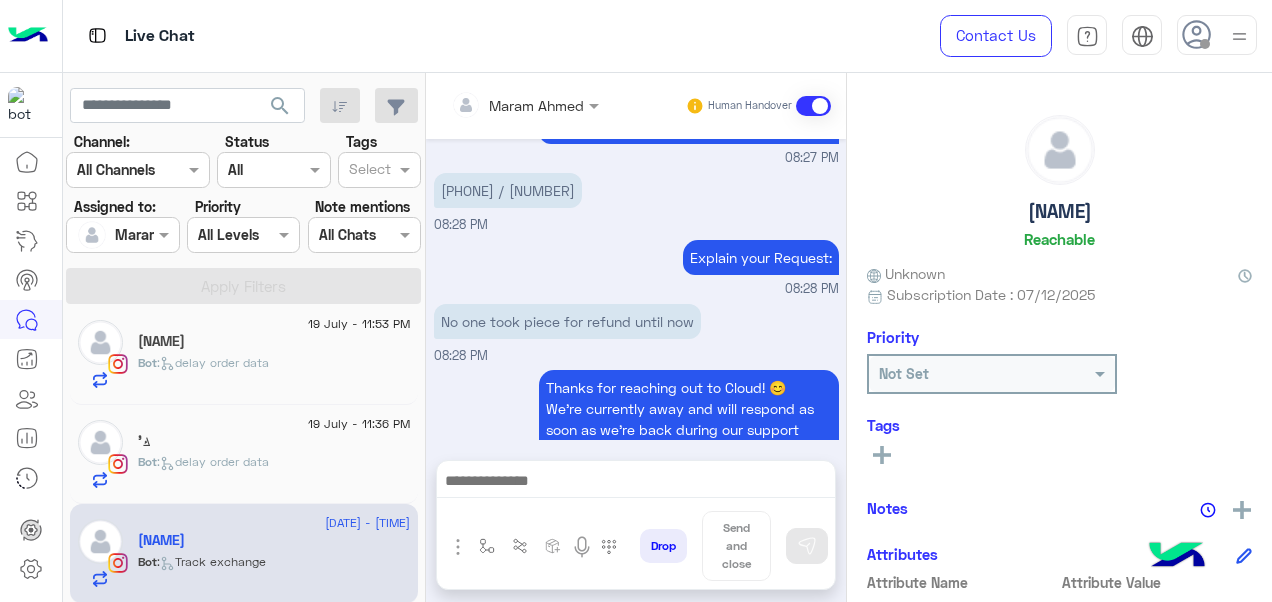 scroll, scrollTop: 820, scrollLeft: 0, axis: vertical 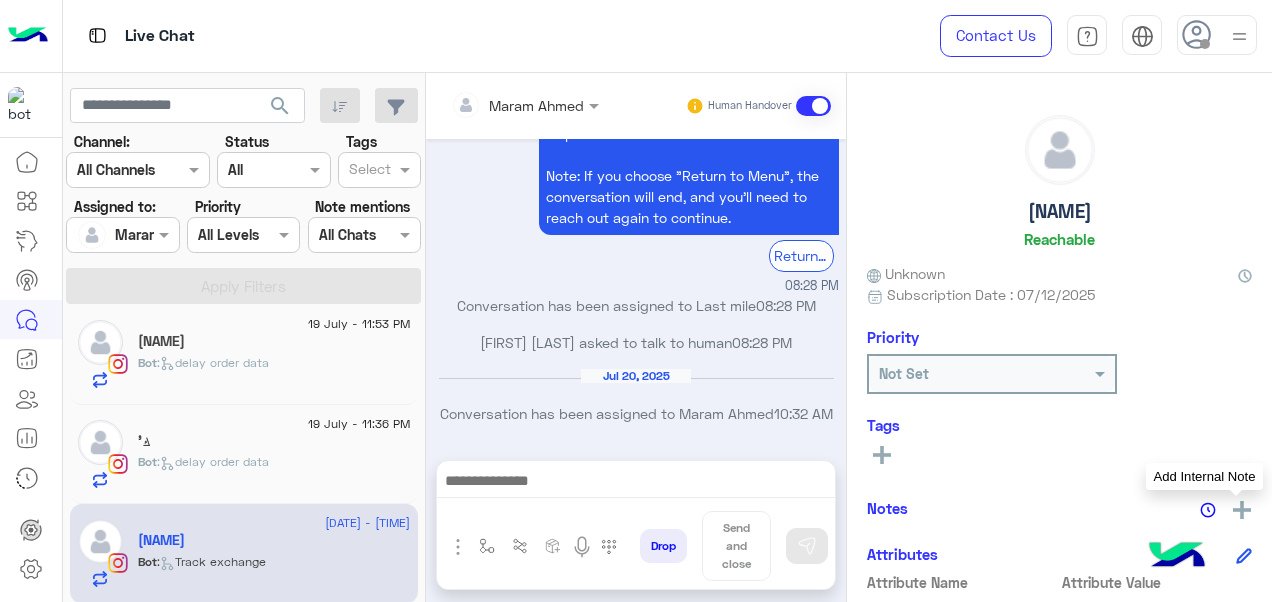 click 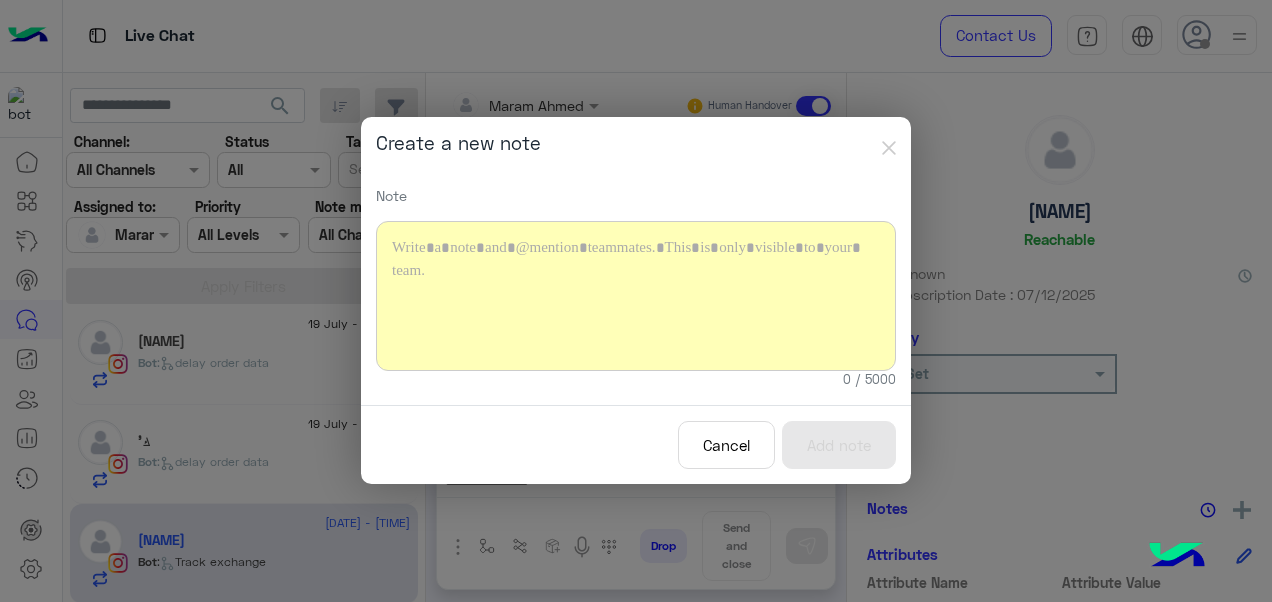 type 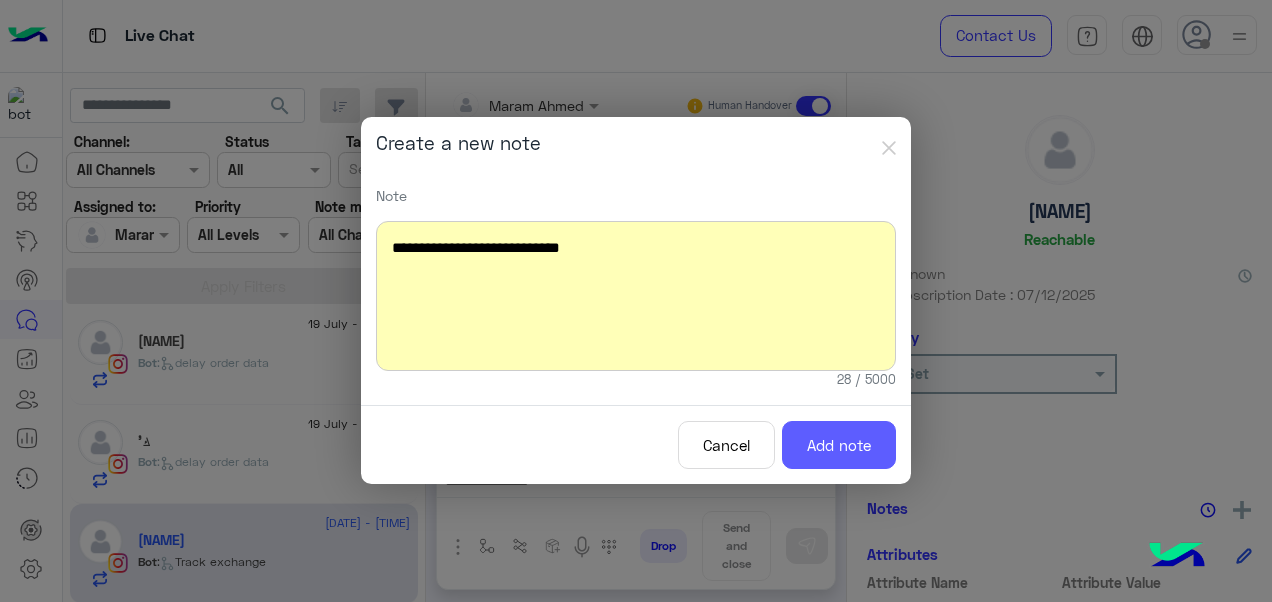 click on "Add note" 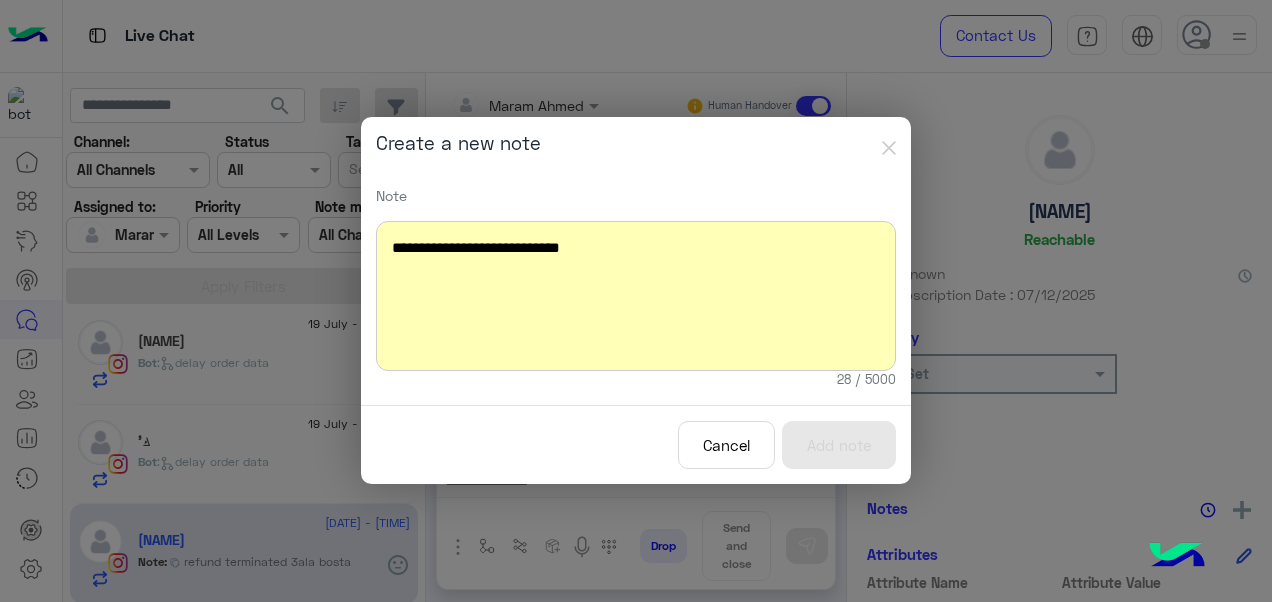 scroll, scrollTop: 944, scrollLeft: 0, axis: vertical 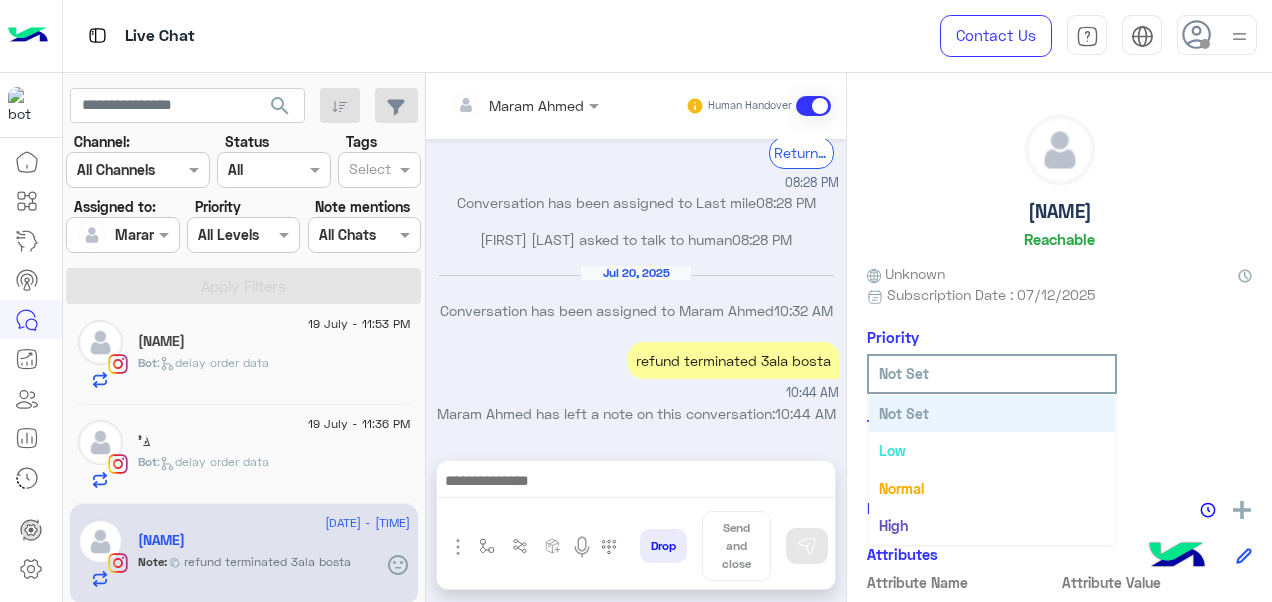 click on "Not Set" 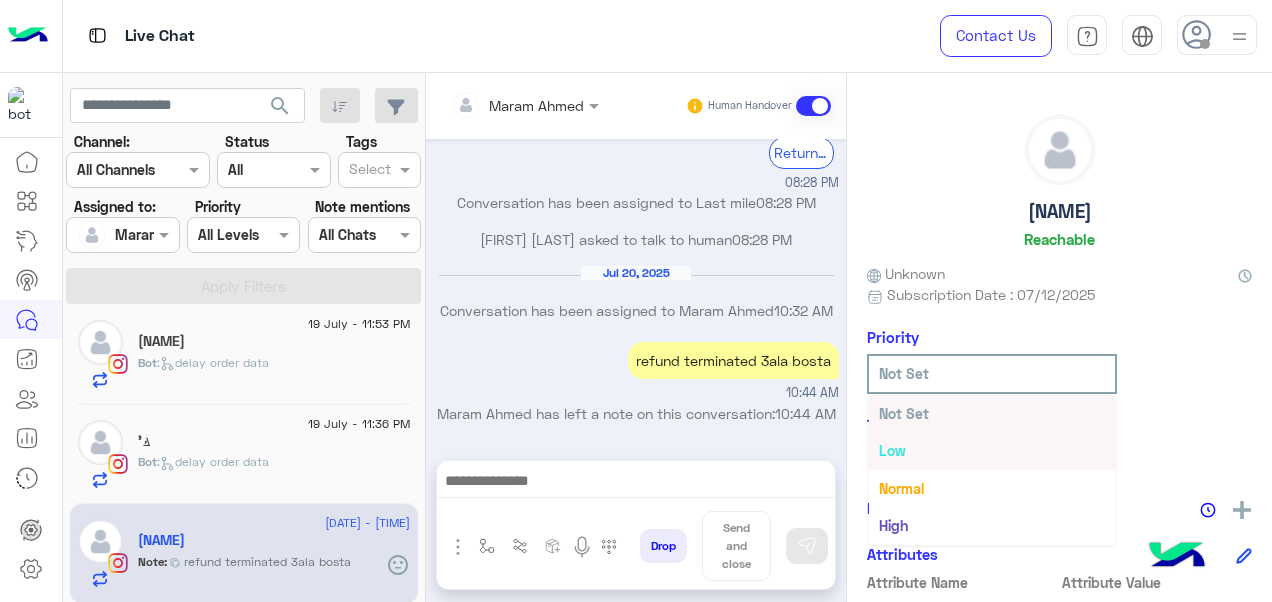 scroll, scrollTop: 36, scrollLeft: 0, axis: vertical 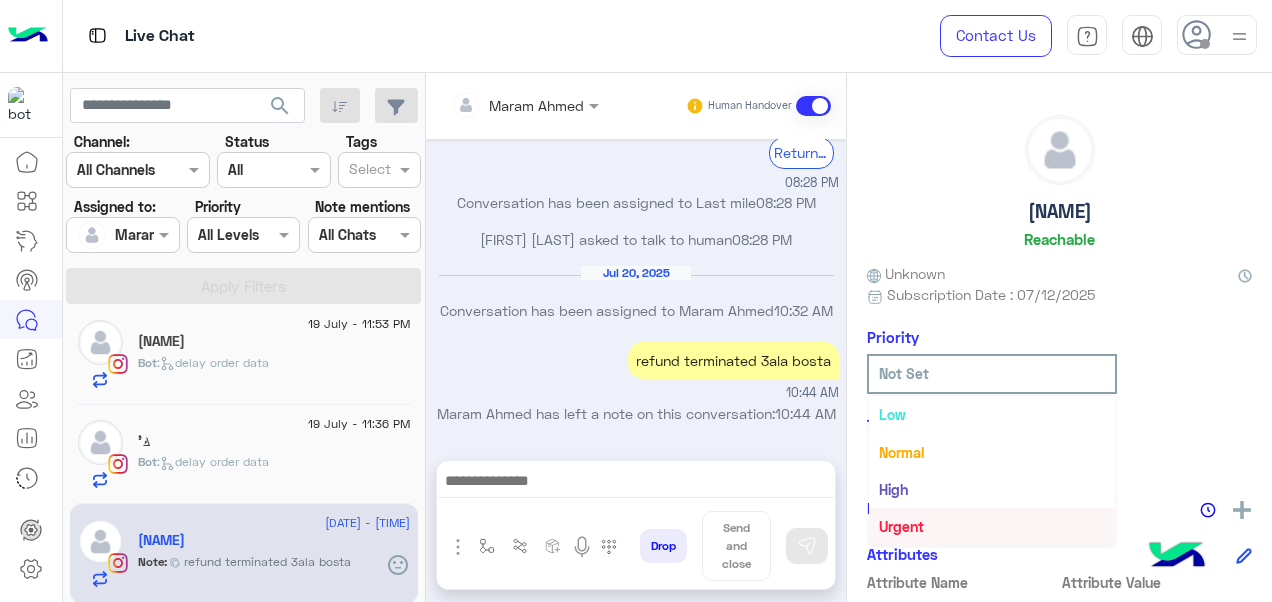 click on "Urgent" at bounding box center [901, 526] 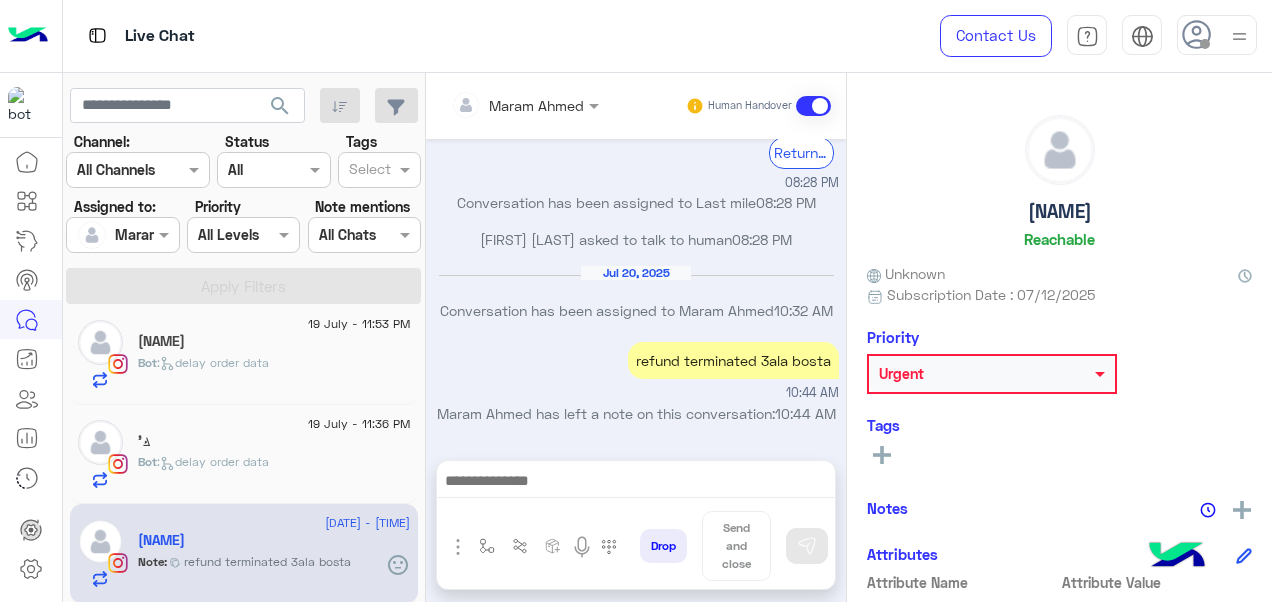 click on "[NAME] Human Handover" at bounding box center [636, 106] 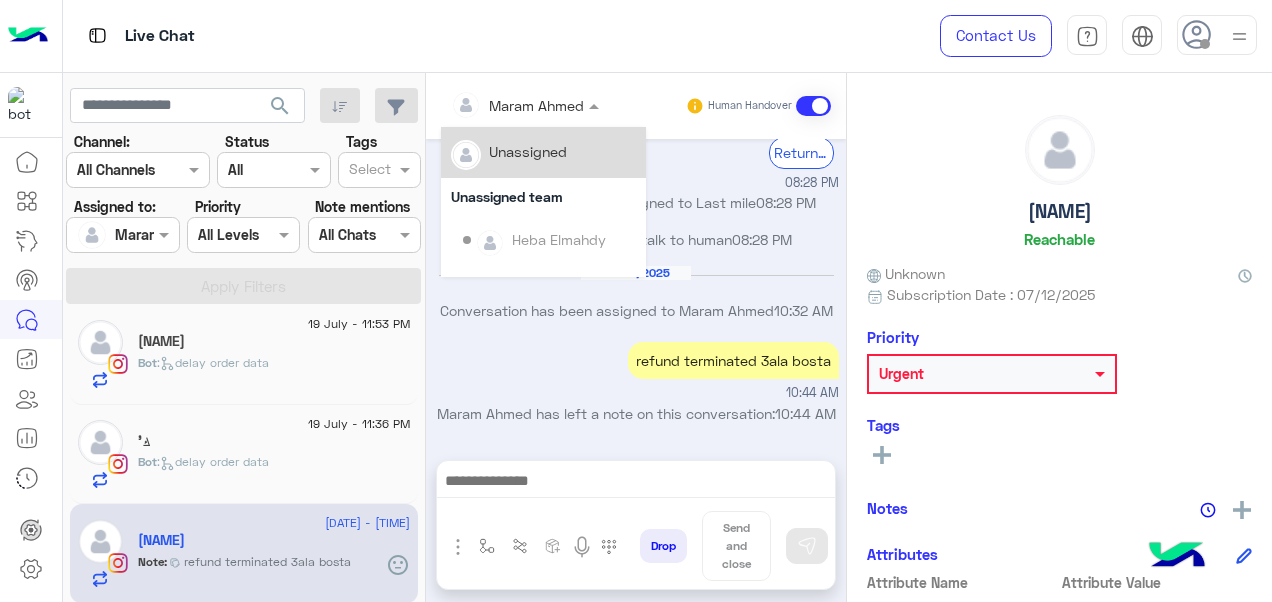 click at bounding box center (525, 104) 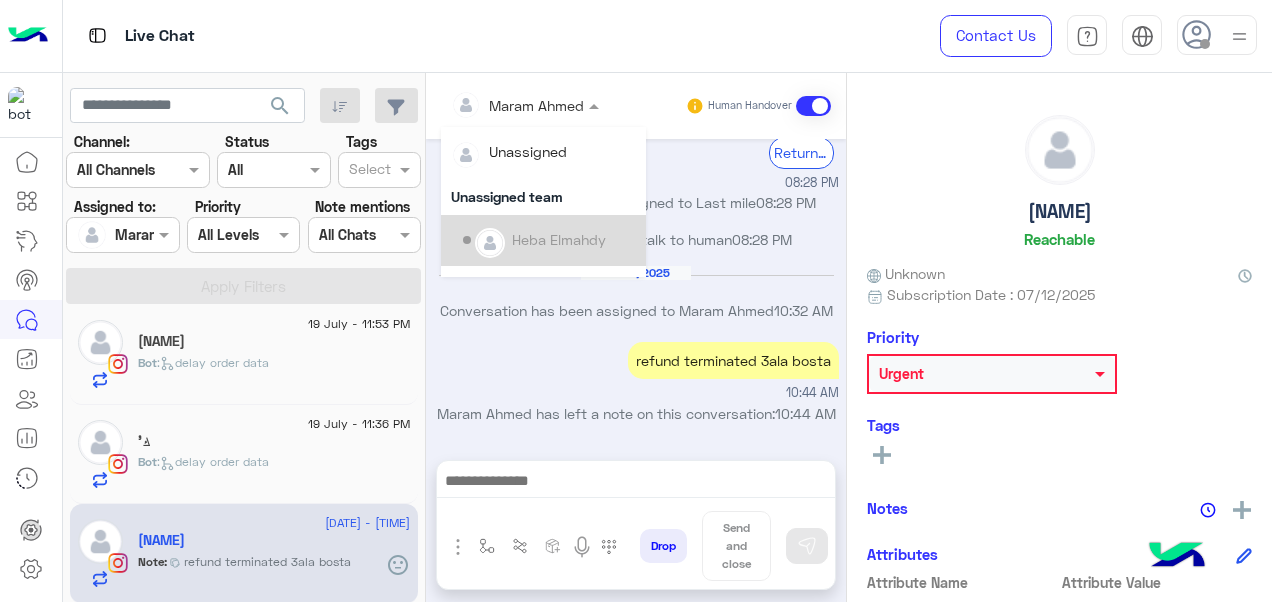 scroll, scrollTop: 354, scrollLeft: 0, axis: vertical 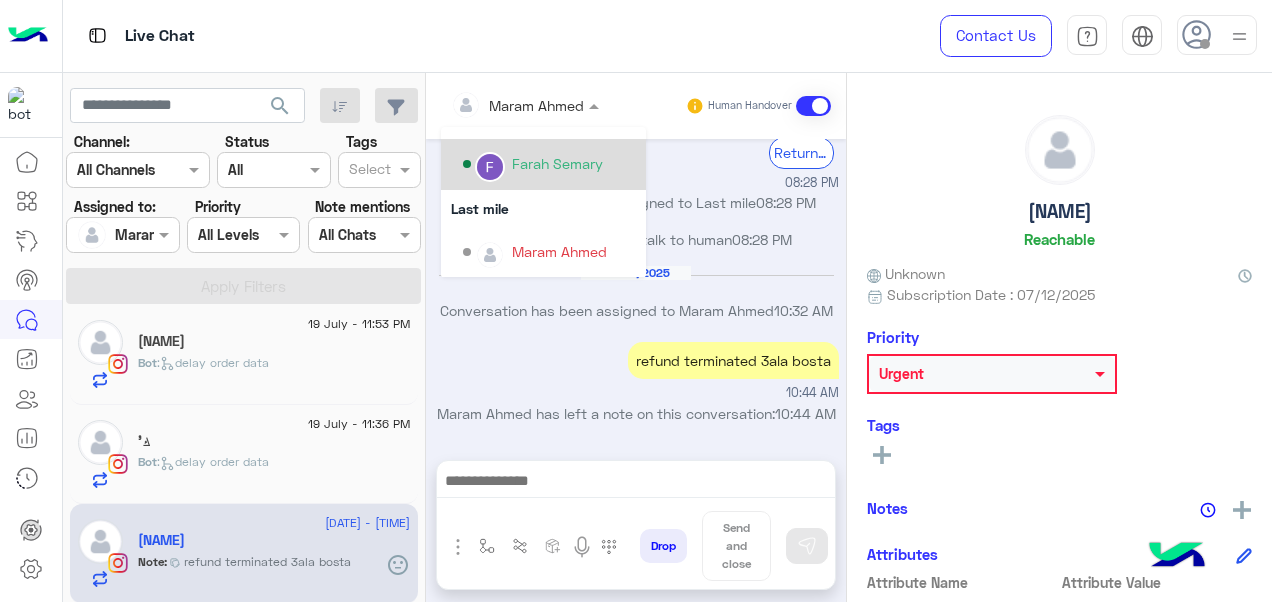 click on "Farah Semary" at bounding box center (557, 163) 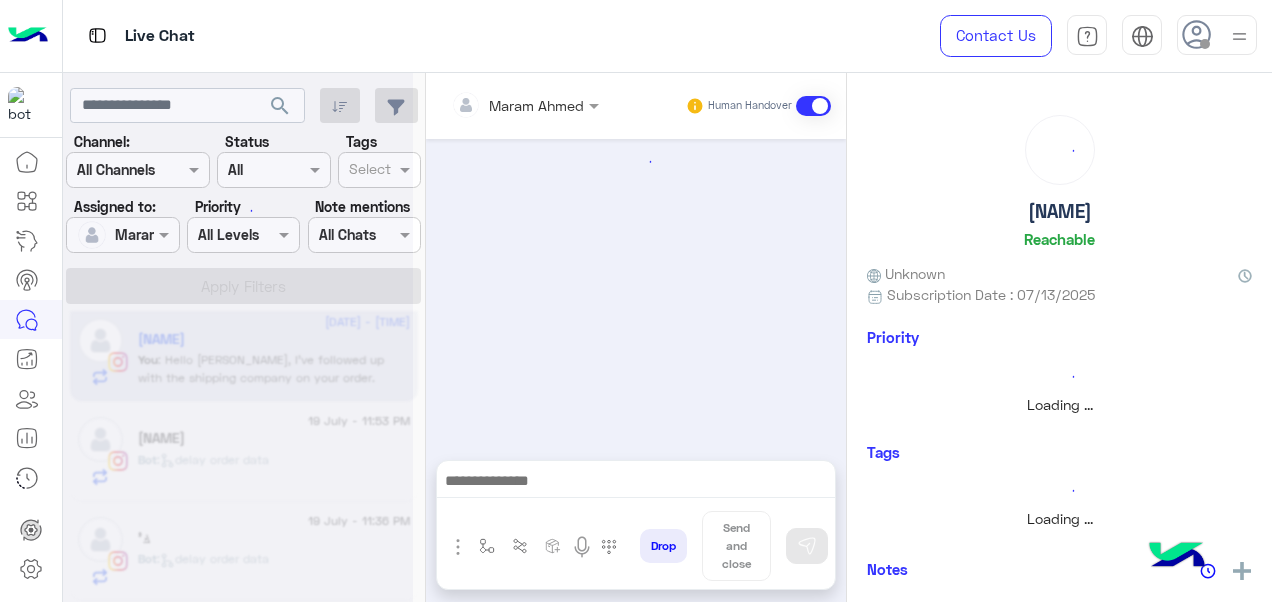 scroll, scrollTop: 14, scrollLeft: 0, axis: vertical 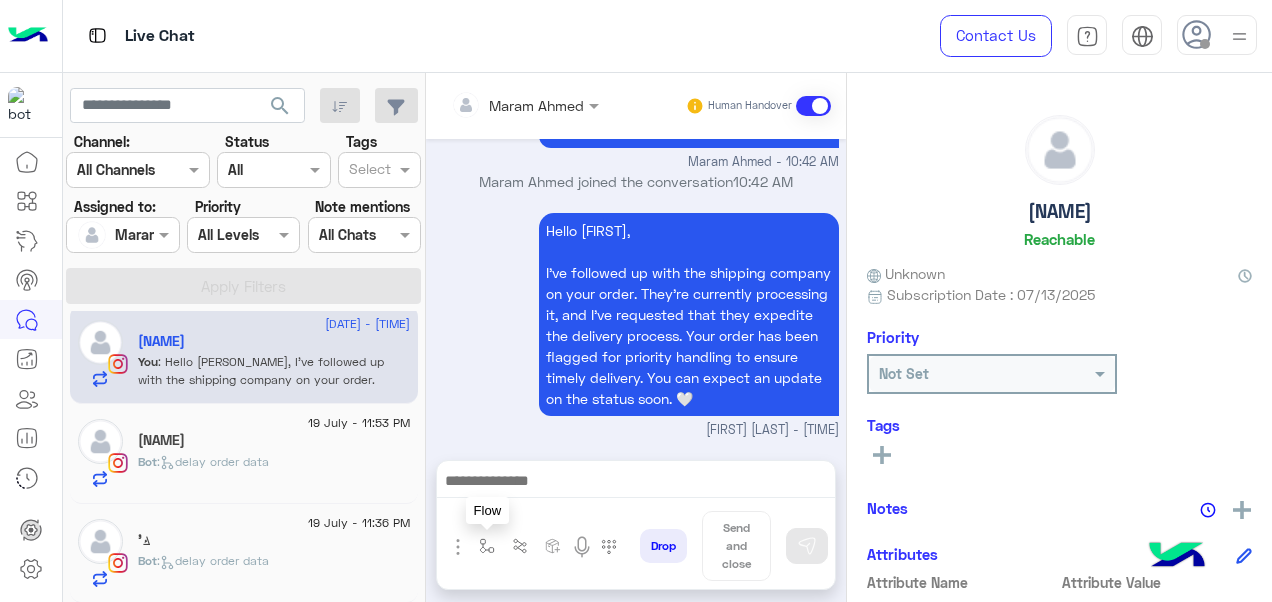 click at bounding box center [487, 546] 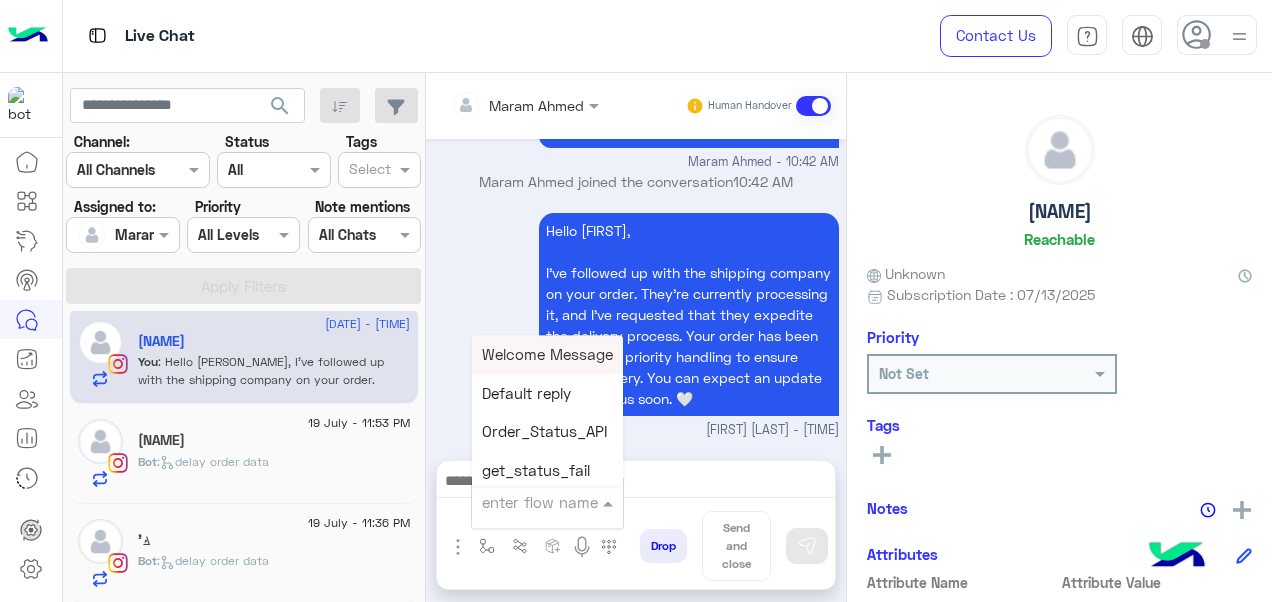 click at bounding box center (610, 502) 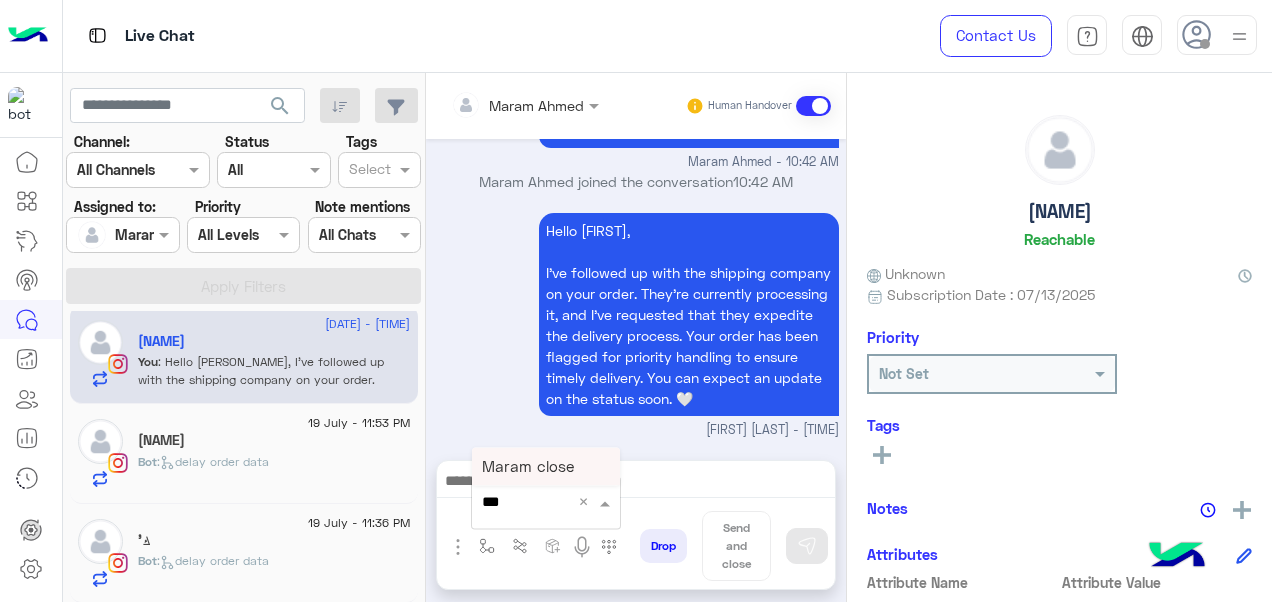 type on "****" 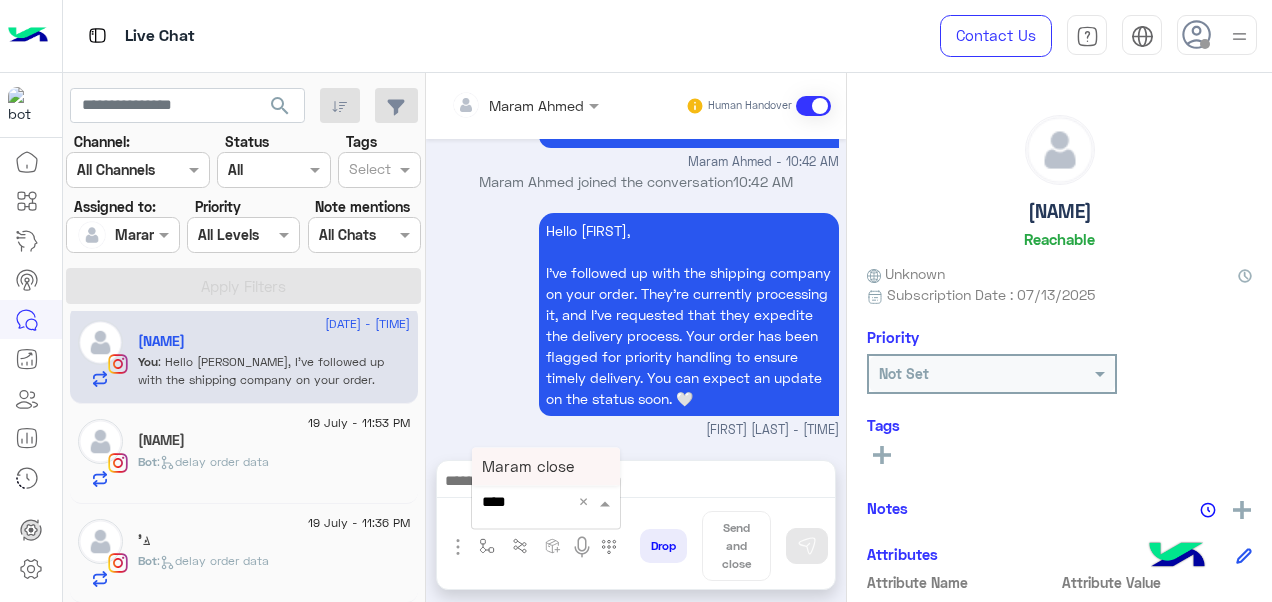 click on "Maram close" at bounding box center [528, 466] 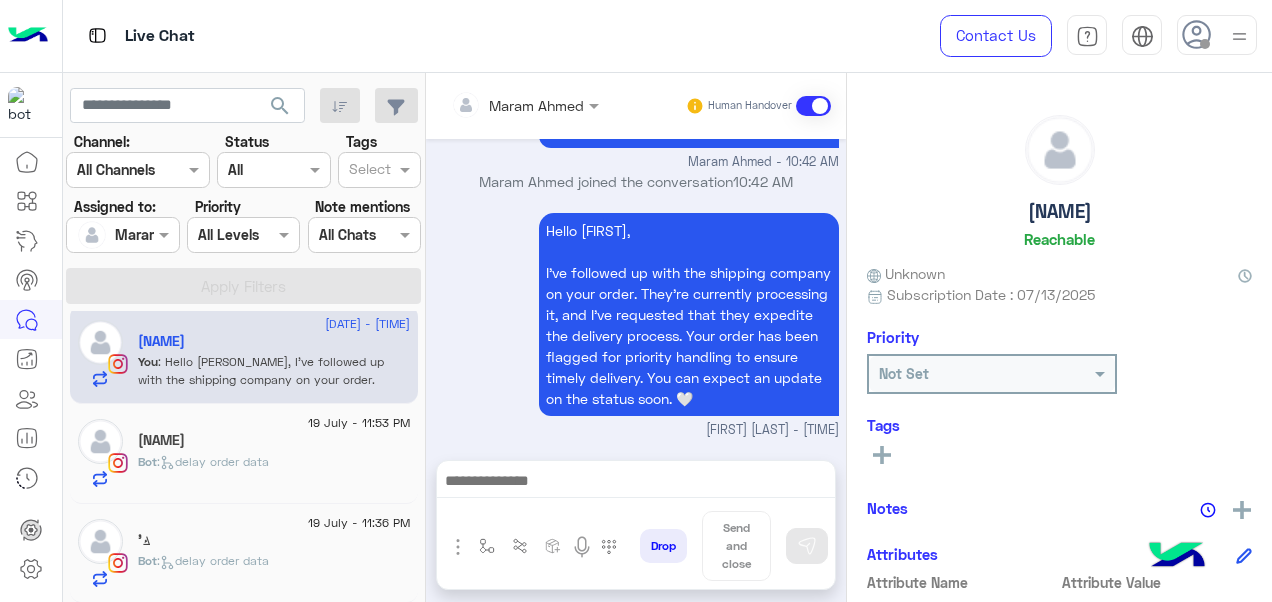 type on "**********" 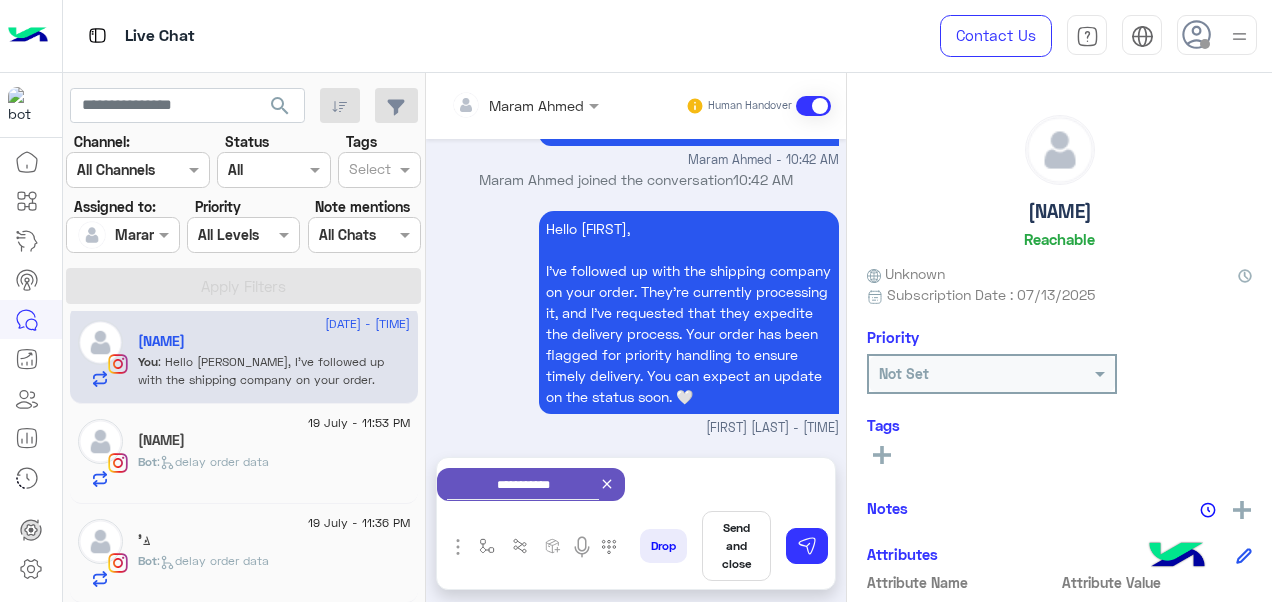 click on "Send and close" at bounding box center [736, 546] 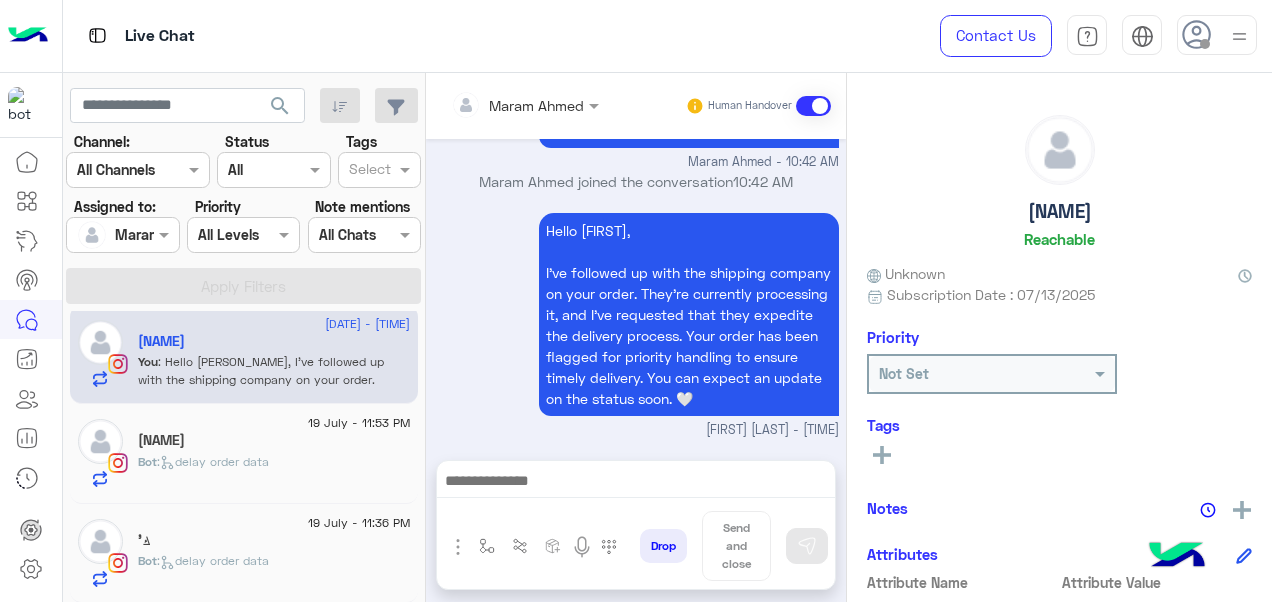 scroll, scrollTop: 759, scrollLeft: 0, axis: vertical 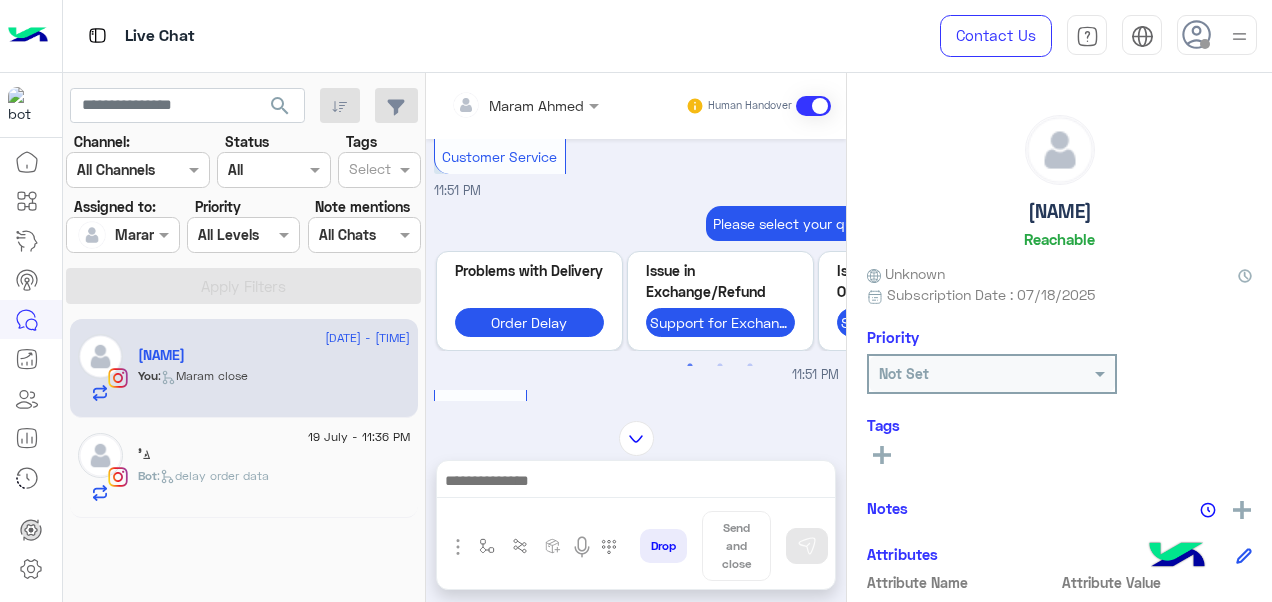 click on "Bot :   delay order data" 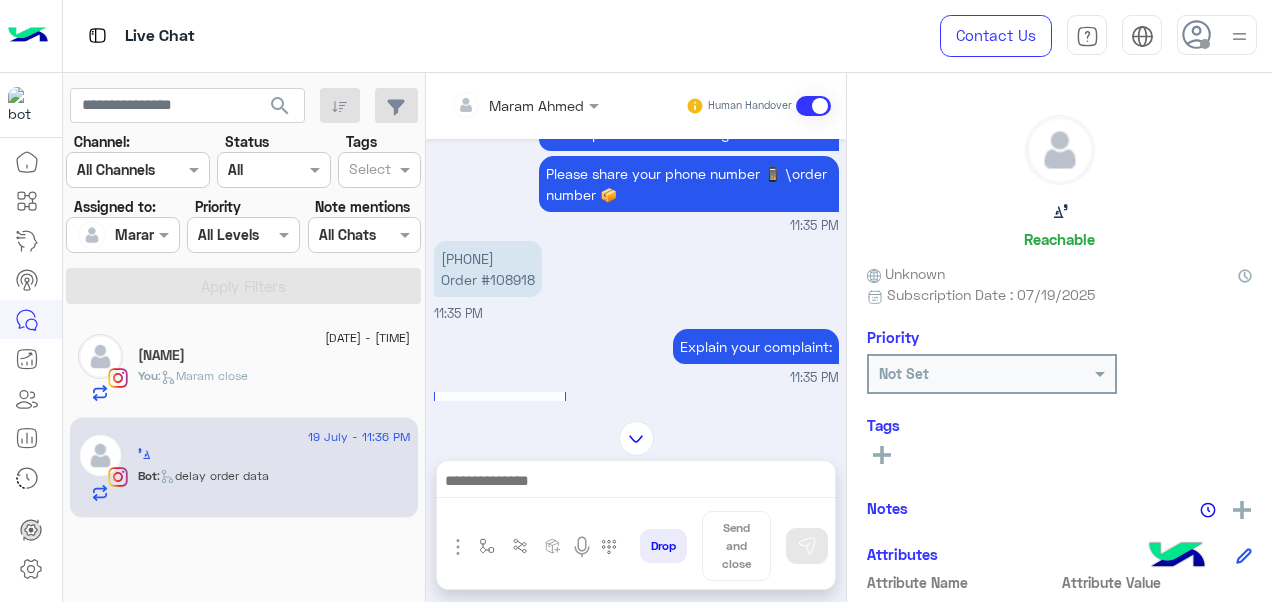 scroll, scrollTop: 984, scrollLeft: 0, axis: vertical 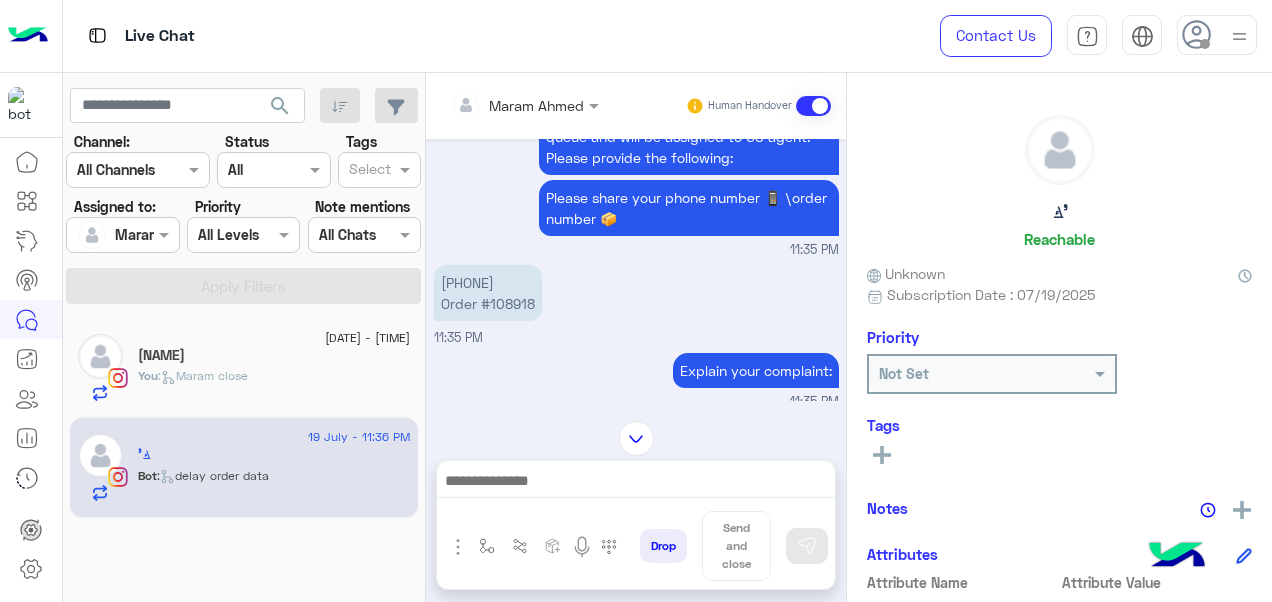 click on "[PHONE] Order # [ORDER_NUMBER]" at bounding box center [488, 293] 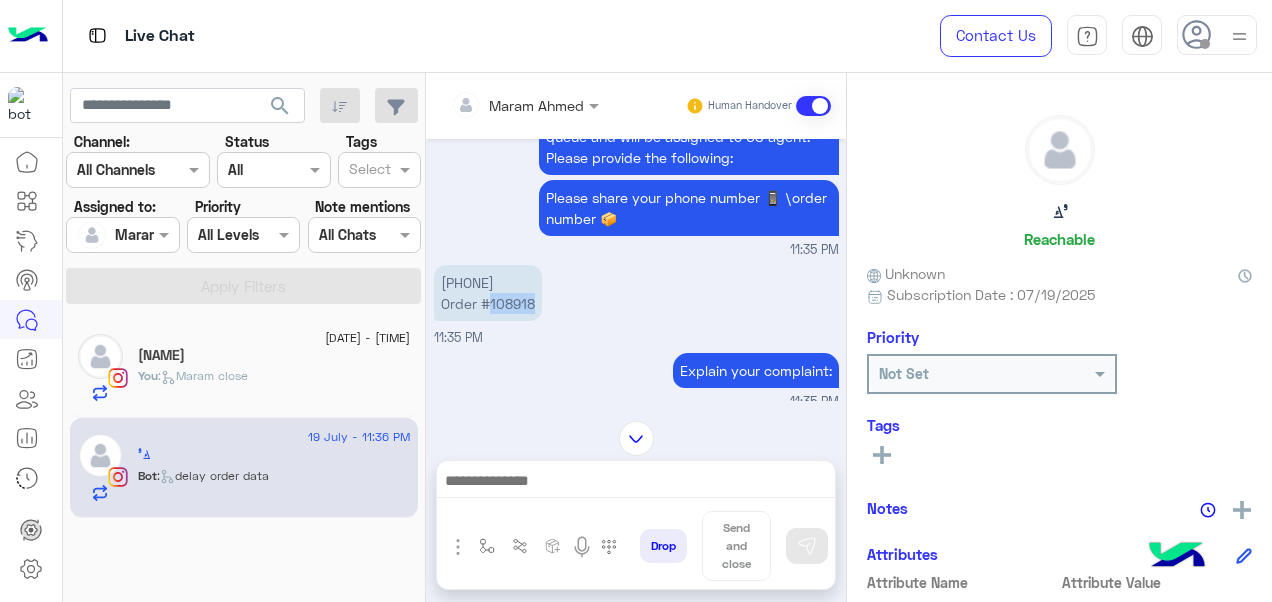 click on "[PHONE] Order # [ORDER_NUMBER]" at bounding box center [488, 293] 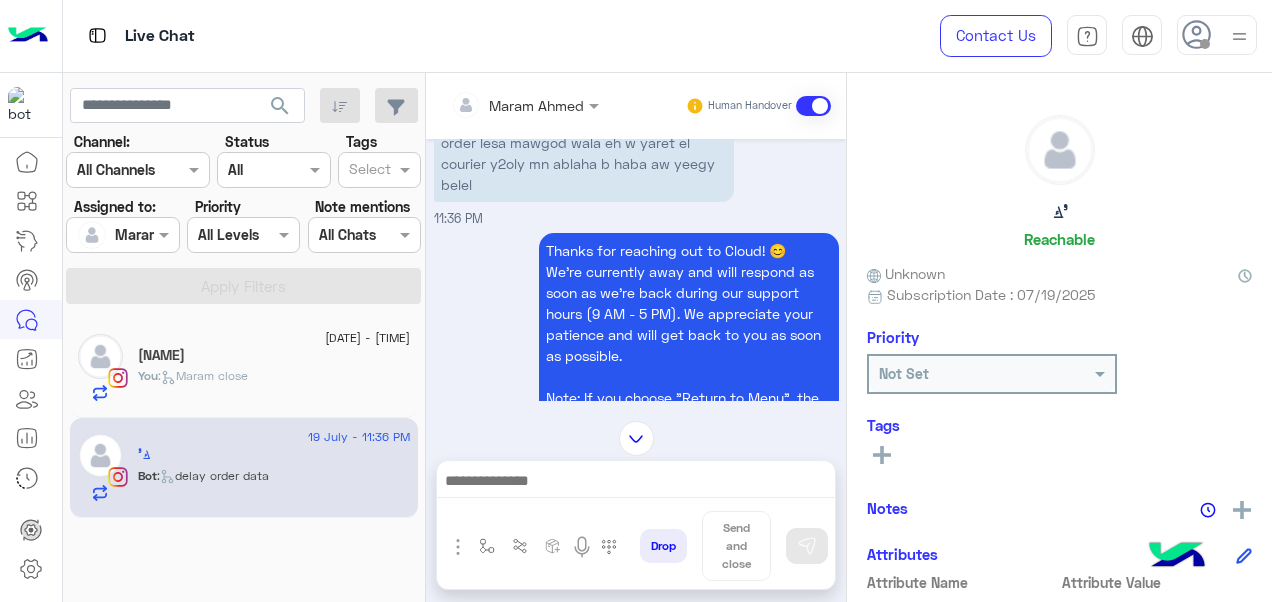 scroll, scrollTop: 2104, scrollLeft: 0, axis: vertical 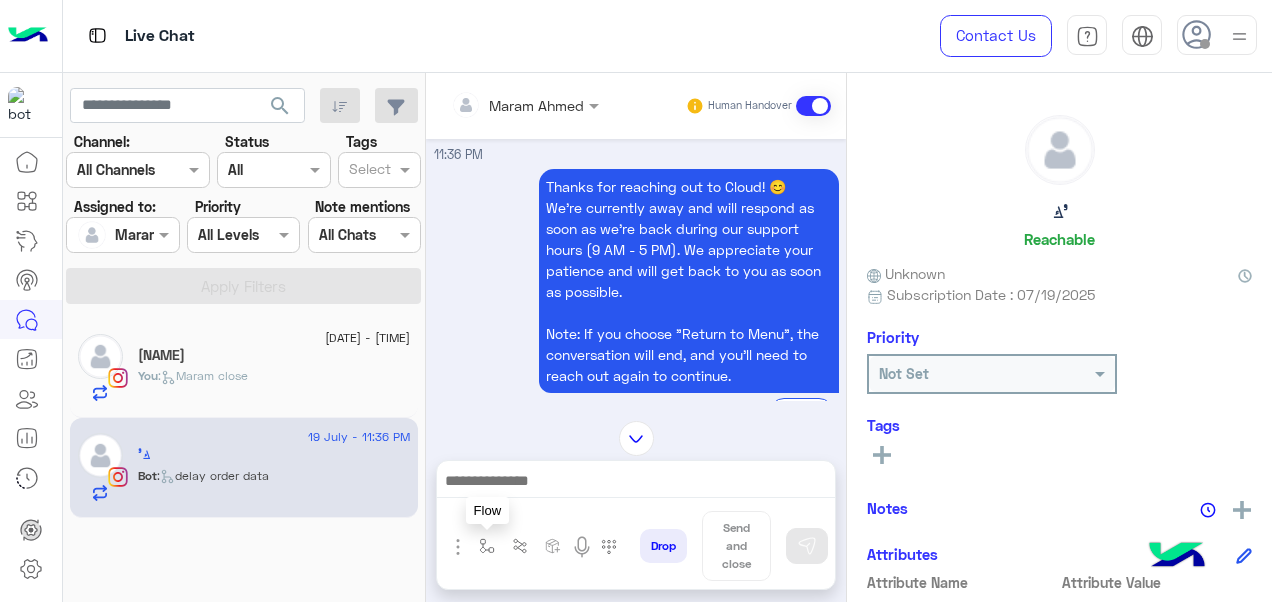 click at bounding box center (487, 546) 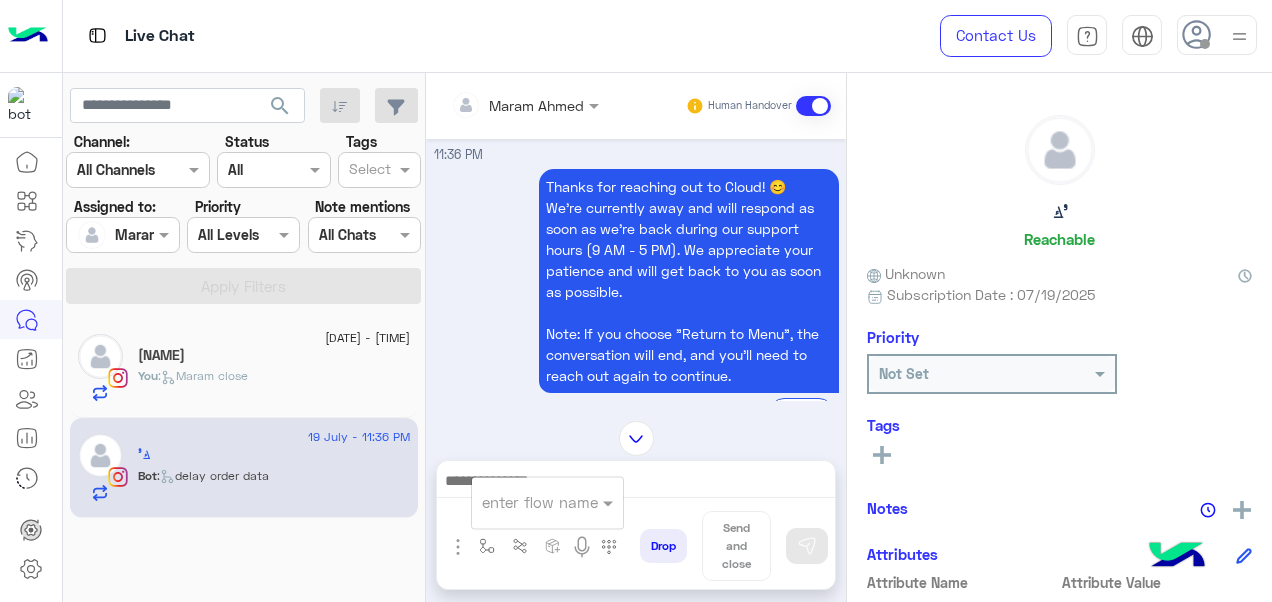 click at bounding box center [523, 502] 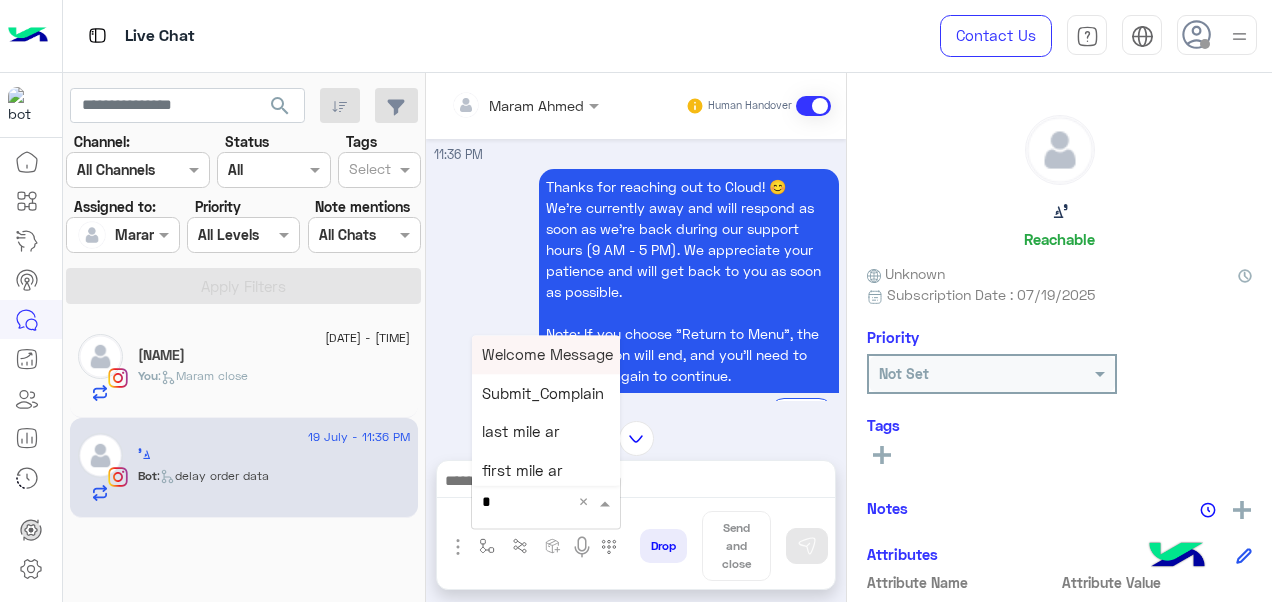 type on "*" 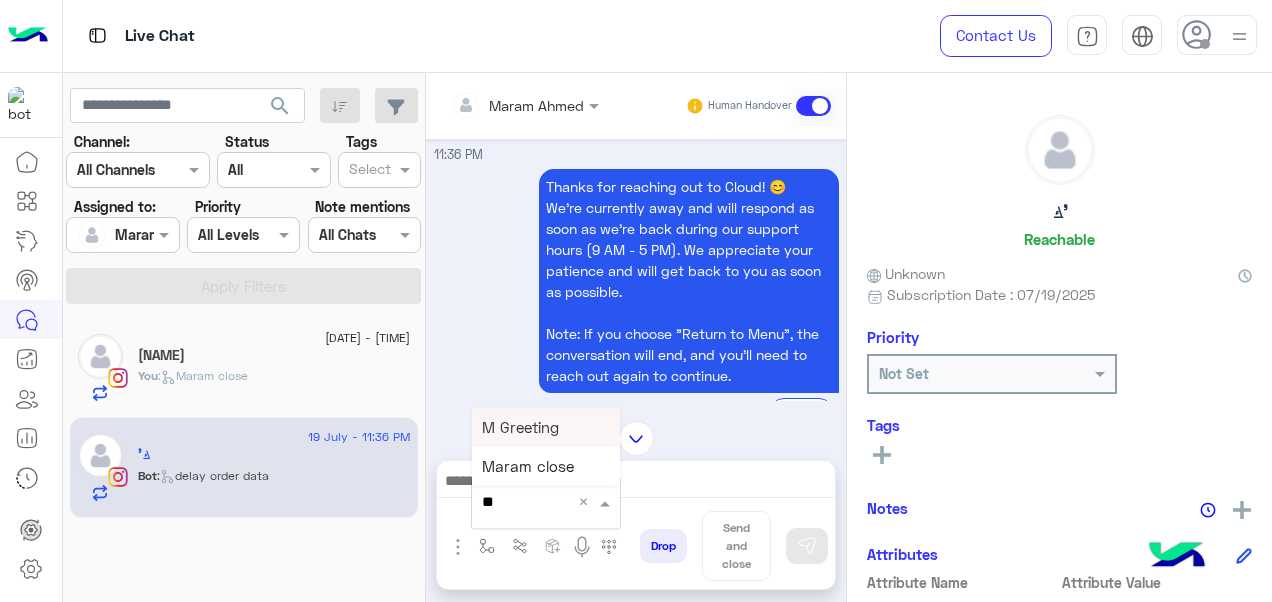 click on "M Greeting" at bounding box center (520, 427) 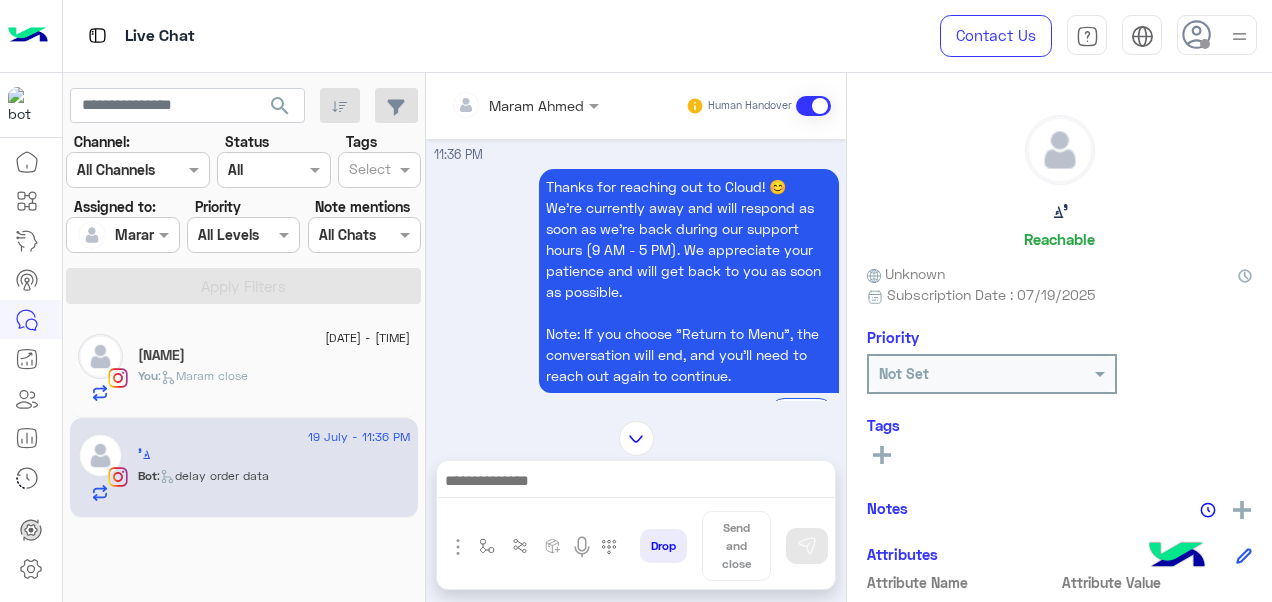 type on "**********" 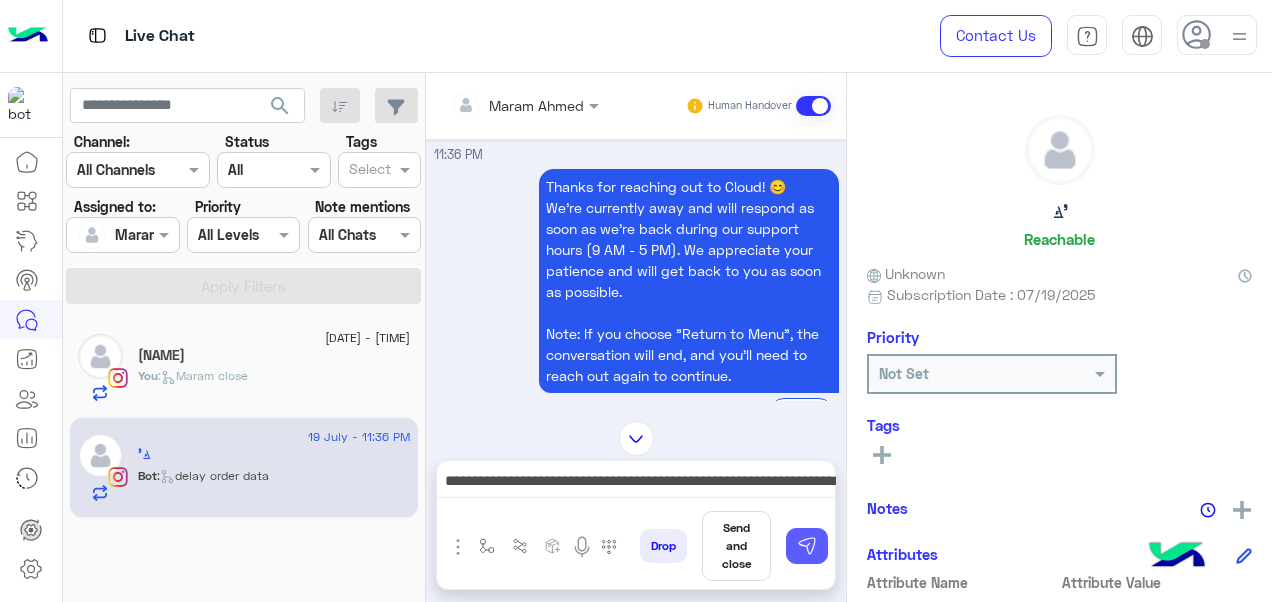 click at bounding box center [807, 546] 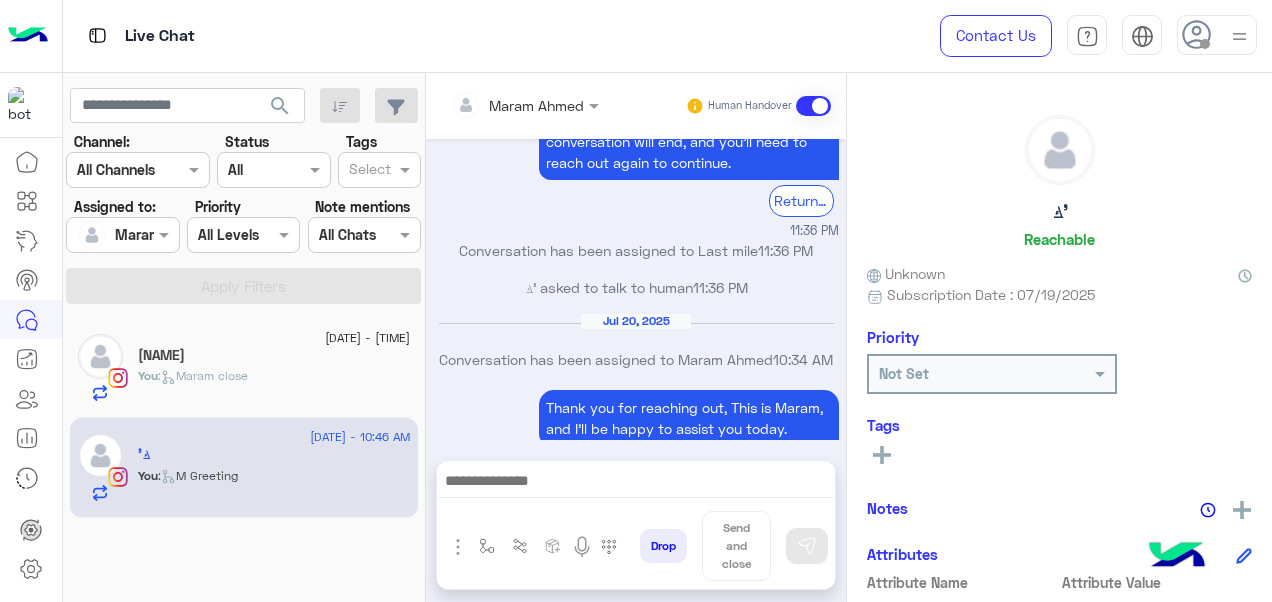 scroll, scrollTop: 2438, scrollLeft: 0, axis: vertical 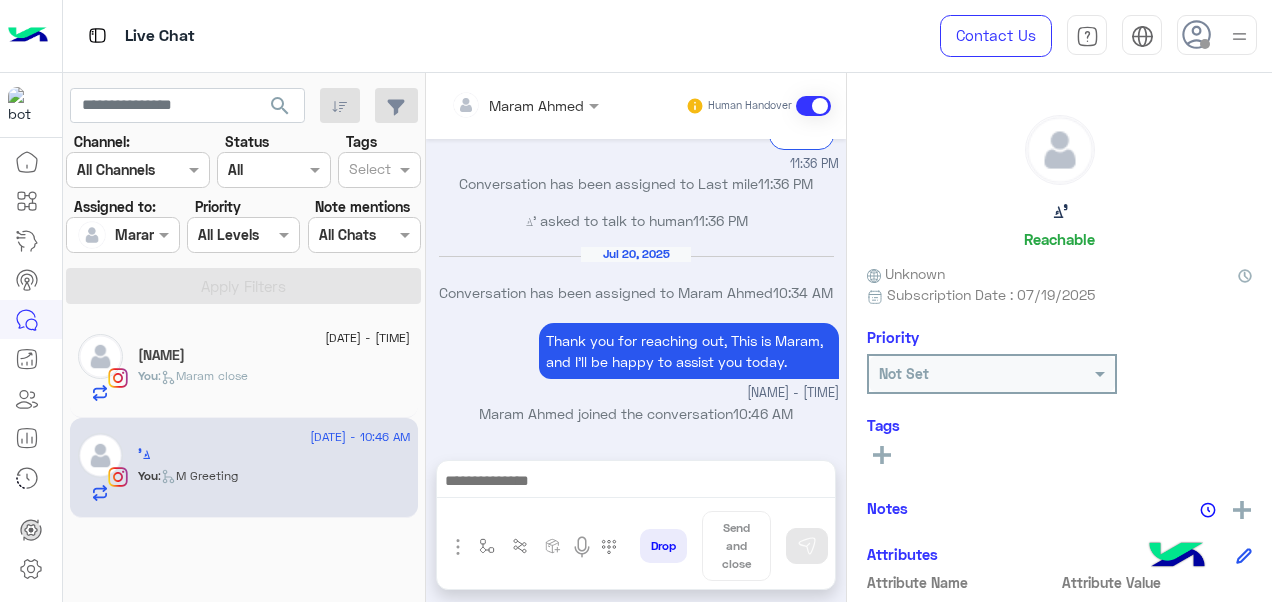 click at bounding box center (636, 483) 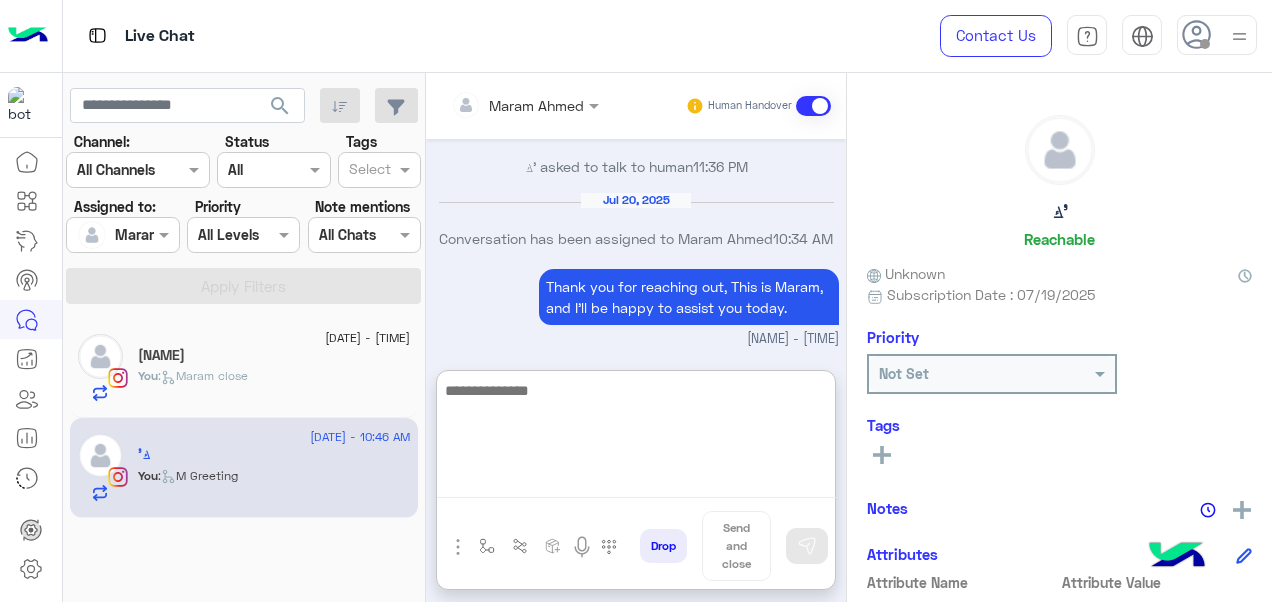 paste on "**********" 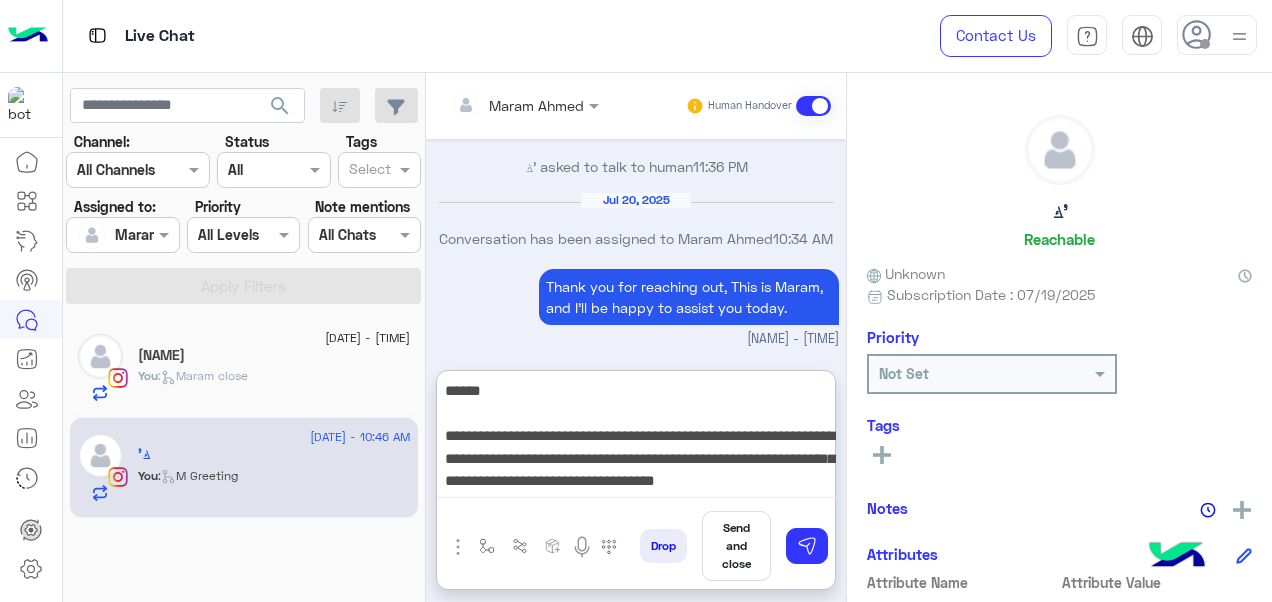 scroll, scrollTop: 150, scrollLeft: 0, axis: vertical 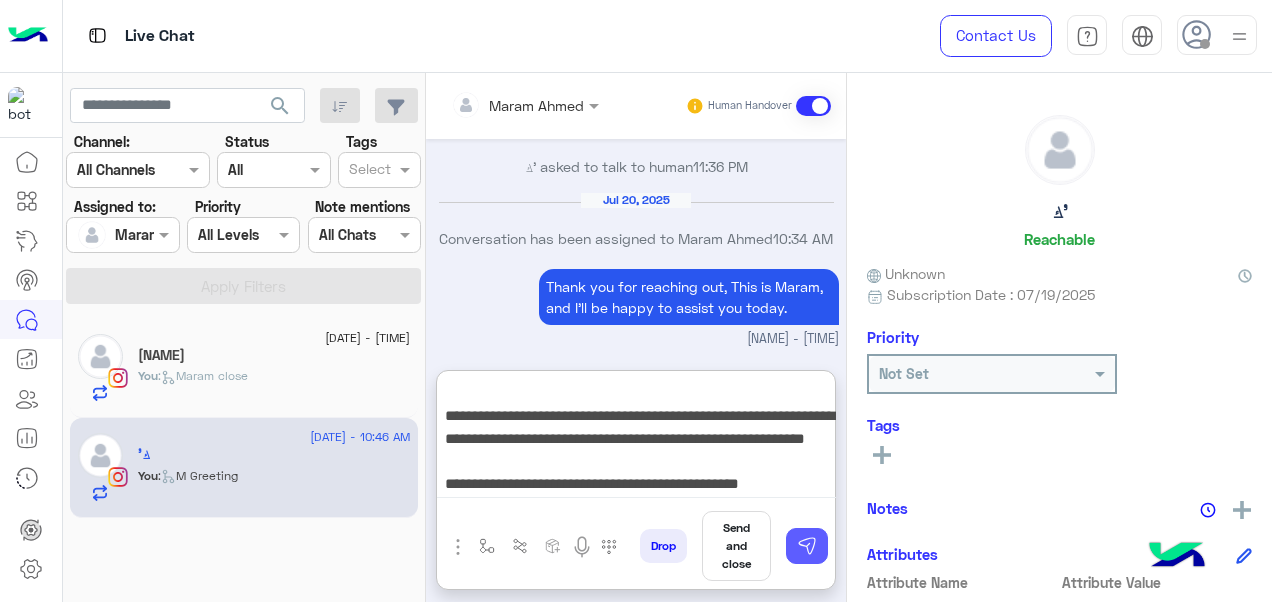 type on "**********" 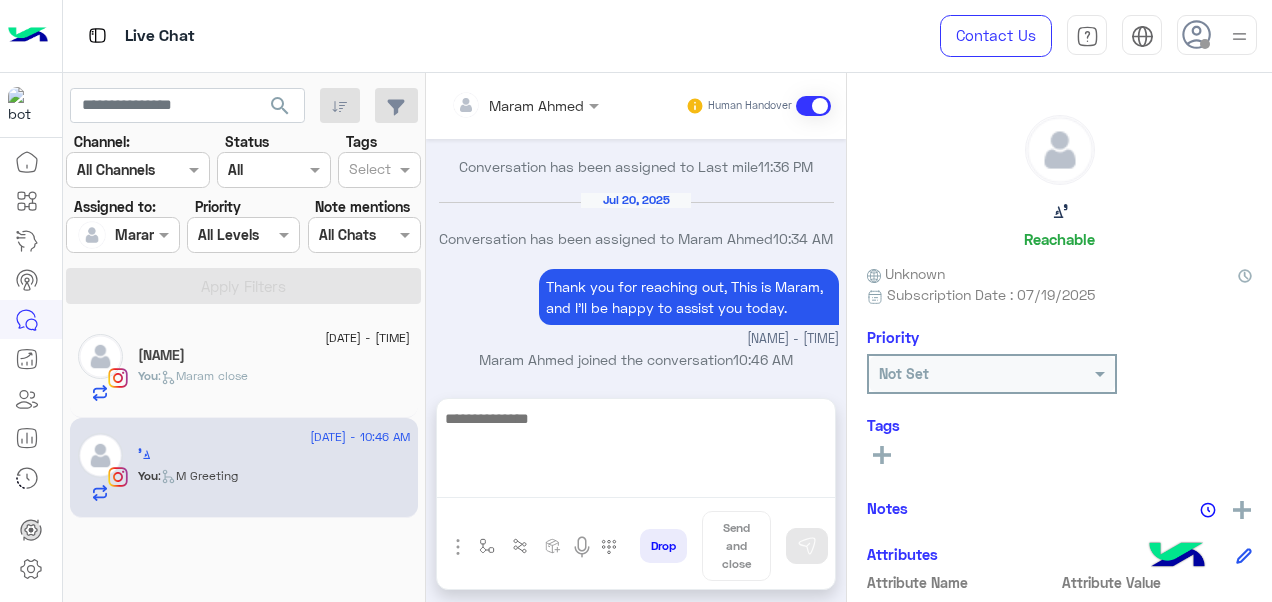 scroll, scrollTop: 0, scrollLeft: 0, axis: both 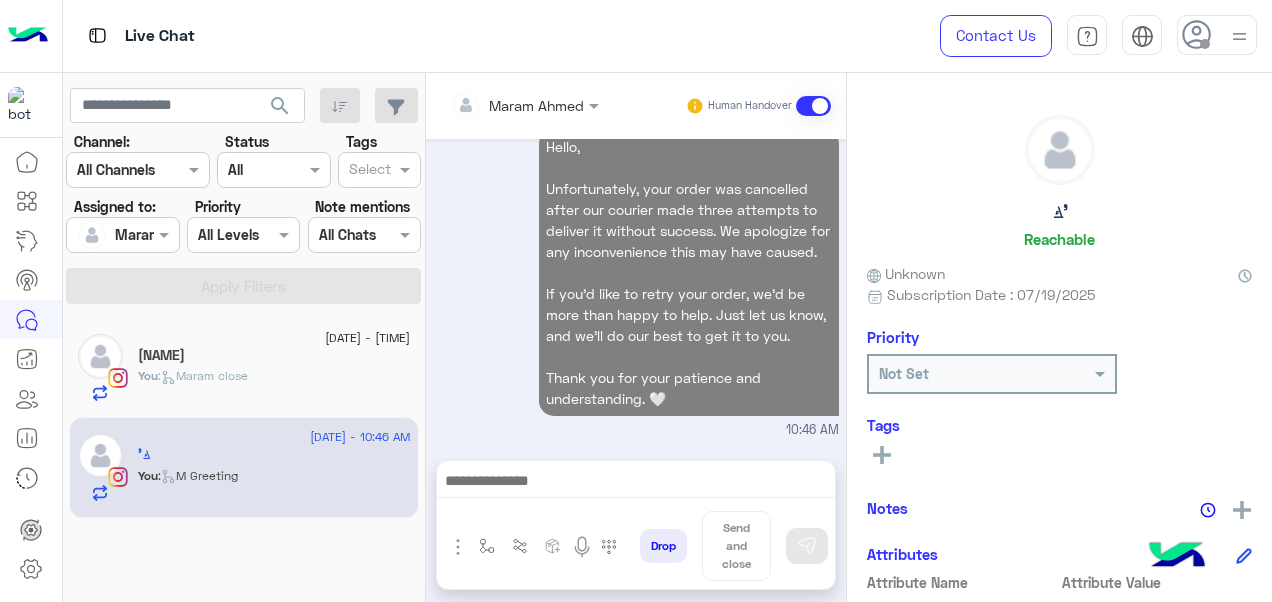 click on "[NAME]" 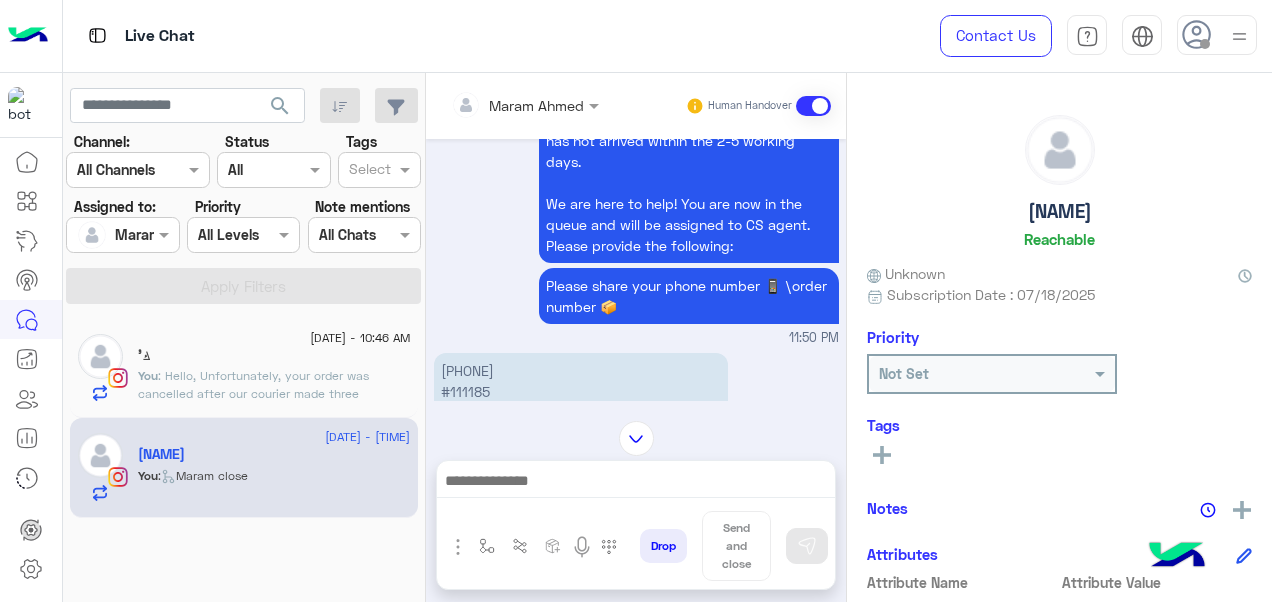 scroll, scrollTop: 886, scrollLeft: 0, axis: vertical 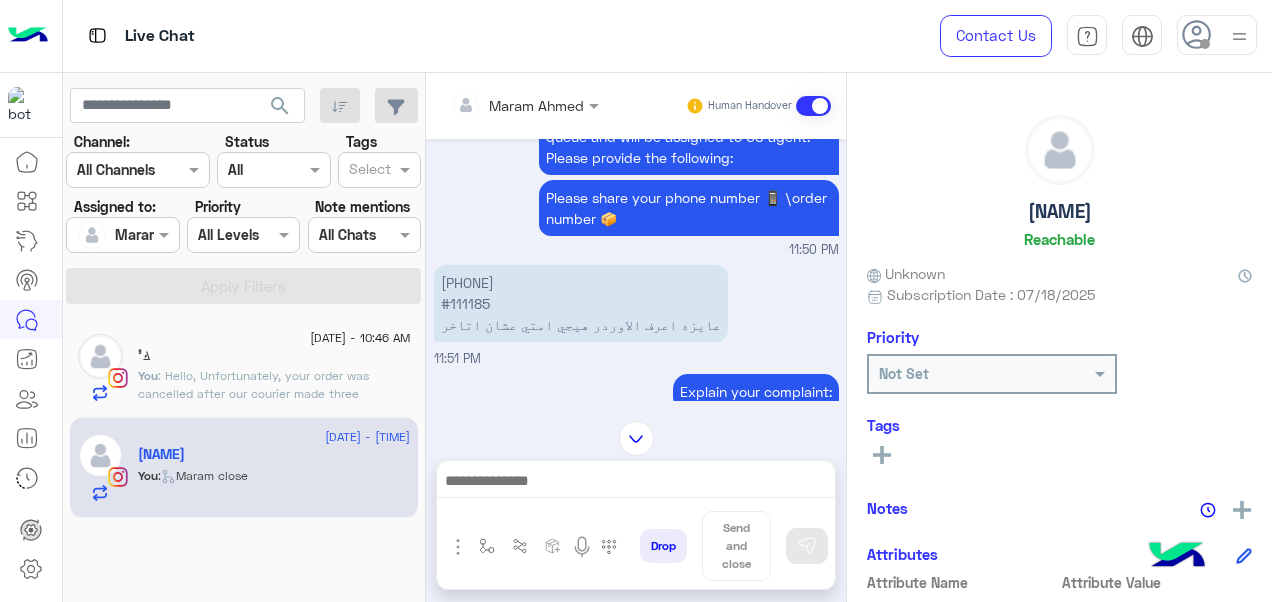 click on "[PHONE] #111185  عايزه اعرف الاوردر هيجي امتي عشان اتاخر" at bounding box center (581, 303) 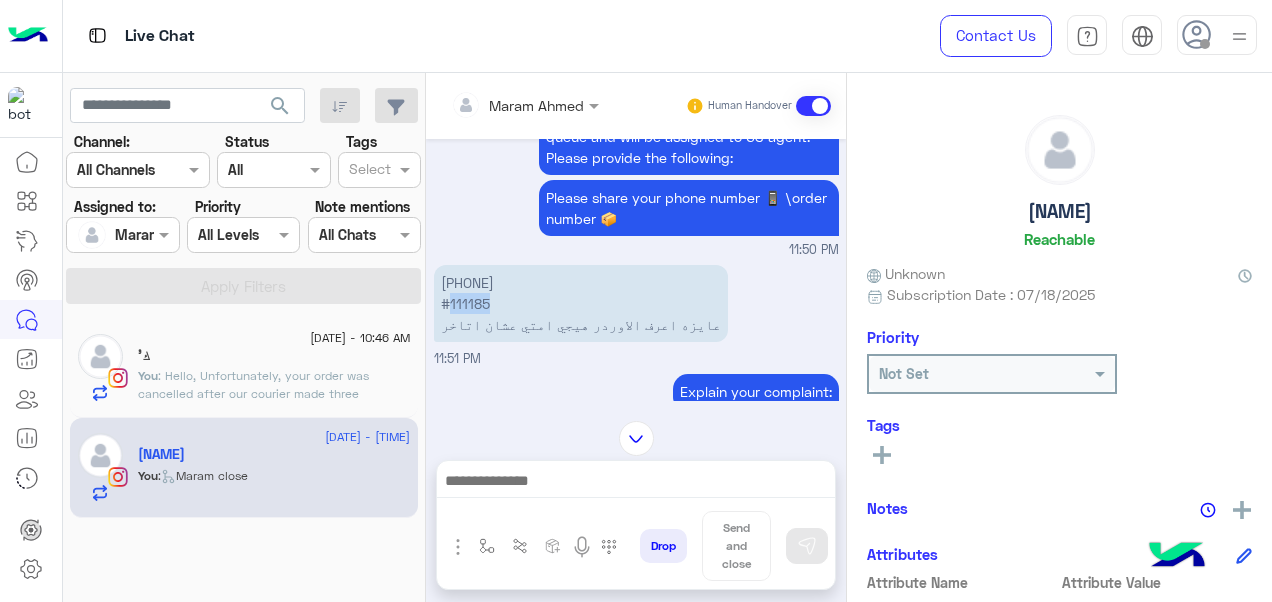 click on "[PHONE] #111185  عايزه اعرف الاوردر هيجي امتي عشان اتاخر" at bounding box center [581, 303] 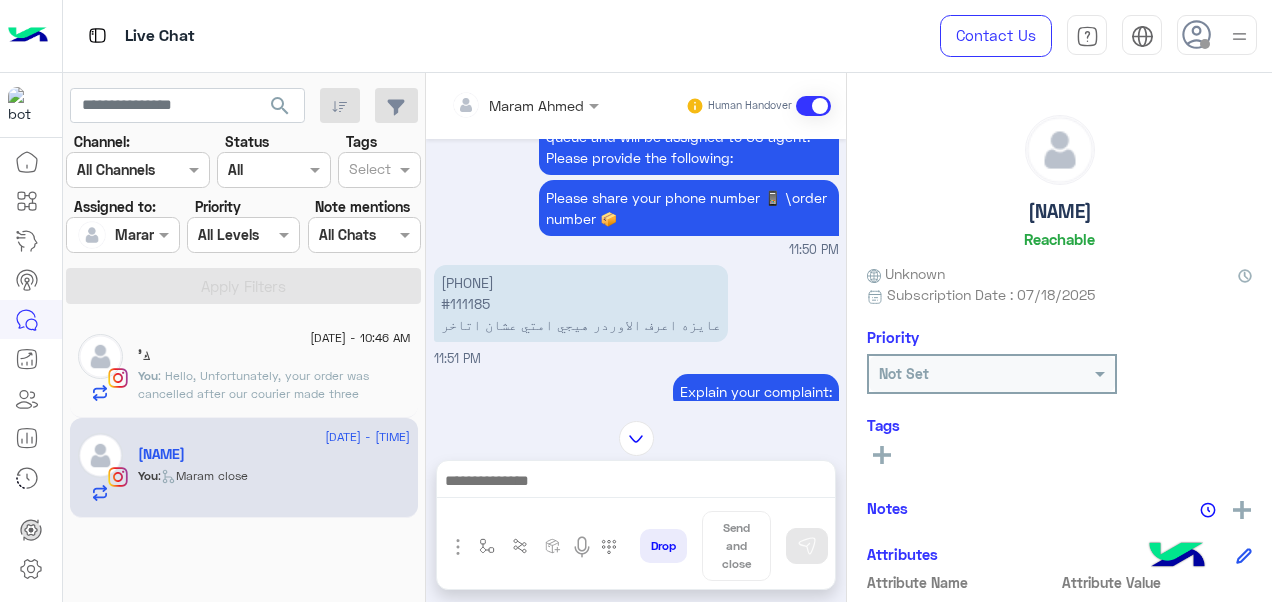 click on "ك'" 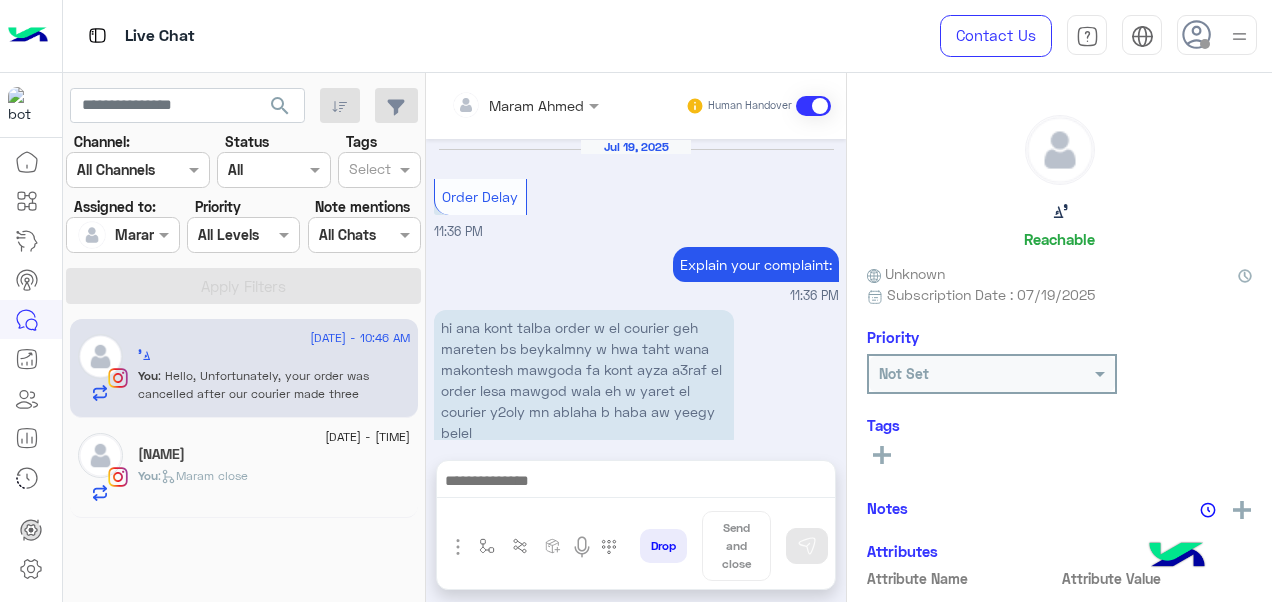 scroll, scrollTop: 946, scrollLeft: 0, axis: vertical 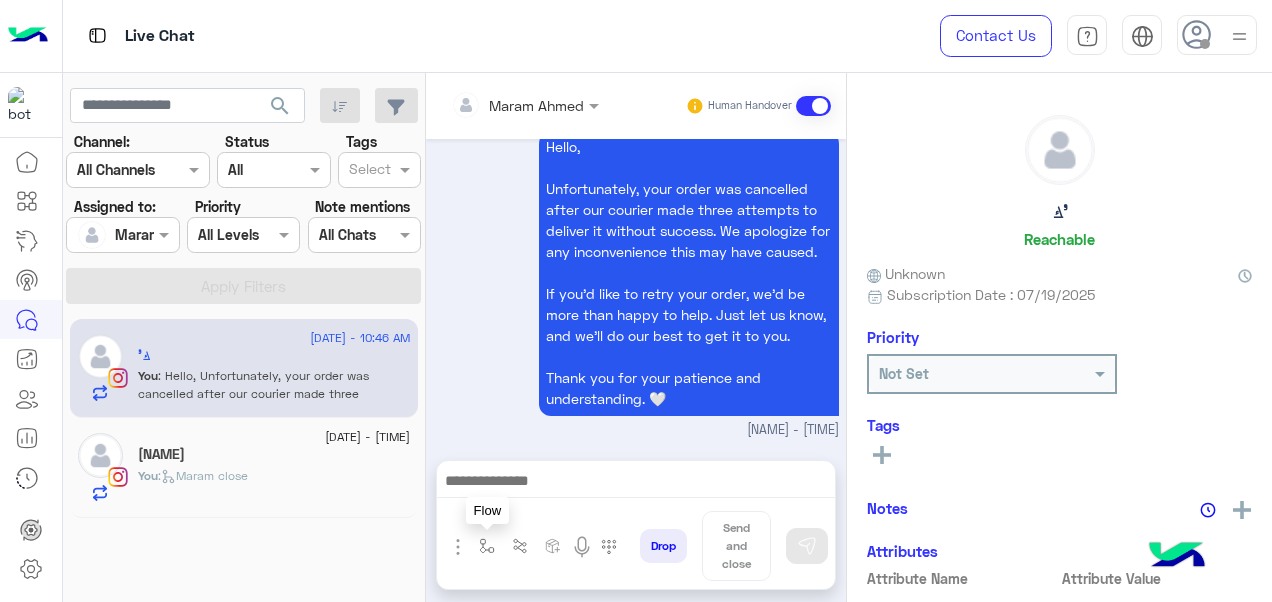 drag, startPoint x: 476, startPoint y: 548, endPoint x: 530, endPoint y: 527, distance: 57.939625 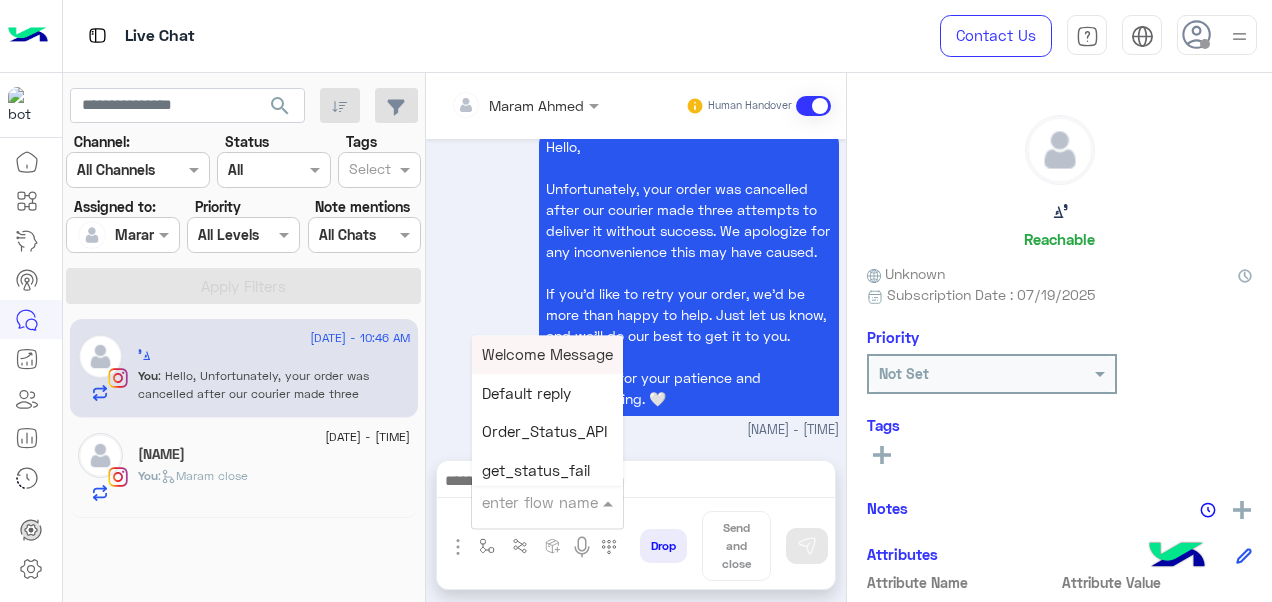 click at bounding box center [523, 502] 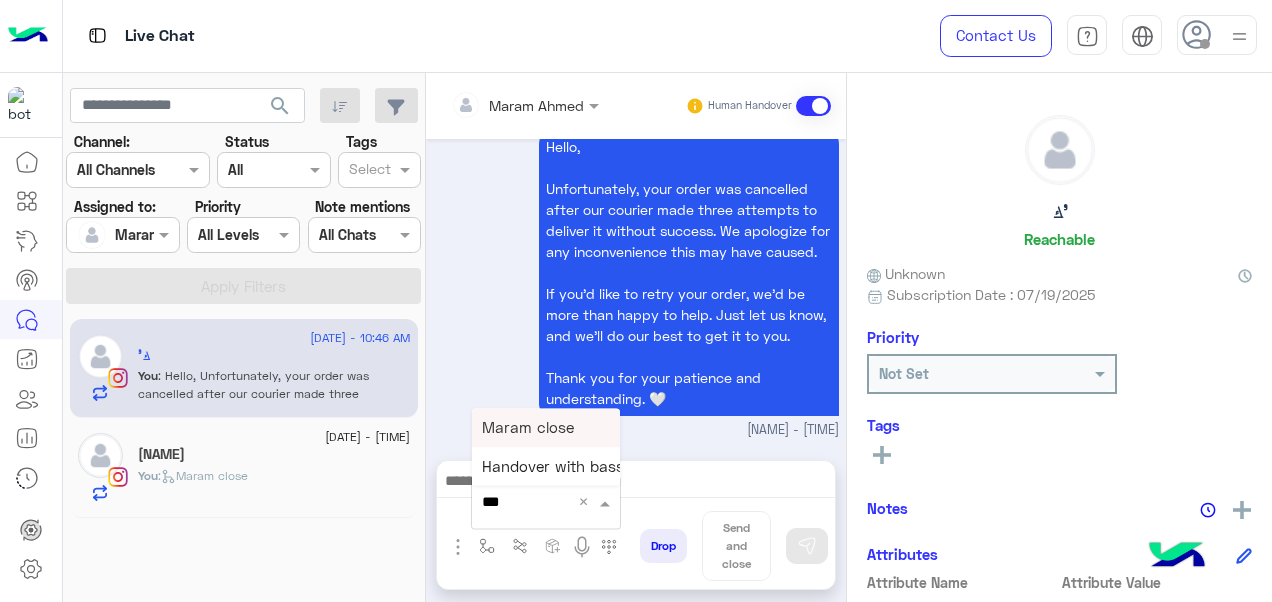type on "****" 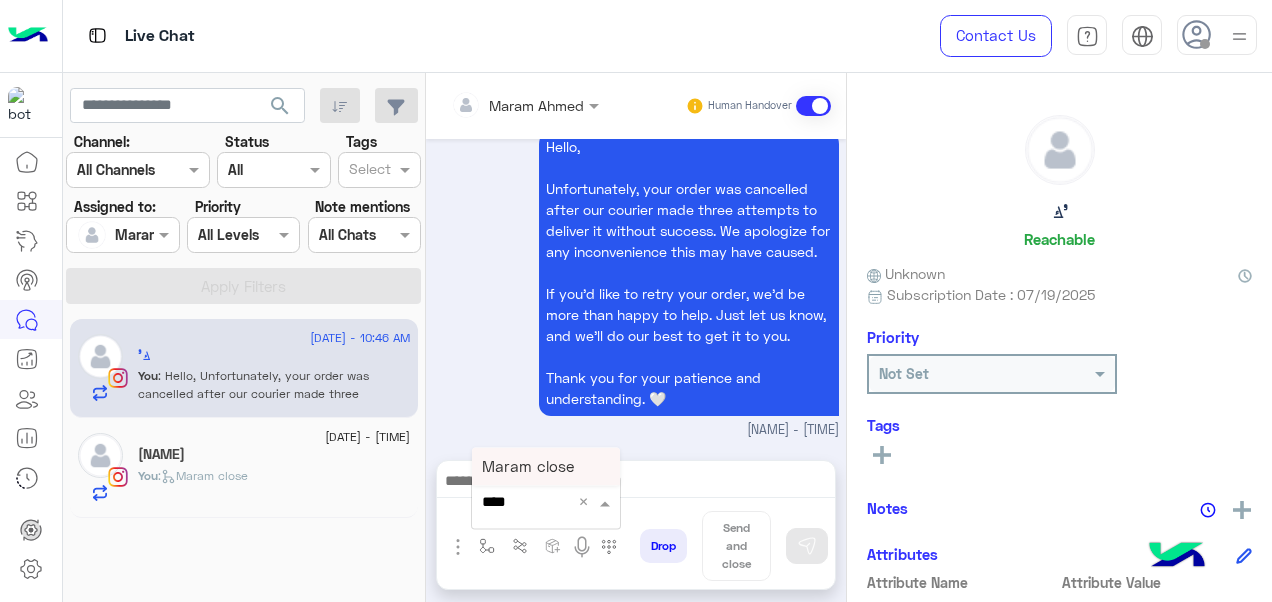click on "Maram close" at bounding box center [546, 466] 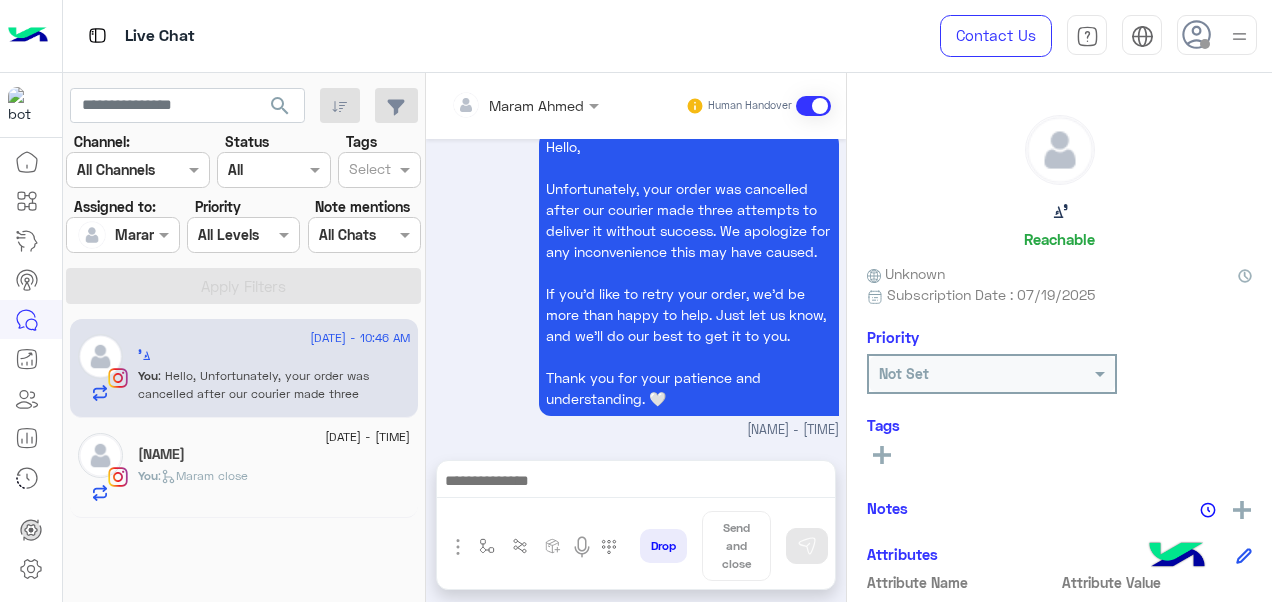 type on "**********" 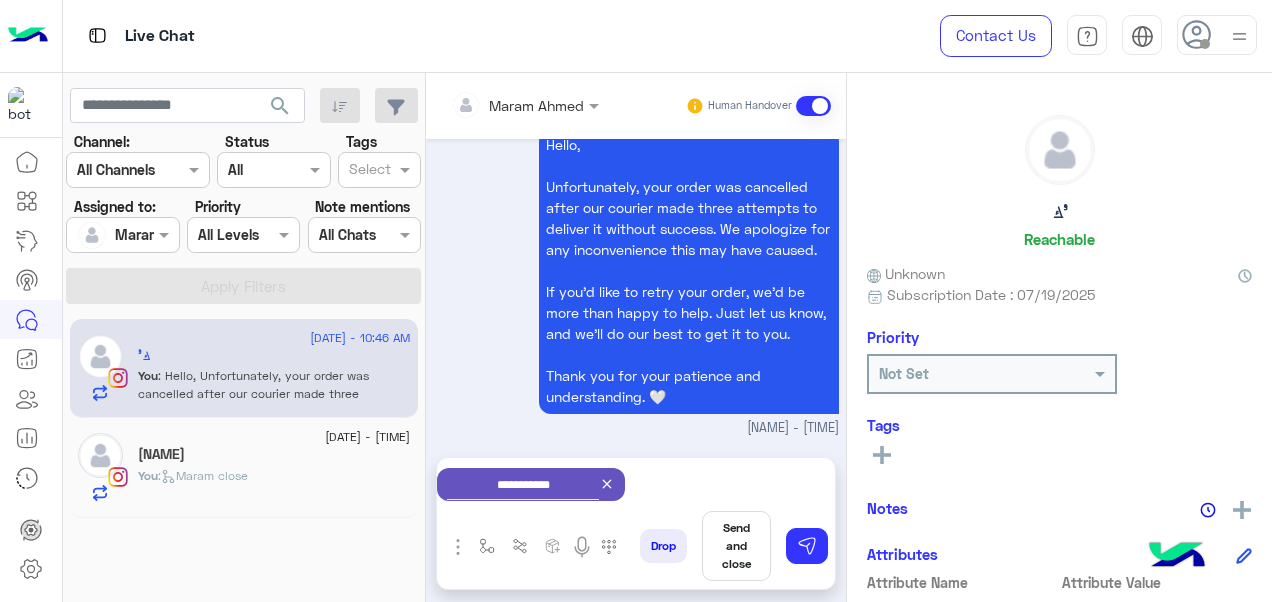 click on "Send and close" at bounding box center (736, 546) 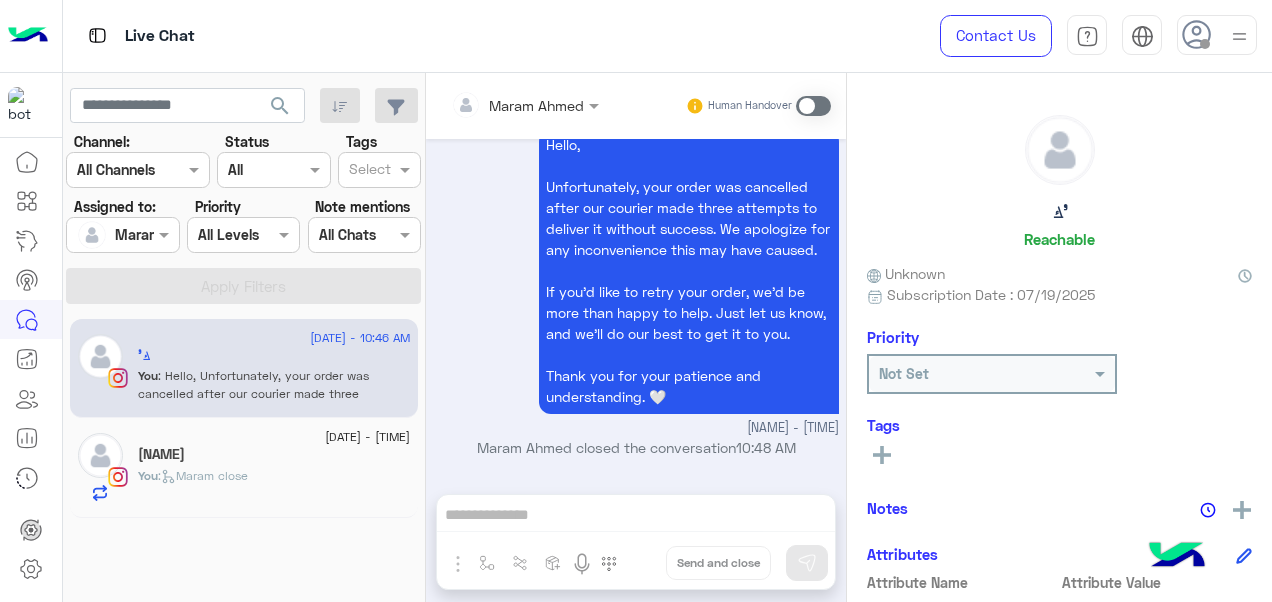 scroll, scrollTop: 949, scrollLeft: 0, axis: vertical 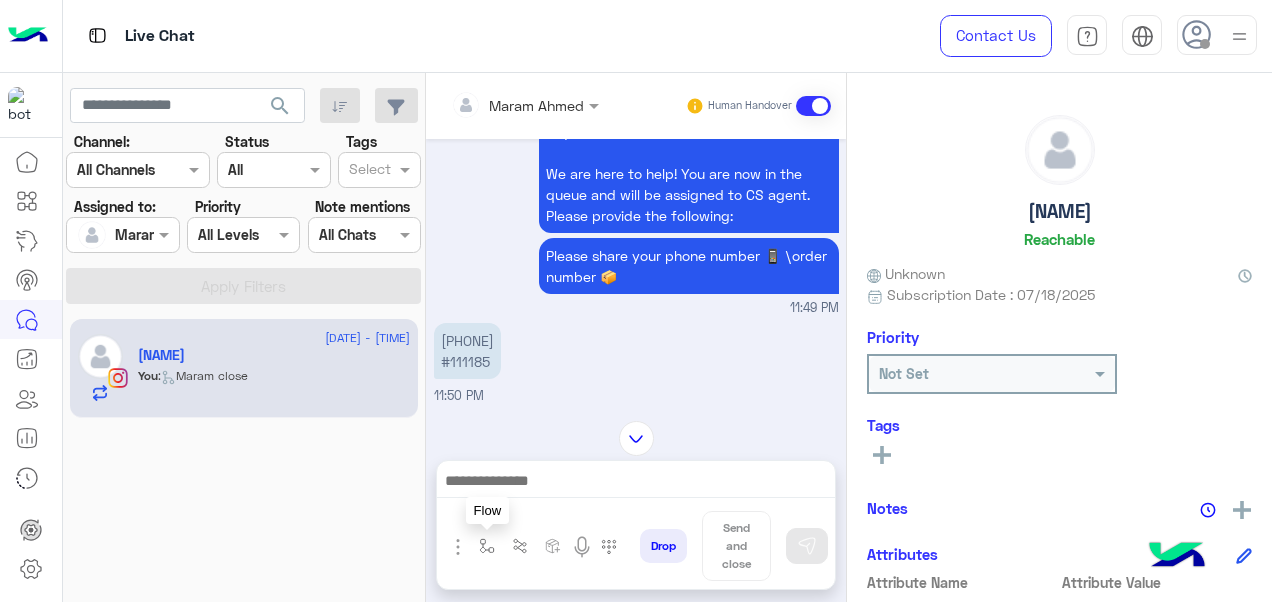 click at bounding box center [487, 546] 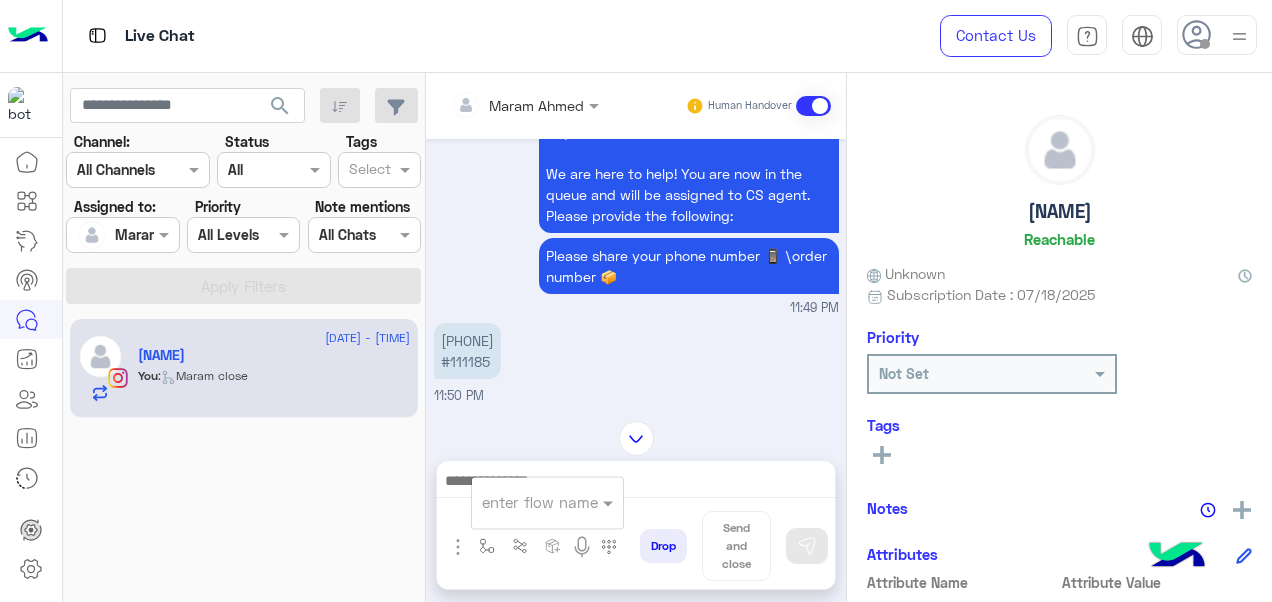 click on "enter flow name" at bounding box center [547, 502] 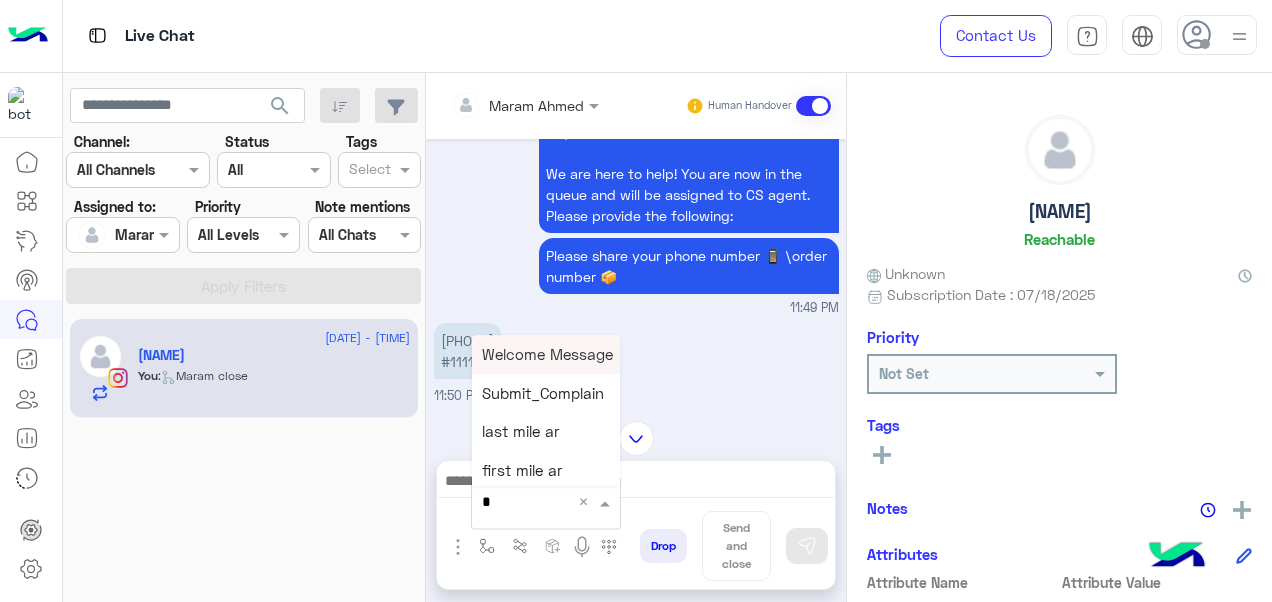 type on "*" 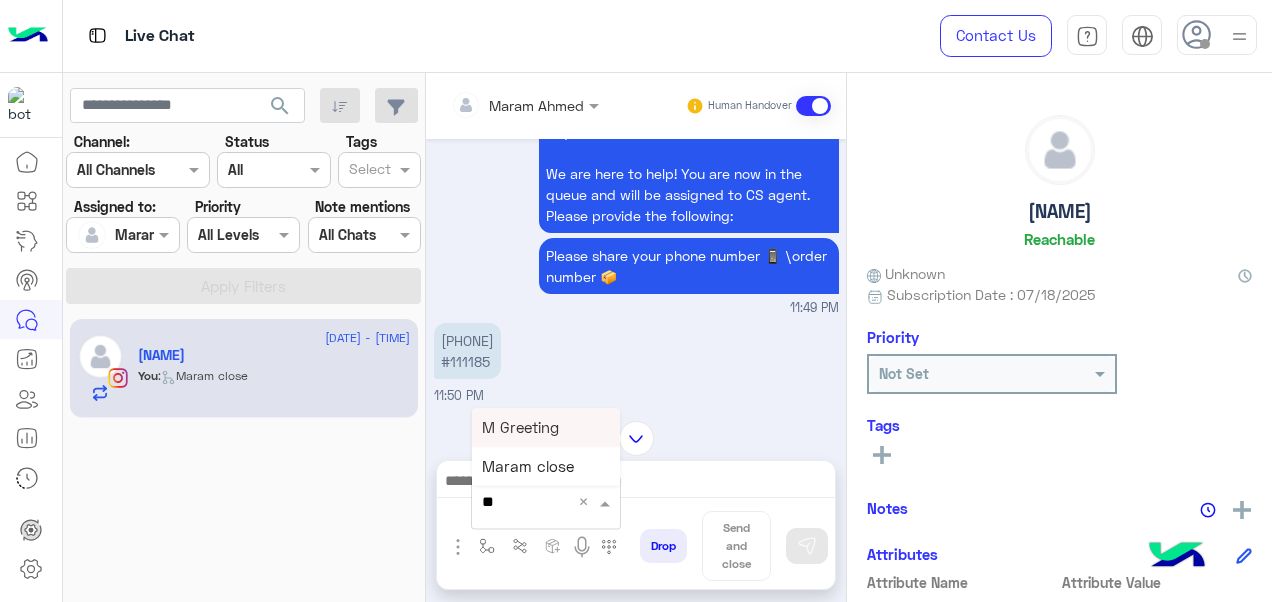 click on "M Greeting" at bounding box center (520, 427) 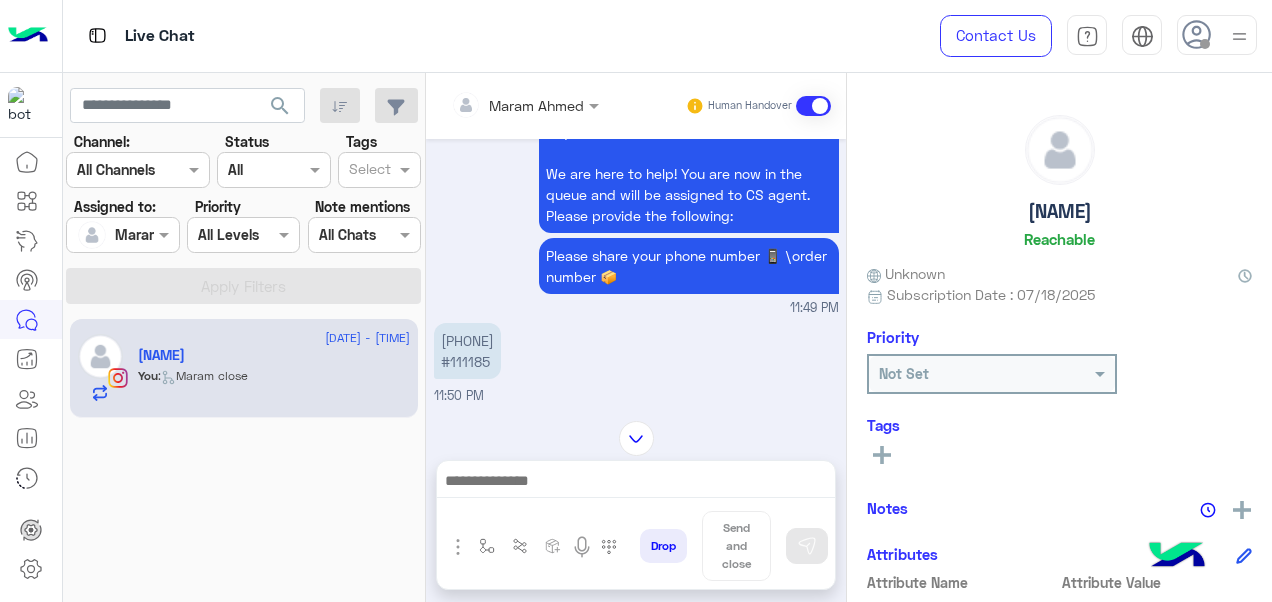type on "**********" 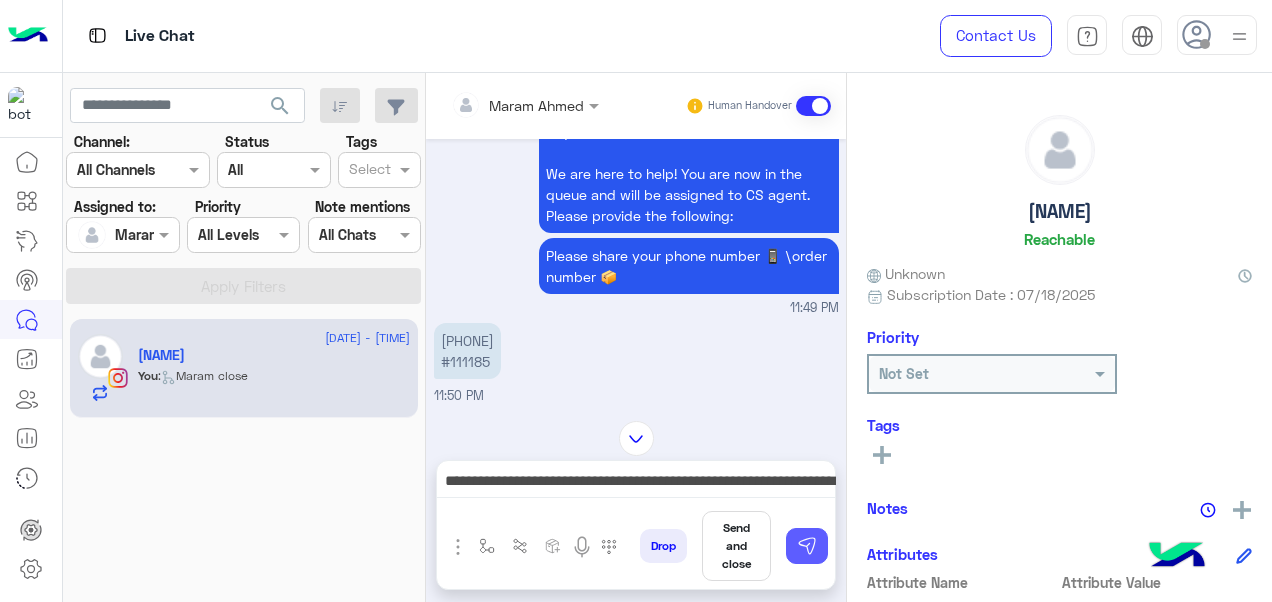 click at bounding box center (807, 546) 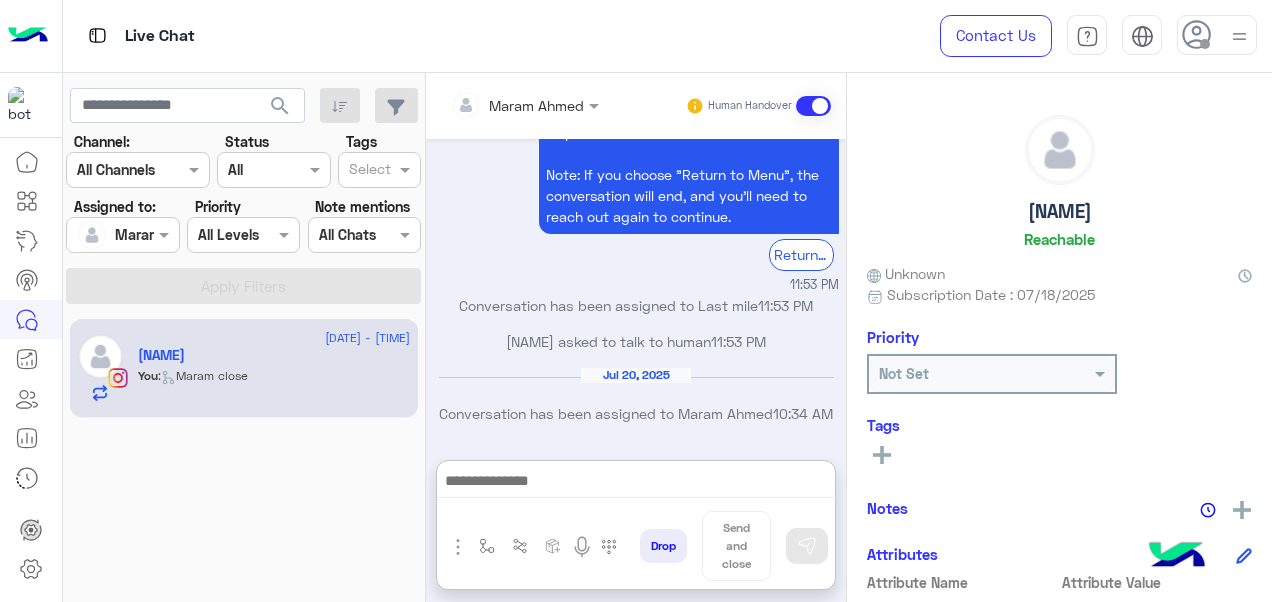 scroll, scrollTop: 3544, scrollLeft: 0, axis: vertical 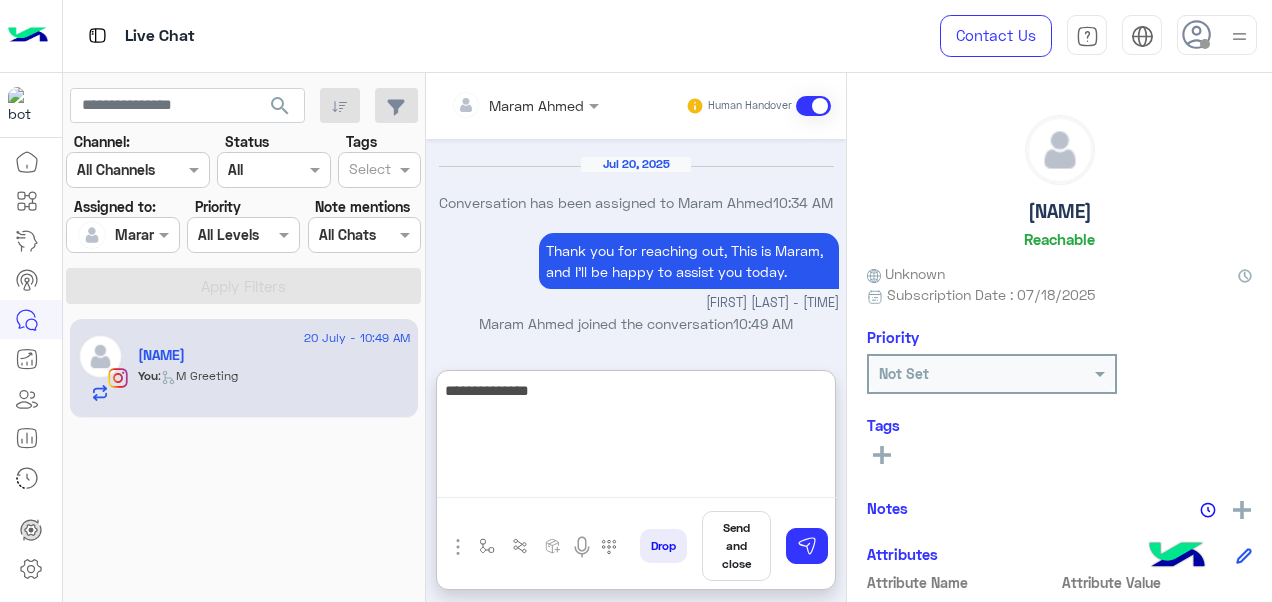 paste on "**********" 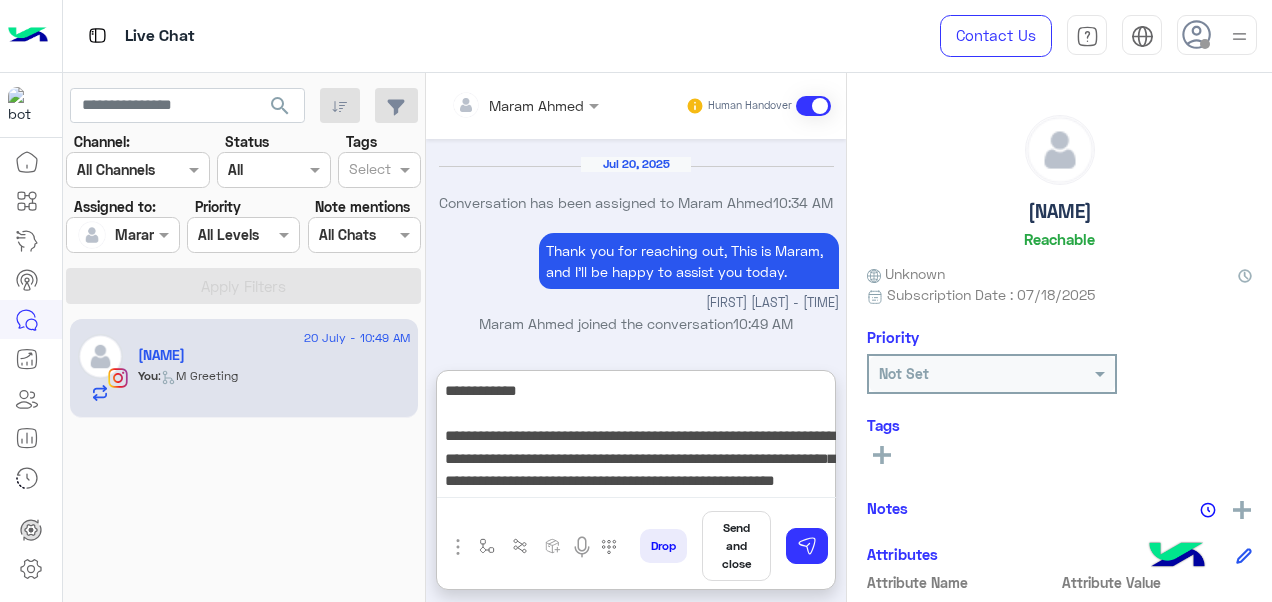 scroll, scrollTop: 15, scrollLeft: 0, axis: vertical 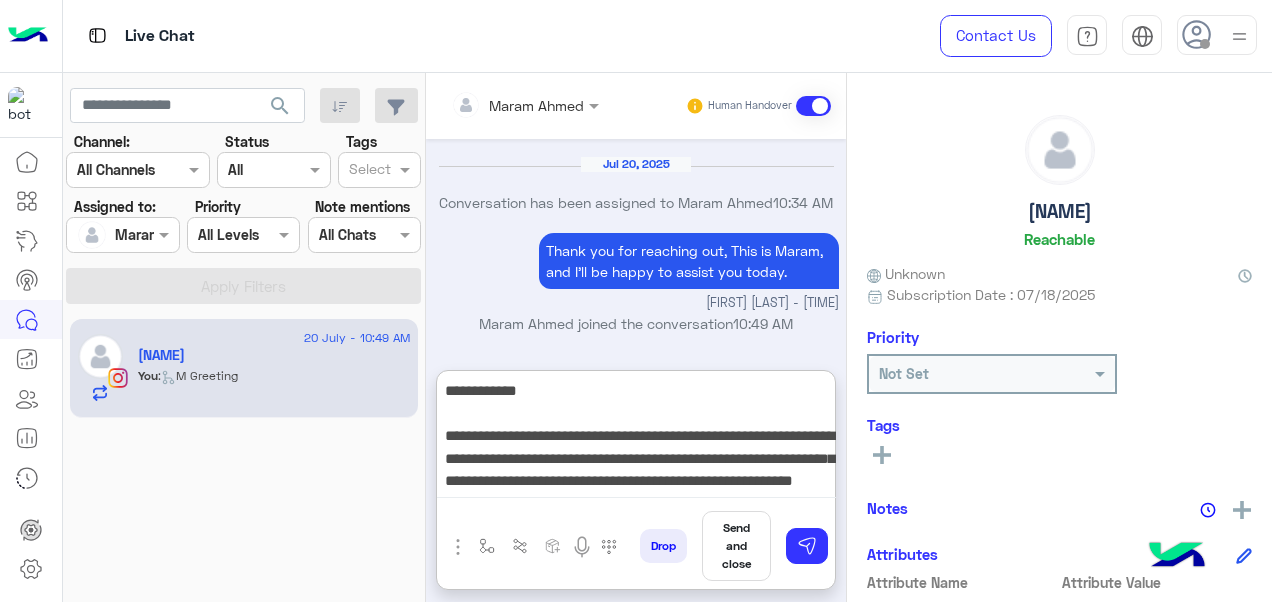 type on "**********" 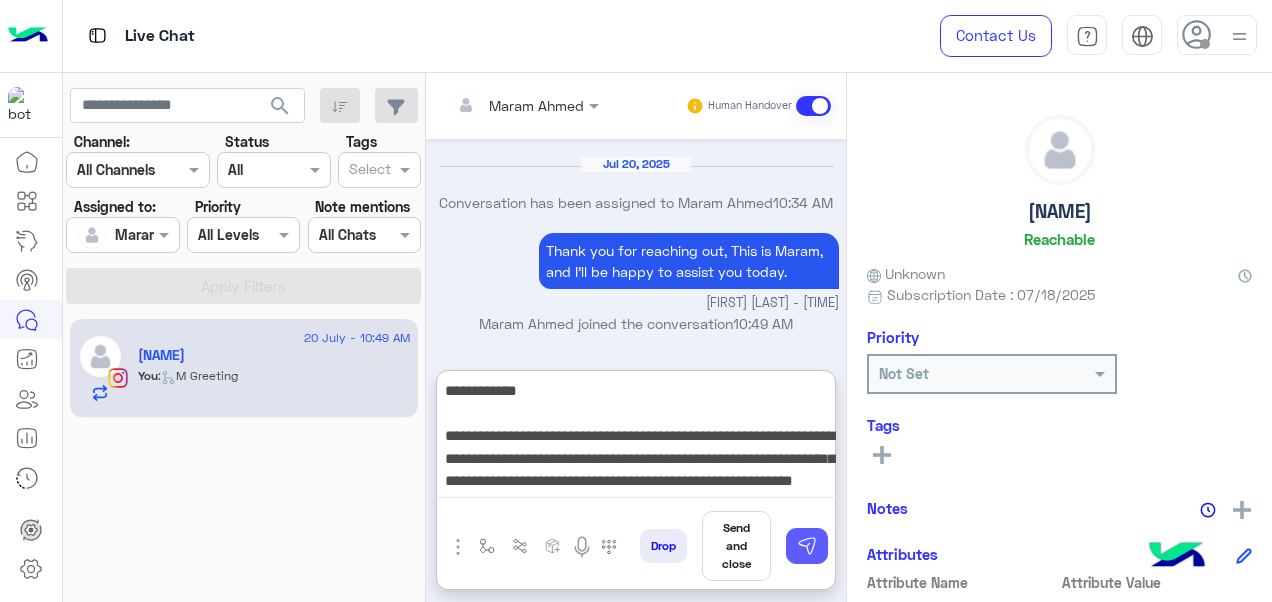 click at bounding box center (807, 546) 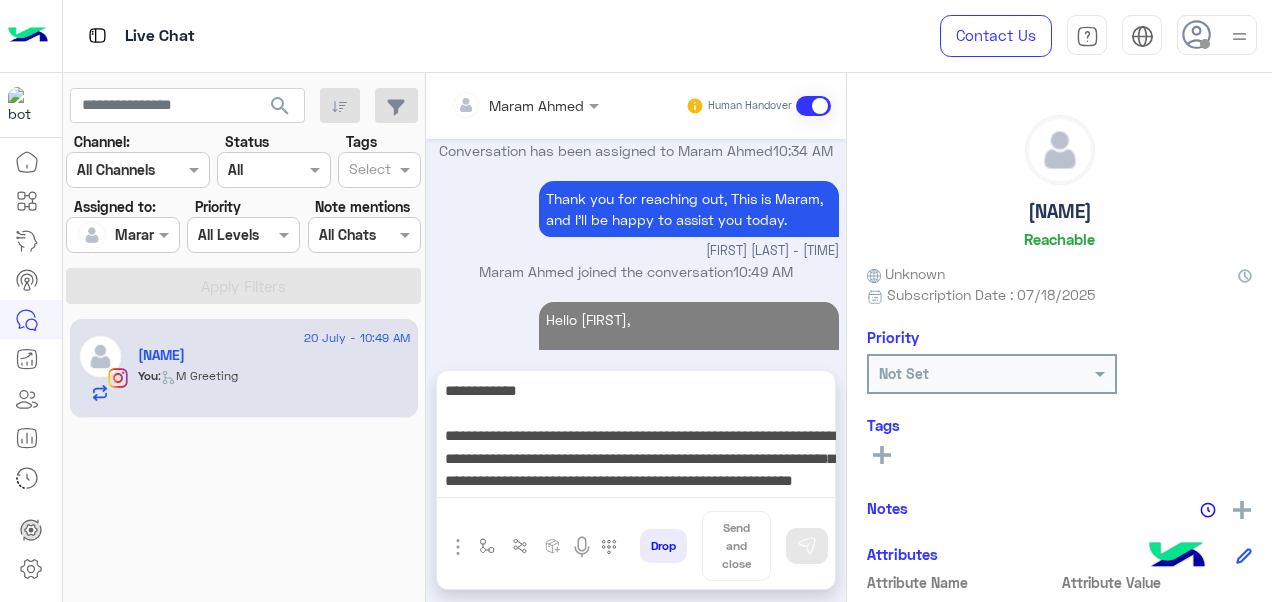type 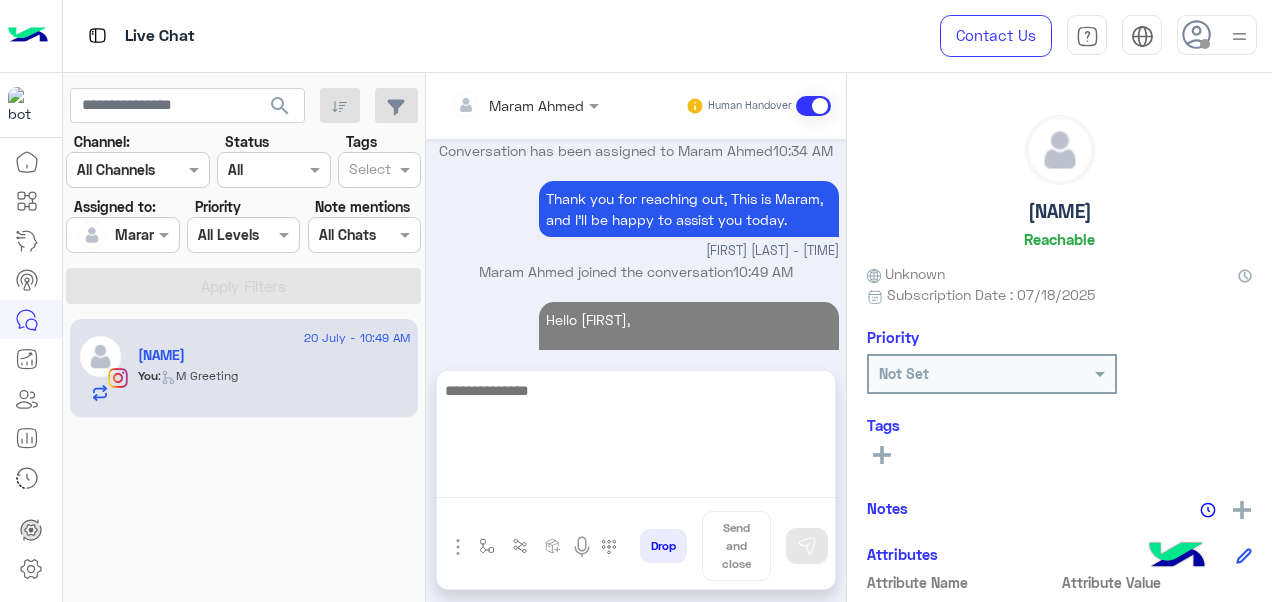 scroll, scrollTop: 3817, scrollLeft: 0, axis: vertical 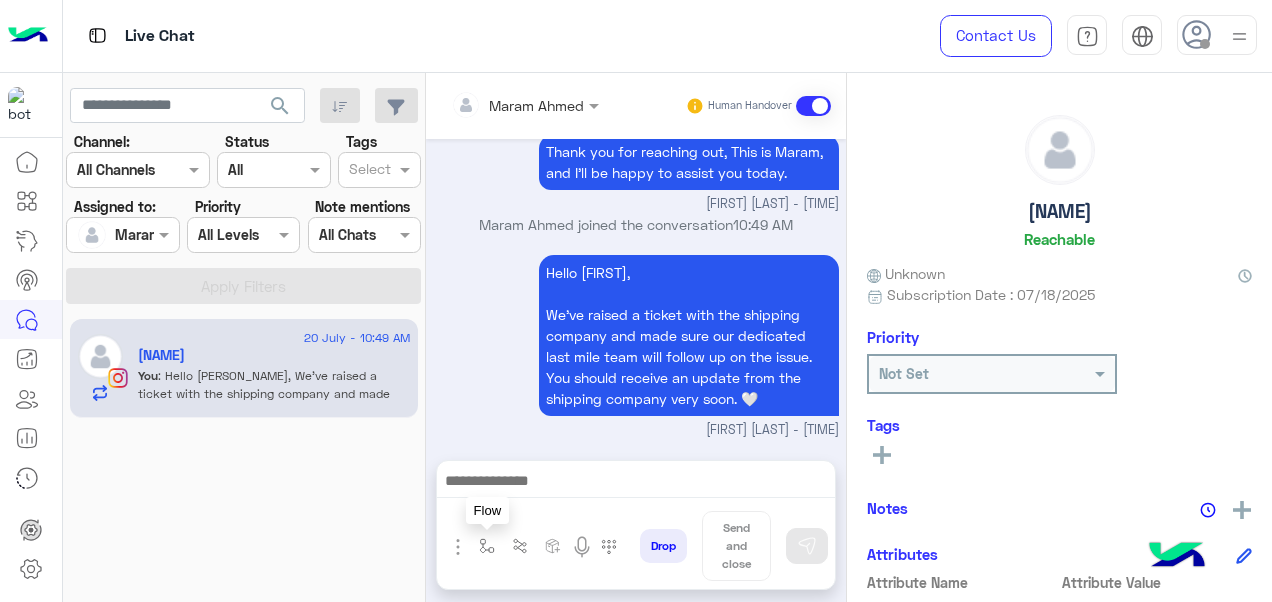 click at bounding box center (487, 546) 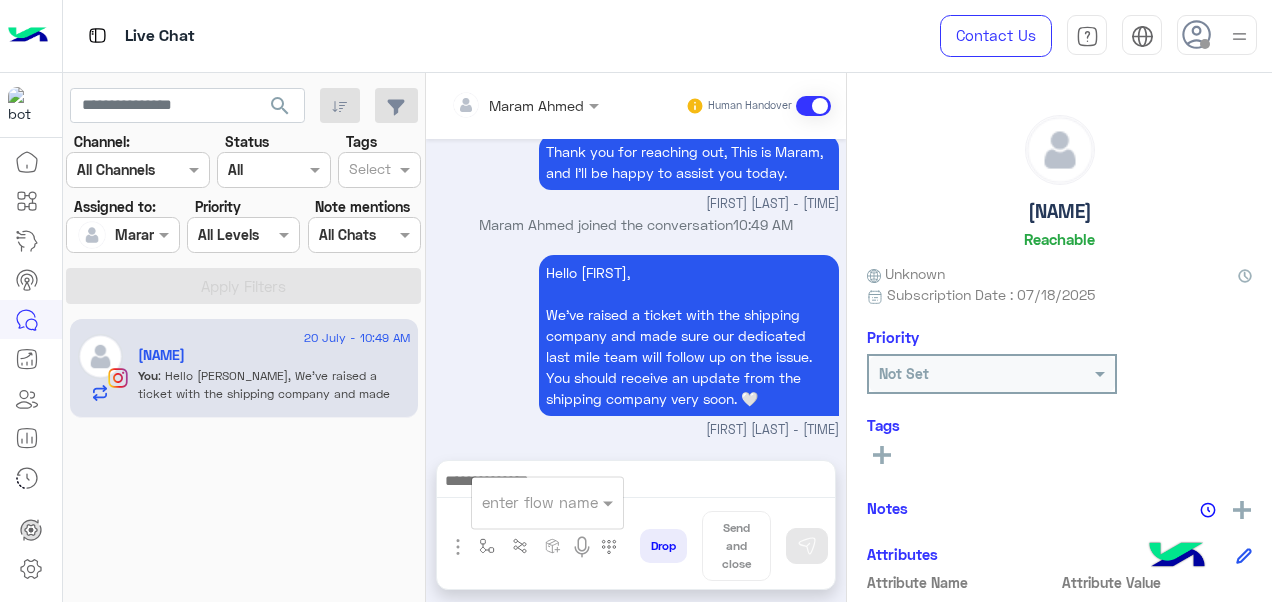 click at bounding box center (523, 502) 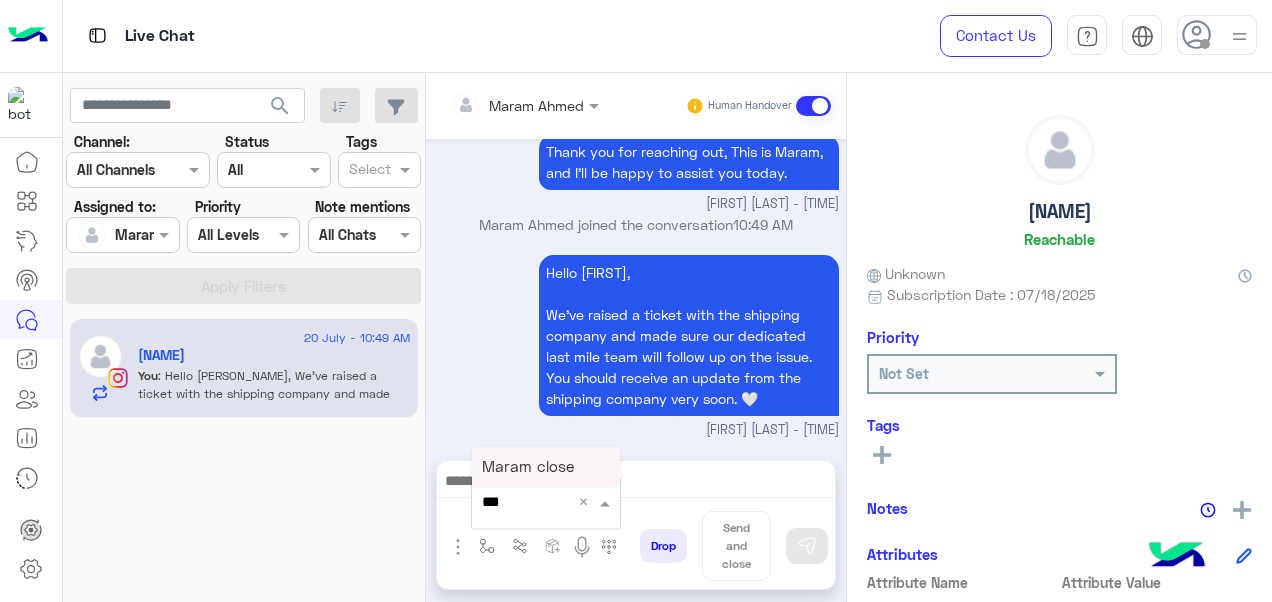 type on "****" 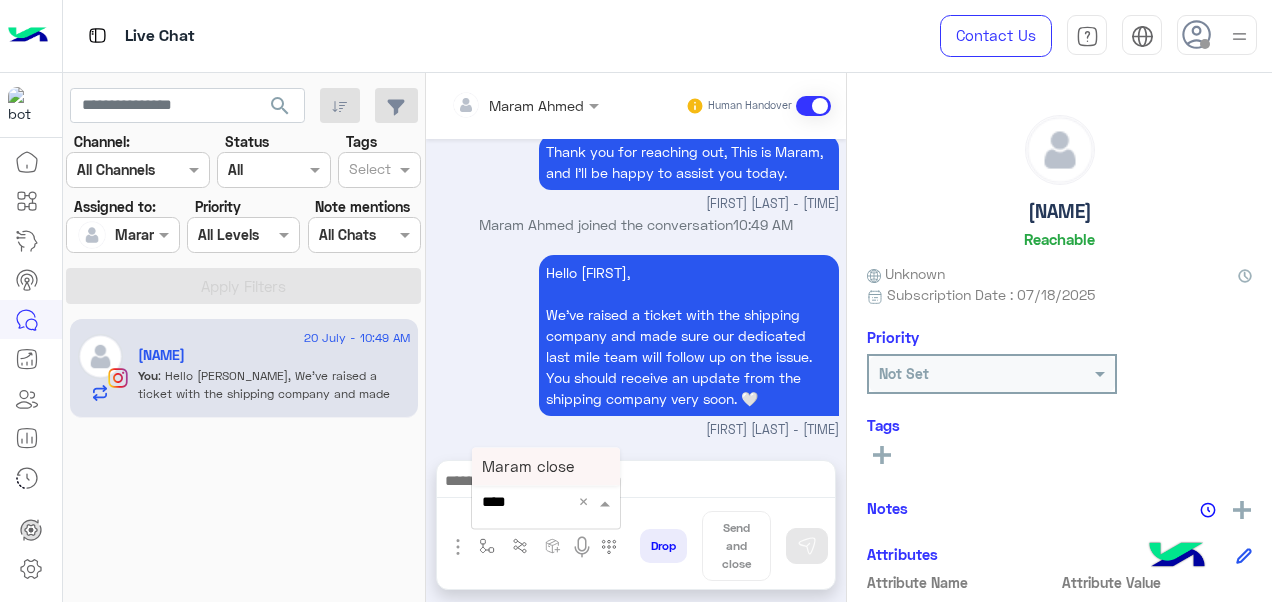 click on "Maram close" at bounding box center (528, 466) 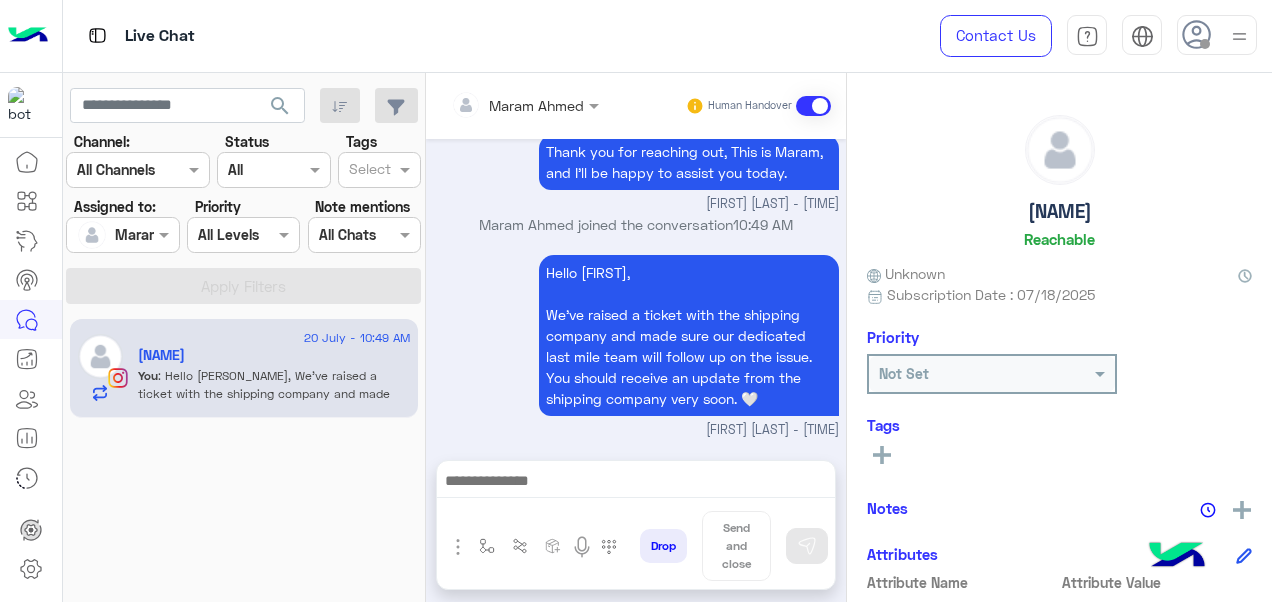 type on "**********" 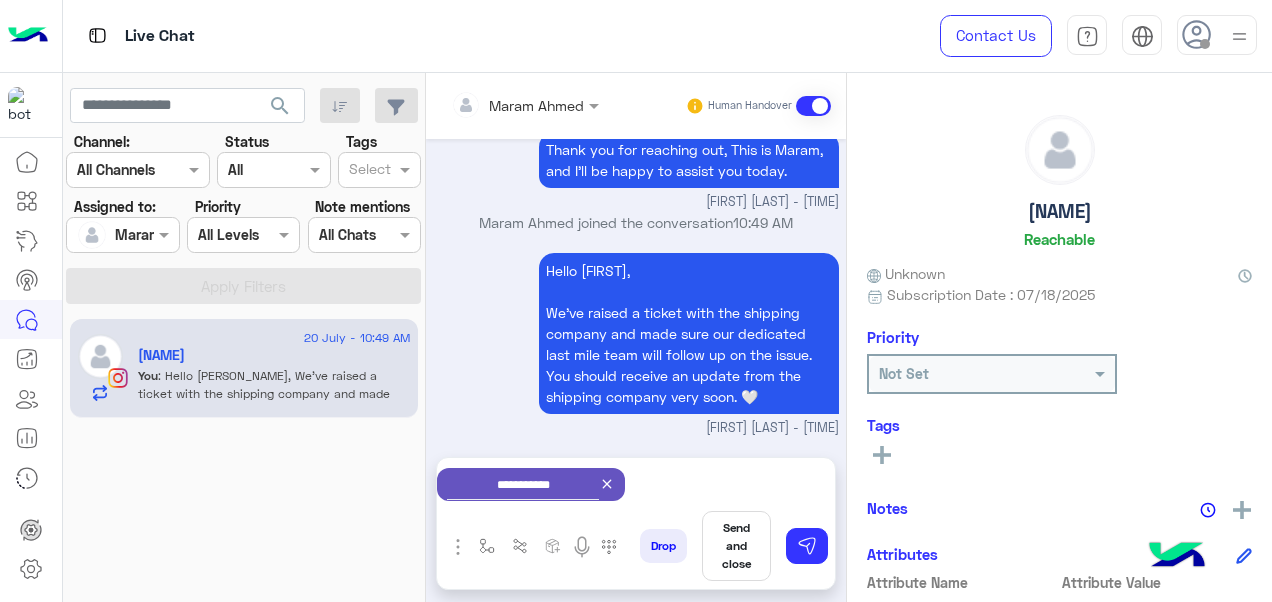 click on "Send and close" at bounding box center [736, 546] 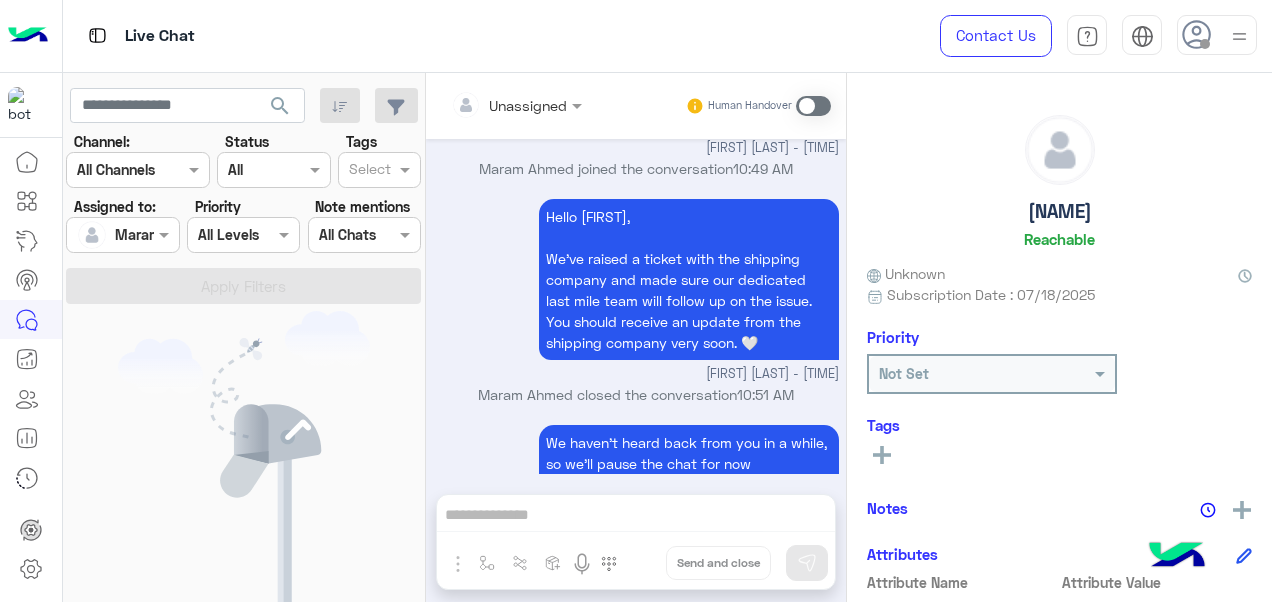 scroll, scrollTop: 4066, scrollLeft: 0, axis: vertical 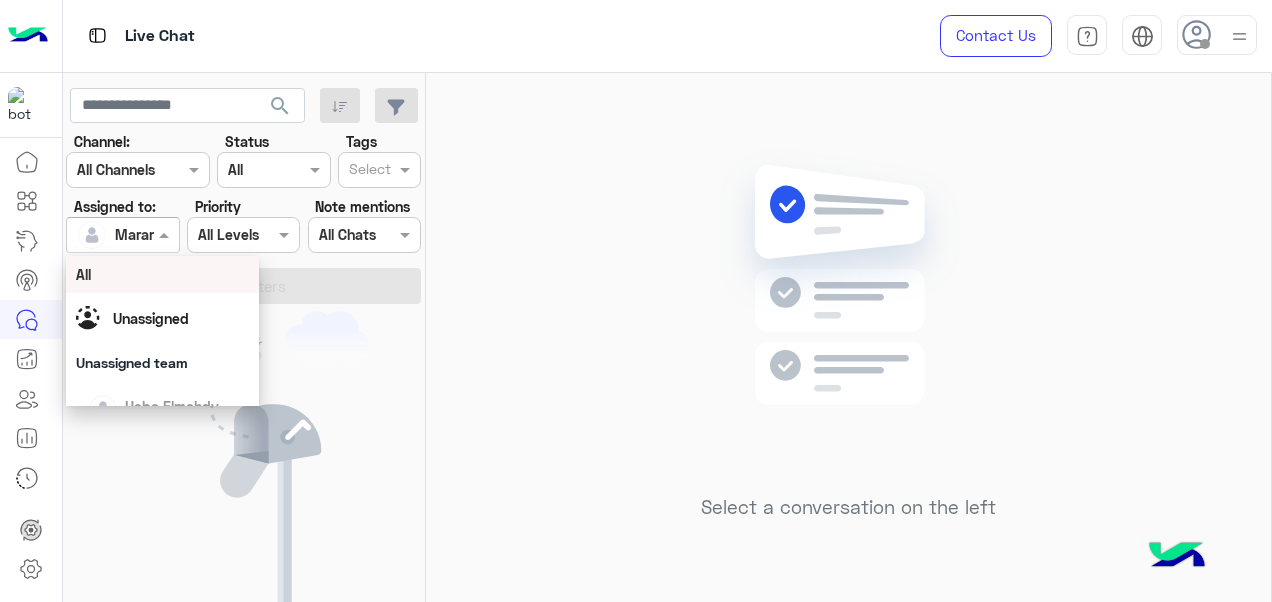click at bounding box center [122, 234] 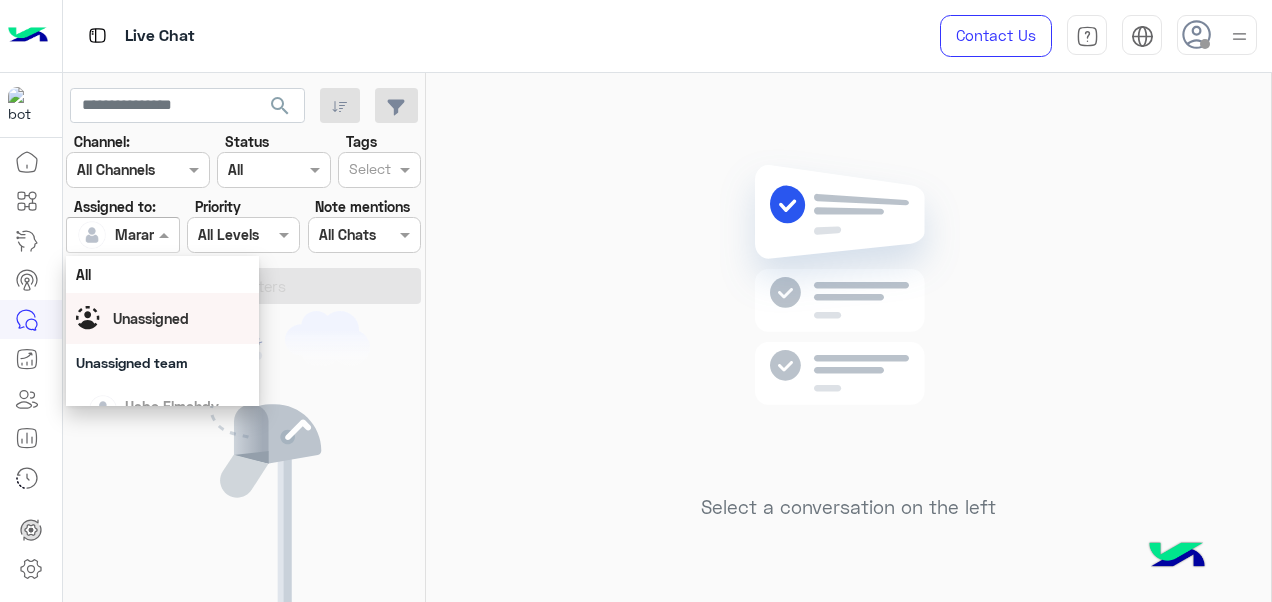 scroll, scrollTop: 392, scrollLeft: 0, axis: vertical 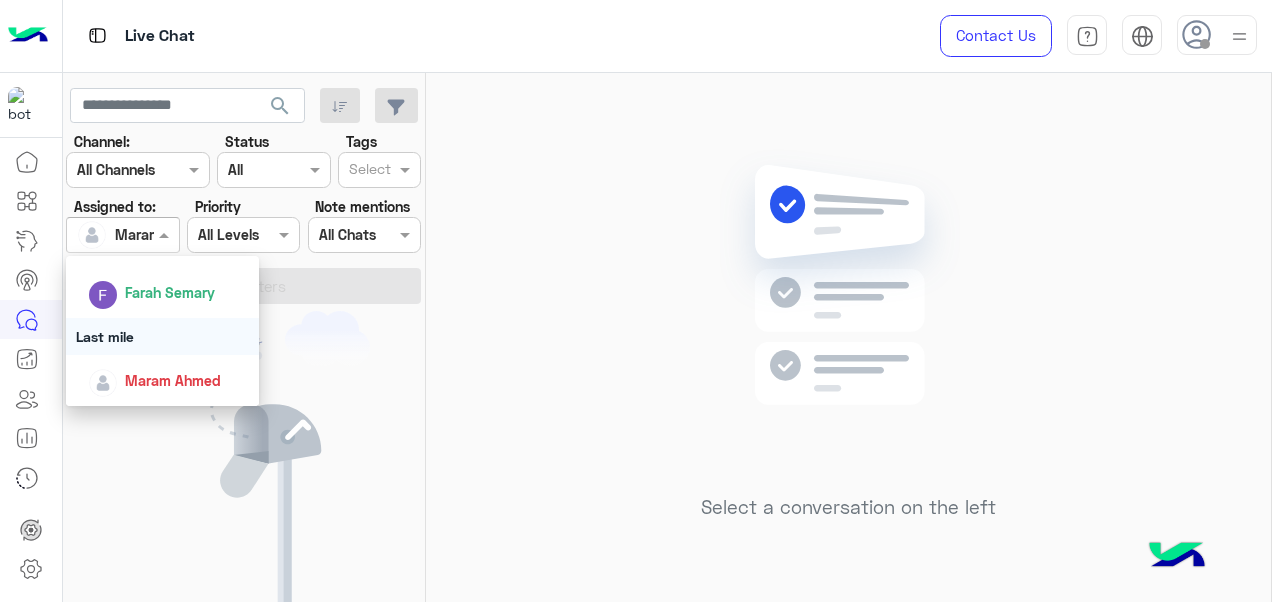 click on "Last mile" at bounding box center (163, 336) 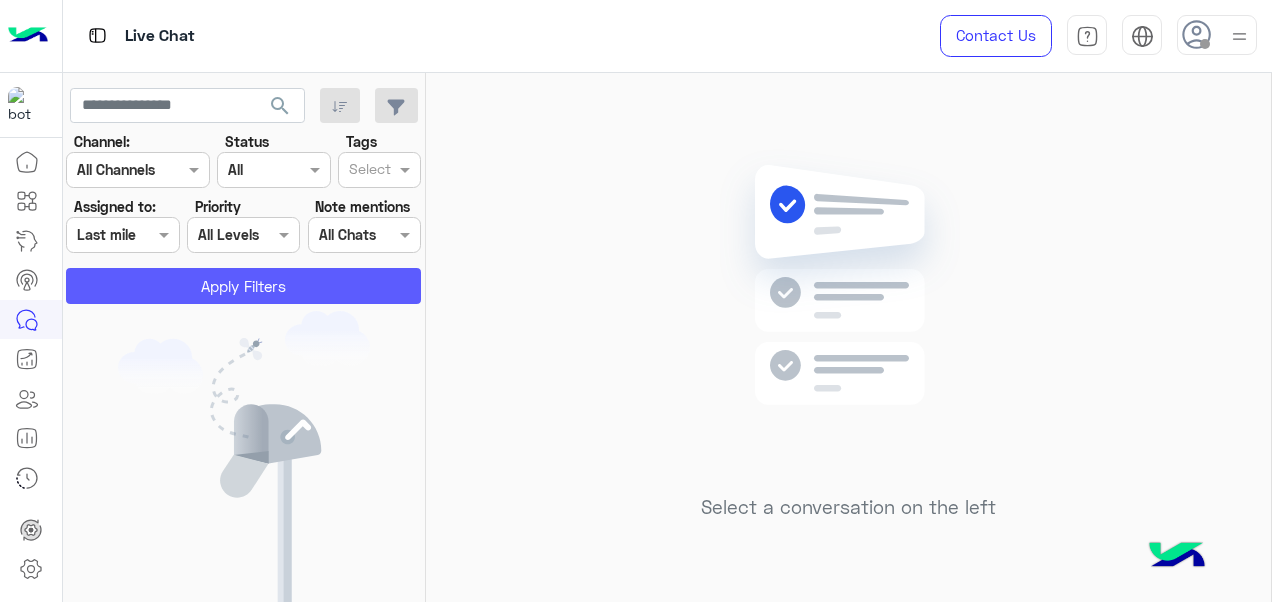 click on "Apply Filters" 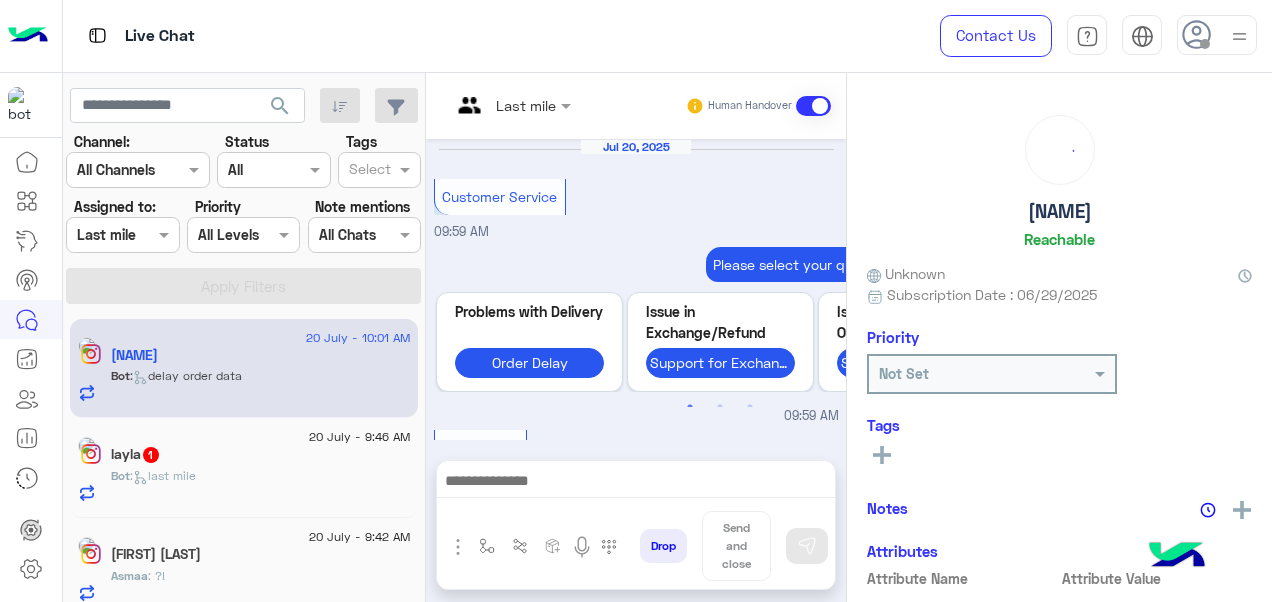 scroll, scrollTop: 924, scrollLeft: 0, axis: vertical 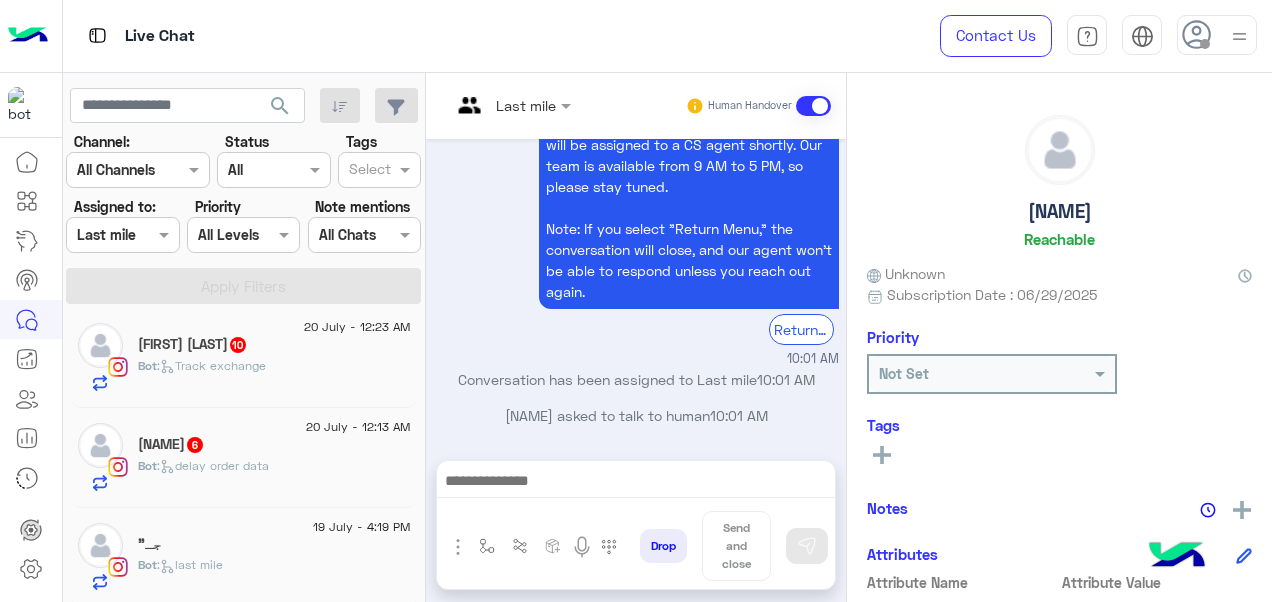click on "[FIRST]  [NUMBER]" 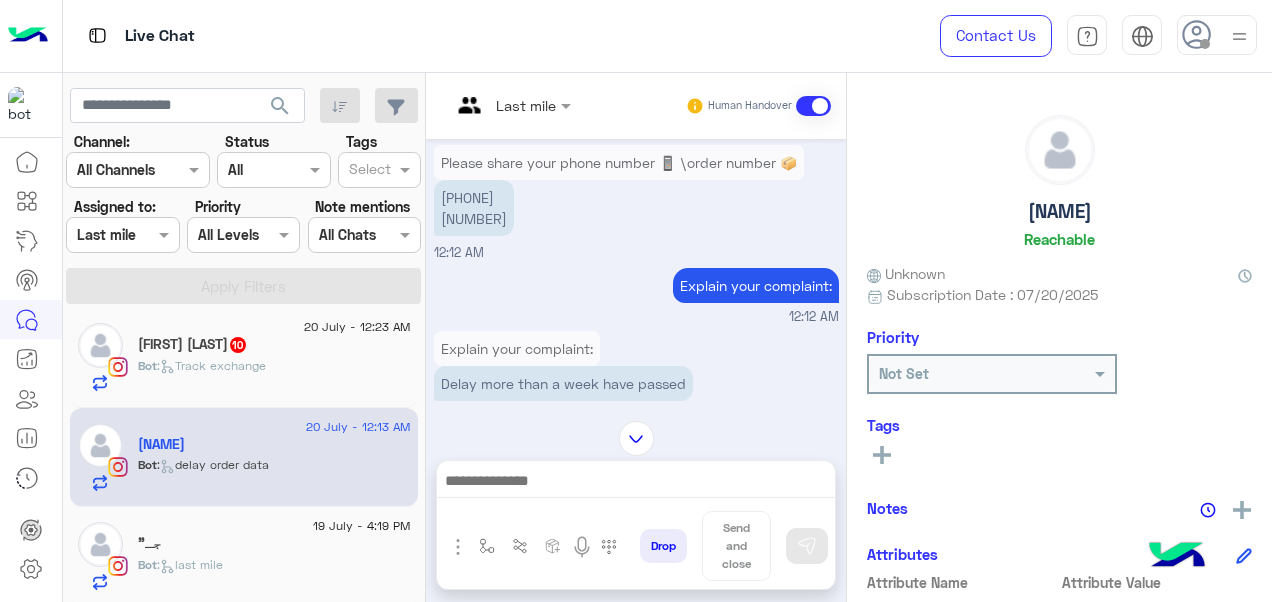 scroll, scrollTop: 603, scrollLeft: 0, axis: vertical 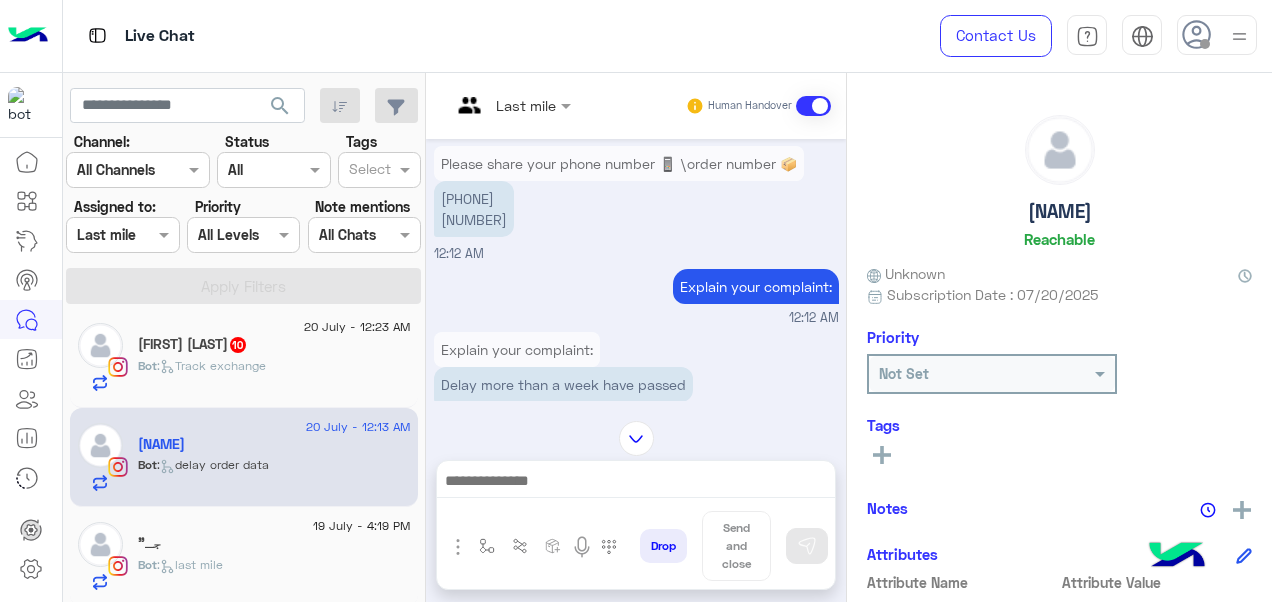click at bounding box center [511, 104] 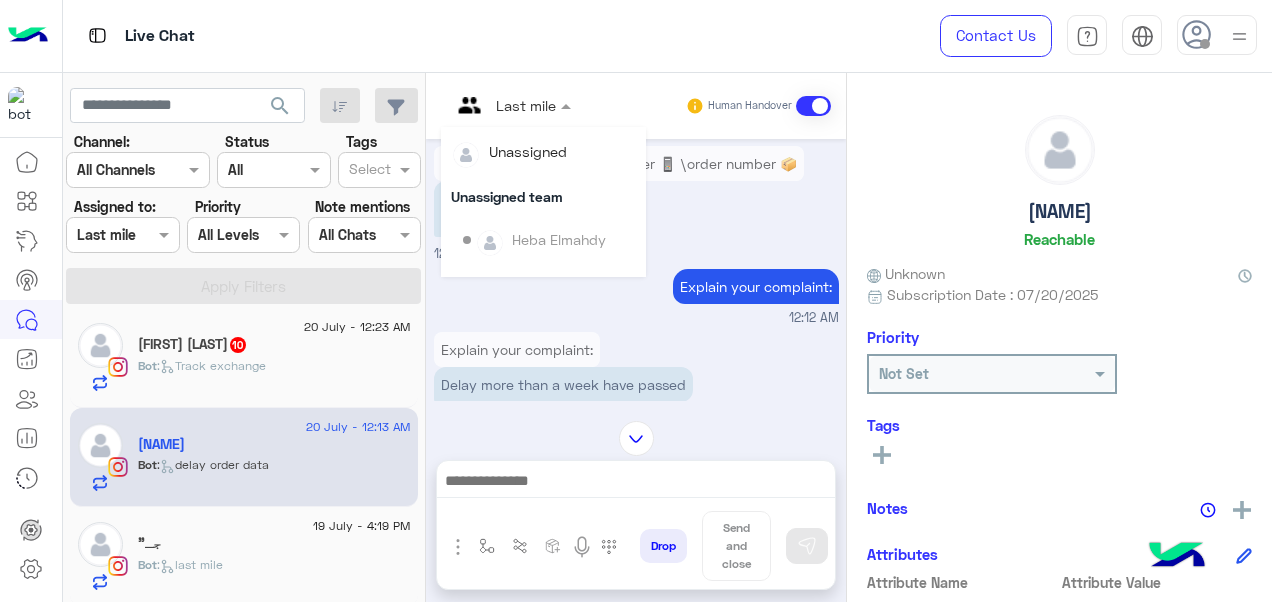 scroll, scrollTop: 354, scrollLeft: 0, axis: vertical 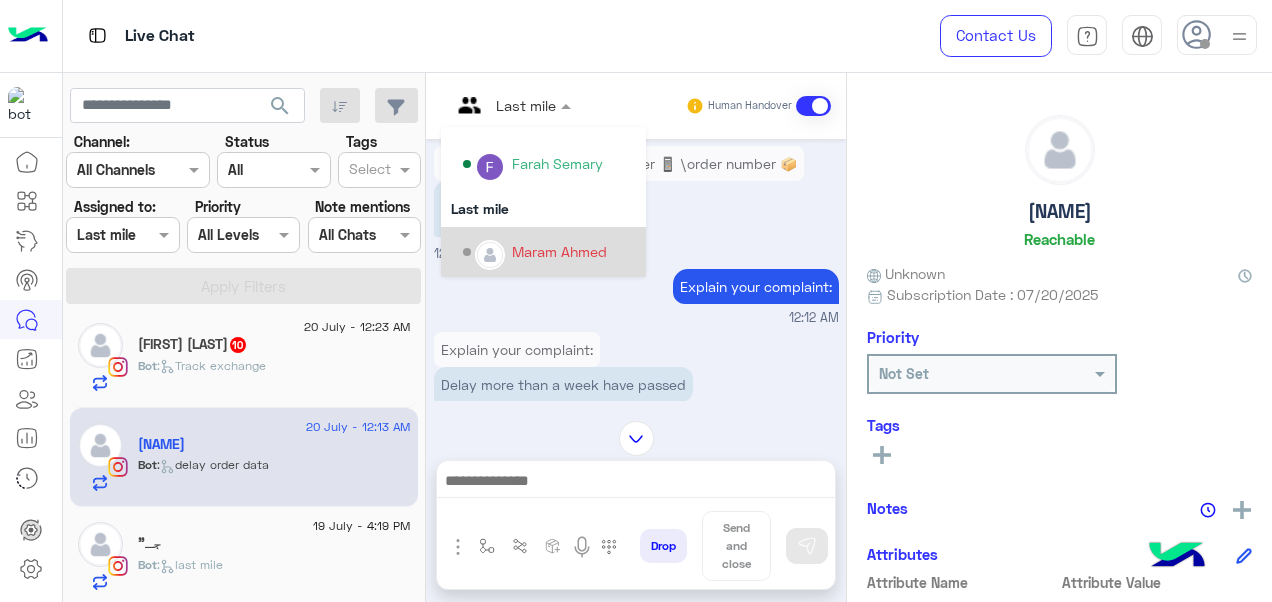 click on "Maram Ahmed" at bounding box center [549, 252] 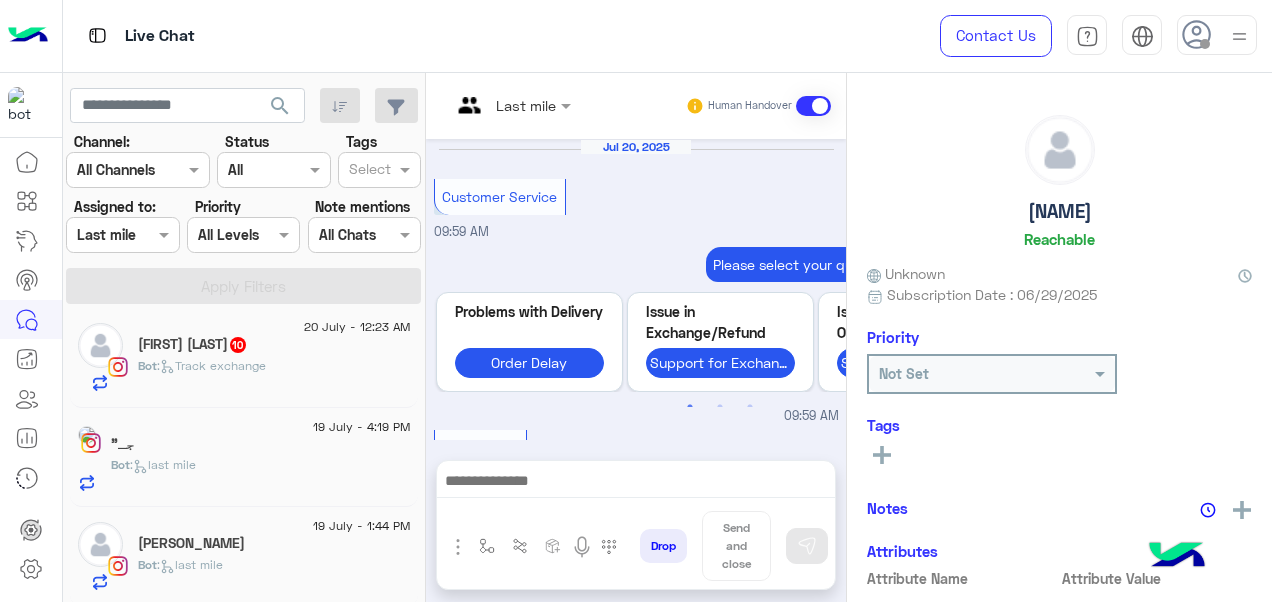 scroll, scrollTop: 942, scrollLeft: 0, axis: vertical 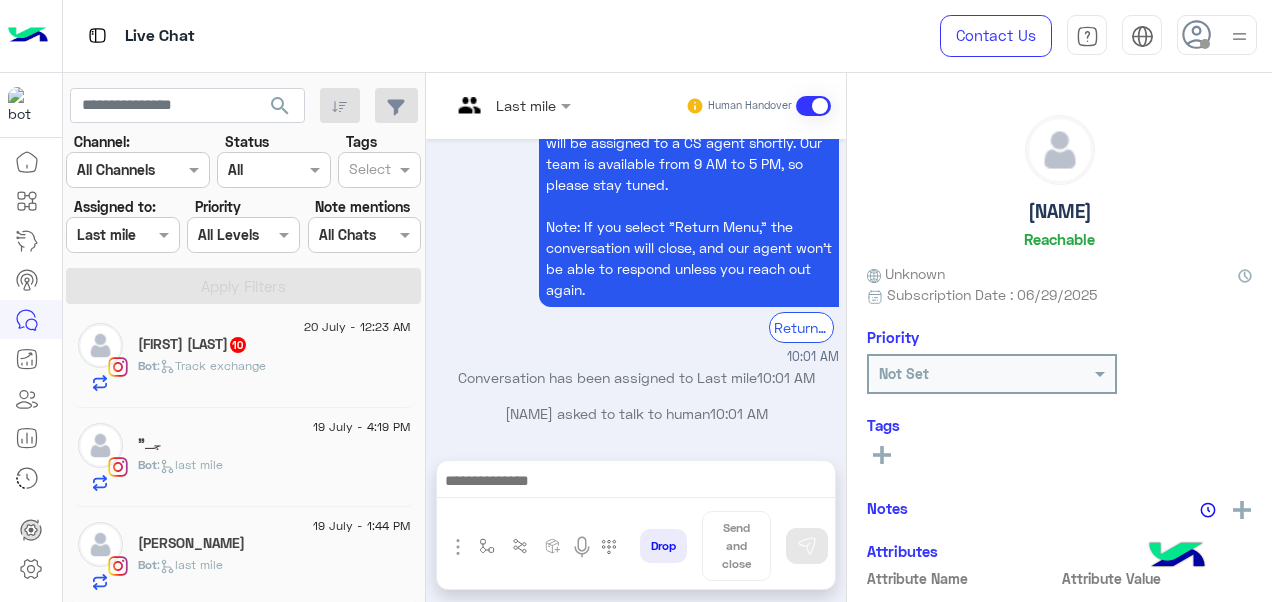 click on ":   Track exchange" 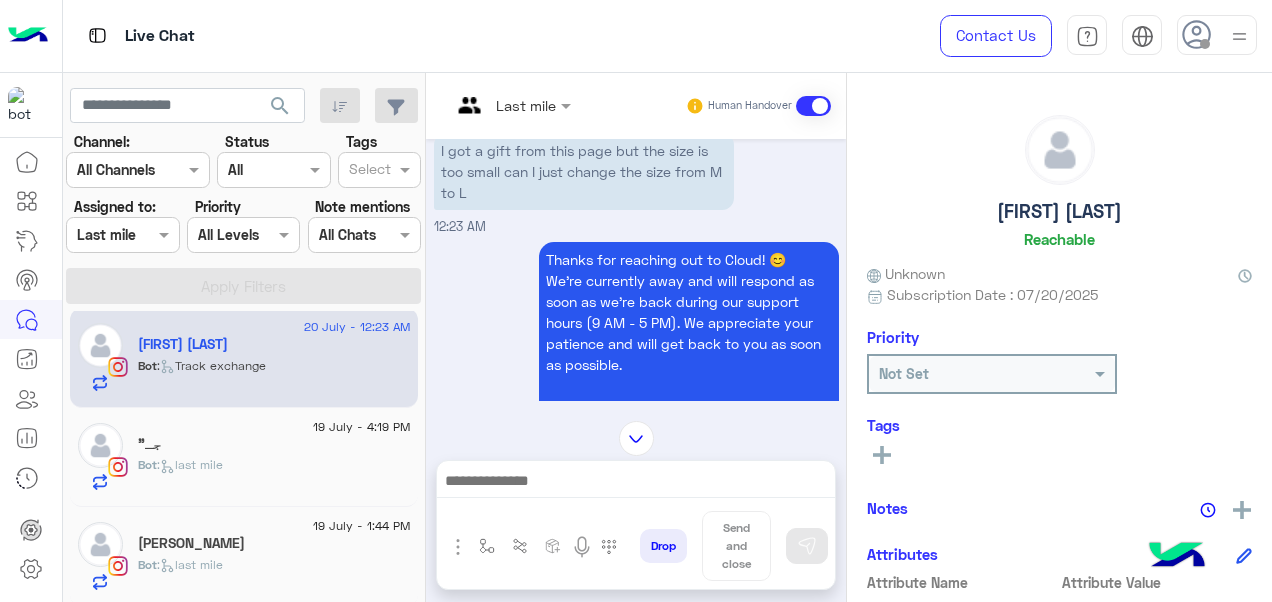 scroll, scrollTop: 634, scrollLeft: 0, axis: vertical 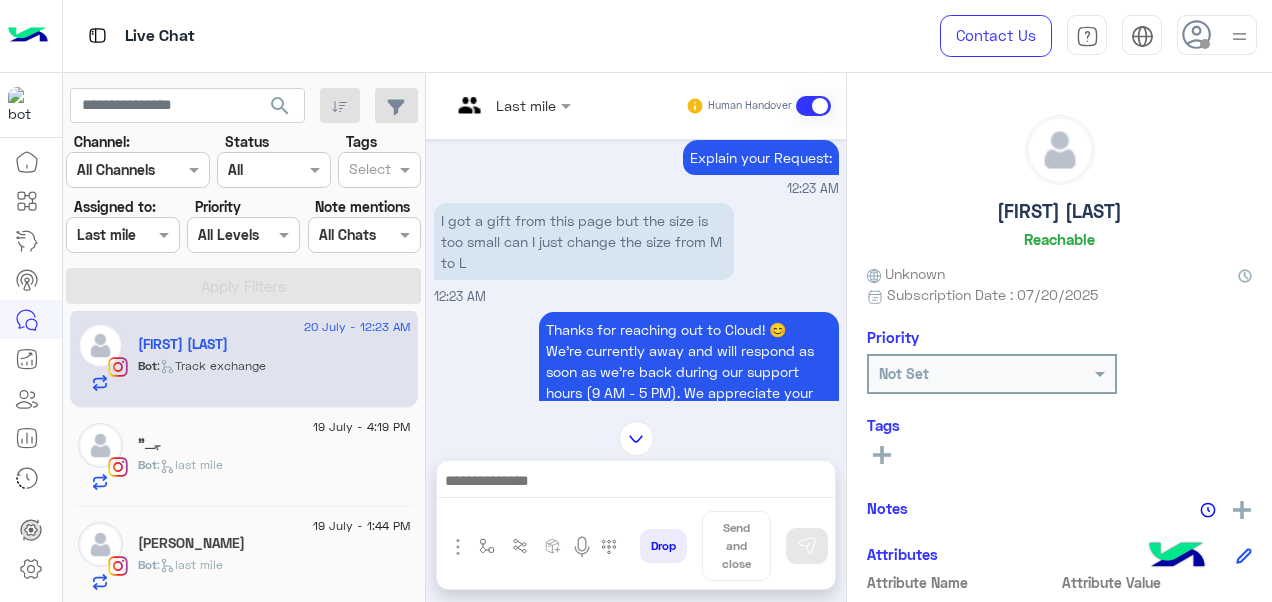 click at bounding box center (511, 104) 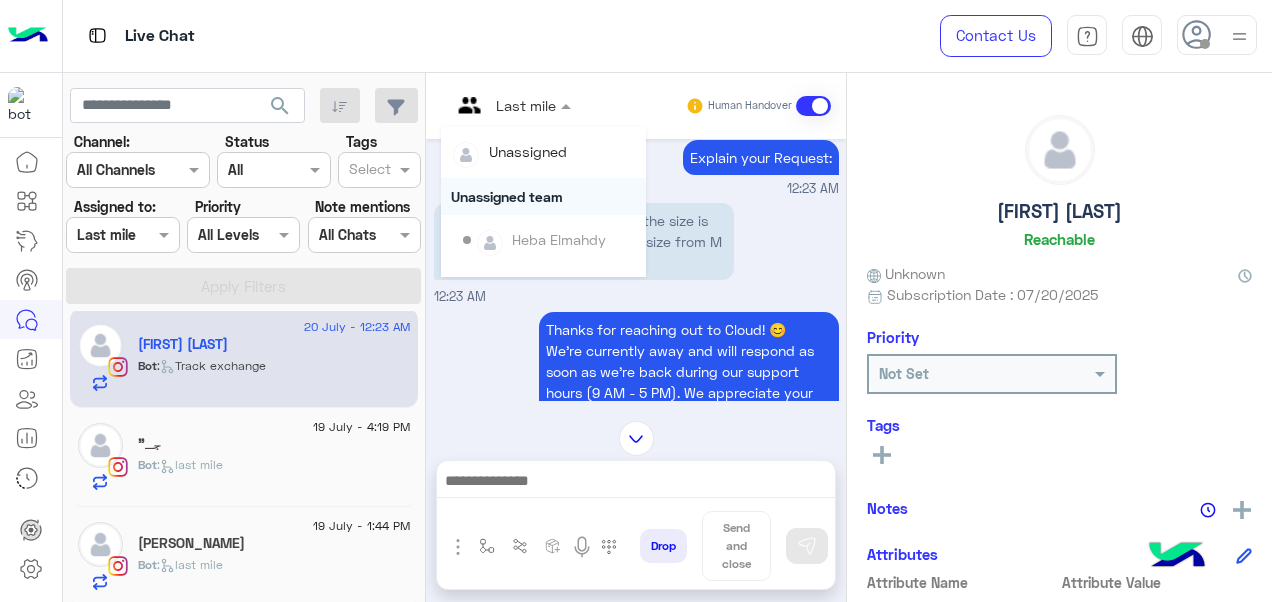 scroll, scrollTop: 354, scrollLeft: 0, axis: vertical 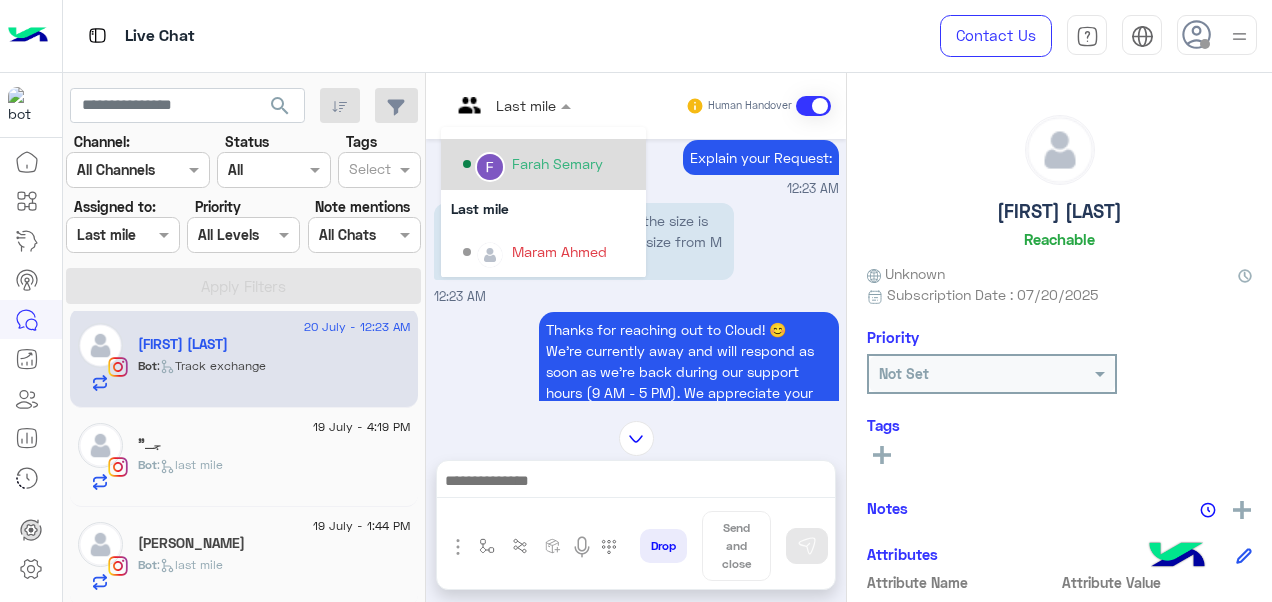 click on "Farah Semary" at bounding box center [549, 164] 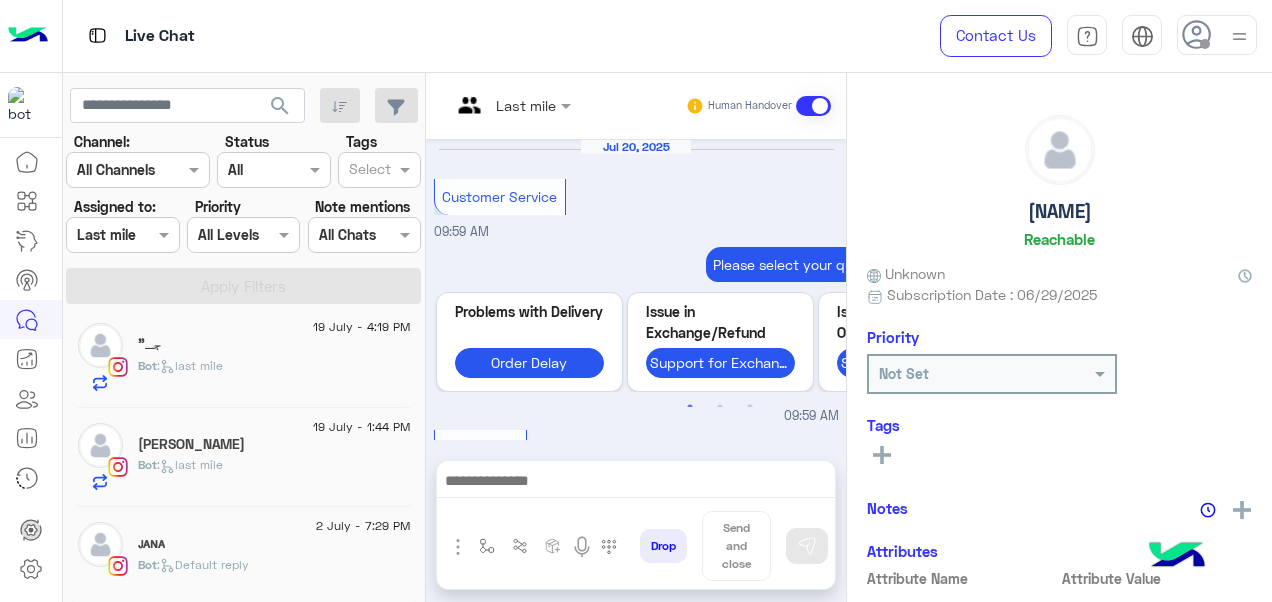 scroll, scrollTop: 942, scrollLeft: 0, axis: vertical 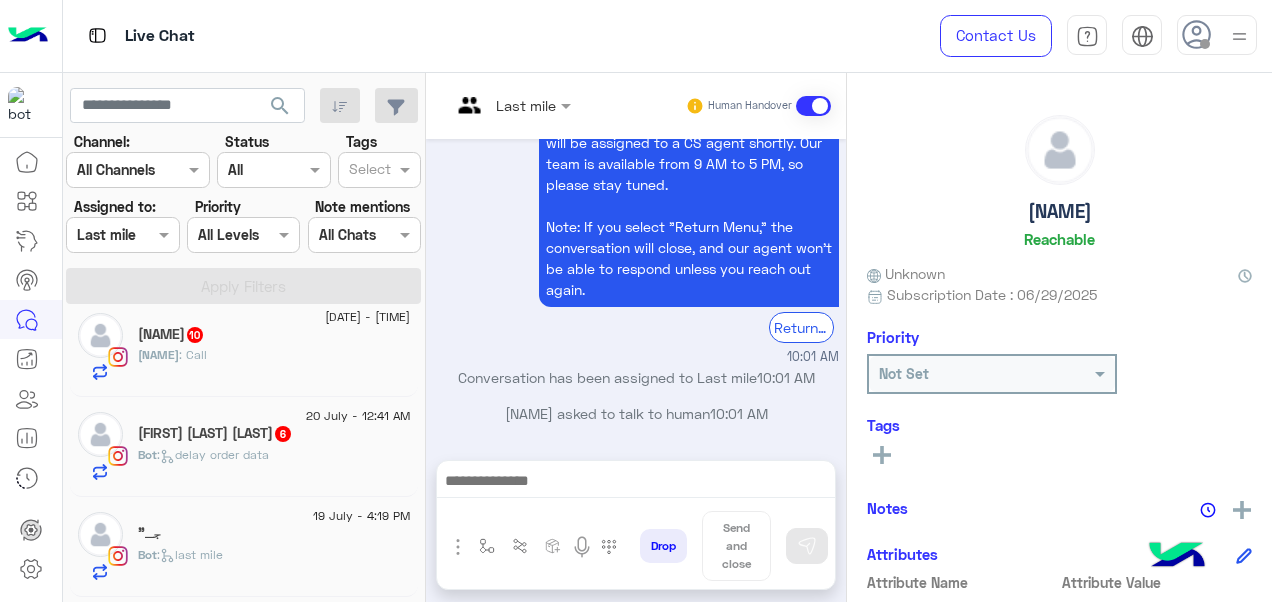 click on "Bot :   delay order data" 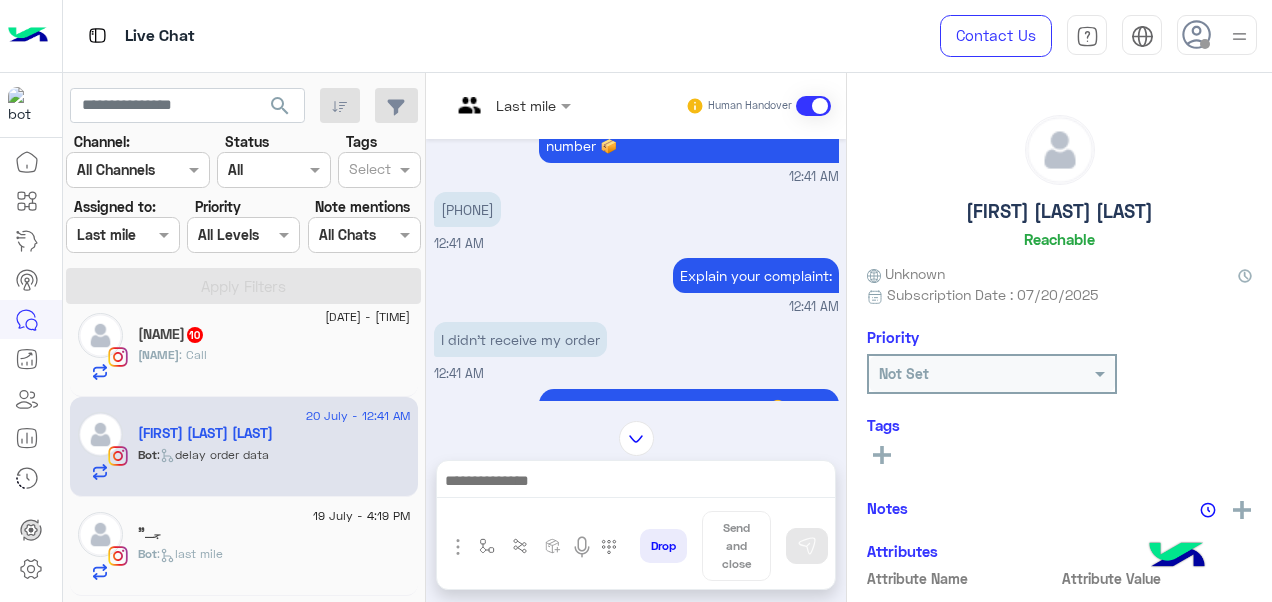 scroll, scrollTop: 560, scrollLeft: 0, axis: vertical 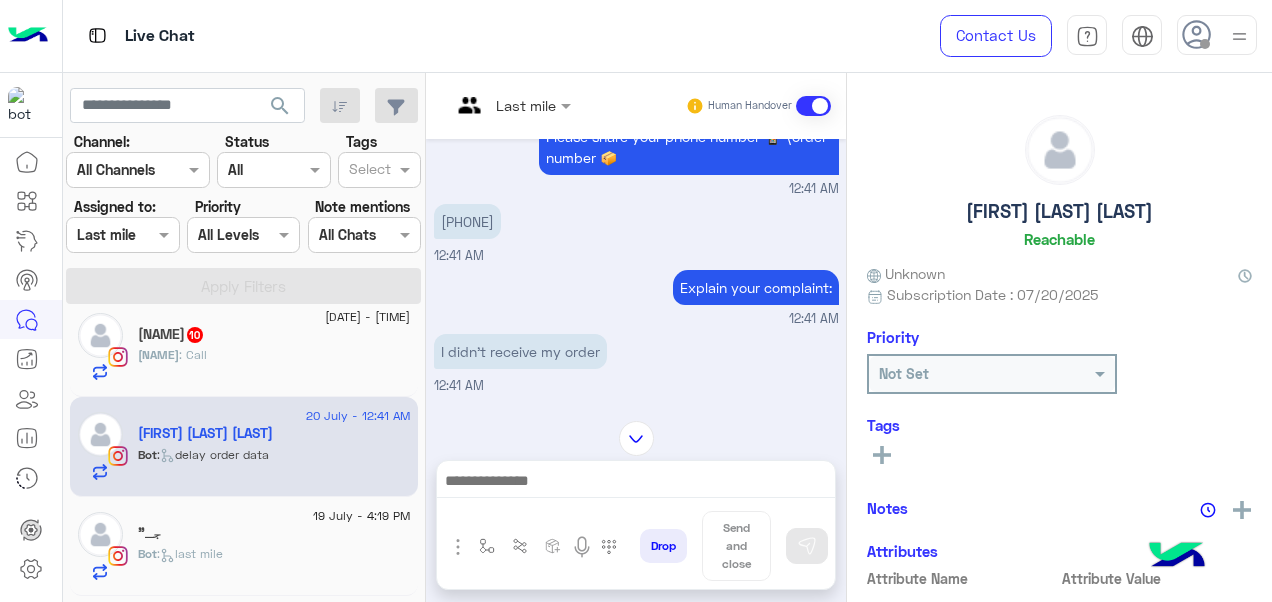 click at bounding box center (487, 105) 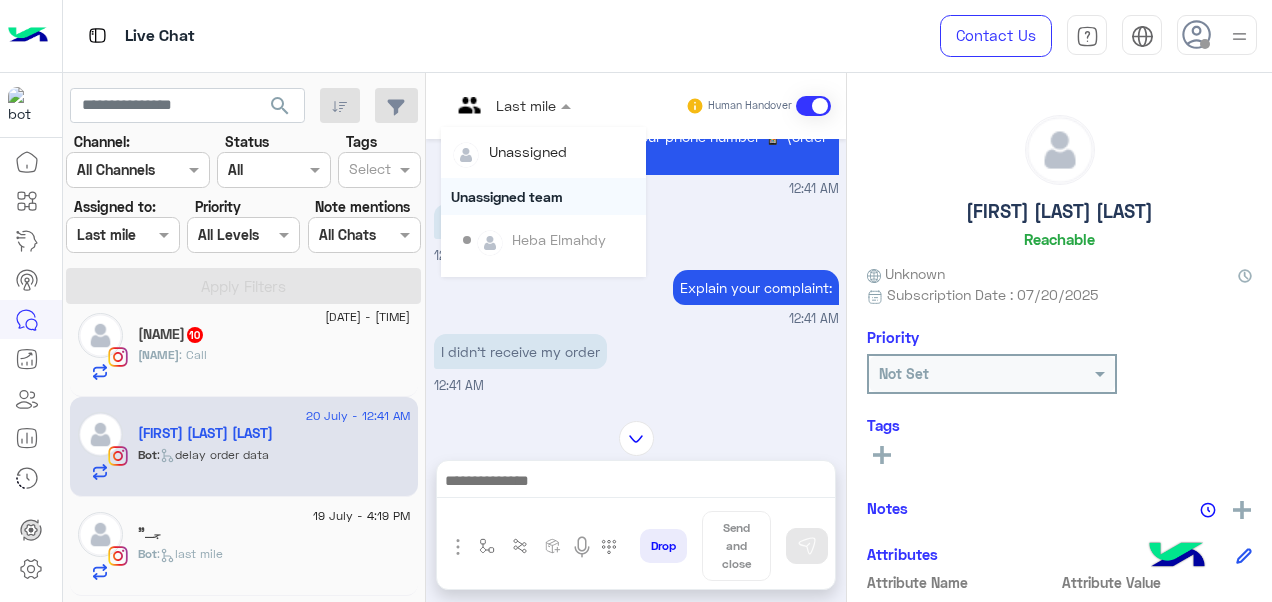 scroll, scrollTop: 354, scrollLeft: 0, axis: vertical 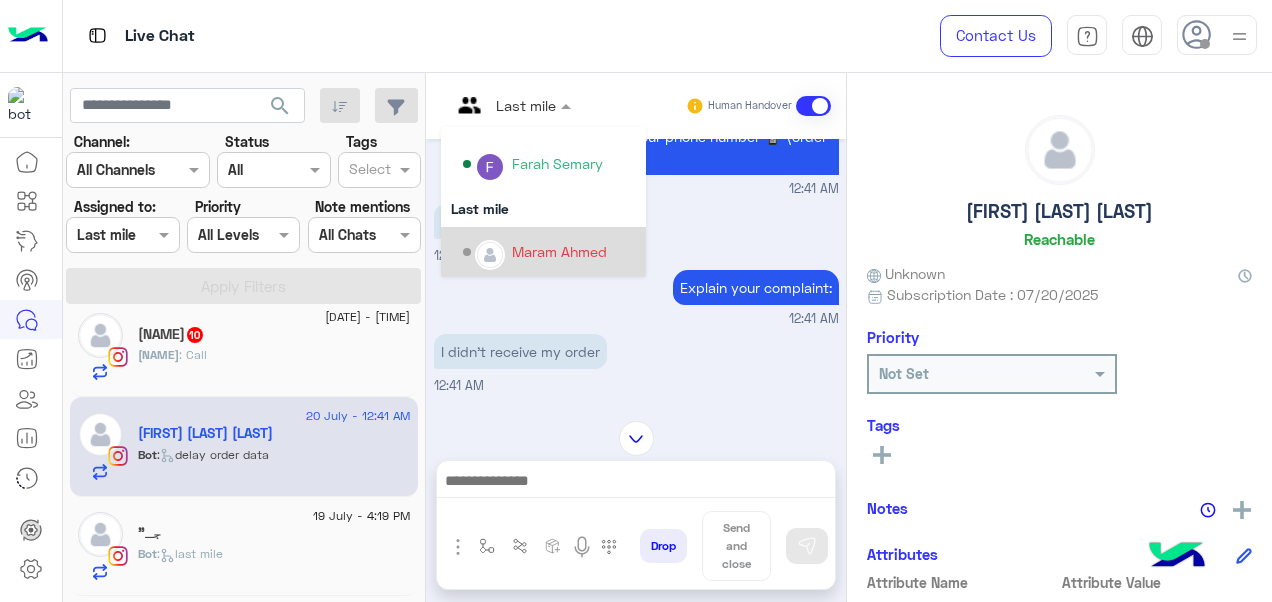click on "Maram Ahmed" at bounding box center [559, 251] 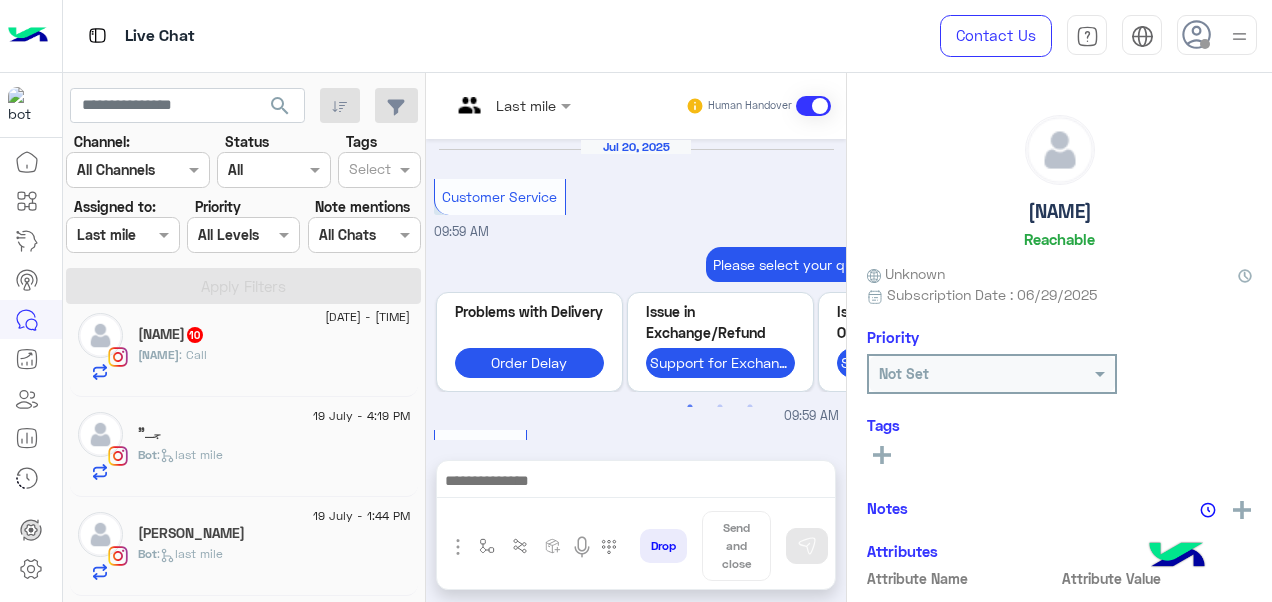 scroll, scrollTop: 942, scrollLeft: 0, axis: vertical 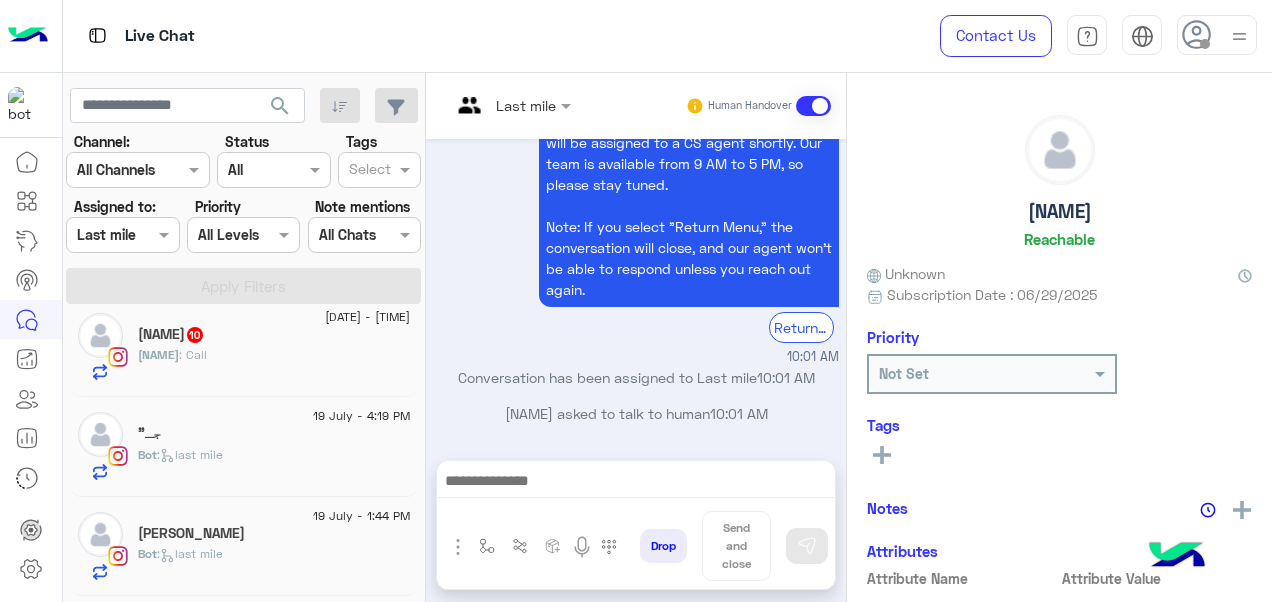 click on "[NAME] : Call" 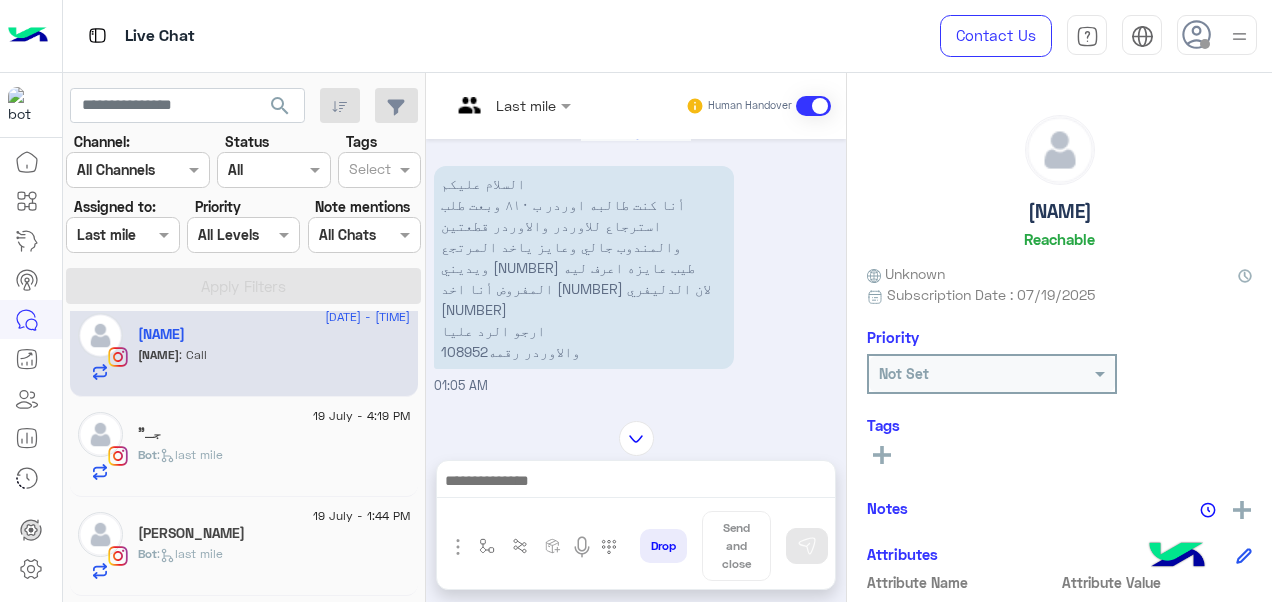 scroll, scrollTop: 616, scrollLeft: 0, axis: vertical 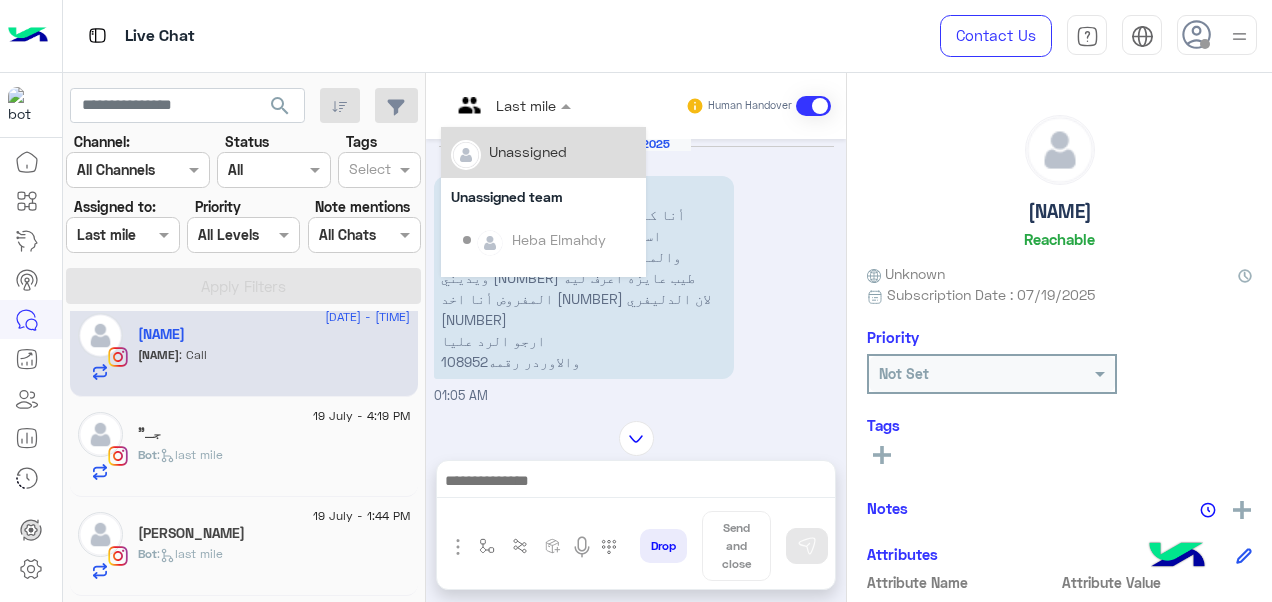 click at bounding box center [511, 104] 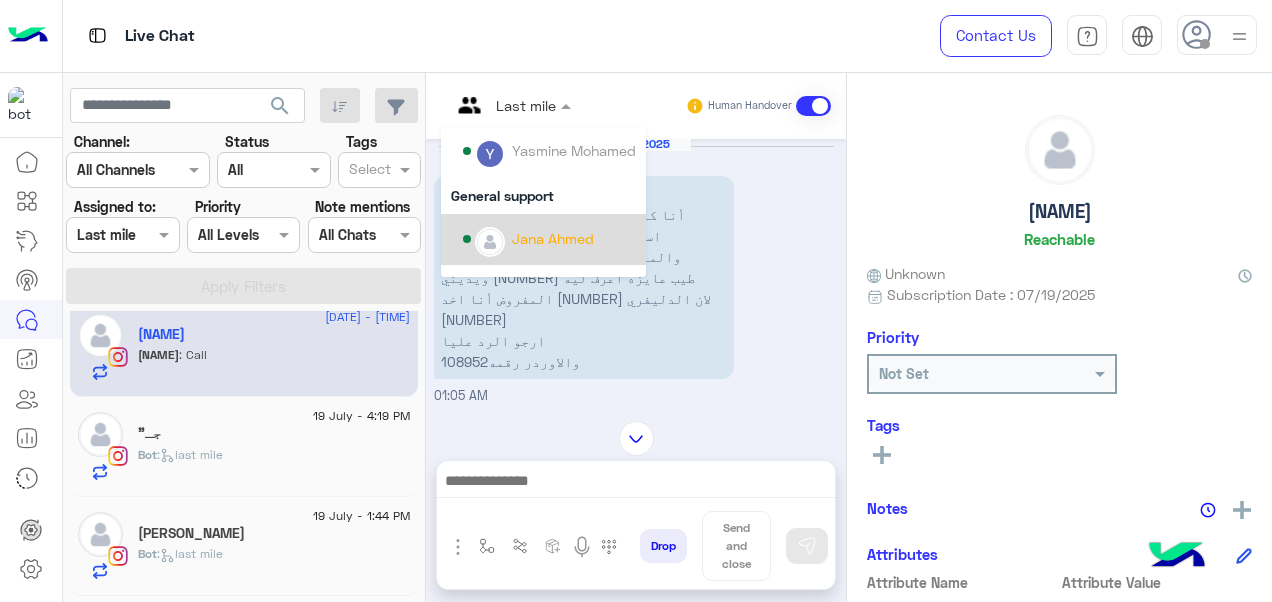 scroll, scrollTop: 219, scrollLeft: 0, axis: vertical 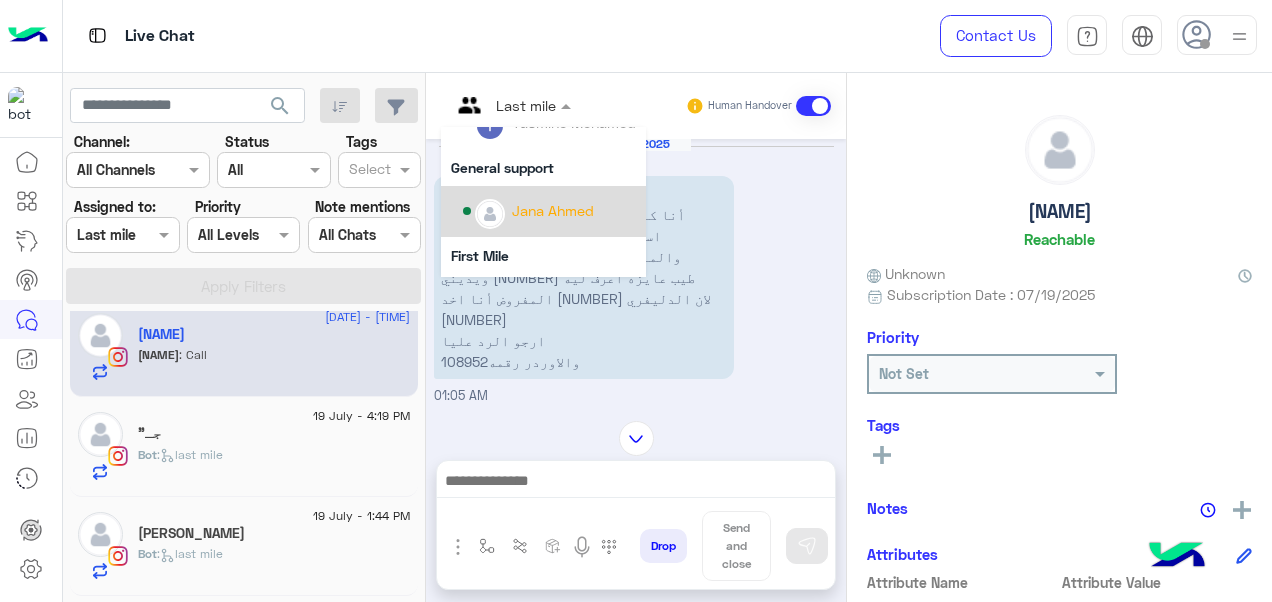 click on "Jana Ahmed" at bounding box center (553, 210) 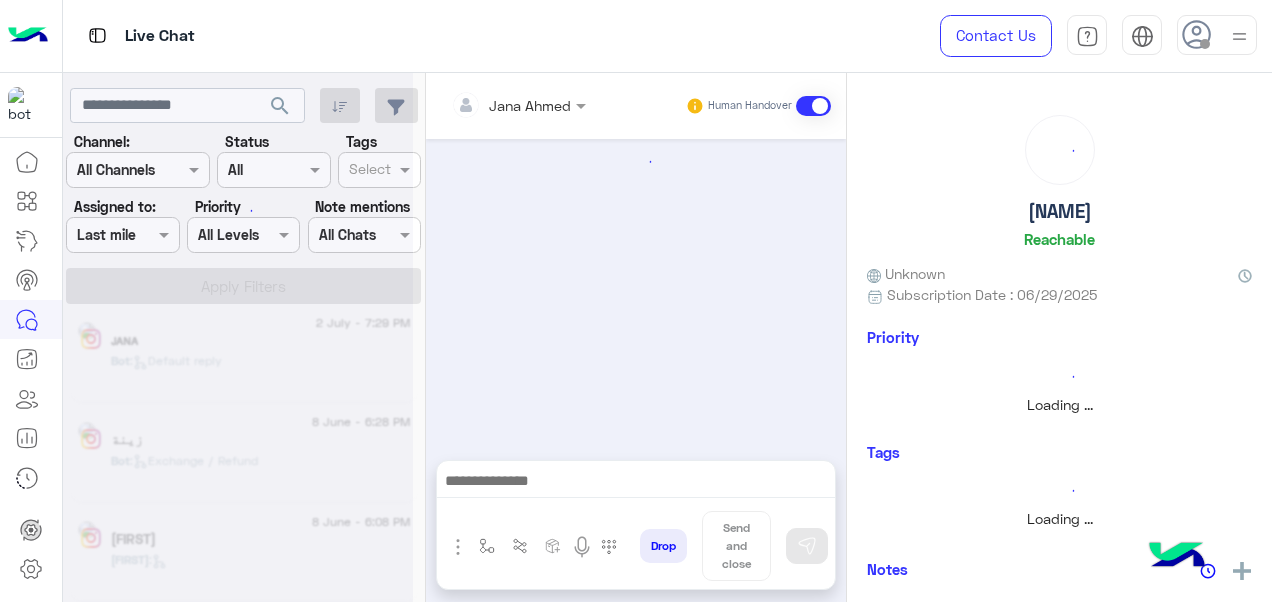 scroll, scrollTop: 0, scrollLeft: 0, axis: both 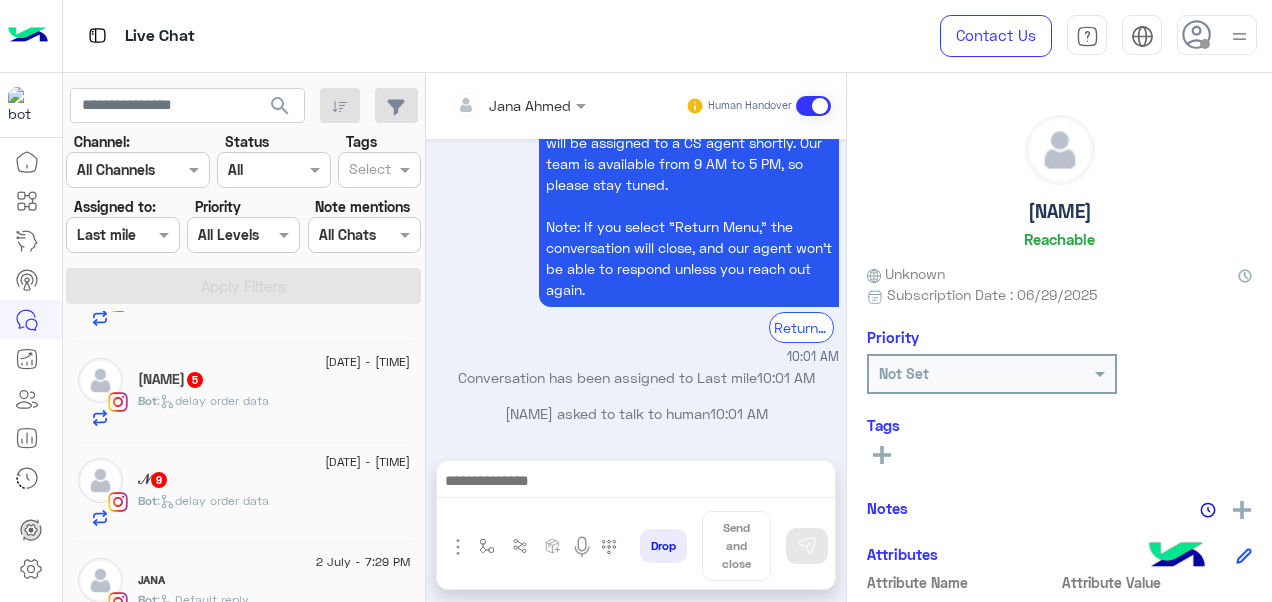 click on "𝒩   [NUMBER]" 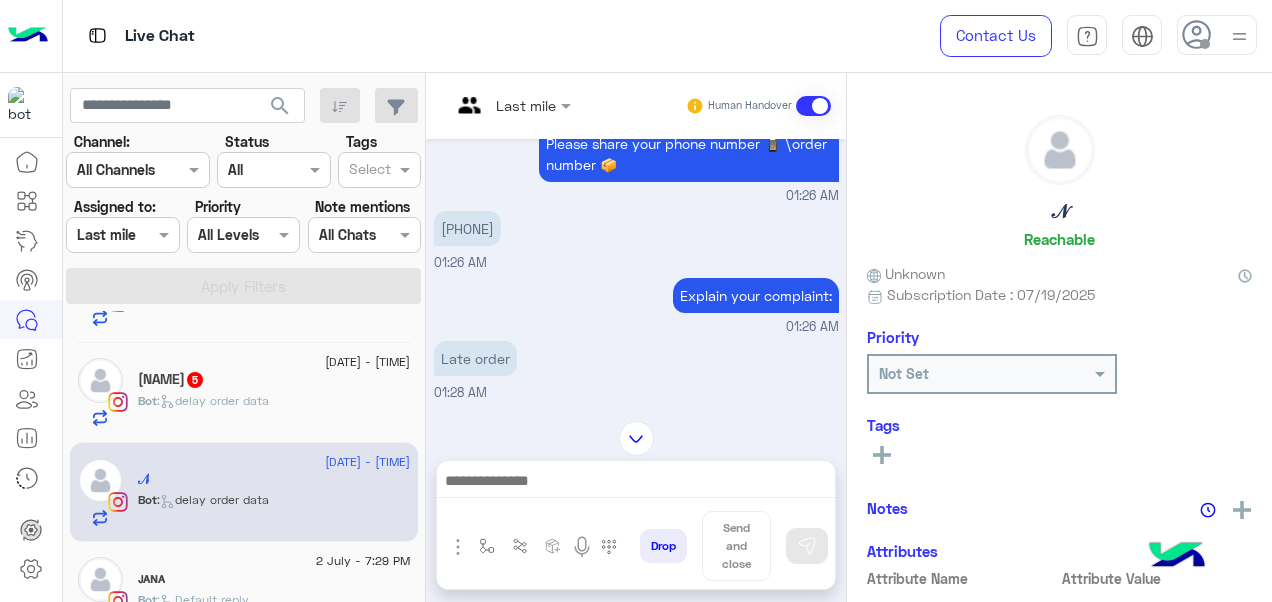scroll, scrollTop: 540, scrollLeft: 0, axis: vertical 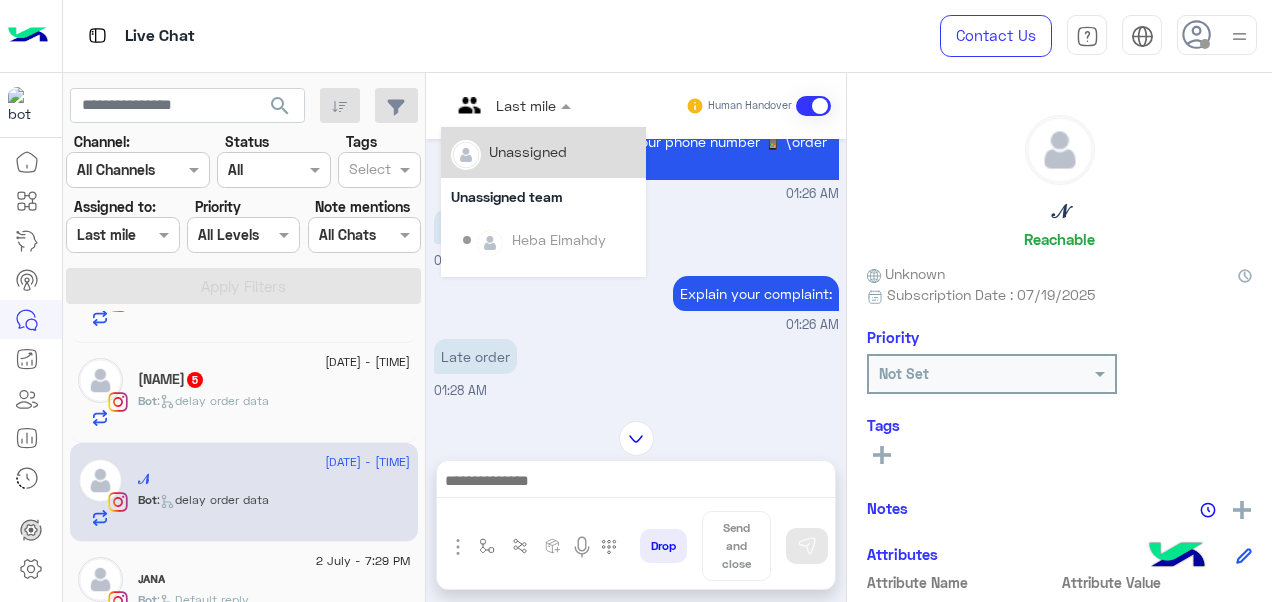 click on "Last mile" at bounding box center (503, 106) 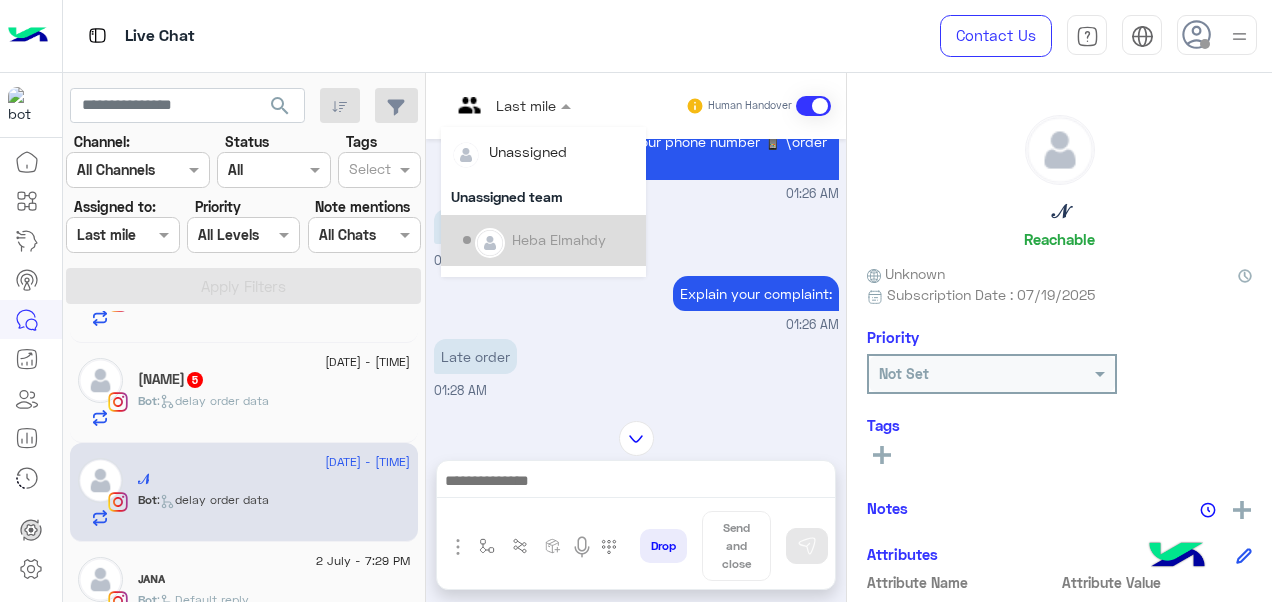 scroll, scrollTop: 354, scrollLeft: 0, axis: vertical 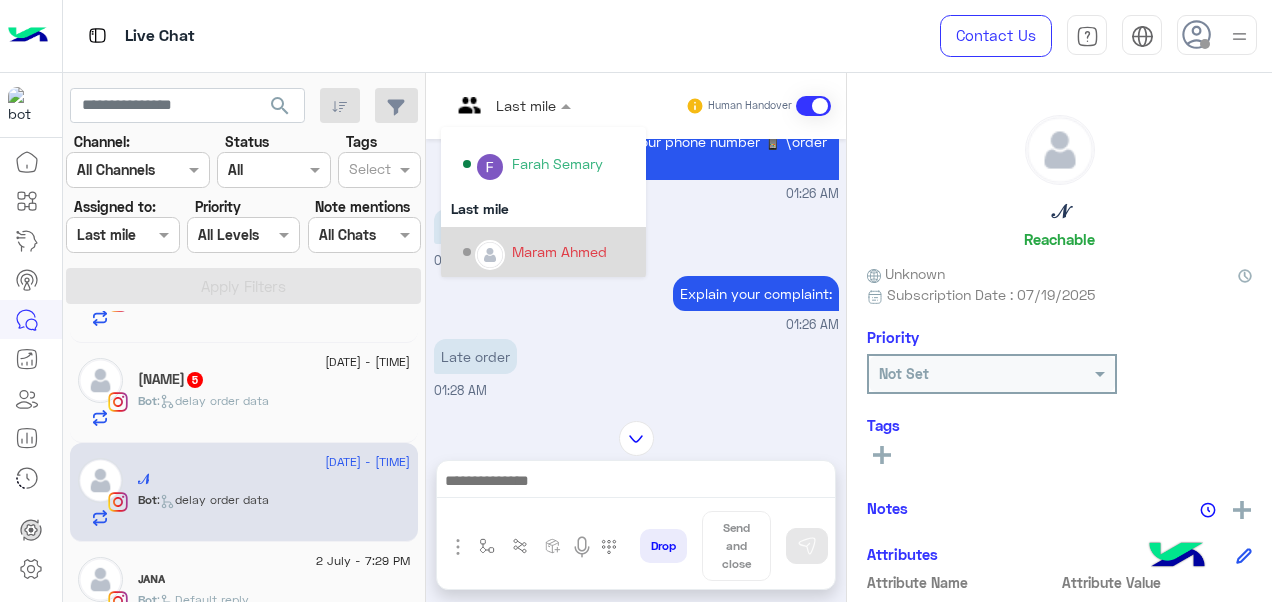 click on "Maram Ahmed" at bounding box center [559, 251] 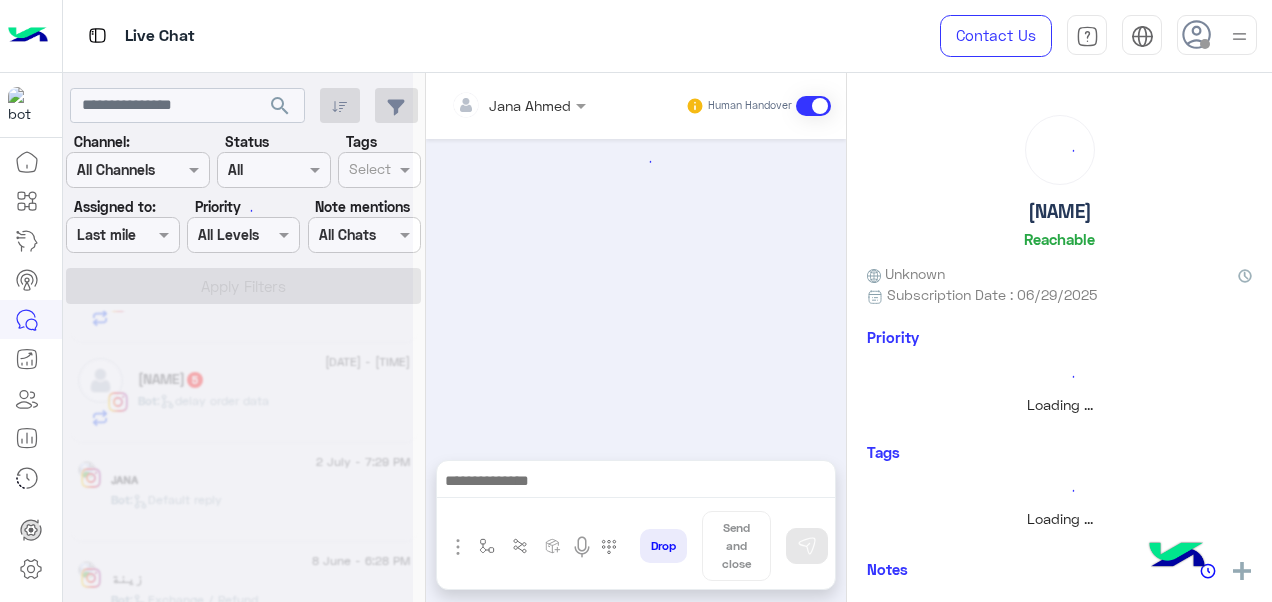 scroll, scrollTop: 0, scrollLeft: 0, axis: both 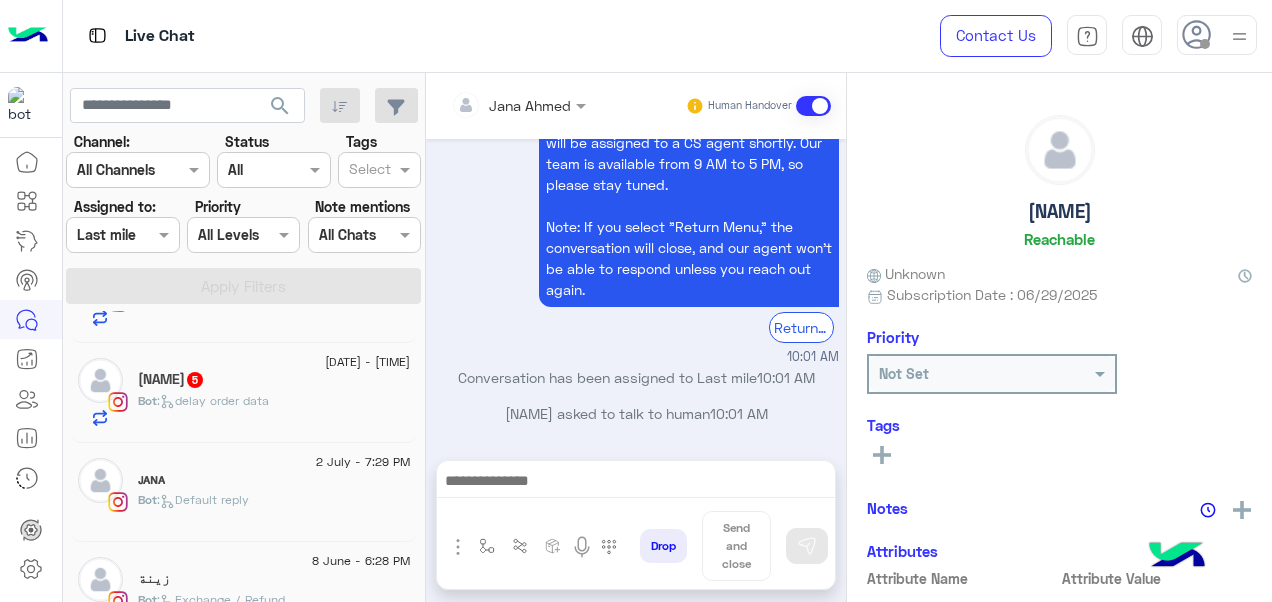 click on "[FIRST] [LAST]  [NUMBER]" 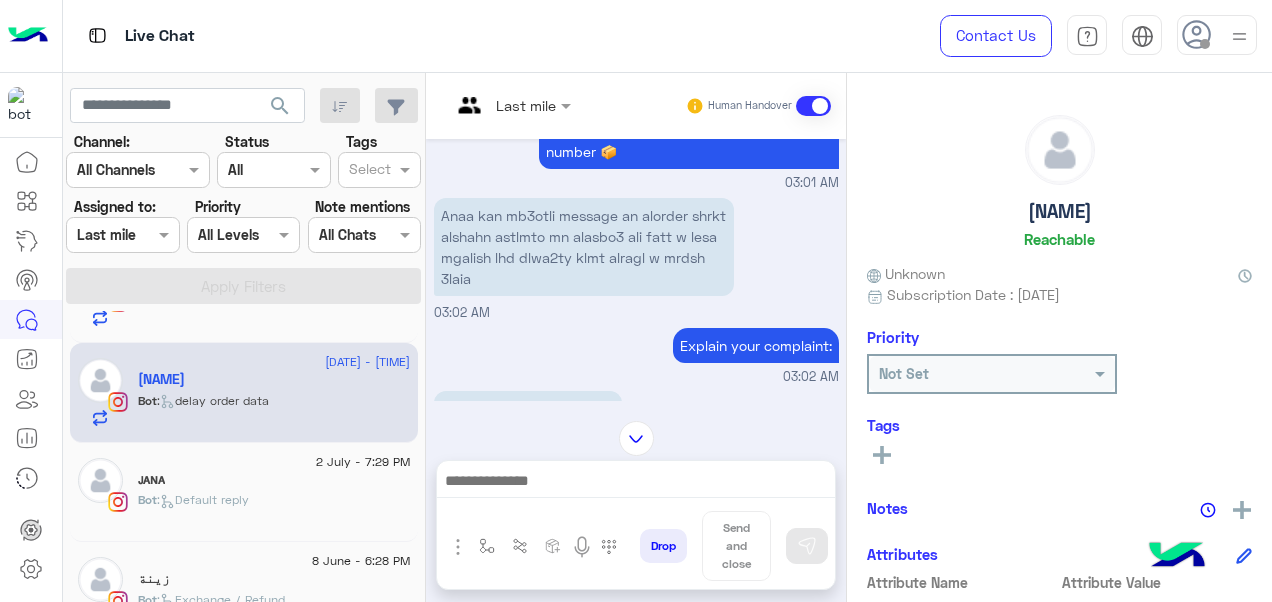 scroll, scrollTop: 549, scrollLeft: 0, axis: vertical 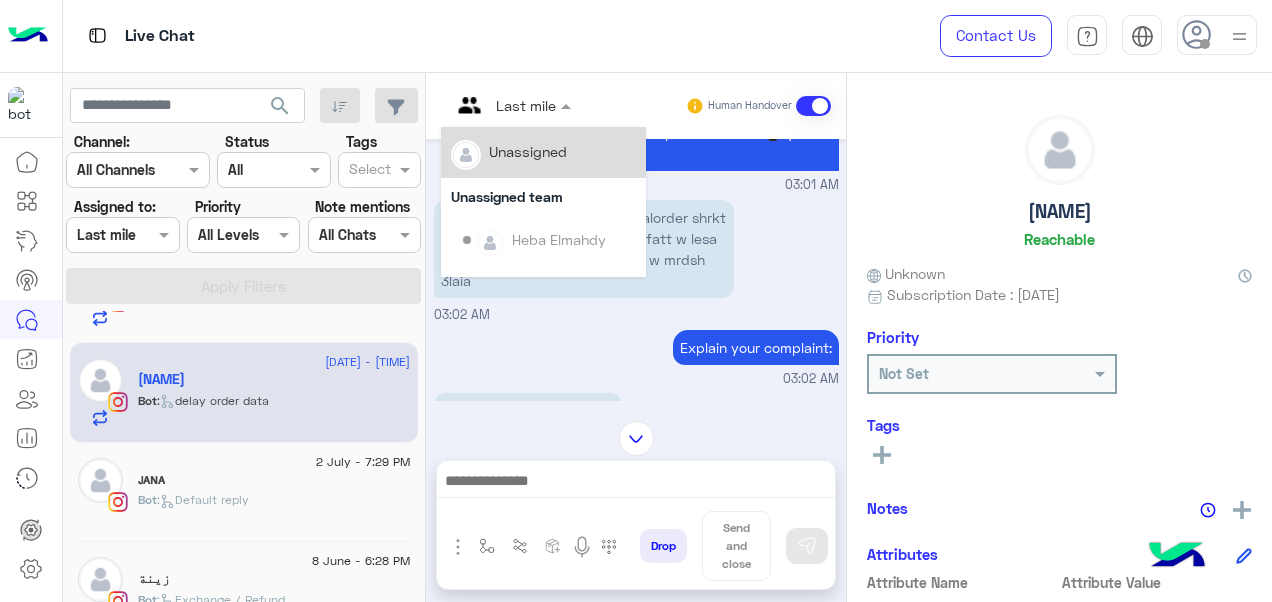 click at bounding box center (511, 104) 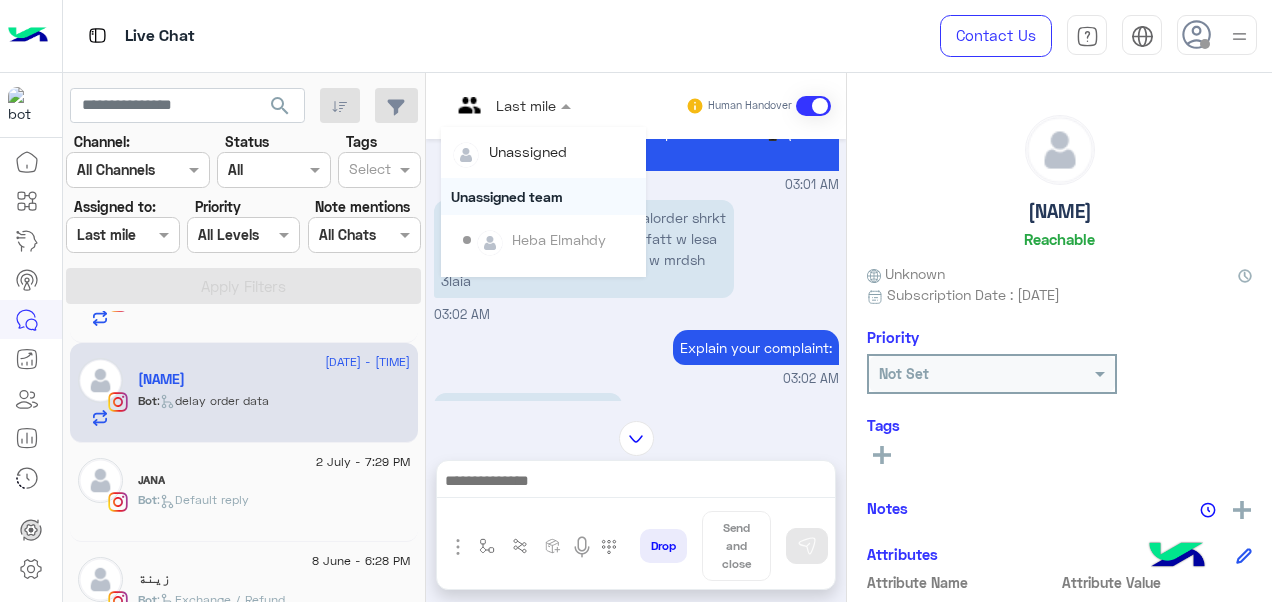 scroll, scrollTop: 354, scrollLeft: 0, axis: vertical 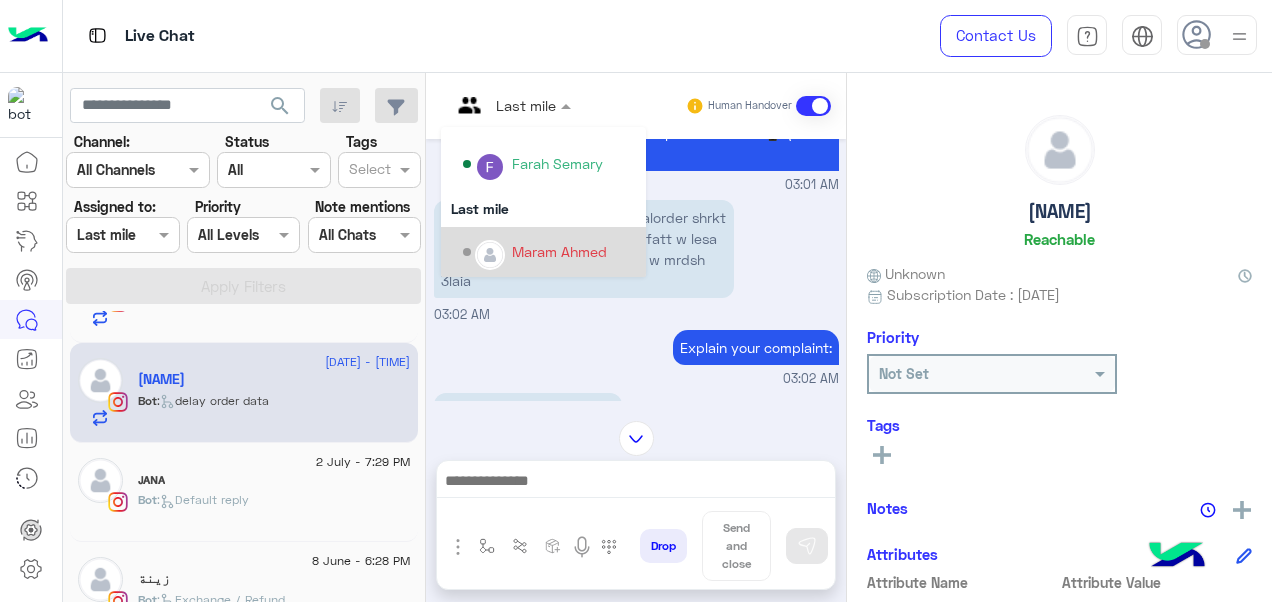 click on "Maram Ahmed" at bounding box center [559, 251] 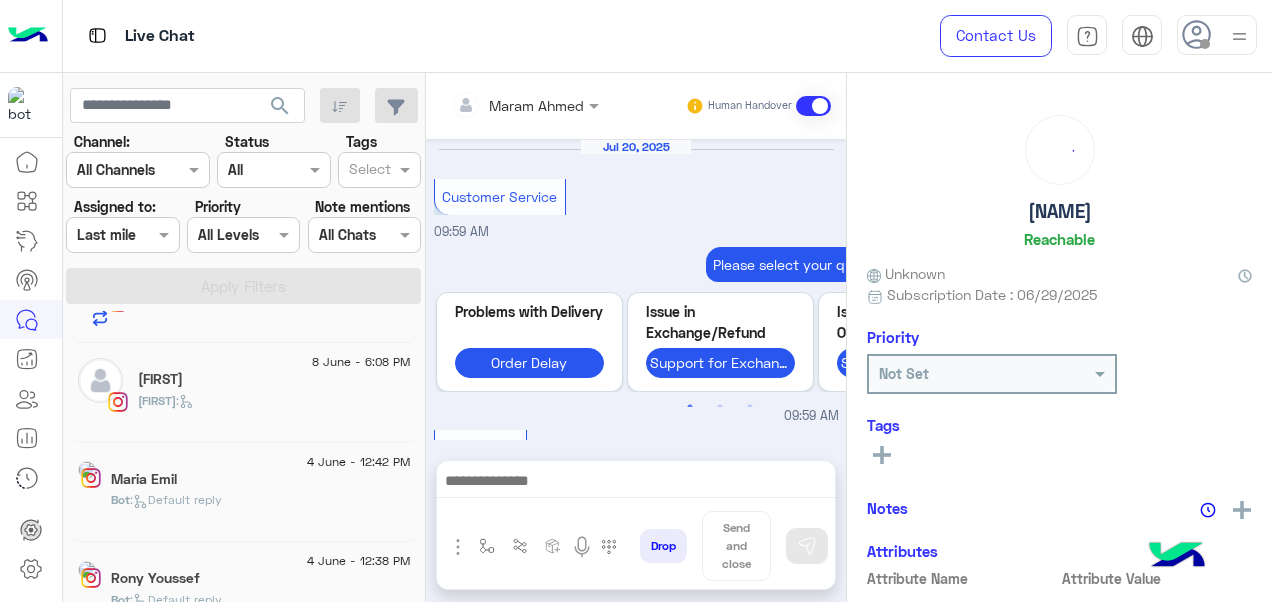 scroll, scrollTop: 942, scrollLeft: 0, axis: vertical 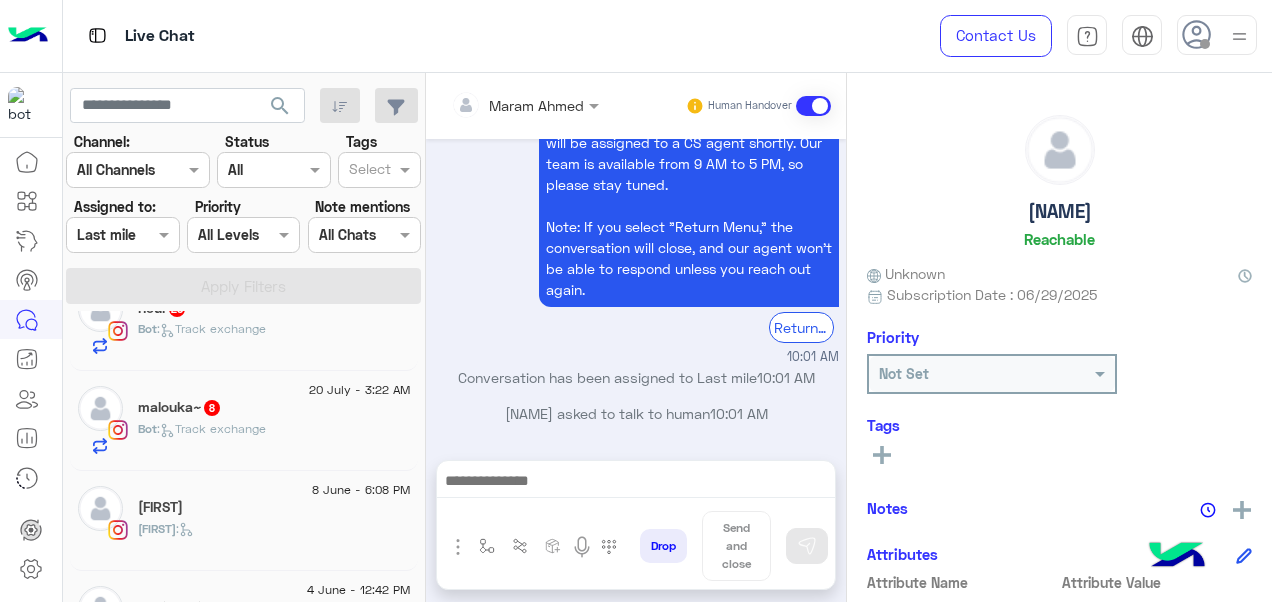 click on "[PERSON_NAME]   8" 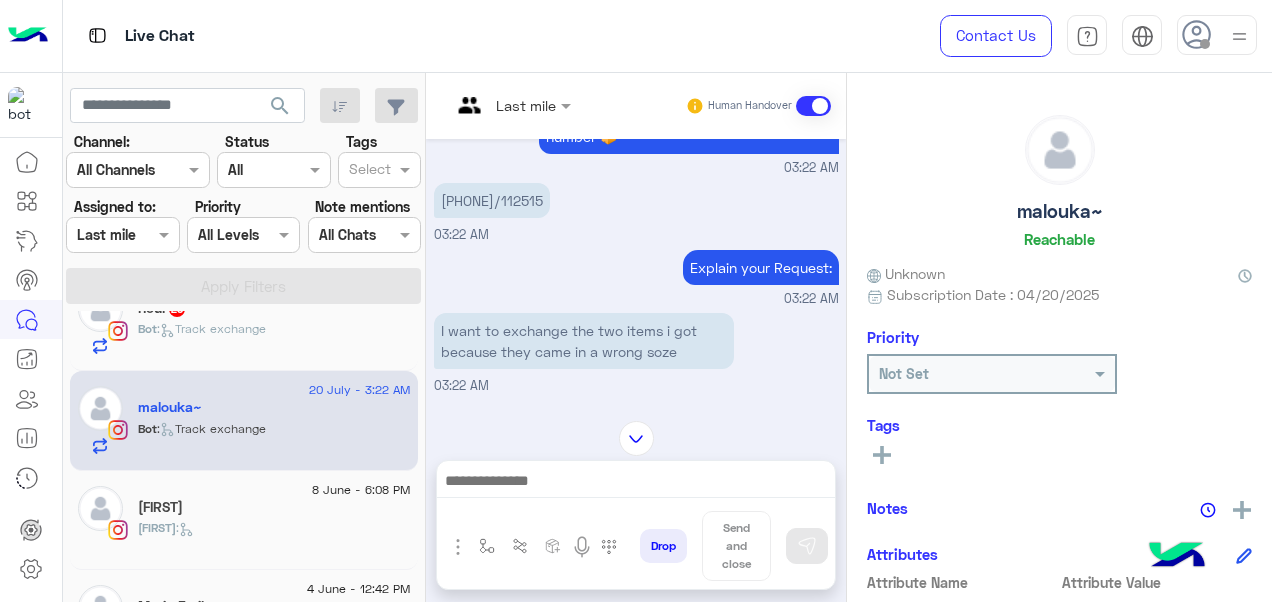 scroll, scrollTop: 538, scrollLeft: 0, axis: vertical 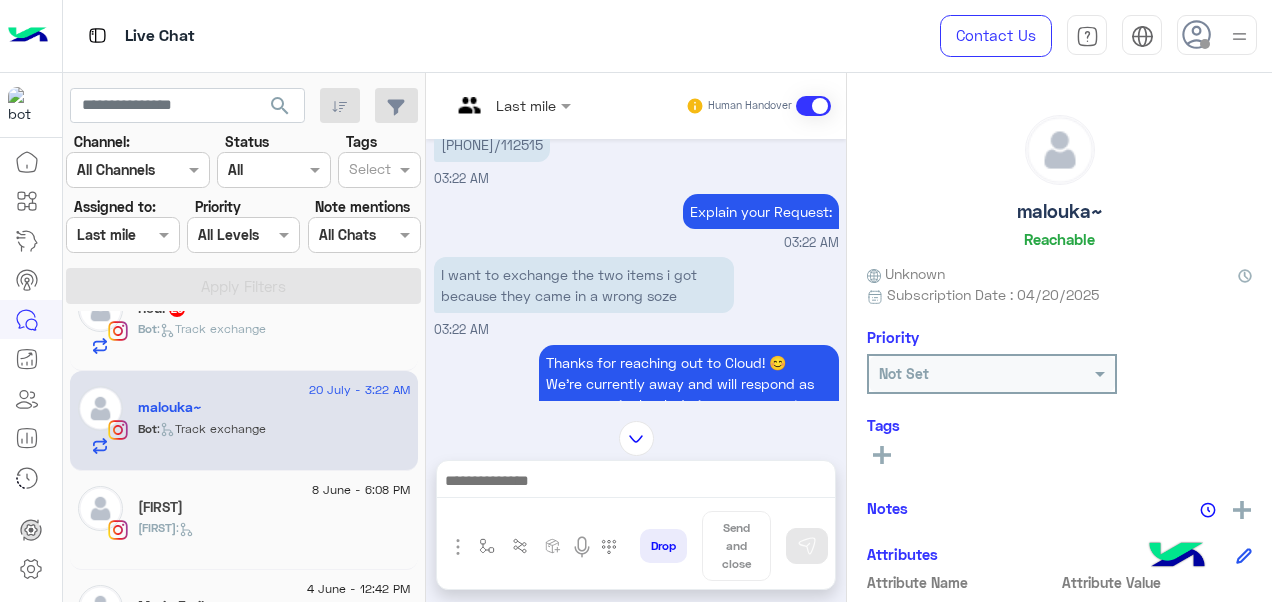 click at bounding box center (487, 105) 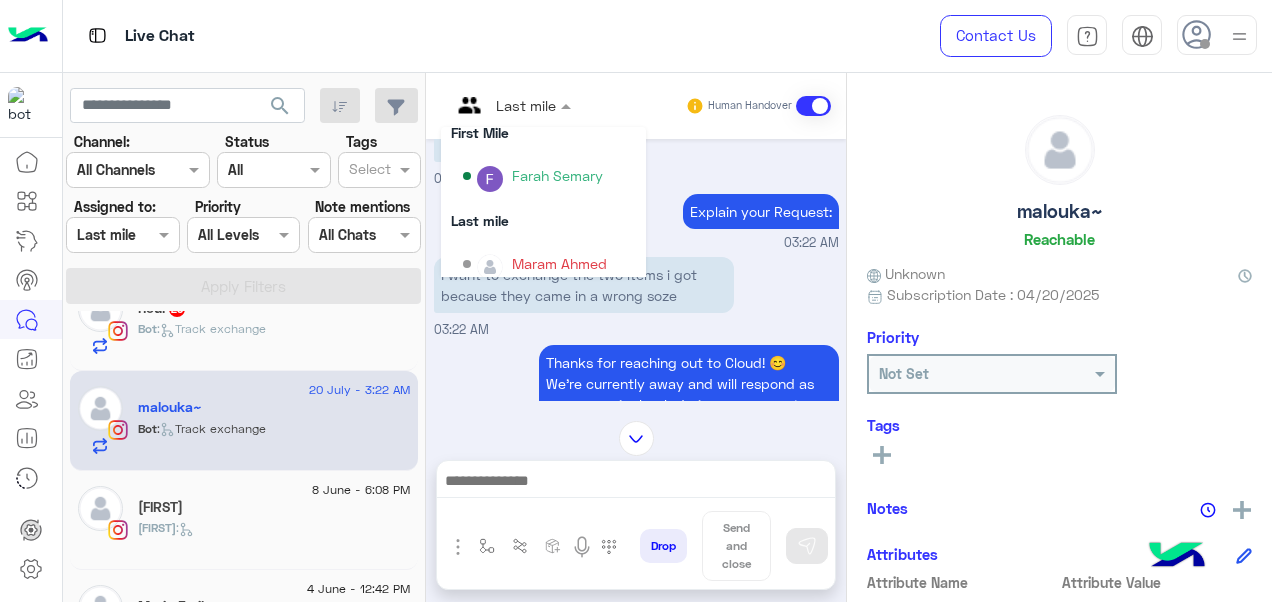 scroll, scrollTop: 354, scrollLeft: 0, axis: vertical 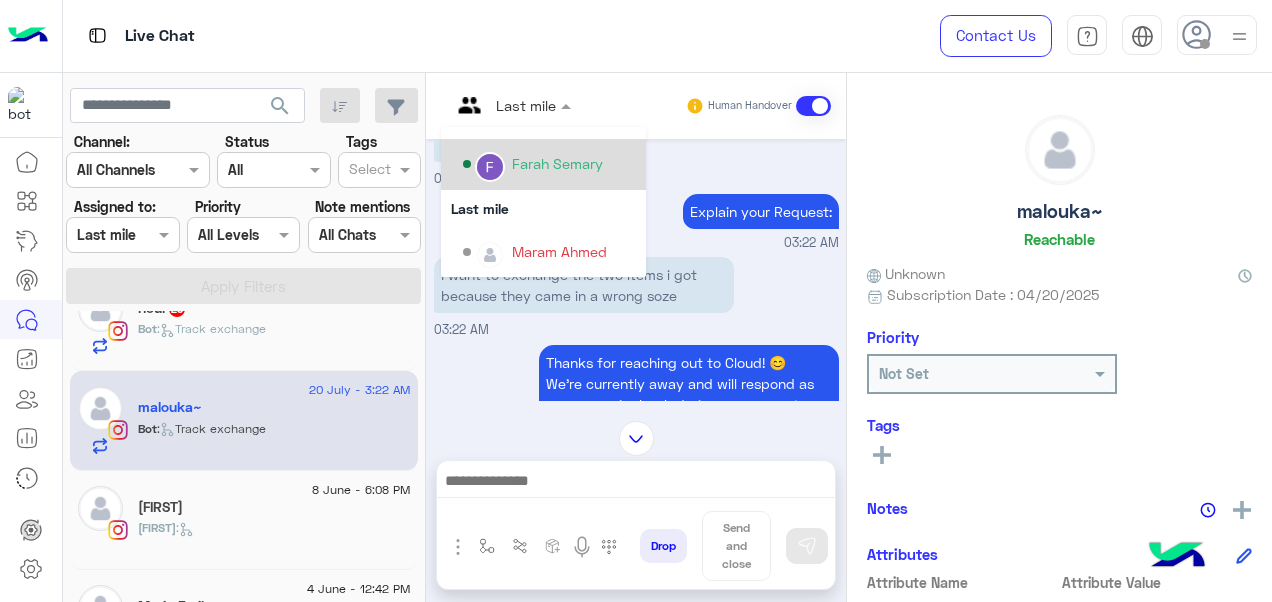 click on "Farah Semary" at bounding box center [557, 163] 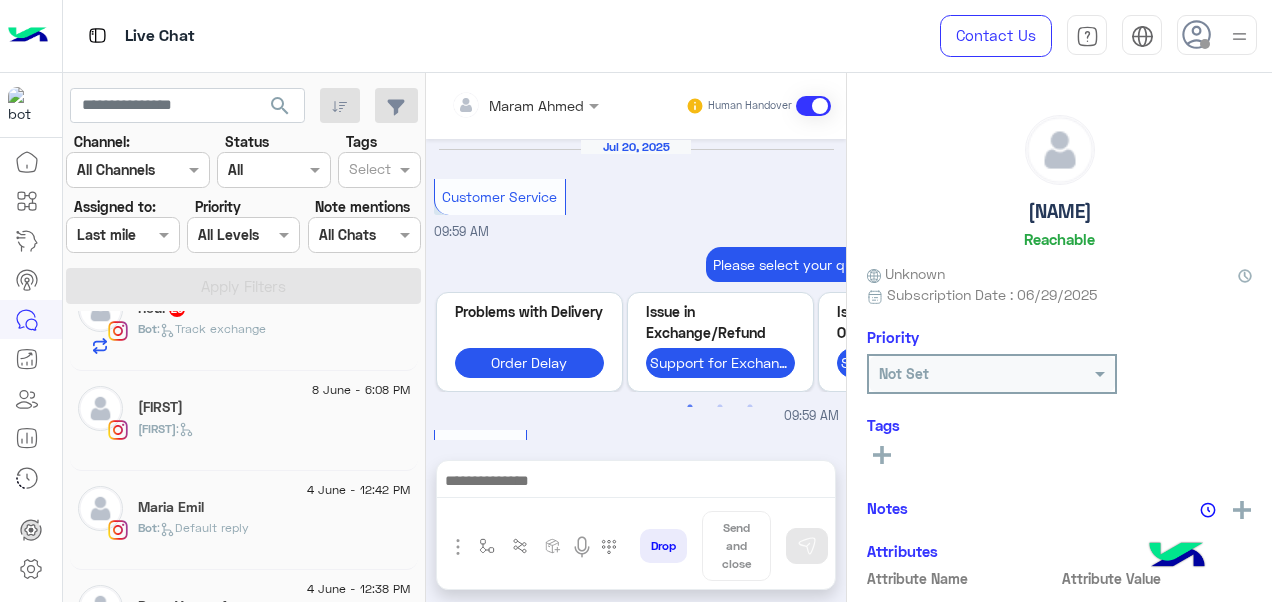 scroll, scrollTop: 942, scrollLeft: 0, axis: vertical 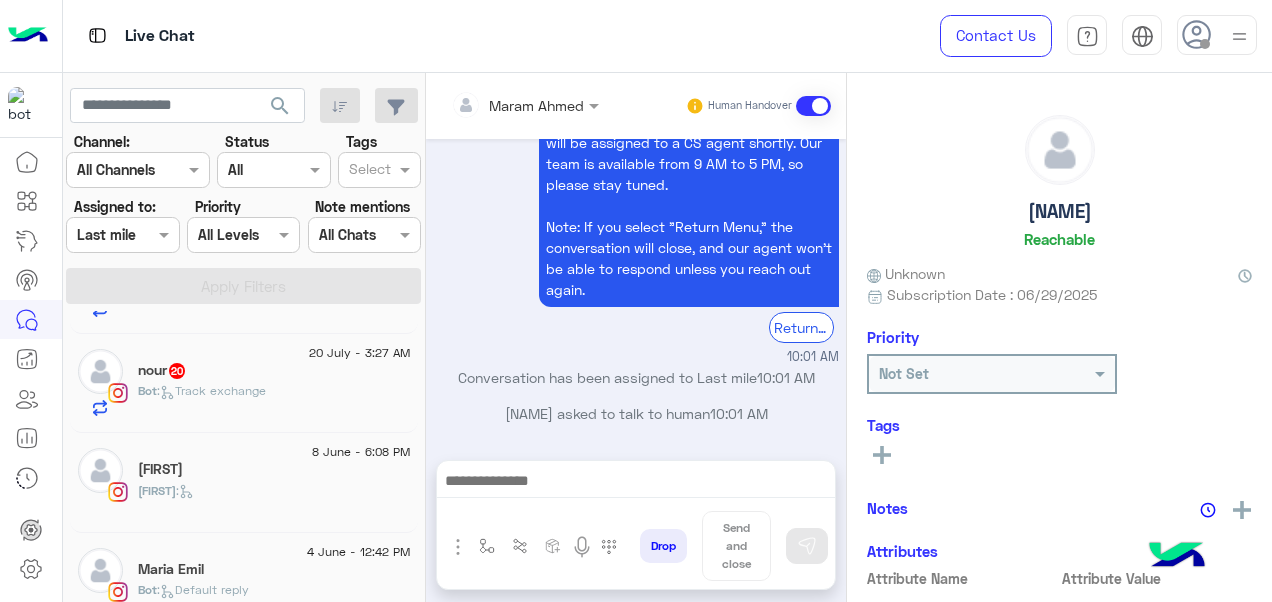 click on "Bot :   Track exchange" 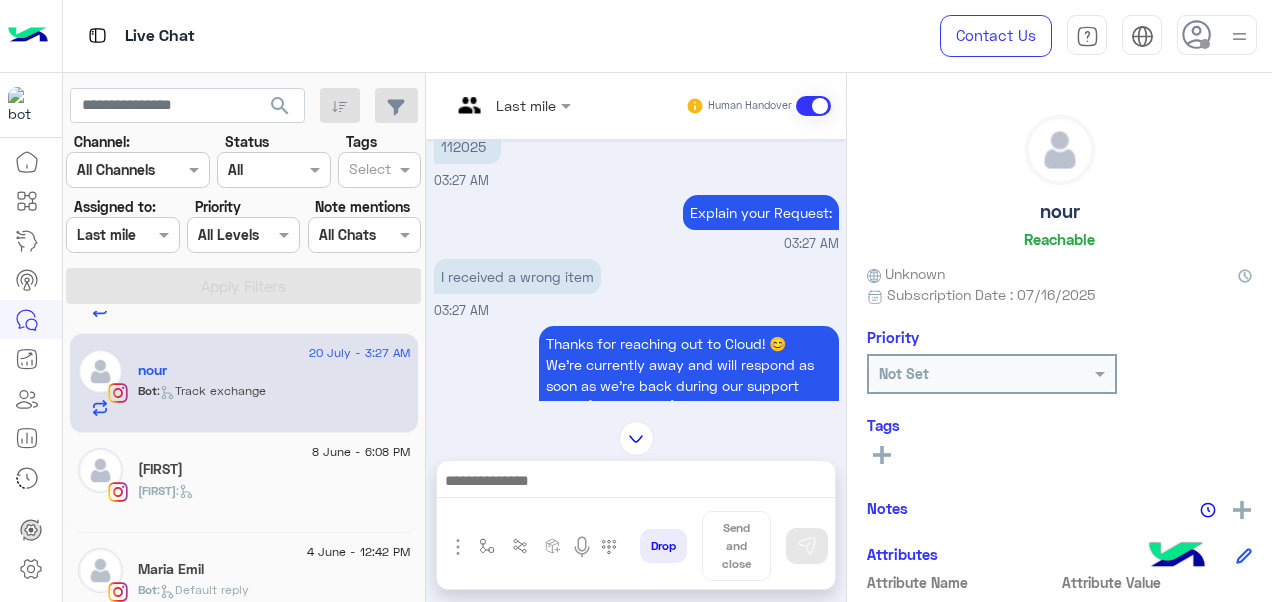 scroll, scrollTop: 837, scrollLeft: 0, axis: vertical 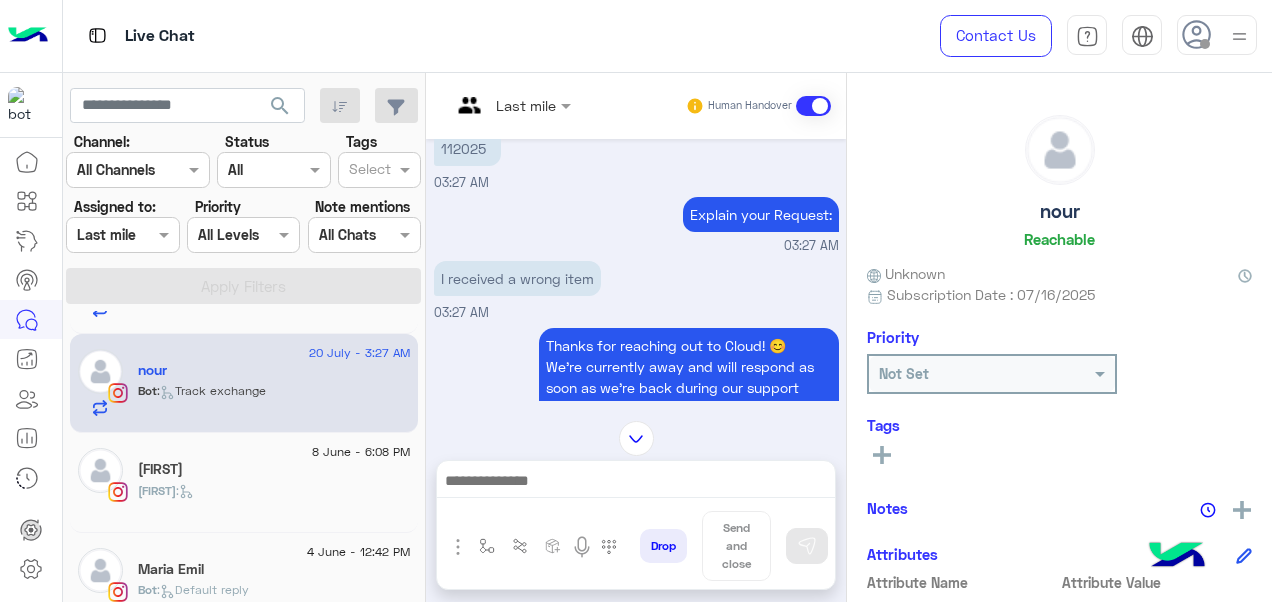 click at bounding box center (511, 104) 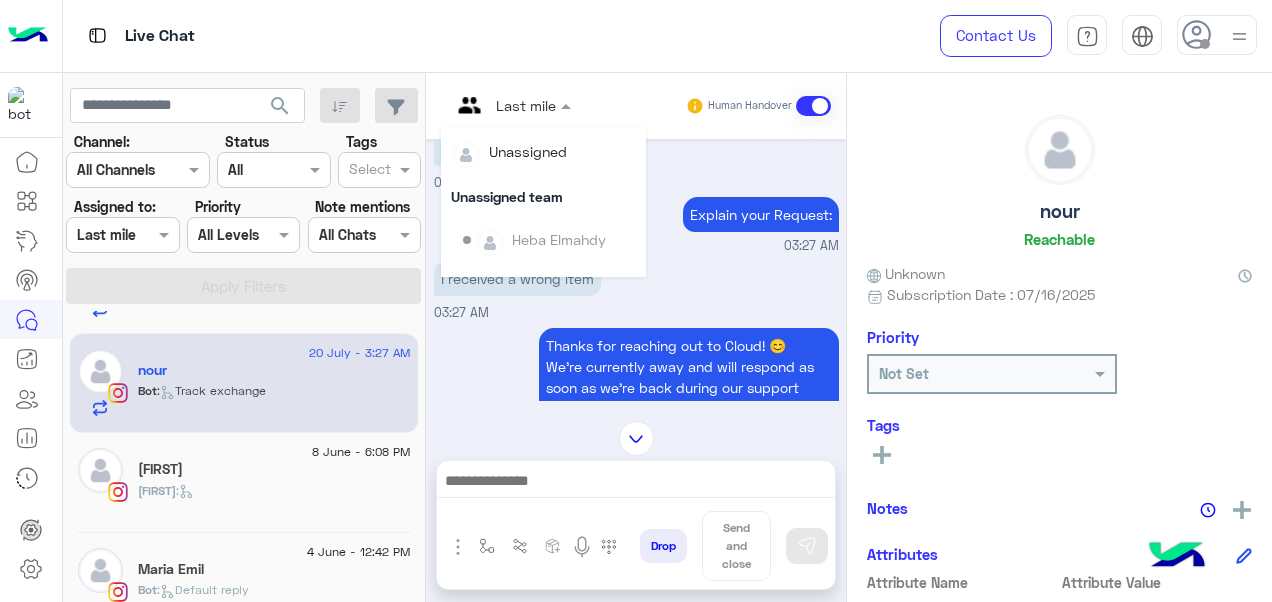 scroll, scrollTop: 354, scrollLeft: 0, axis: vertical 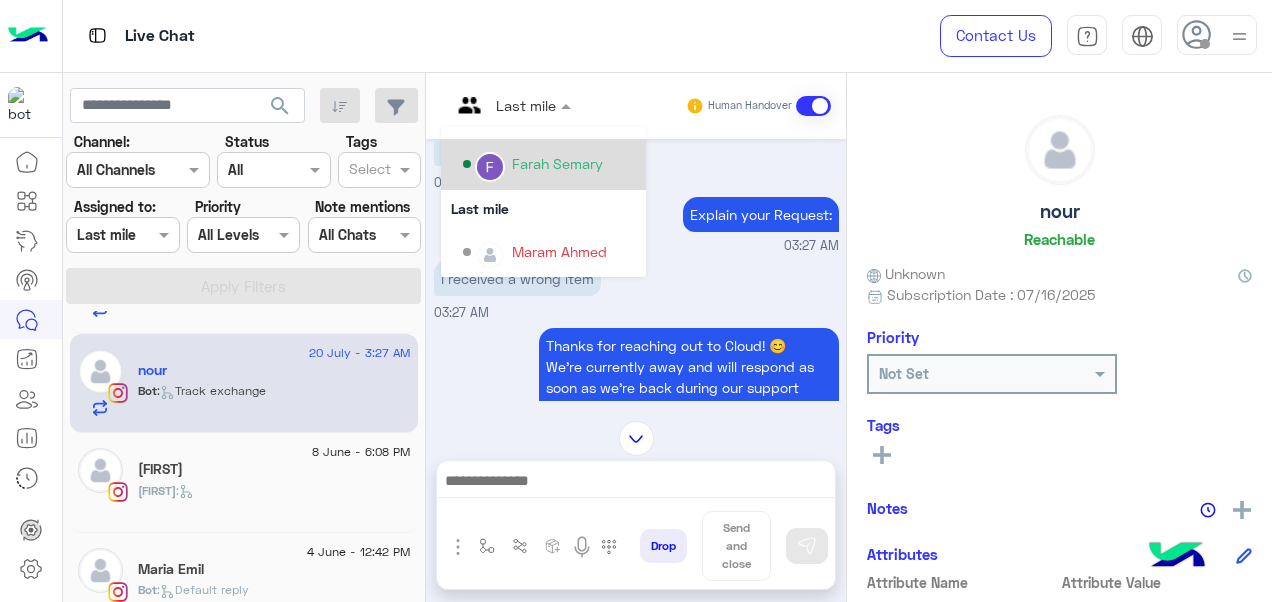 click on "Farah Semary" at bounding box center (557, 163) 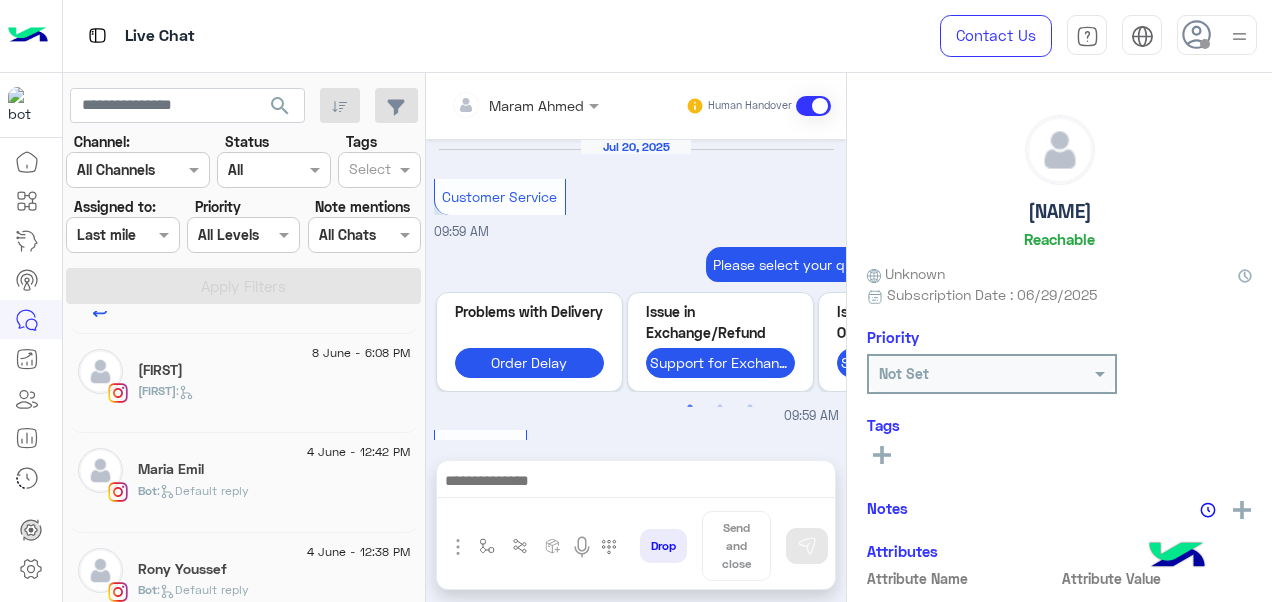 scroll, scrollTop: 942, scrollLeft: 0, axis: vertical 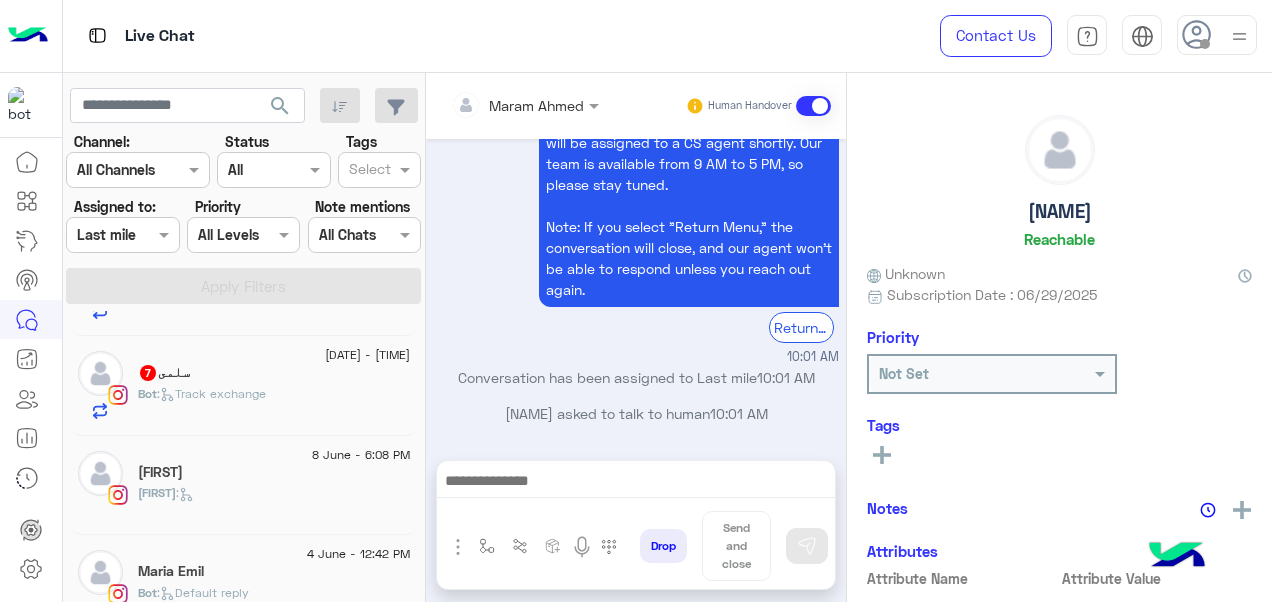 click on "Bot :   Track exchange" 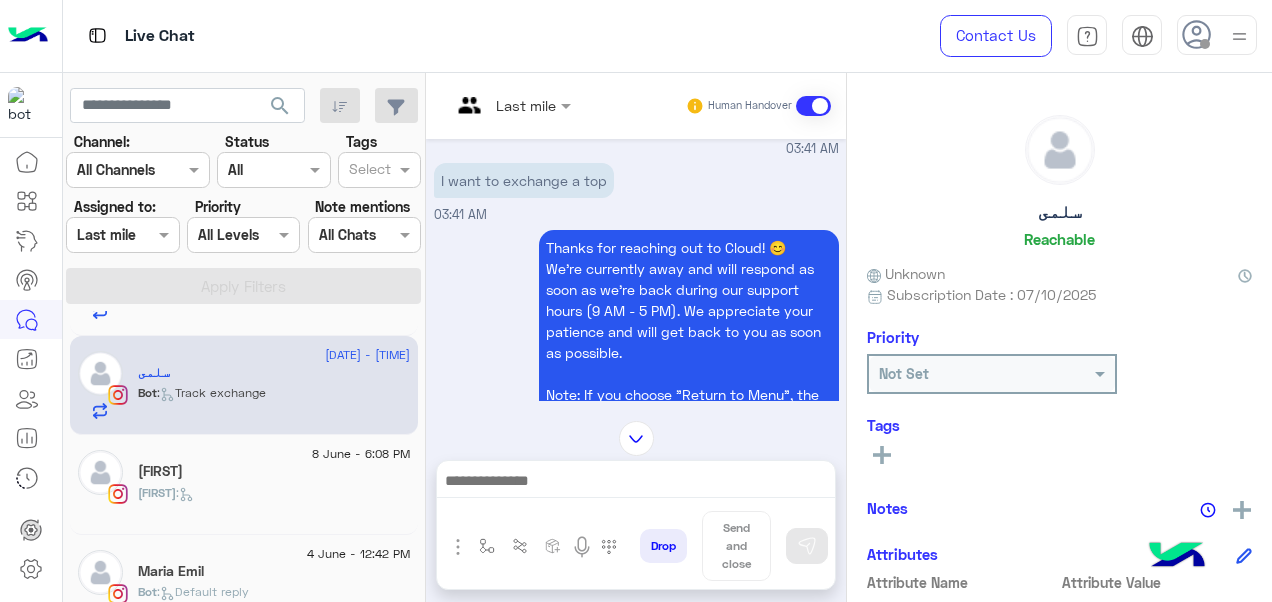 scroll, scrollTop: 580, scrollLeft: 0, axis: vertical 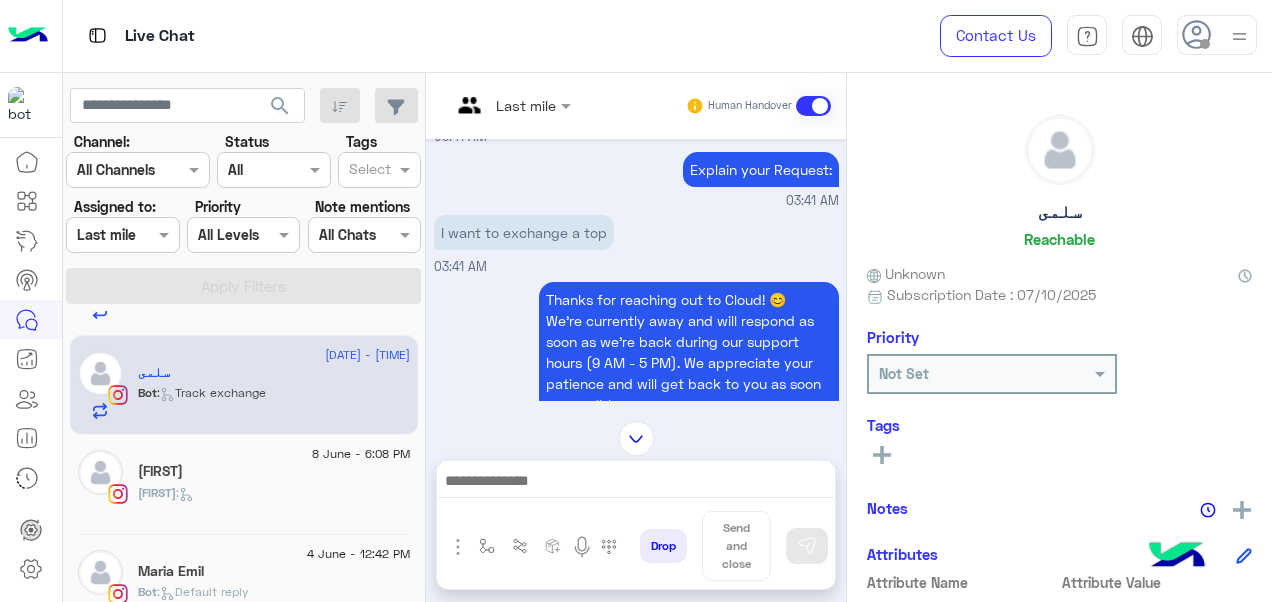 click at bounding box center (511, 104) 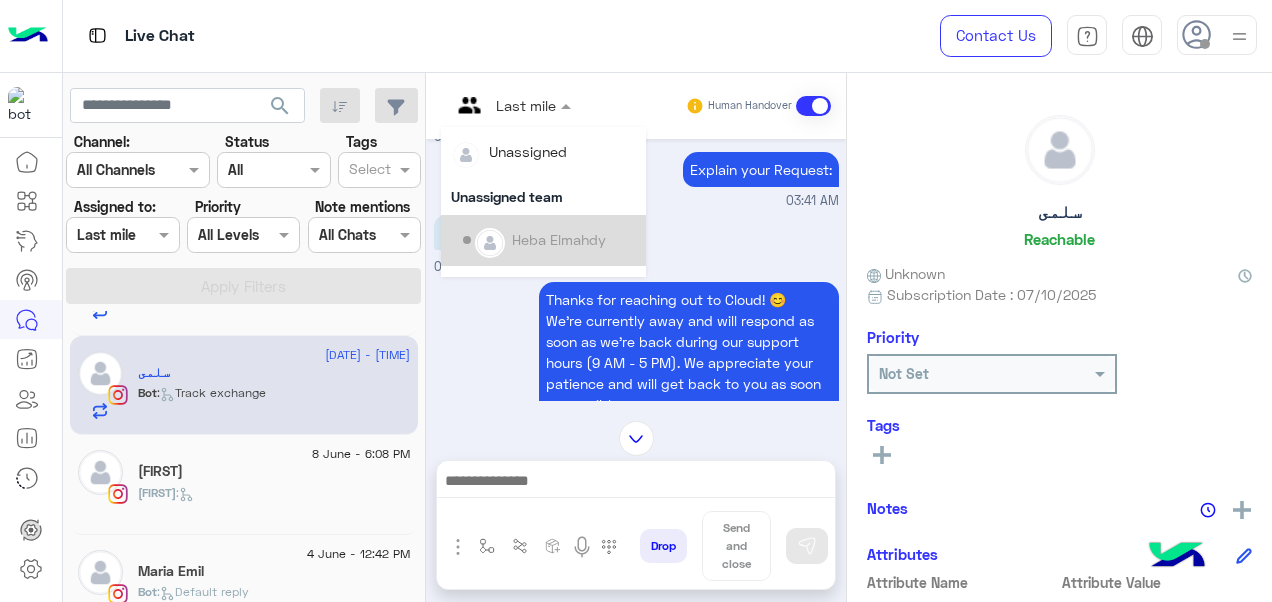scroll, scrollTop: 354, scrollLeft: 0, axis: vertical 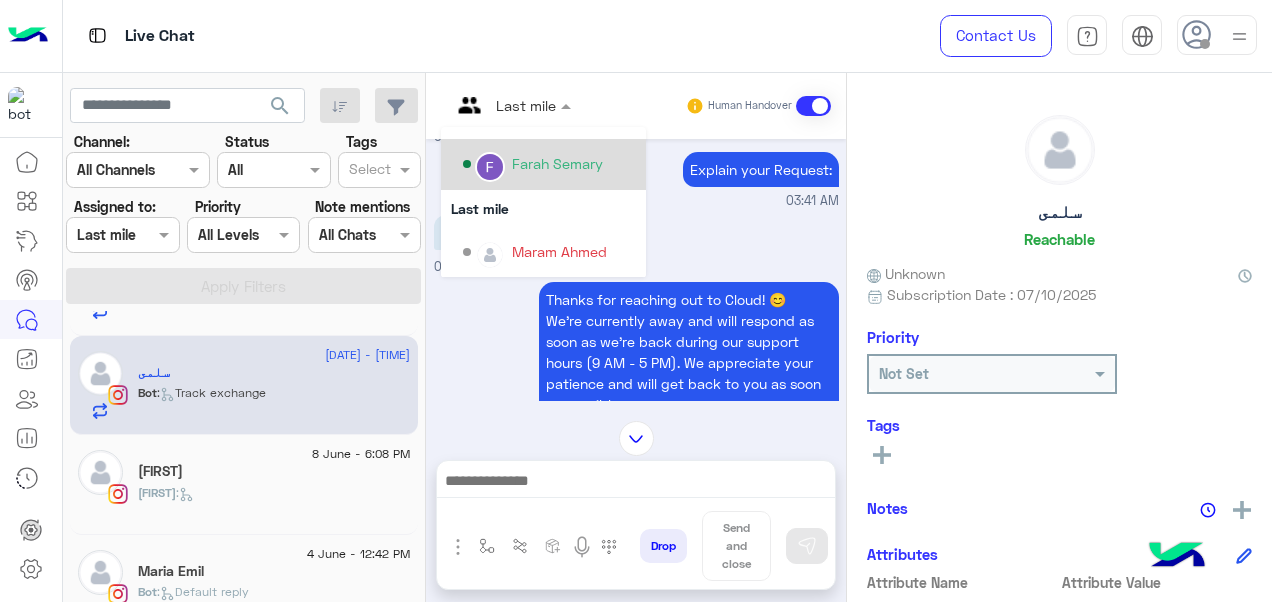 click on "Farah Semary" at bounding box center (557, 163) 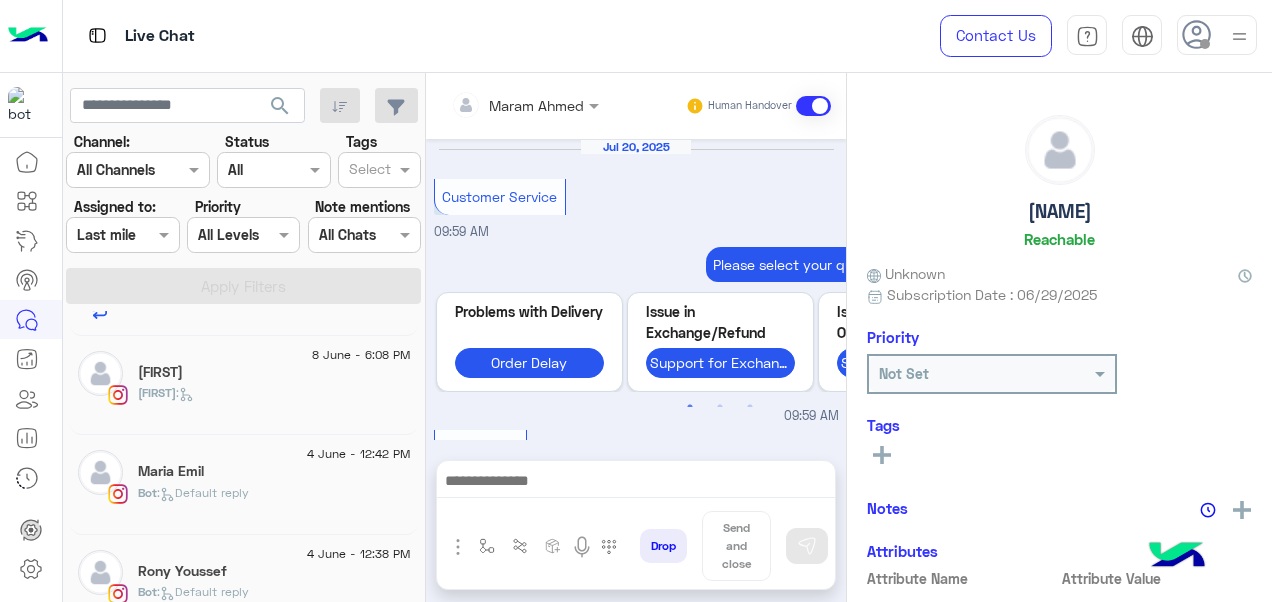 scroll, scrollTop: 942, scrollLeft: 0, axis: vertical 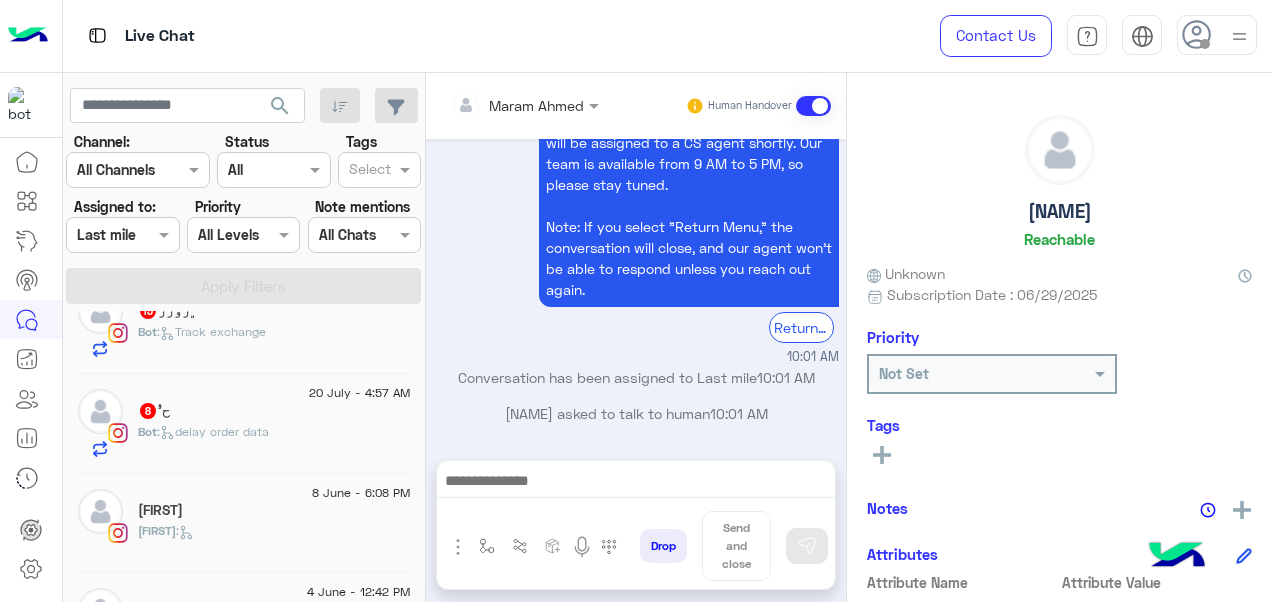 click on "[PERSON_NAME]   8" 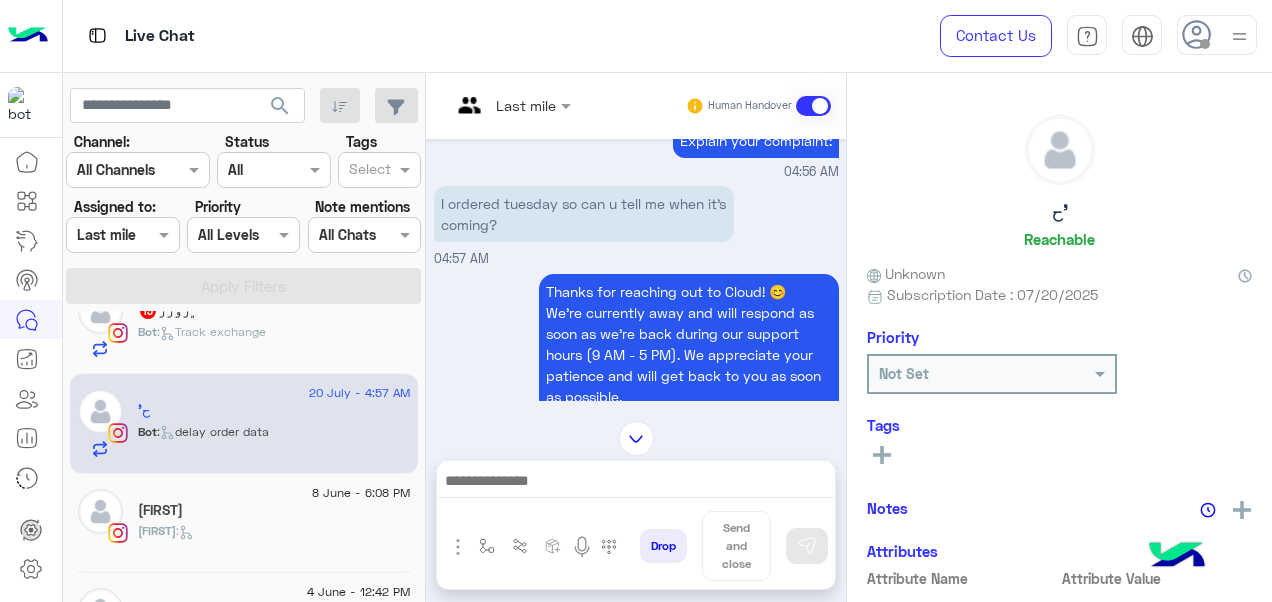scroll, scrollTop: 712, scrollLeft: 0, axis: vertical 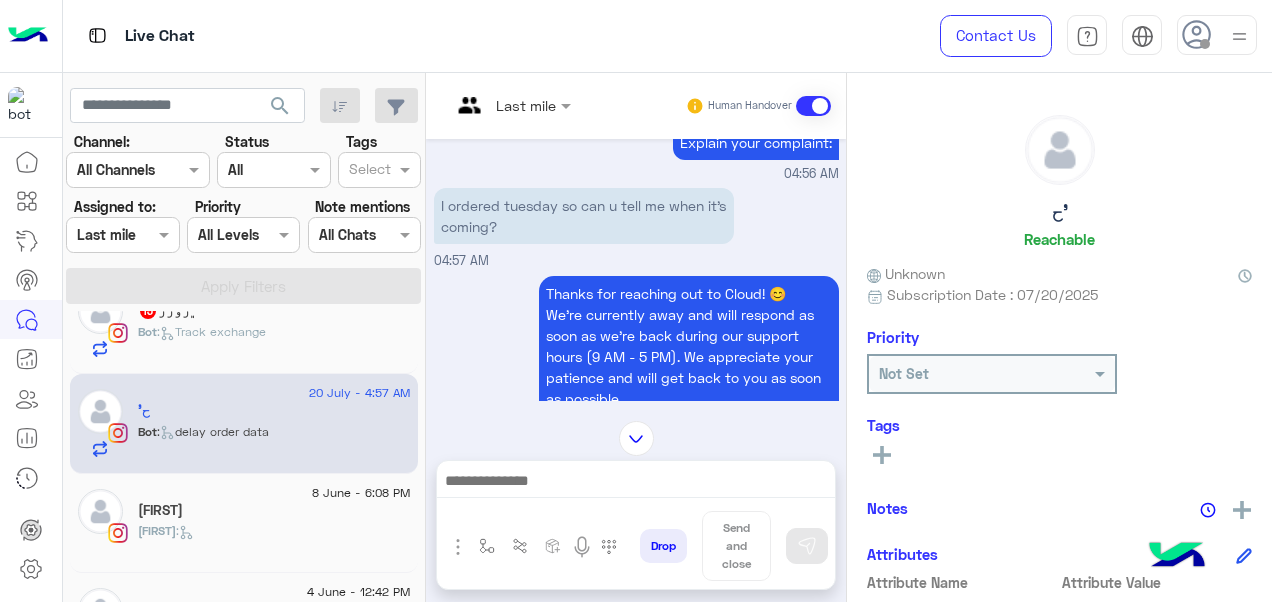 click at bounding box center (511, 104) 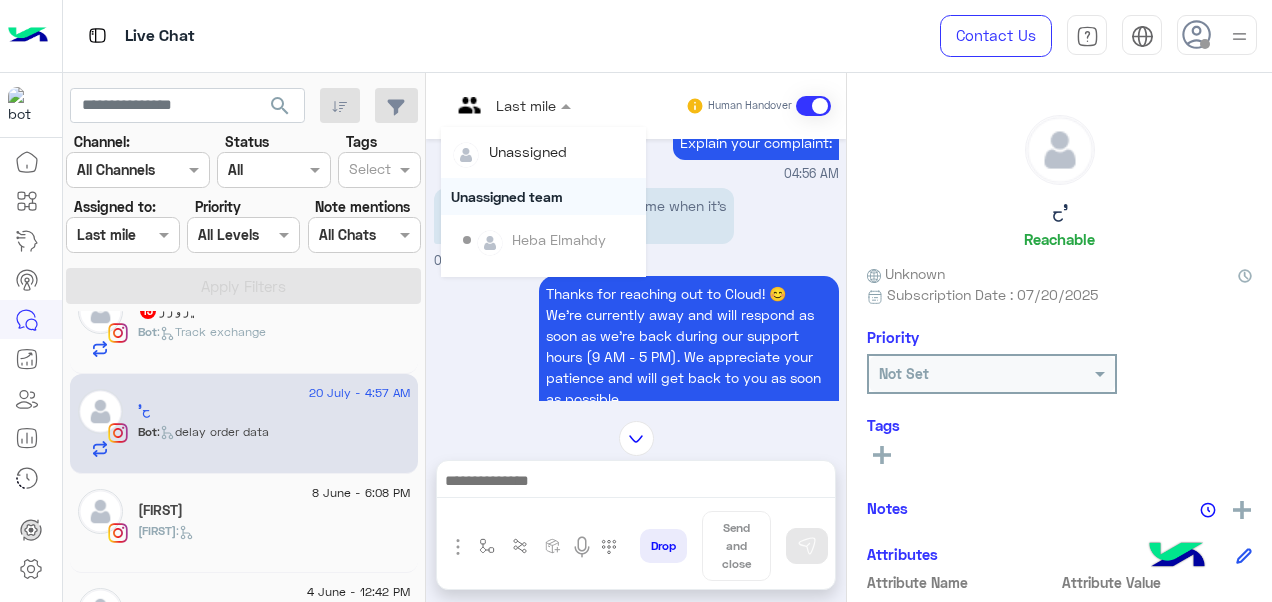 scroll, scrollTop: 354, scrollLeft: 0, axis: vertical 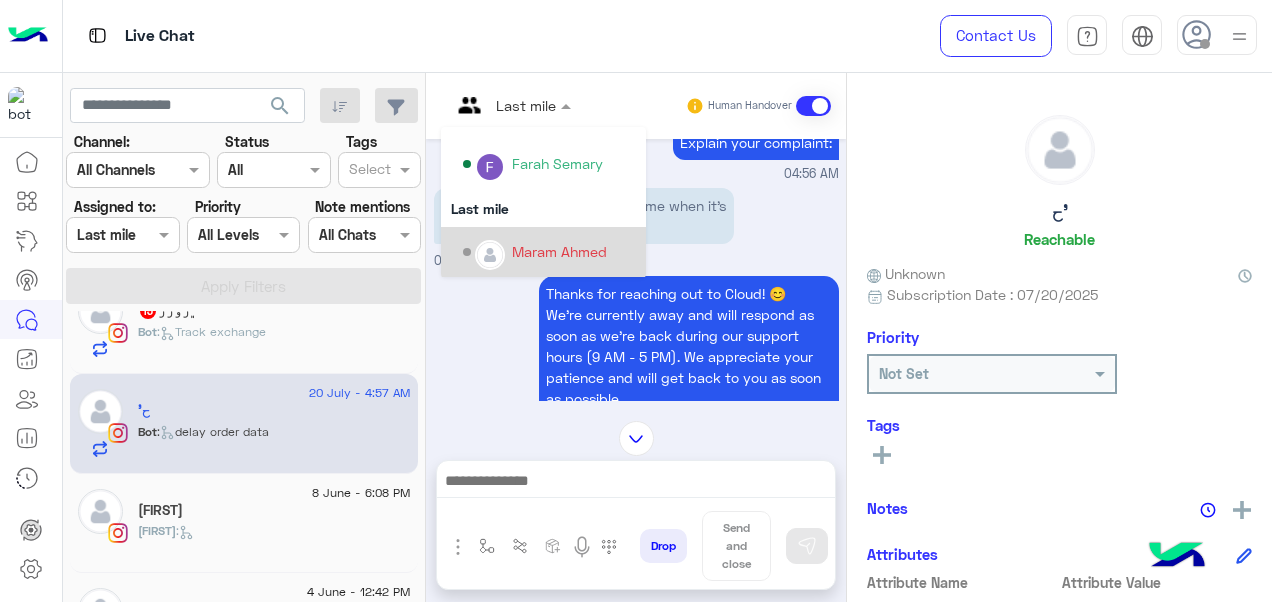 click on "Maram Ahmed" at bounding box center [559, 251] 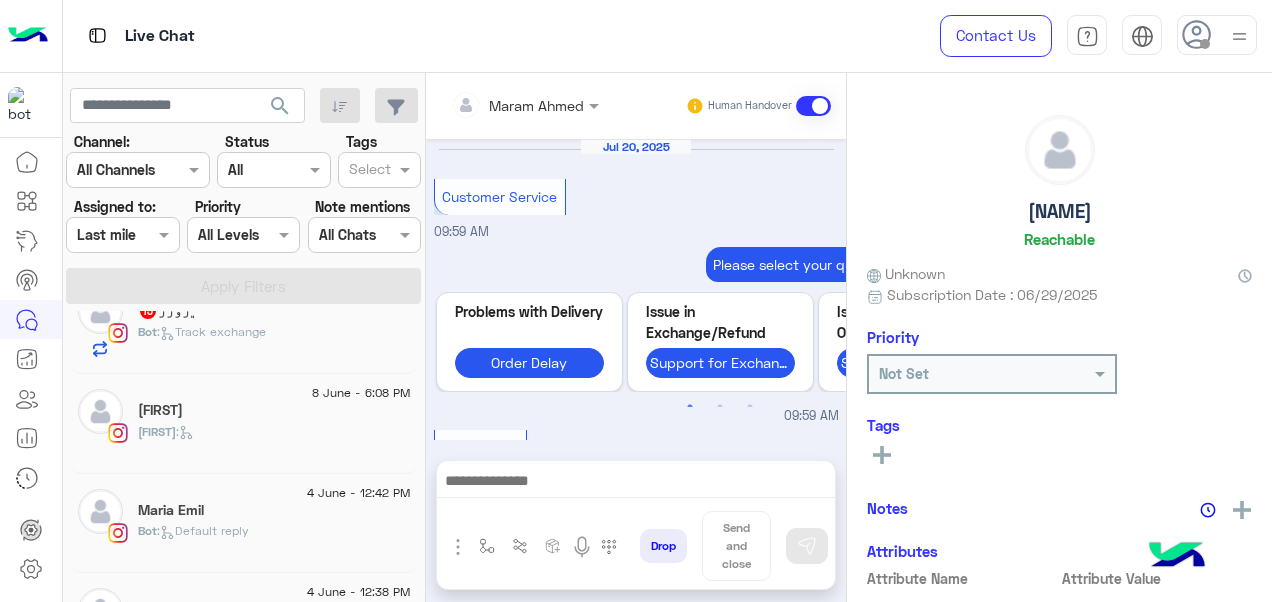 scroll, scrollTop: 942, scrollLeft: 0, axis: vertical 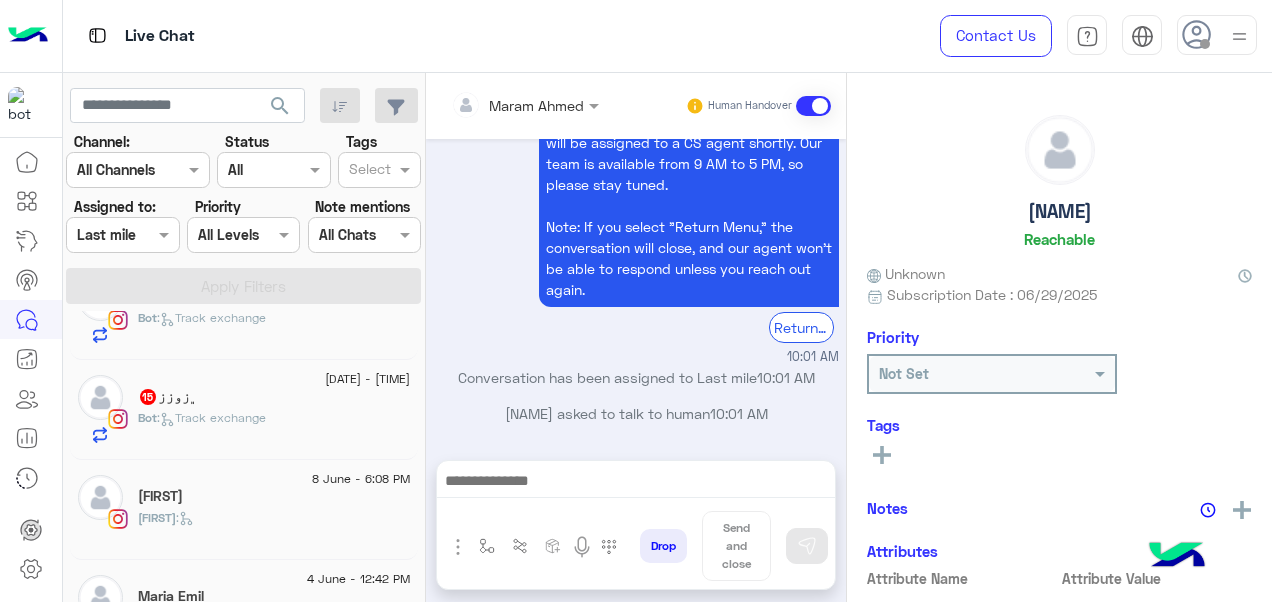 click on "Bot :   Track exchange" 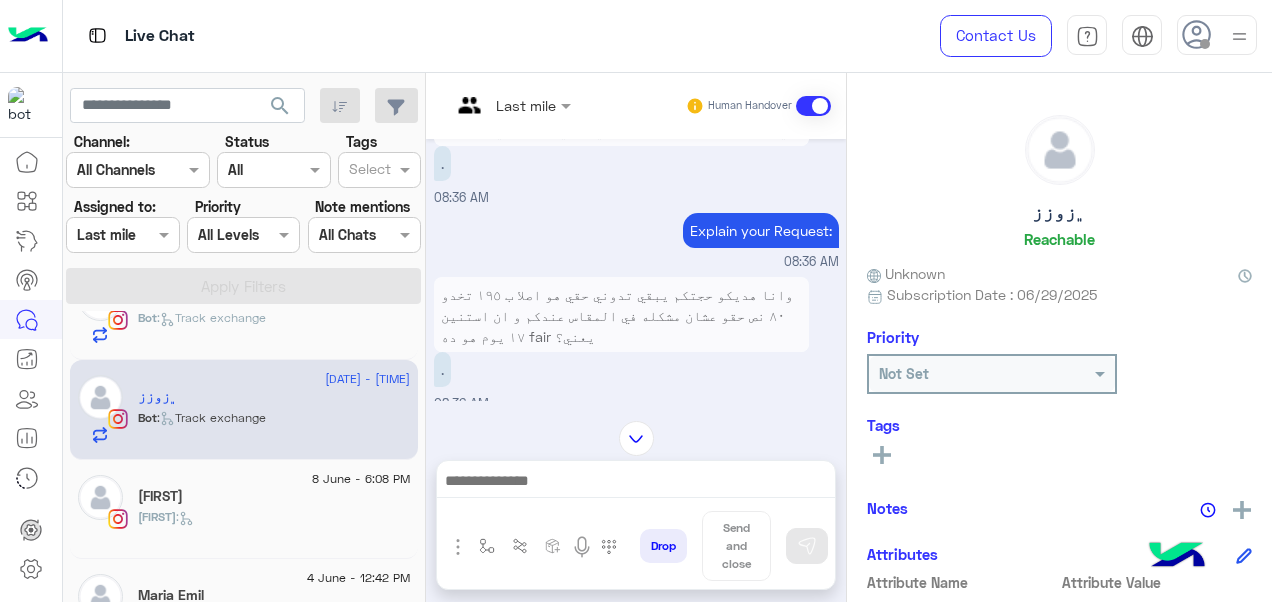 scroll, scrollTop: 592, scrollLeft: 0, axis: vertical 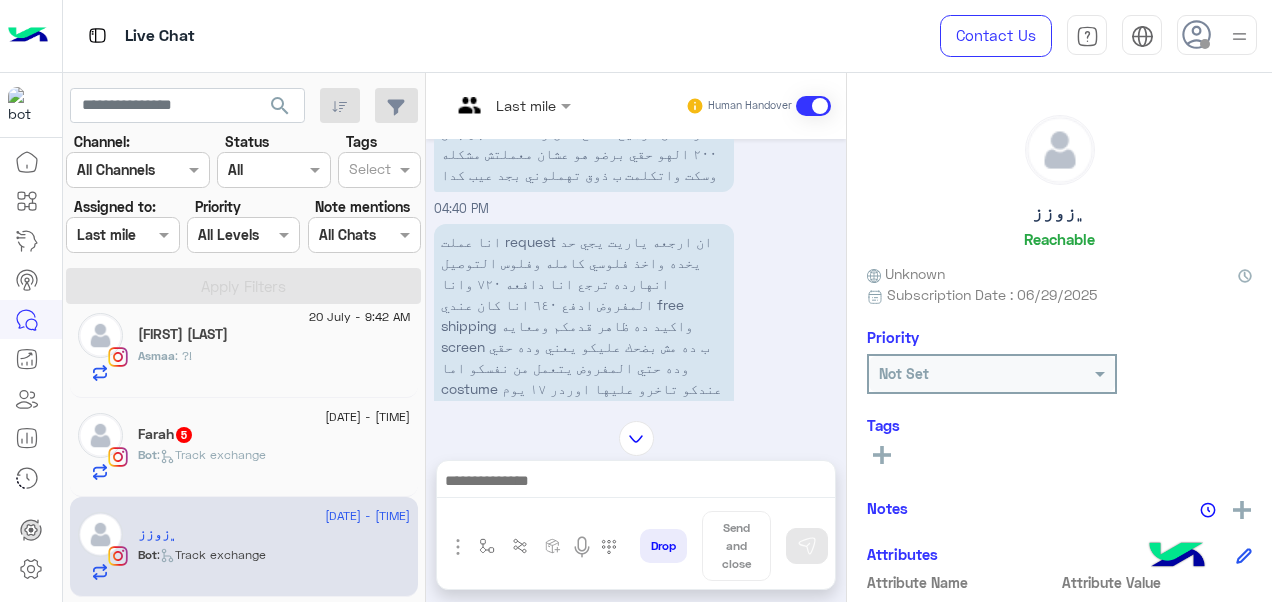 click at bounding box center [511, 104] 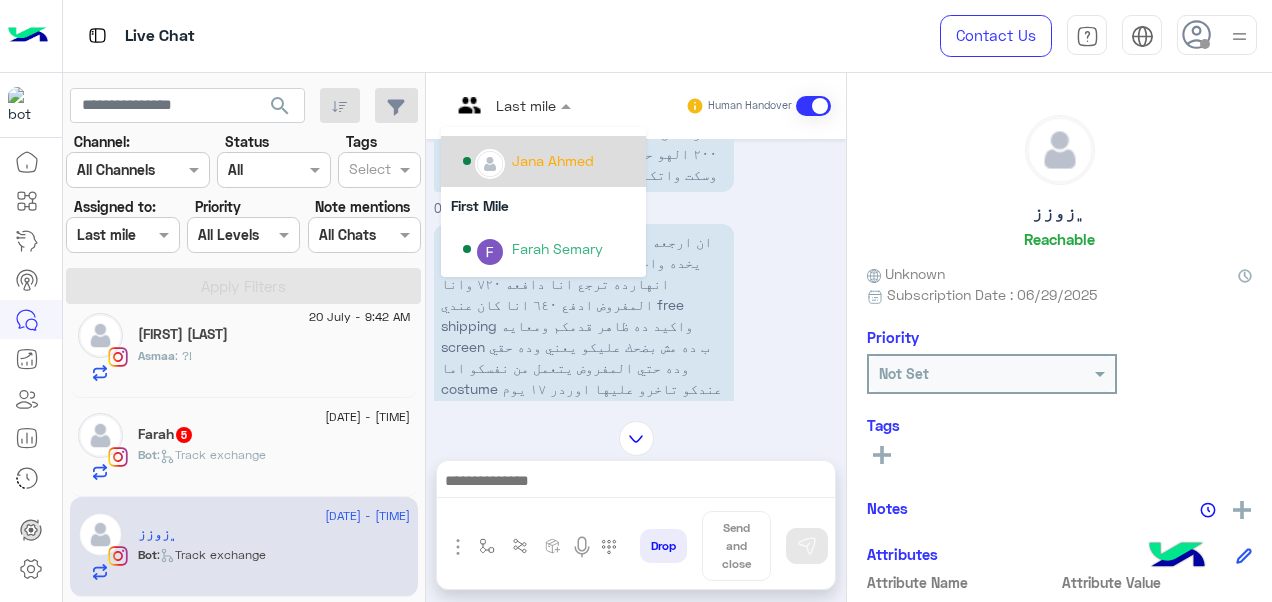 scroll, scrollTop: 270, scrollLeft: 0, axis: vertical 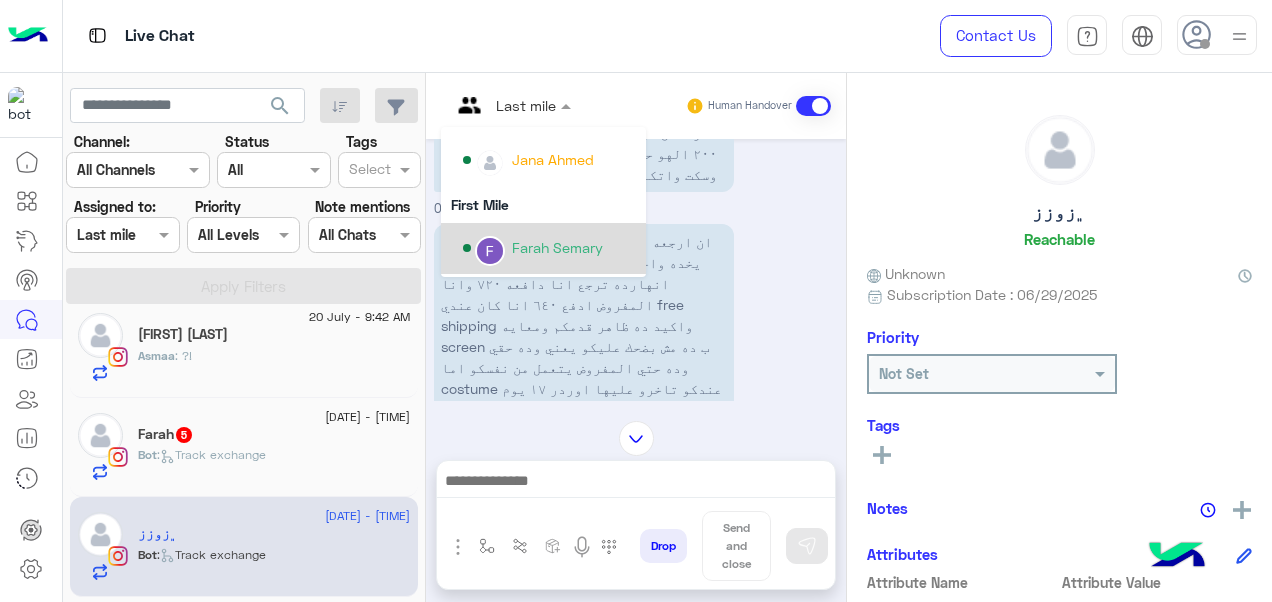 click on "Not Set" 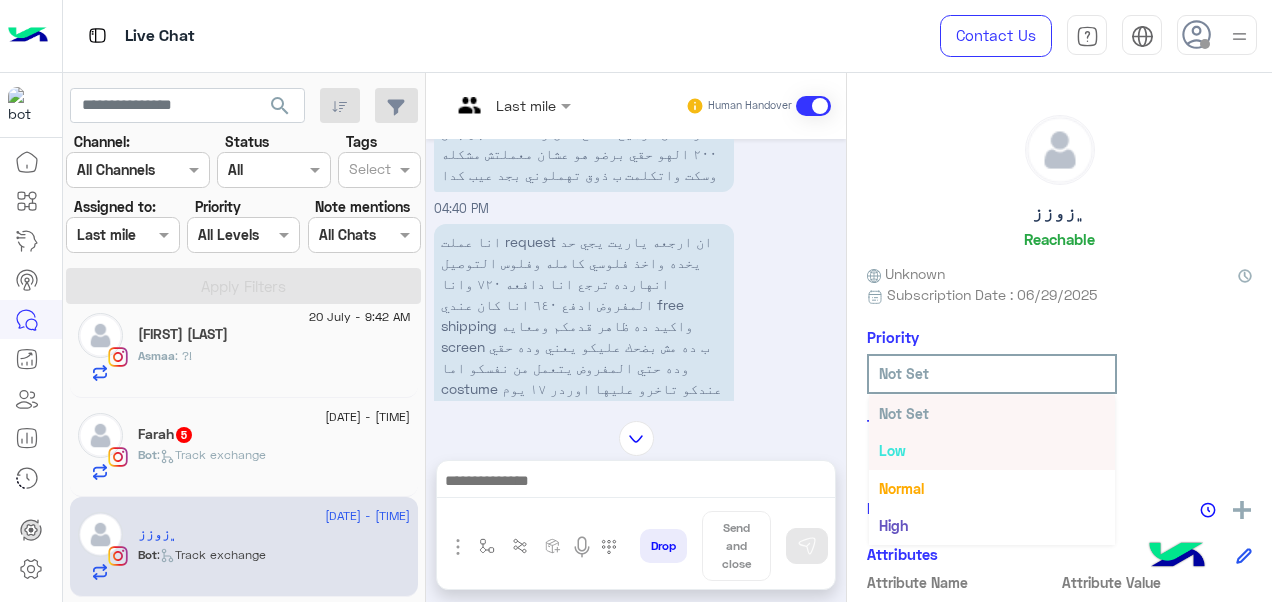 scroll, scrollTop: 36, scrollLeft: 0, axis: vertical 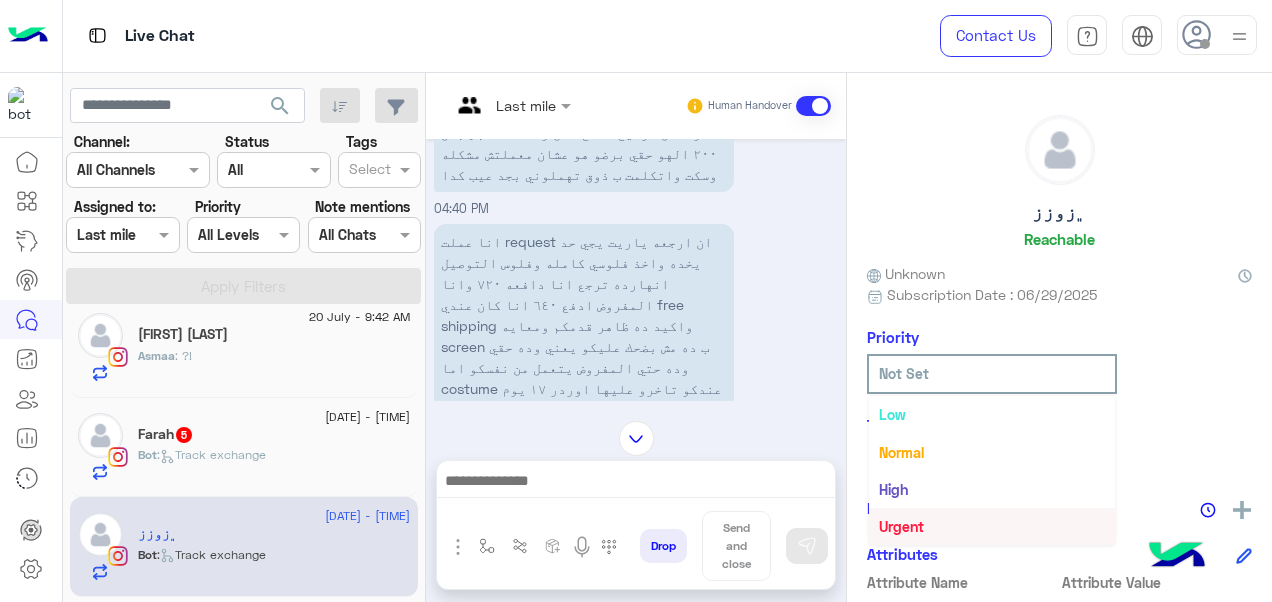 click on "Urgent" at bounding box center [992, 526] 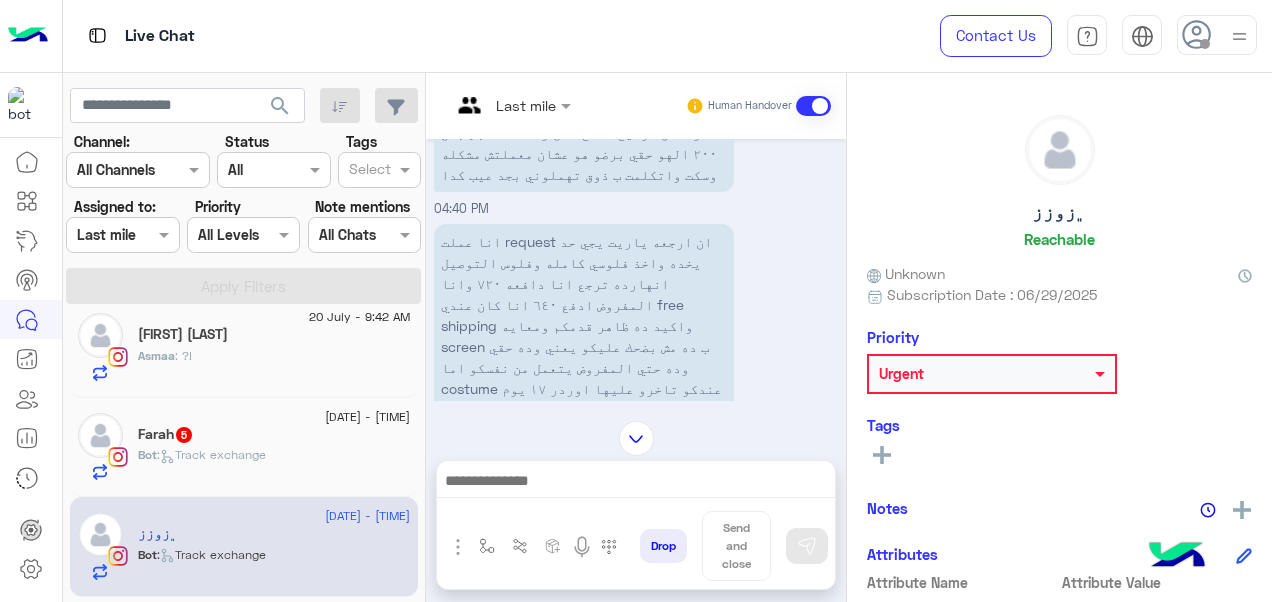 click at bounding box center (511, 104) 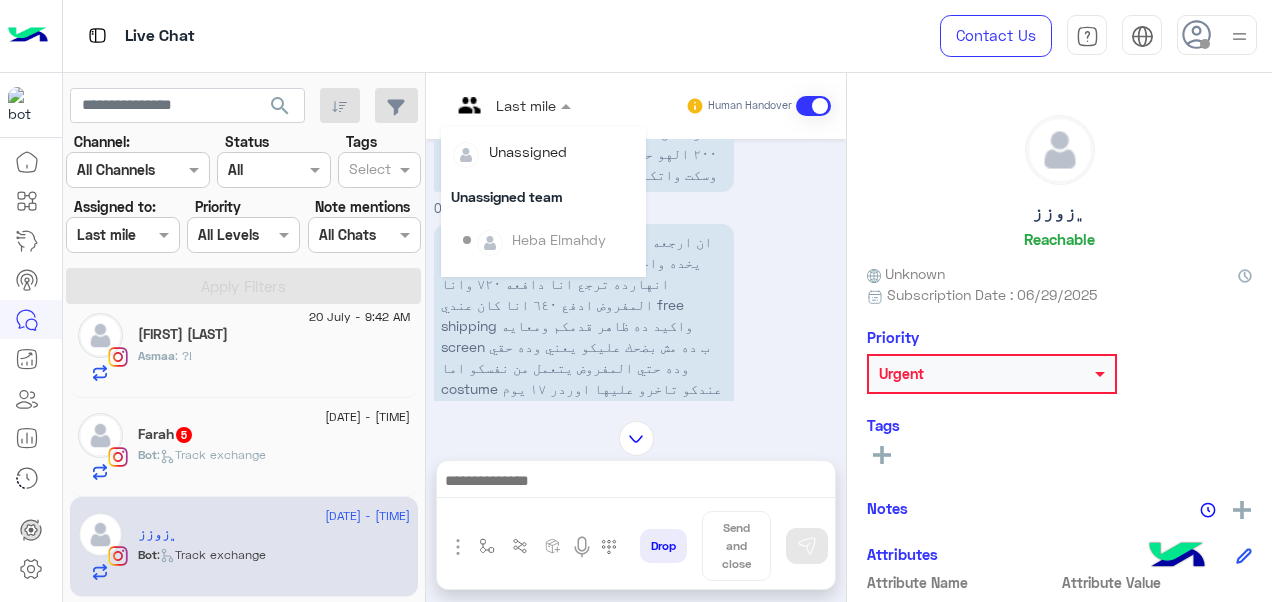 scroll, scrollTop: 354, scrollLeft: 0, axis: vertical 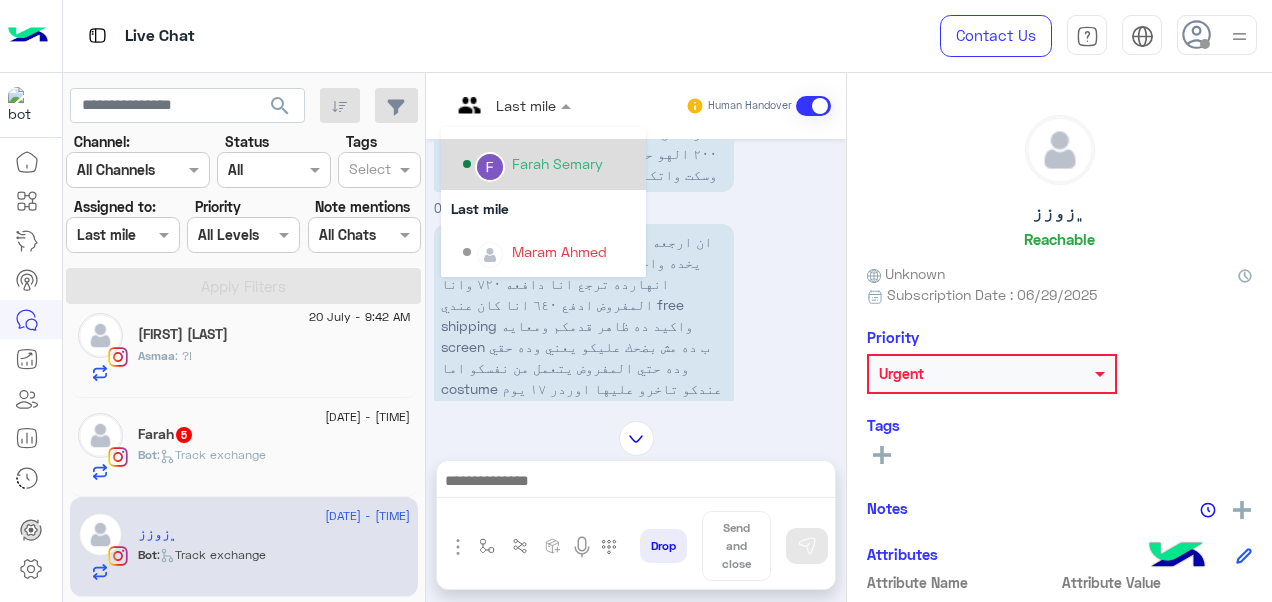 click on "Farah Semary" at bounding box center [557, 163] 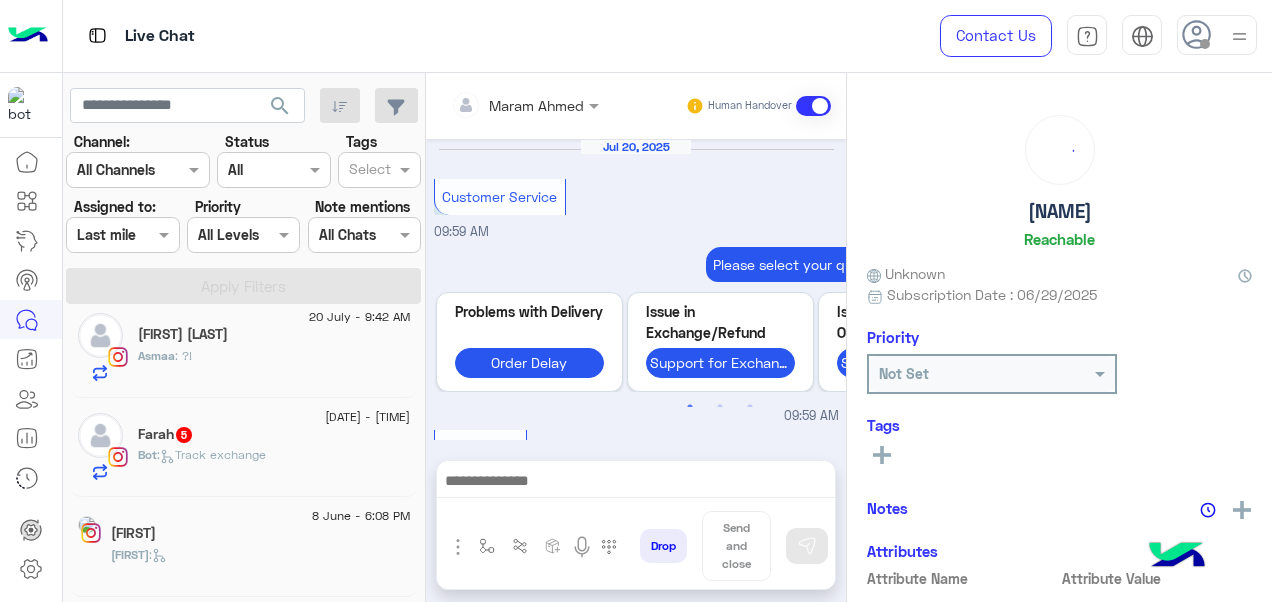 scroll, scrollTop: 942, scrollLeft: 0, axis: vertical 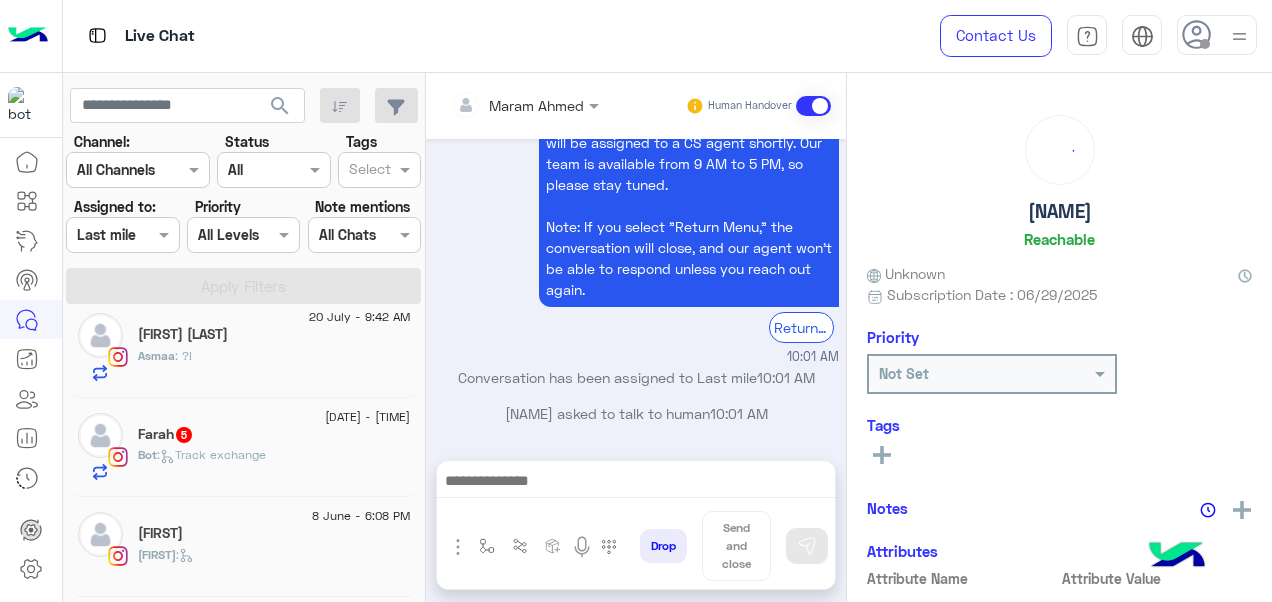 click on ":   Track exchange" 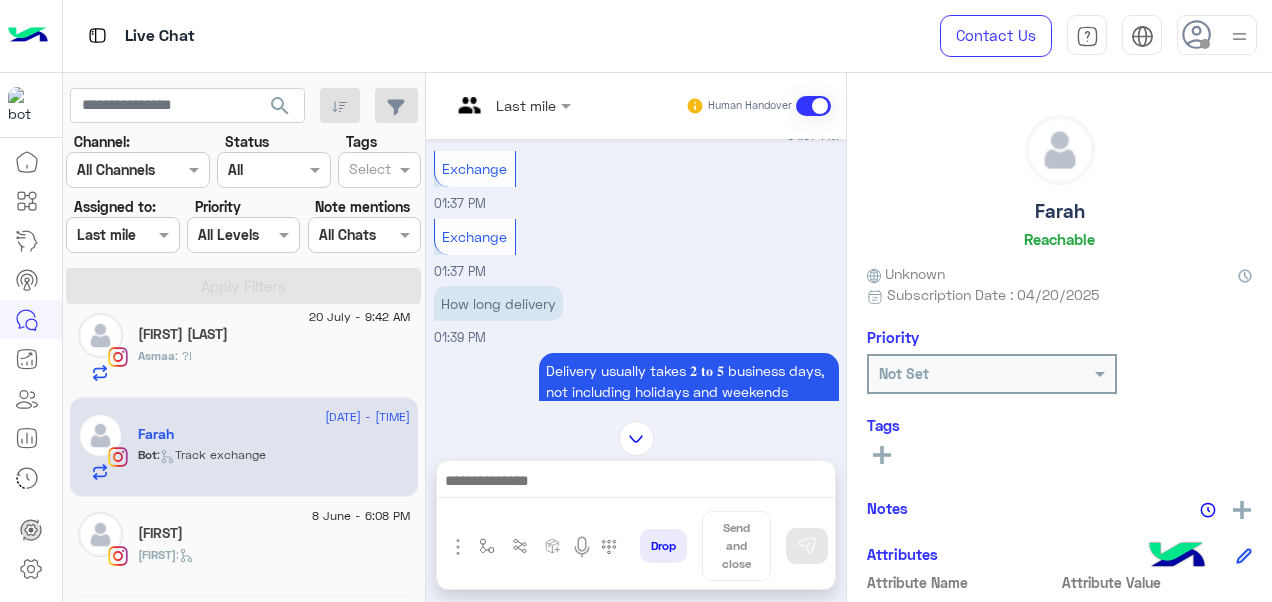 scroll, scrollTop: 2597, scrollLeft: 0, axis: vertical 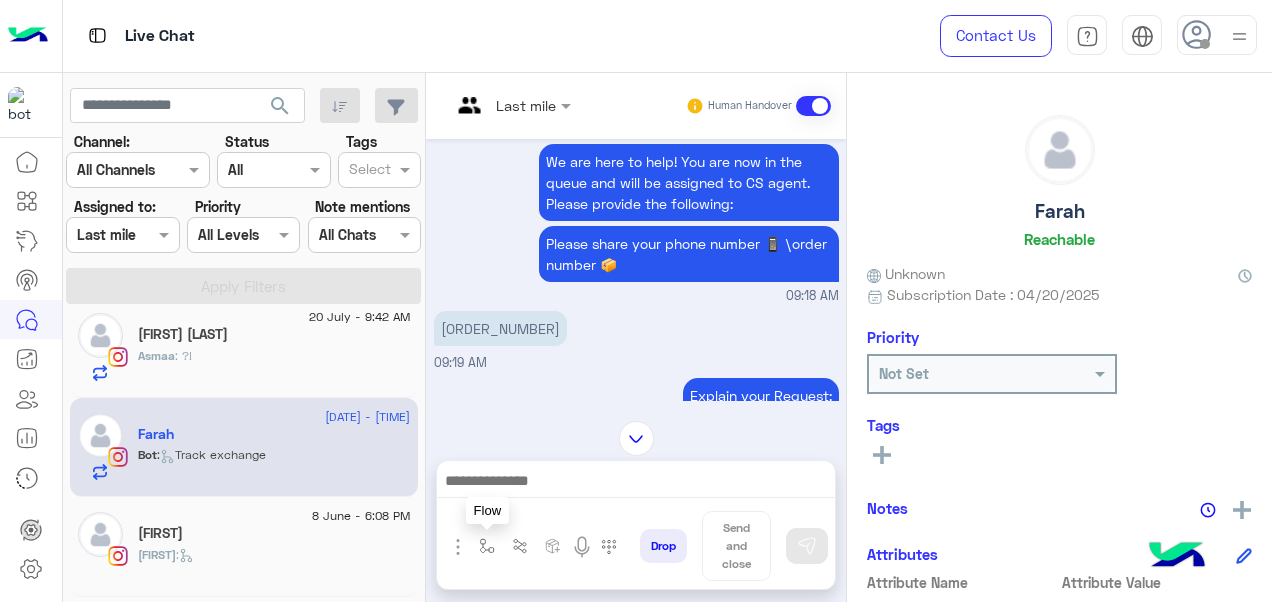 click at bounding box center [487, 546] 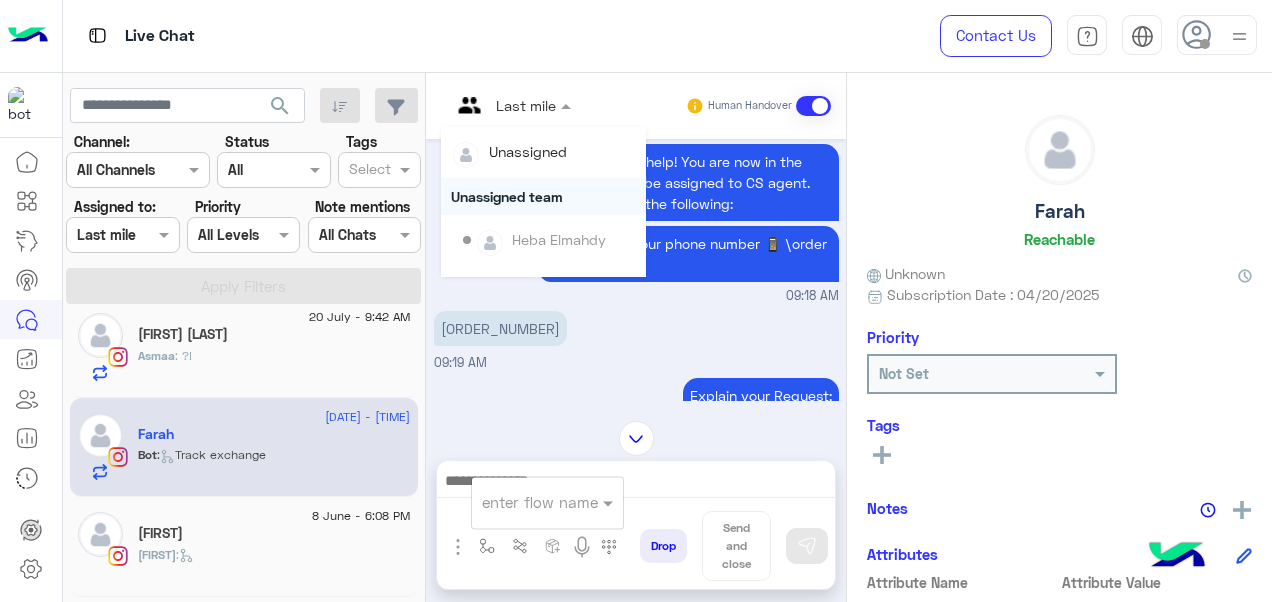 drag, startPoint x: 502, startPoint y: 106, endPoint x: 514, endPoint y: 211, distance: 105.68349 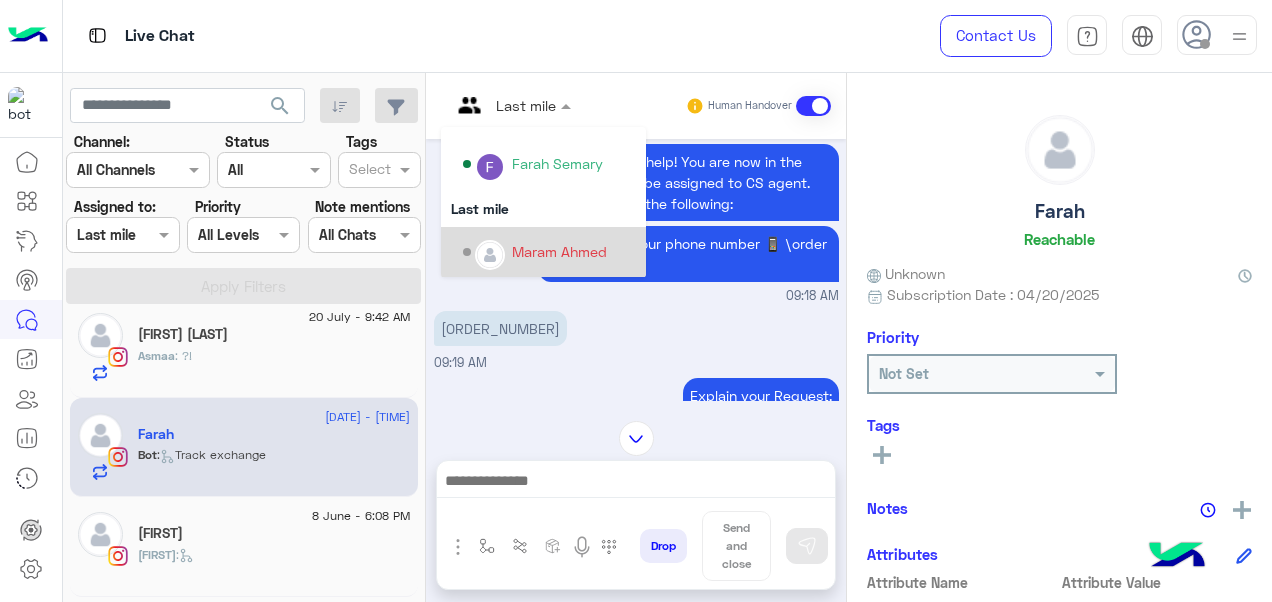 click on "Maram Ahmed" at bounding box center [559, 251] 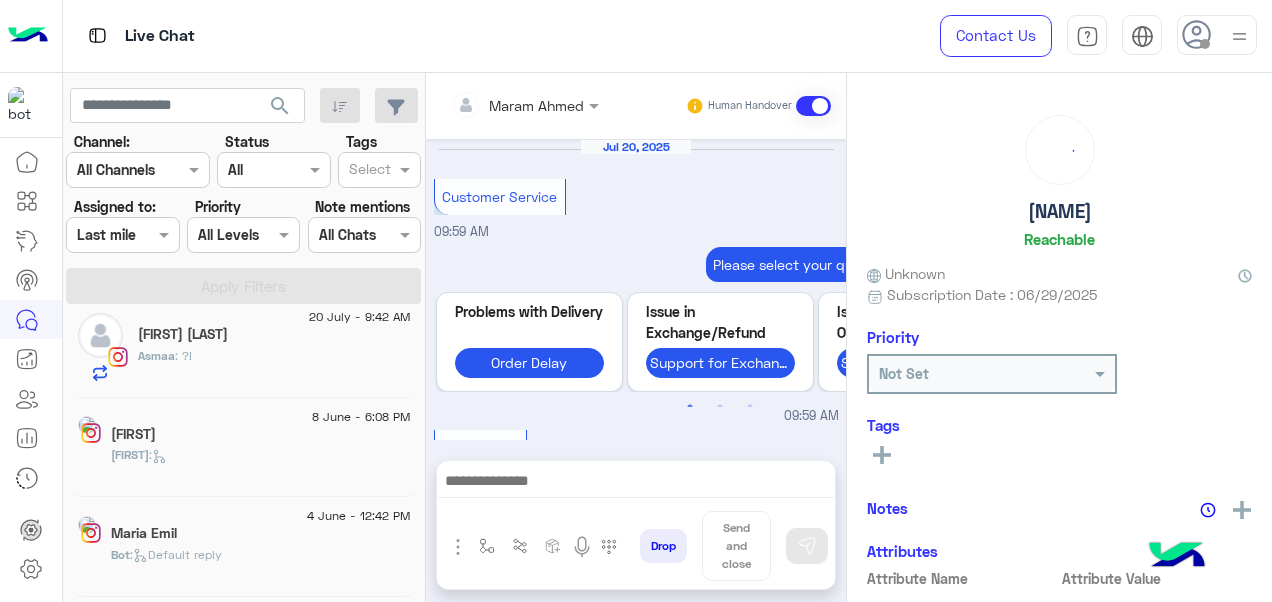 scroll, scrollTop: 942, scrollLeft: 0, axis: vertical 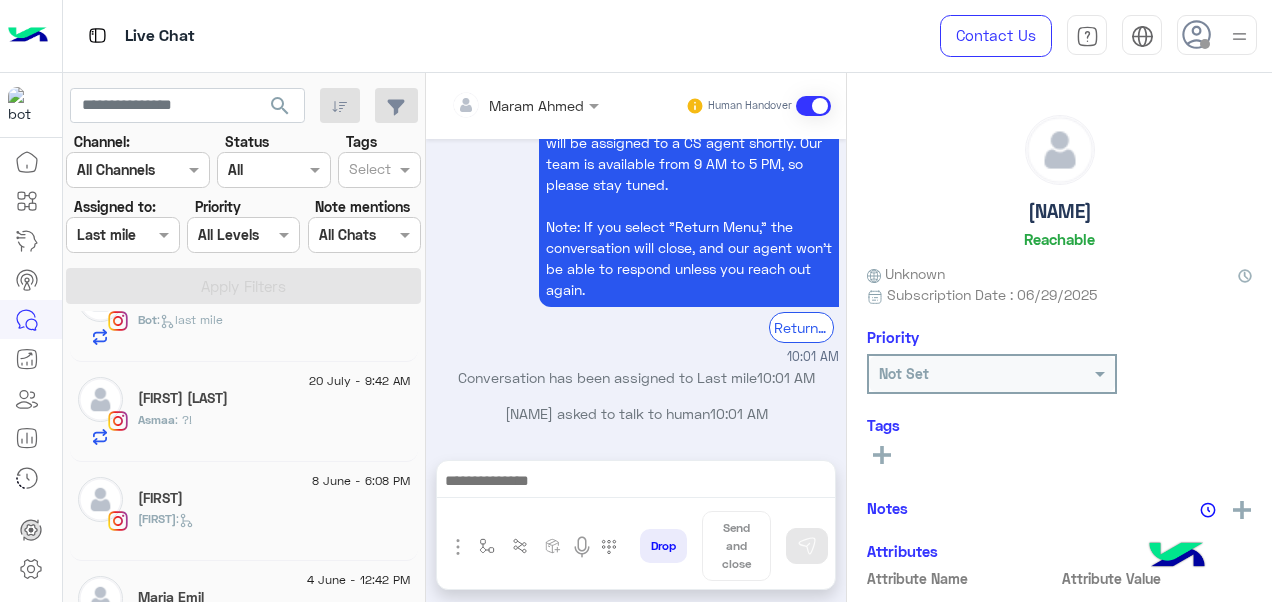 click on ": ?!" 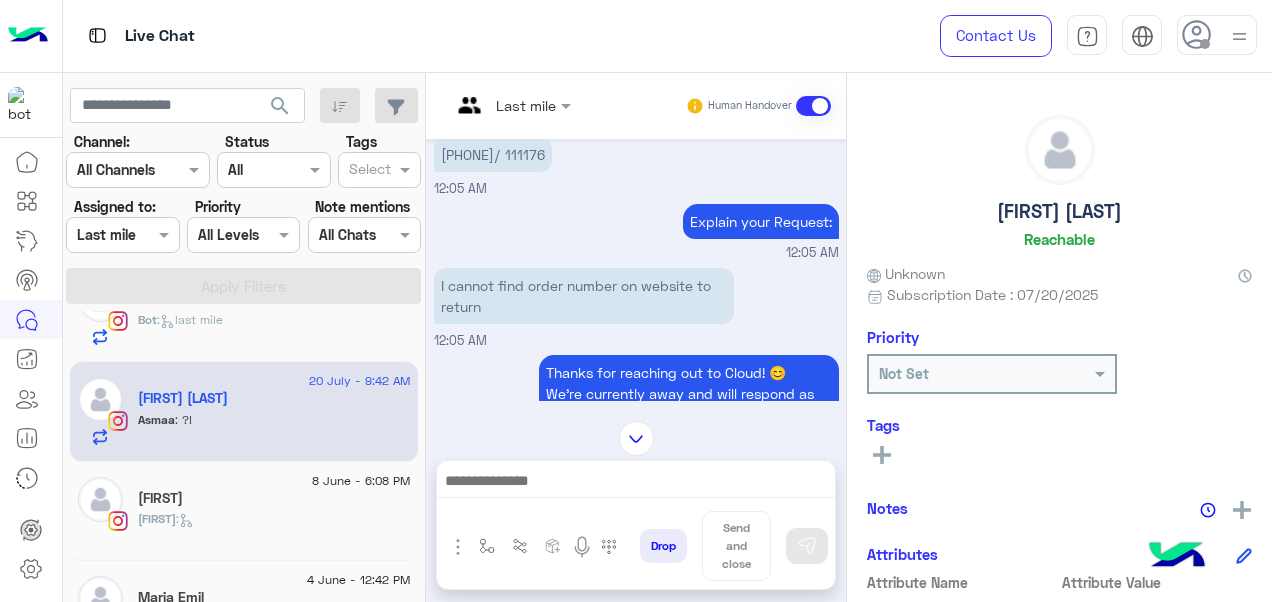 scroll, scrollTop: 460, scrollLeft: 0, axis: vertical 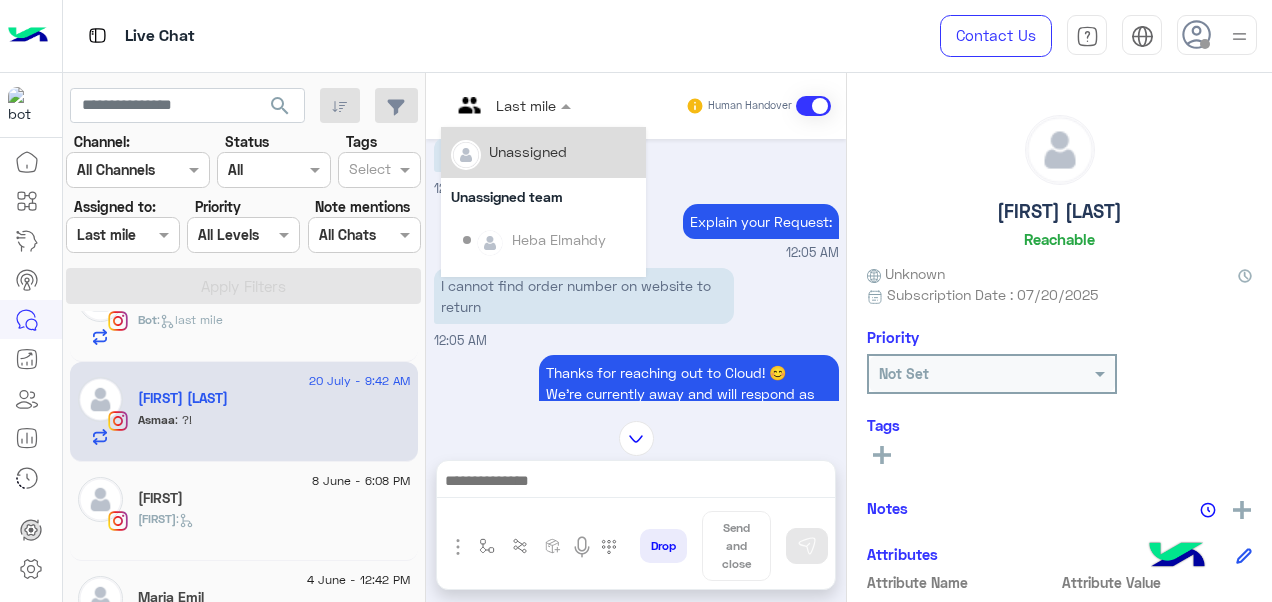 click at bounding box center (511, 104) 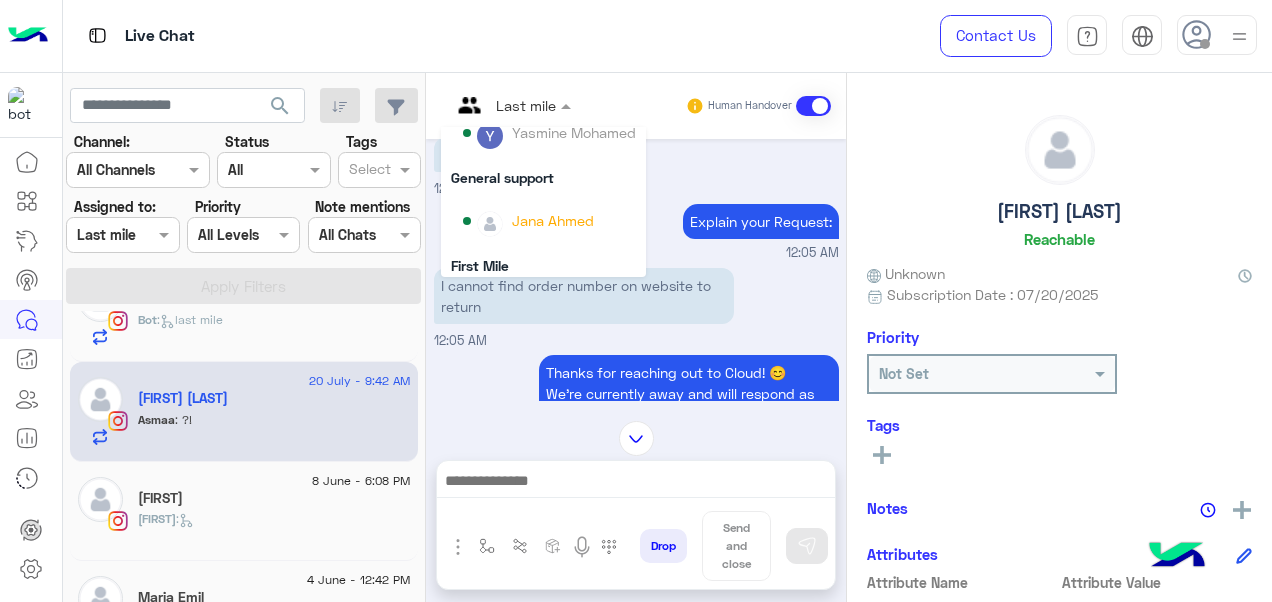 scroll, scrollTop: 210, scrollLeft: 0, axis: vertical 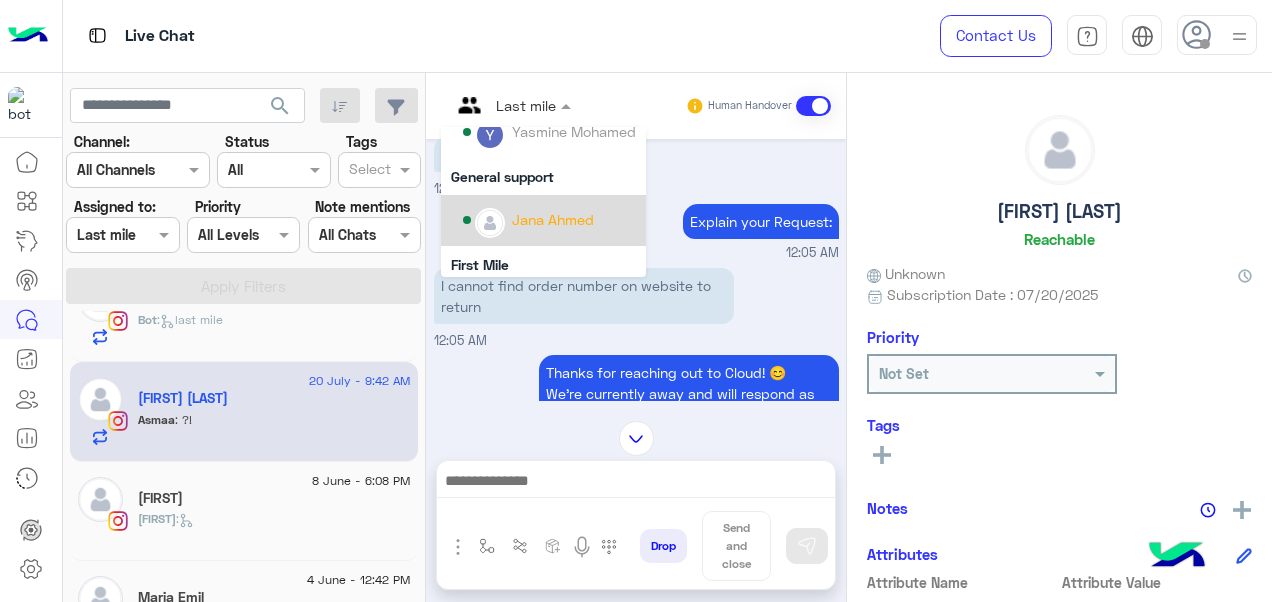 click on "Jana Ahmed" at bounding box center (553, 219) 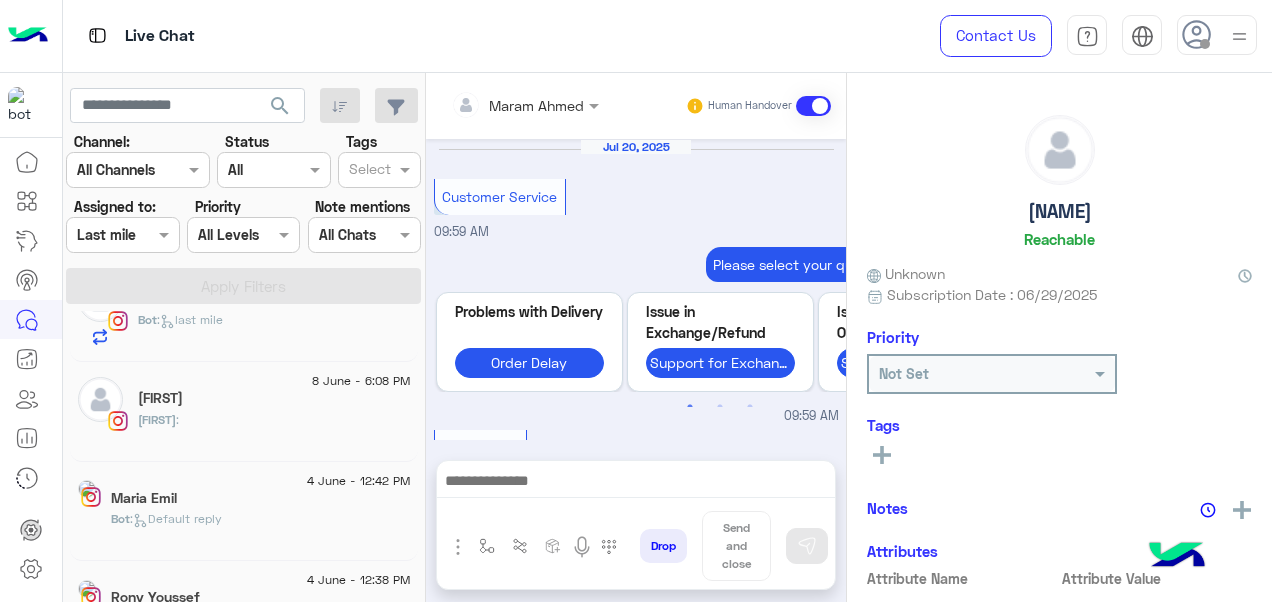 scroll, scrollTop: 942, scrollLeft: 0, axis: vertical 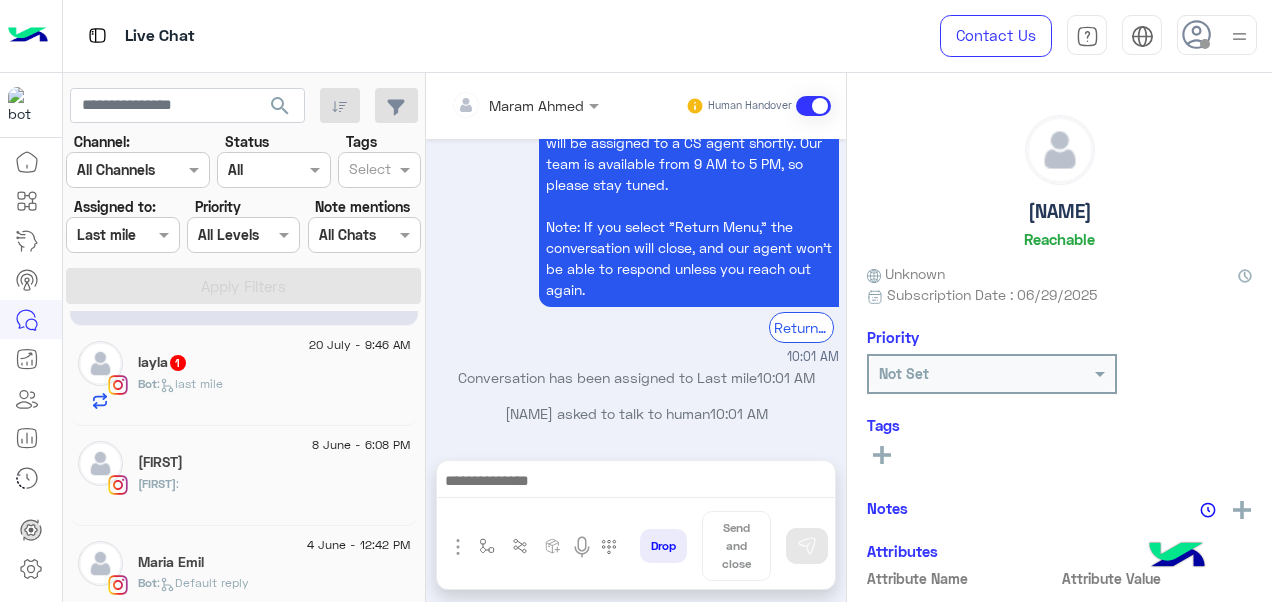 click on "20 July - 9:46 AM  [NAME]   1 Bot :   last mile" 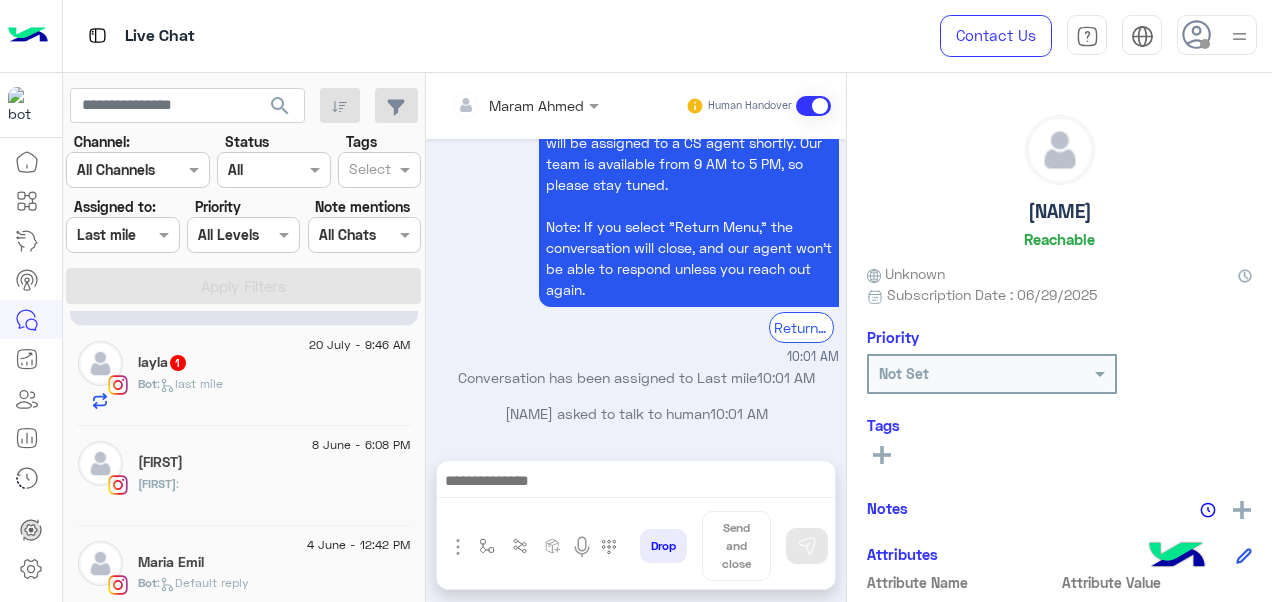 click on "Bot :   last mile" 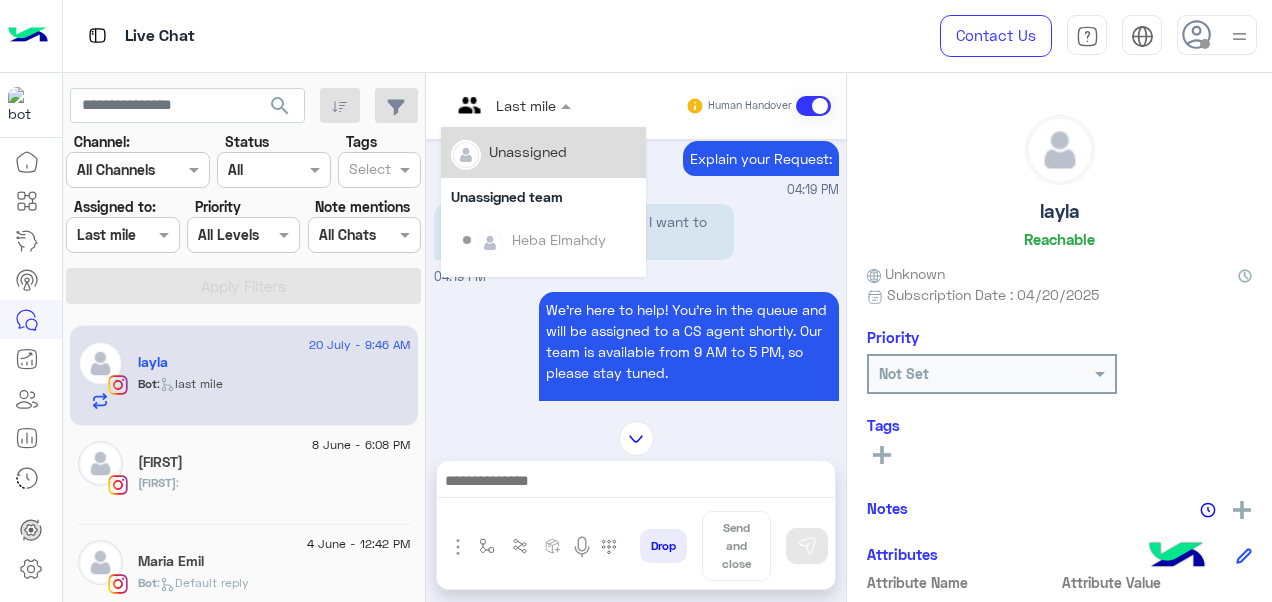 click at bounding box center (511, 104) 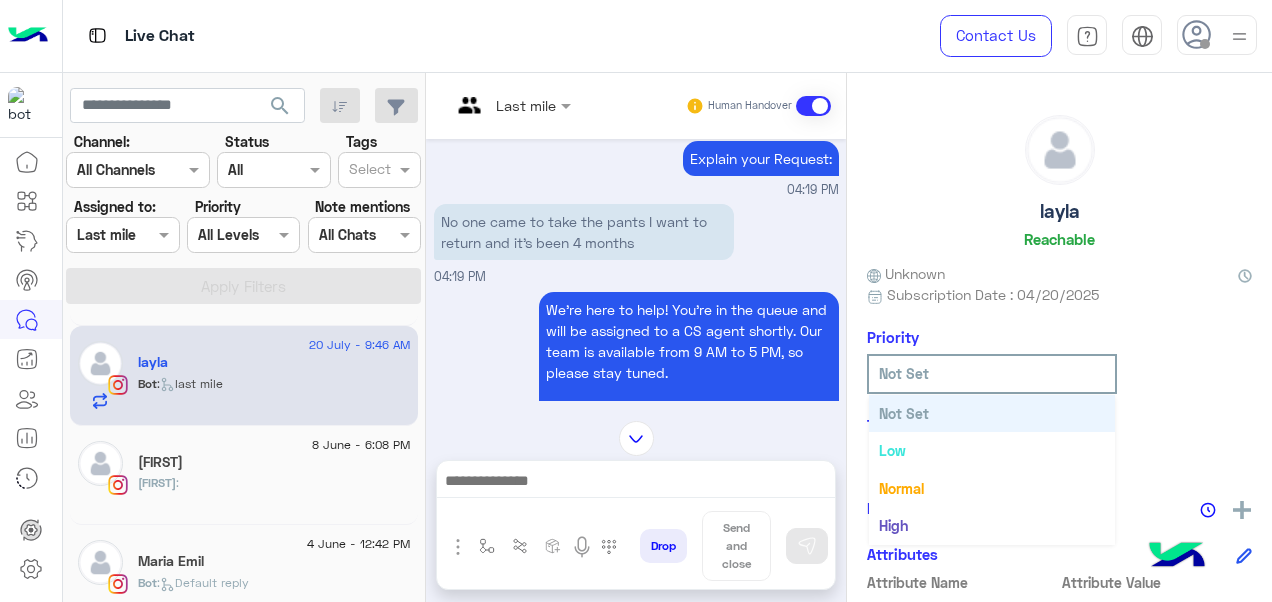 click on "Not Set" 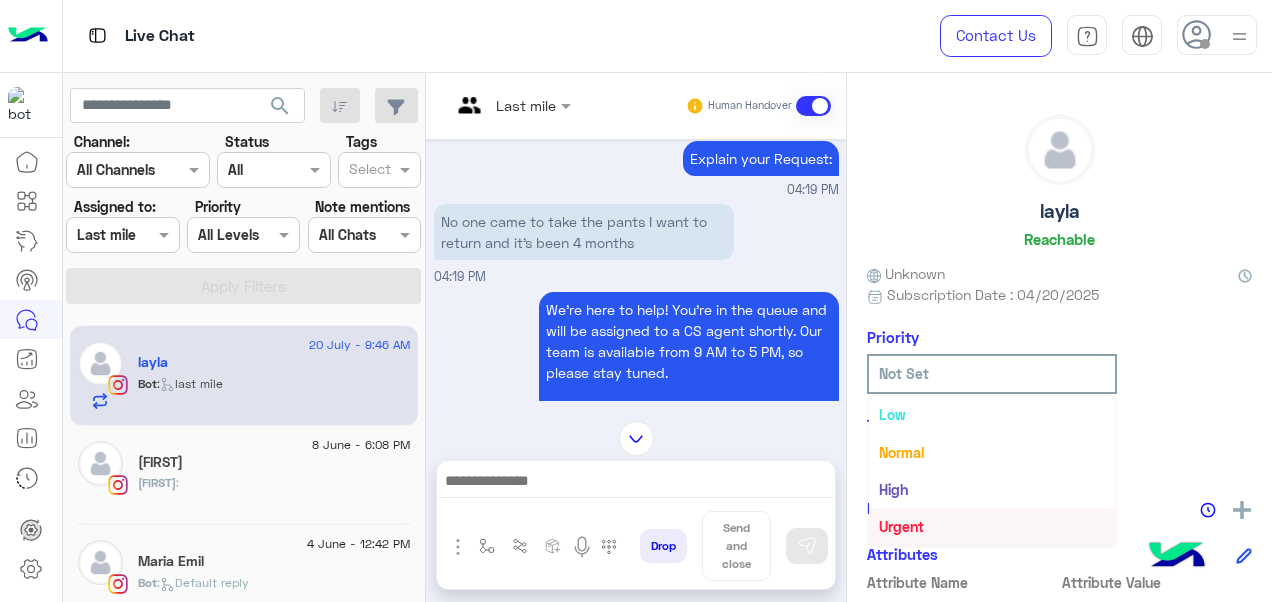 click on "Urgent" at bounding box center [992, 526] 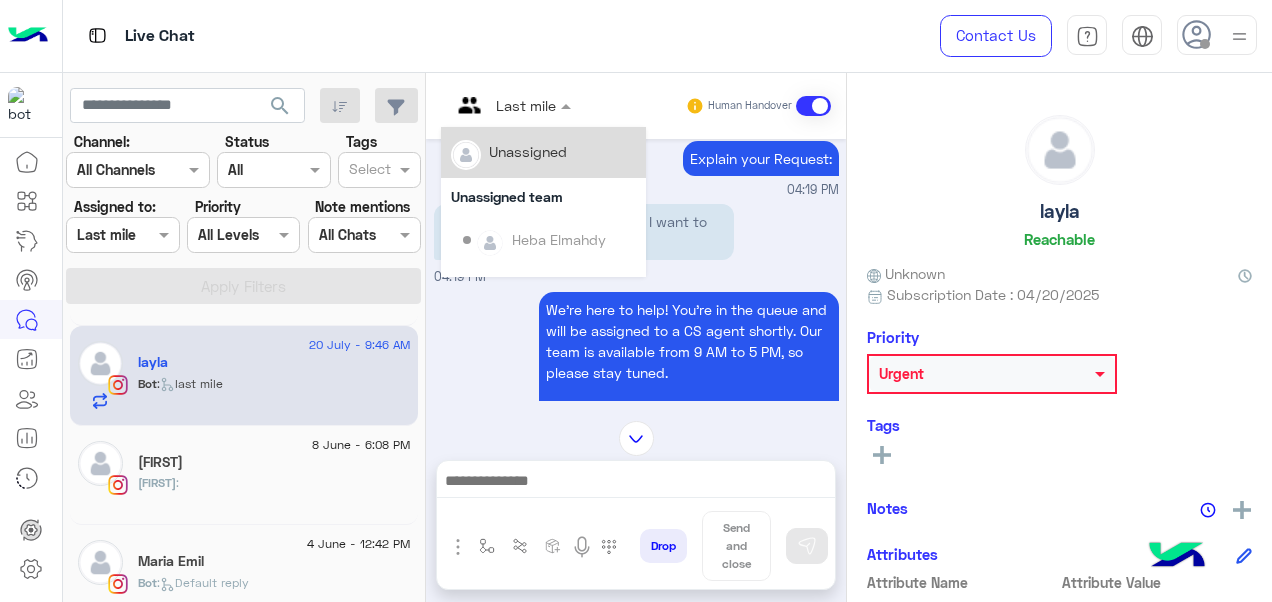 click on "Last mile" at bounding box center [503, 106] 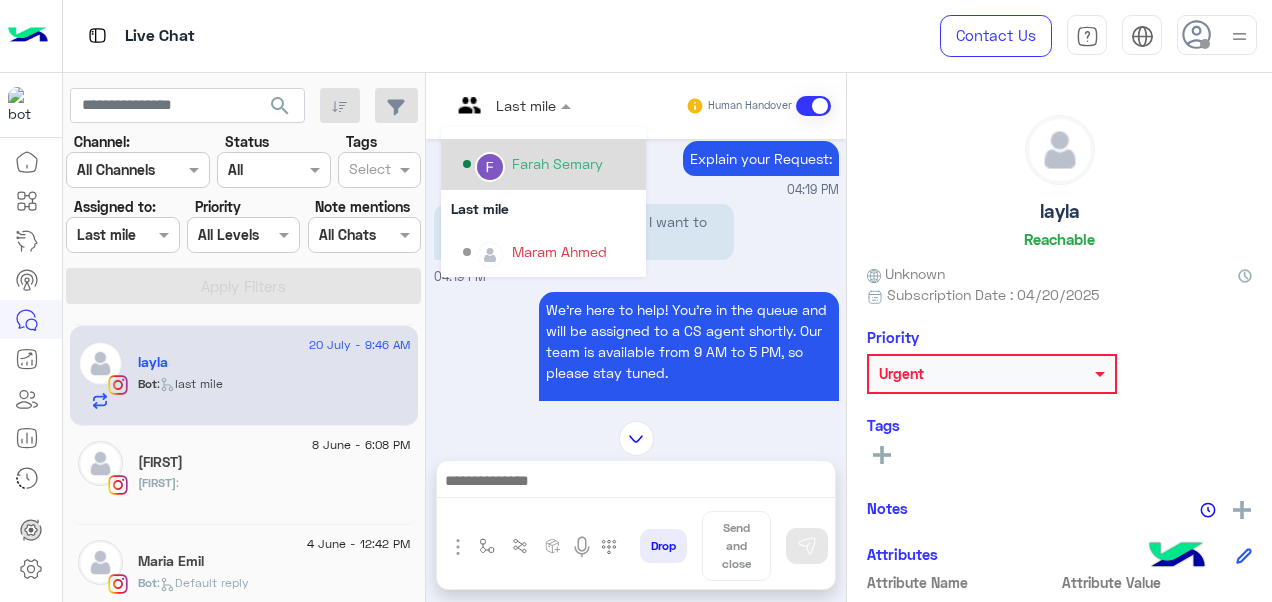 click on "Farah Semary" at bounding box center [557, 163] 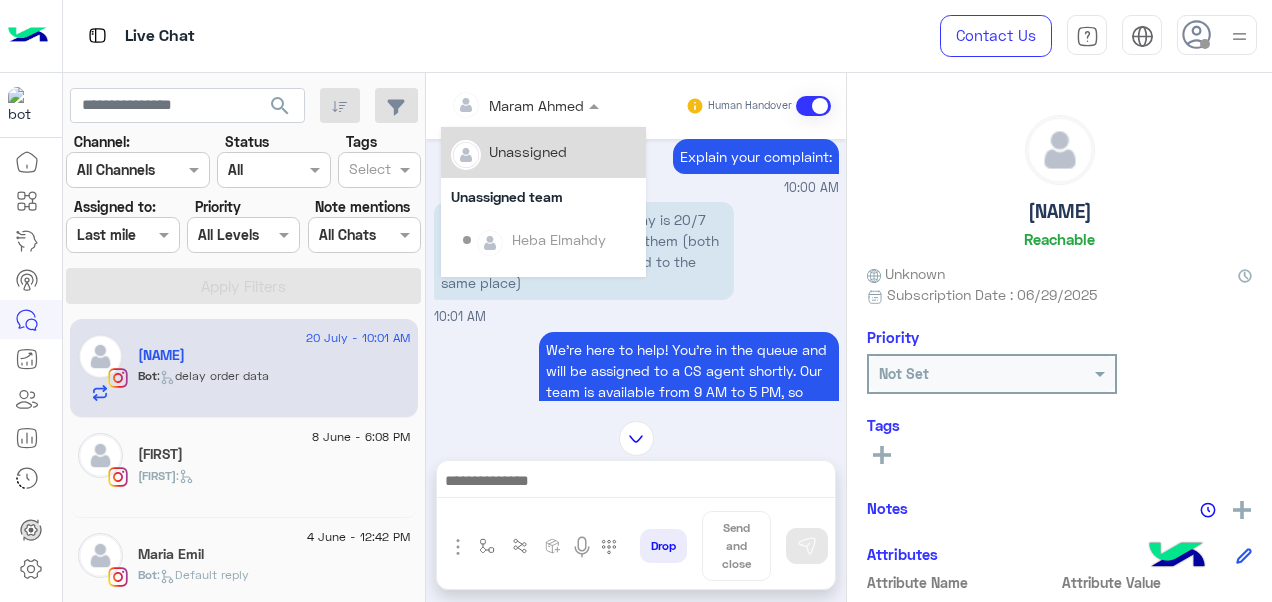 click at bounding box center [499, 105] 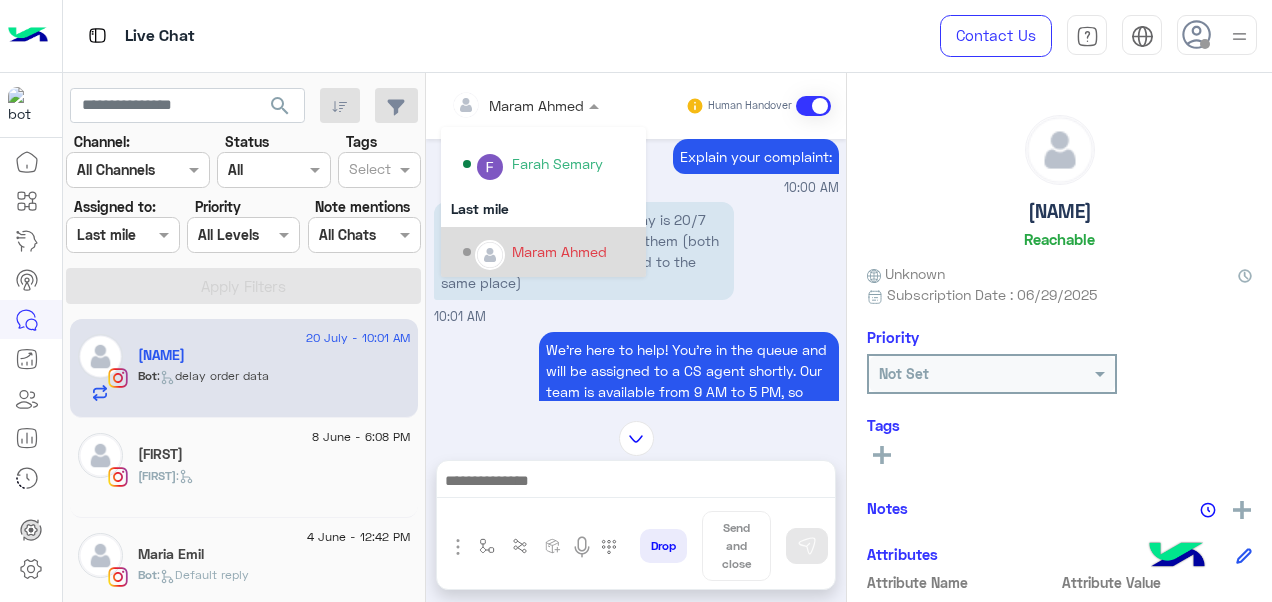 click on "Maram Ahmed" at bounding box center [559, 251] 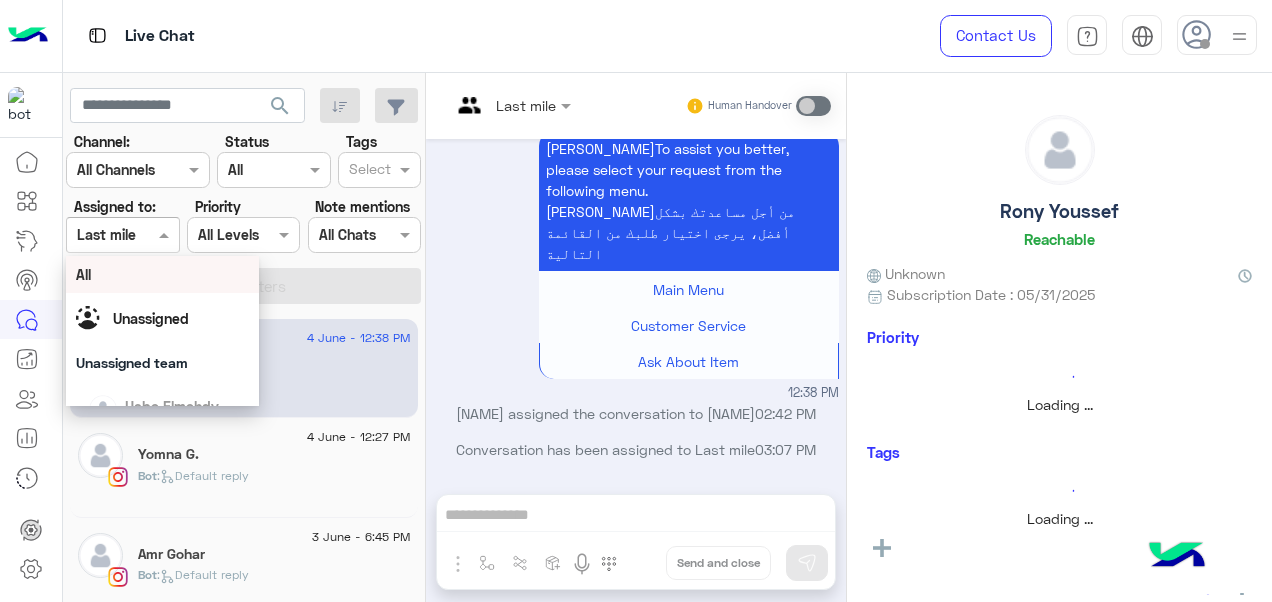 click at bounding box center (122, 234) 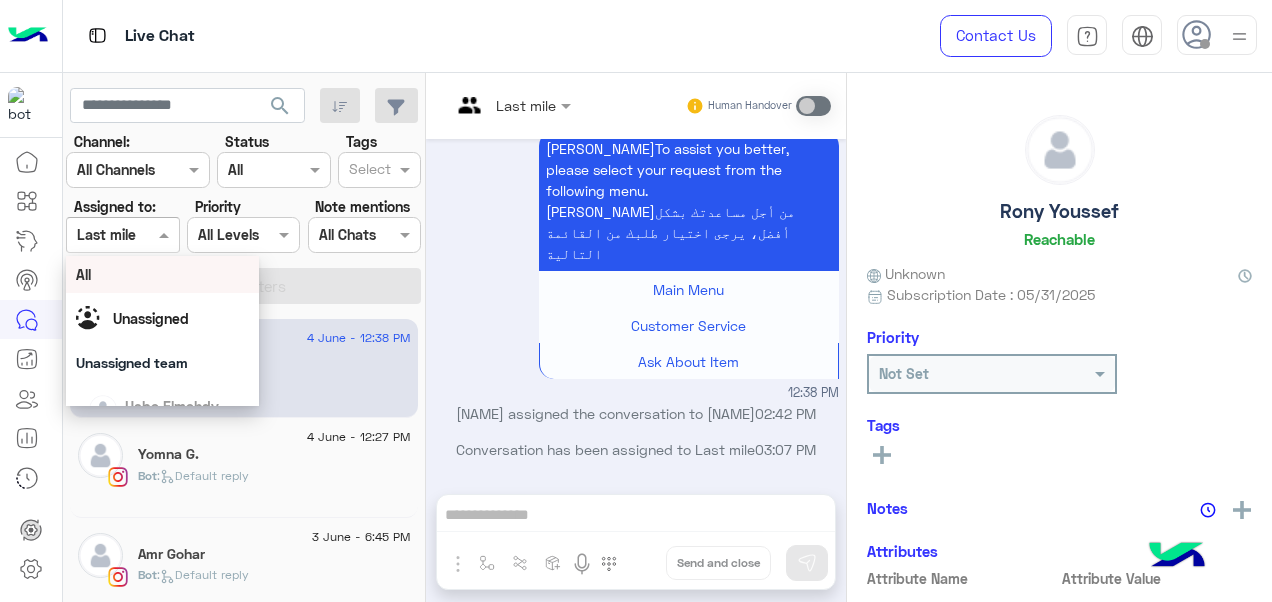 scroll, scrollTop: 2185, scrollLeft: 0, axis: vertical 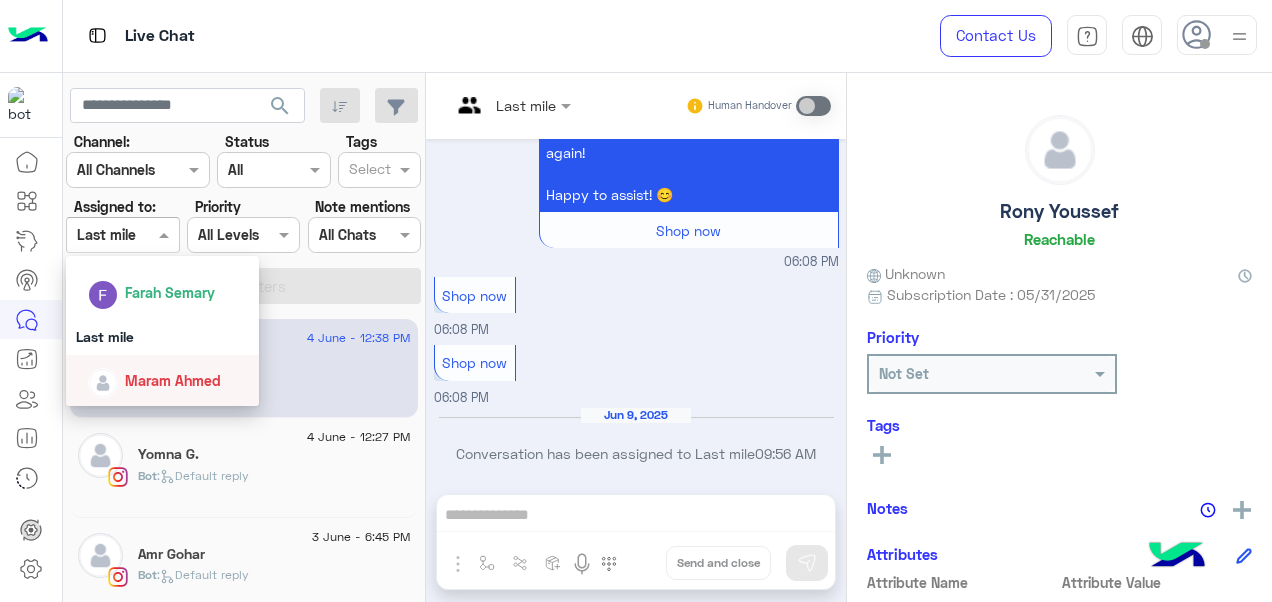 click on "Maram Ahmed" at bounding box center [173, 380] 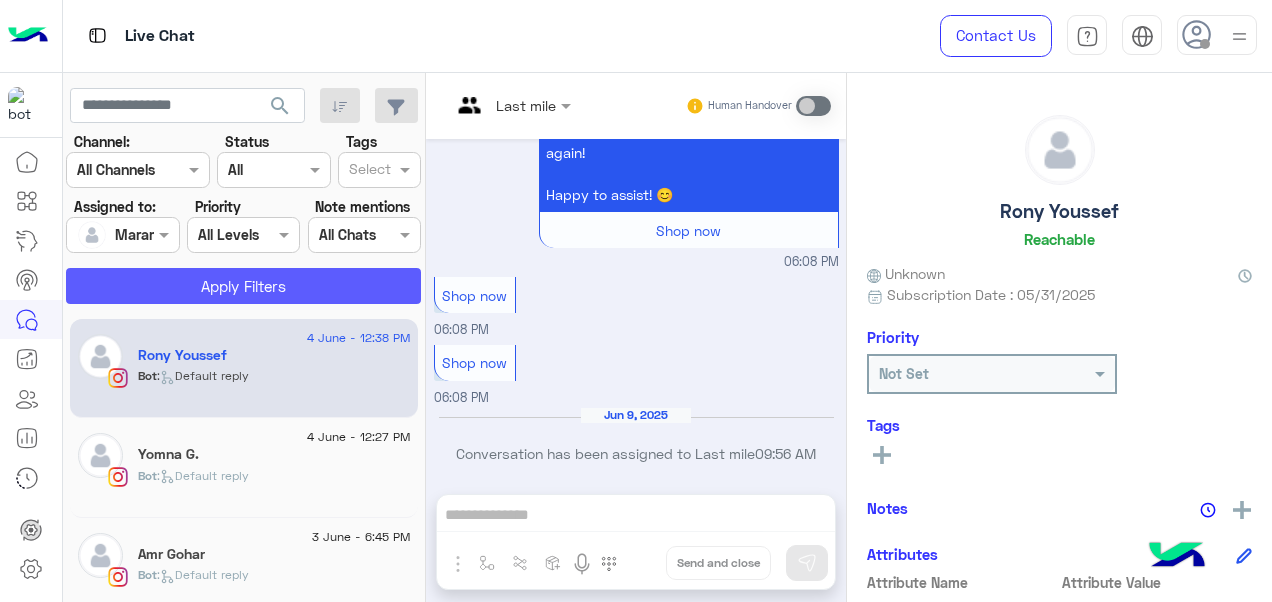 click on "Apply Filters" 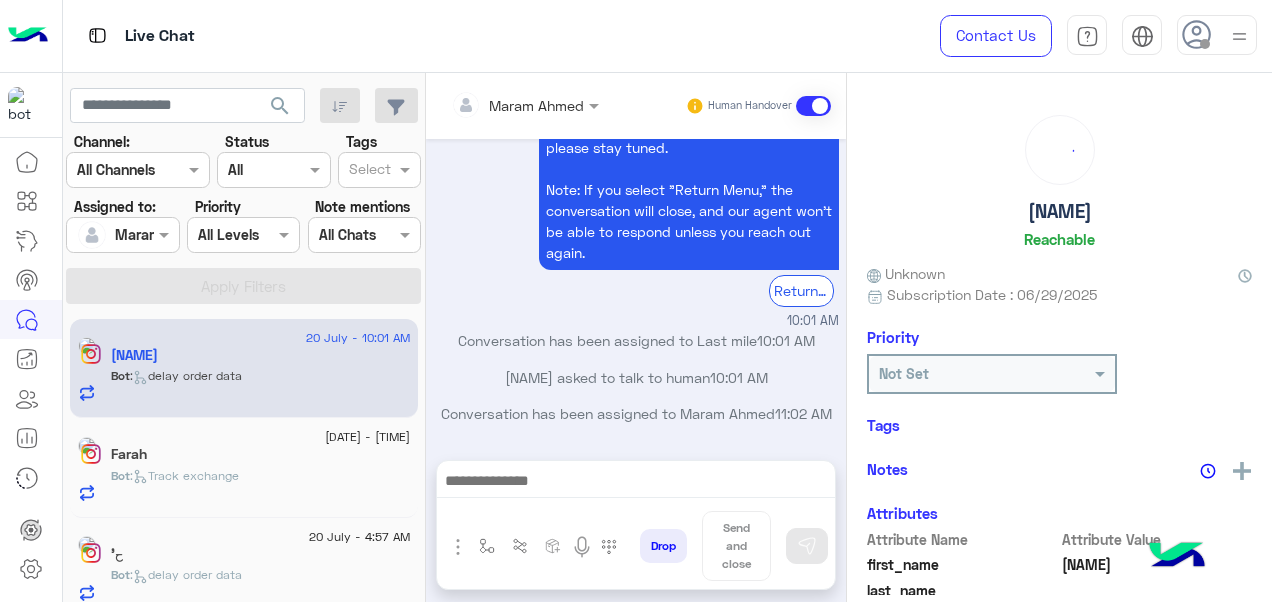 scroll, scrollTop: 932, scrollLeft: 0, axis: vertical 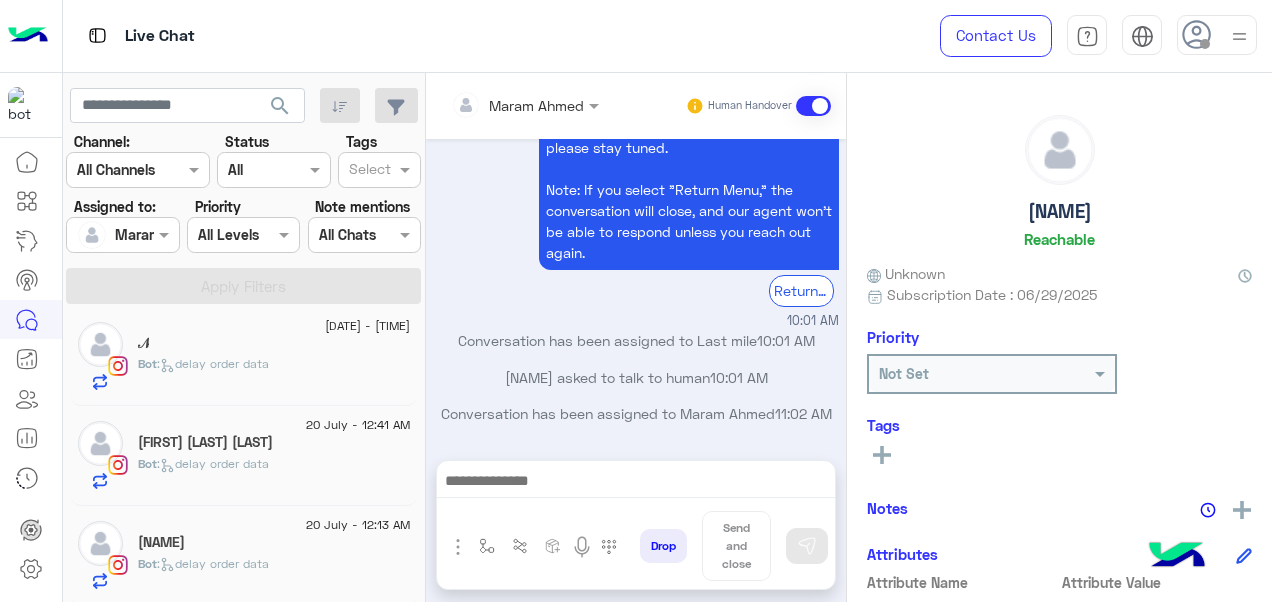 click on "Bot :   delay order data" 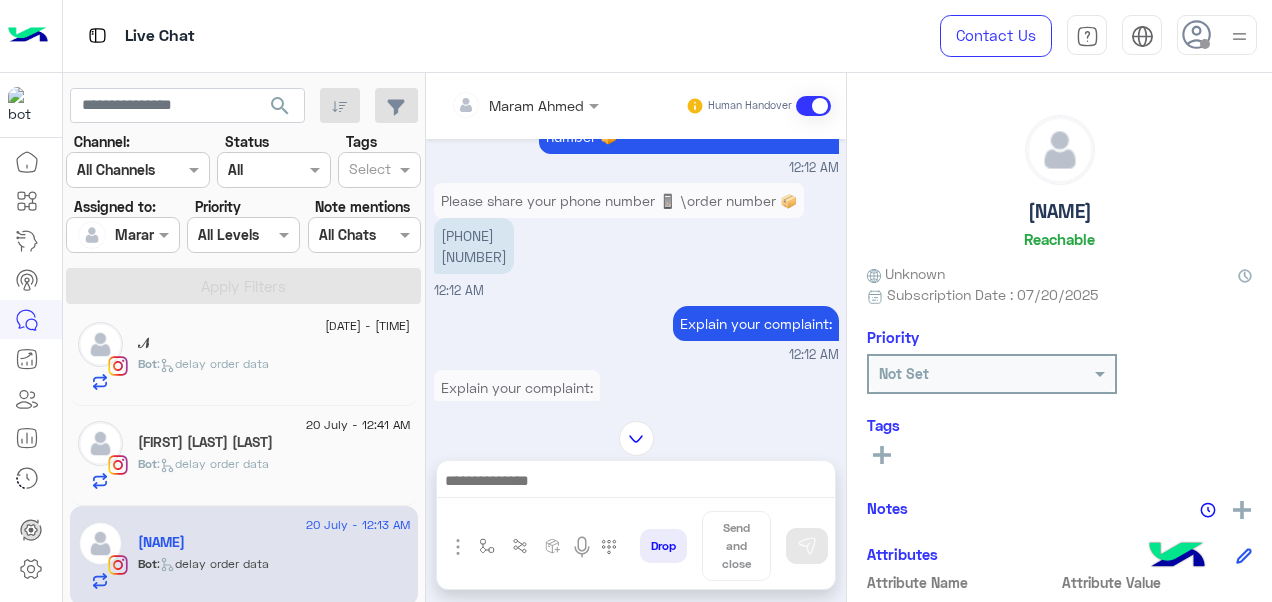 click on "[PHONE] [NUMBER]" at bounding box center [474, 246] 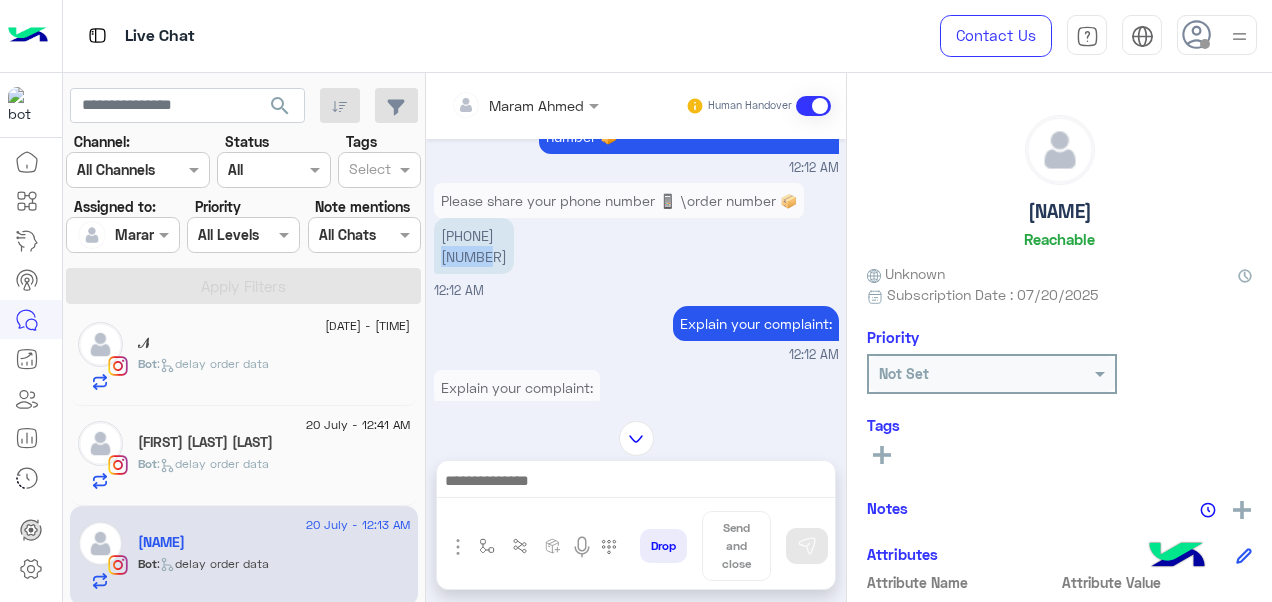 click on "[PHONE] [NUMBER]" at bounding box center [474, 246] 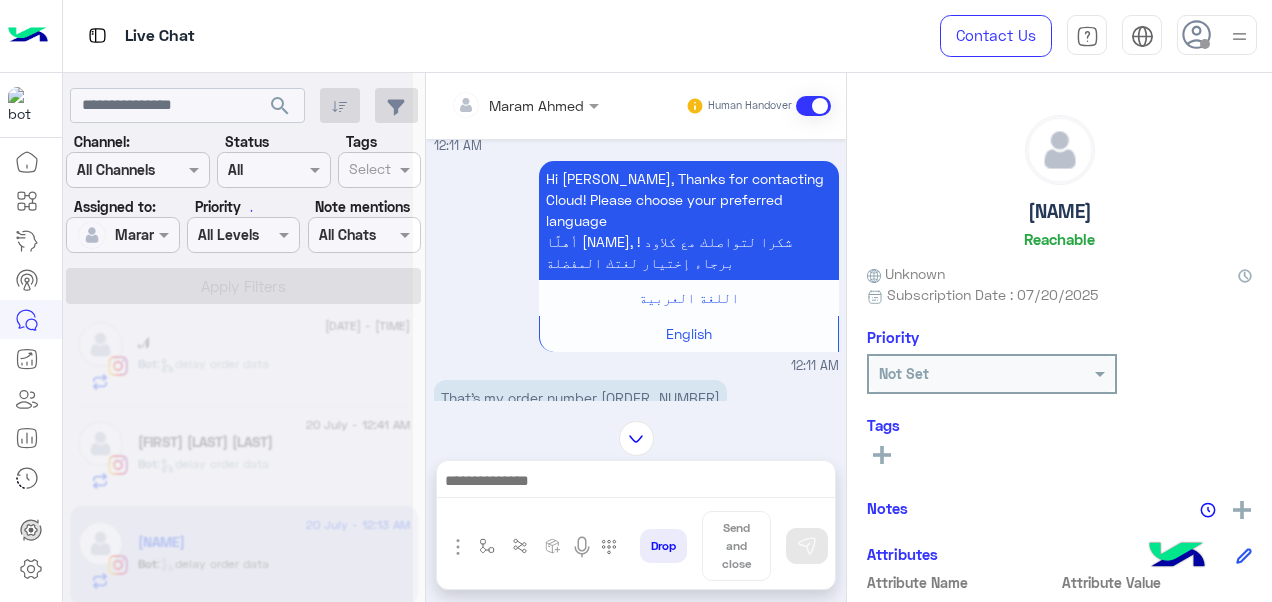 scroll, scrollTop: 0, scrollLeft: 0, axis: both 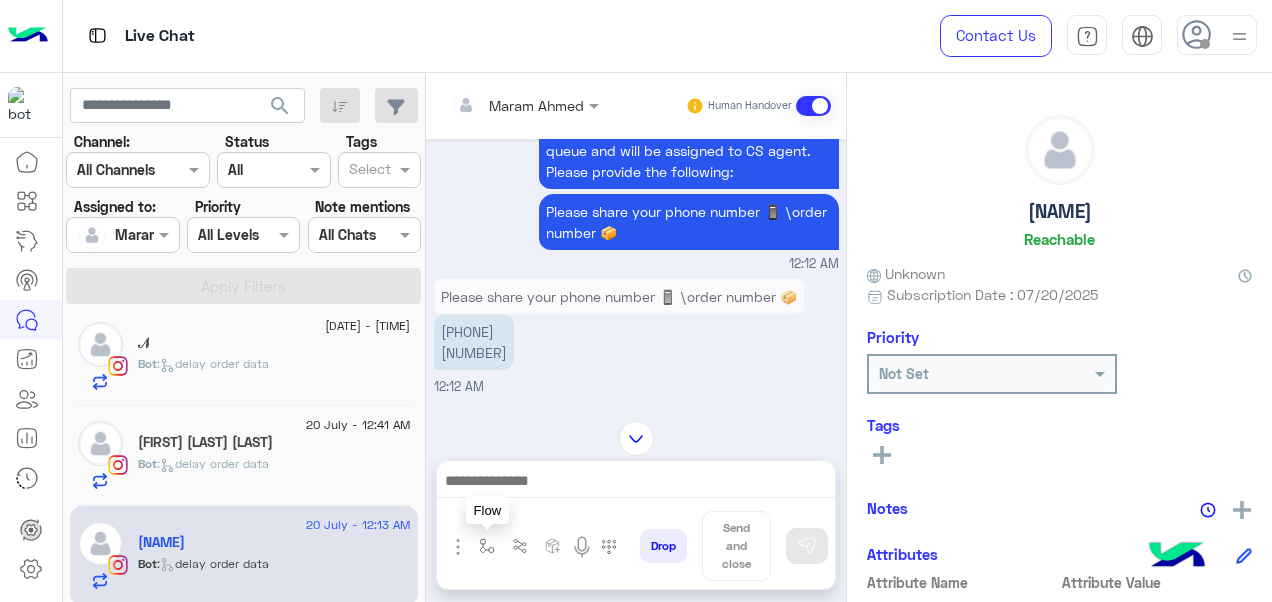 click at bounding box center [487, 546] 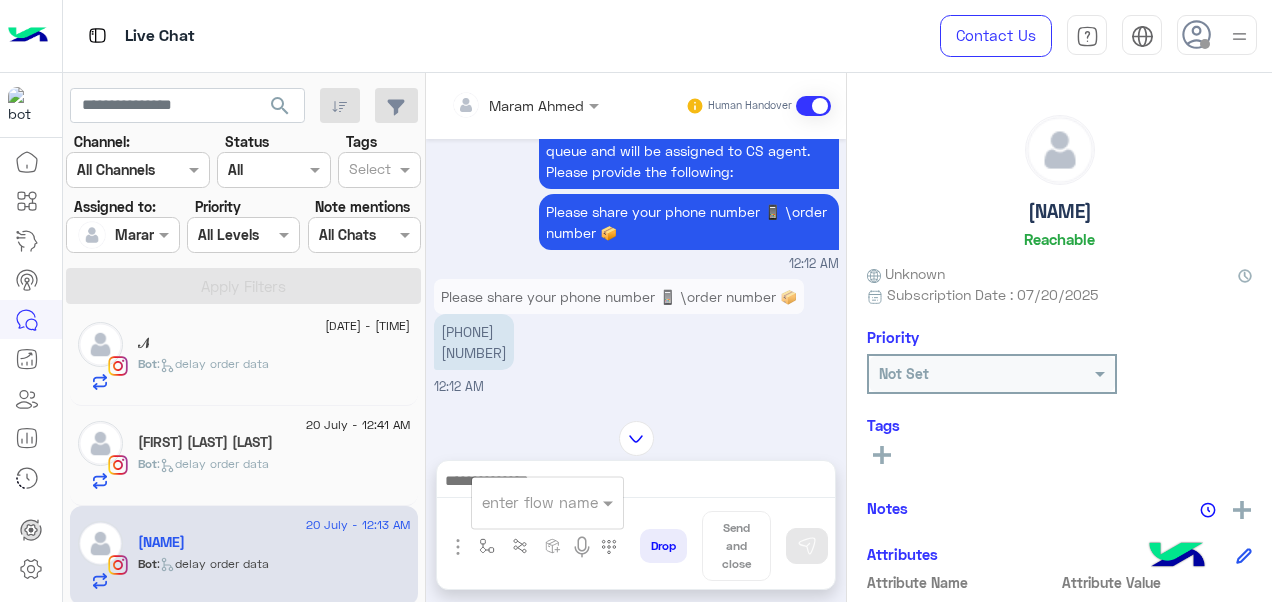 click at bounding box center (523, 502) 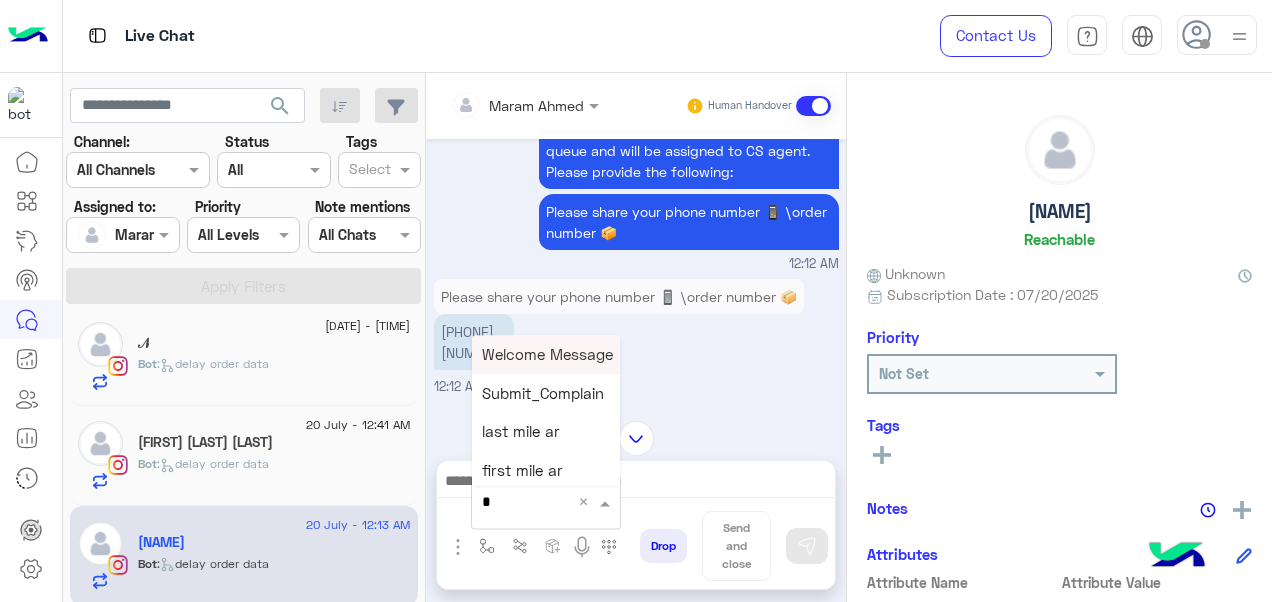 type on "*" 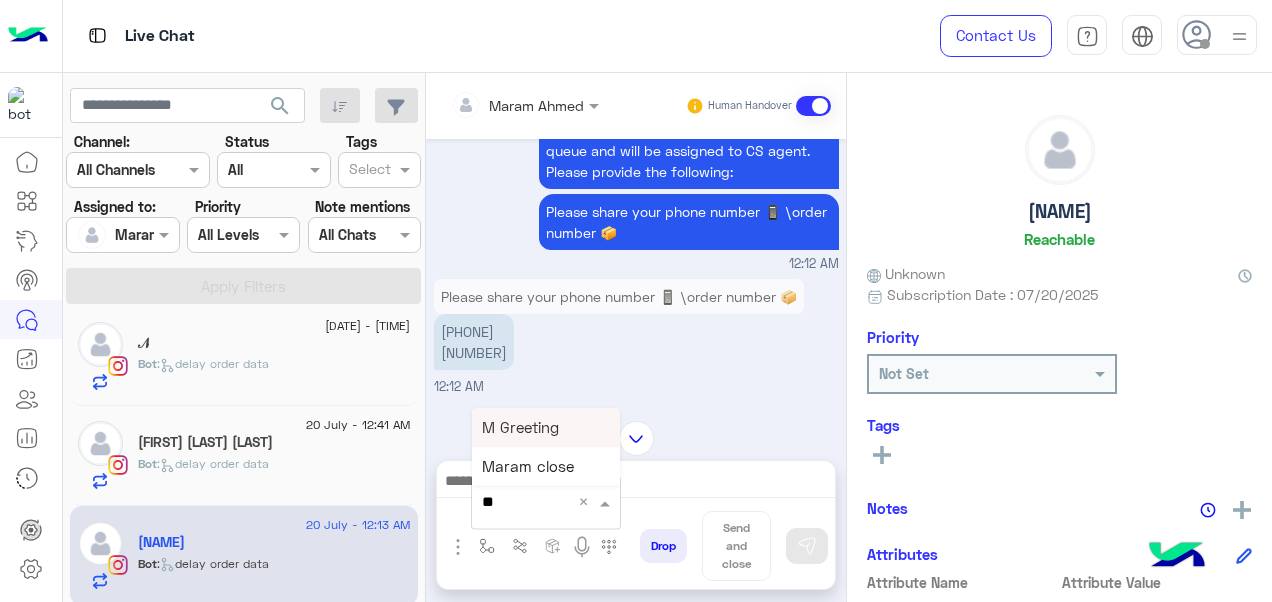 click on "M Greeting" at bounding box center (520, 427) 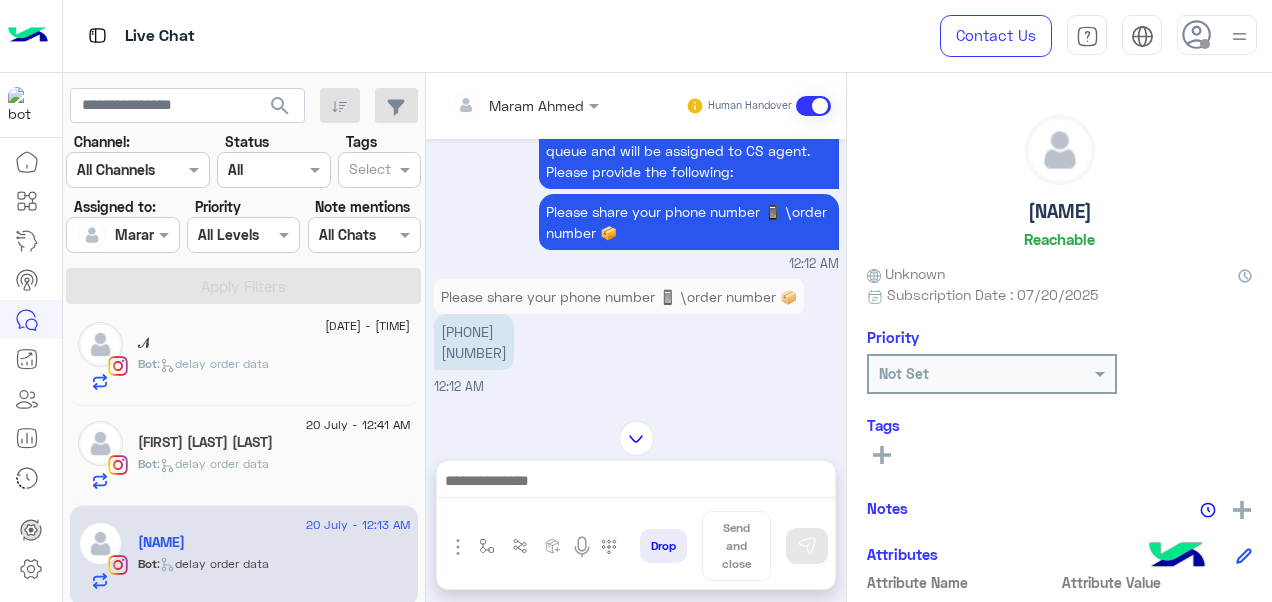 type on "**********" 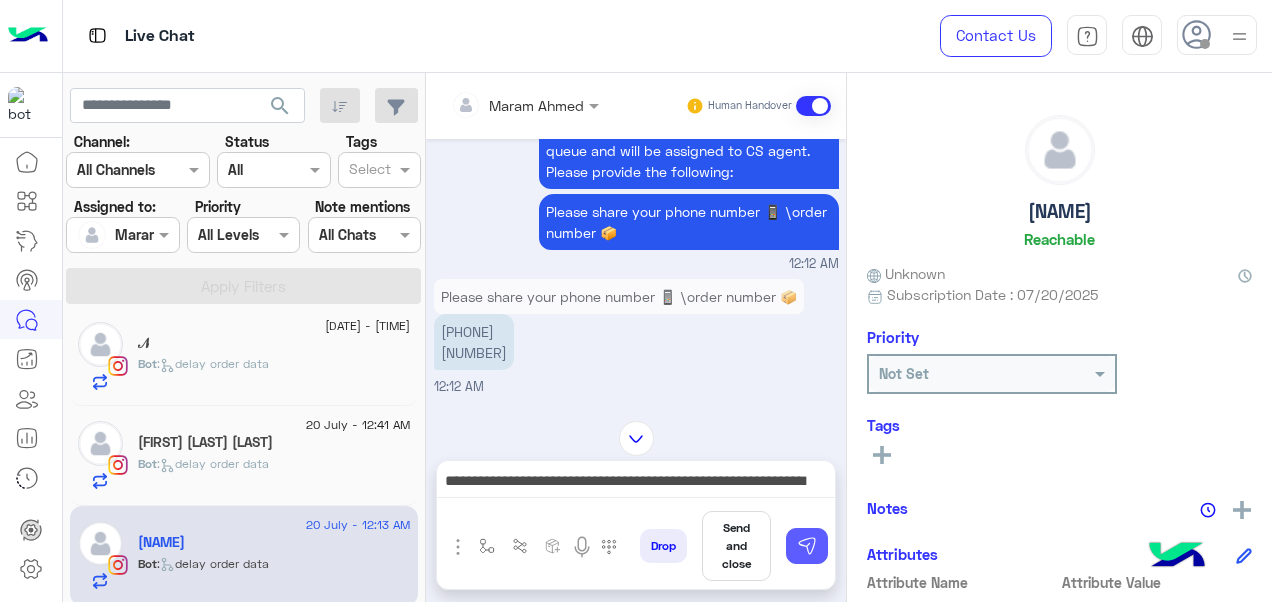 click at bounding box center (807, 546) 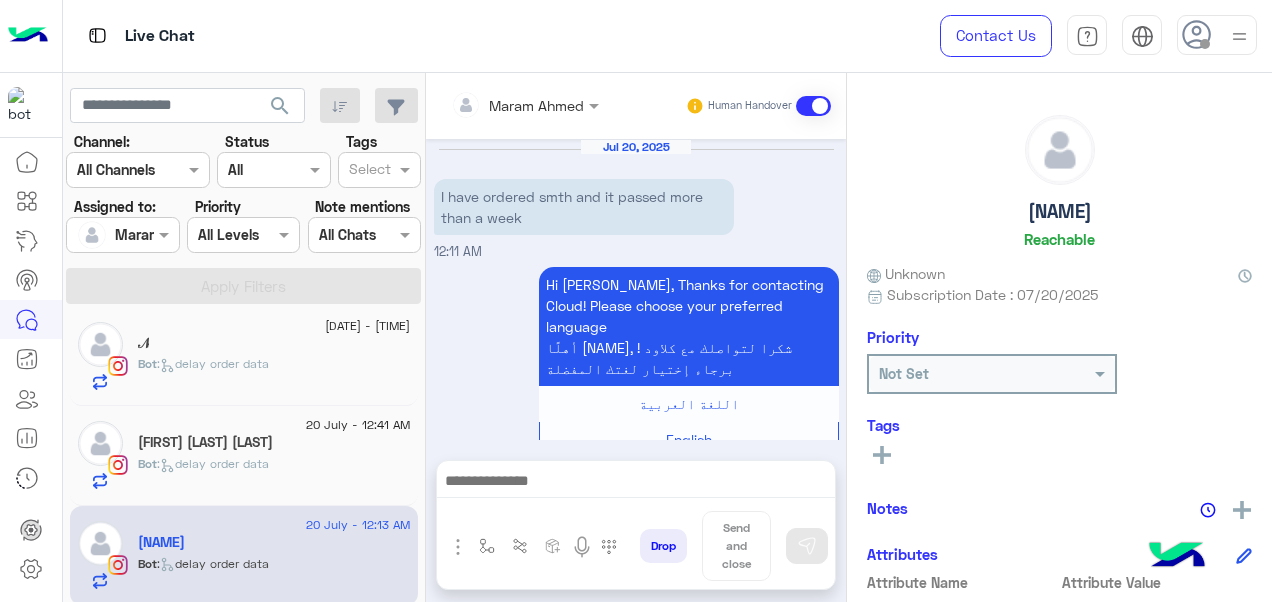 scroll, scrollTop: 1614, scrollLeft: 0, axis: vertical 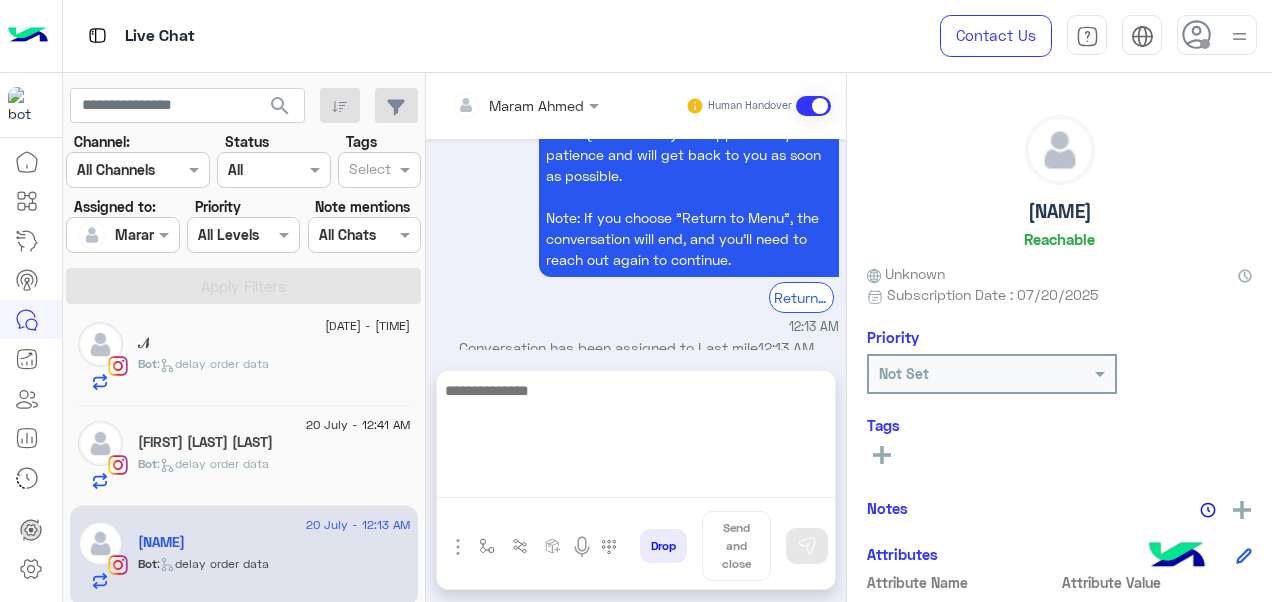 click at bounding box center [636, 438] 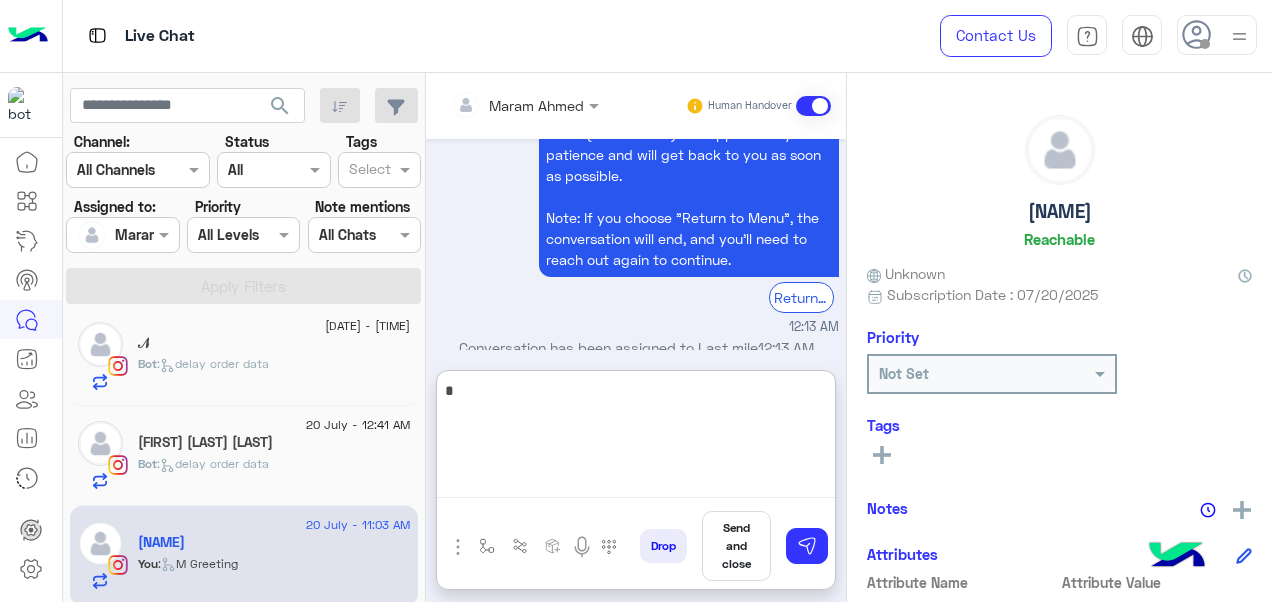 scroll, scrollTop: 1826, scrollLeft: 0, axis: vertical 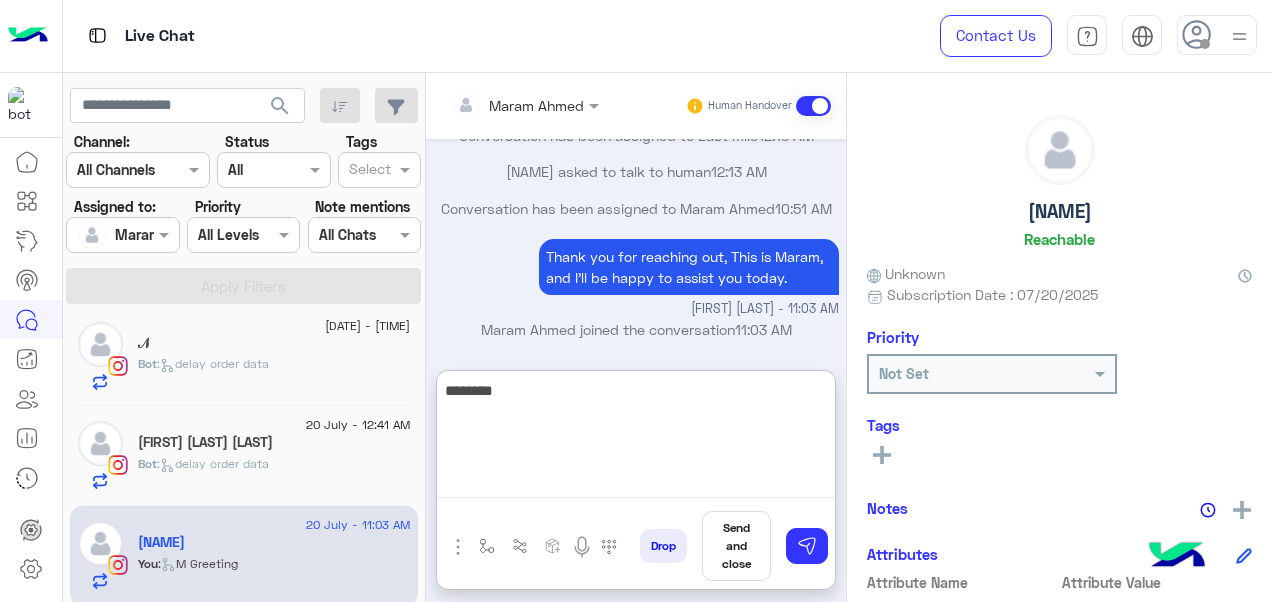 paste on "**********" 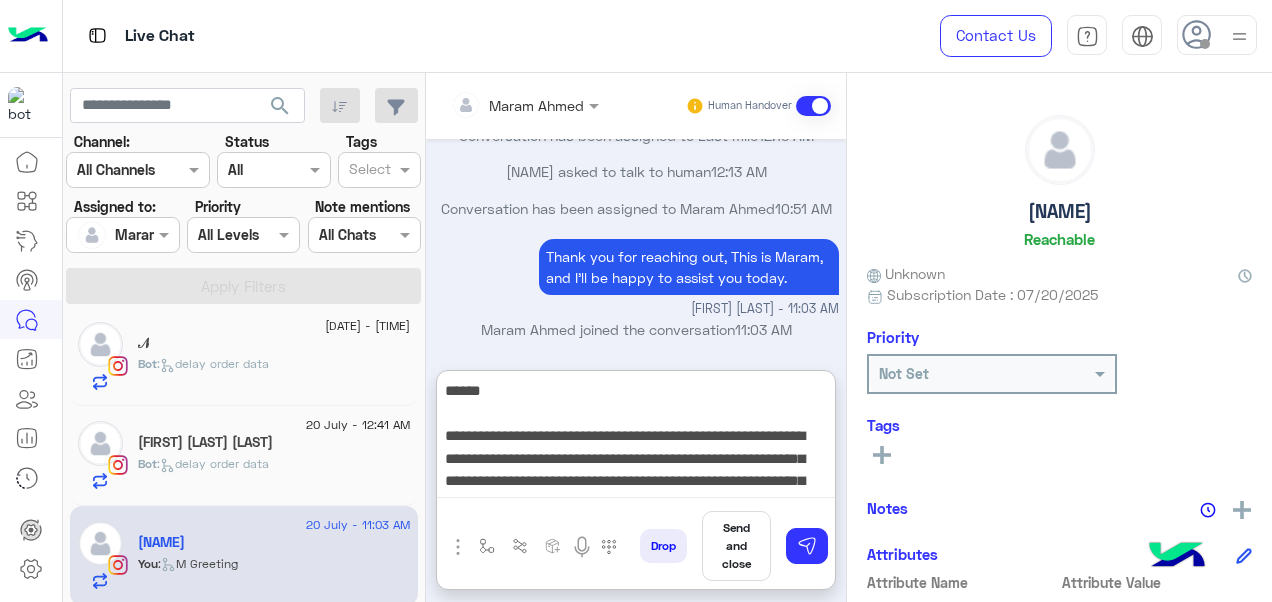scroll, scrollTop: 60, scrollLeft: 0, axis: vertical 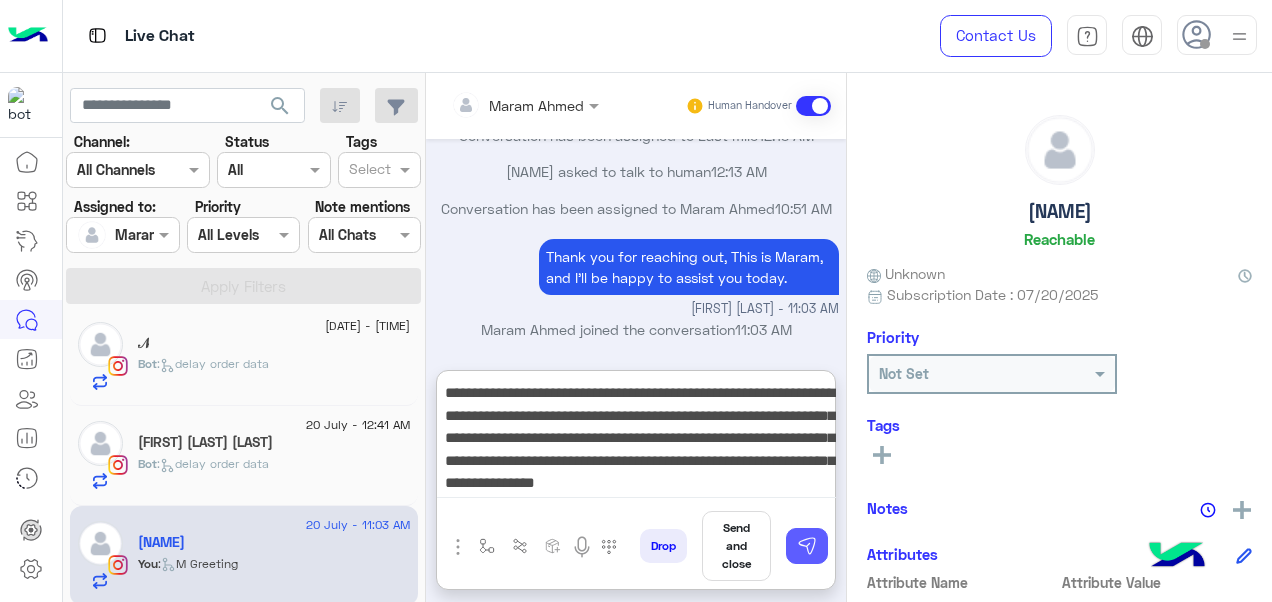 type on "**********" 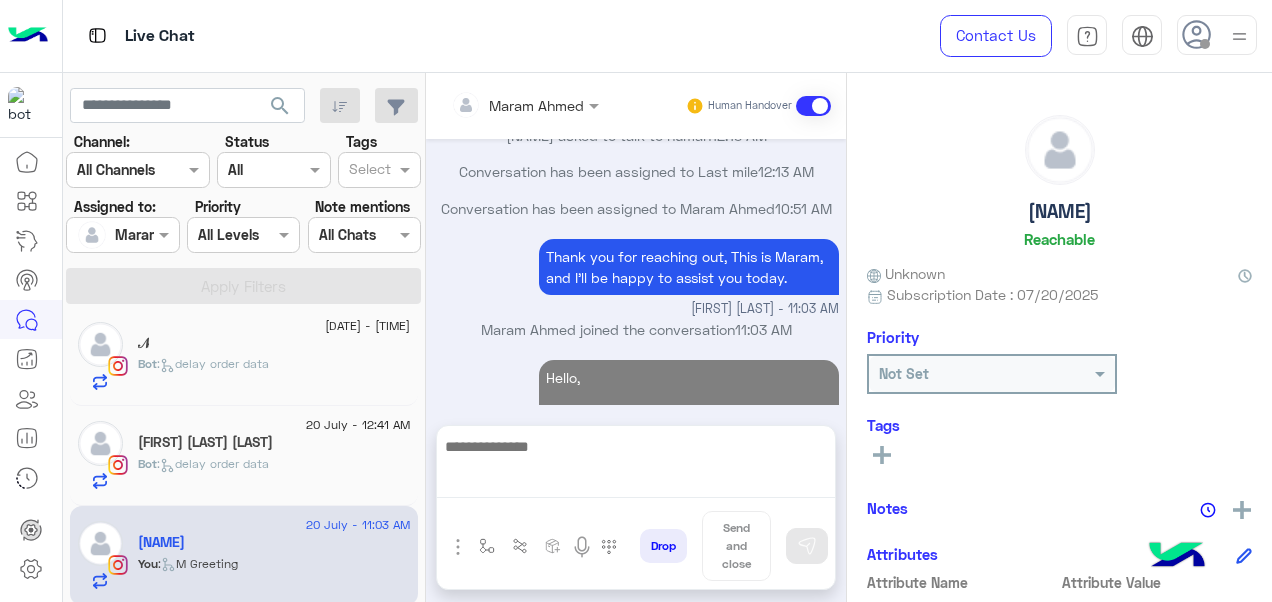 scroll, scrollTop: 1967, scrollLeft: 0, axis: vertical 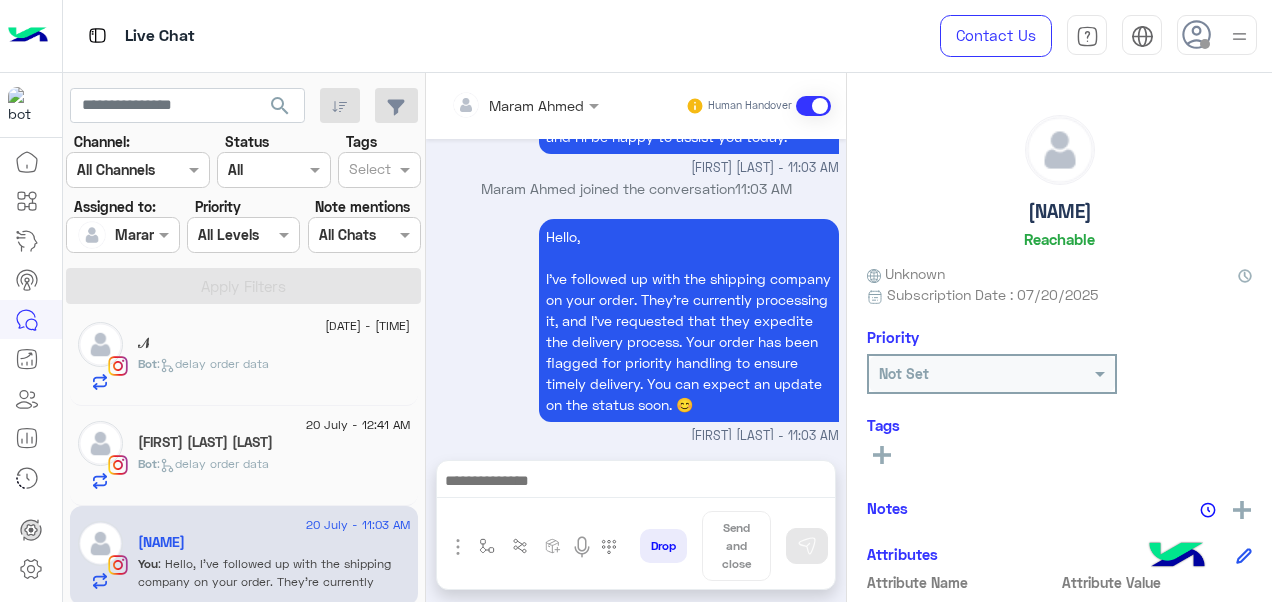 click on "Bot :   delay order data" 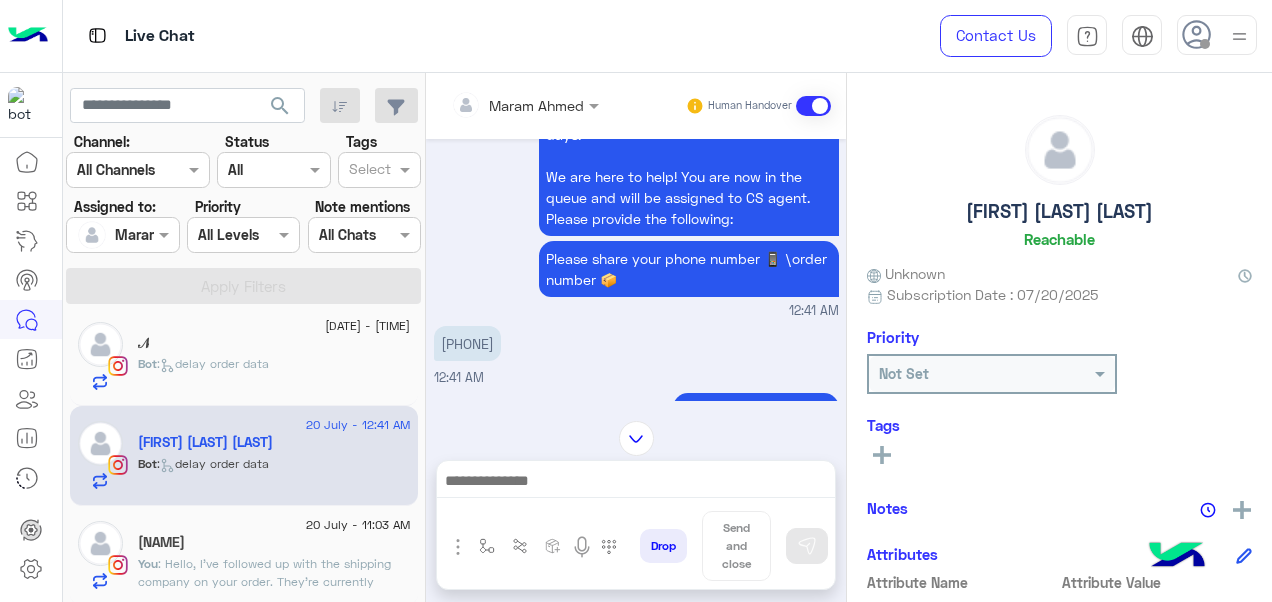 scroll, scrollTop: 380, scrollLeft: 0, axis: vertical 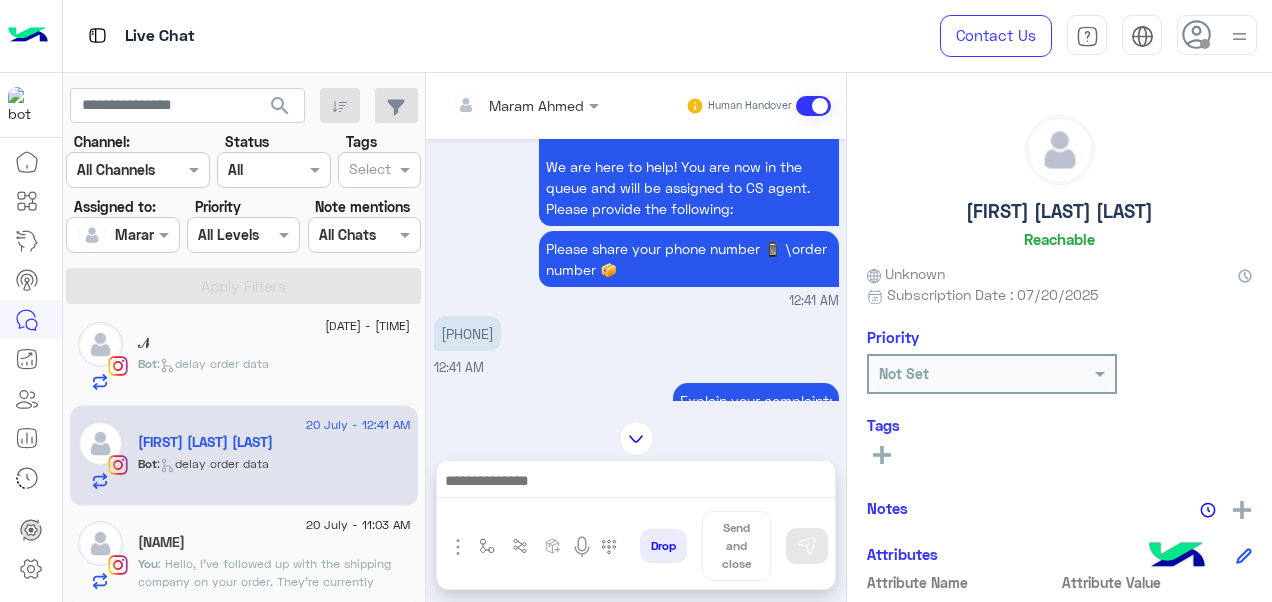 drag, startPoint x: 516, startPoint y: 330, endPoint x: 446, endPoint y: 333, distance: 70.064255 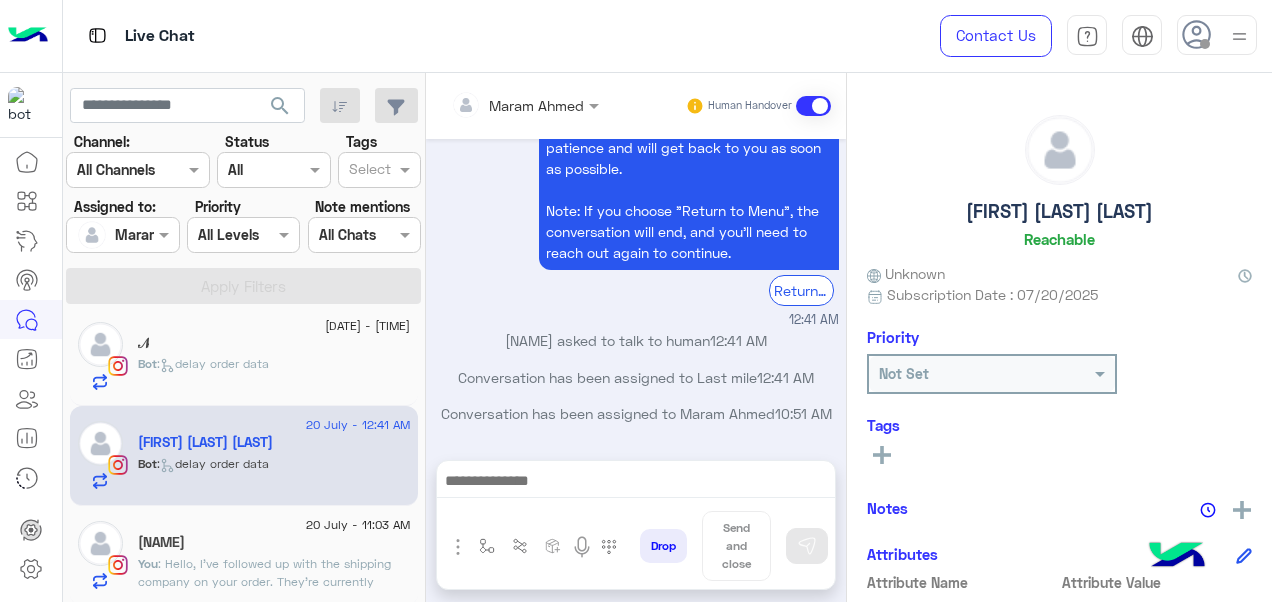 scroll, scrollTop: 864, scrollLeft: 0, axis: vertical 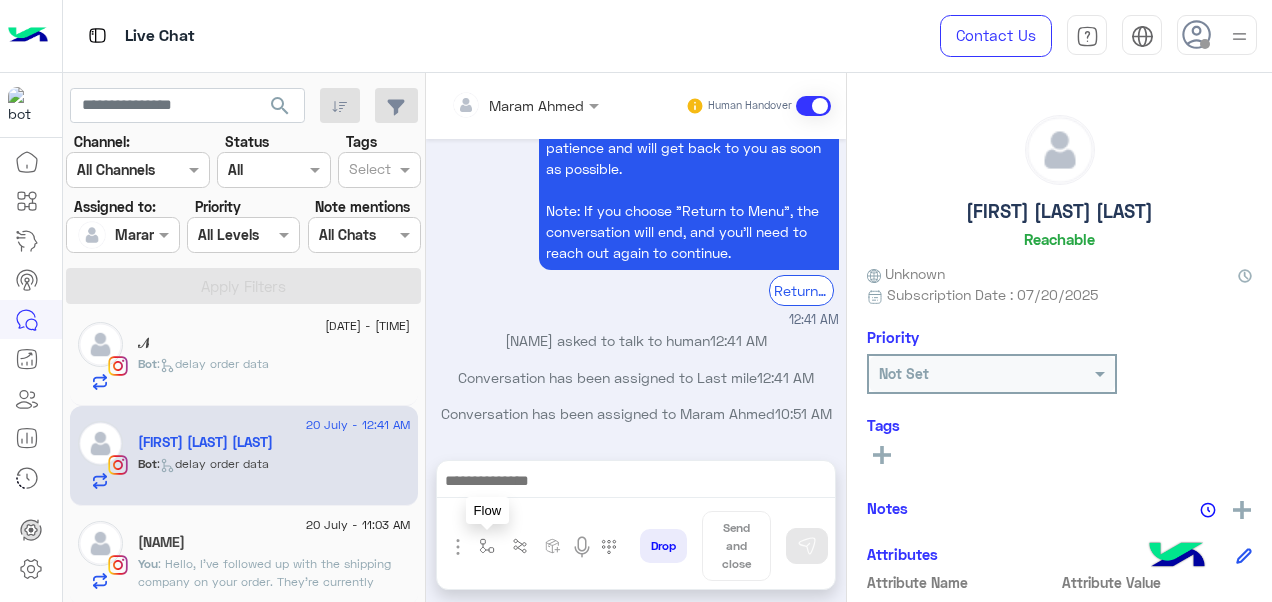 click at bounding box center (487, 546) 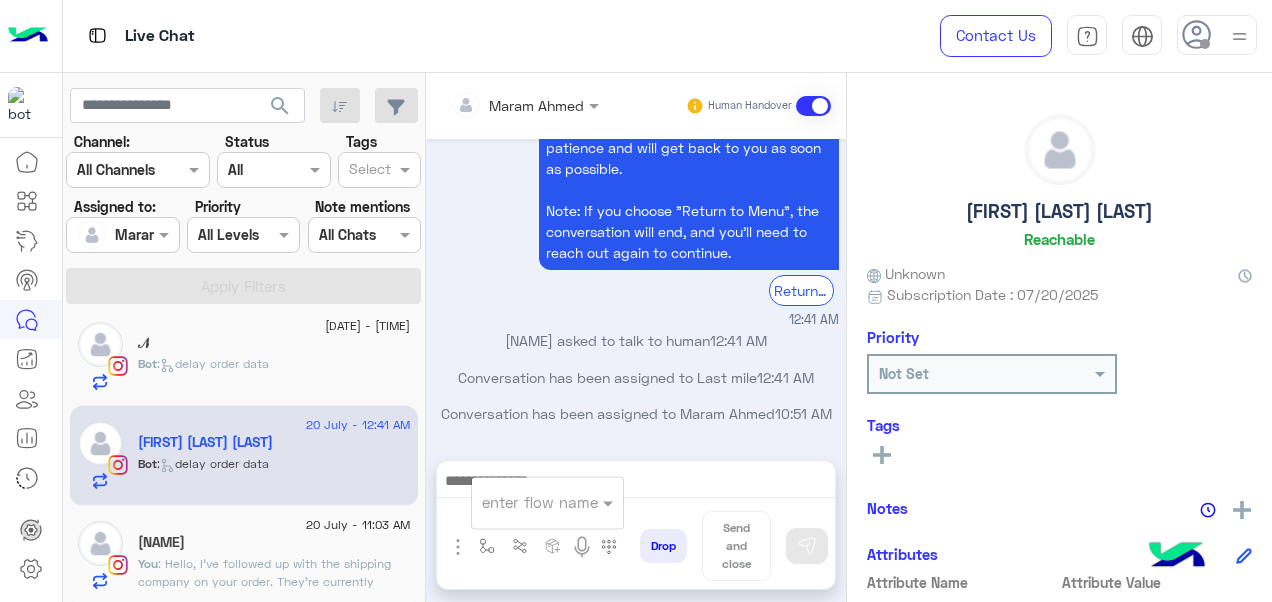click at bounding box center (523, 502) 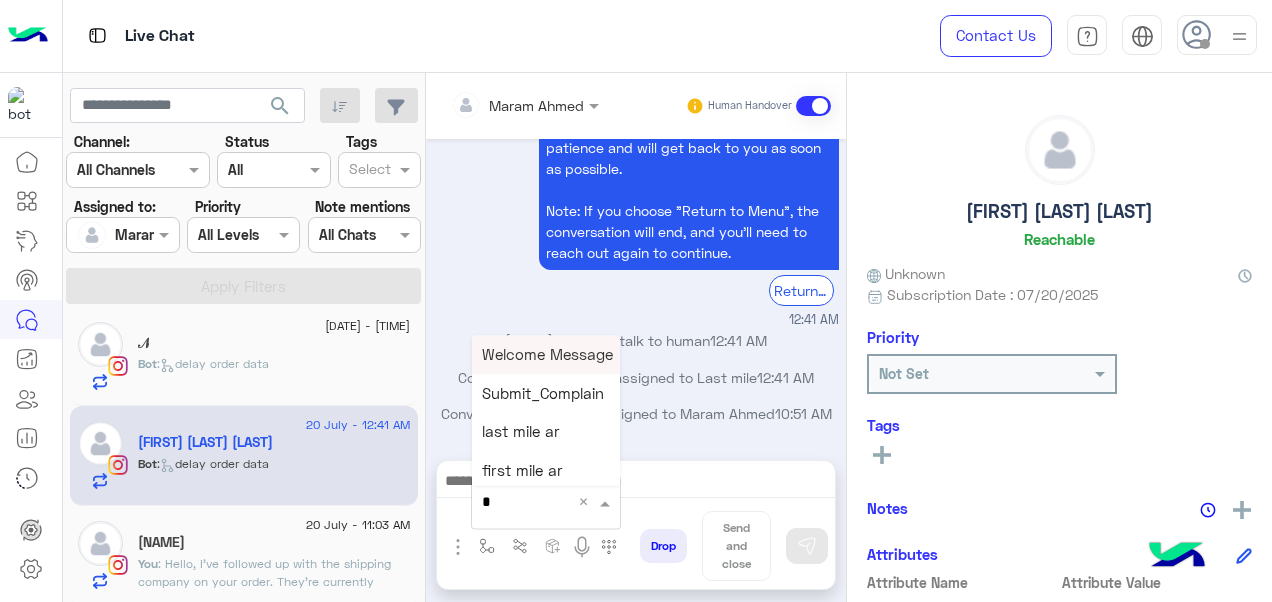 type on "*" 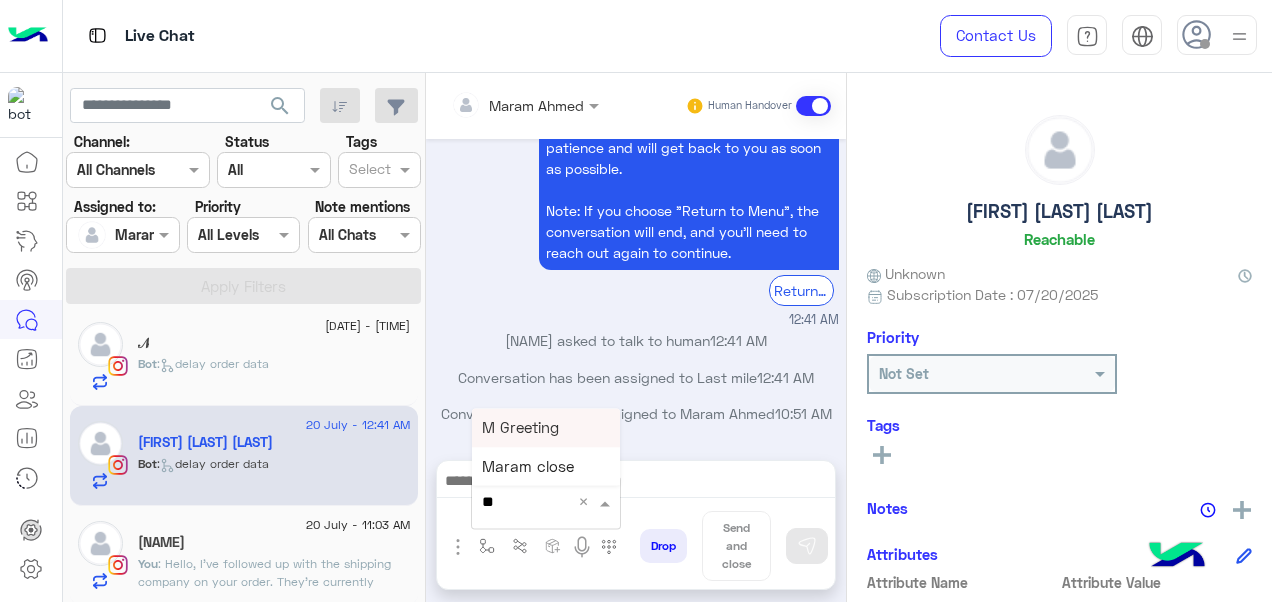 click on "M Greeting" at bounding box center [520, 427] 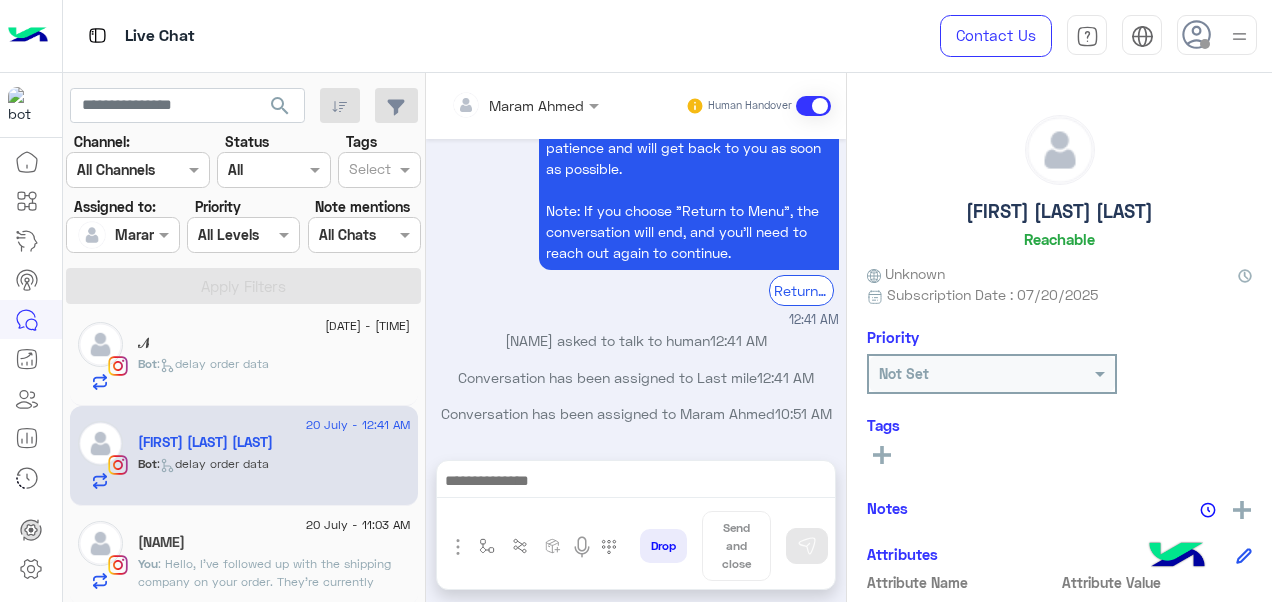 type on "**********" 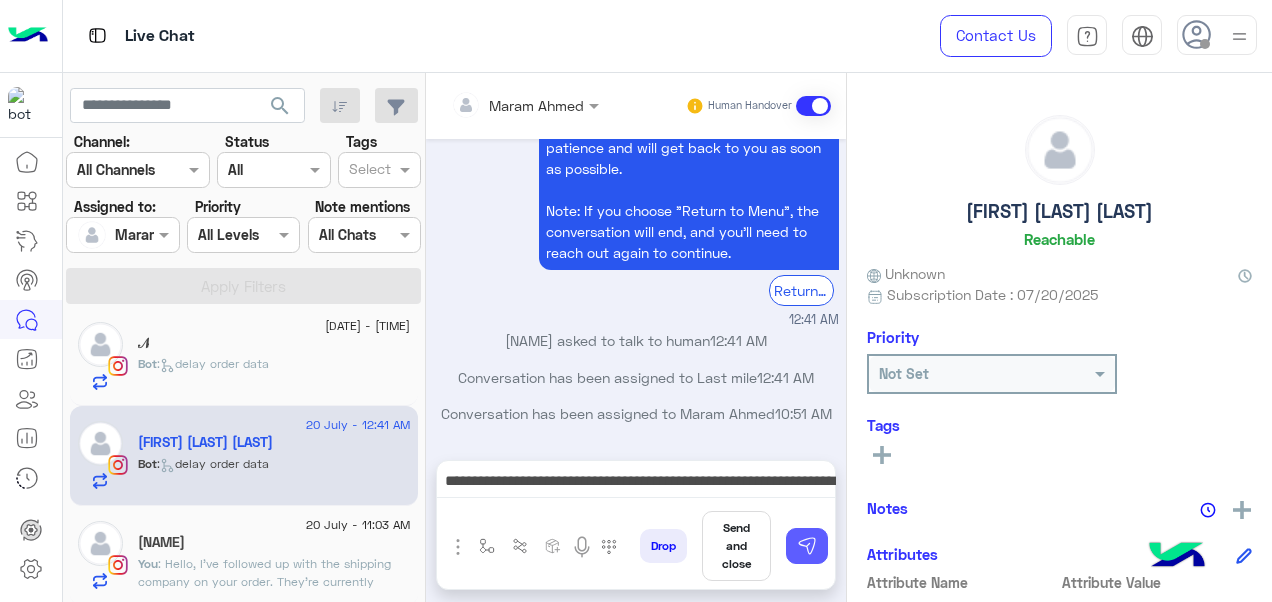 click at bounding box center [807, 546] 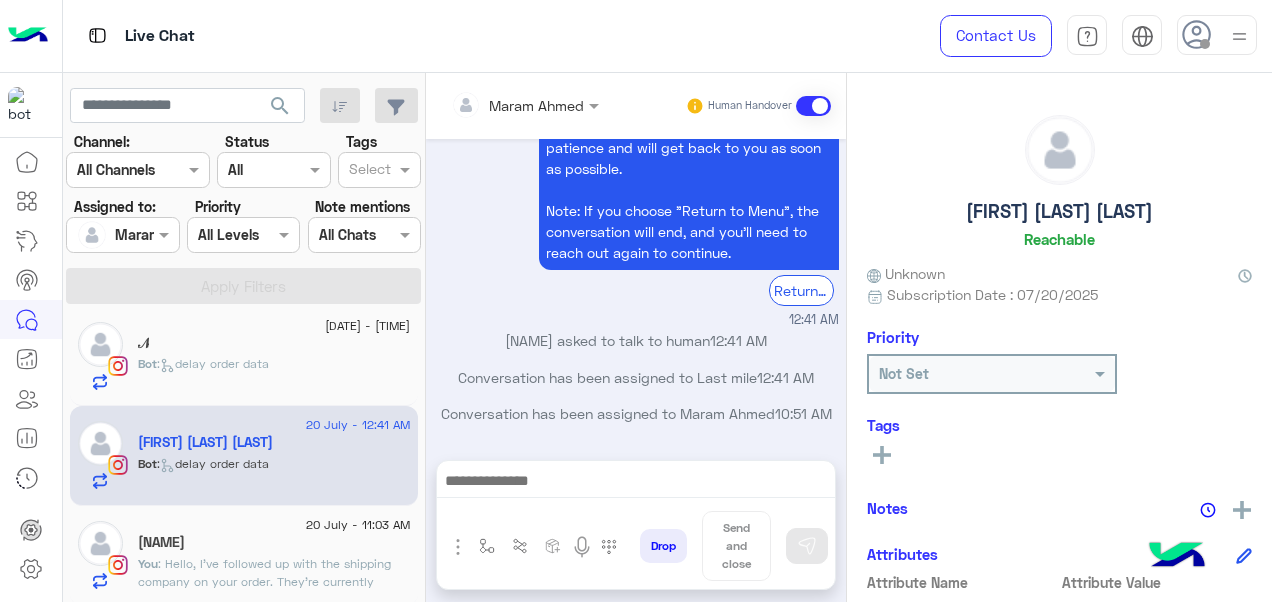 click at bounding box center [636, 483] 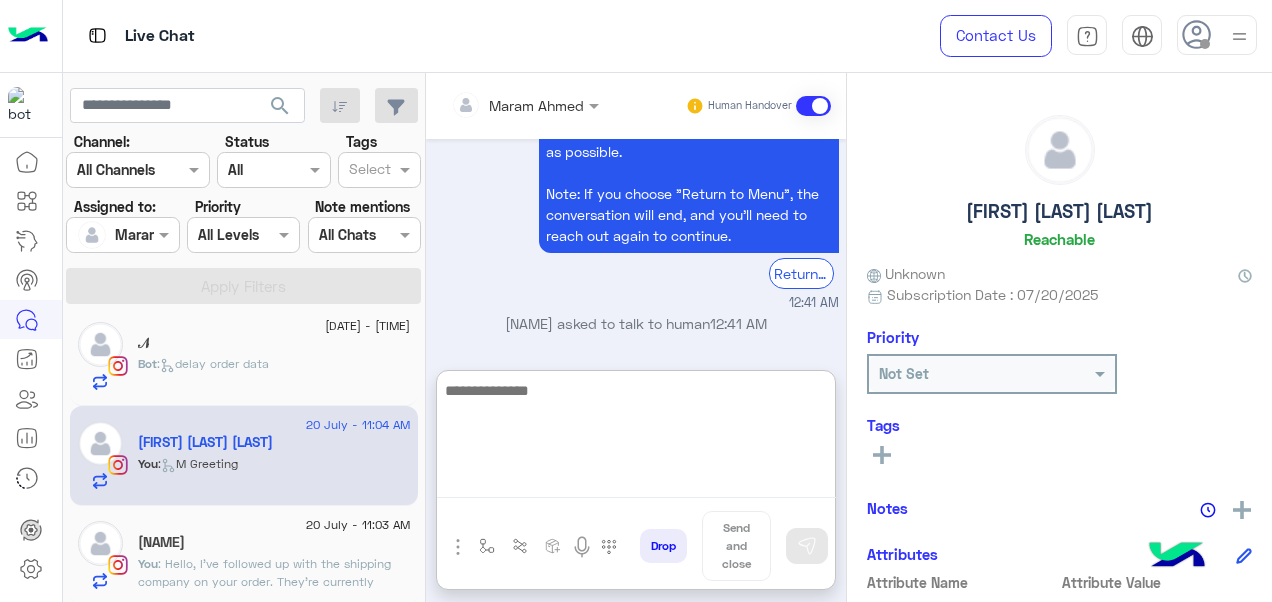 scroll, scrollTop: 1075, scrollLeft: 0, axis: vertical 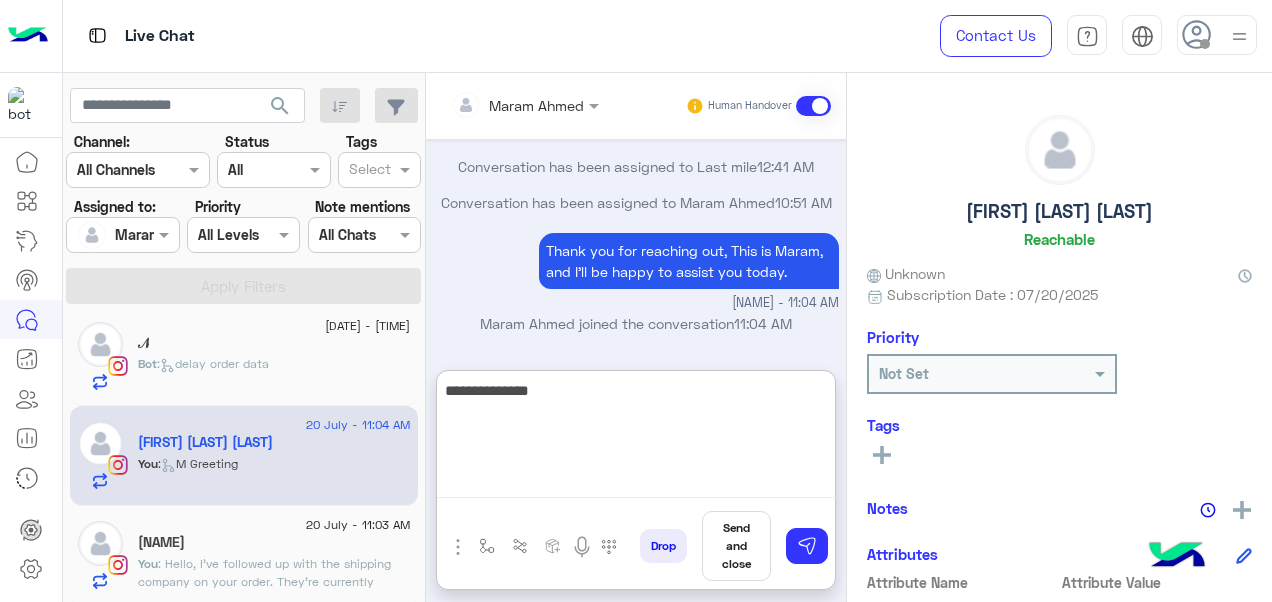 paste on "**********" 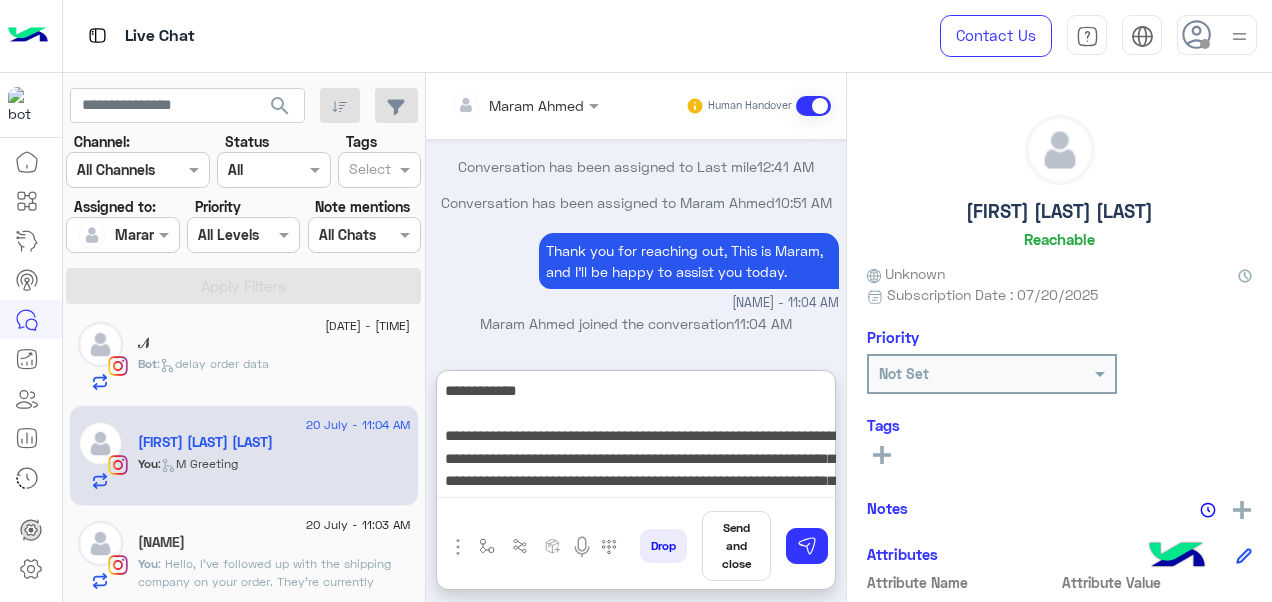 scroll, scrollTop: 60, scrollLeft: 0, axis: vertical 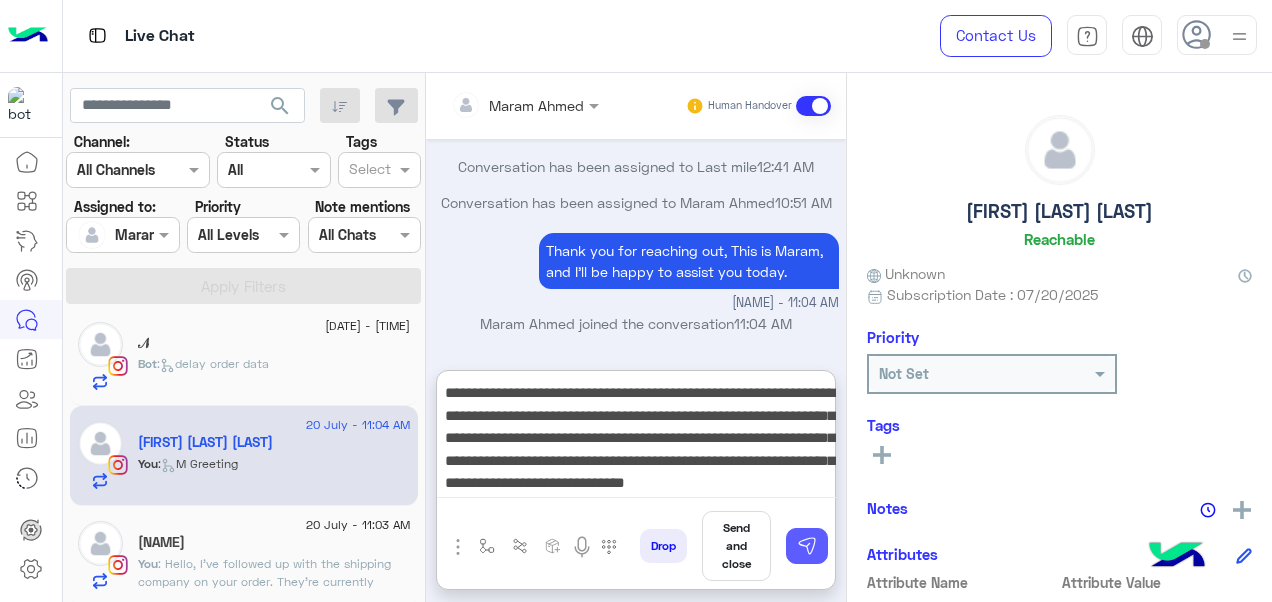 type on "**********" 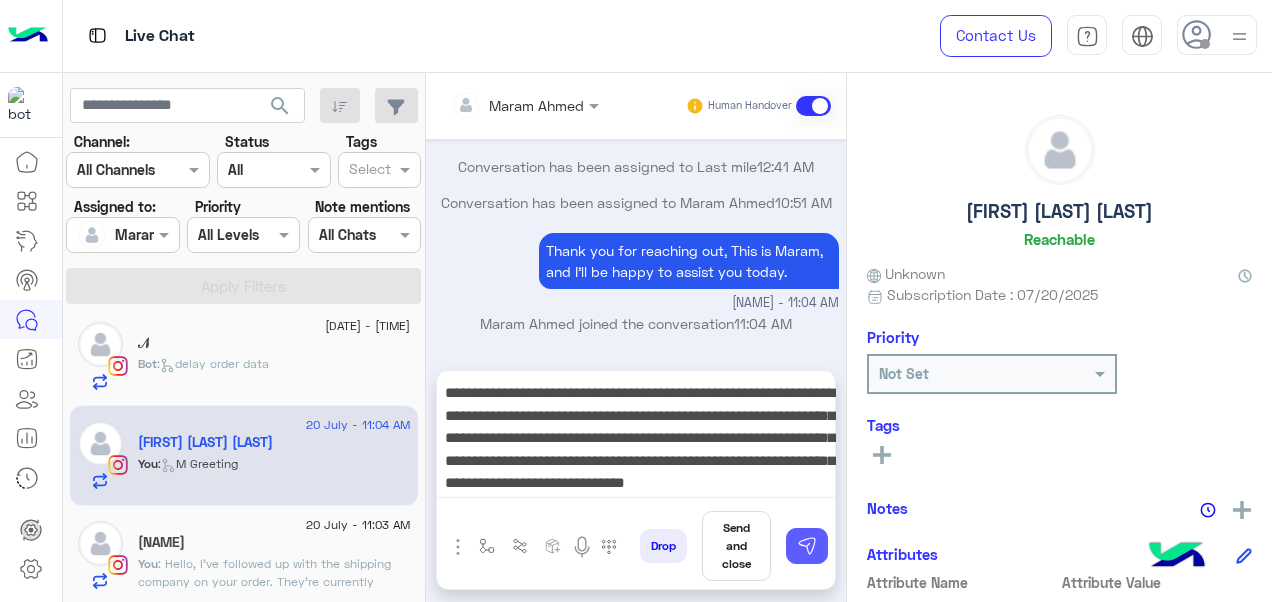 click at bounding box center [807, 546] 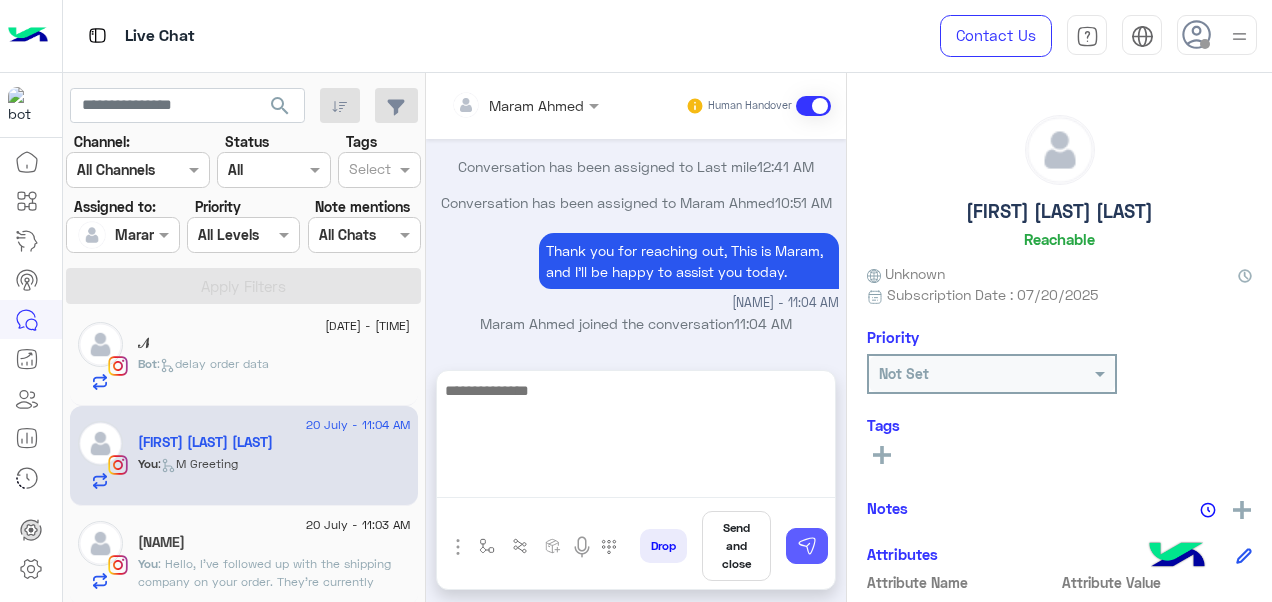 scroll, scrollTop: 1238, scrollLeft: 0, axis: vertical 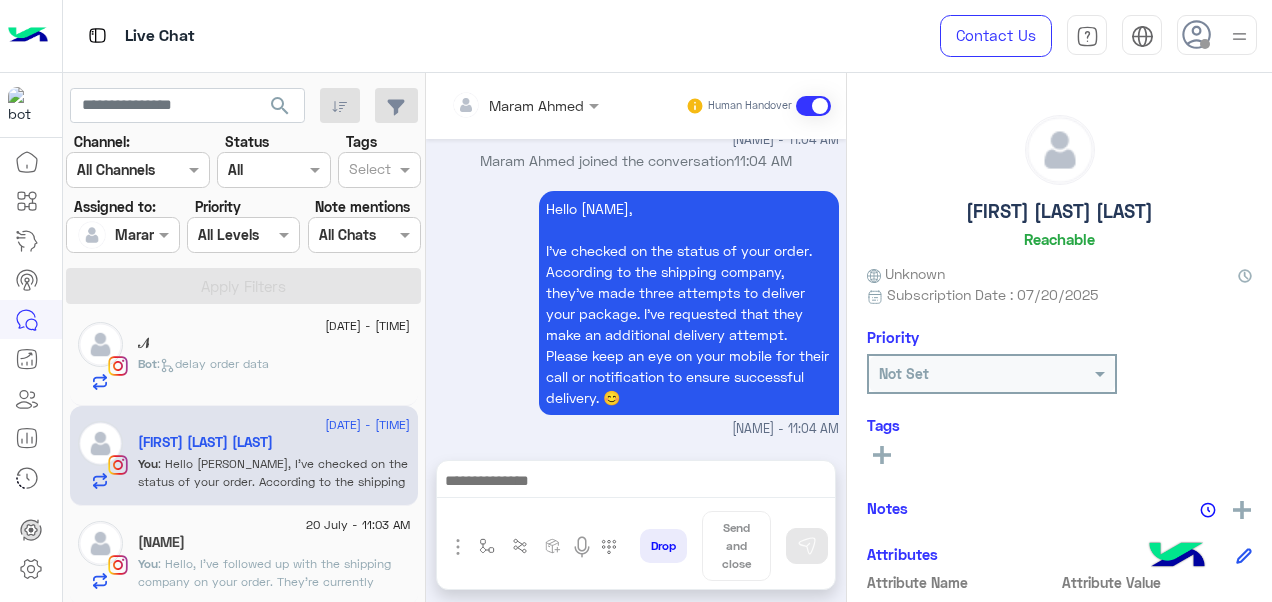 click on ": Hello,
I've followed up with the shipping company on your order. They're currently processing it, and I've requested that they expedite the delivery process. Your order has been flagged for priority handling to ensure timely delivery. You can expect an update on the status soon. 😊" 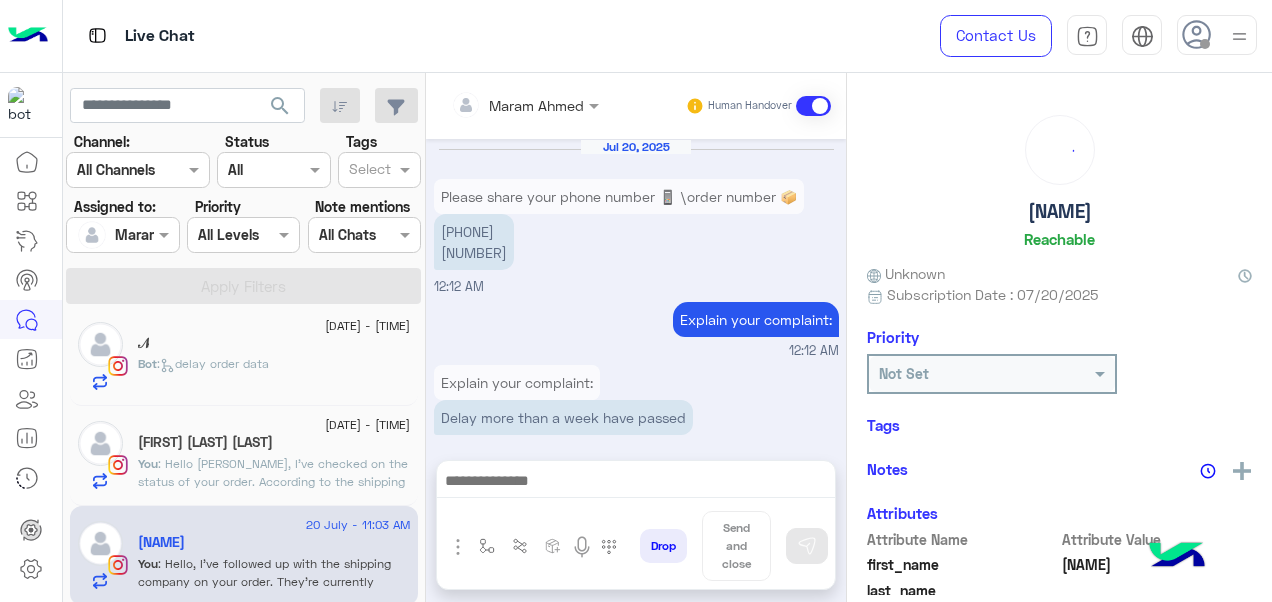 scroll, scrollTop: 791, scrollLeft: 0, axis: vertical 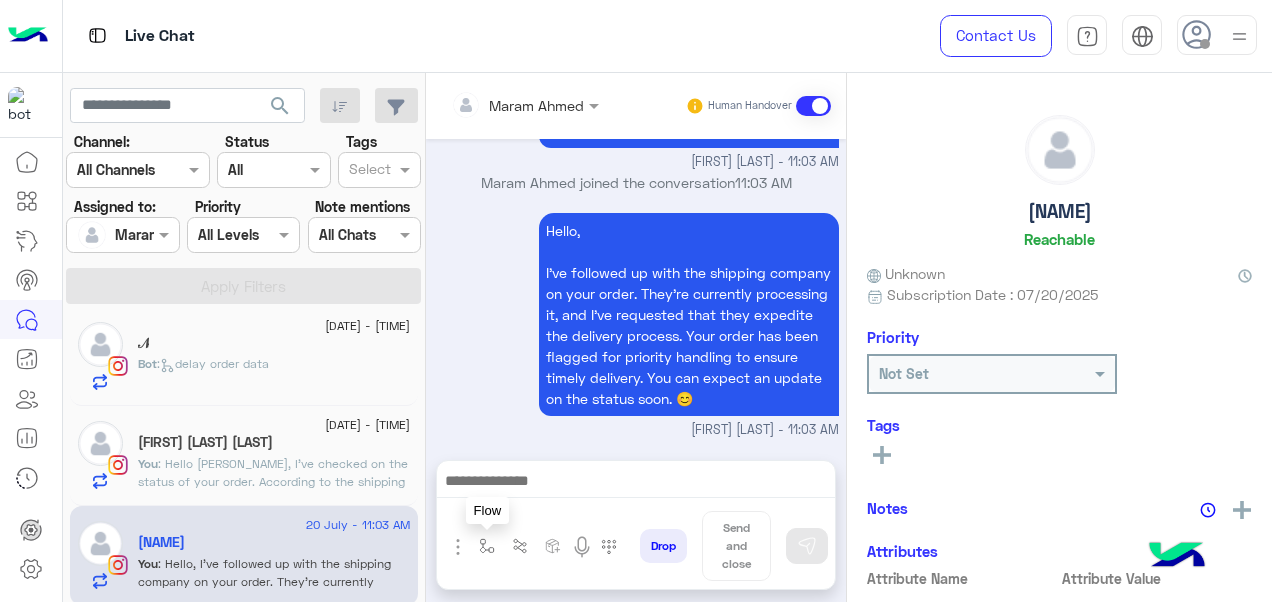 click at bounding box center [487, 546] 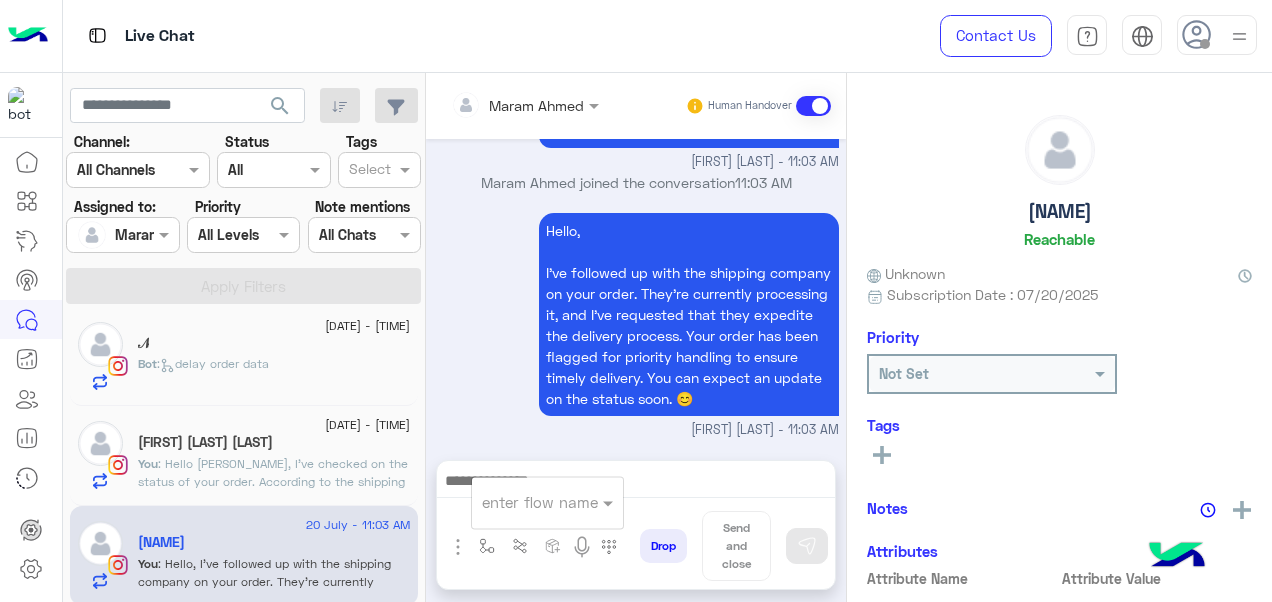 click at bounding box center (523, 502) 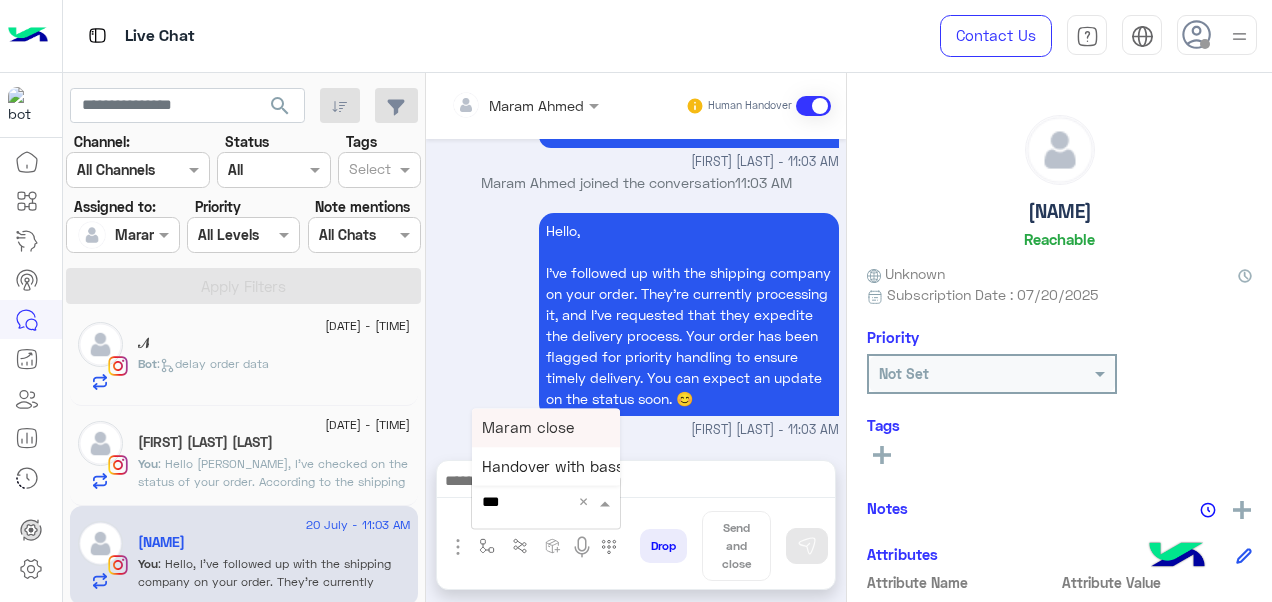 type on "****" 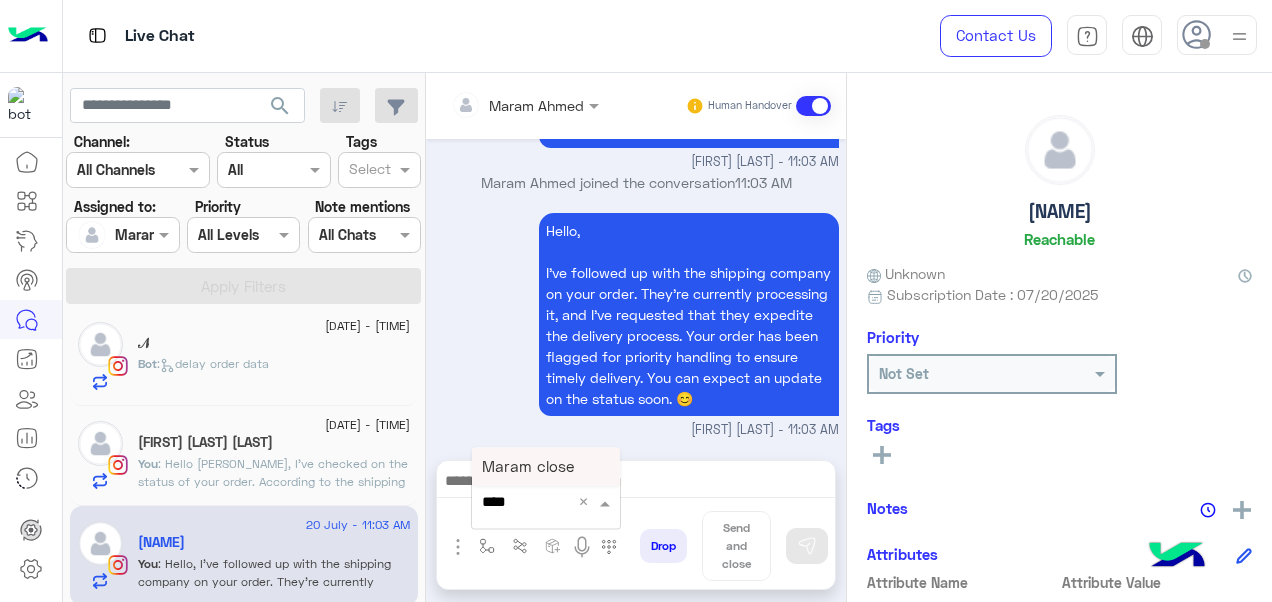 click on "Maram close" at bounding box center [528, 466] 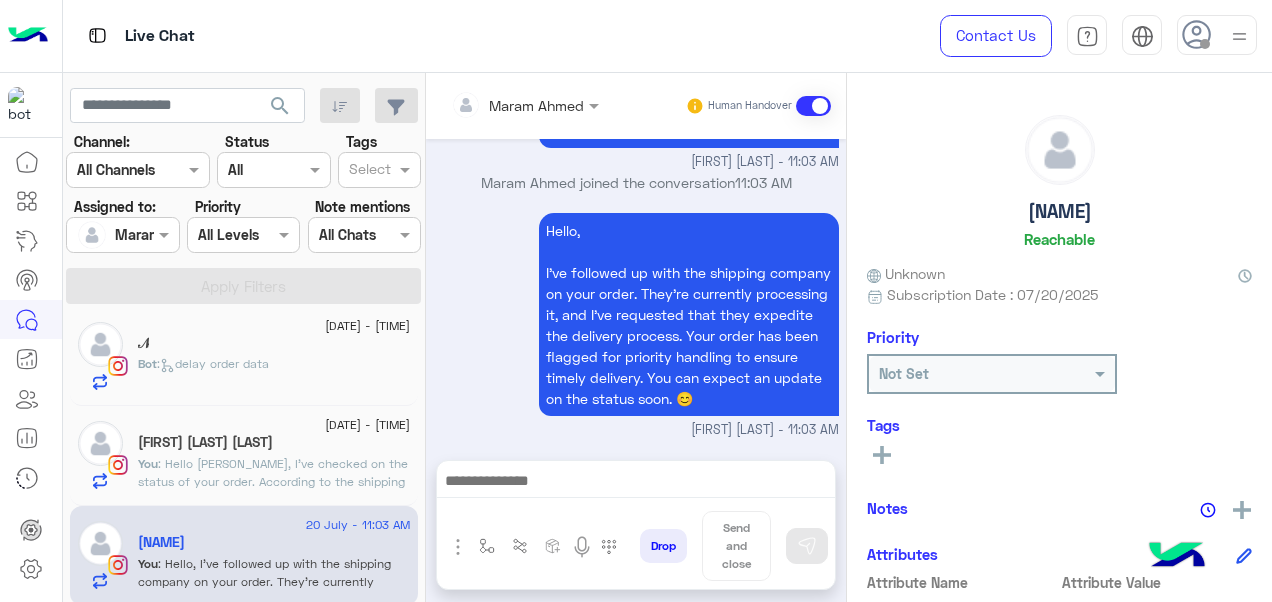type on "**********" 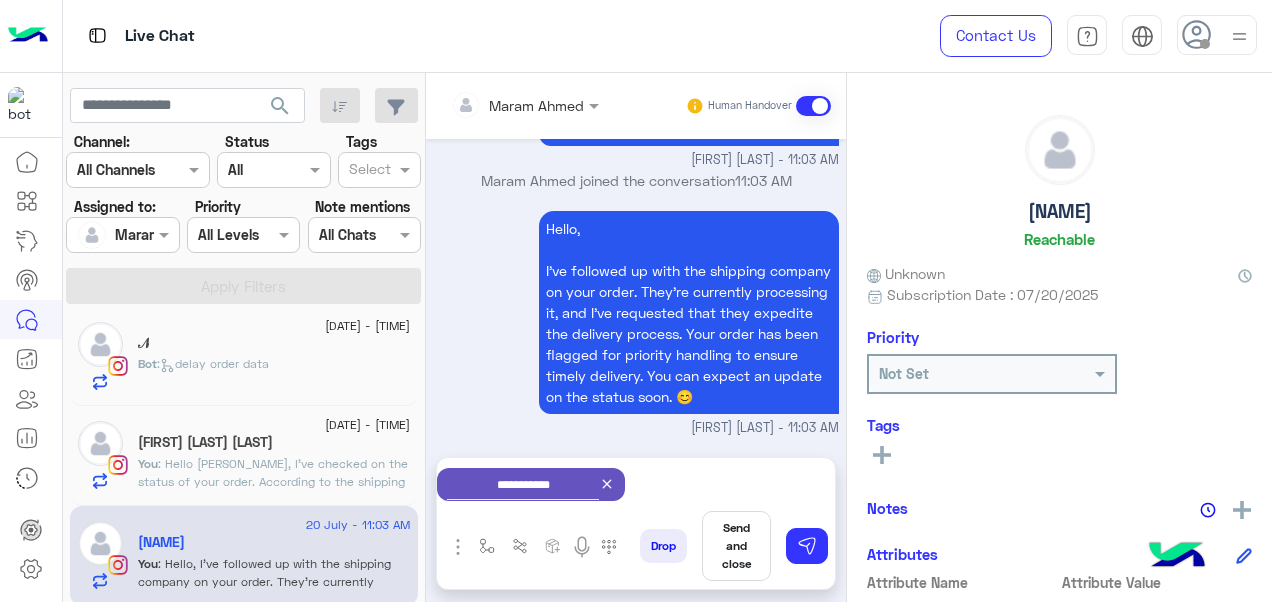click on "Send and close" at bounding box center (736, 546) 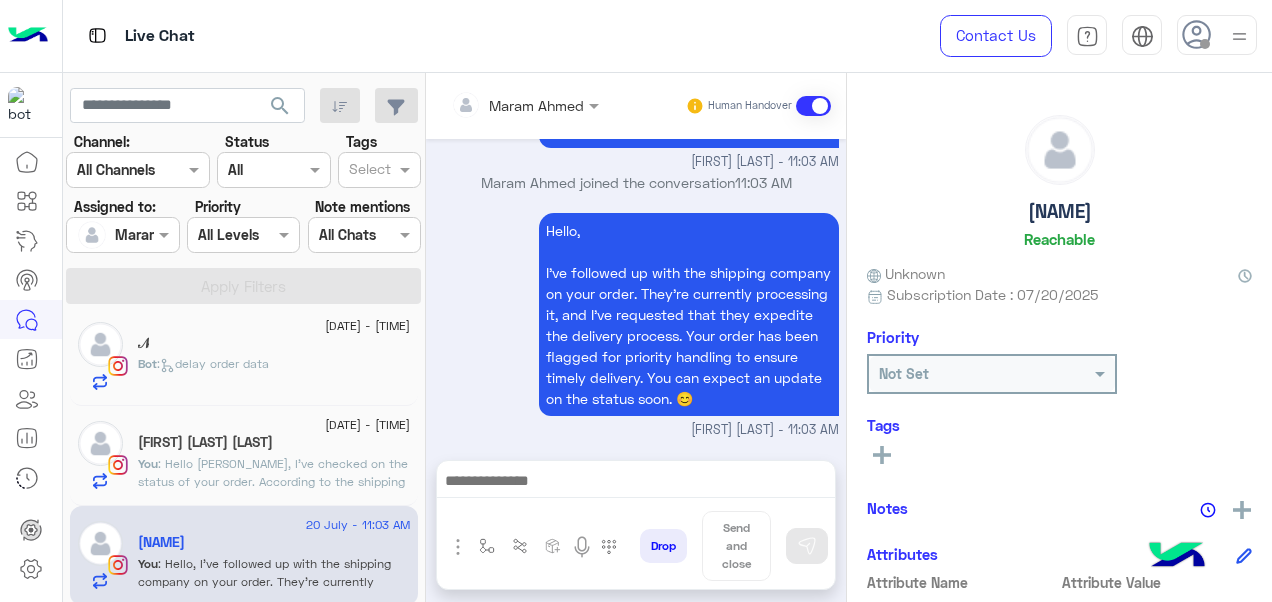 scroll, scrollTop: 794, scrollLeft: 0, axis: vertical 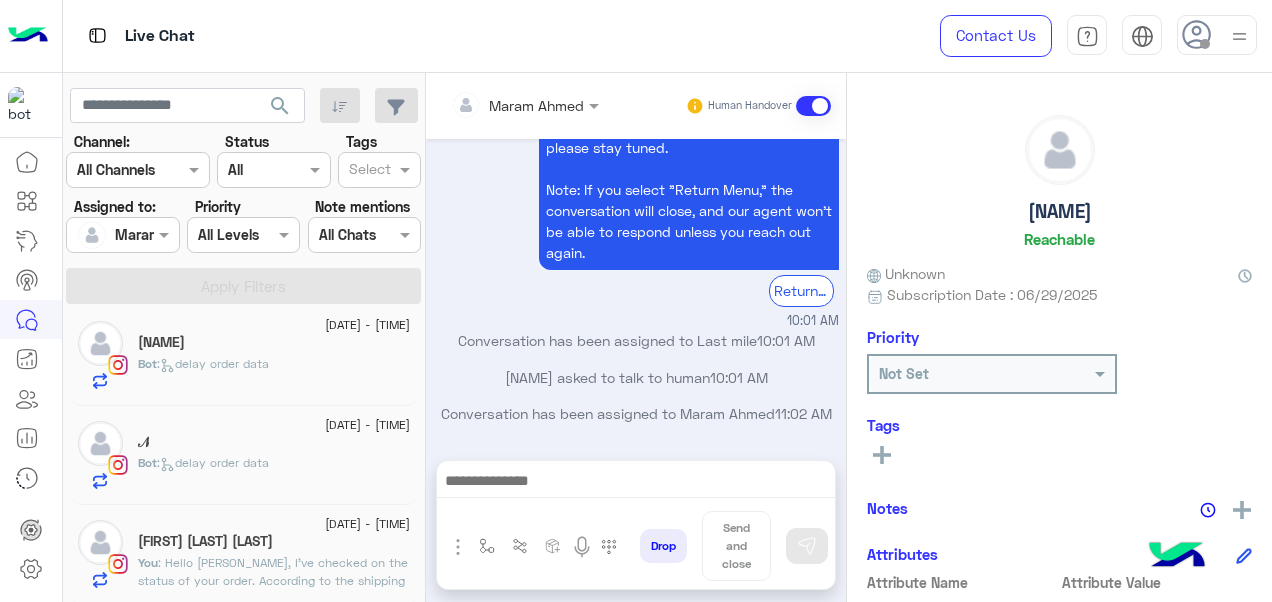 click on ":   delay order data" 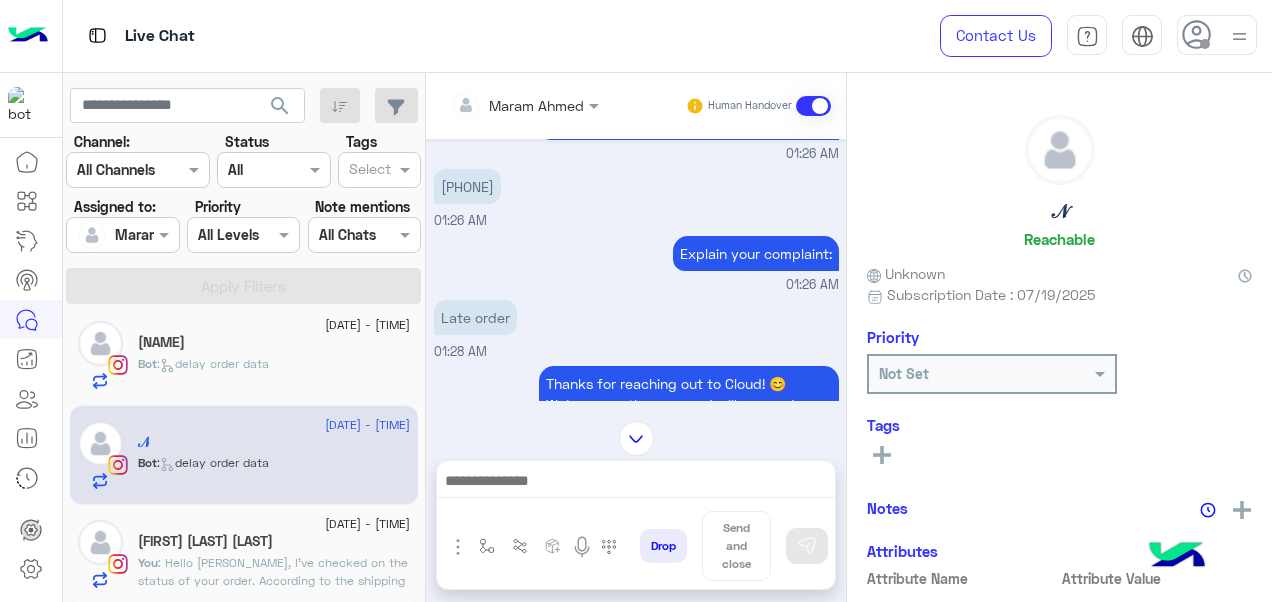 scroll, scrollTop: 472, scrollLeft: 0, axis: vertical 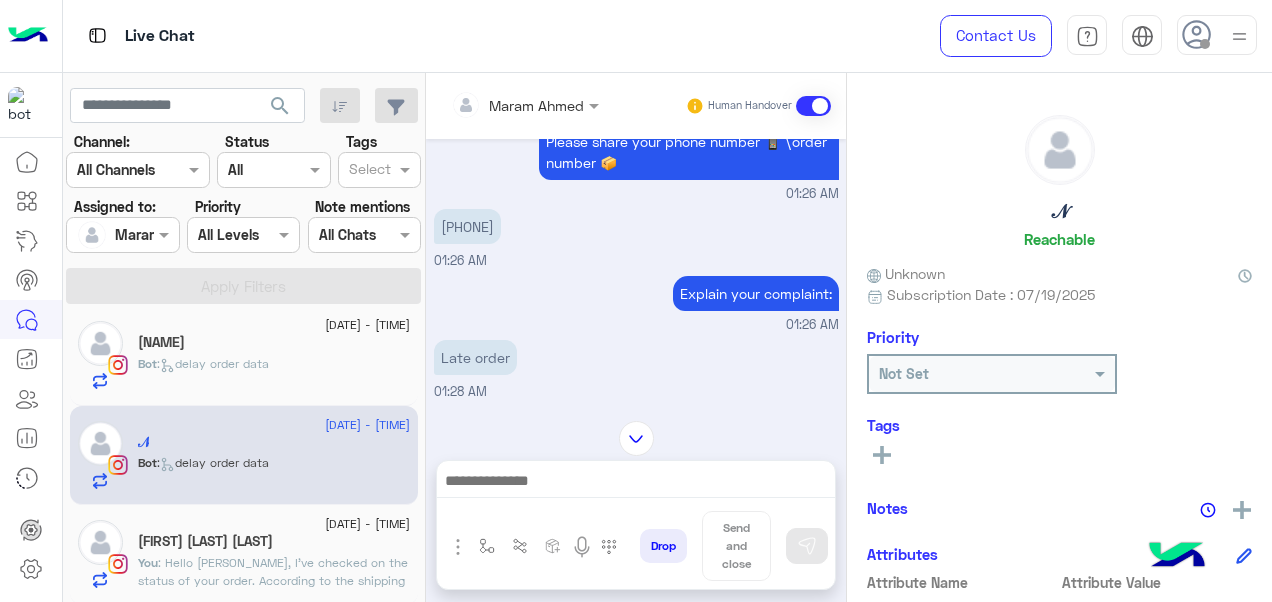 drag, startPoint x: 528, startPoint y: 242, endPoint x: 446, endPoint y: 237, distance: 82.1523 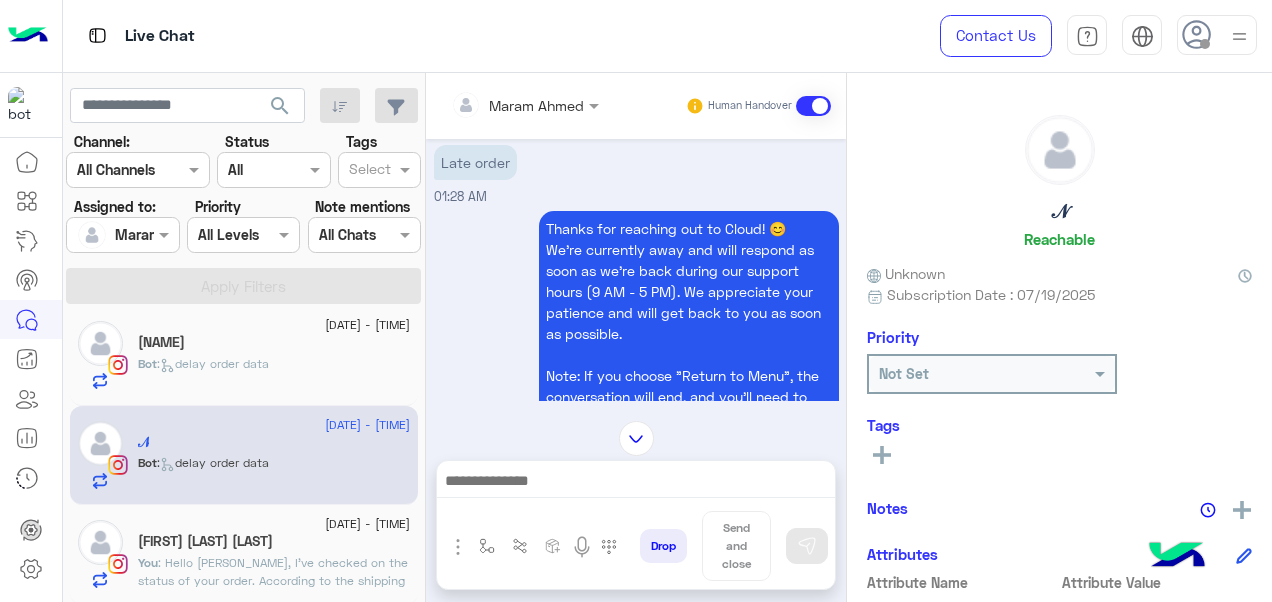 scroll, scrollTop: 668, scrollLeft: 0, axis: vertical 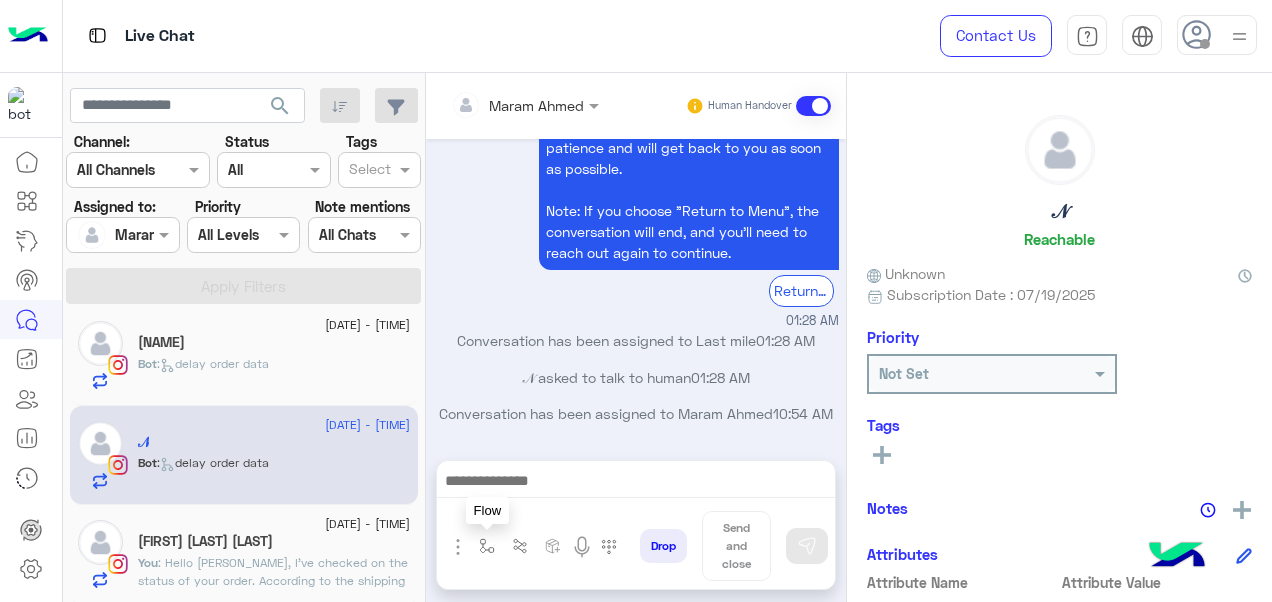 click at bounding box center (487, 546) 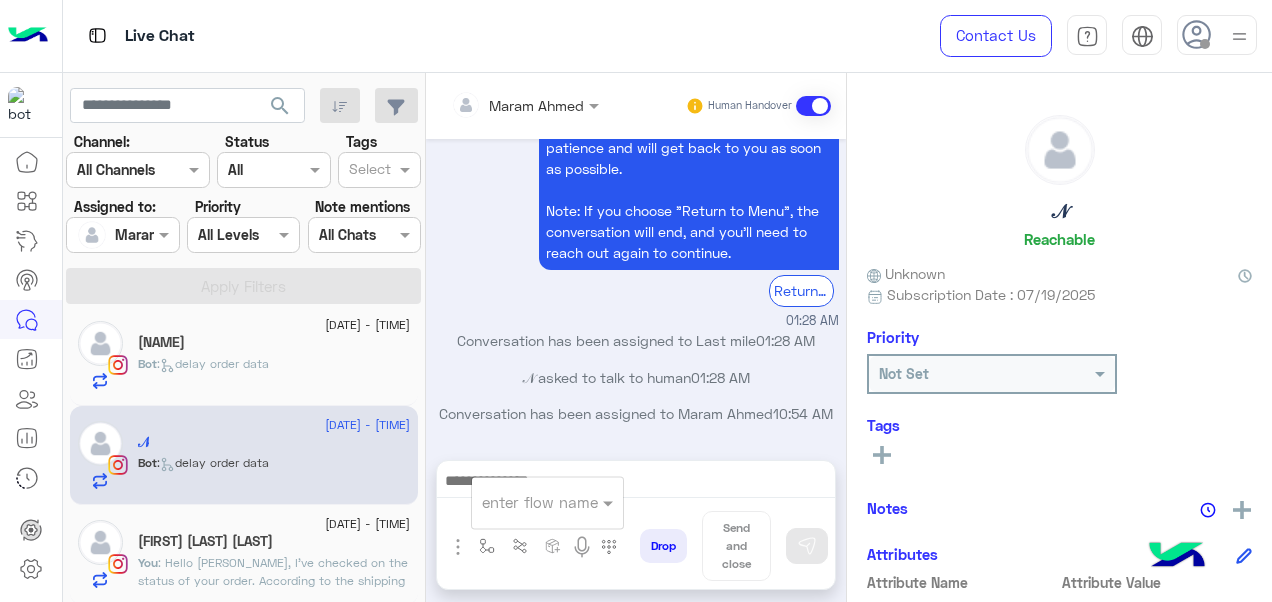 click on "enter flow name" at bounding box center [540, 502] 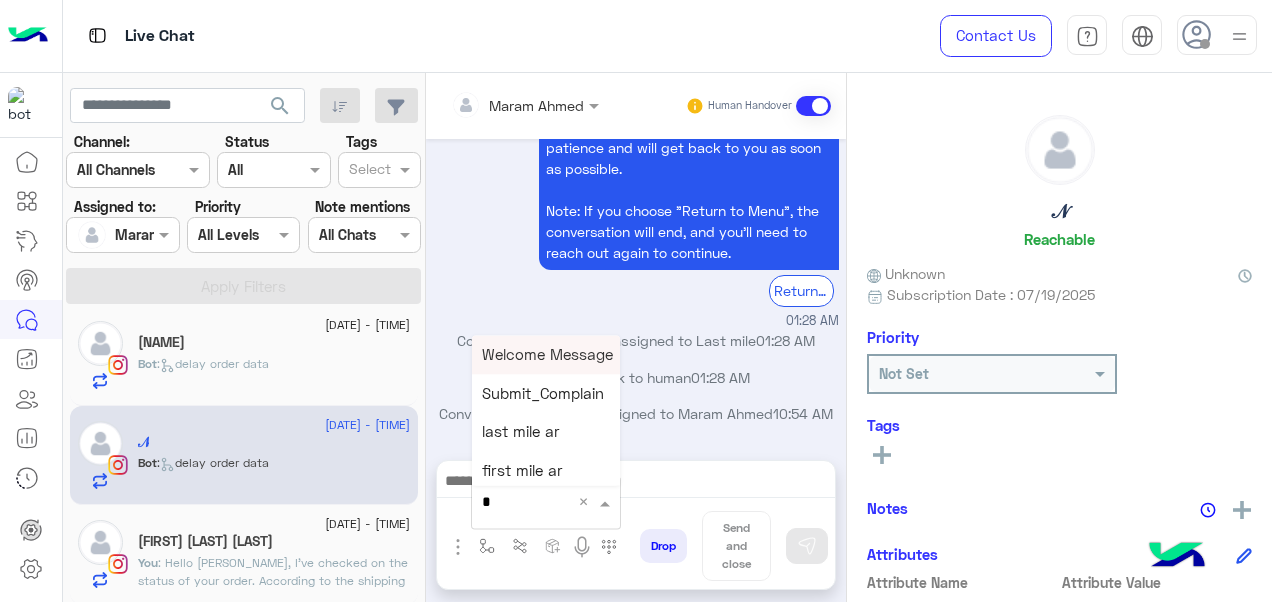 type on "*" 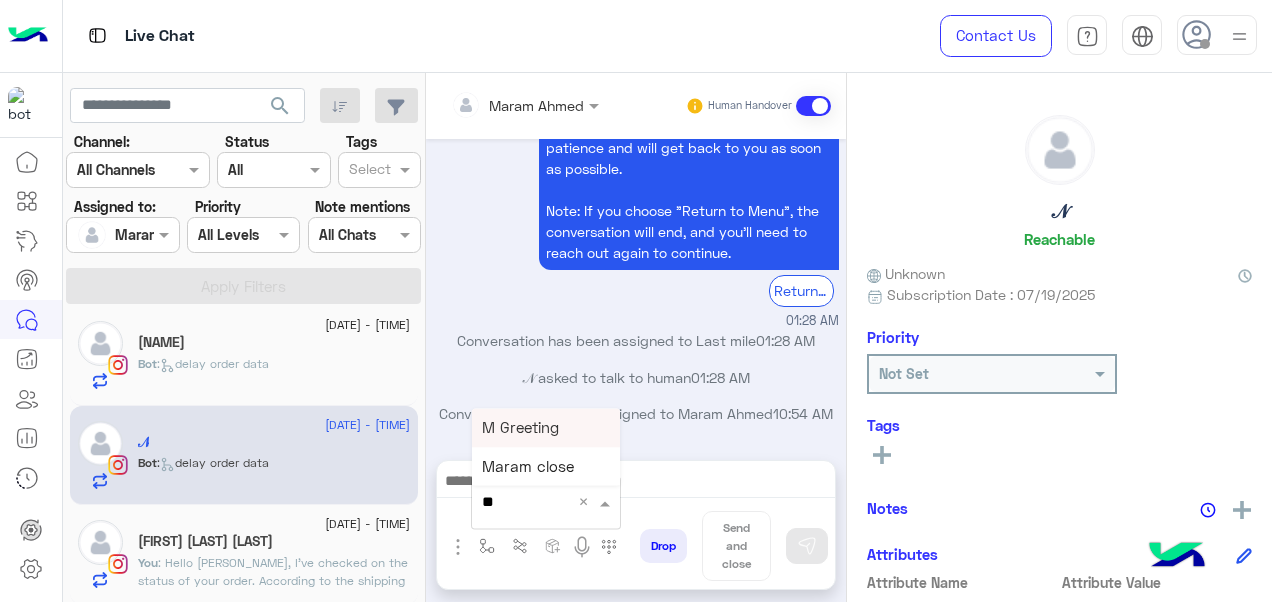 click on "M Greeting" at bounding box center (520, 427) 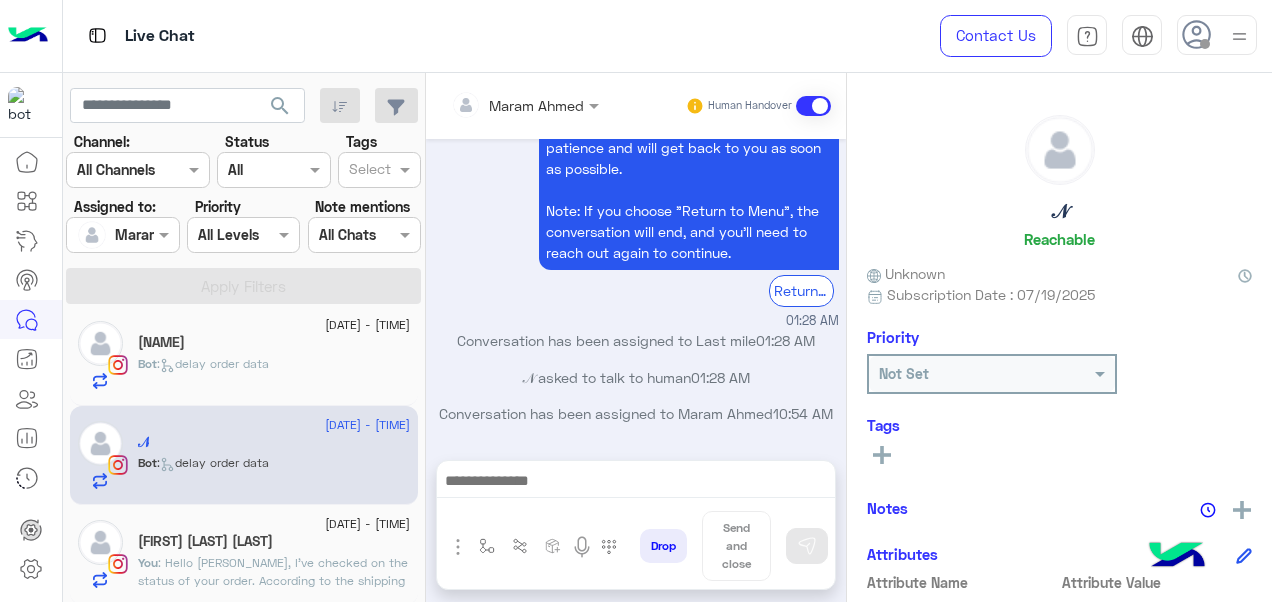 type on "**********" 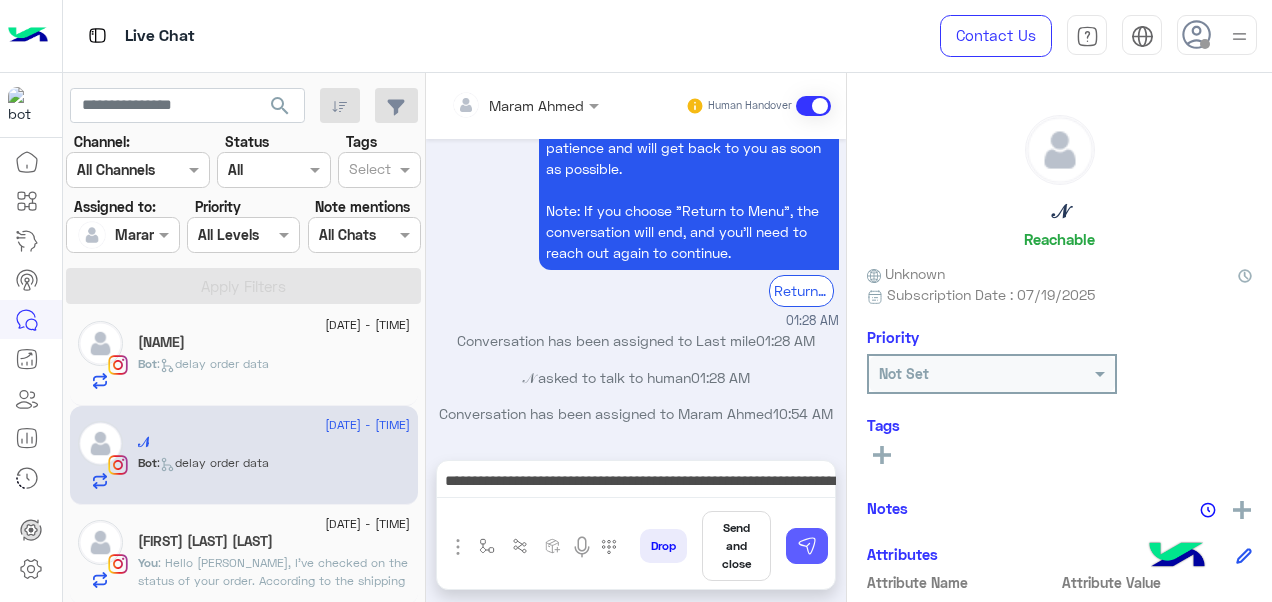 click at bounding box center (807, 546) 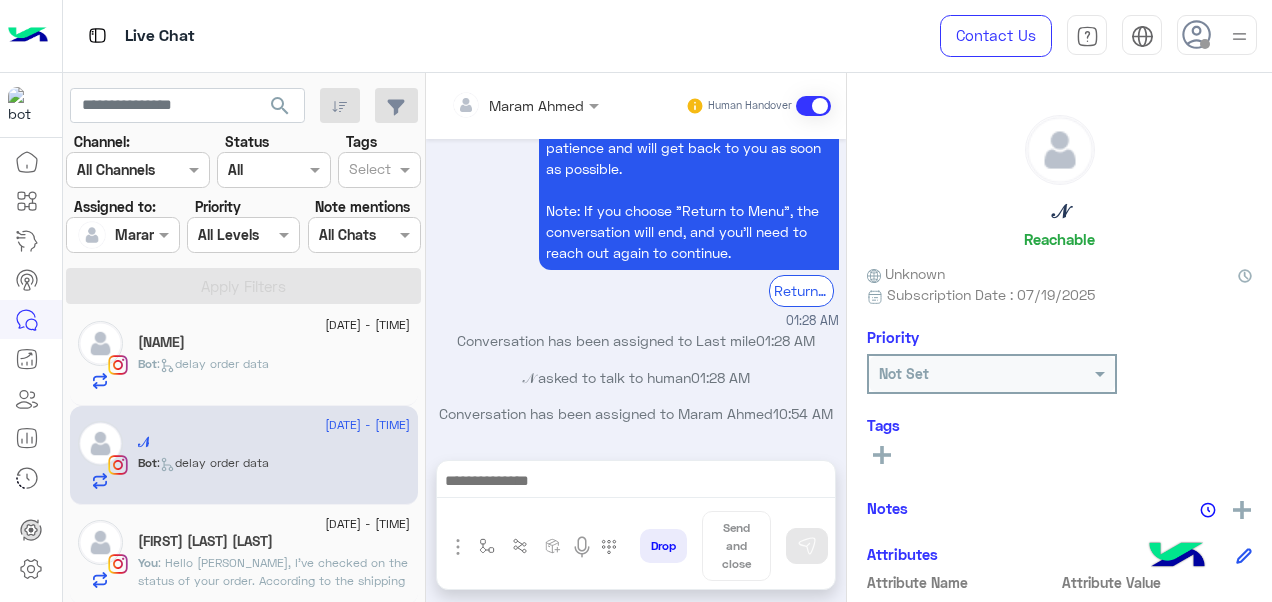 click at bounding box center [636, 483] 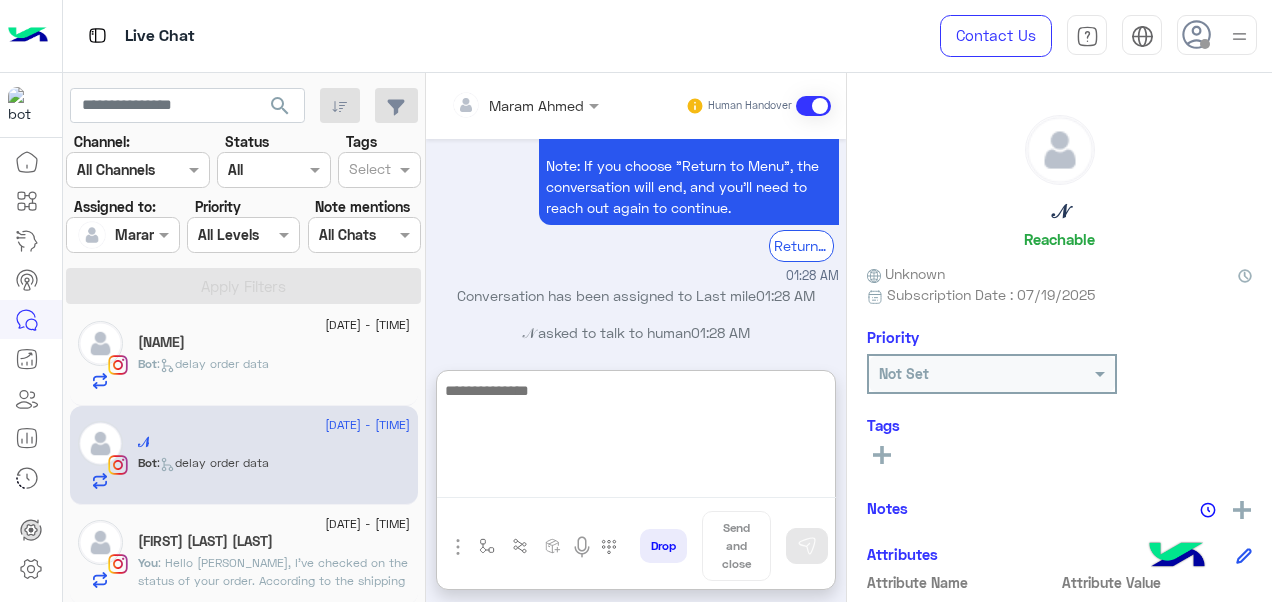 scroll, scrollTop: 1080, scrollLeft: 0, axis: vertical 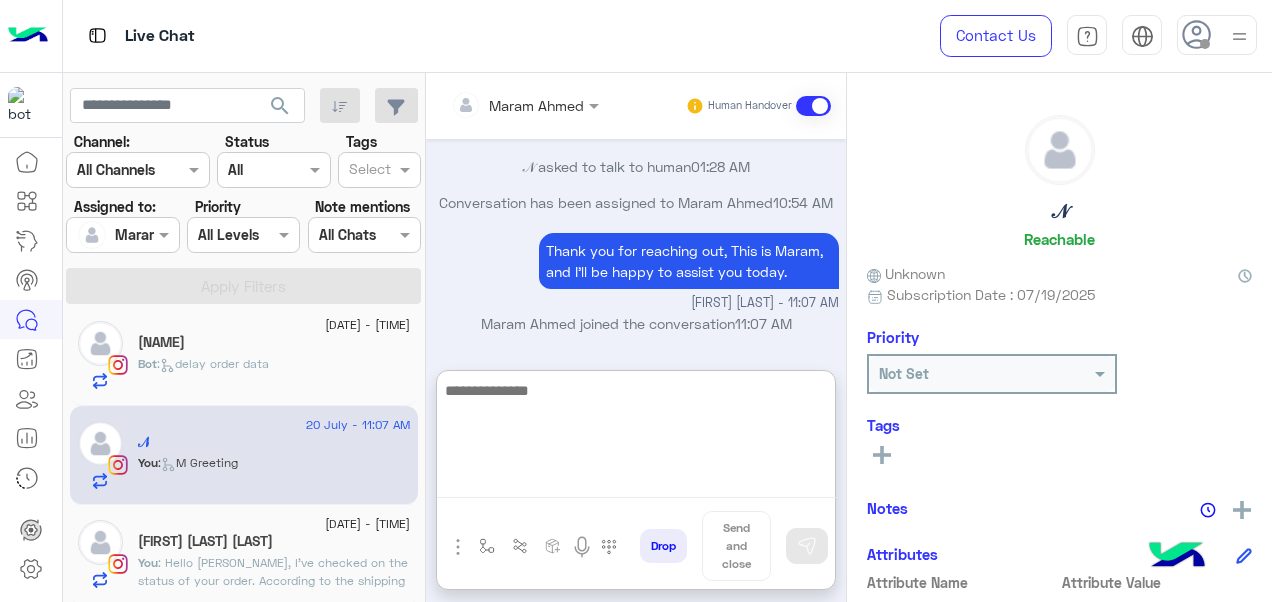 type on "*" 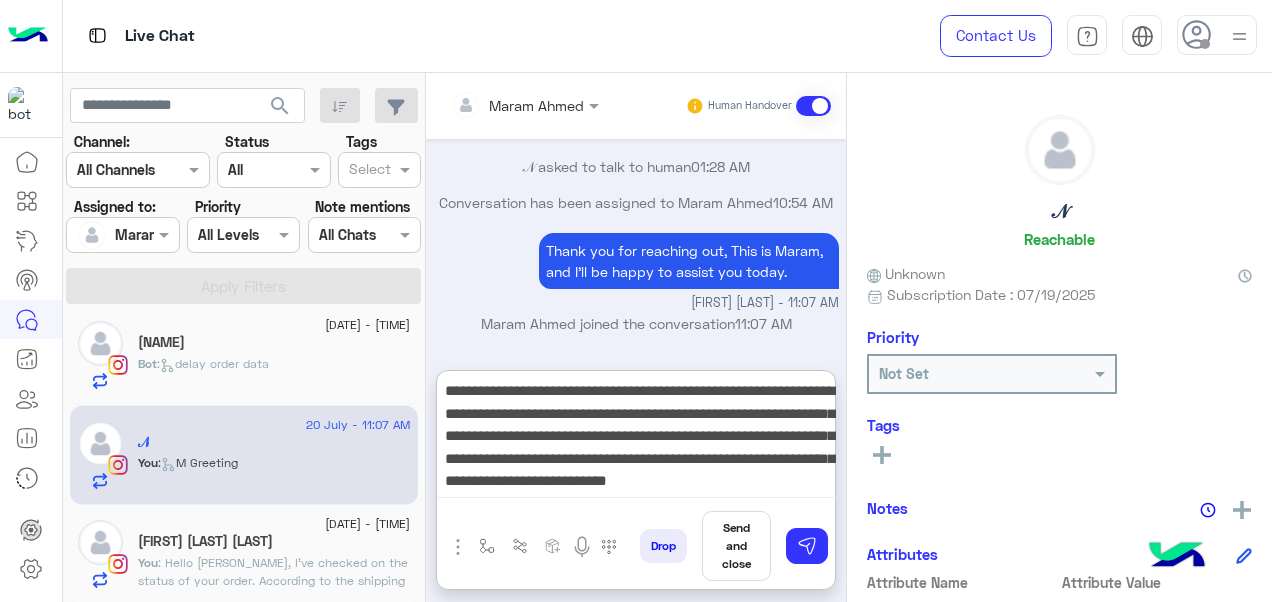 scroll, scrollTop: 0, scrollLeft: 0, axis: both 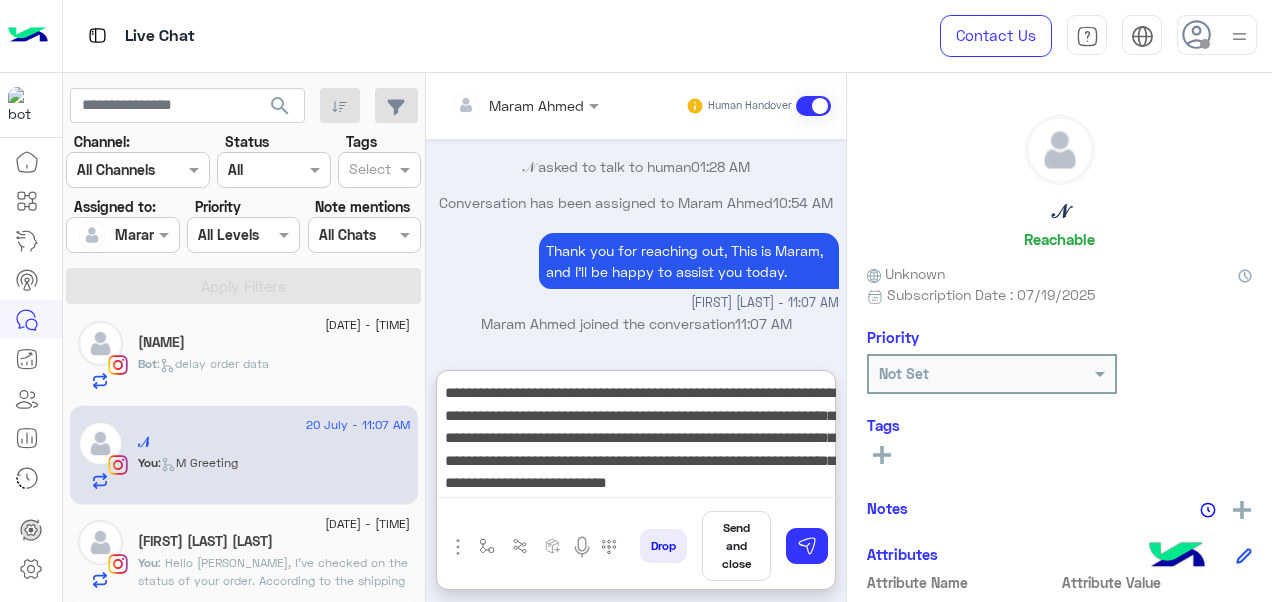 click on "**********" at bounding box center [636, 438] 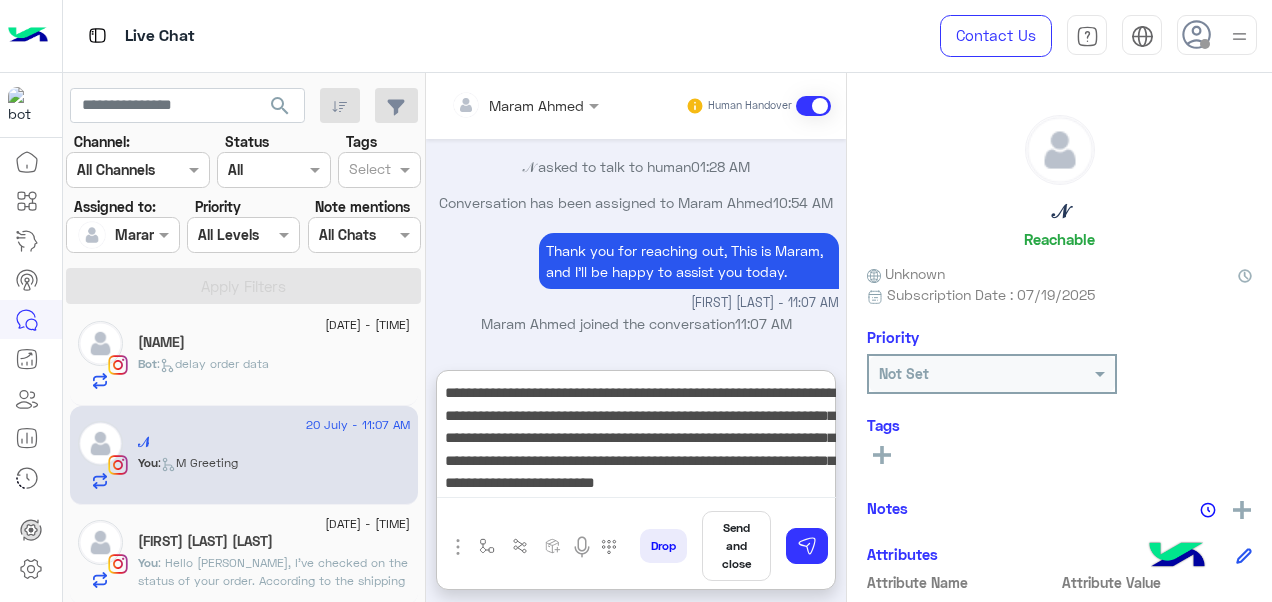 click on "**********" at bounding box center [636, 438] 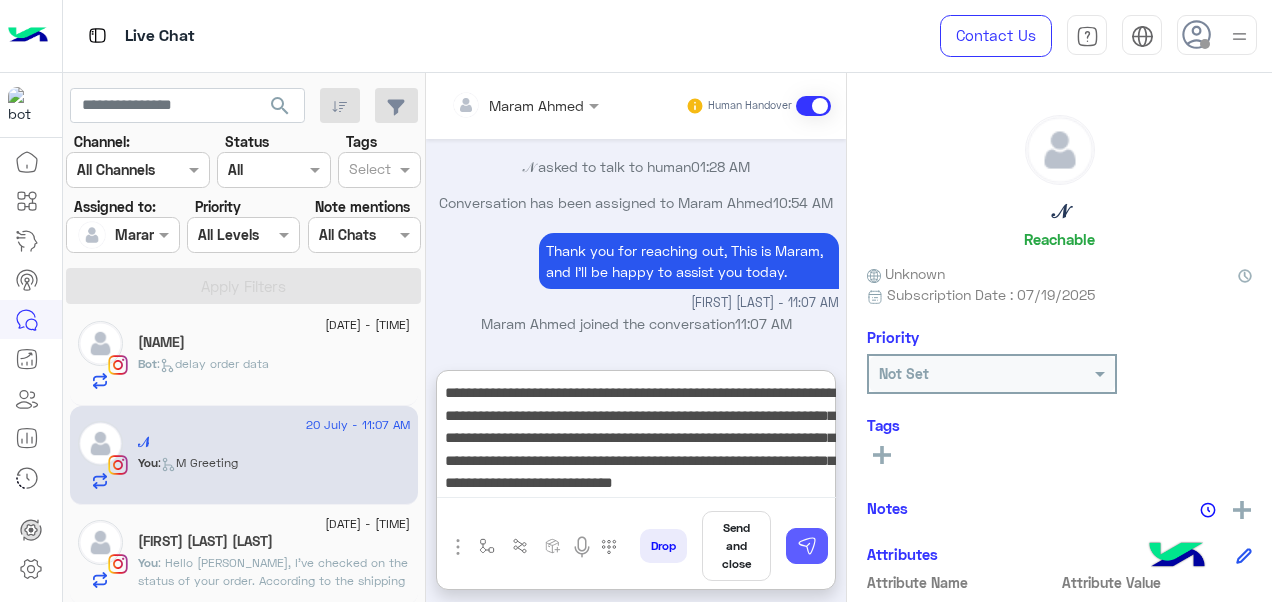 type on "**********" 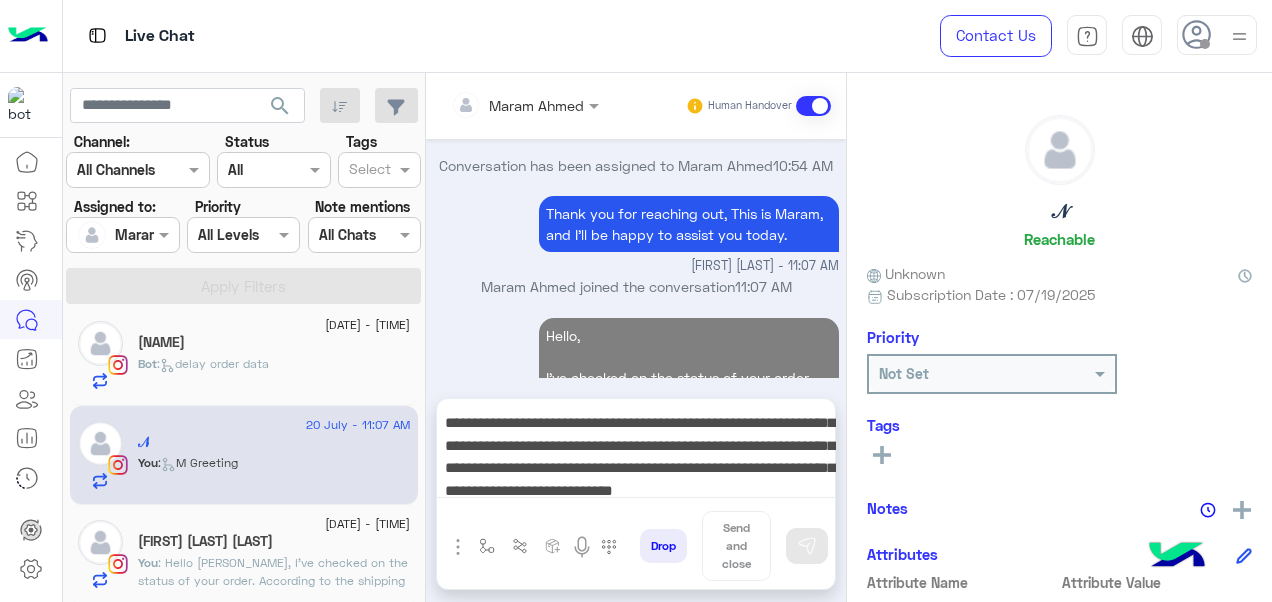 type 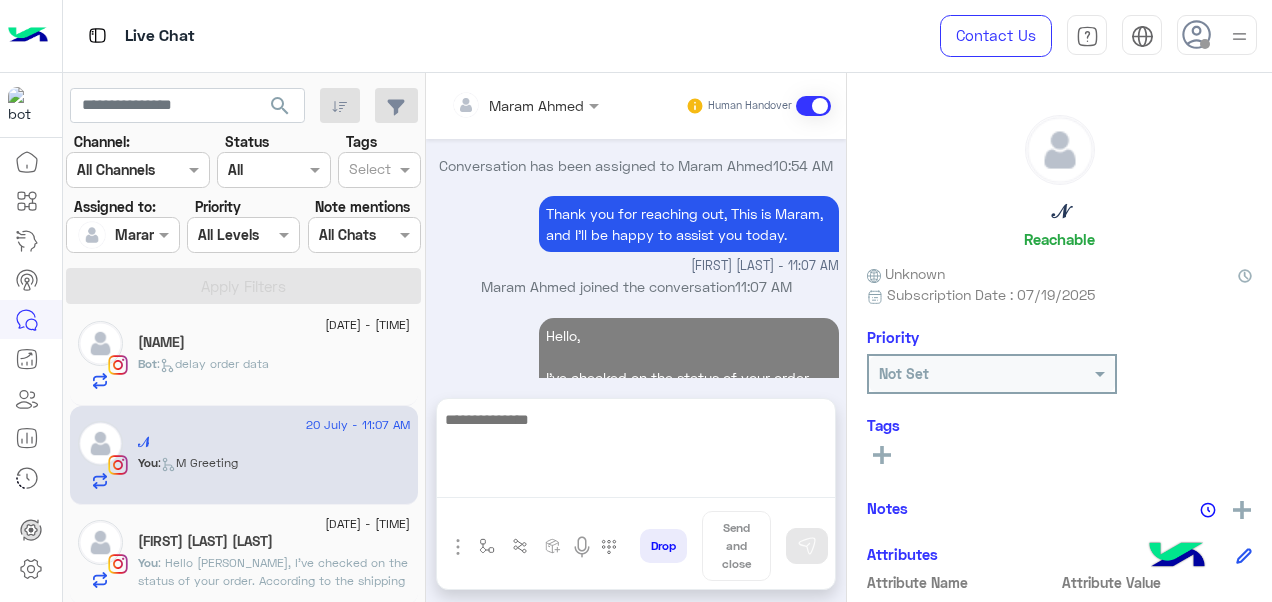 scroll, scrollTop: 1243, scrollLeft: 0, axis: vertical 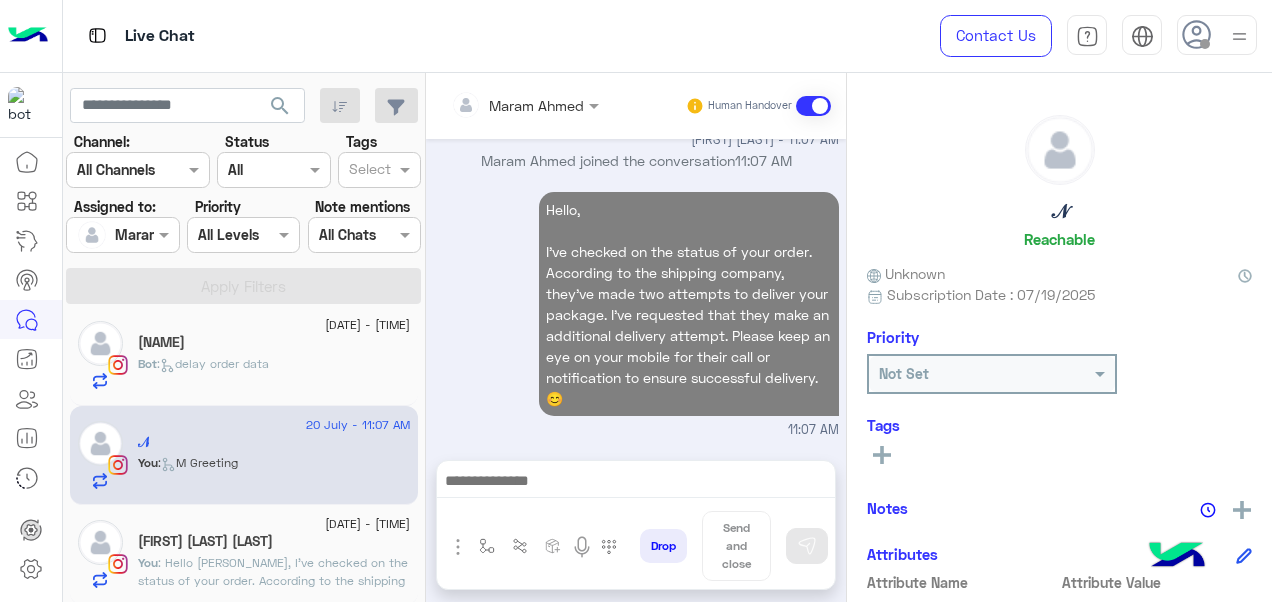 click on ": Hello [PERSON_NAME],
I've checked on the status of your order. According to the shipping company, they've made three attempts to deliver your package. I've requested that they make an additional delivery attempt. Please keep an eye on your mobile for their call or notification to ensure successful delivery. 😊" 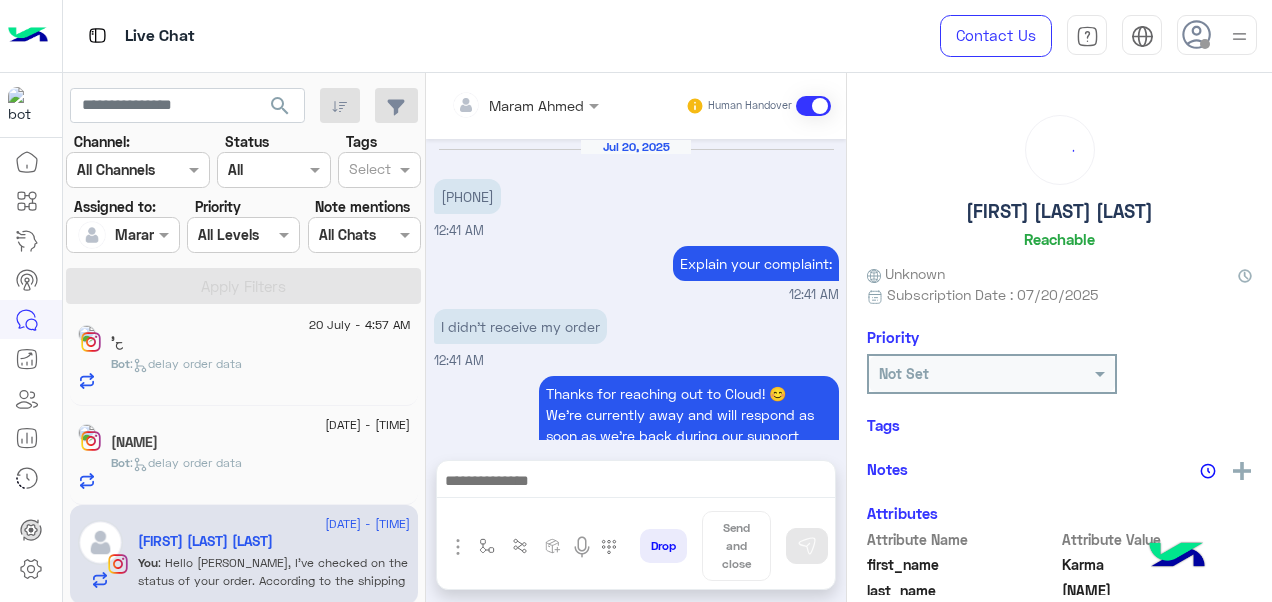 scroll, scrollTop: 721, scrollLeft: 0, axis: vertical 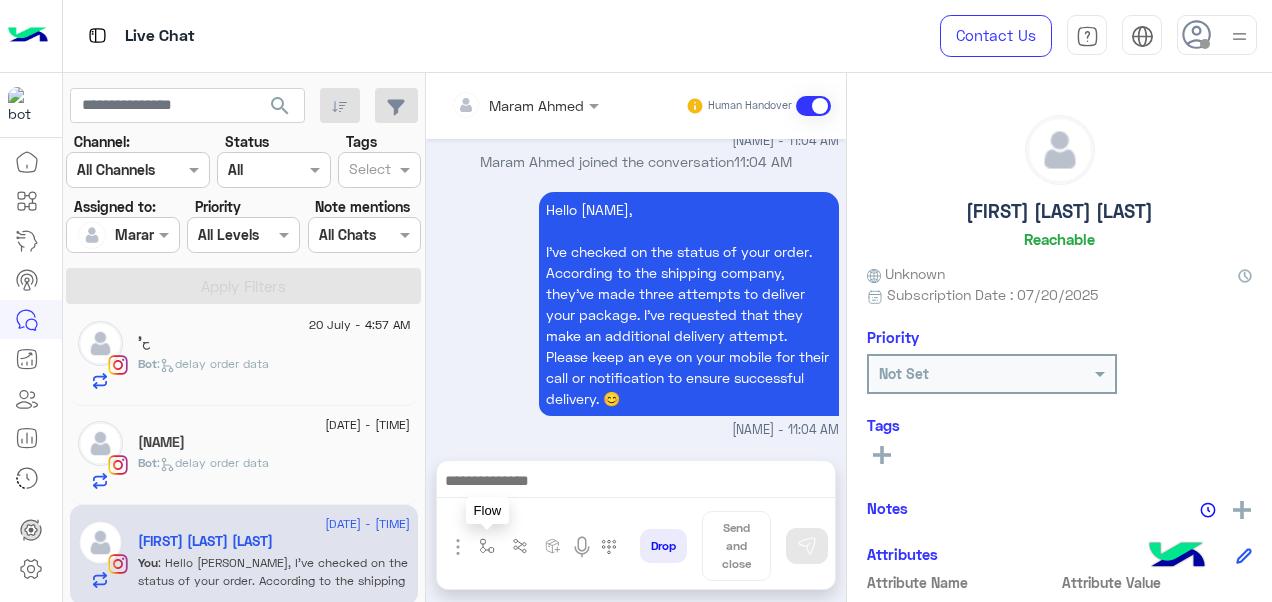 click at bounding box center [487, 546] 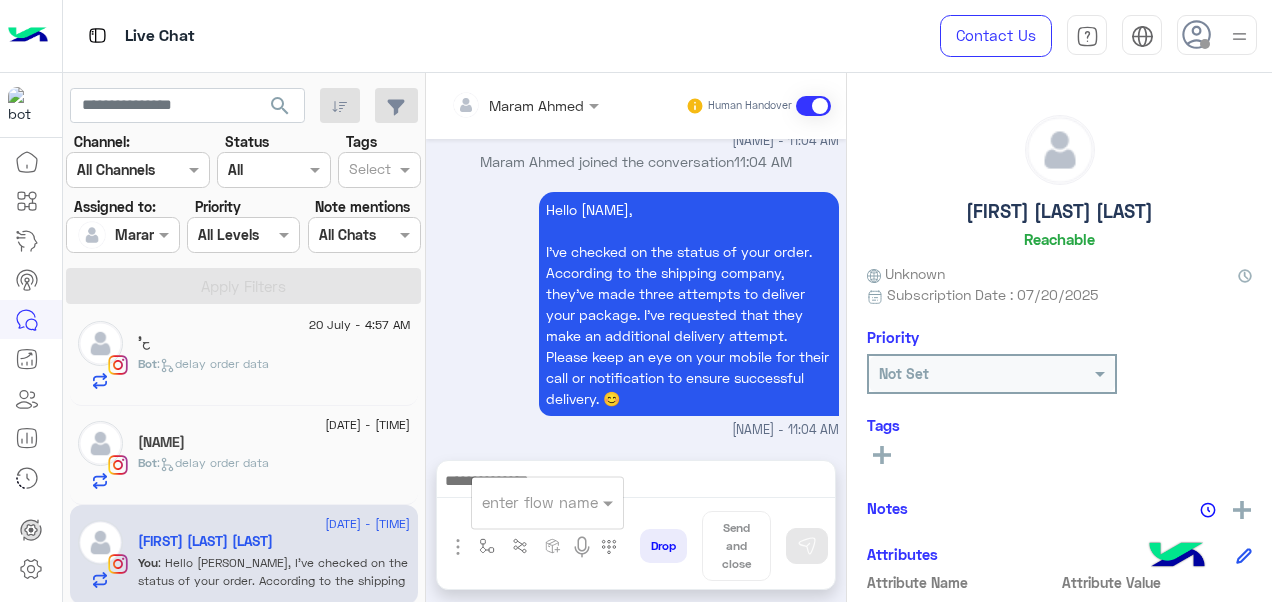 click at bounding box center (523, 502) 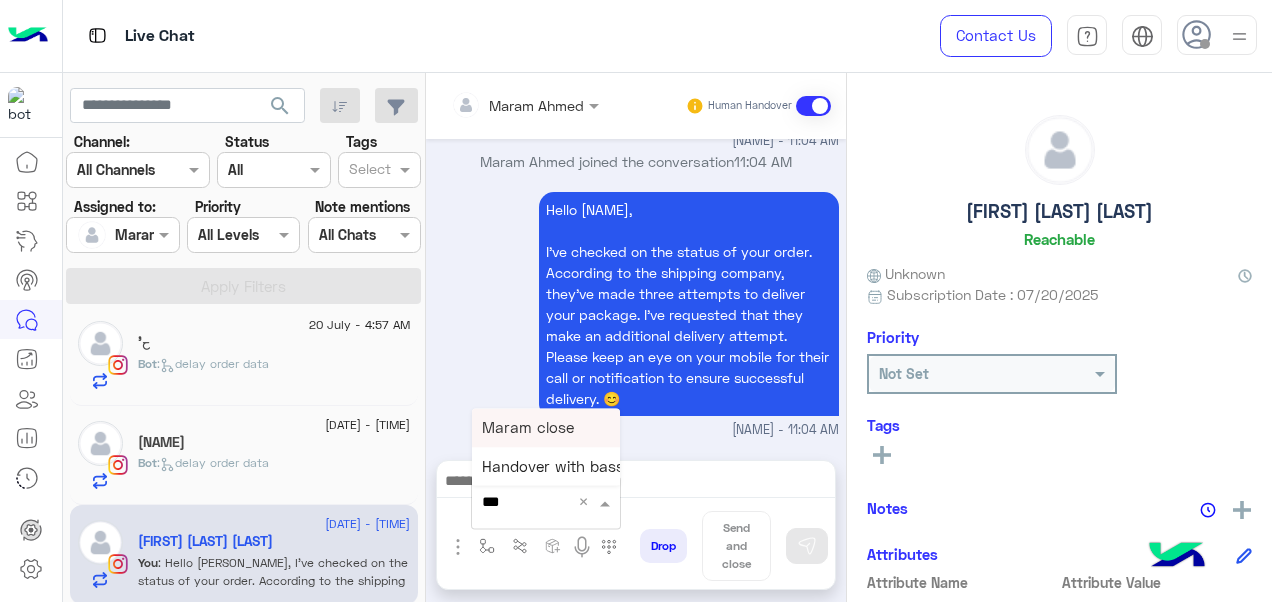 type on "****" 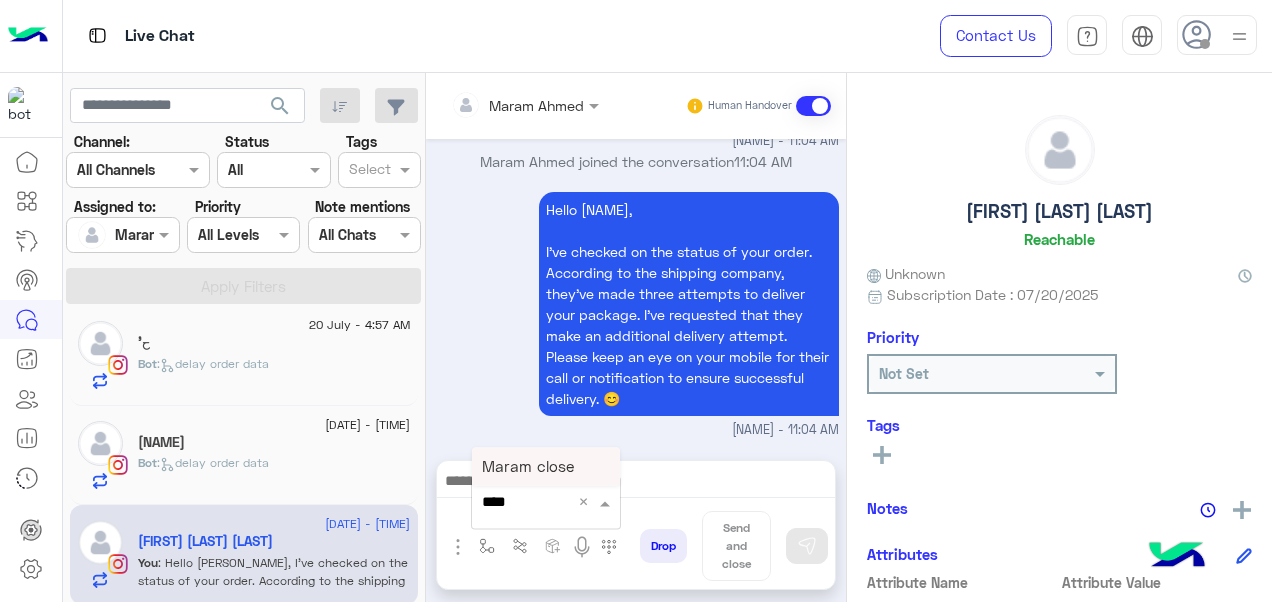 click on "Maram close" at bounding box center [528, 466] 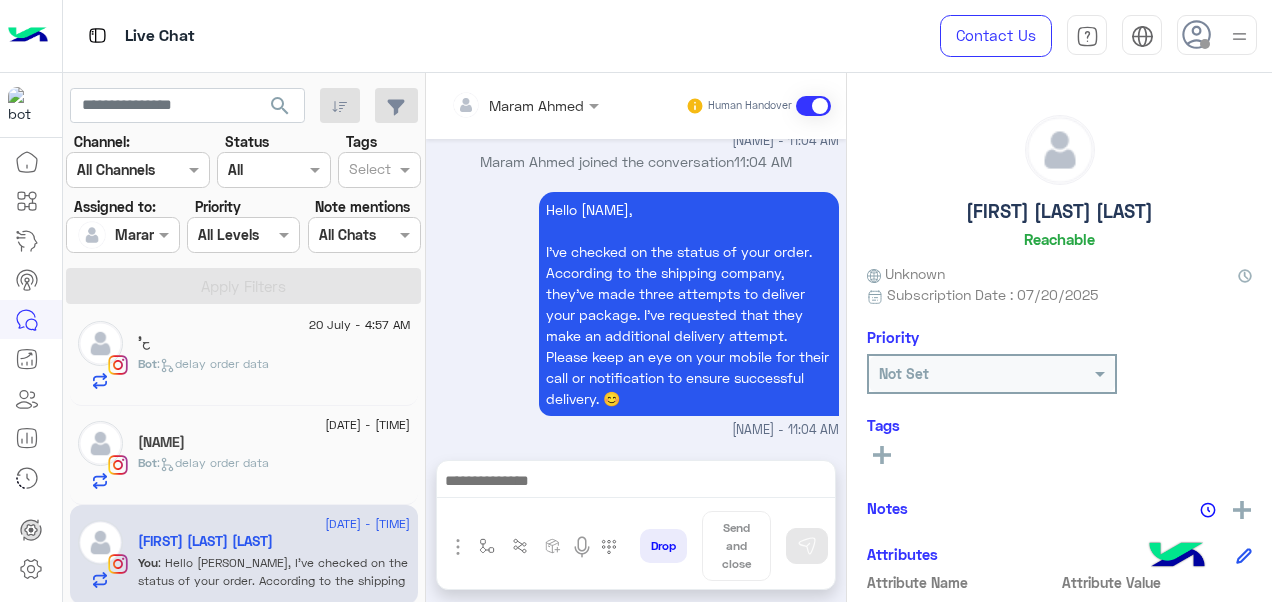 type on "**********" 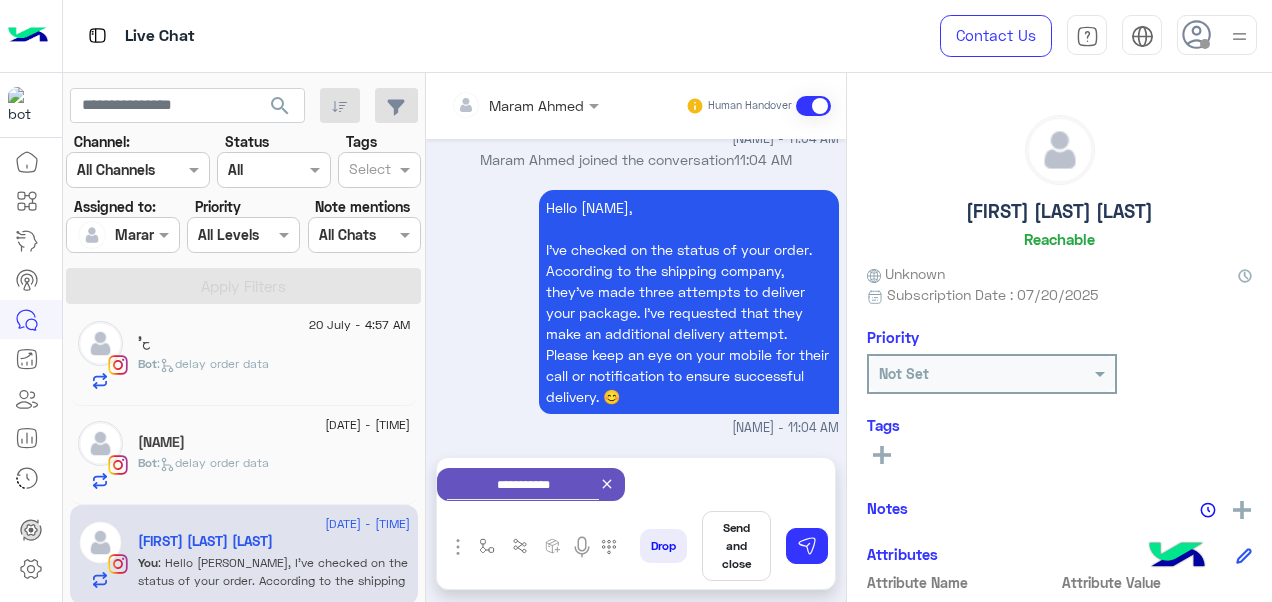 click on "Send and close" at bounding box center (736, 546) 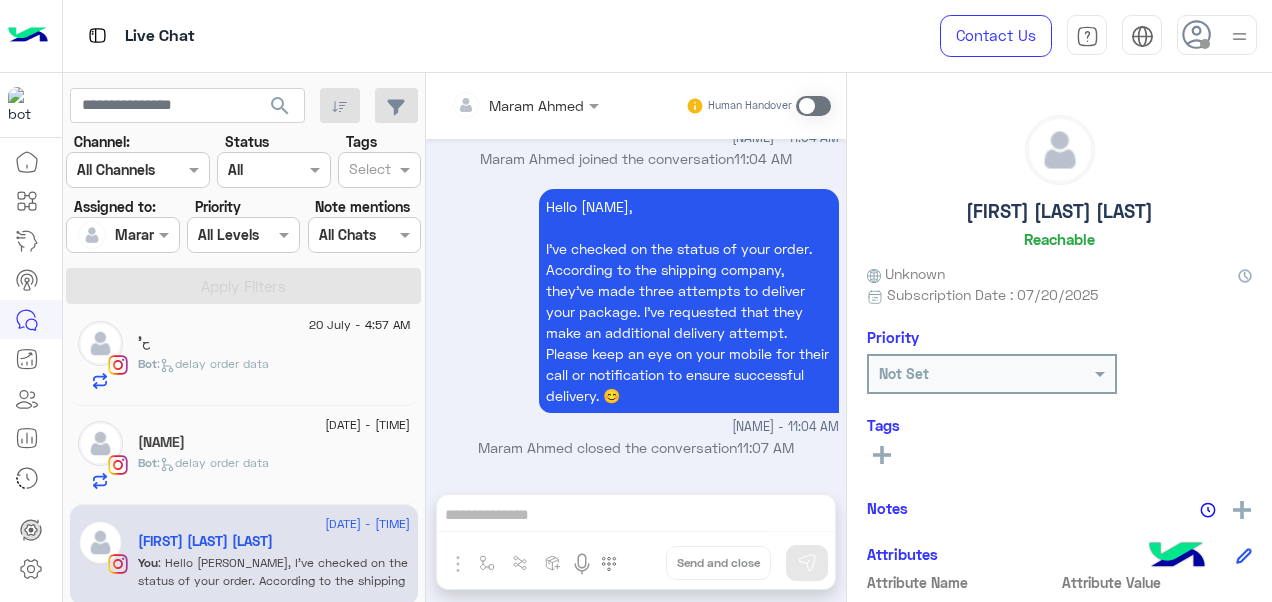 scroll, scrollTop: 724, scrollLeft: 0, axis: vertical 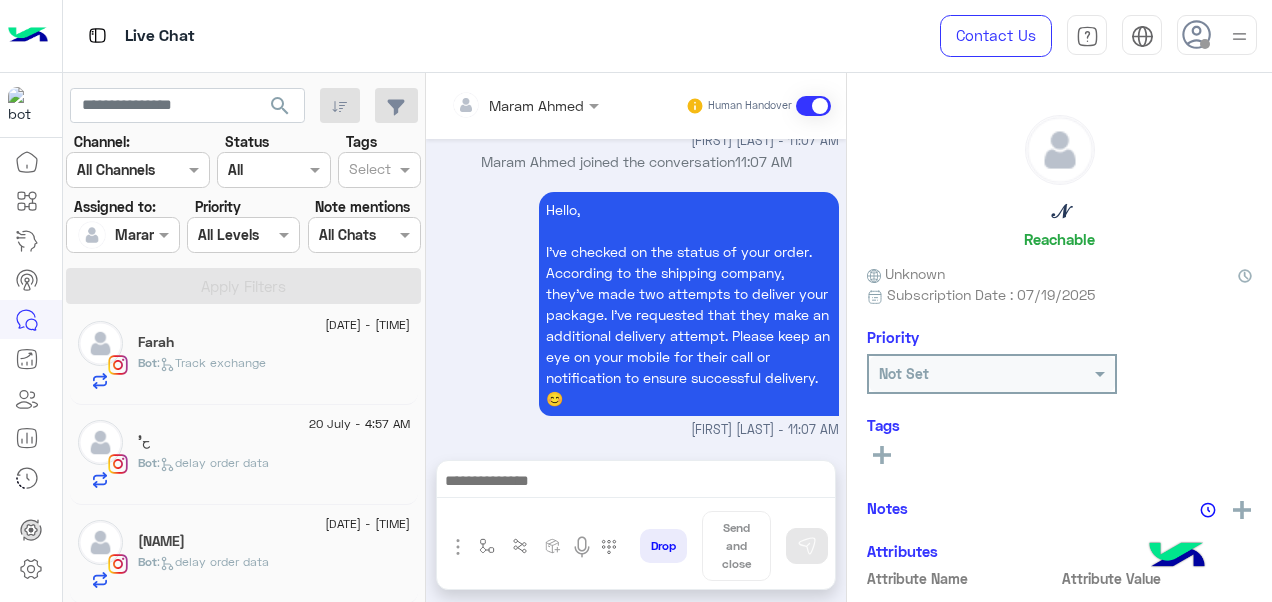 click on "Bot :   delay order data" 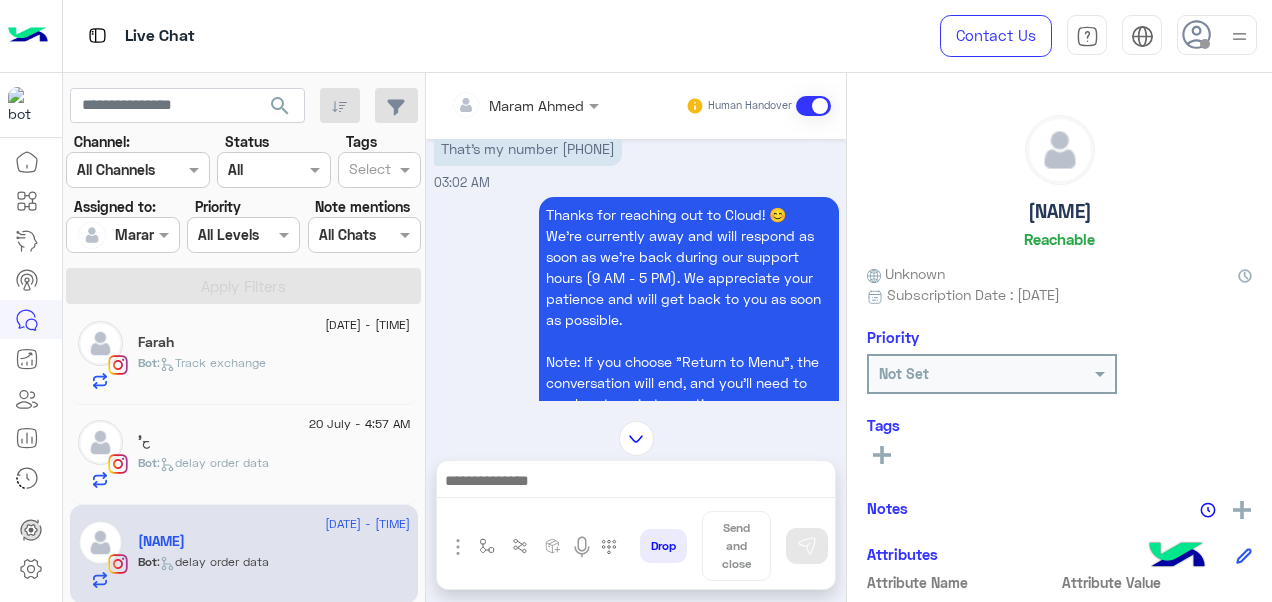 scroll, scrollTop: 733, scrollLeft: 0, axis: vertical 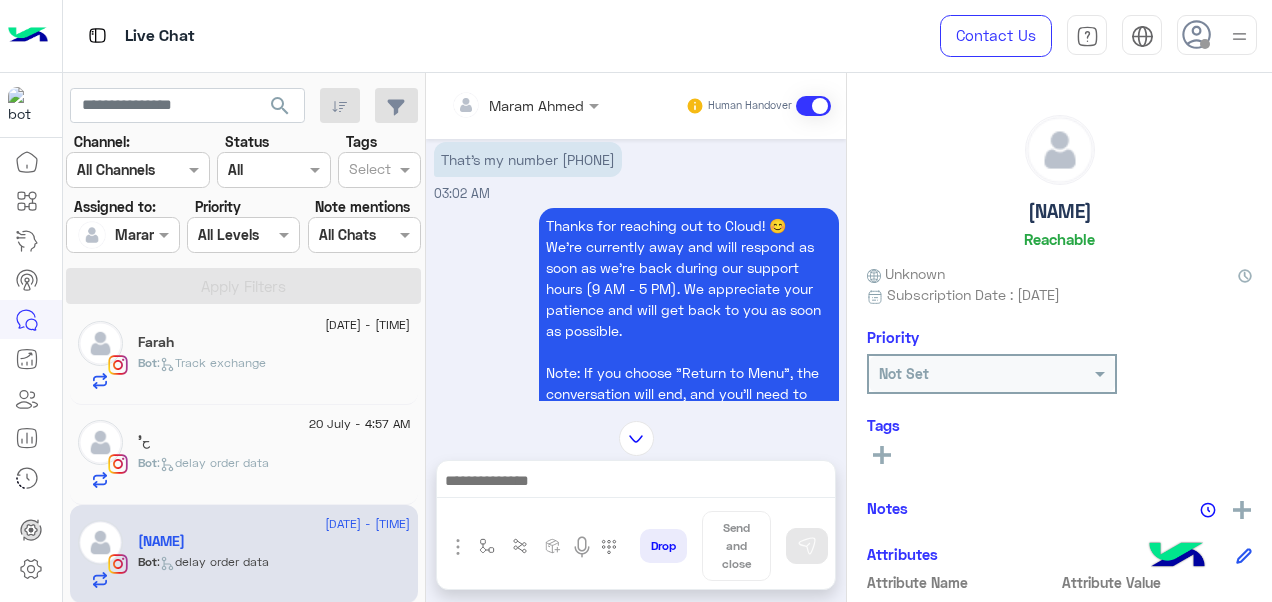 drag, startPoint x: 573, startPoint y: 178, endPoint x: 672, endPoint y: 184, distance: 99.18165 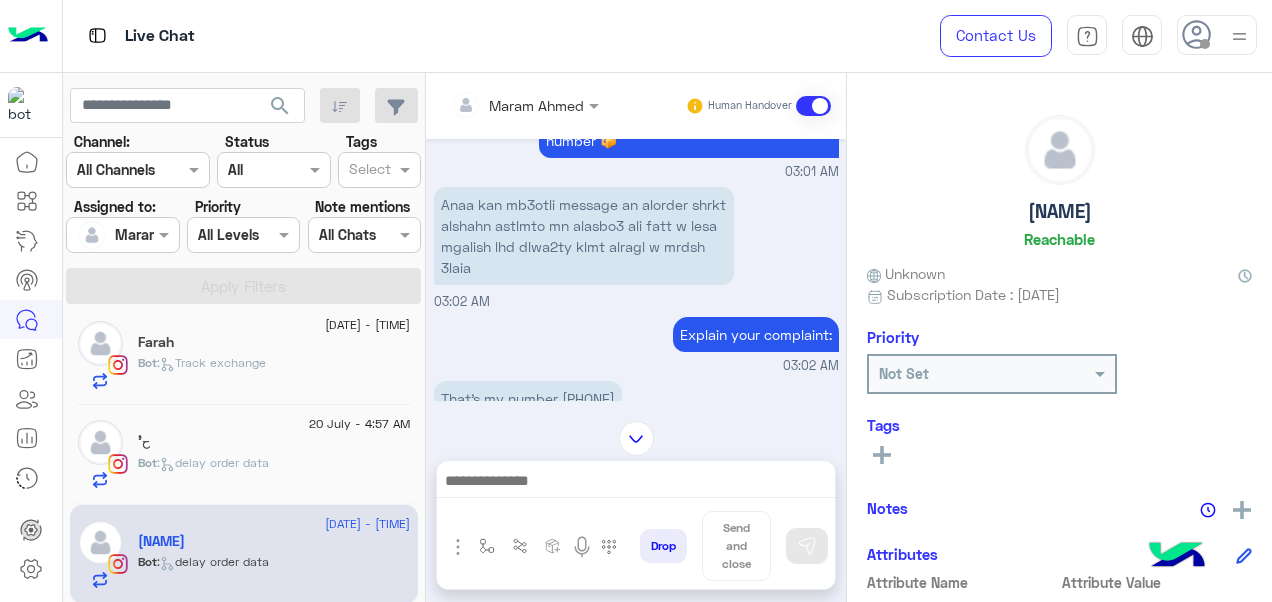 scroll, scrollTop: 495, scrollLeft: 0, axis: vertical 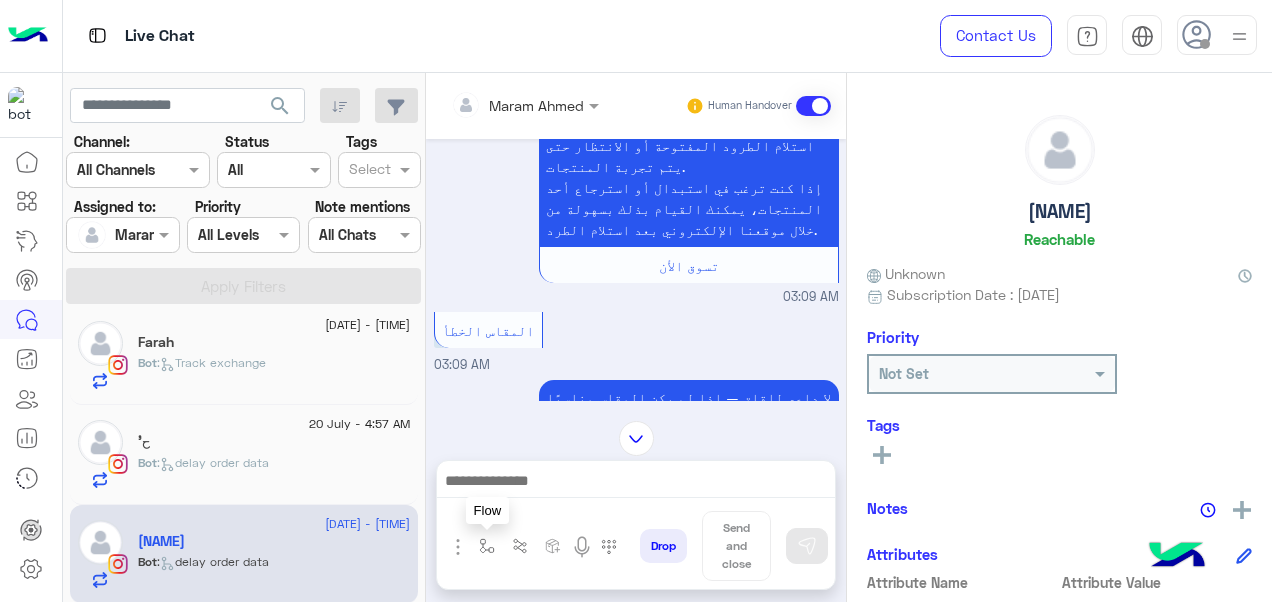 click at bounding box center (487, 546) 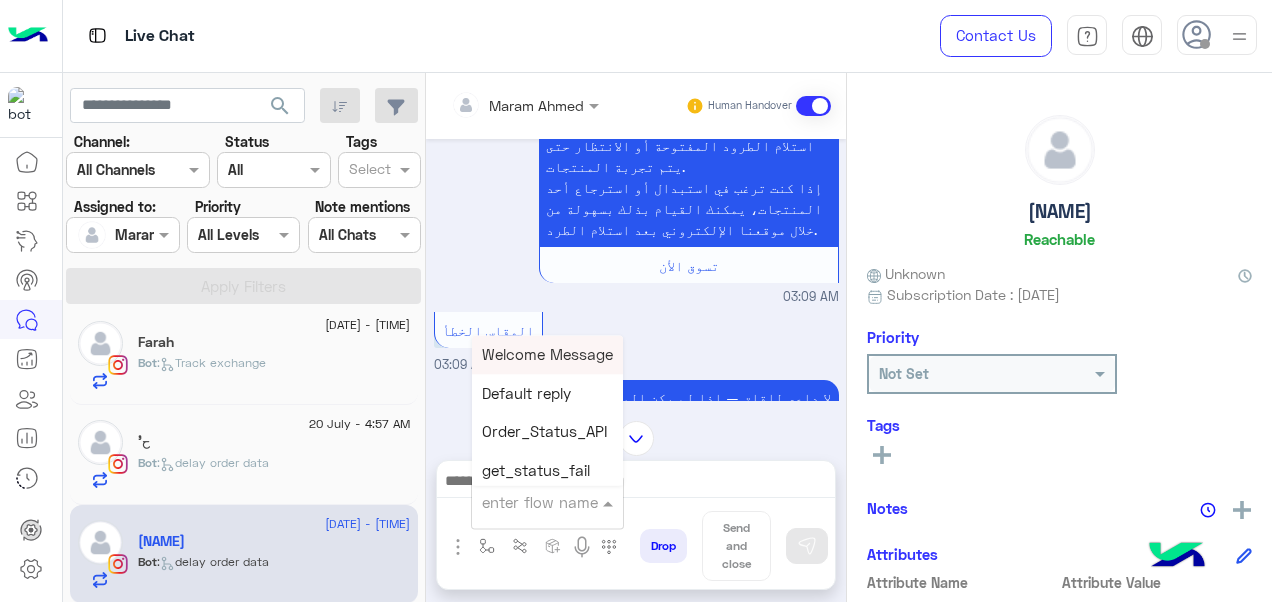 click at bounding box center (523, 502) 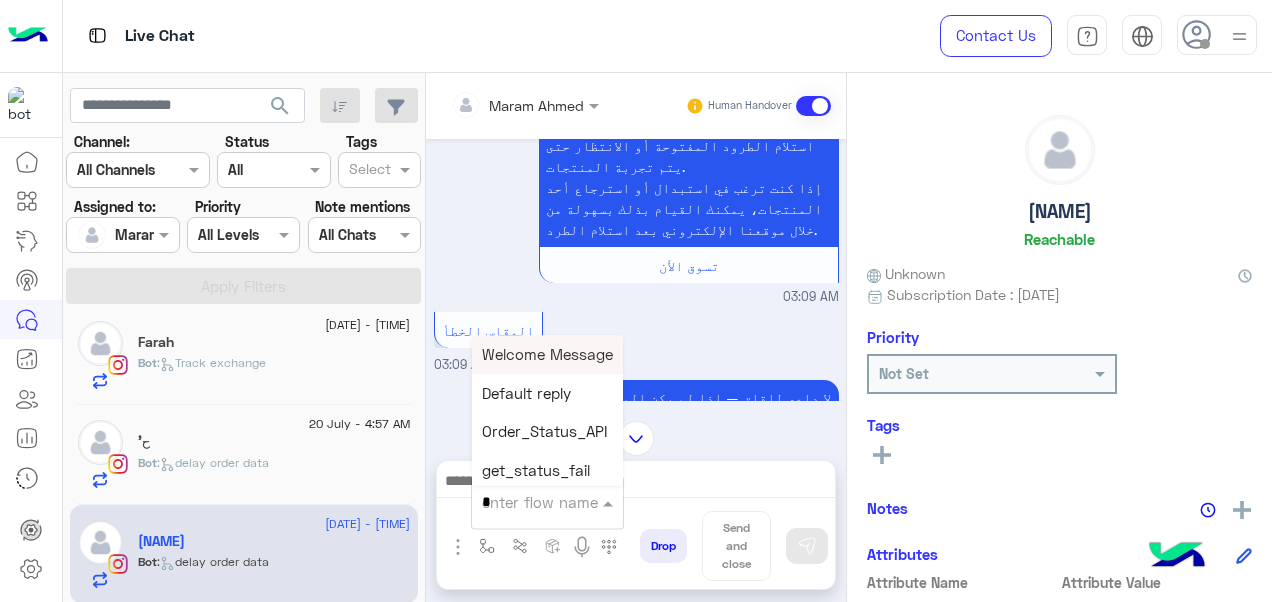 type on "*" 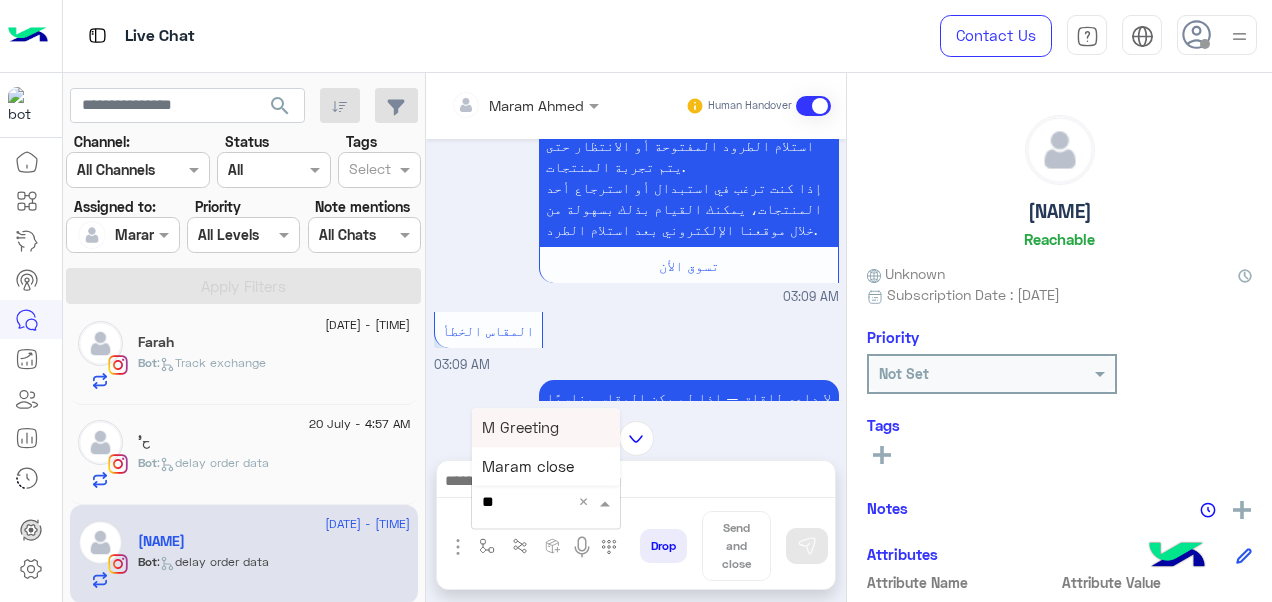 click on "M Greeting" at bounding box center (520, 427) 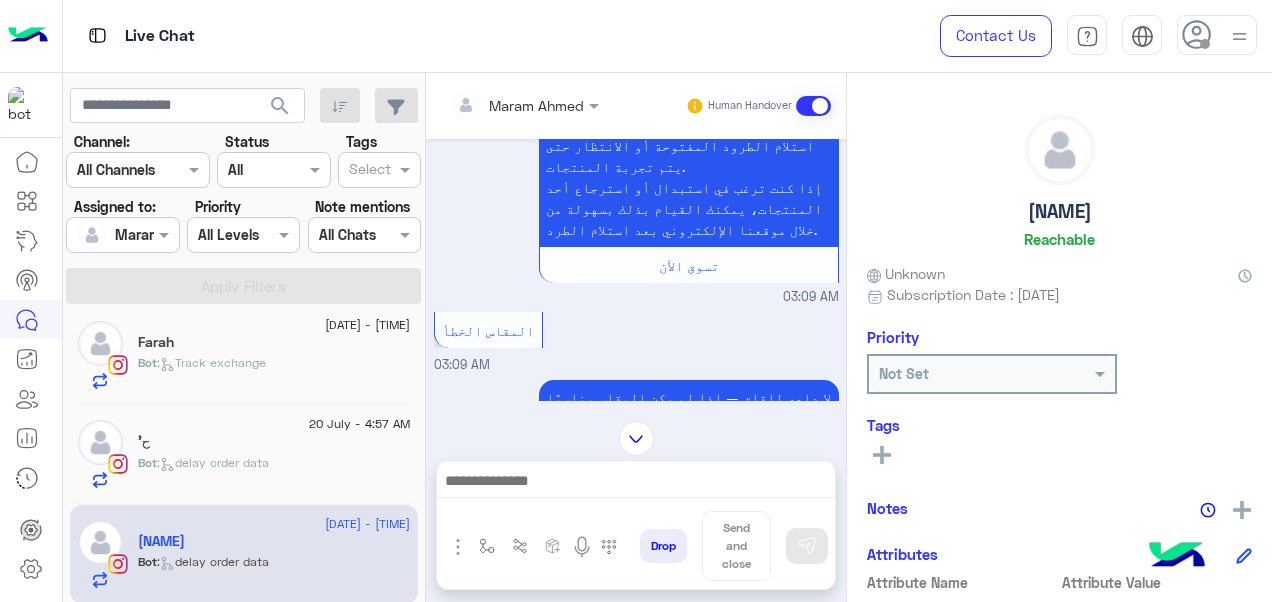 type on "**********" 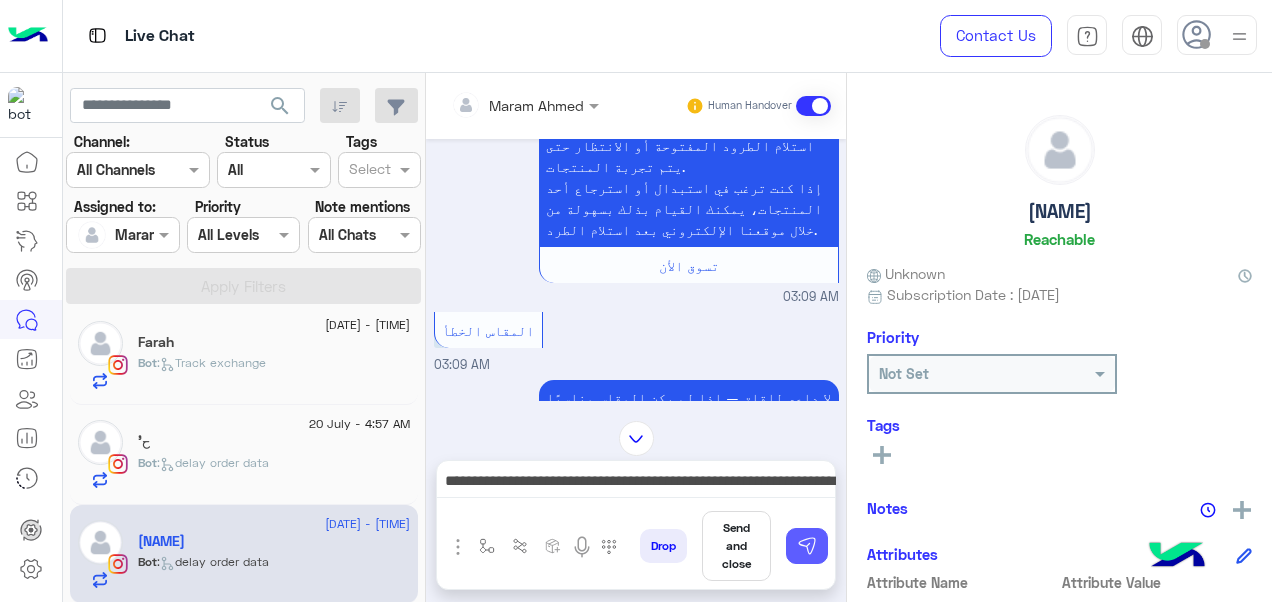click at bounding box center (807, 546) 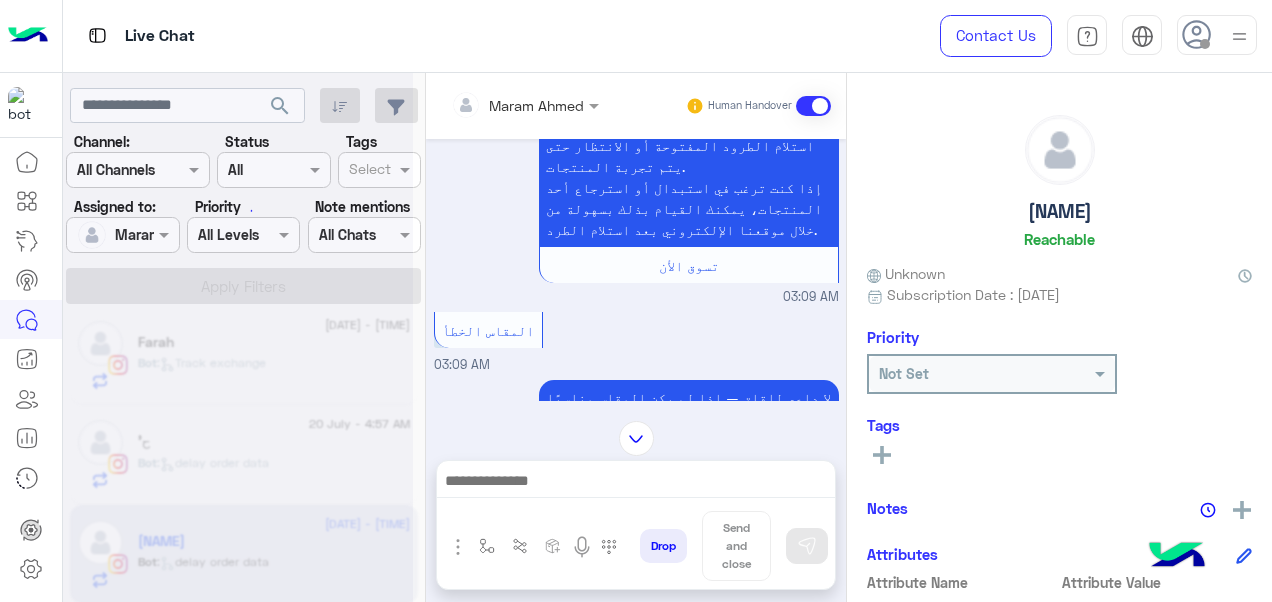 click at bounding box center (636, 483) 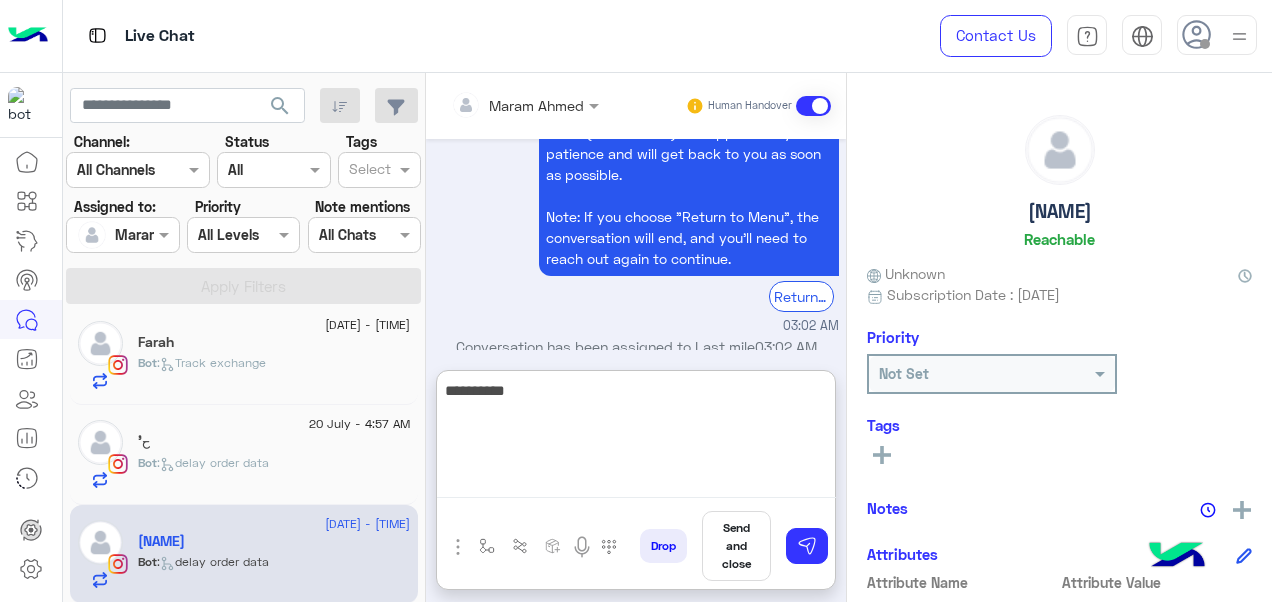 scroll, scrollTop: 4015, scrollLeft: 0, axis: vertical 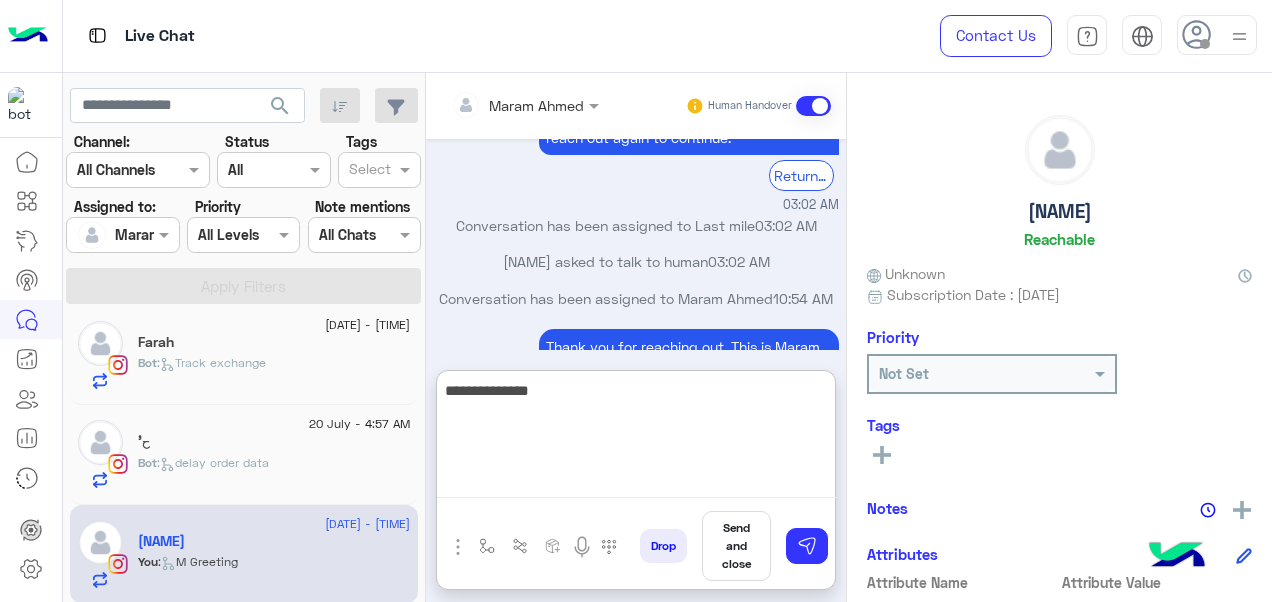 paste on "**********" 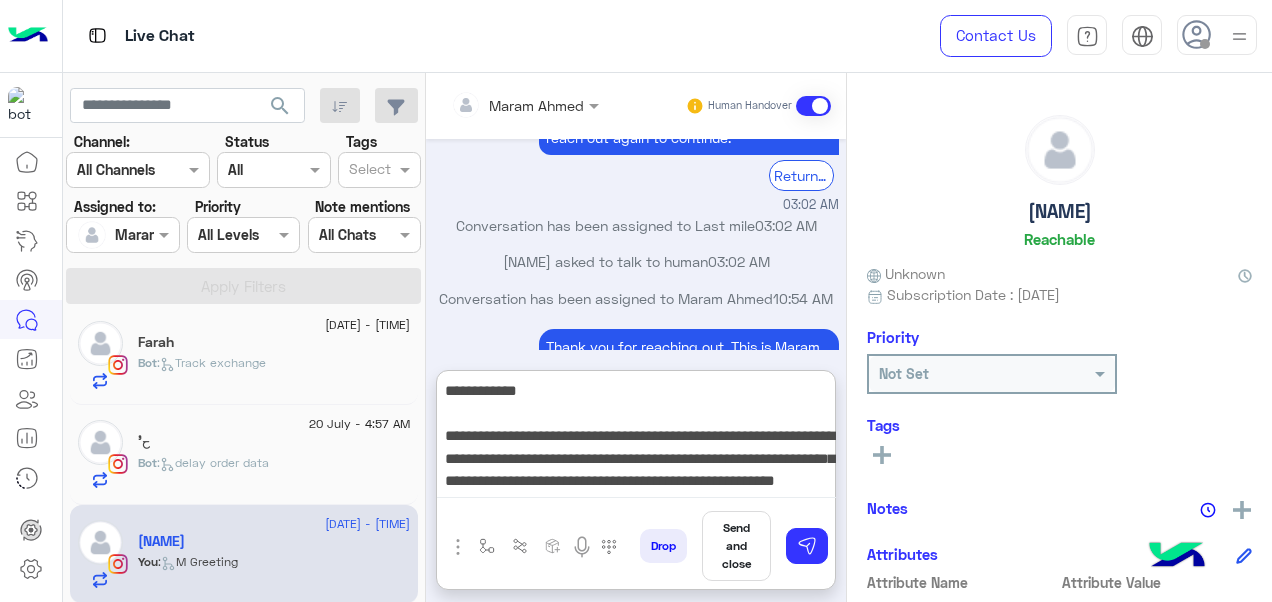 scroll, scrollTop: 15, scrollLeft: 0, axis: vertical 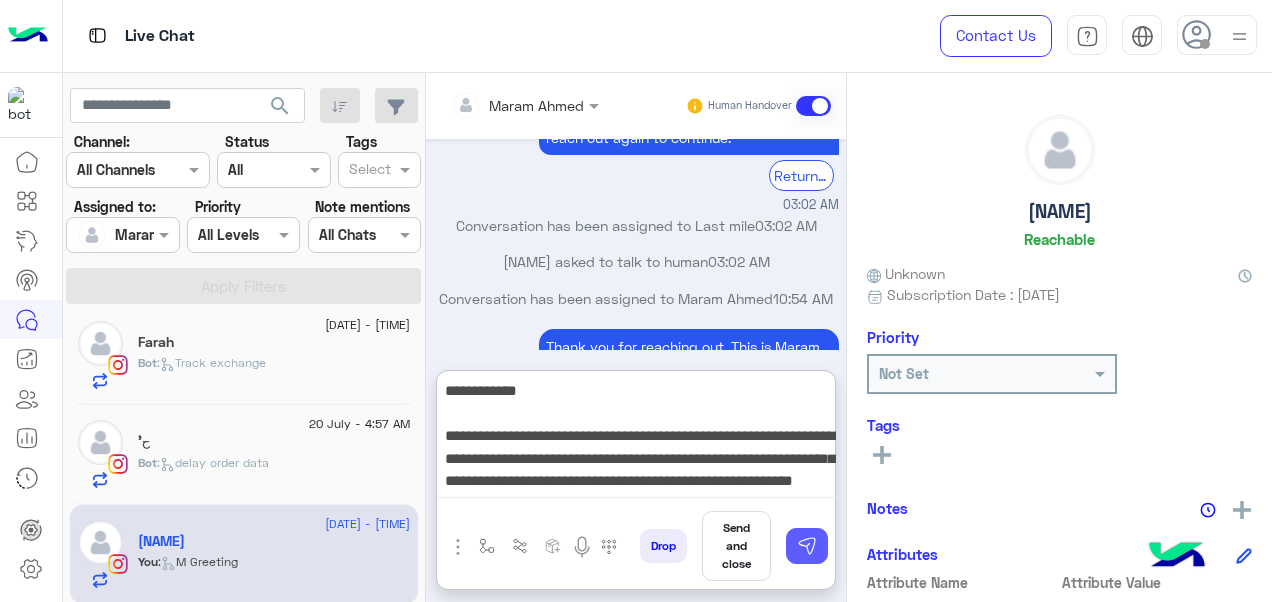 type on "**********" 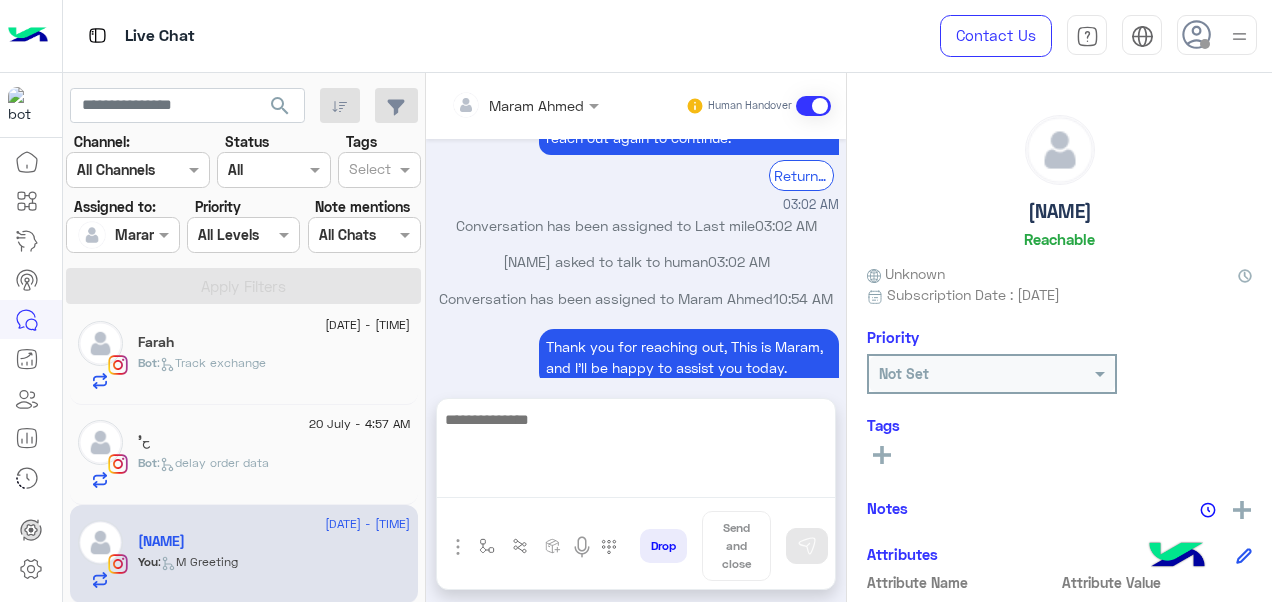 scroll, scrollTop: 4115, scrollLeft: 0, axis: vertical 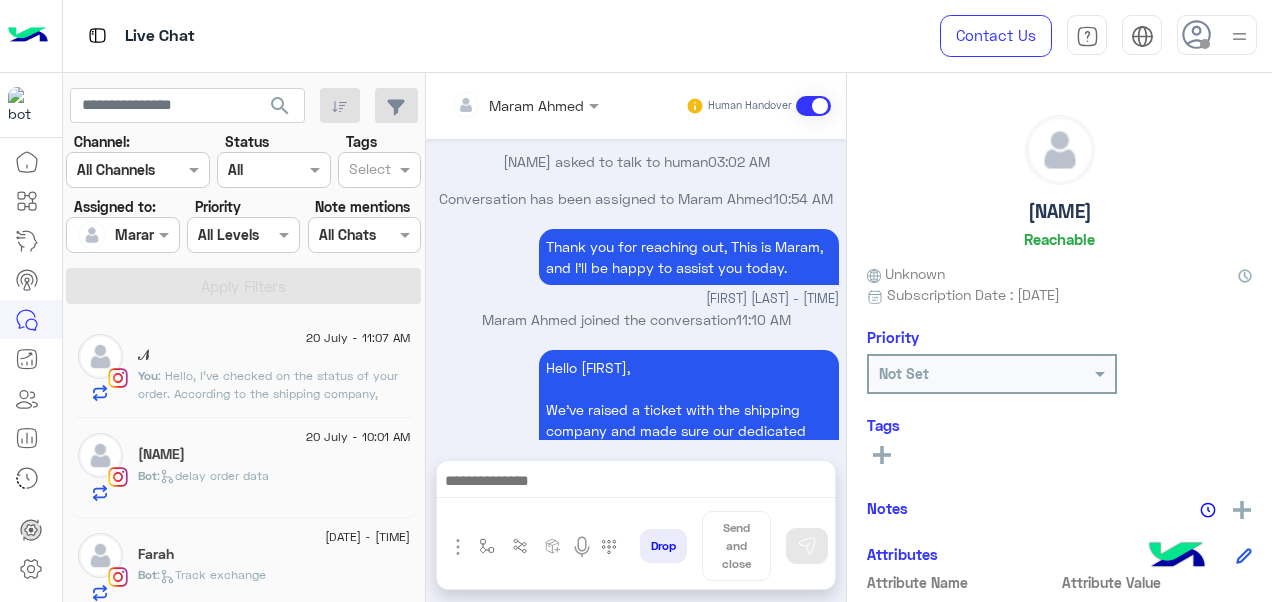 click on ": Hello,
I've checked on the status of your order. According to the shipping company, they've made two attempts to deliver your package. I've requested that they make an additional delivery attempt. Please keep an eye on your mobile for their call or notification to ensure successful delivery. 😊" 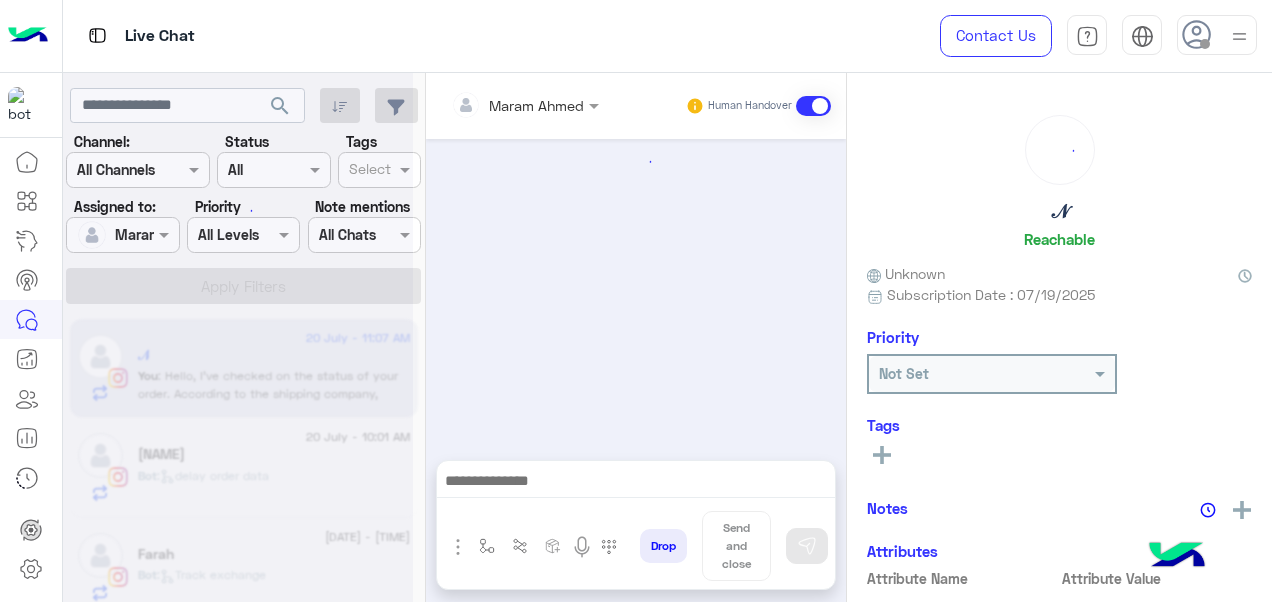 scroll, scrollTop: 721, scrollLeft: 0, axis: vertical 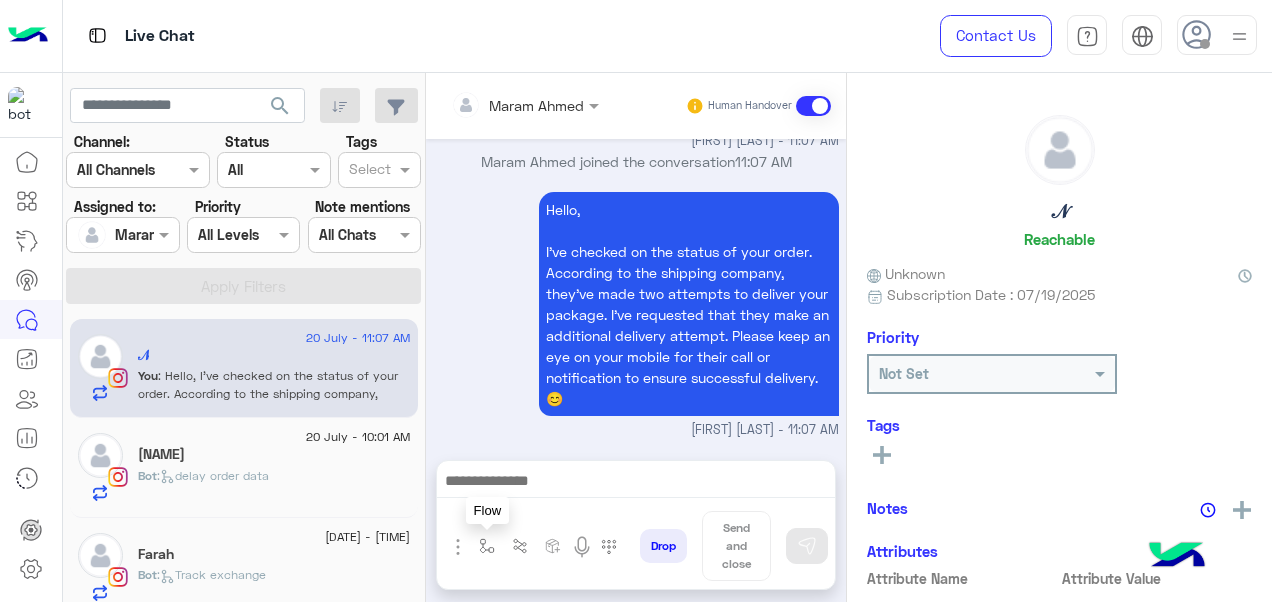 click at bounding box center (487, 546) 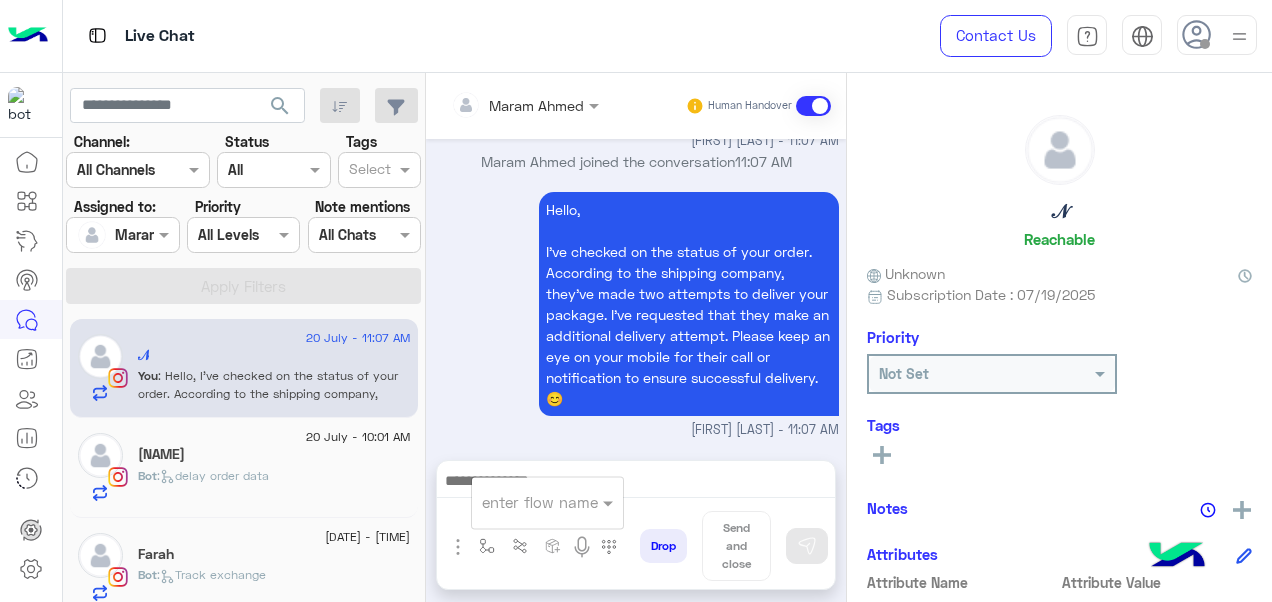 click at bounding box center (523, 502) 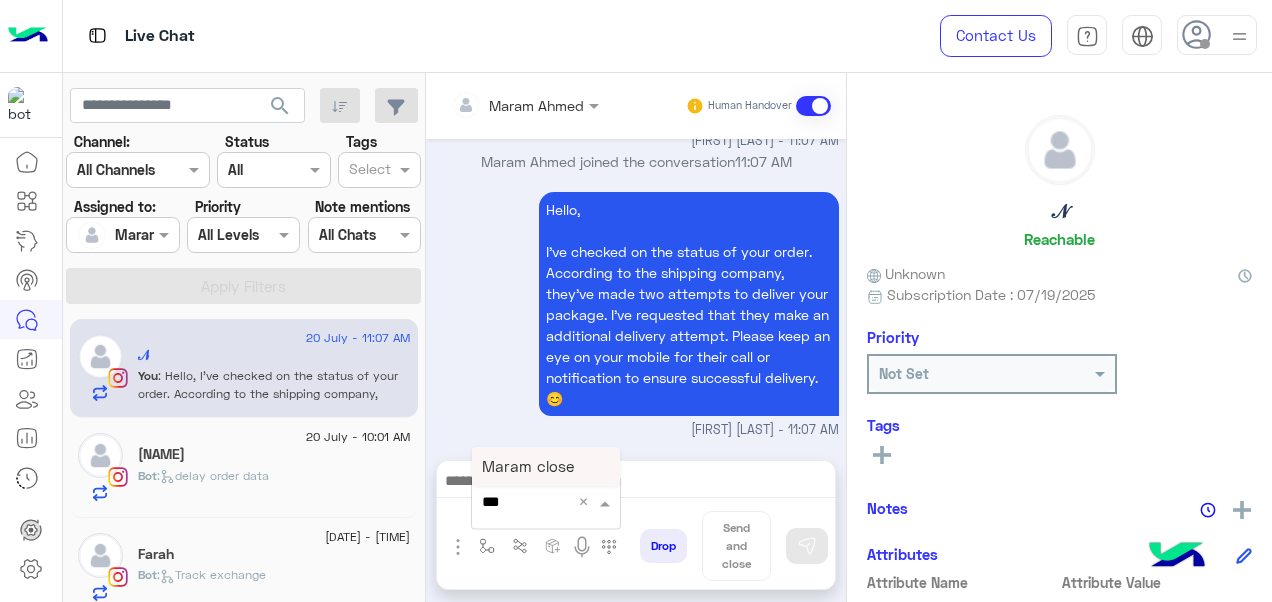type on "****" 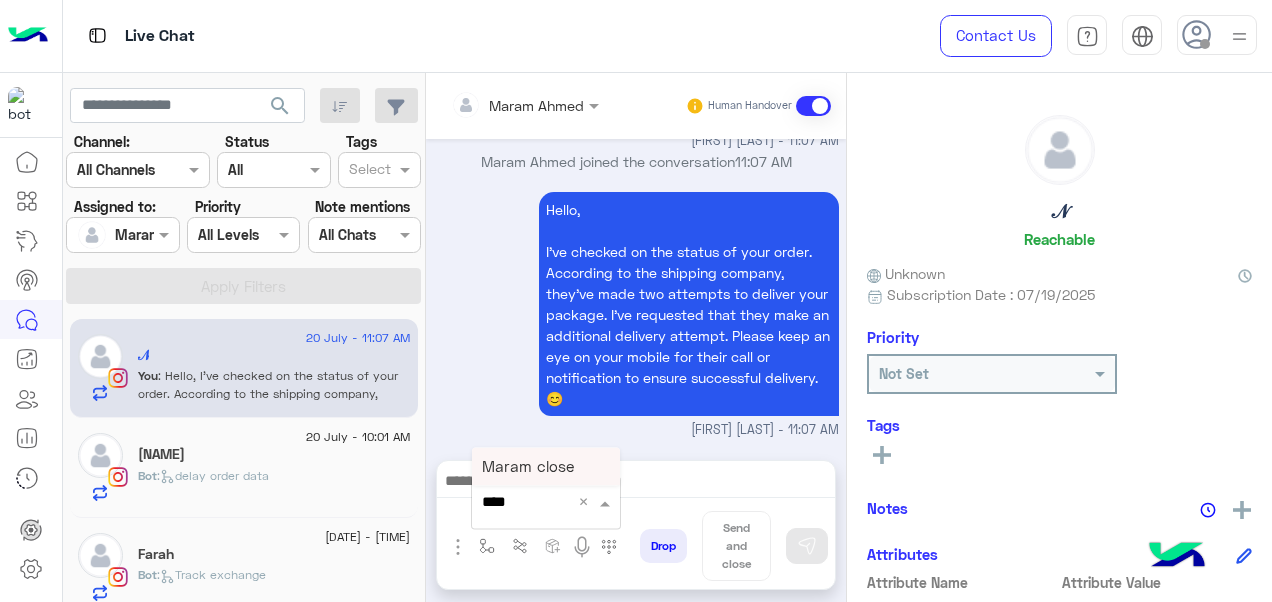 click on "Maram close" at bounding box center [528, 466] 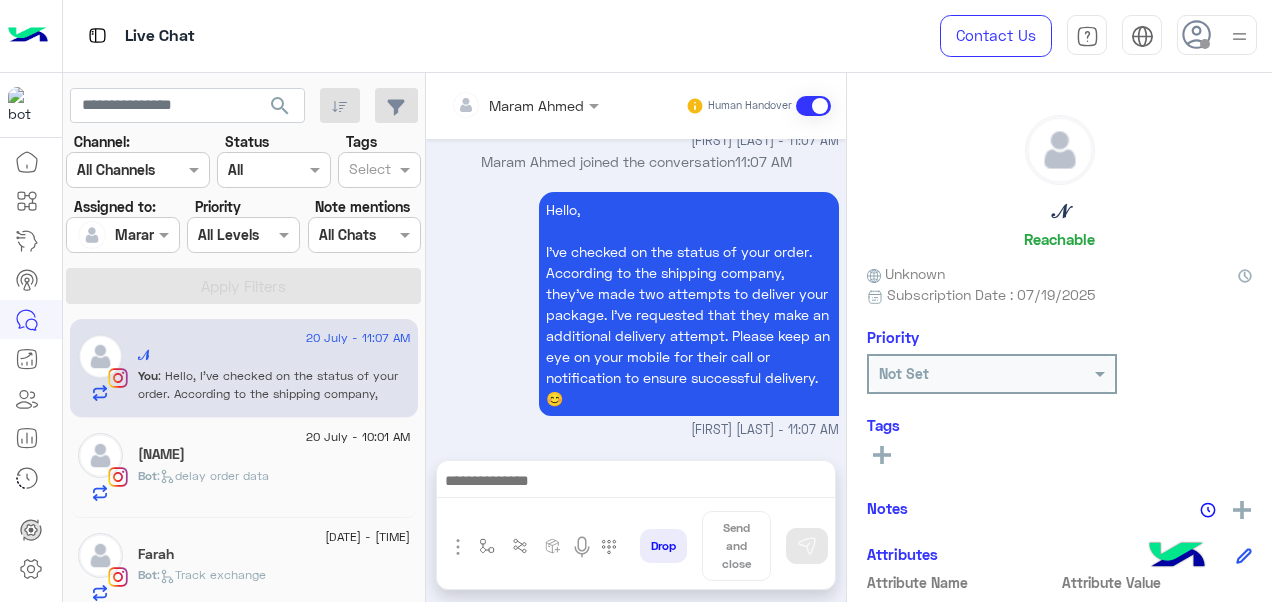 type on "**********" 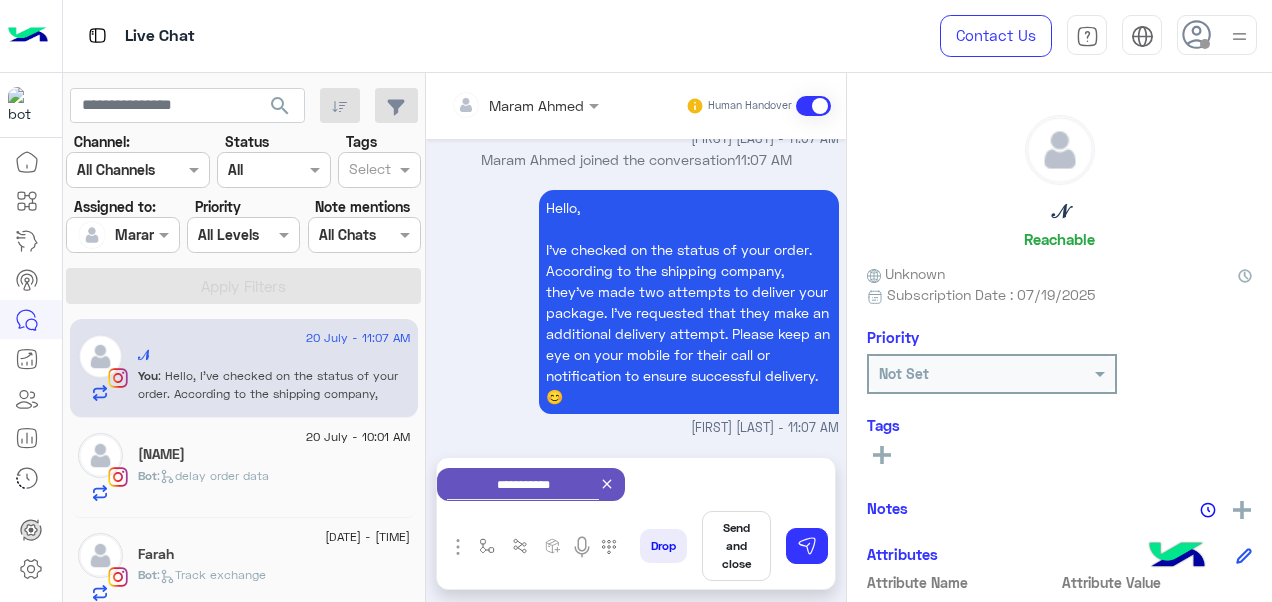 click on "Send and close" at bounding box center (736, 546) 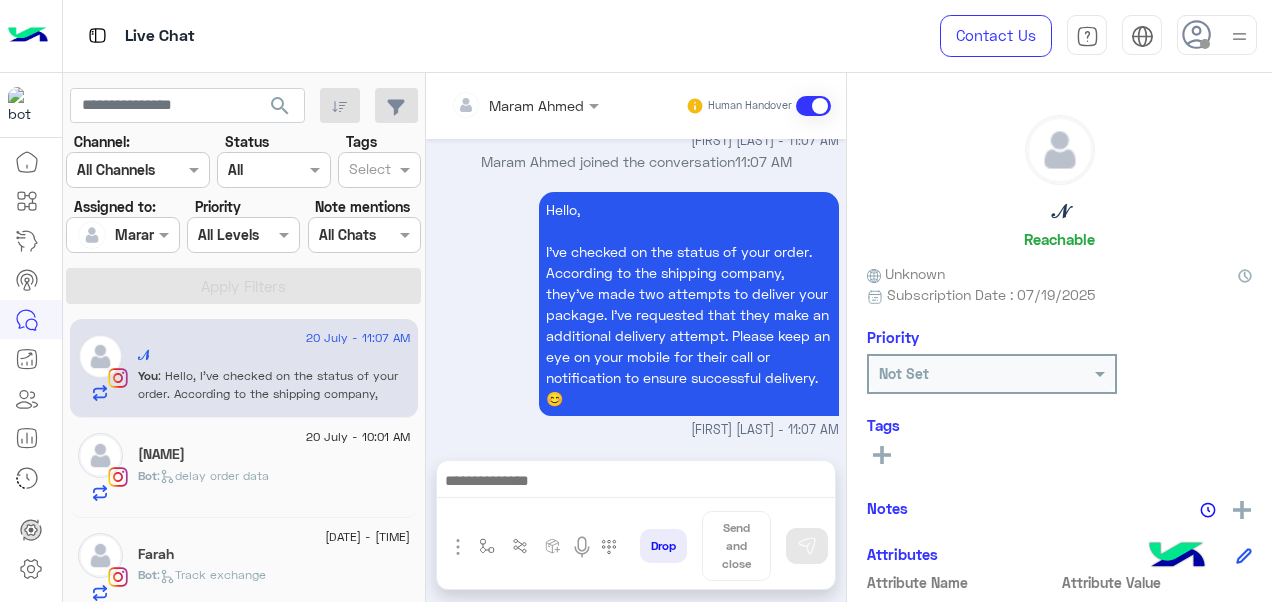 scroll, scrollTop: 724, scrollLeft: 0, axis: vertical 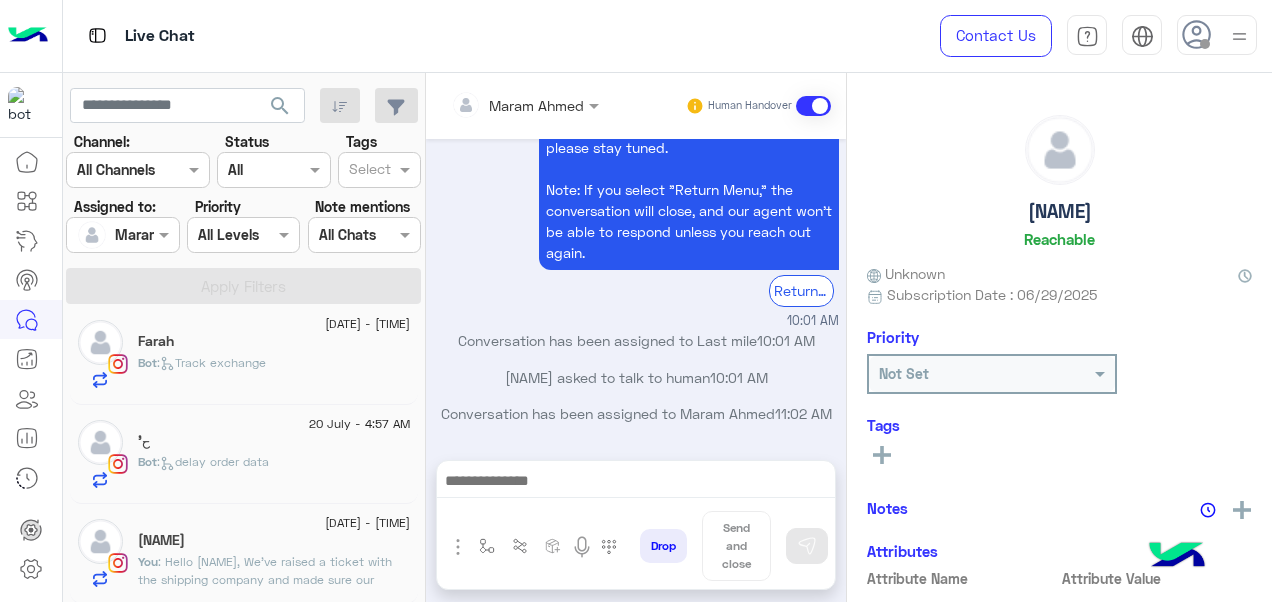 click on "Bot :   delay order data" 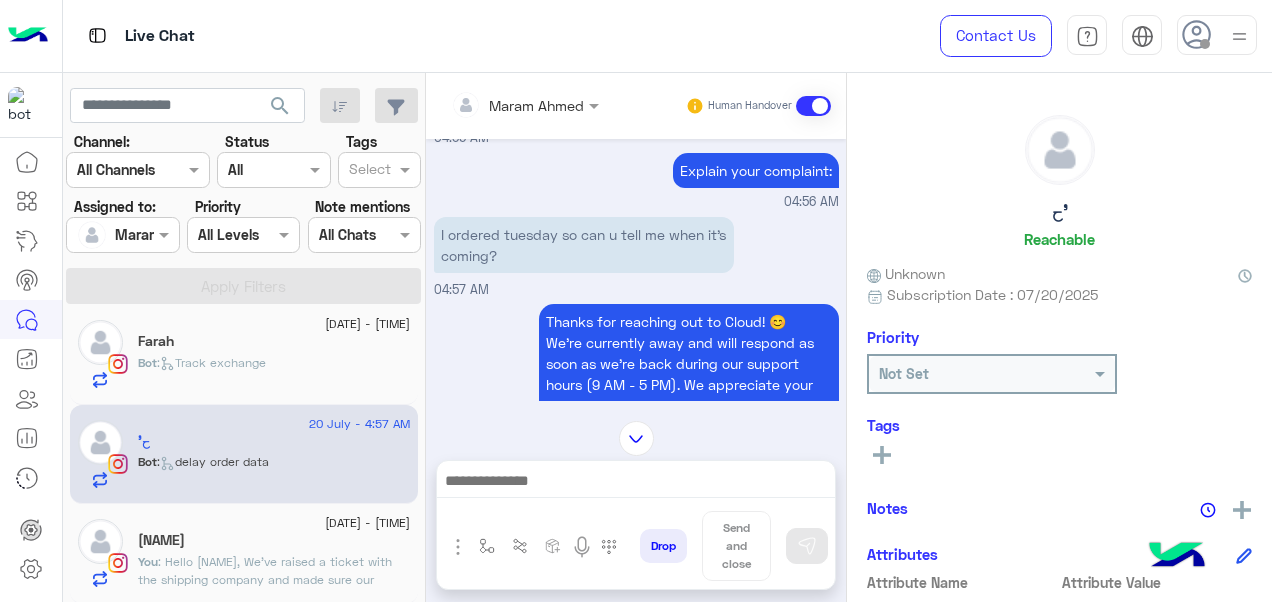 scroll, scrollTop: 587, scrollLeft: 0, axis: vertical 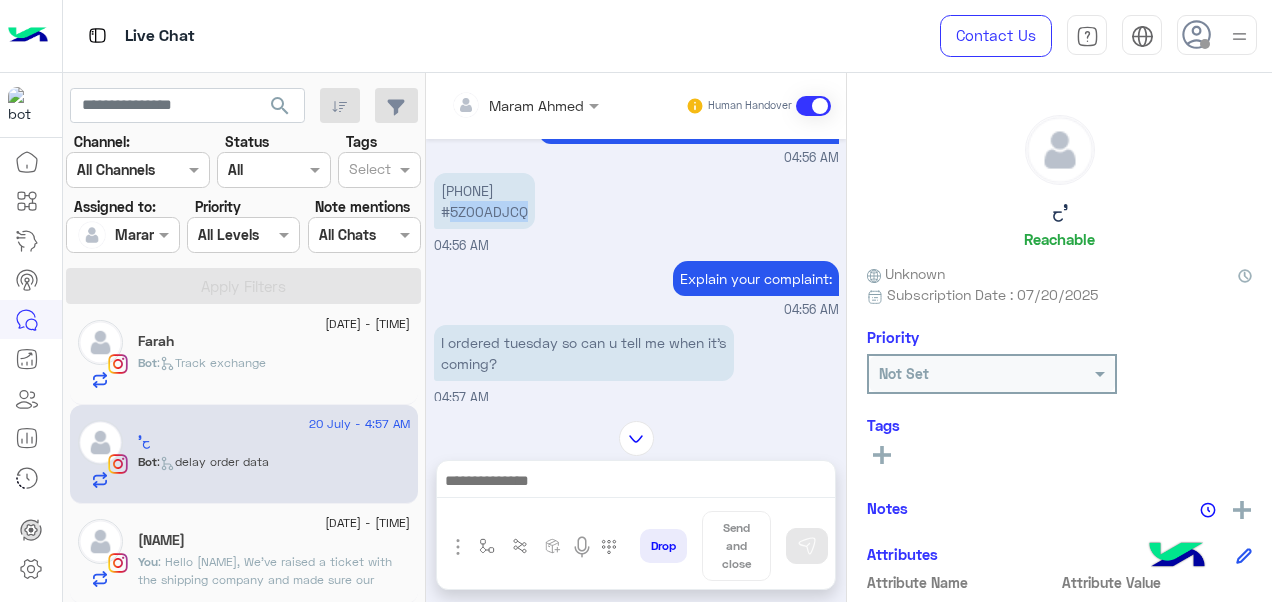drag, startPoint x: 525, startPoint y: 152, endPoint x: 449, endPoint y: 232, distance: 110.34492 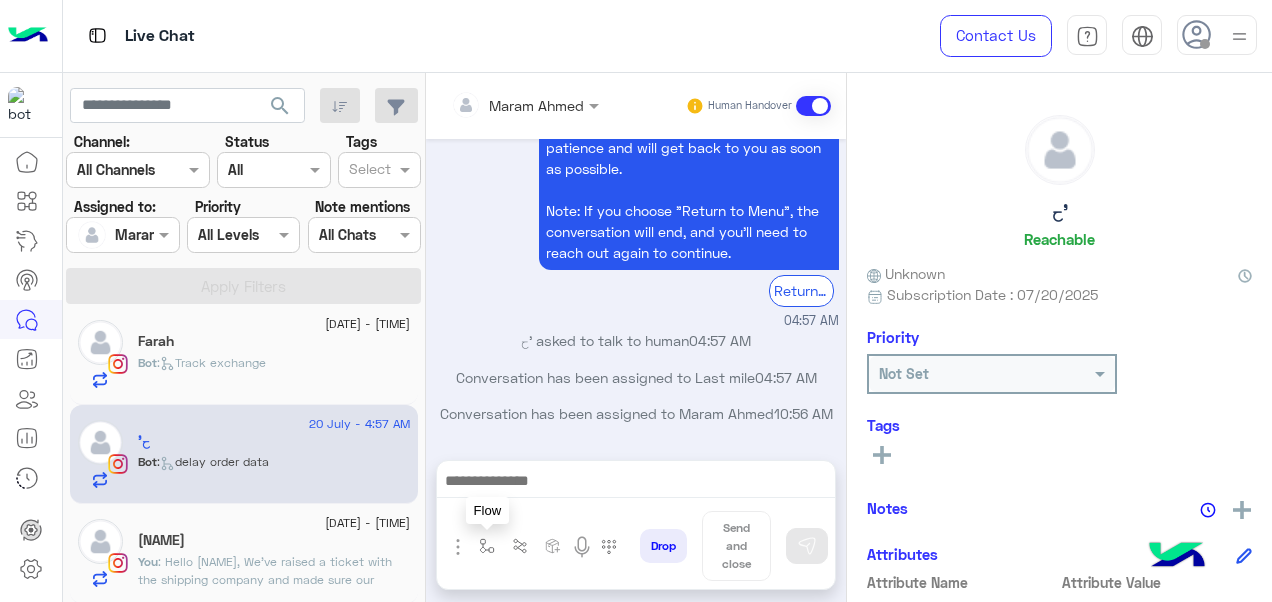 click at bounding box center [487, 546] 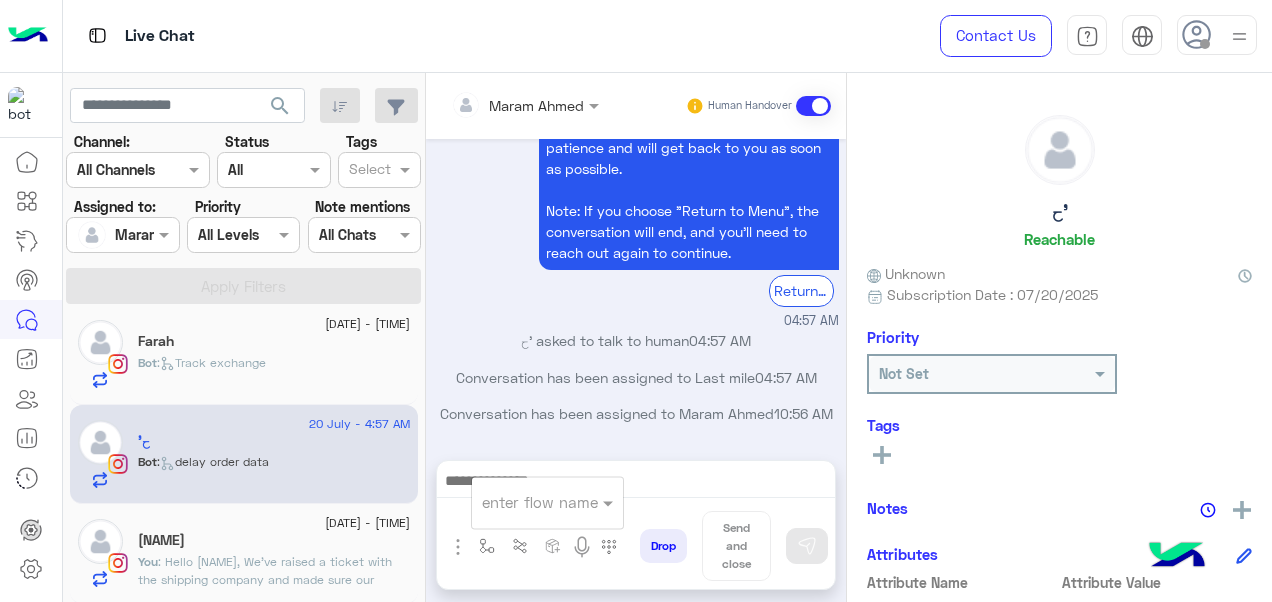 click at bounding box center [523, 502] 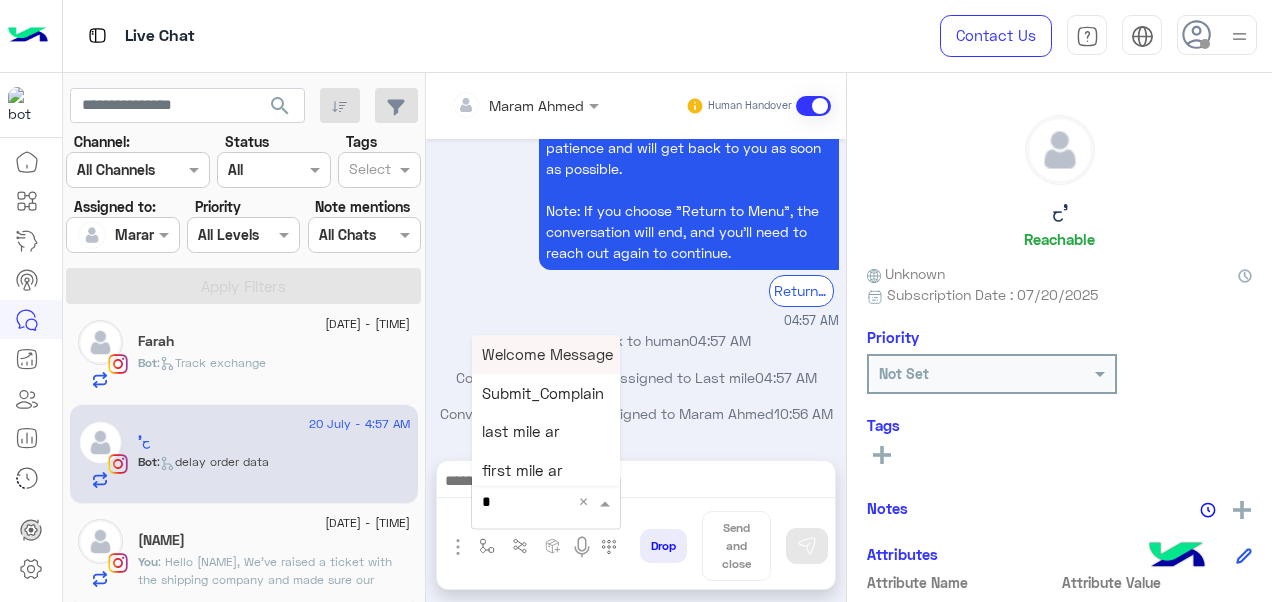 type on "*" 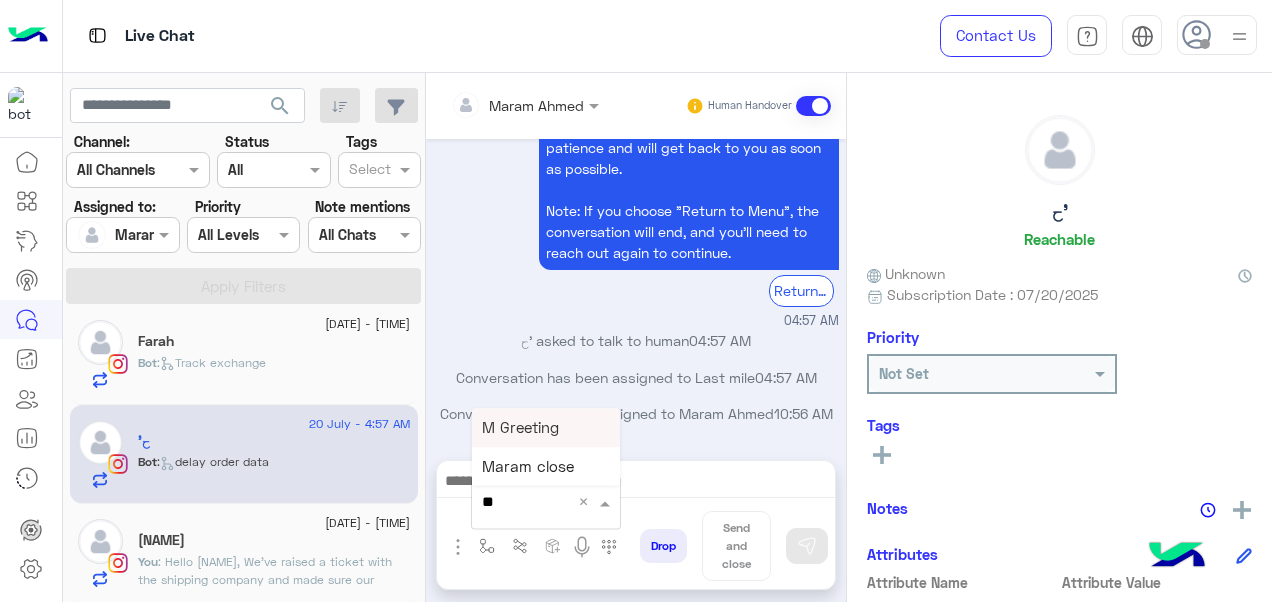 click on "M Greeting" at bounding box center (546, 427) 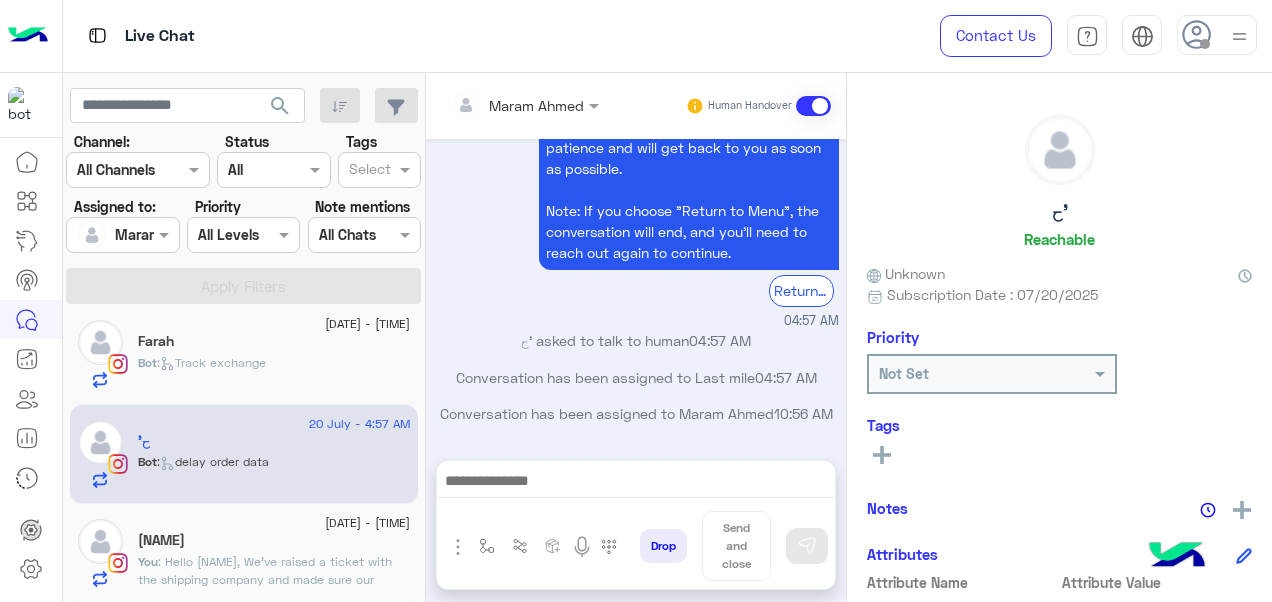type on "**********" 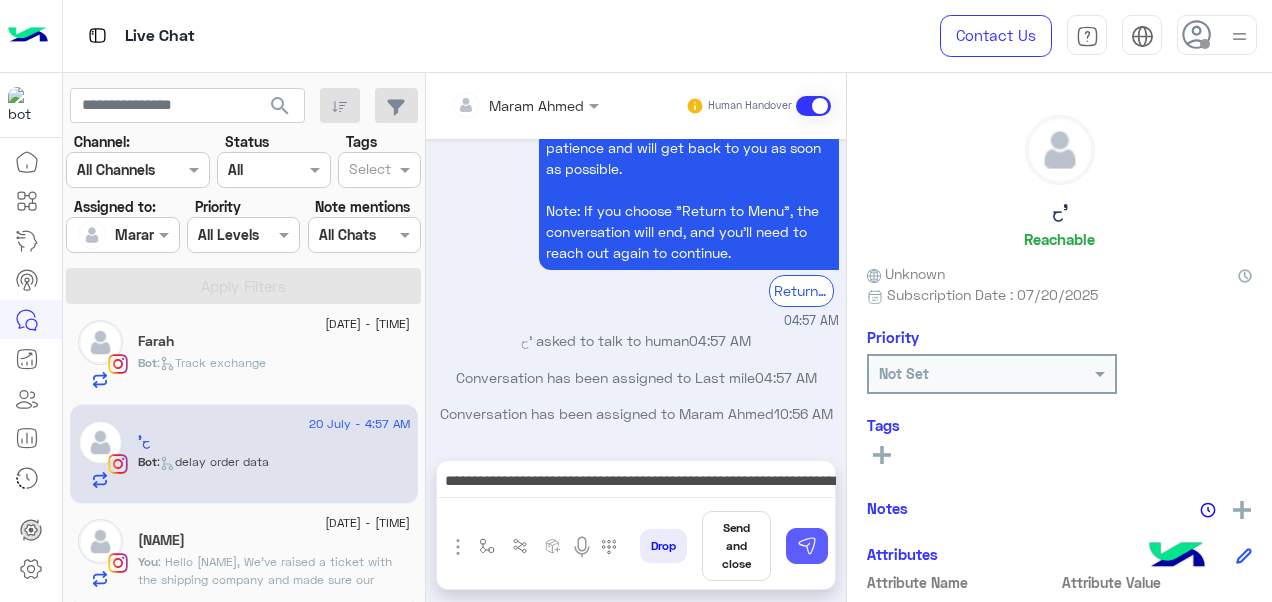 click at bounding box center (807, 546) 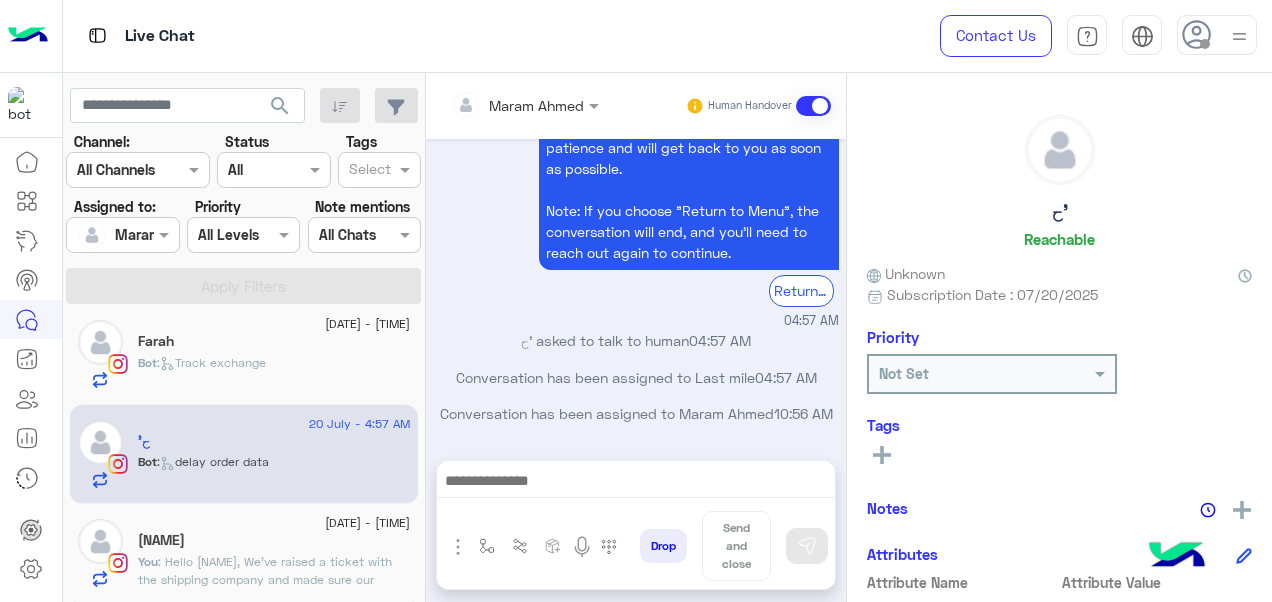 click at bounding box center (636, 483) 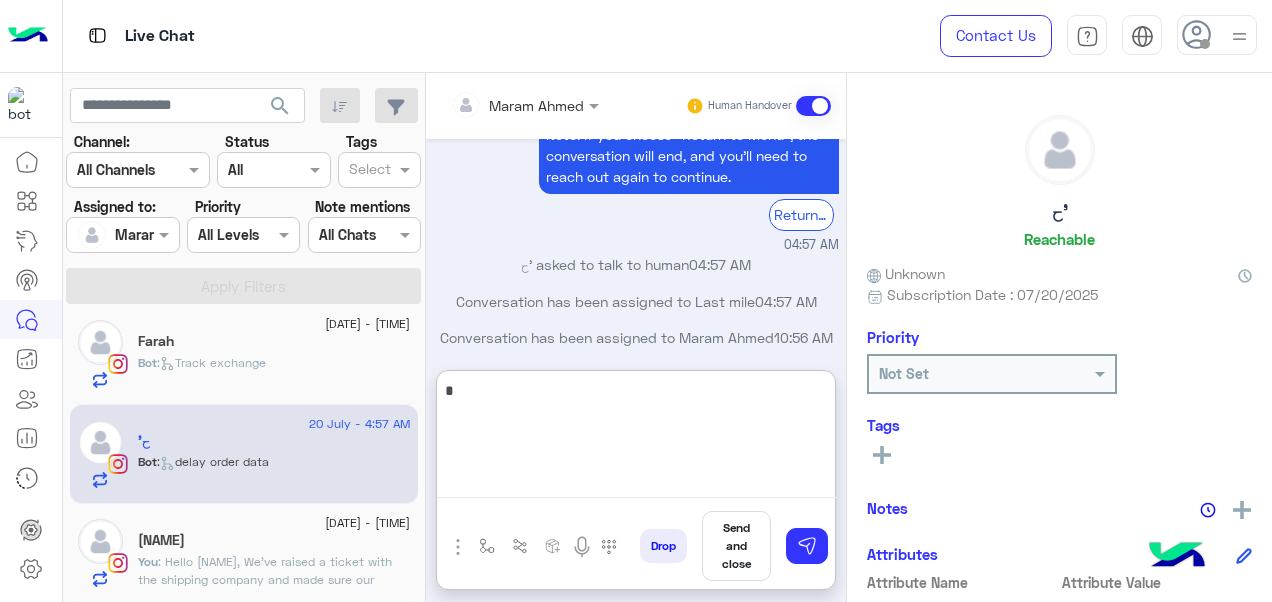 scroll, scrollTop: 1122, scrollLeft: 0, axis: vertical 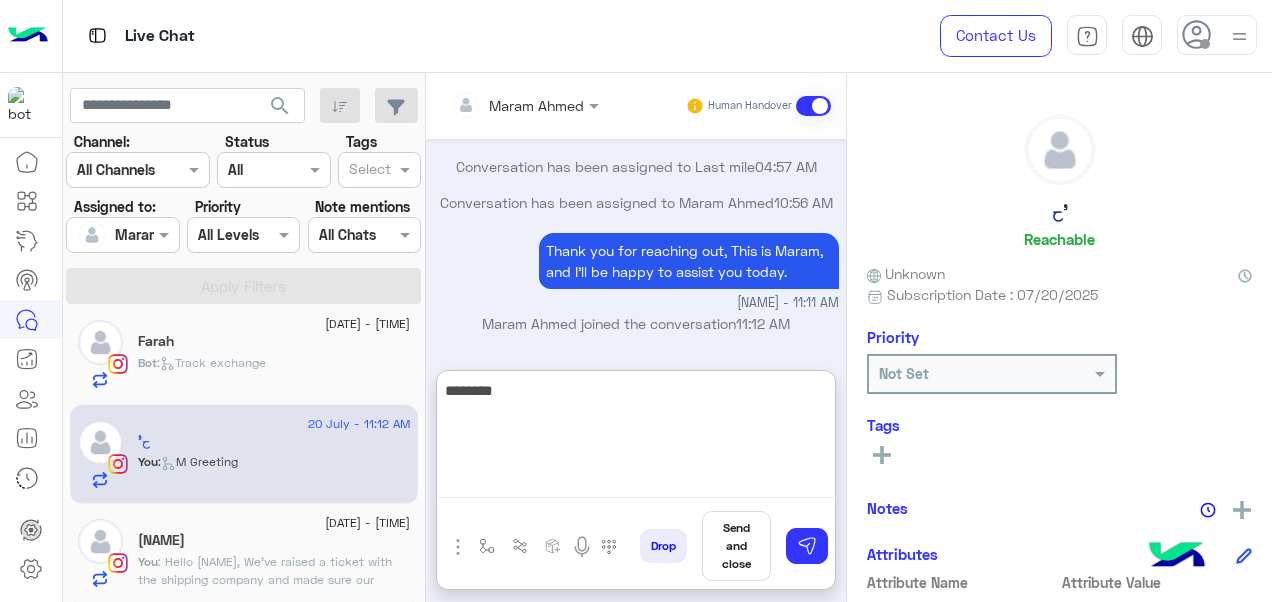 paste on "**********" 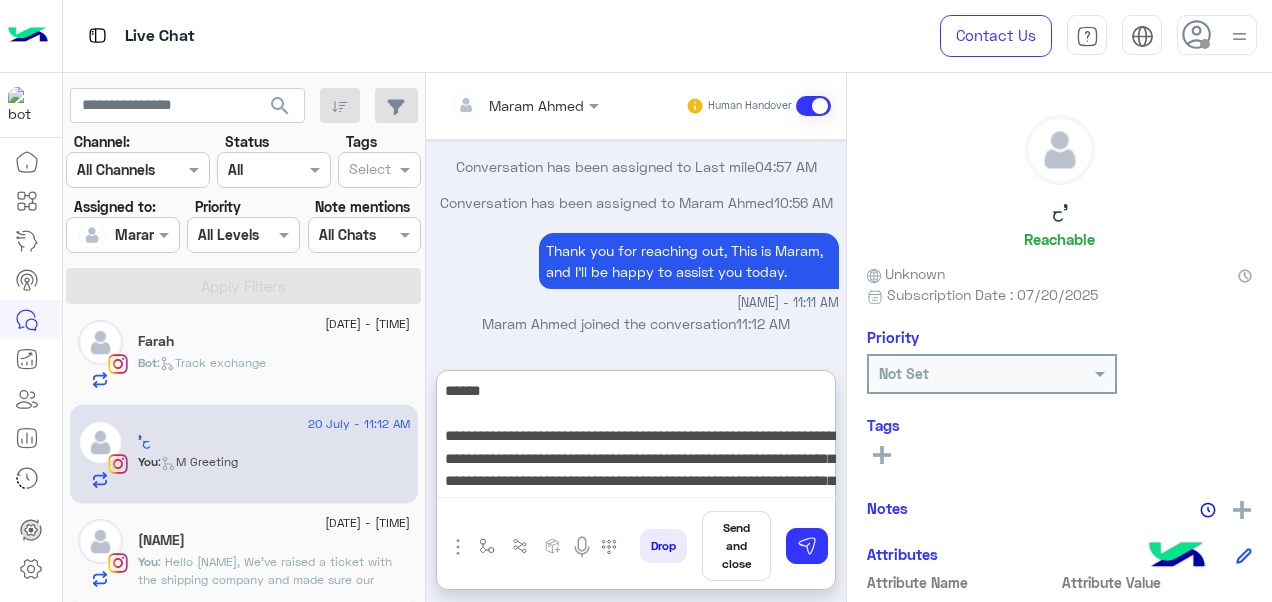 scroll, scrollTop: 60, scrollLeft: 0, axis: vertical 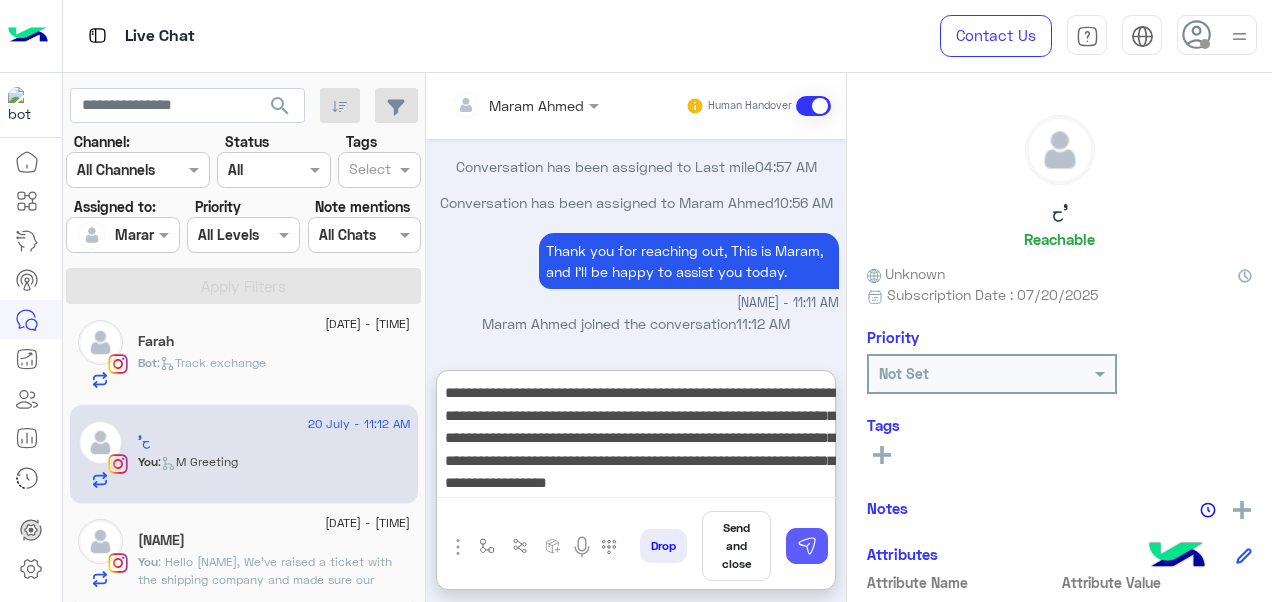 type on "**********" 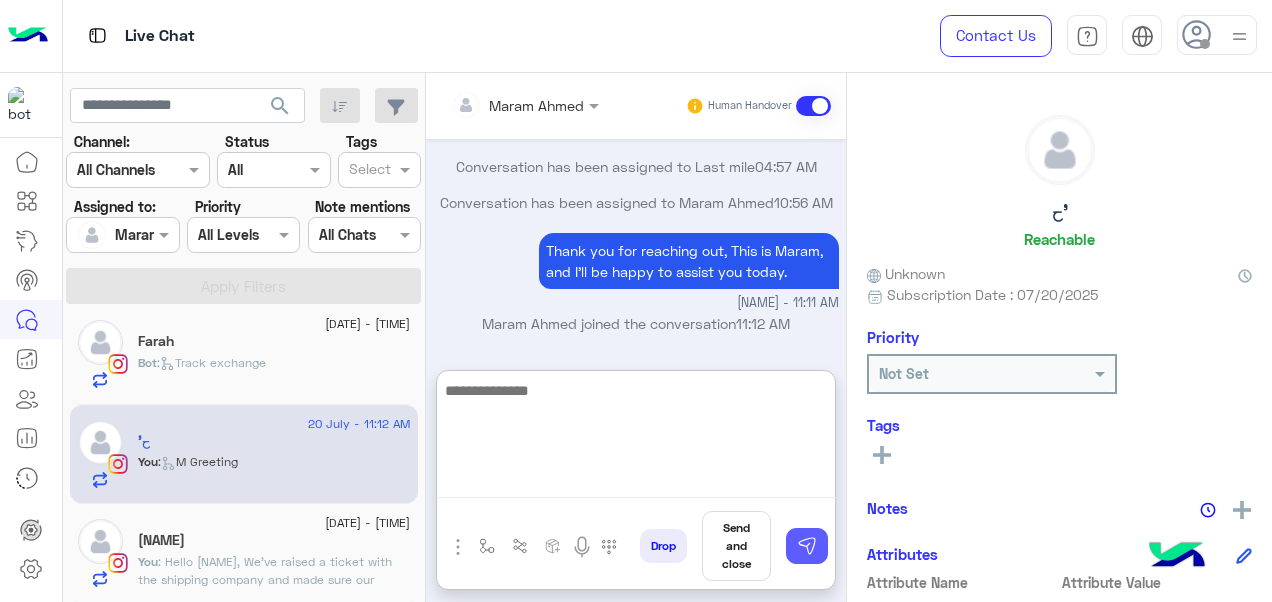 scroll, scrollTop: 1308, scrollLeft: 0, axis: vertical 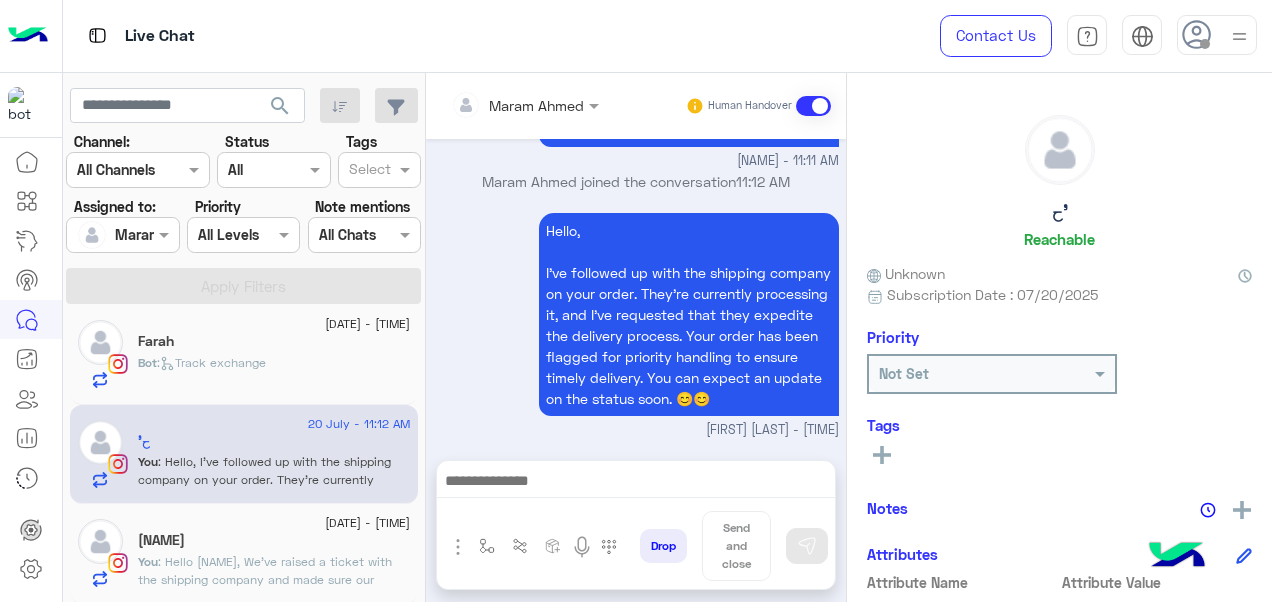 click on "[NAME]" 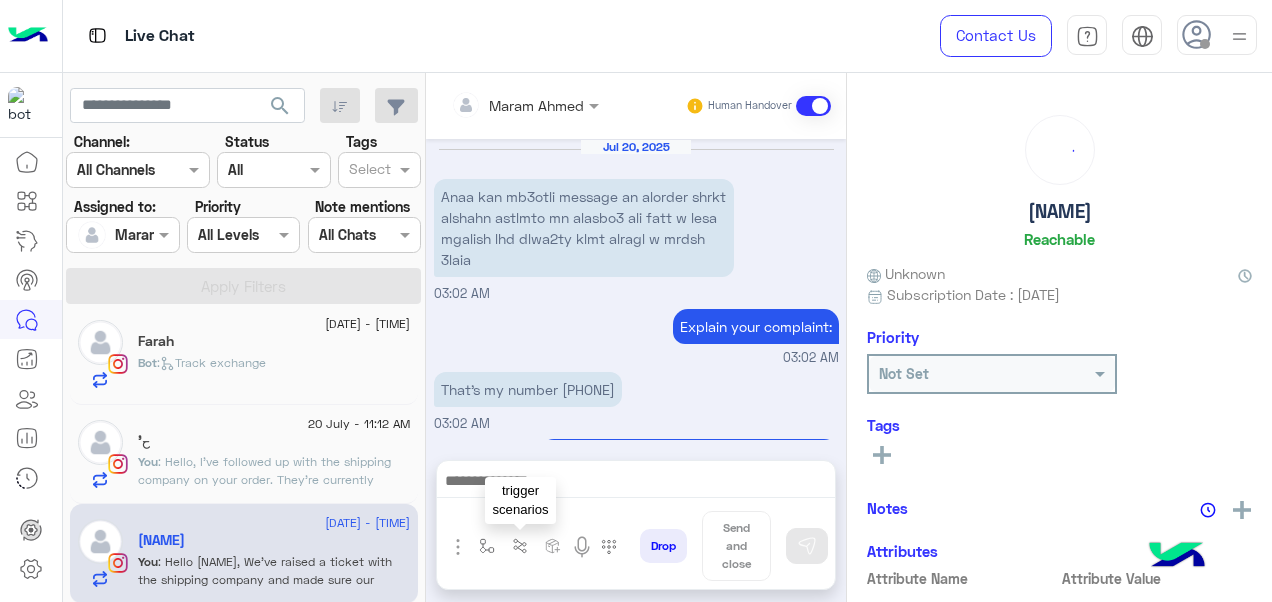 scroll, scrollTop: 721, scrollLeft: 0, axis: vertical 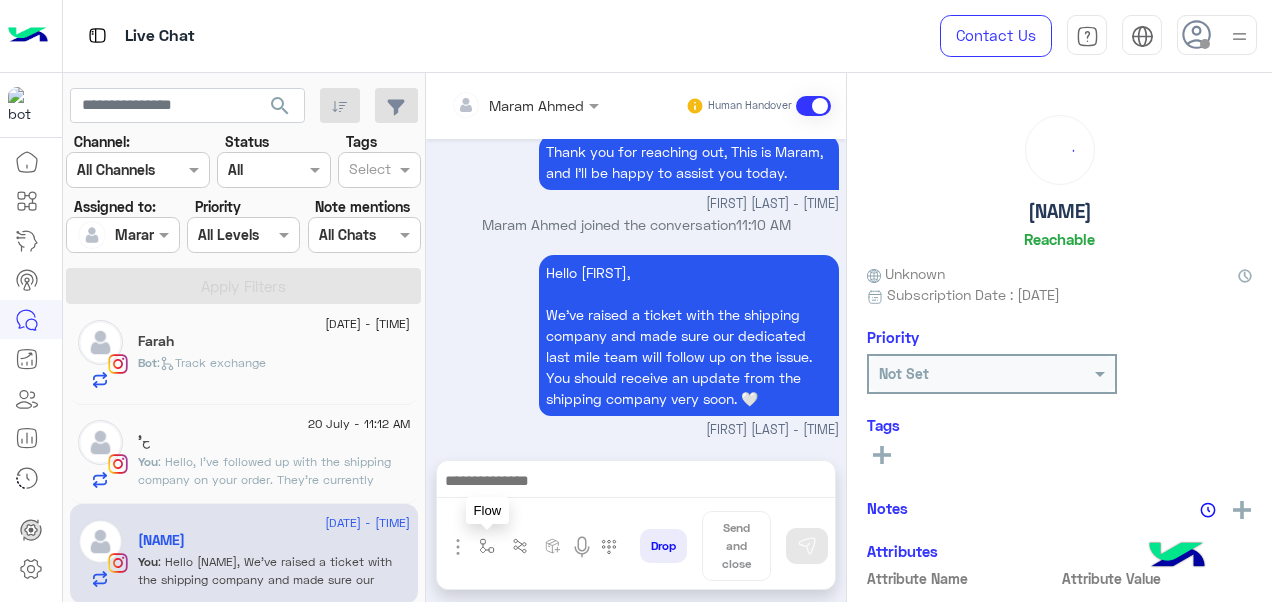 click at bounding box center [487, 546] 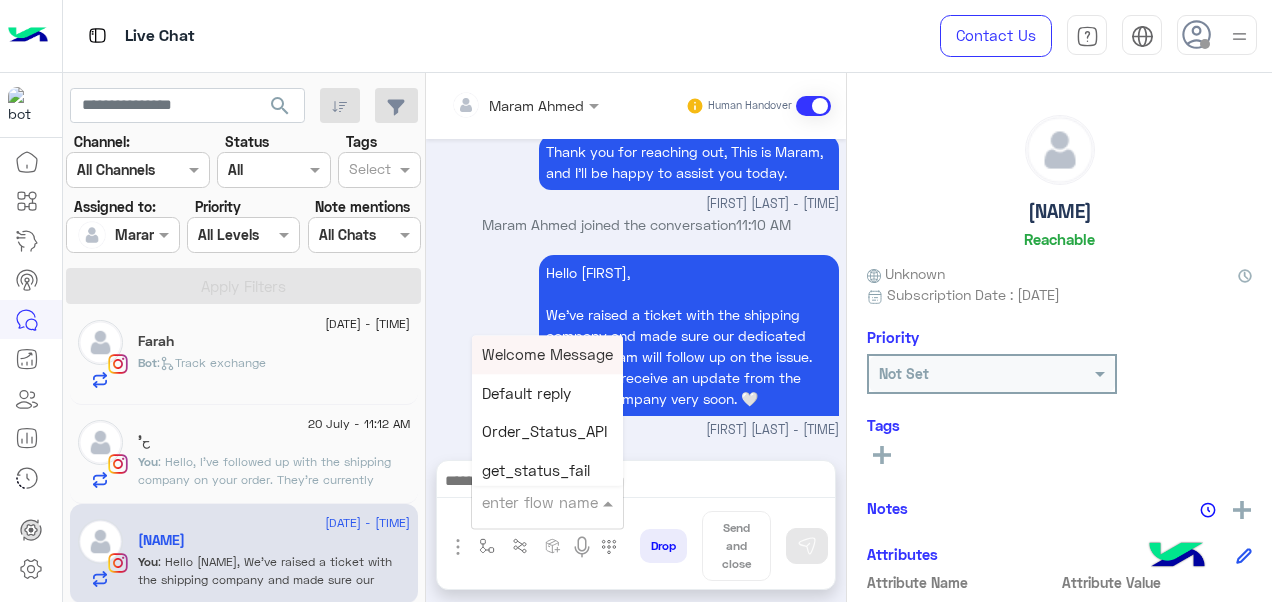 click at bounding box center [523, 502] 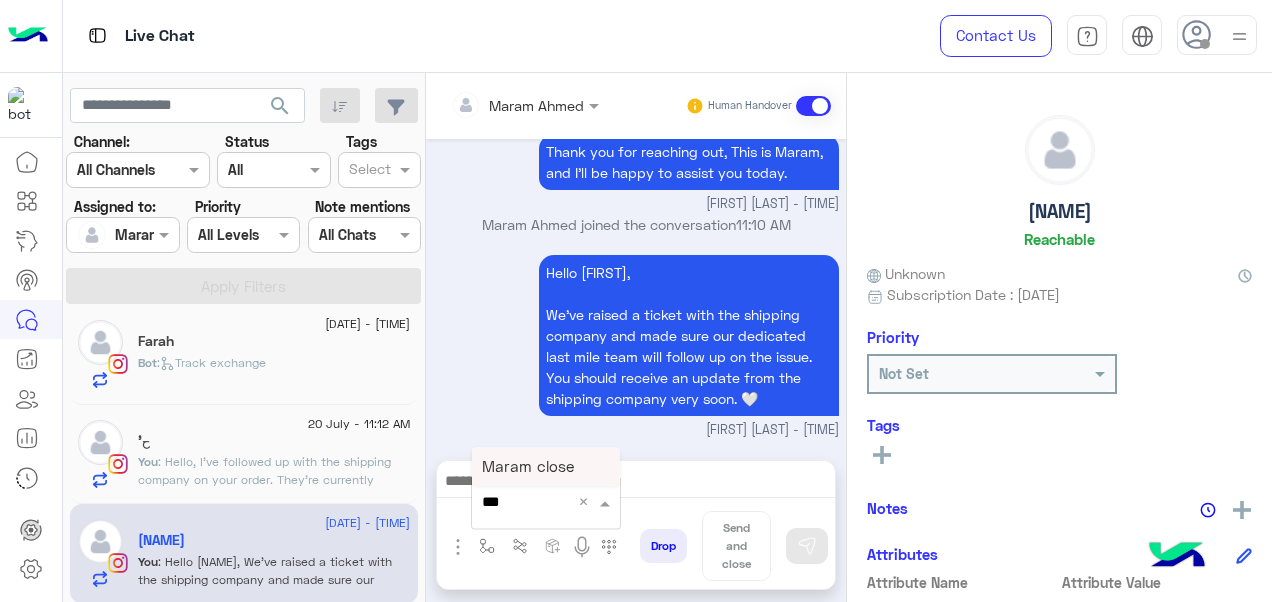 type on "****" 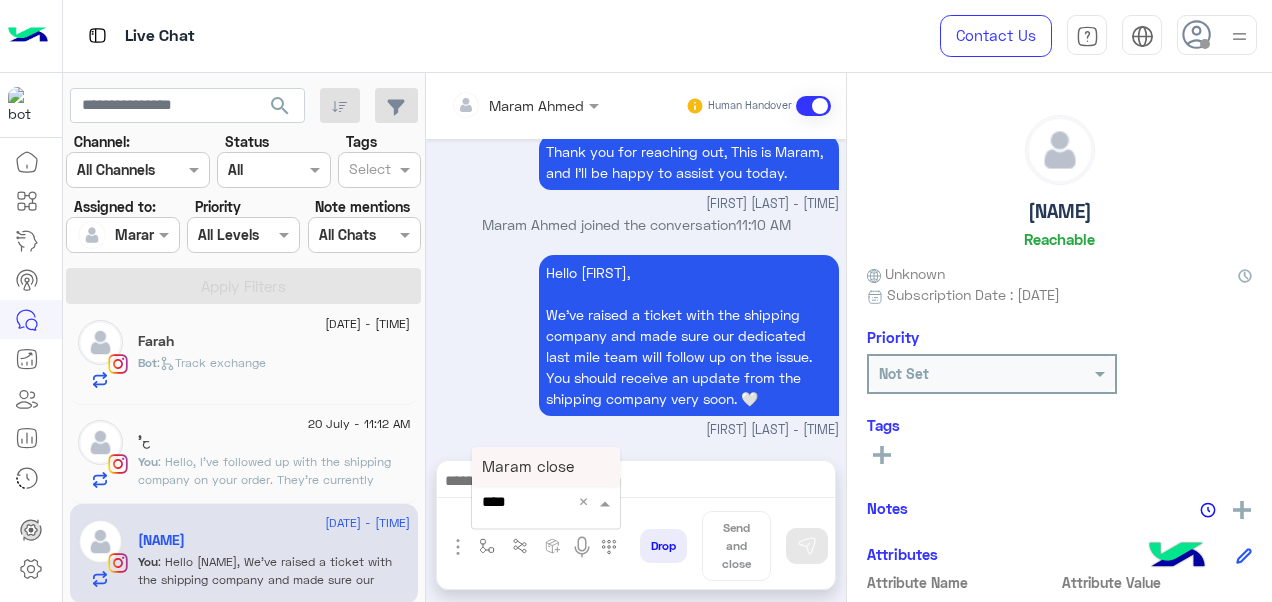 click on "Maram close" at bounding box center [528, 466] 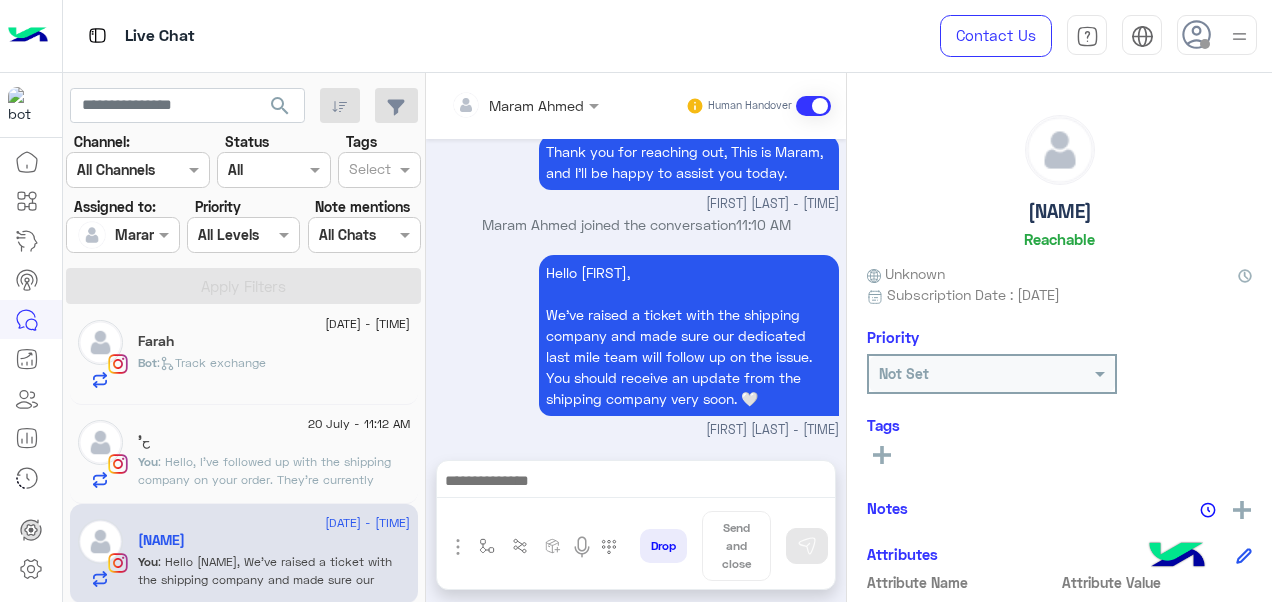 type on "**********" 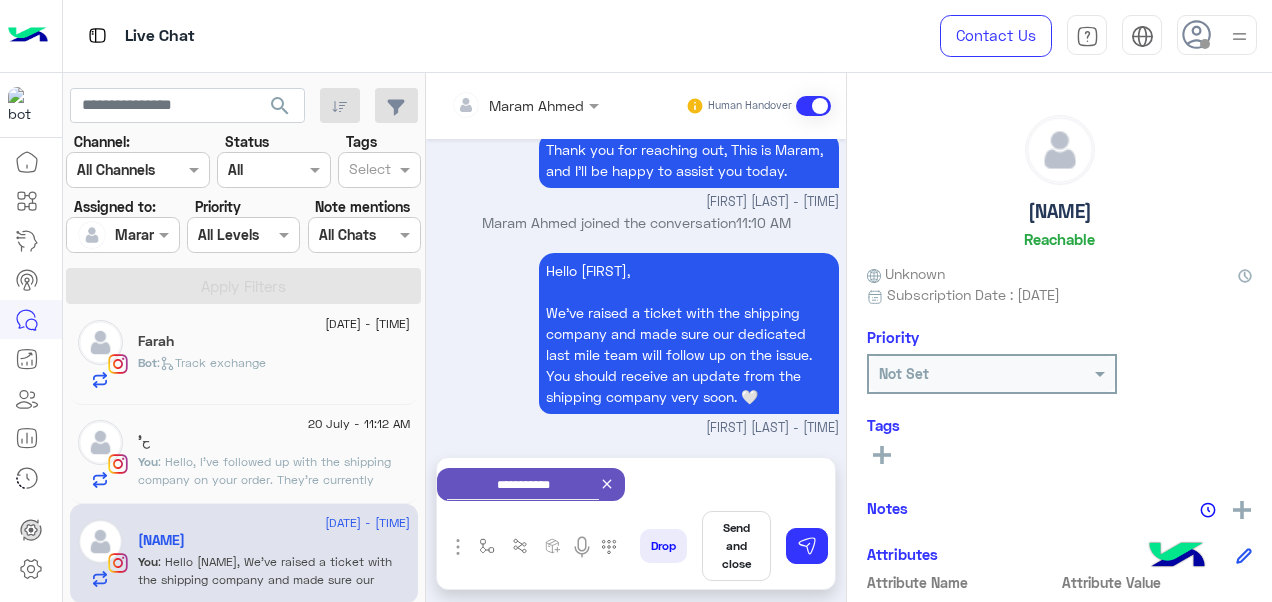 click on "Send and close" at bounding box center [736, 546] 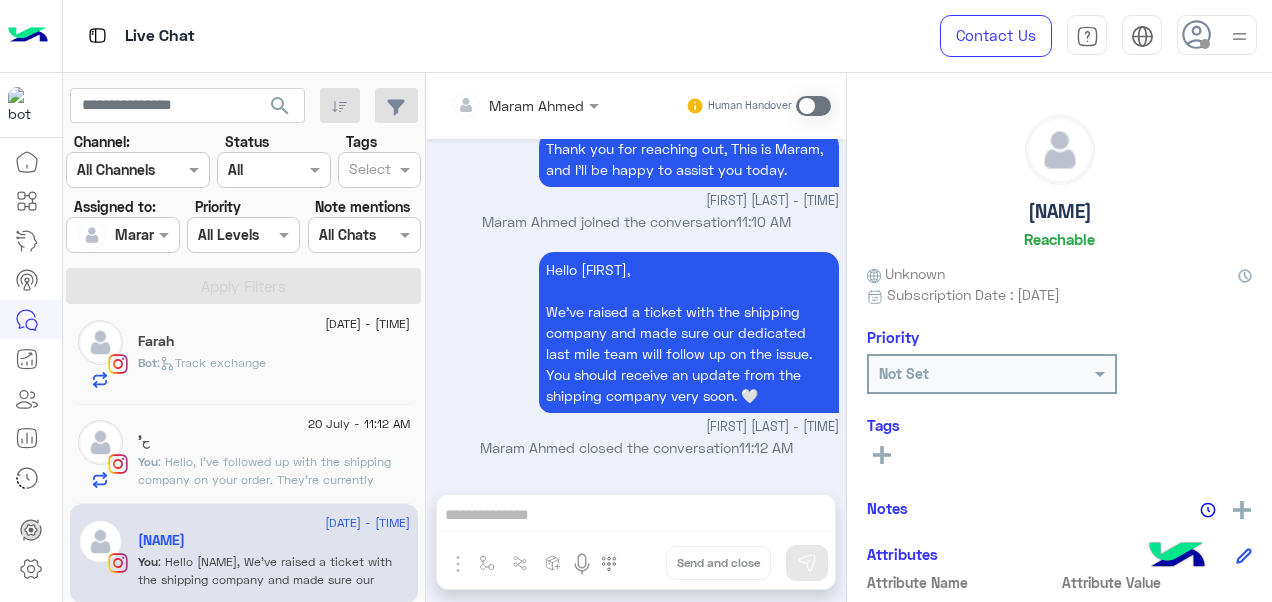 scroll, scrollTop: 724, scrollLeft: 0, axis: vertical 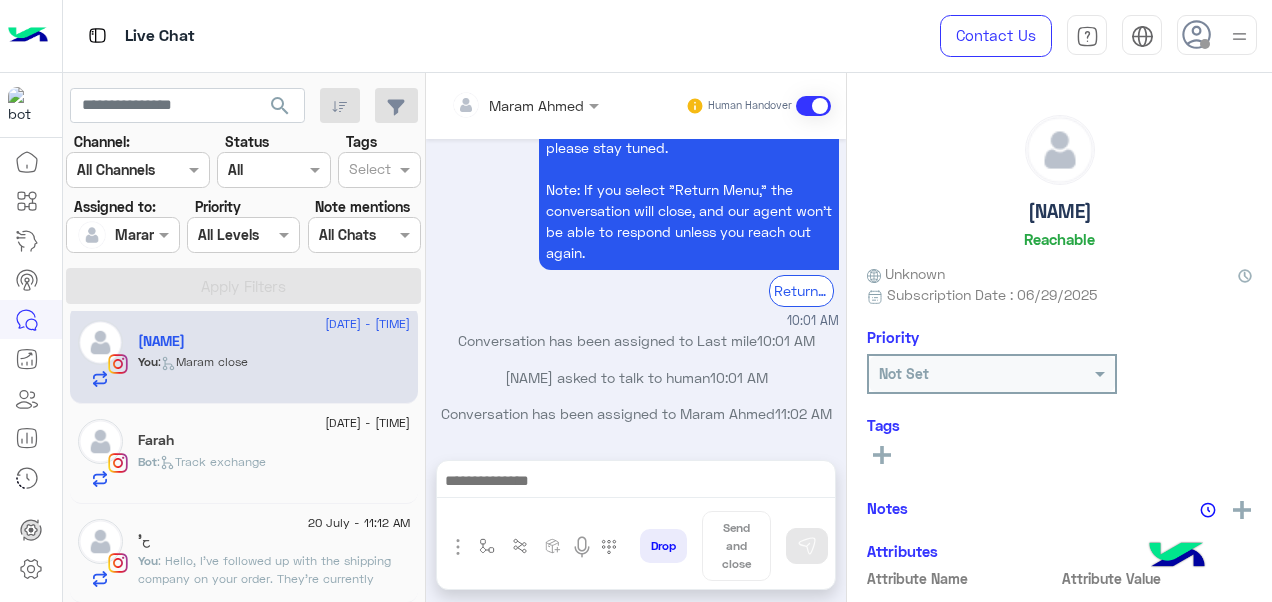click on "Farah" 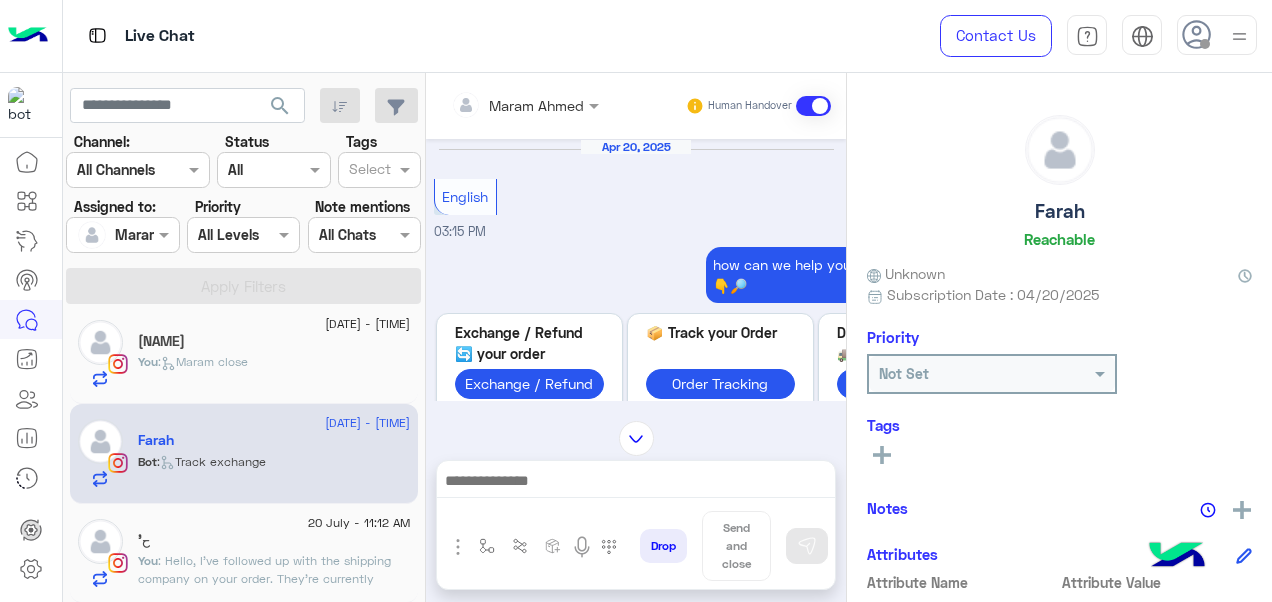 scroll, scrollTop: 1297, scrollLeft: 0, axis: vertical 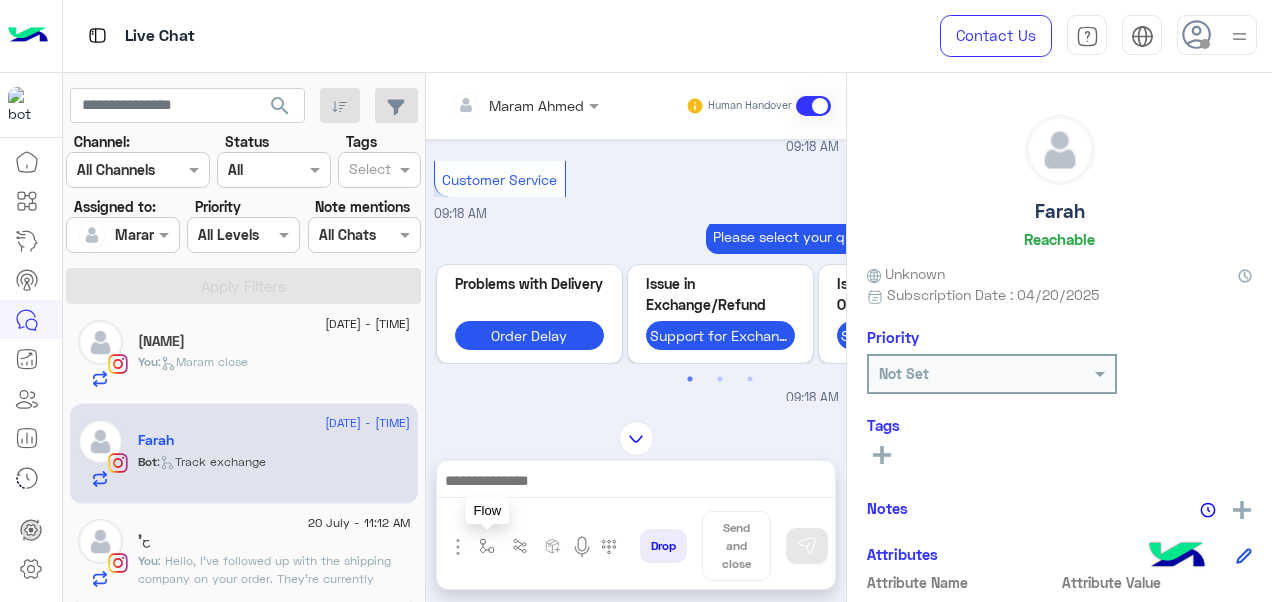 click at bounding box center [487, 546] 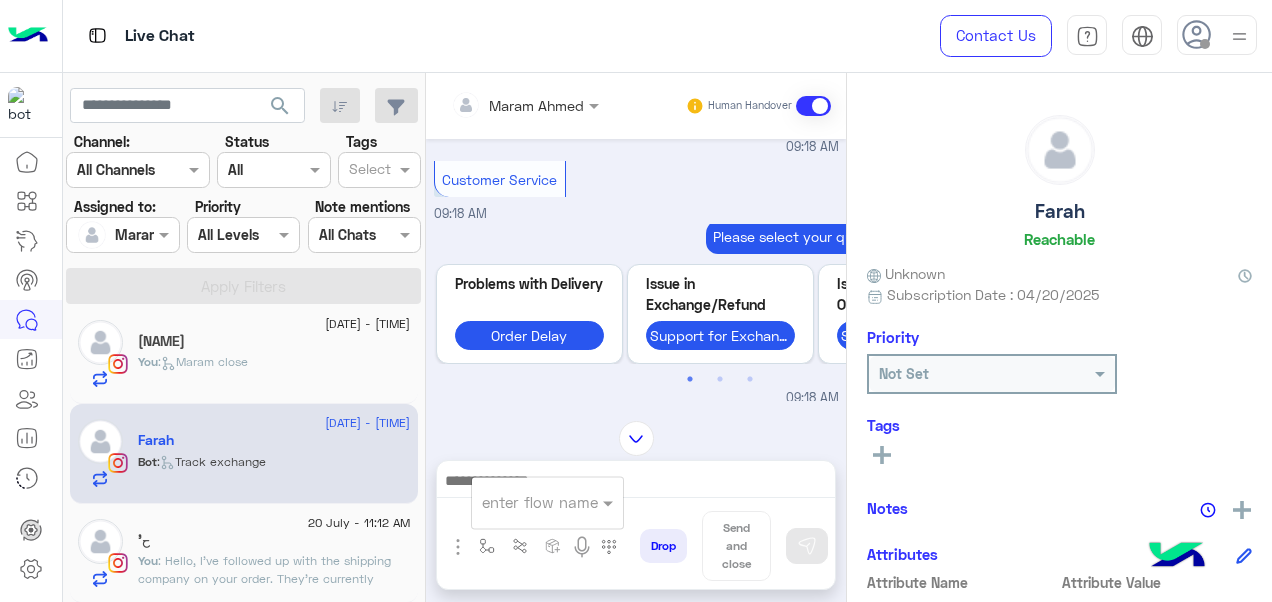 click at bounding box center (523, 502) 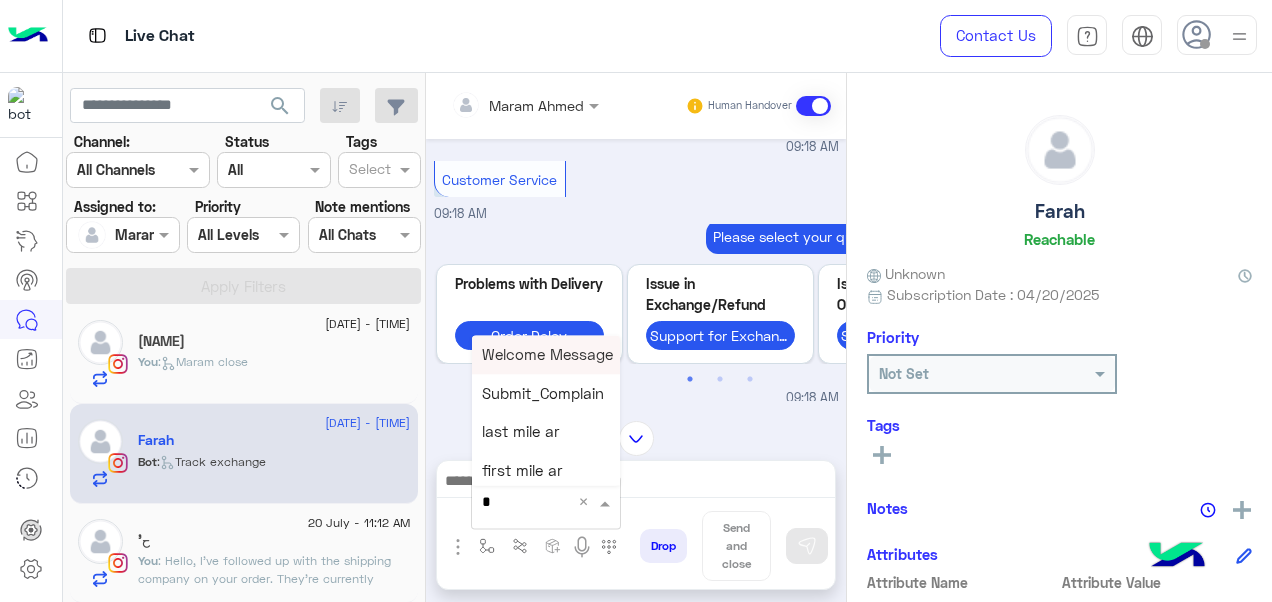 type on "*" 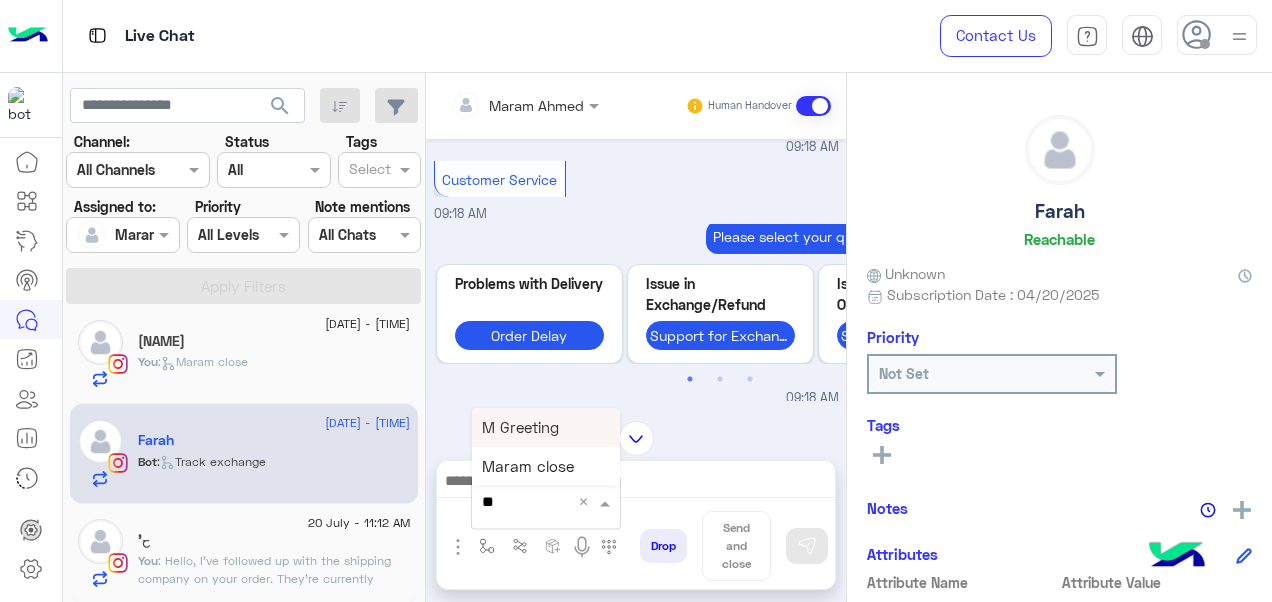 click on "M Greeting" at bounding box center (520, 427) 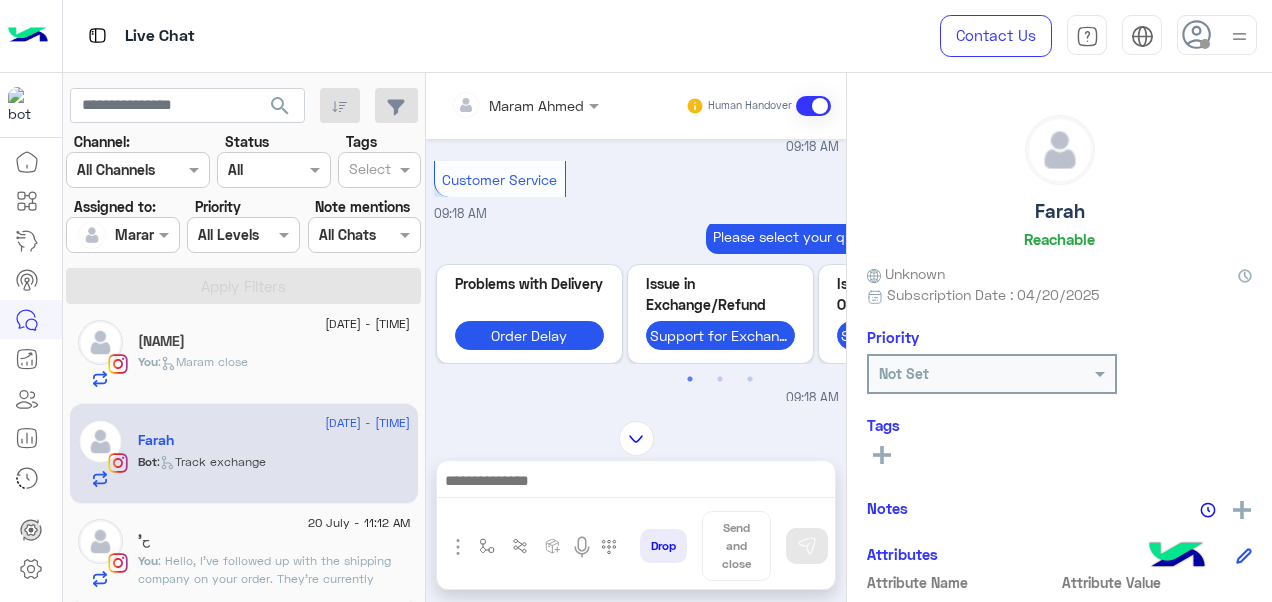 type on "**********" 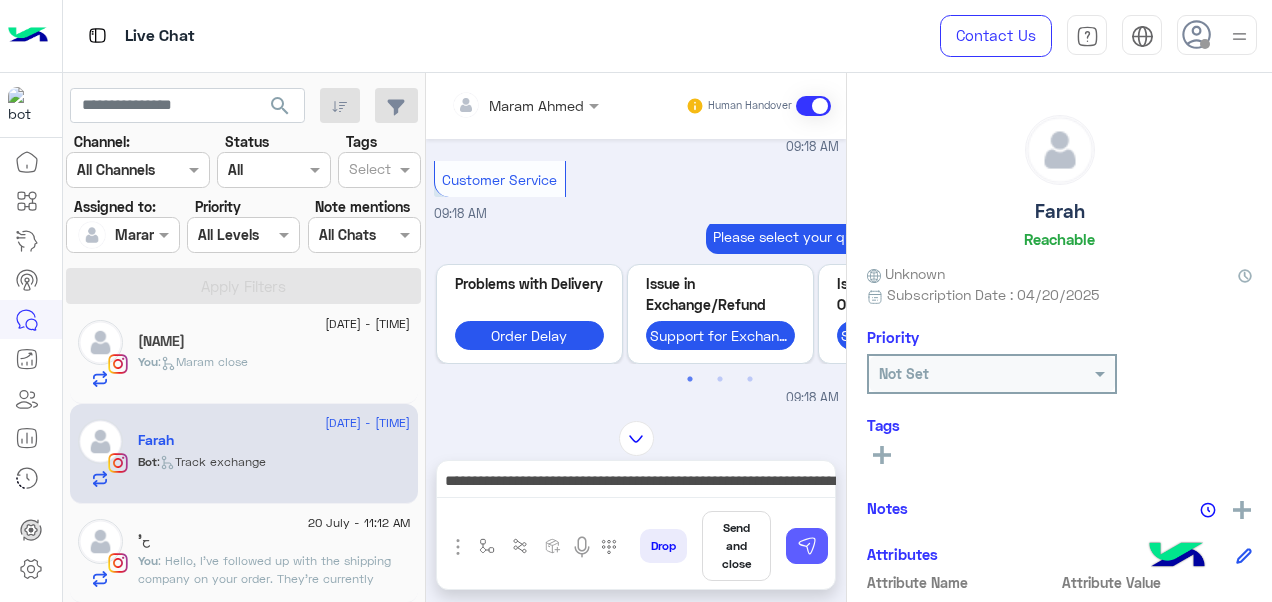 click at bounding box center [807, 546] 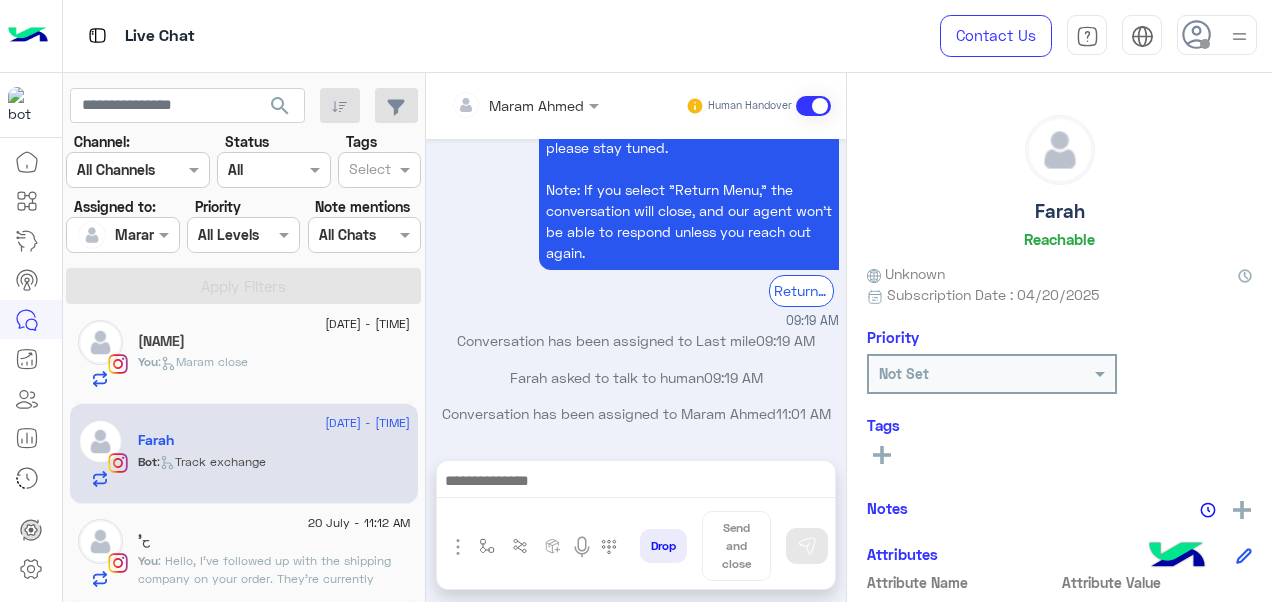 click at bounding box center [636, 483] 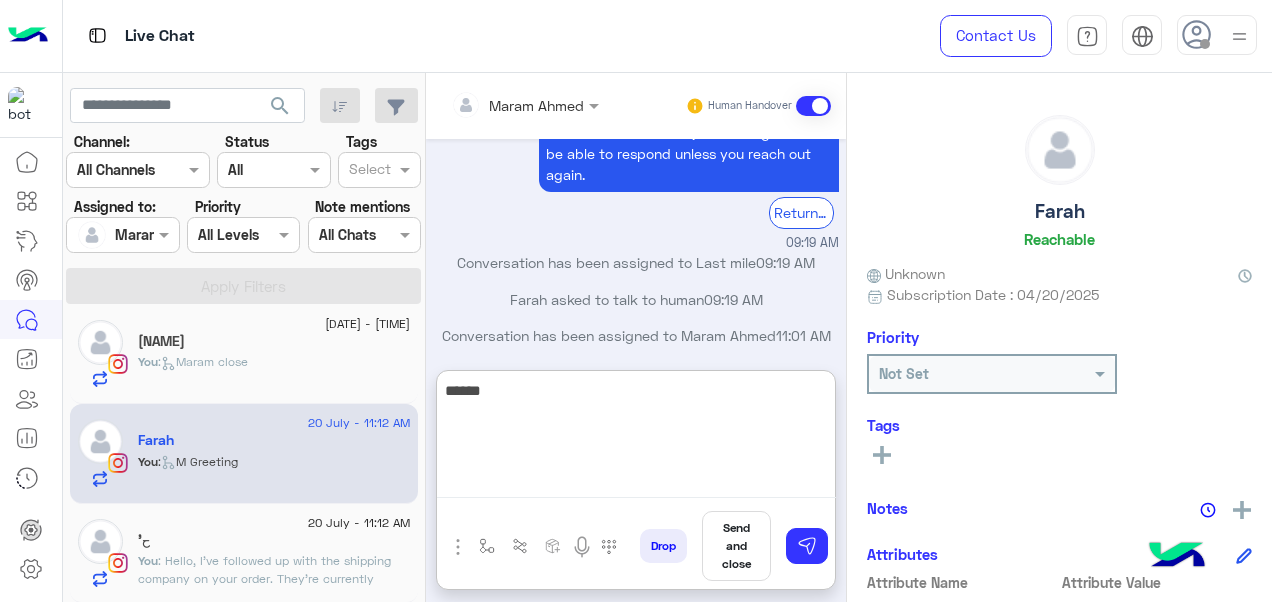 scroll, scrollTop: 2296, scrollLeft: 0, axis: vertical 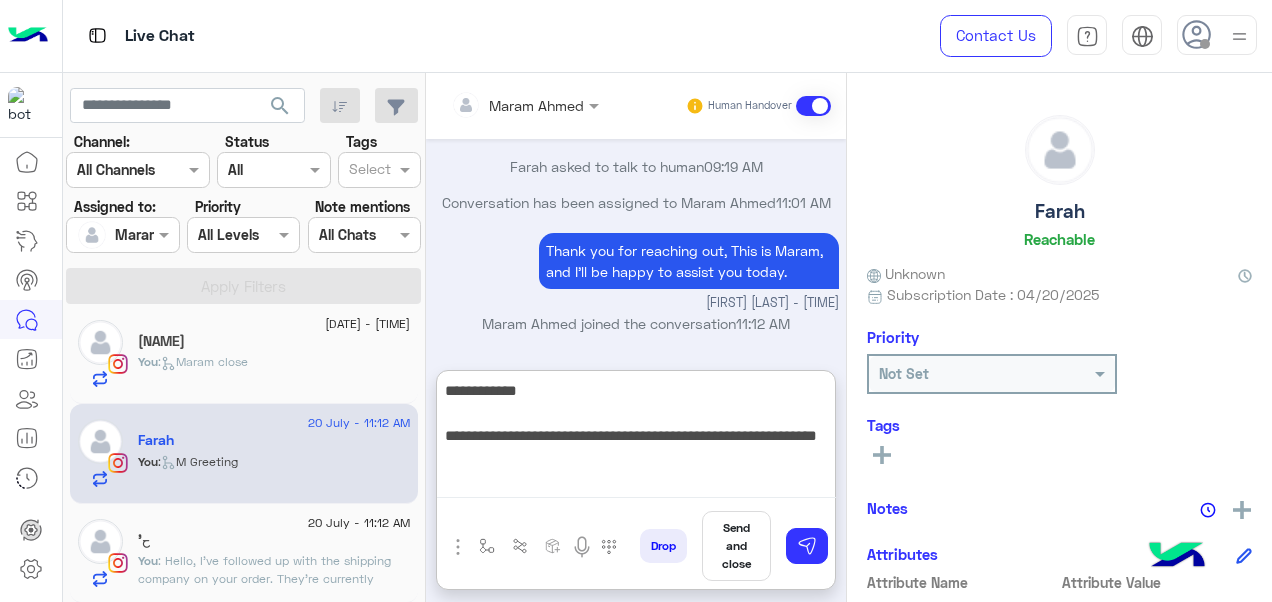 type on "**********" 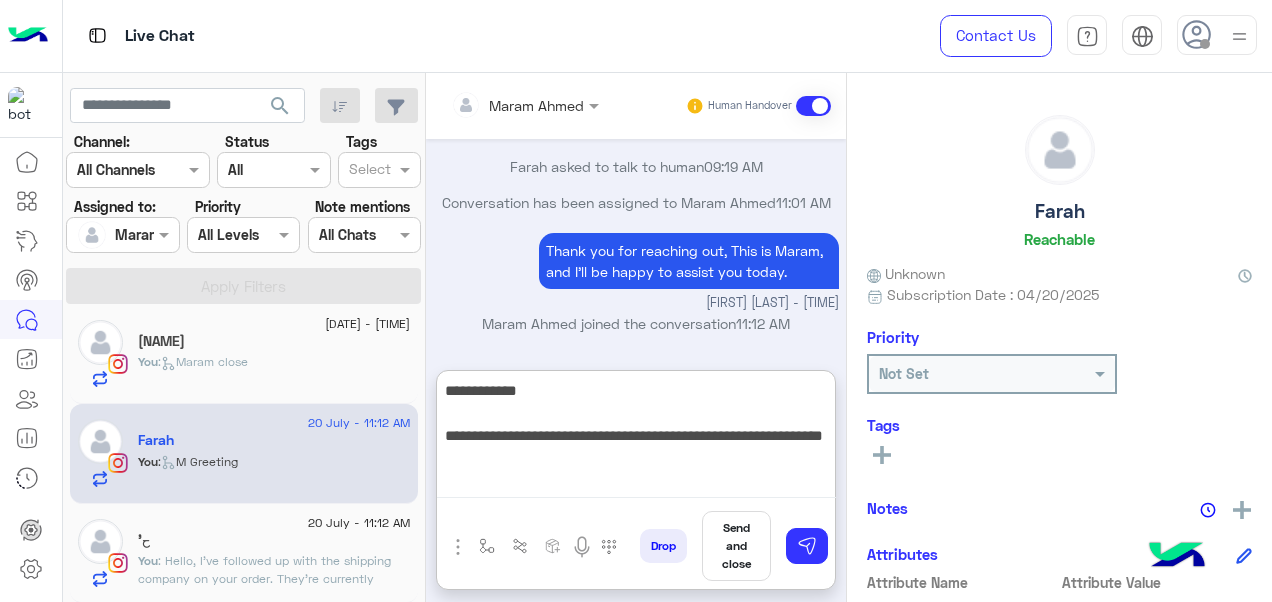 type 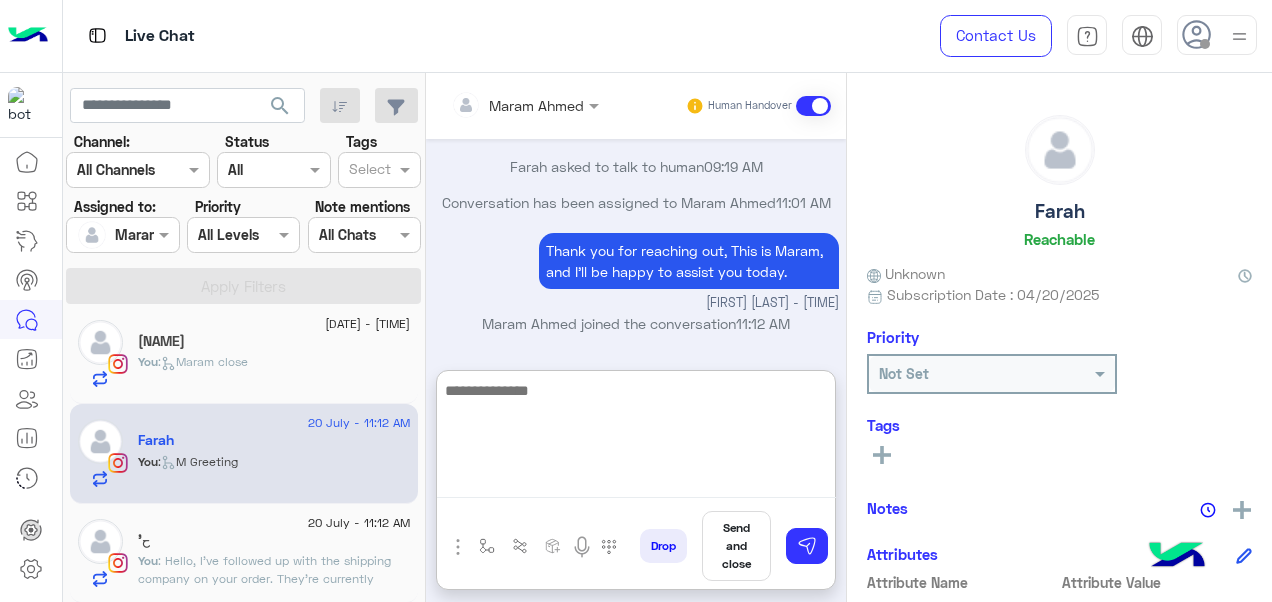 scroll, scrollTop: 2422, scrollLeft: 0, axis: vertical 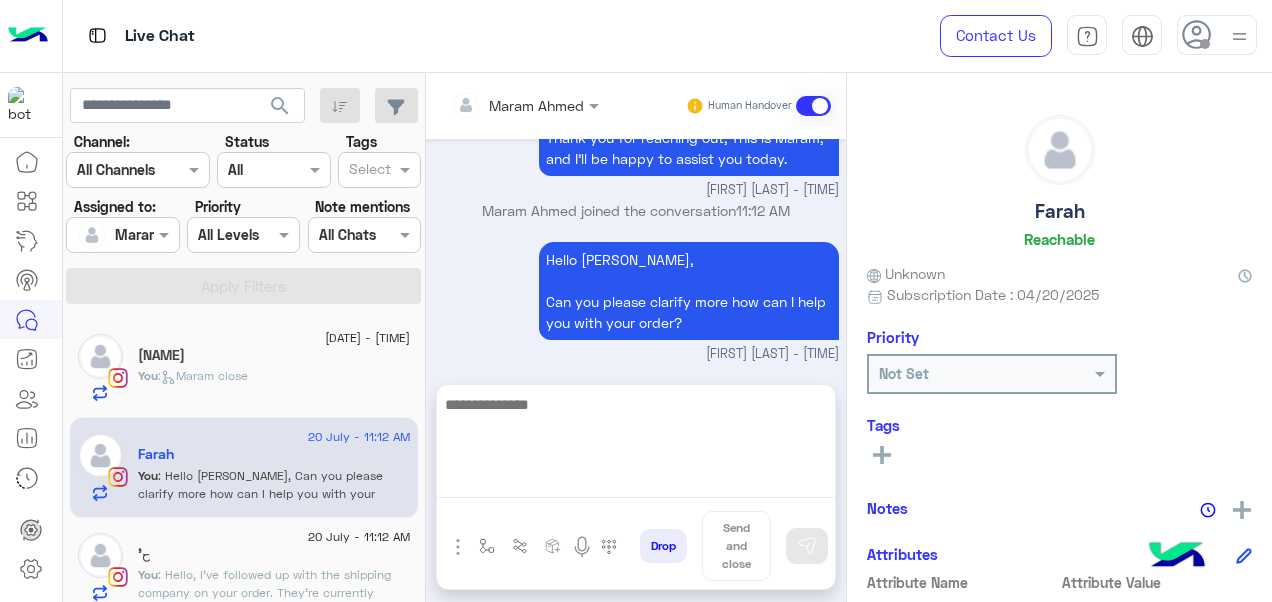 click on "You  :   Maram close" 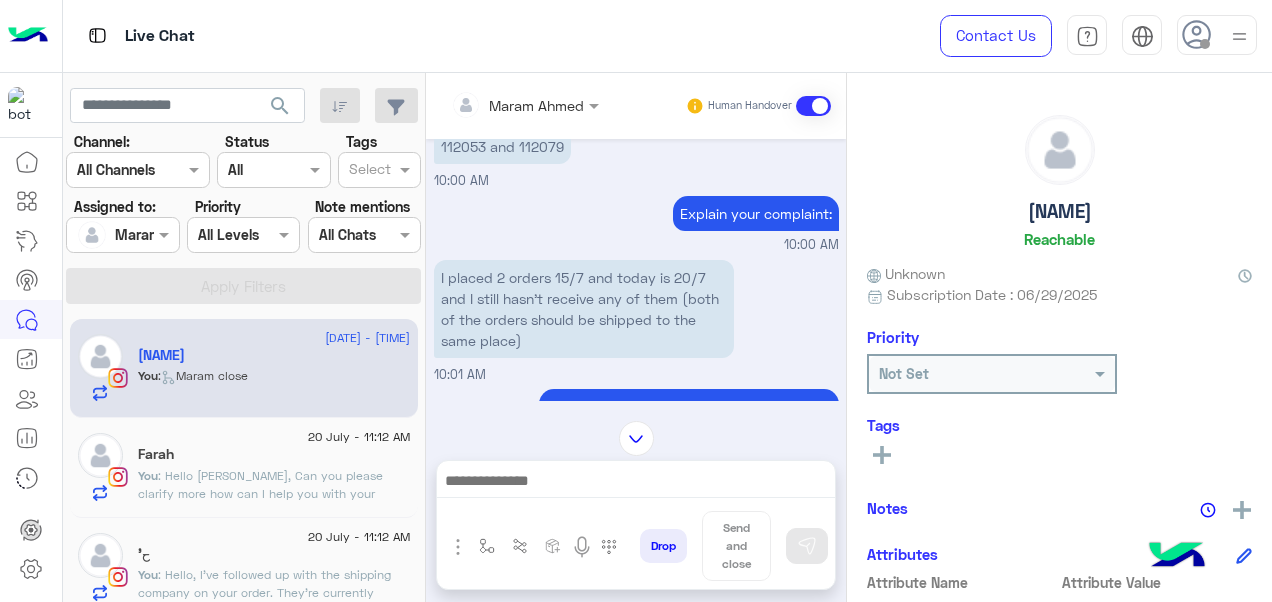 scroll, scrollTop: 575, scrollLeft: 0, axis: vertical 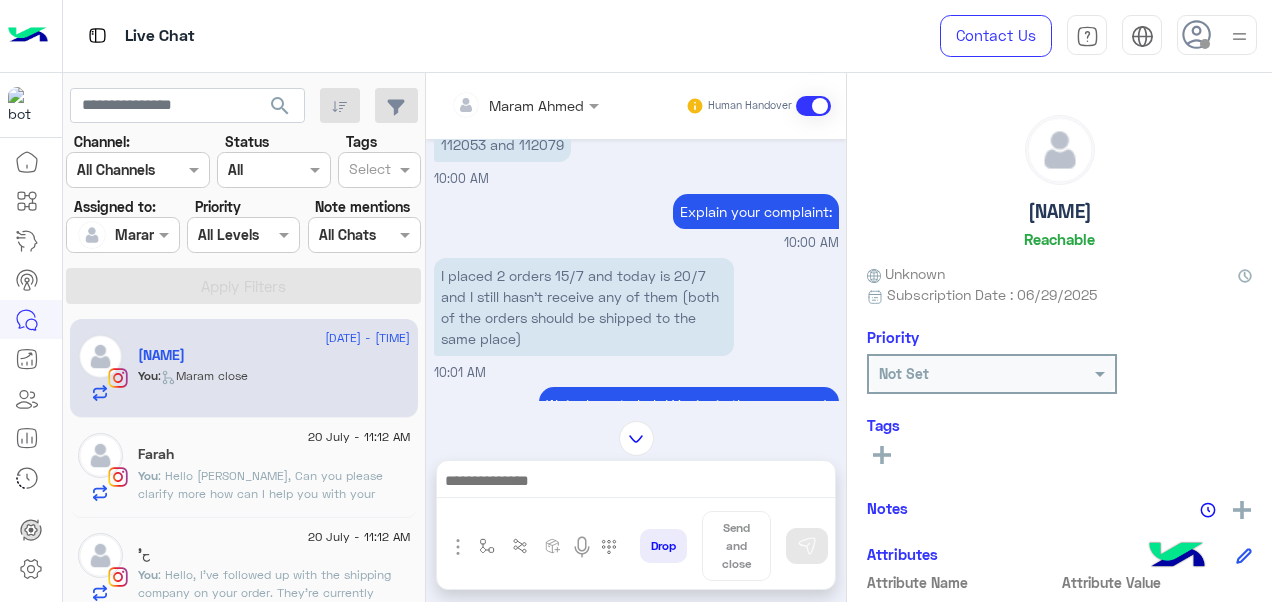 click on "[PHONE] [NUMBER] and [NUMBER]" at bounding box center (502, 134) 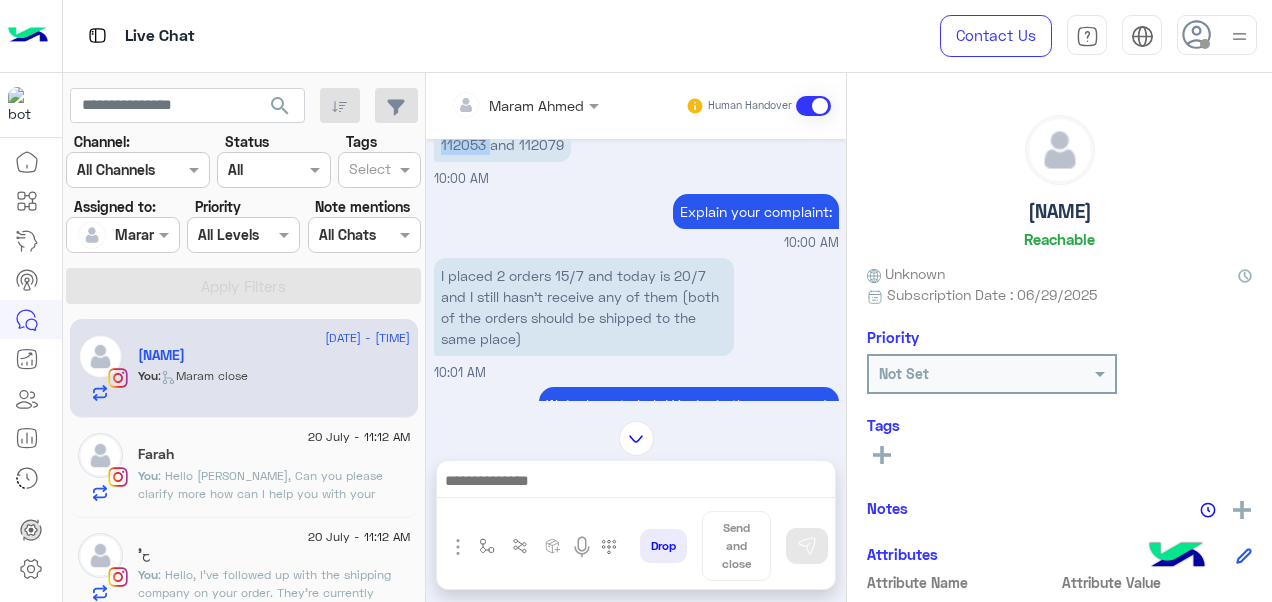 click on "[PHONE] [NUMBER] and [NUMBER]" at bounding box center (502, 134) 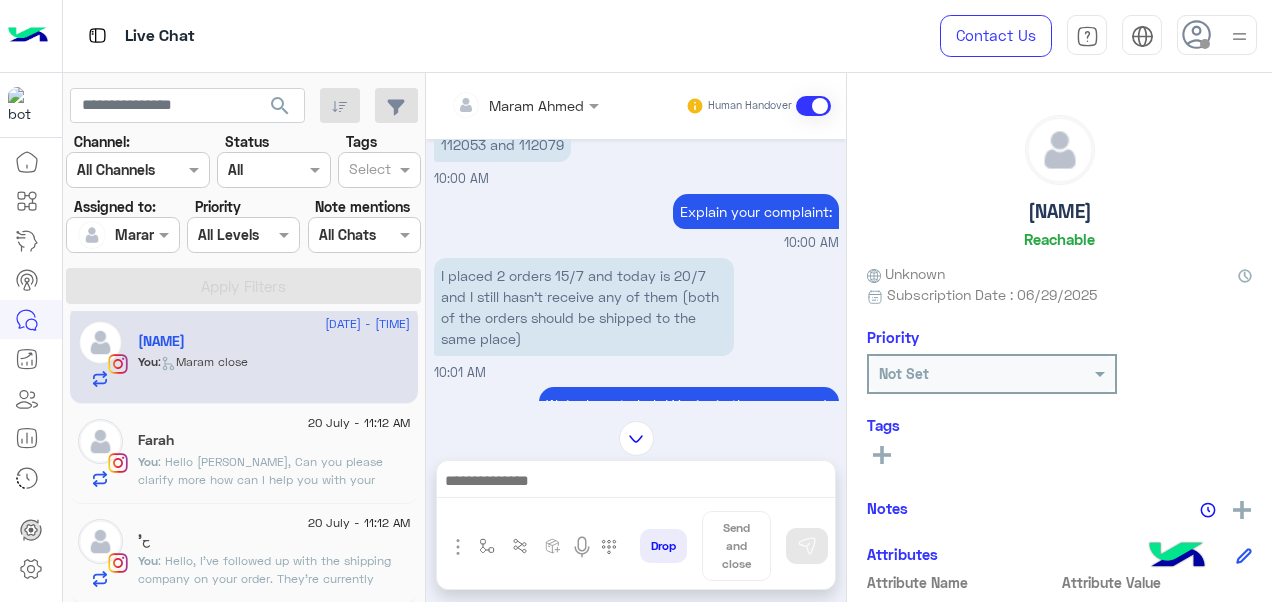 click on ": Hello,
I've followed up with the shipping company on your order. They're currently processing it, and I've requested that they expedite the delivery process. Your order has been flagged for priority handling to ensure timely delivery. You can expect an update on the status soon. 😊😊" 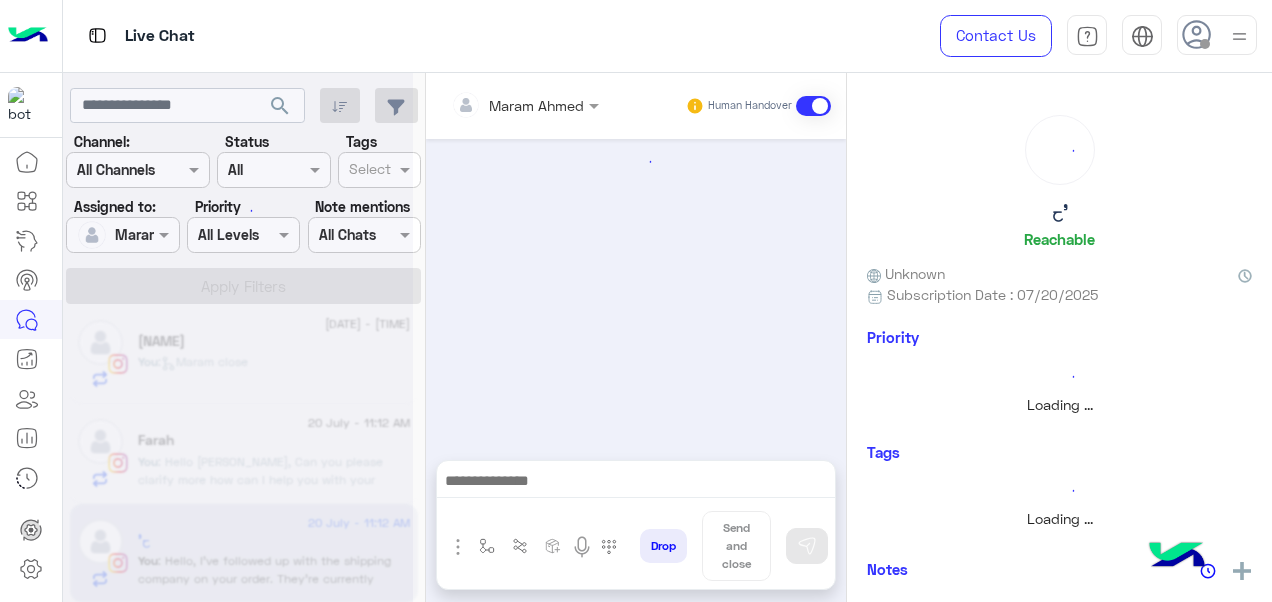 scroll, scrollTop: 0, scrollLeft: 0, axis: both 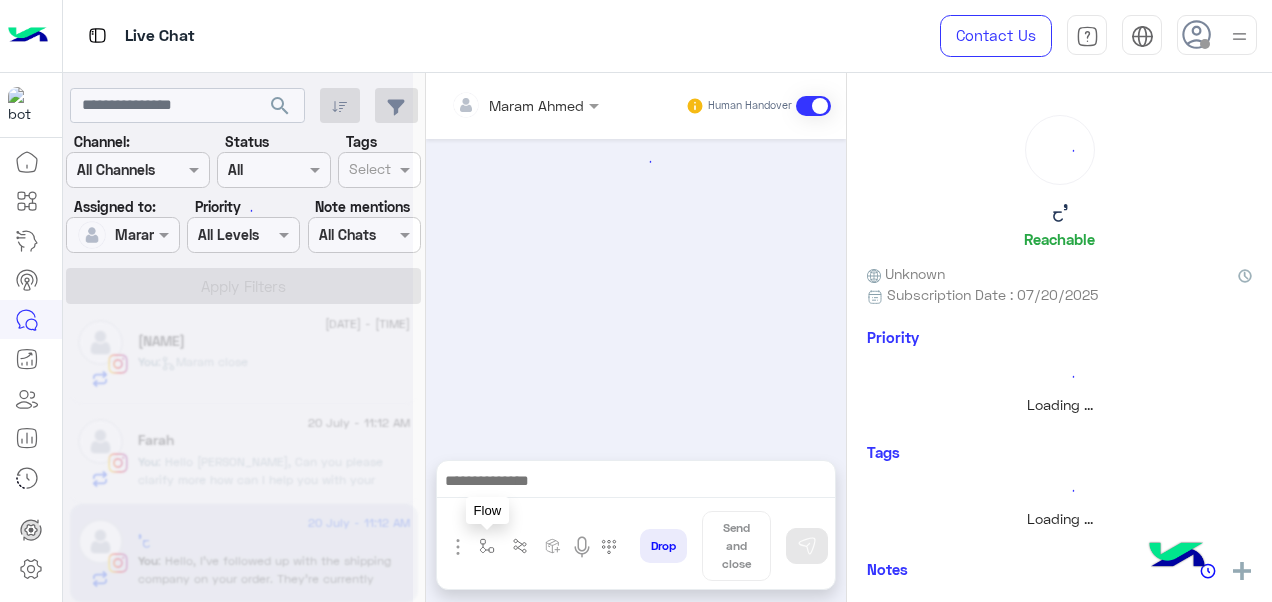 click at bounding box center (487, 546) 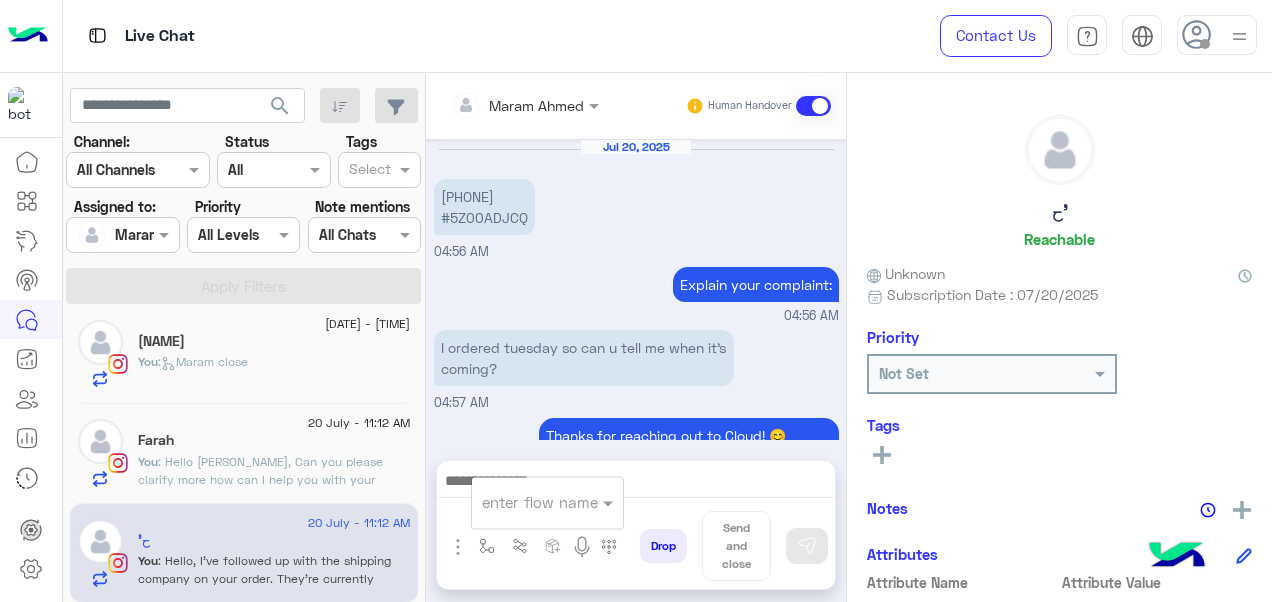 scroll, scrollTop: 742, scrollLeft: 0, axis: vertical 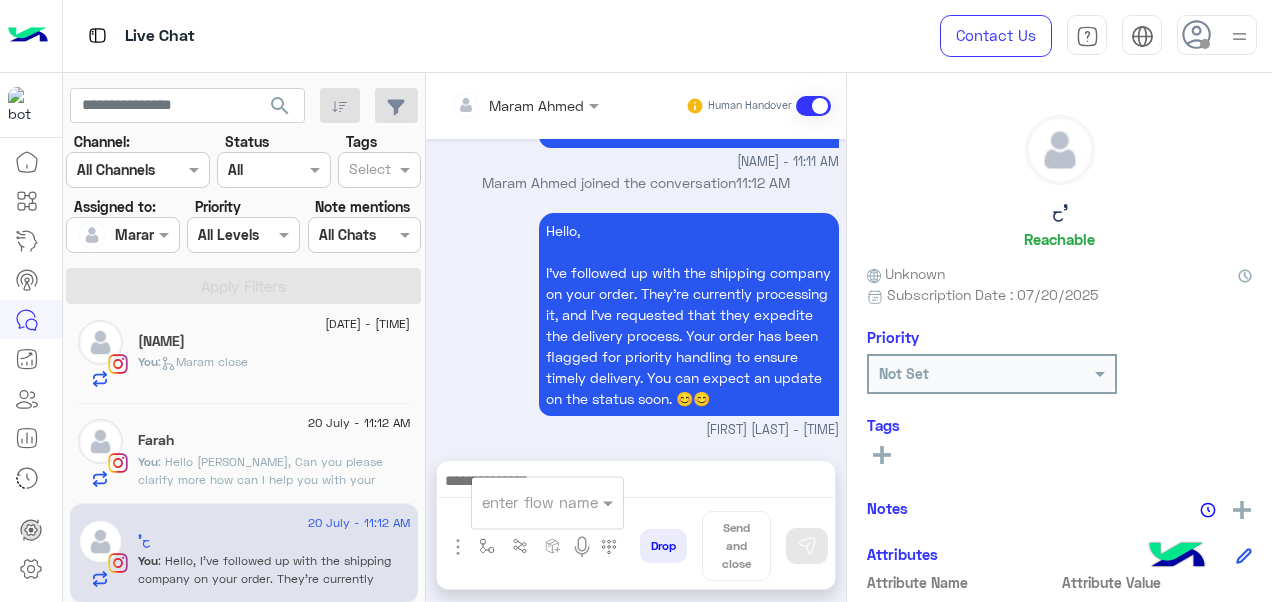 click at bounding box center [523, 502] 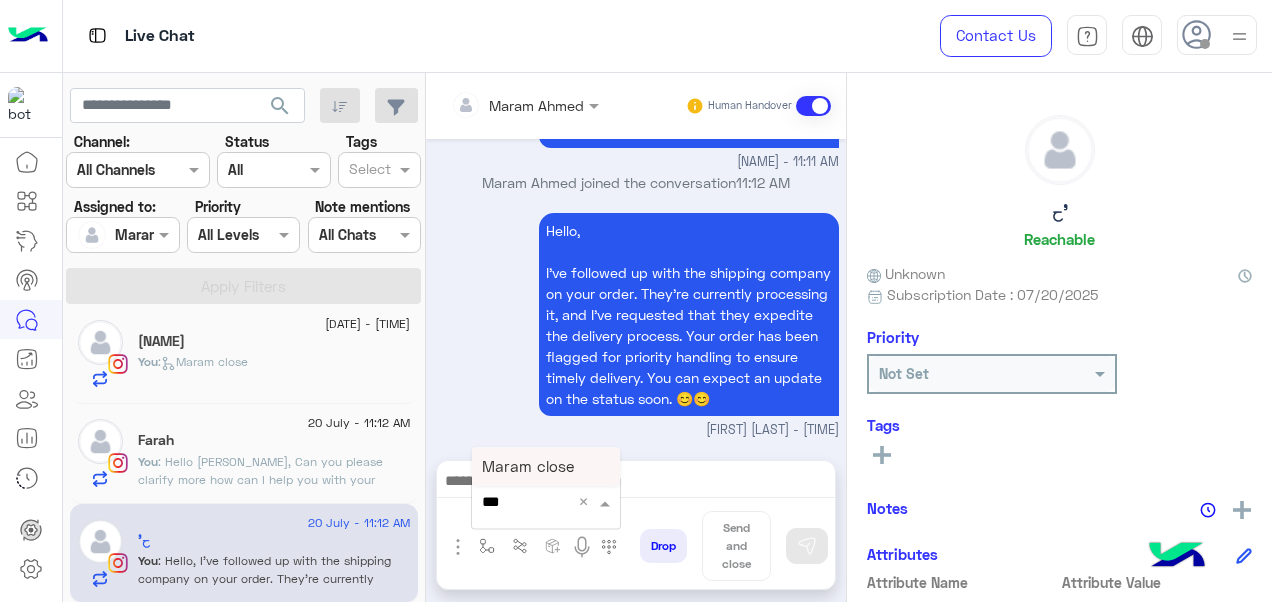 type on "****" 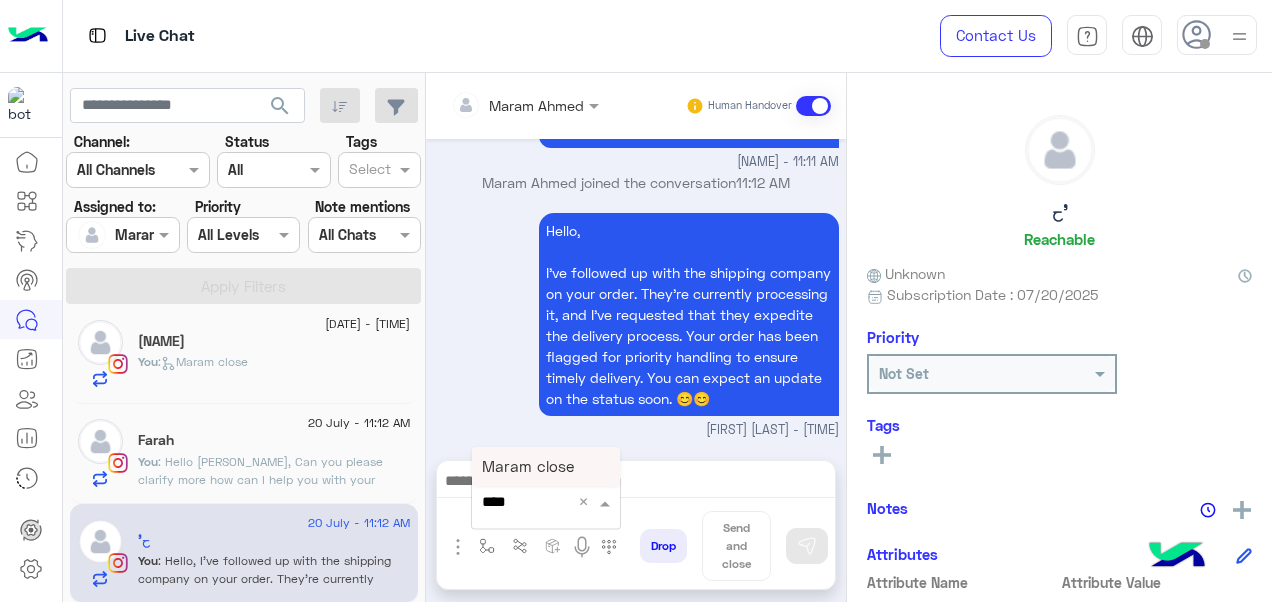 click on "Maram close" at bounding box center [528, 466] 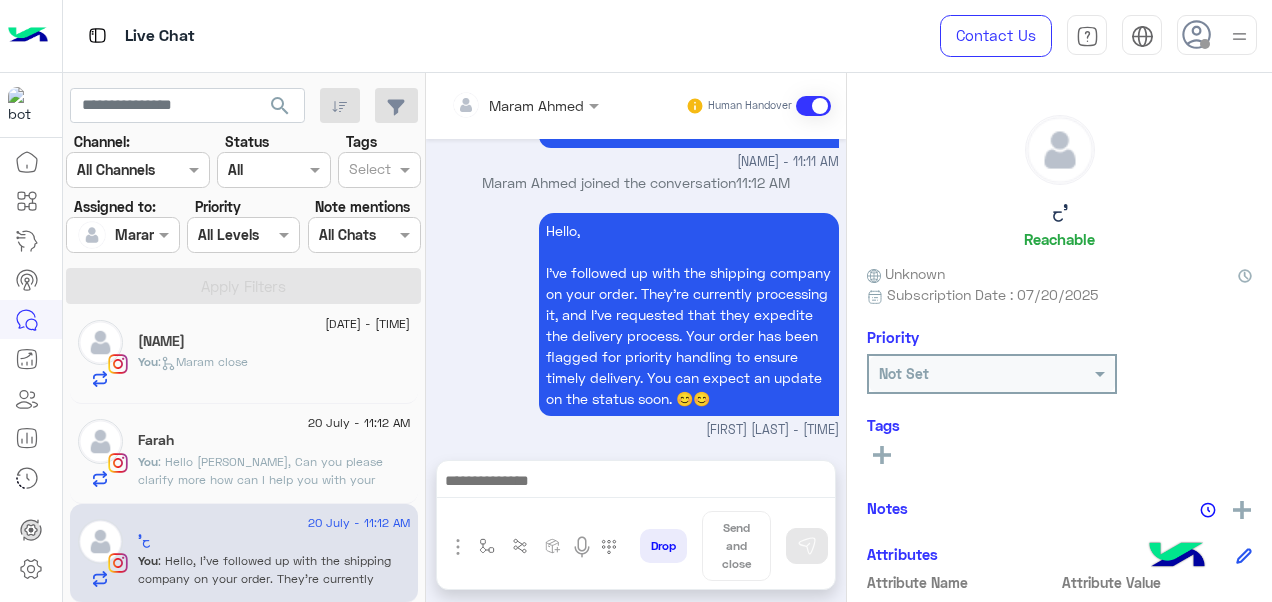 type on "**********" 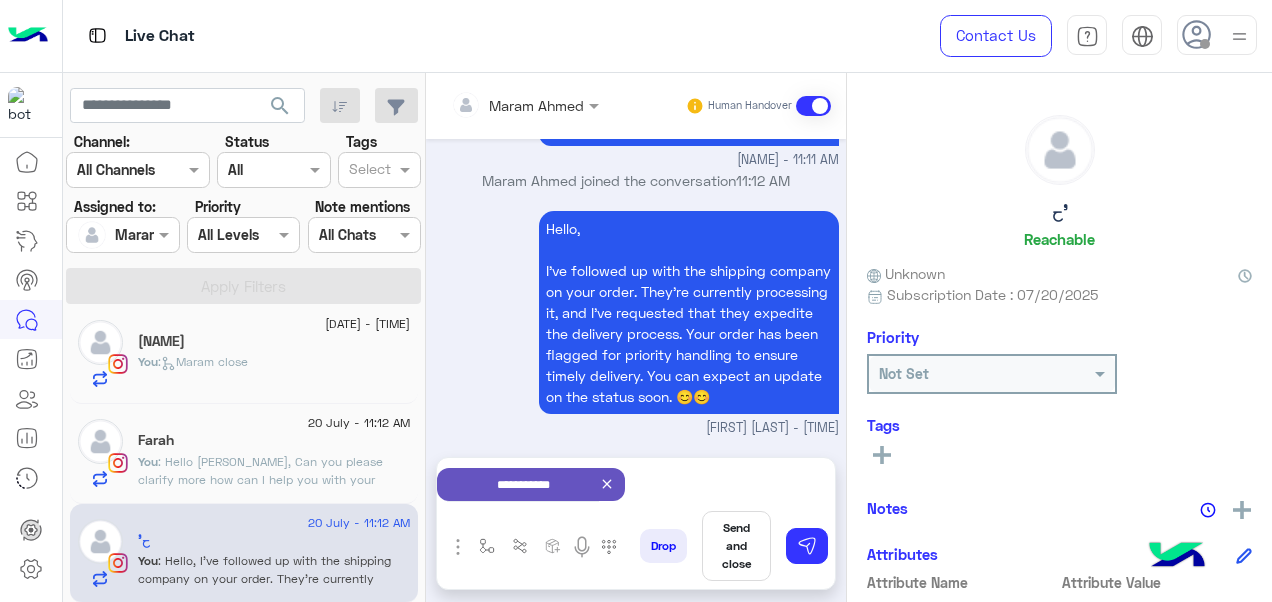 click on "Send and close" at bounding box center (736, 546) 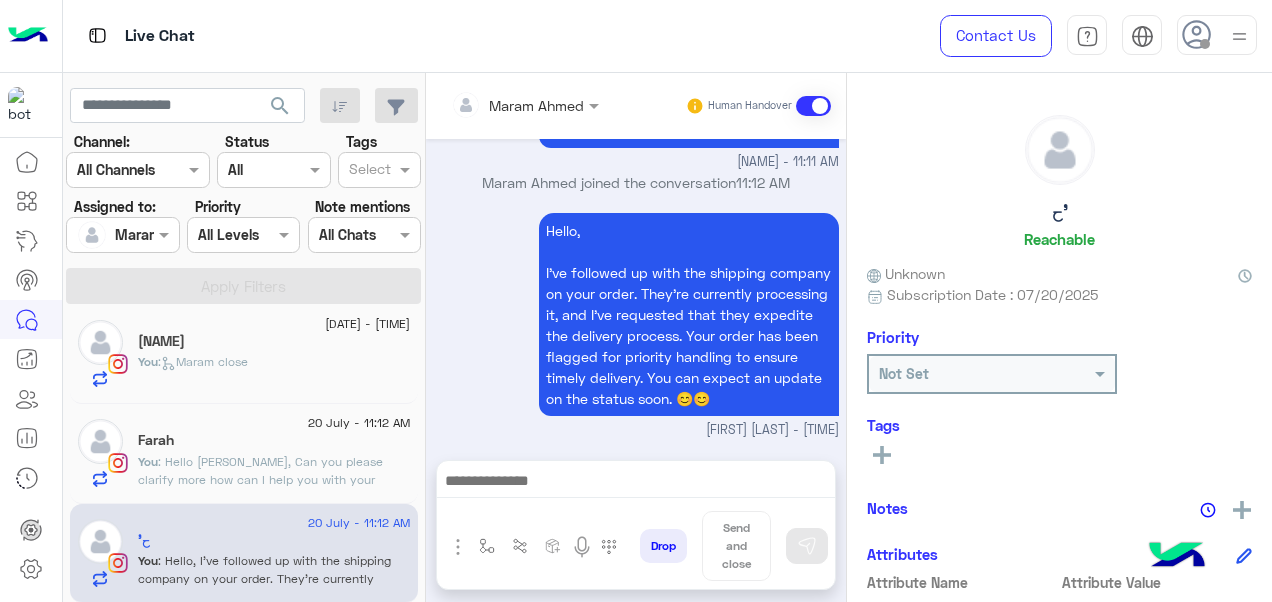 scroll, scrollTop: 745, scrollLeft: 0, axis: vertical 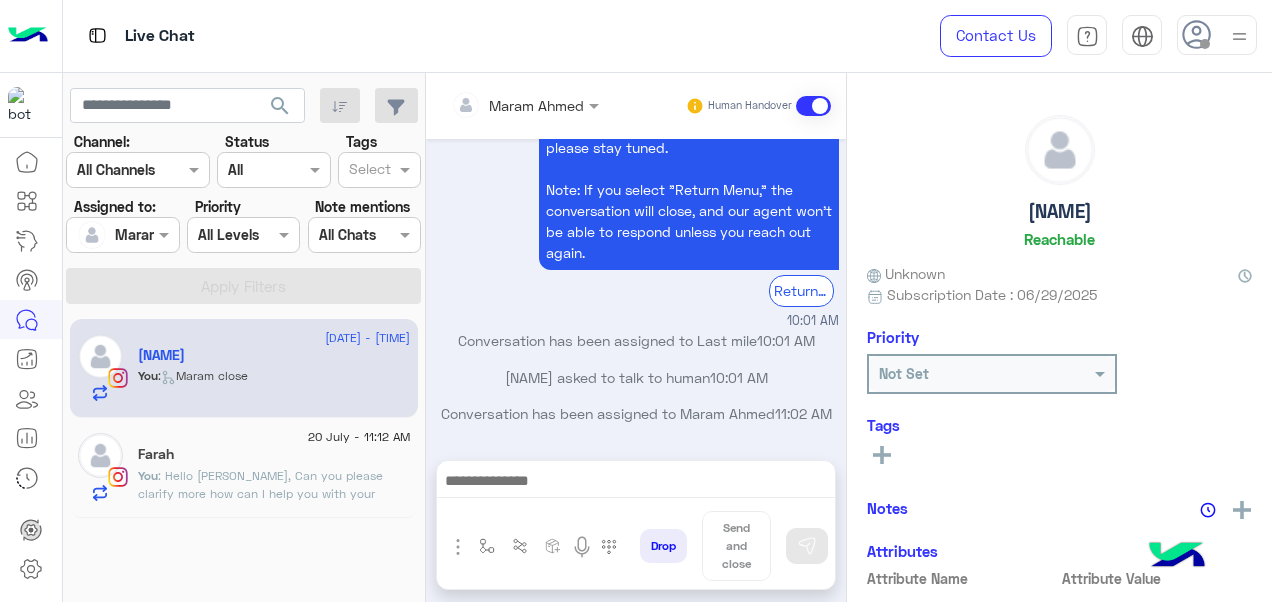 click on ": Hello [PERSON_NAME],
Can you please clarify more how can I help you with your order?" 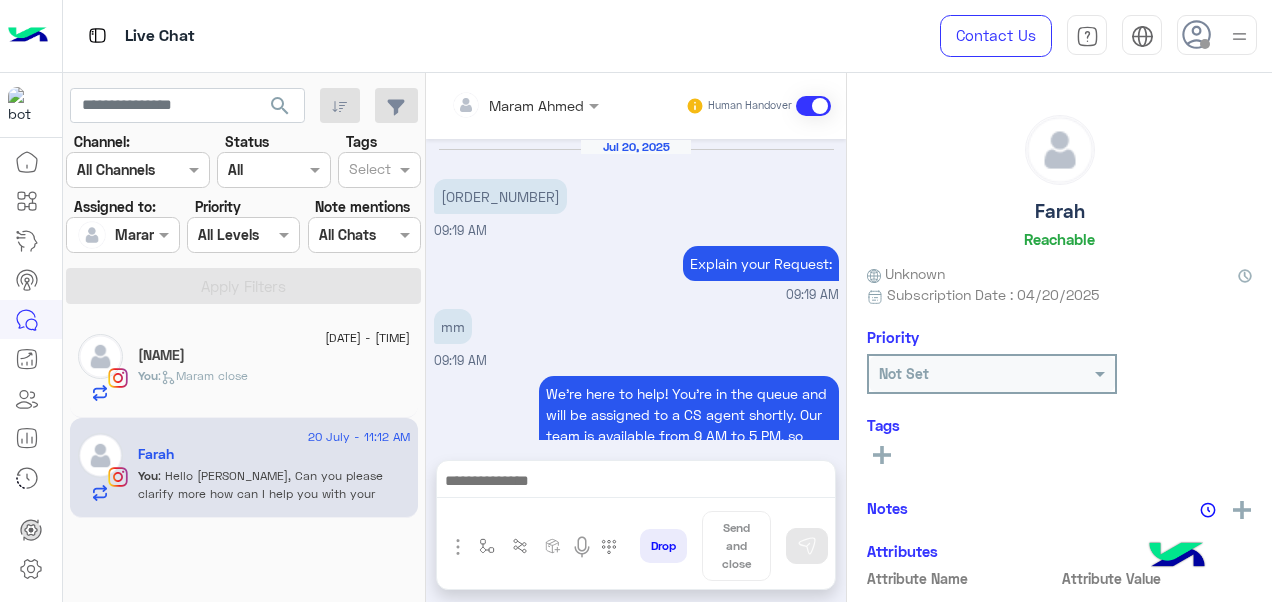 scroll, scrollTop: 553, scrollLeft: 0, axis: vertical 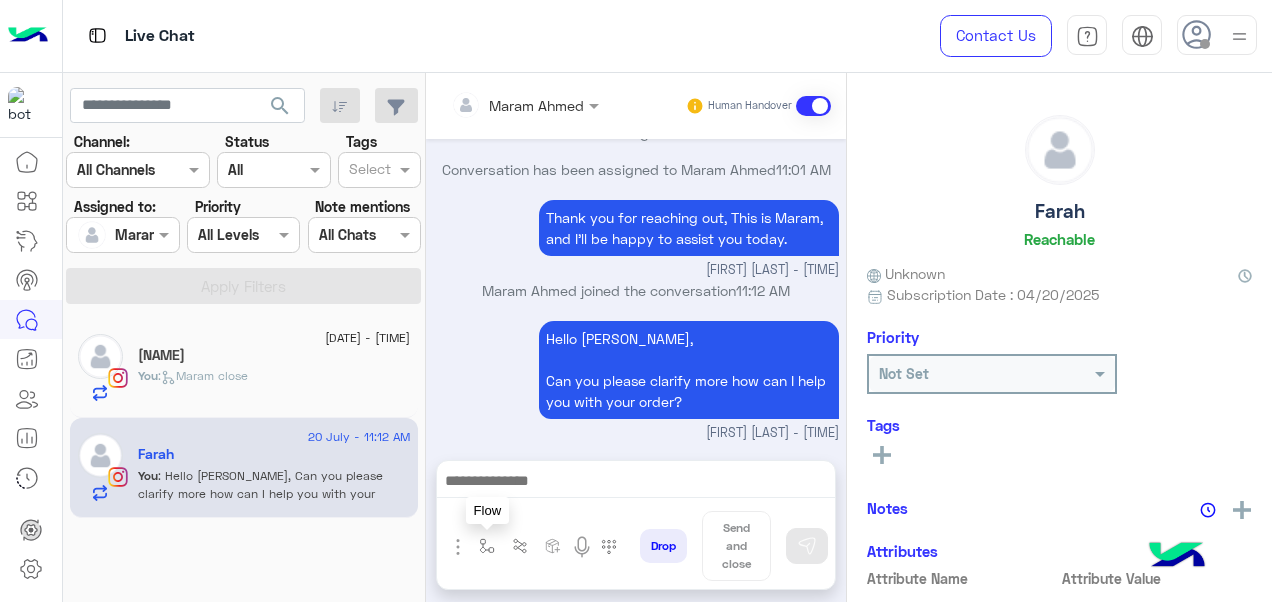 click at bounding box center (487, 546) 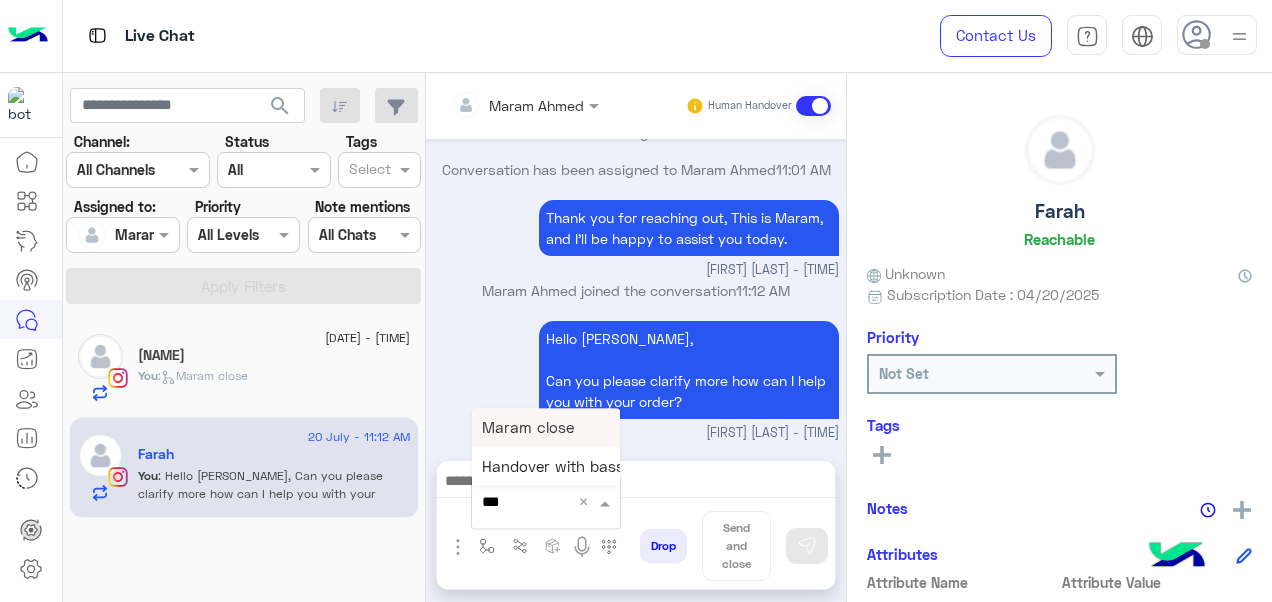 type on "****" 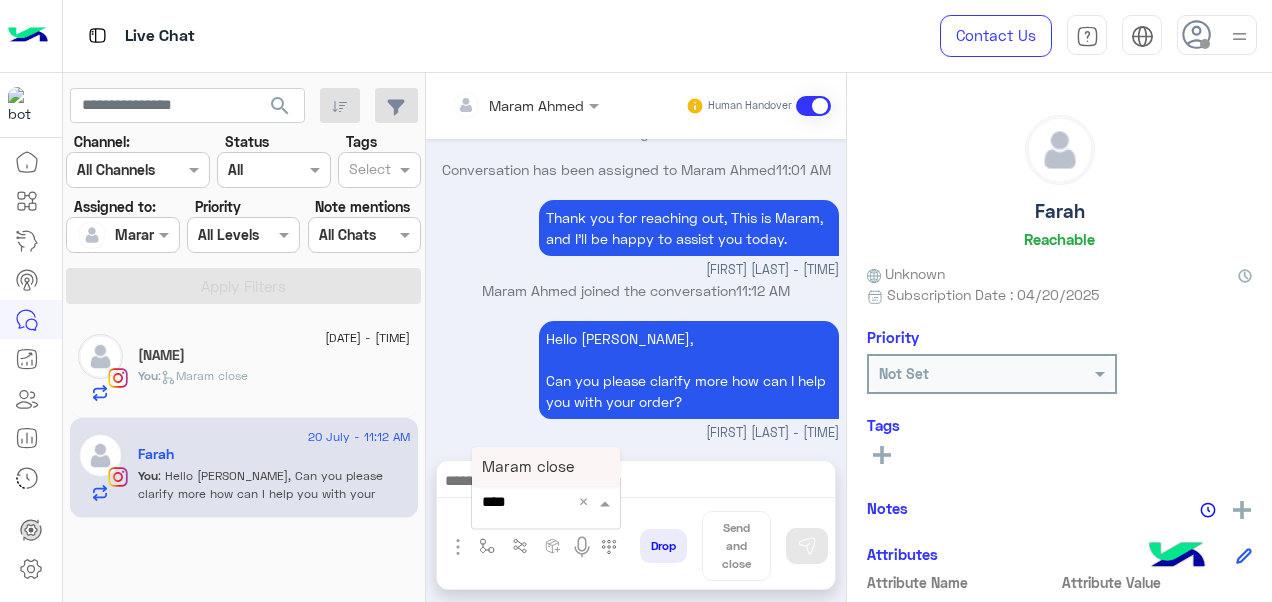 click on "Maram close" at bounding box center [546, 466] 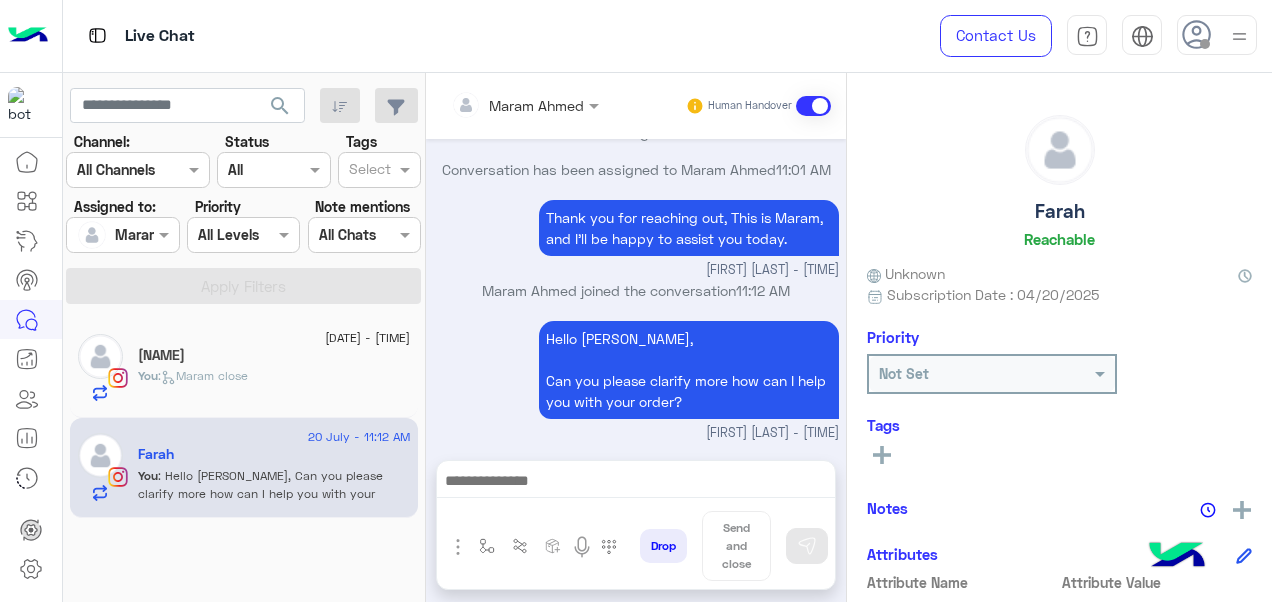 type on "**********" 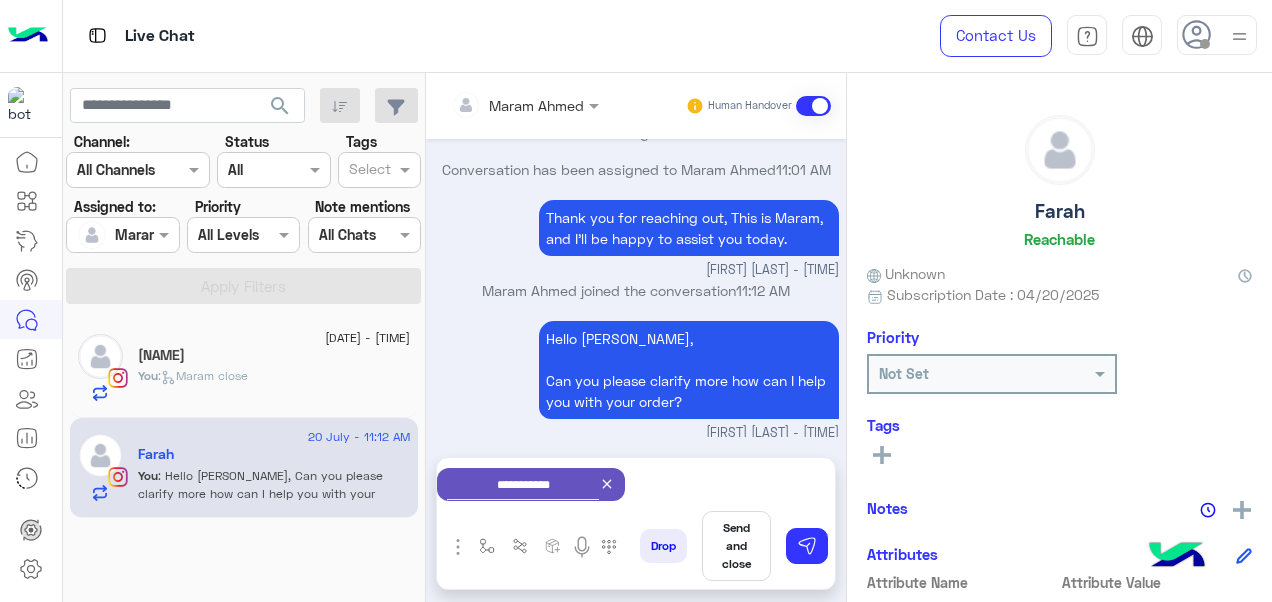 click on "Send and close" at bounding box center (736, 546) 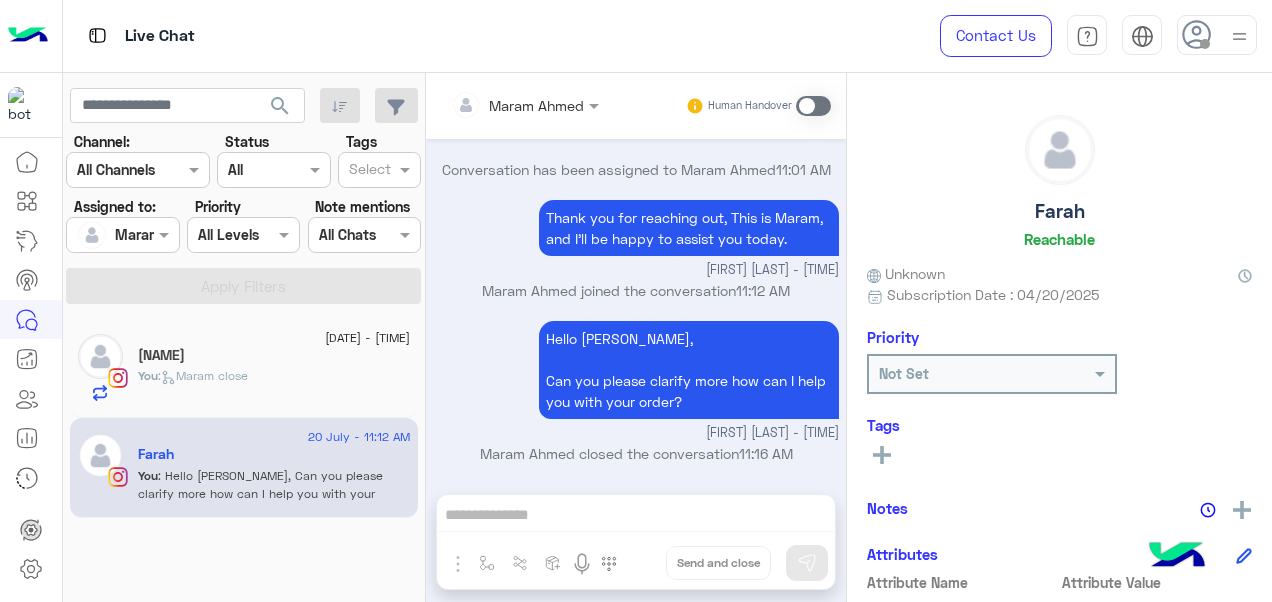 scroll, scrollTop: 556, scrollLeft: 0, axis: vertical 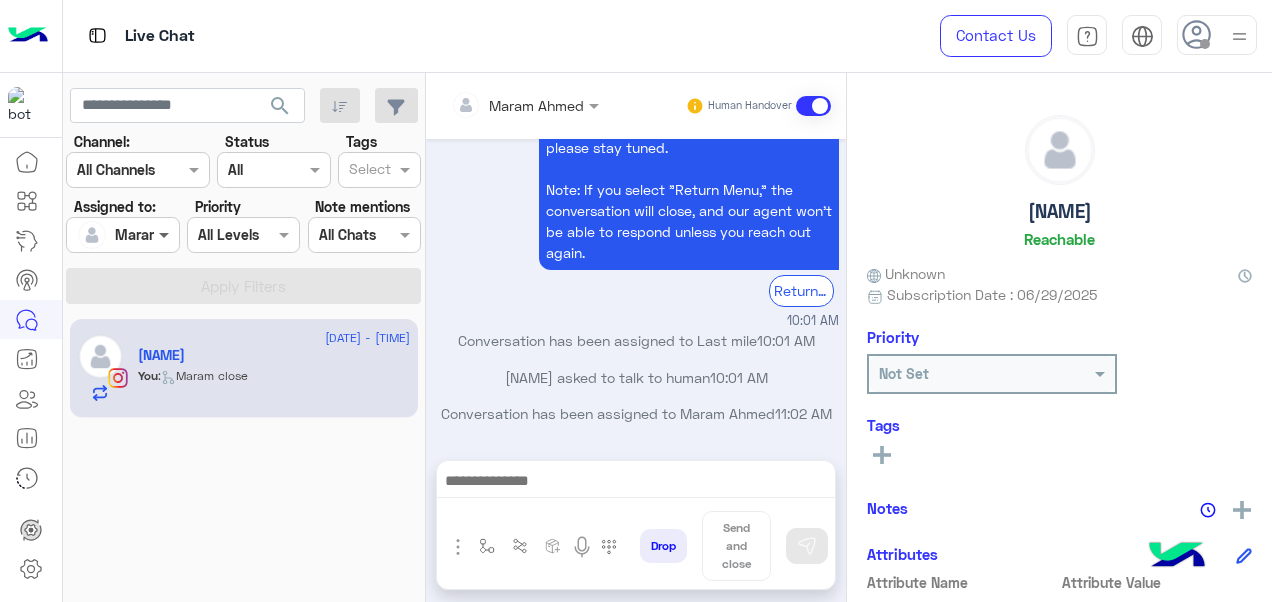 click at bounding box center [166, 234] 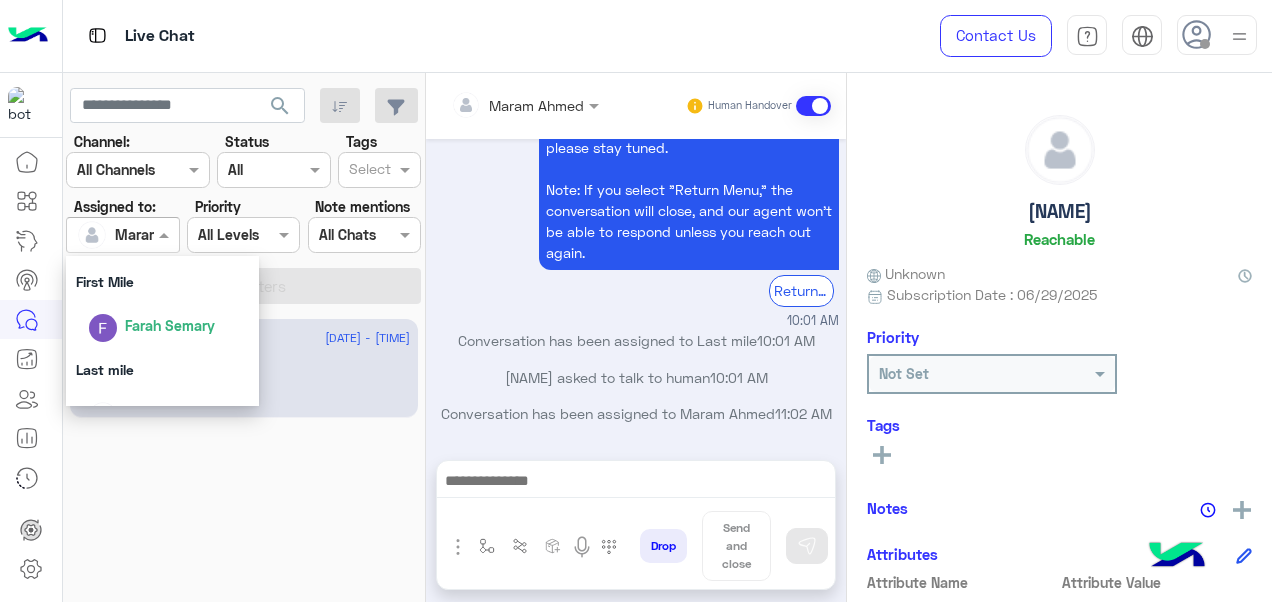 scroll, scrollTop: 372, scrollLeft: 0, axis: vertical 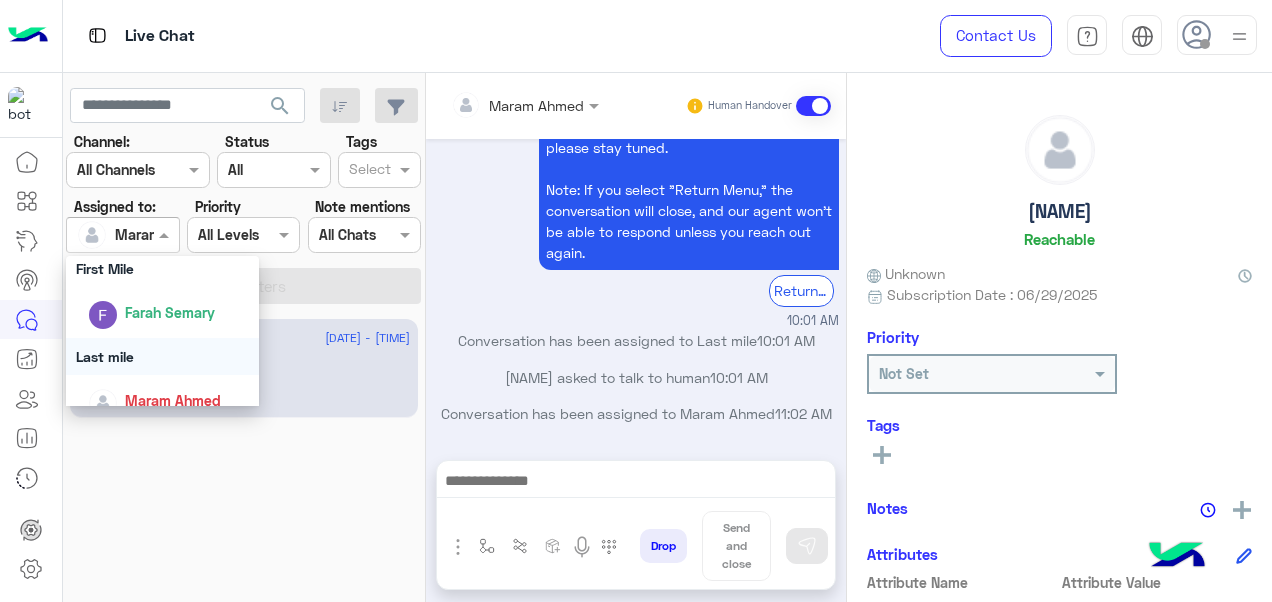 click on "Last mile" at bounding box center (163, 356) 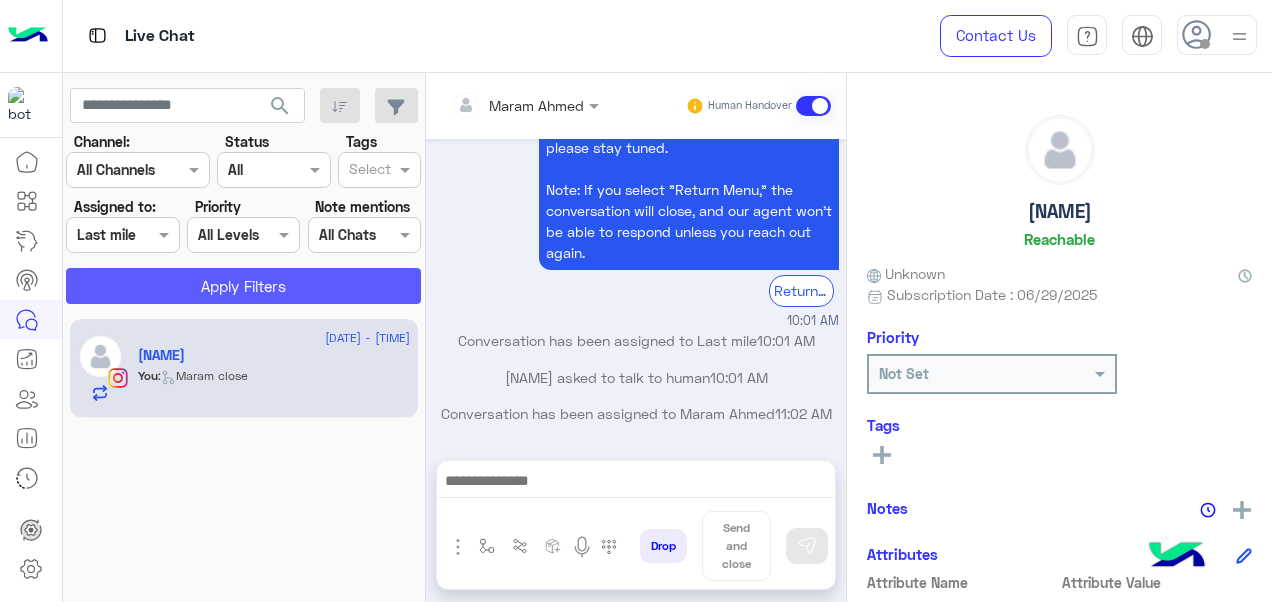 click on "Apply Filters" 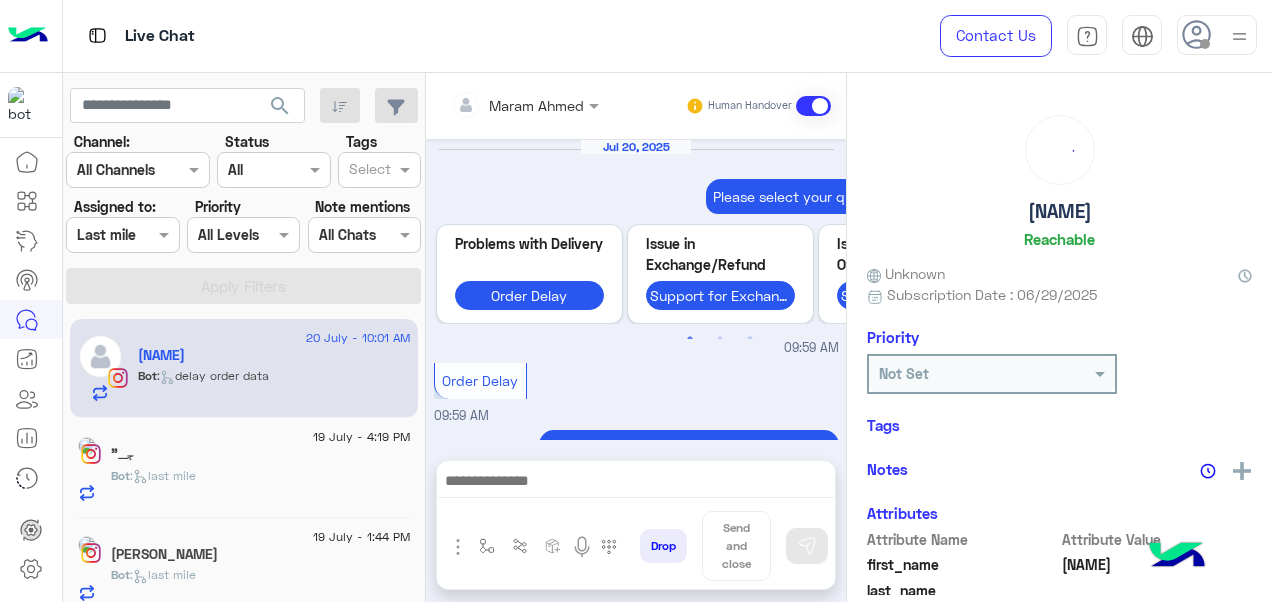 scroll, scrollTop: 932, scrollLeft: 0, axis: vertical 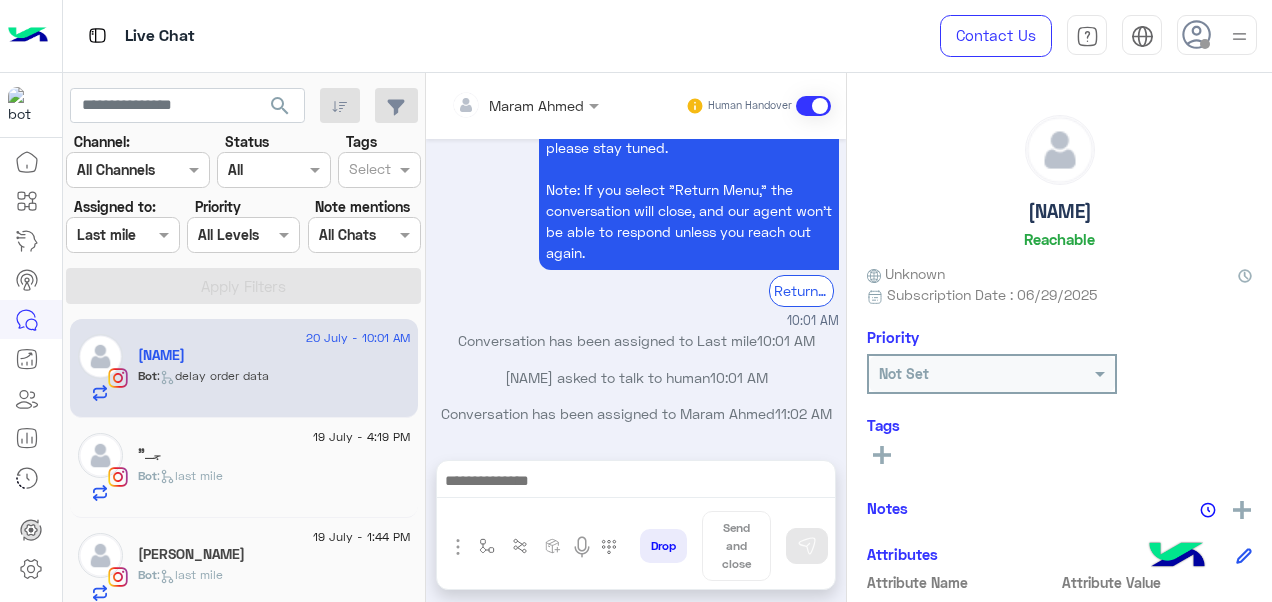 click at bounding box center [122, 234] 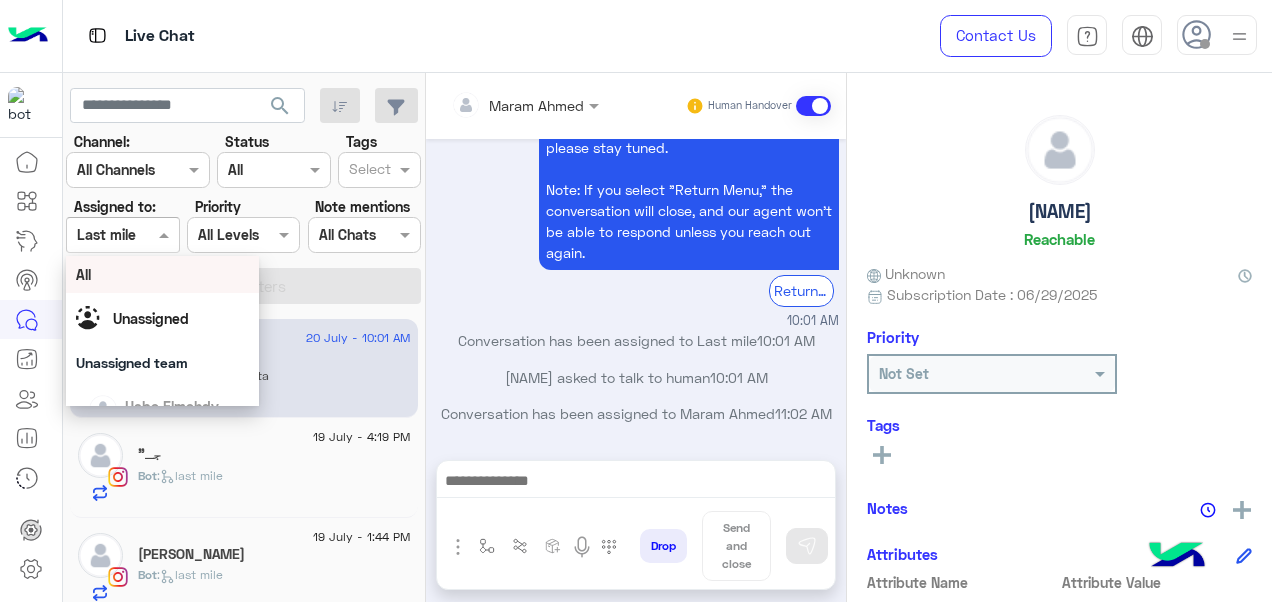 drag, startPoint x: 147, startPoint y: 277, endPoint x: 179, endPoint y: 268, distance: 33.24154 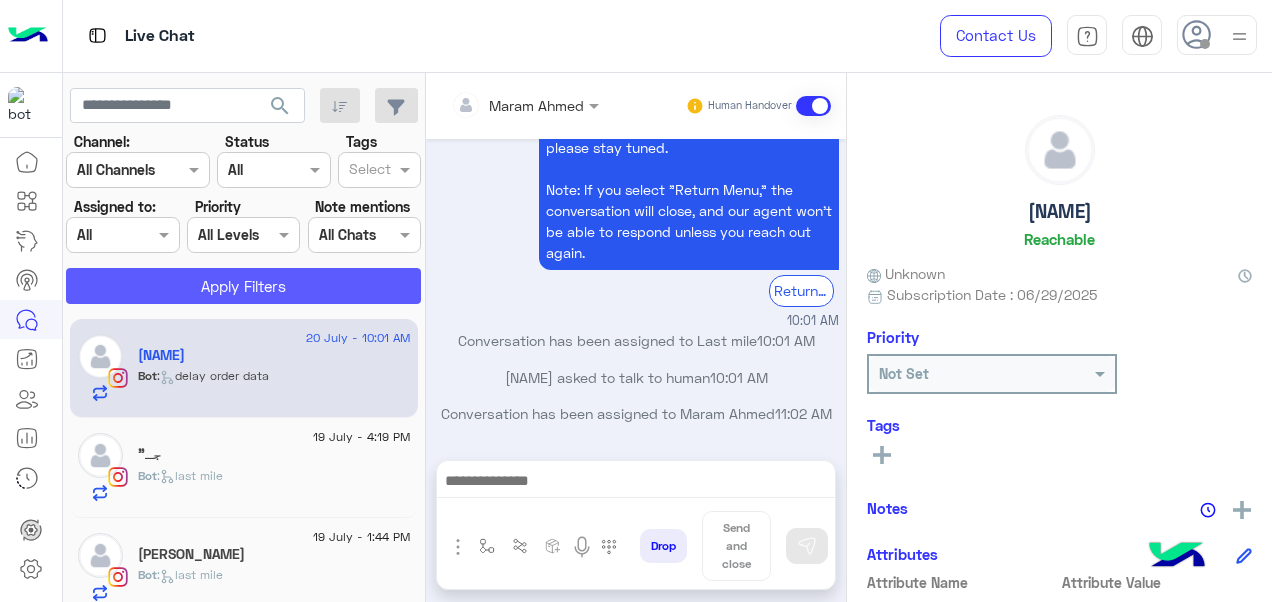 click on "Apply Filters" 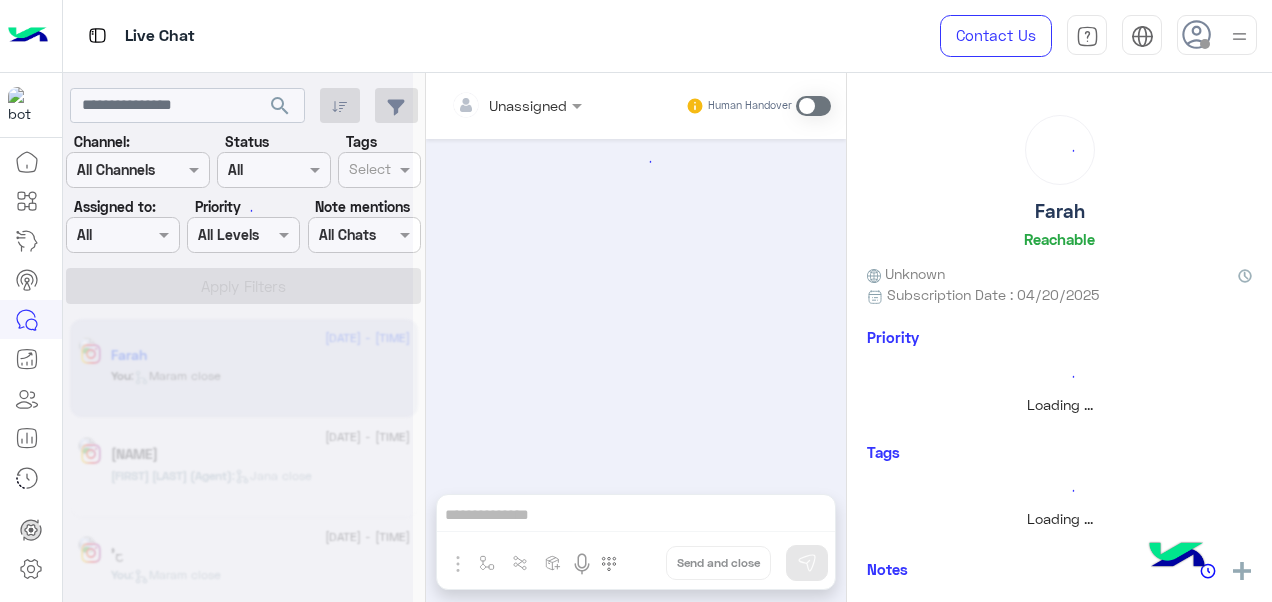 scroll, scrollTop: 0, scrollLeft: 0, axis: both 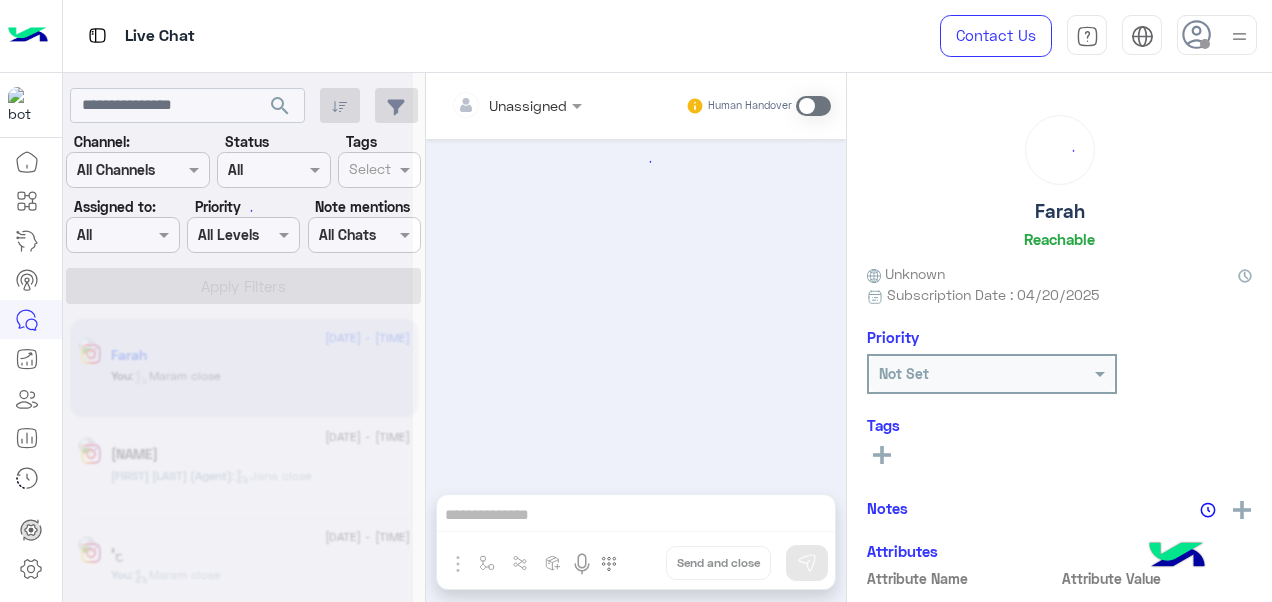 click 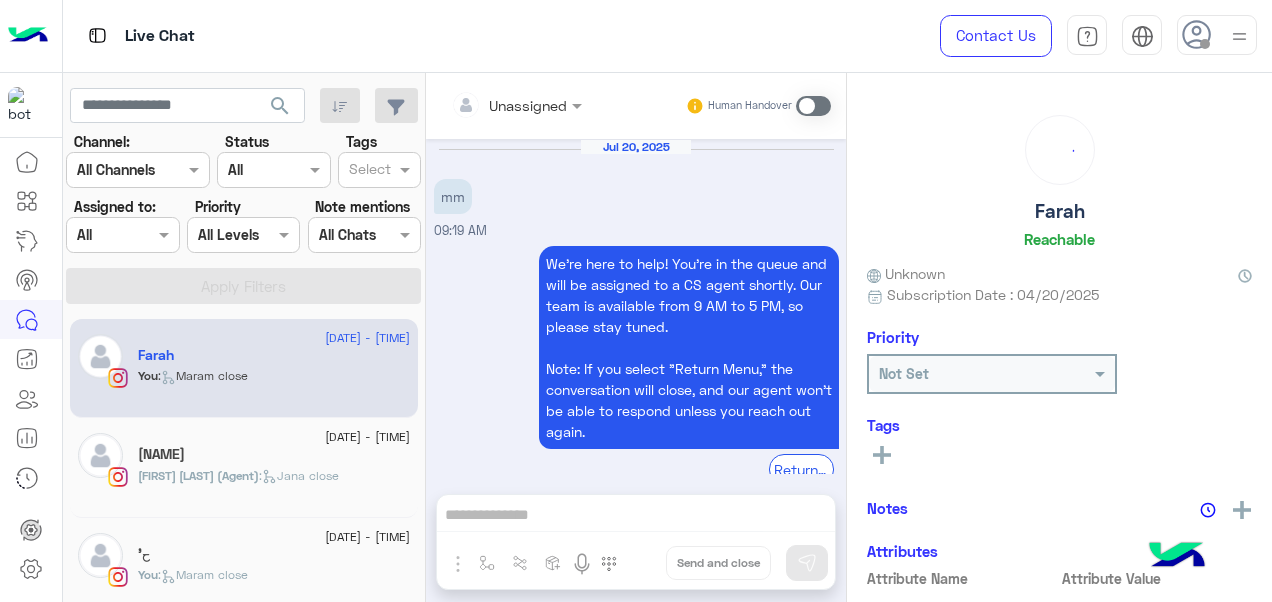 scroll, scrollTop: 672, scrollLeft: 0, axis: vertical 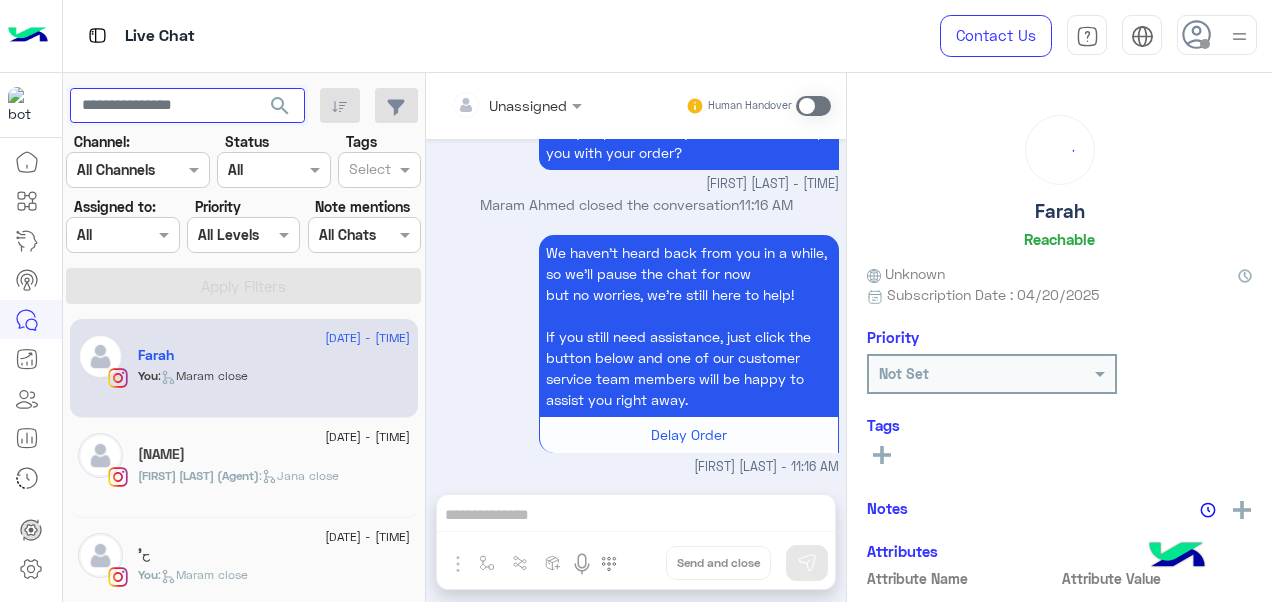 click at bounding box center (187, 106) 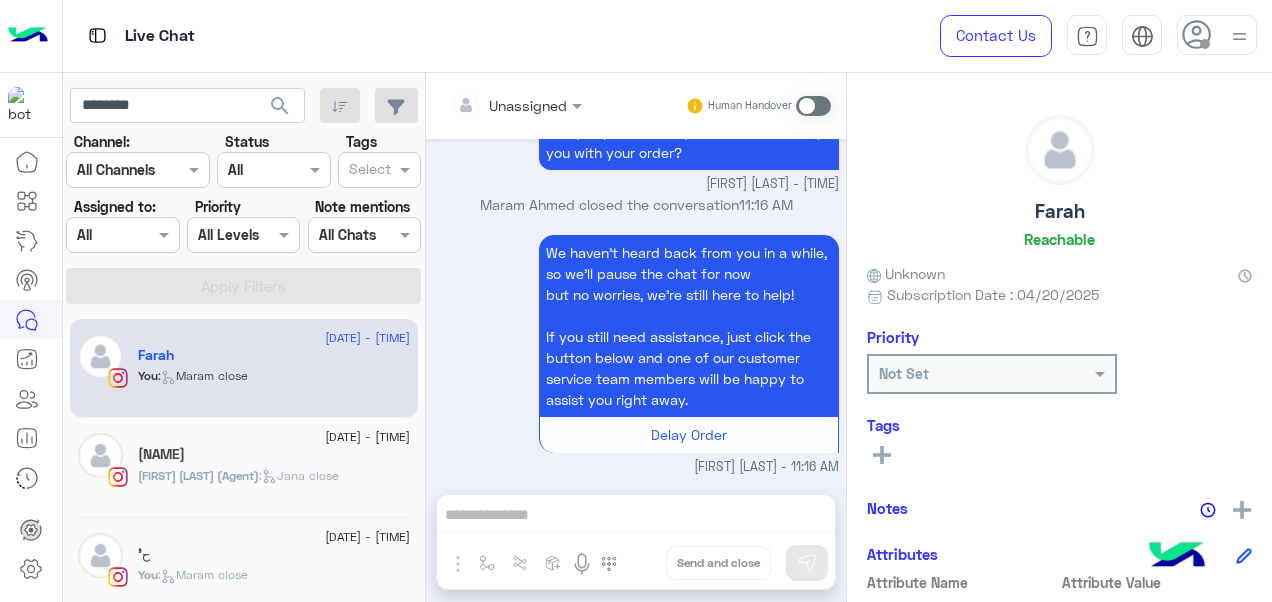 click on "search" 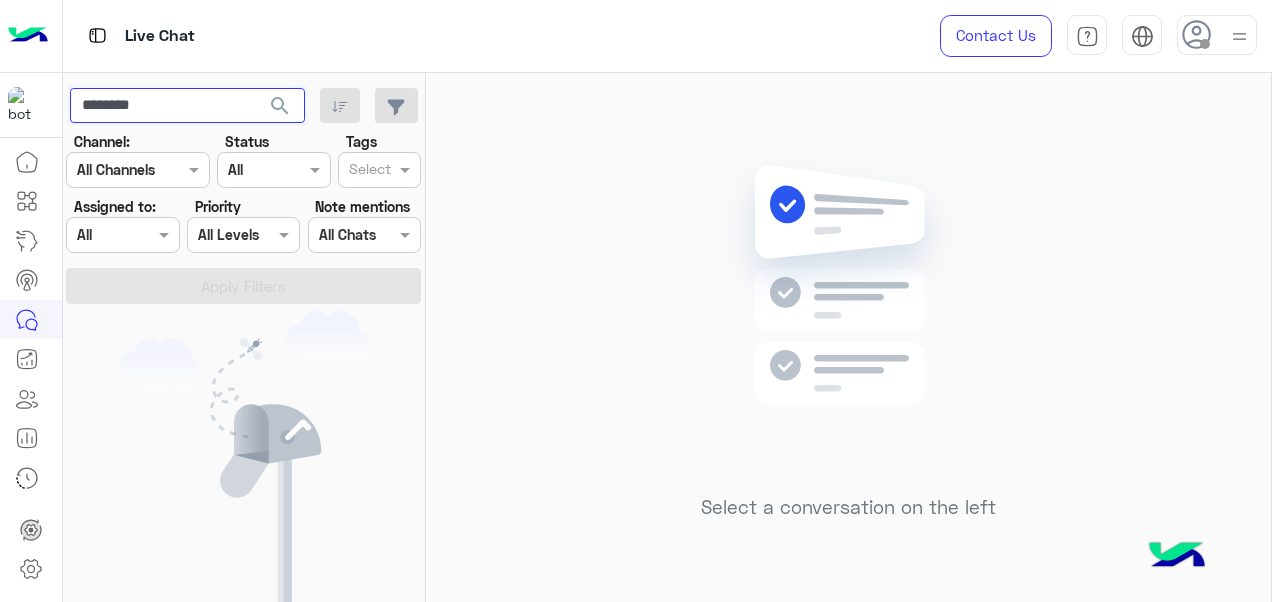 click on "********" at bounding box center [187, 106] 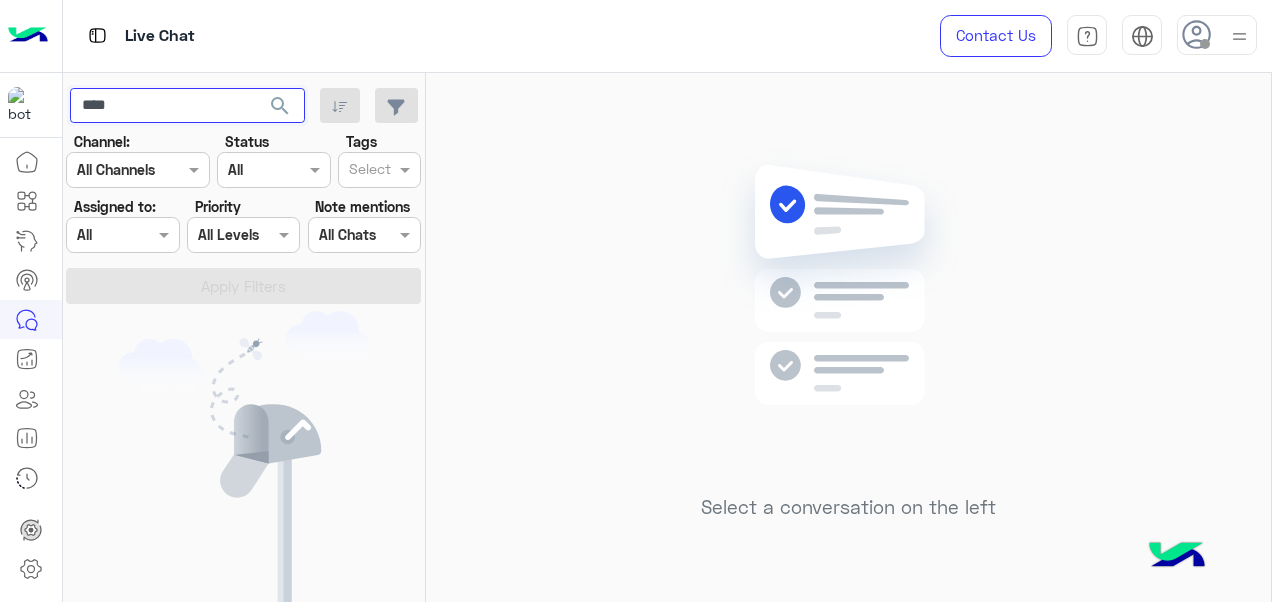 type on "***" 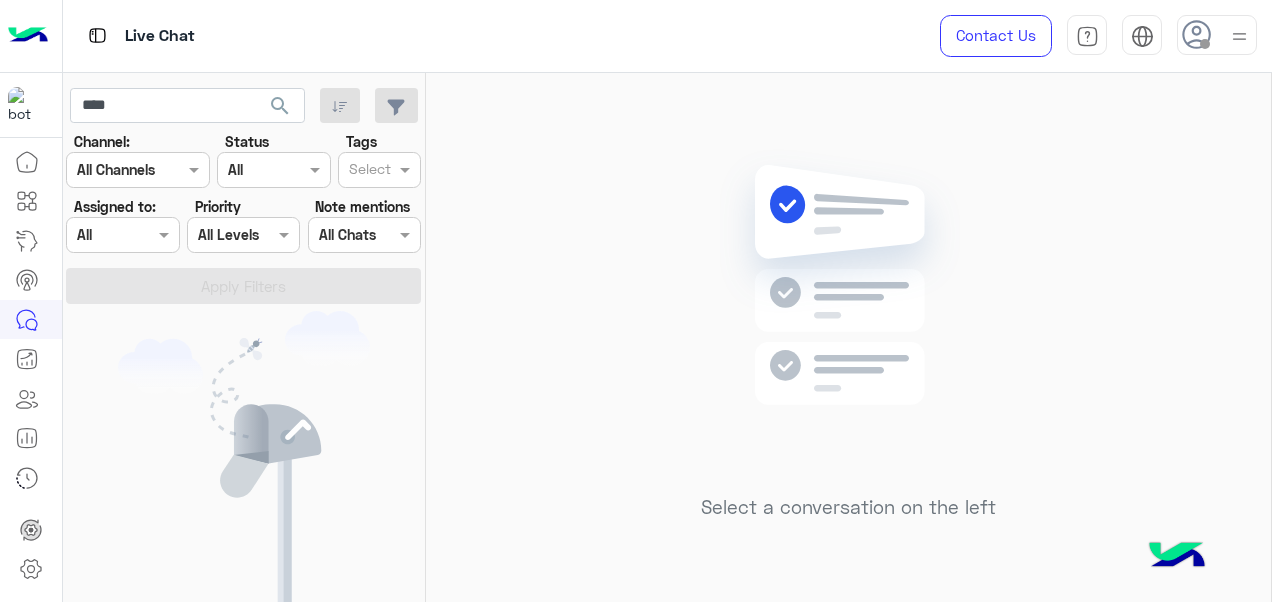 click on "search" 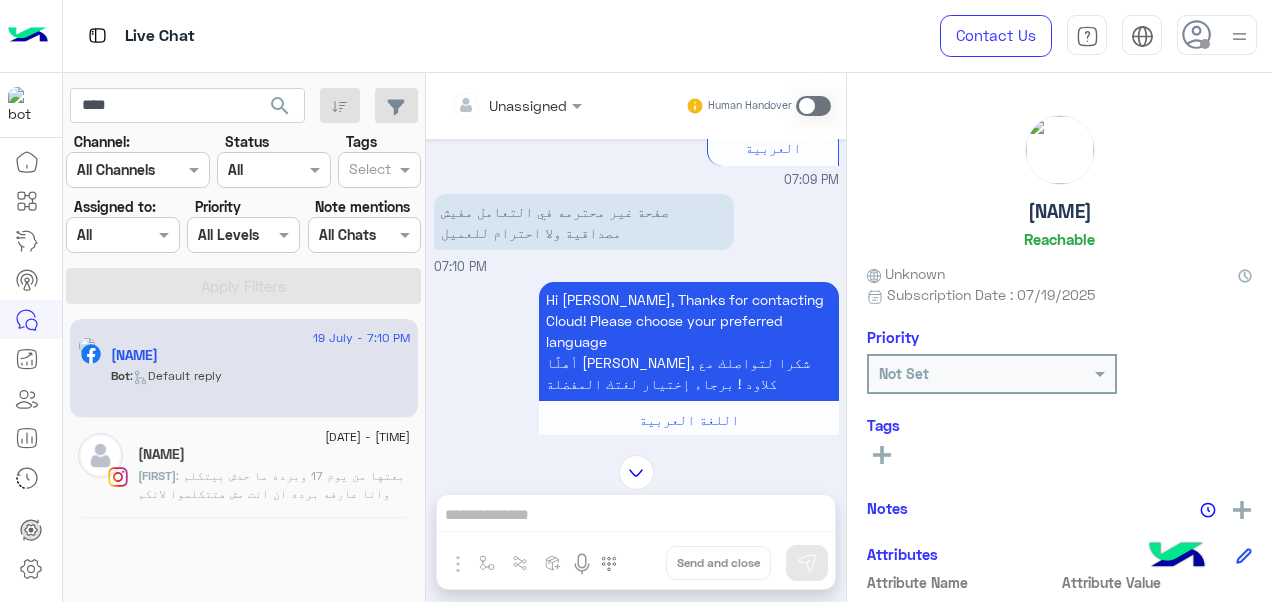 scroll, scrollTop: 0, scrollLeft: 0, axis: both 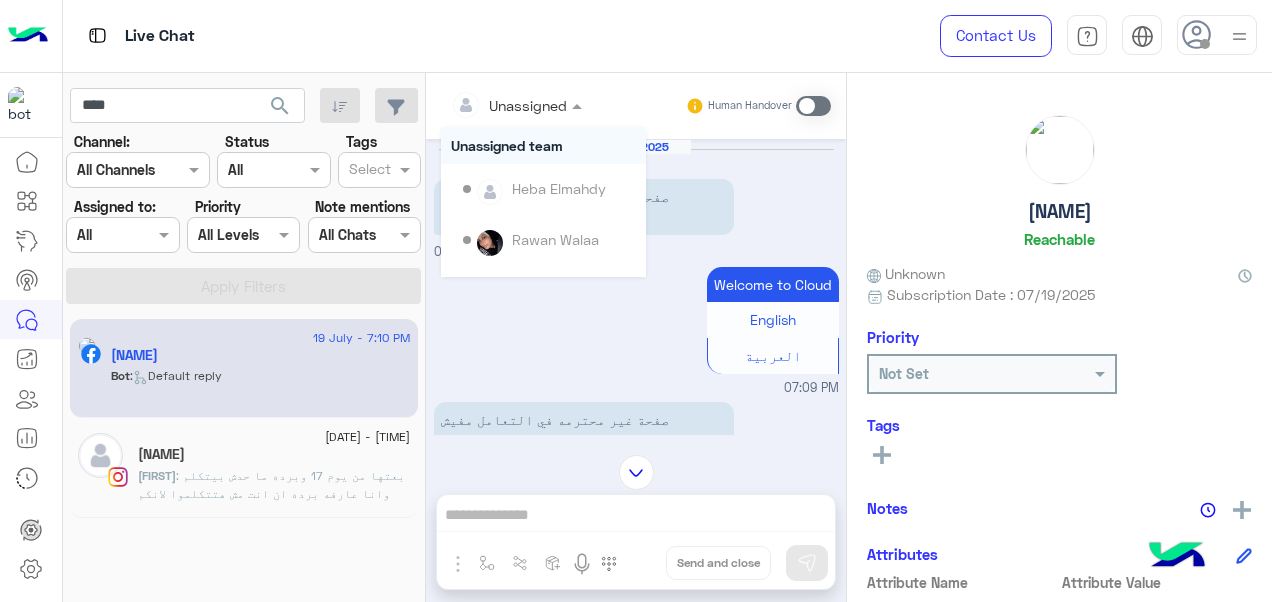click at bounding box center [516, 104] 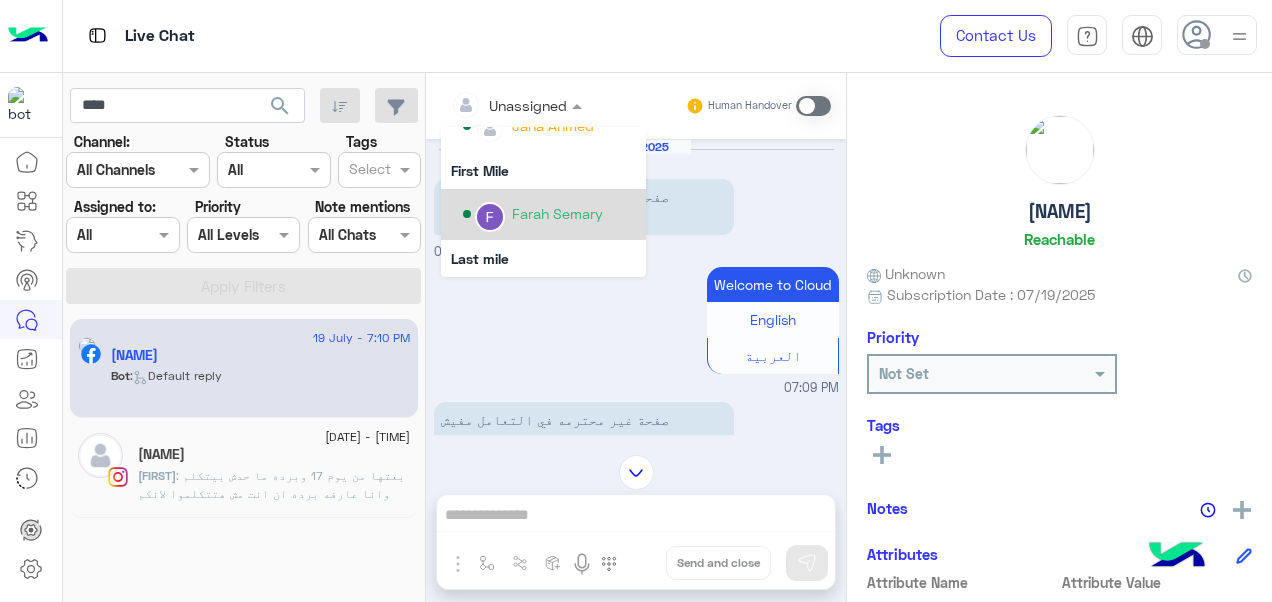 scroll, scrollTop: 354, scrollLeft: 0, axis: vertical 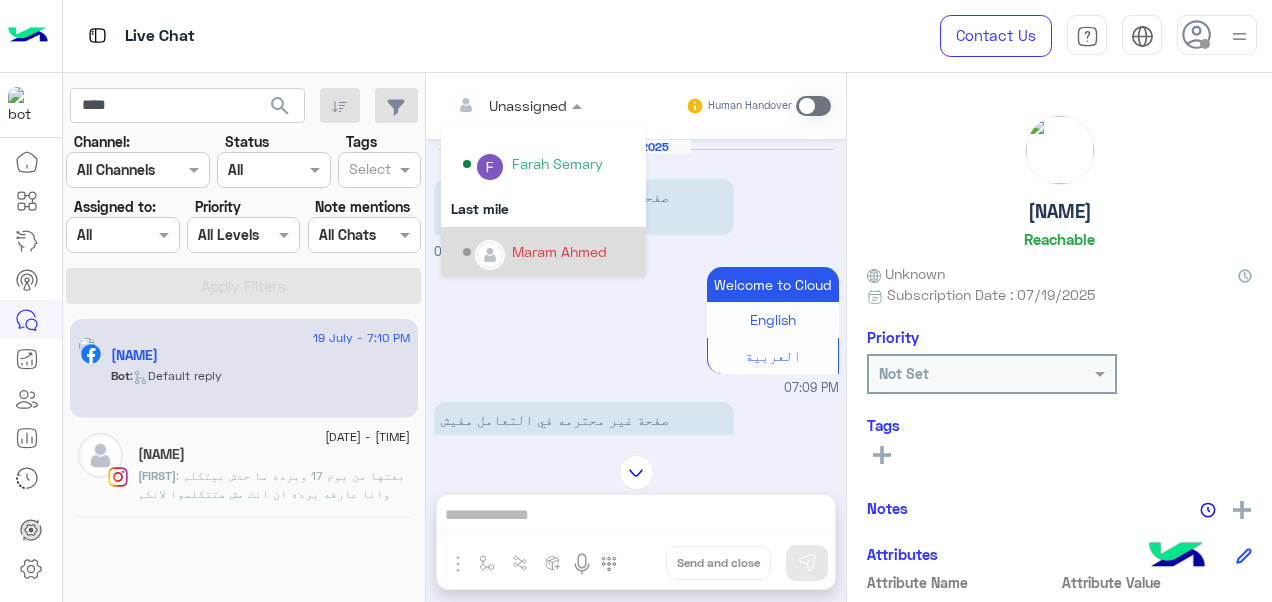 click on ": بعتها من يوم 17 وبرده ما حدش بيتكلم وانا عارفه برده ان انت مش هتتكلموا لانكم فعلا صفحه غير محترمه" 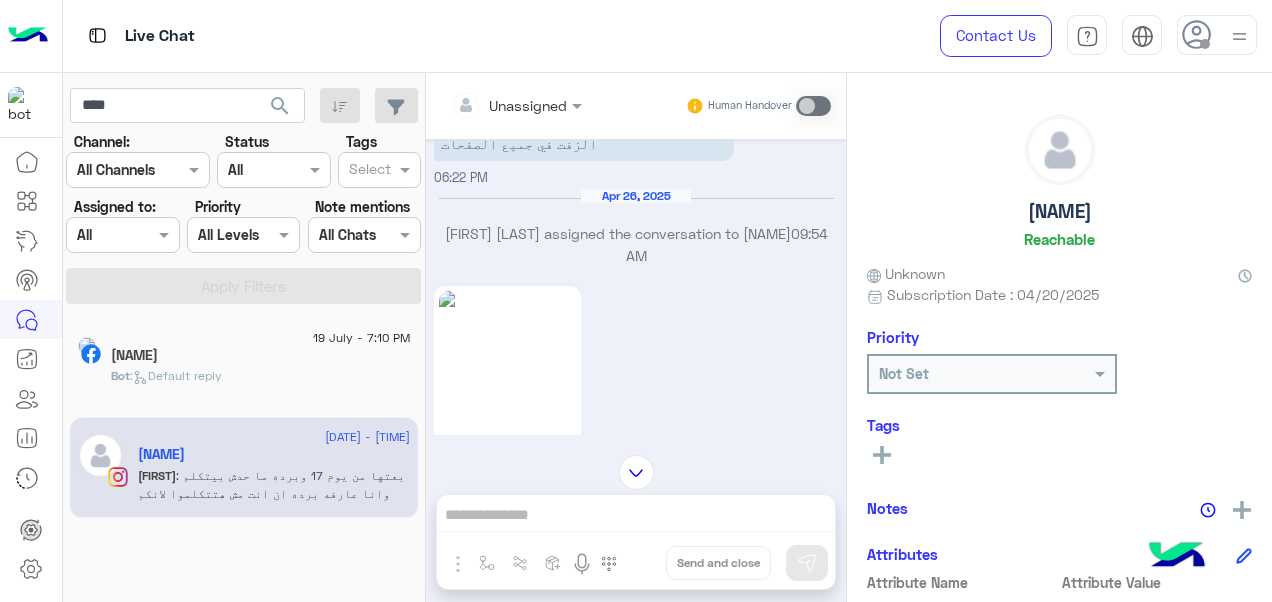 scroll, scrollTop: 1150, scrollLeft: 0, axis: vertical 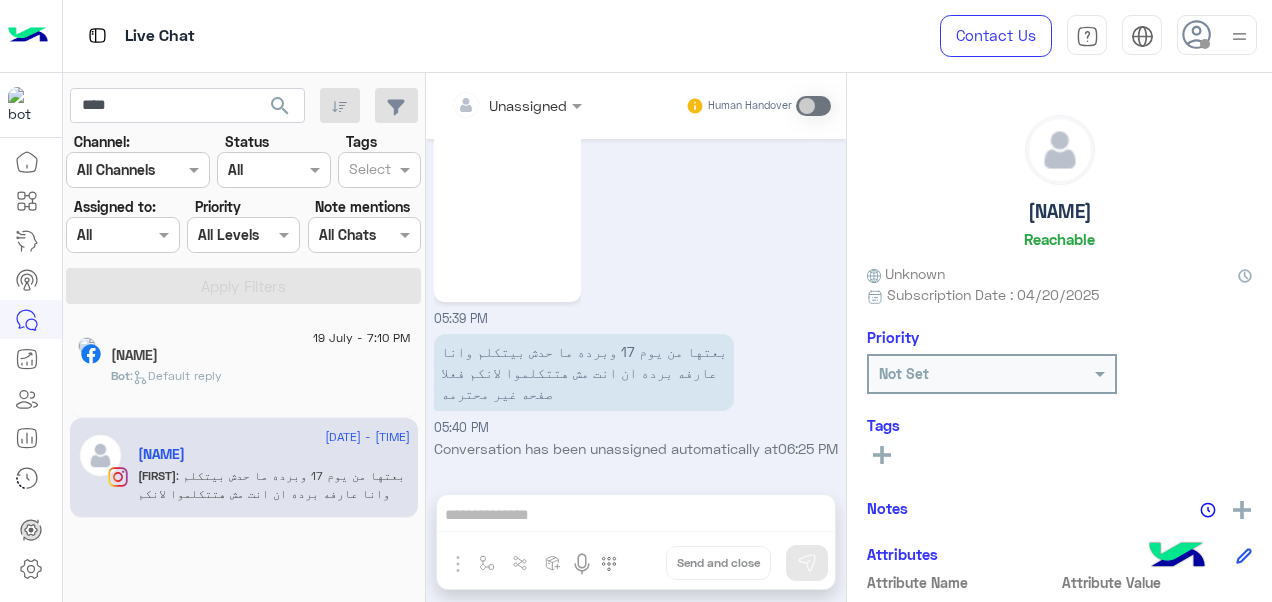 drag, startPoint x: 280, startPoint y: 376, endPoint x: 455, endPoint y: 285, distance: 197.24603 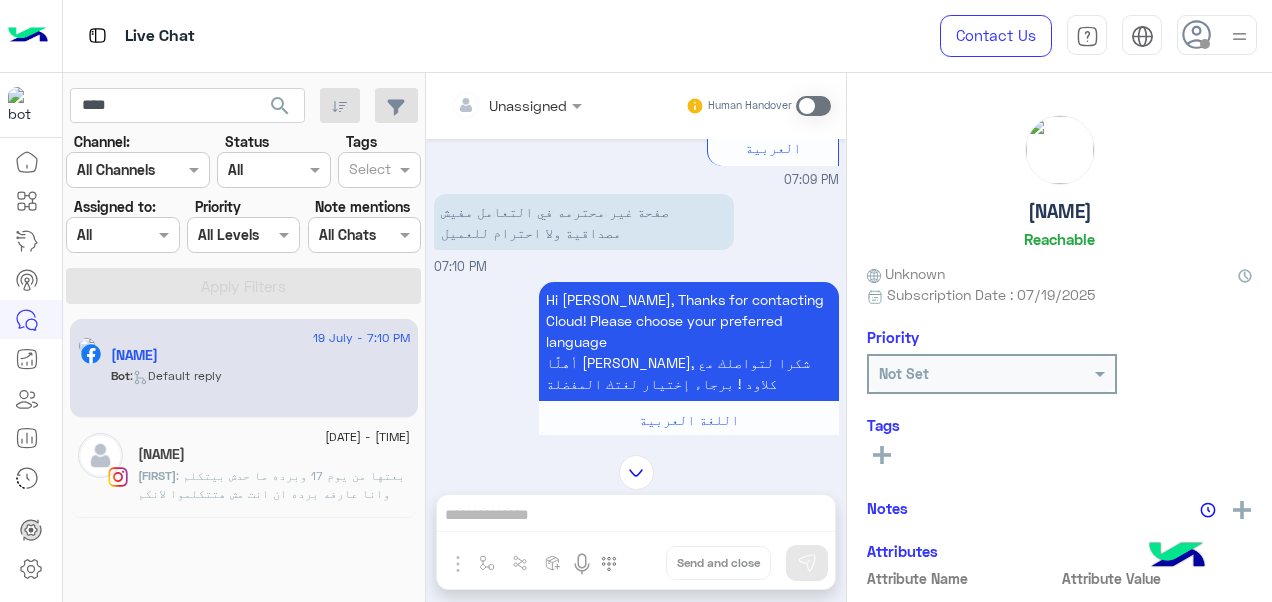 scroll, scrollTop: 0, scrollLeft: 0, axis: both 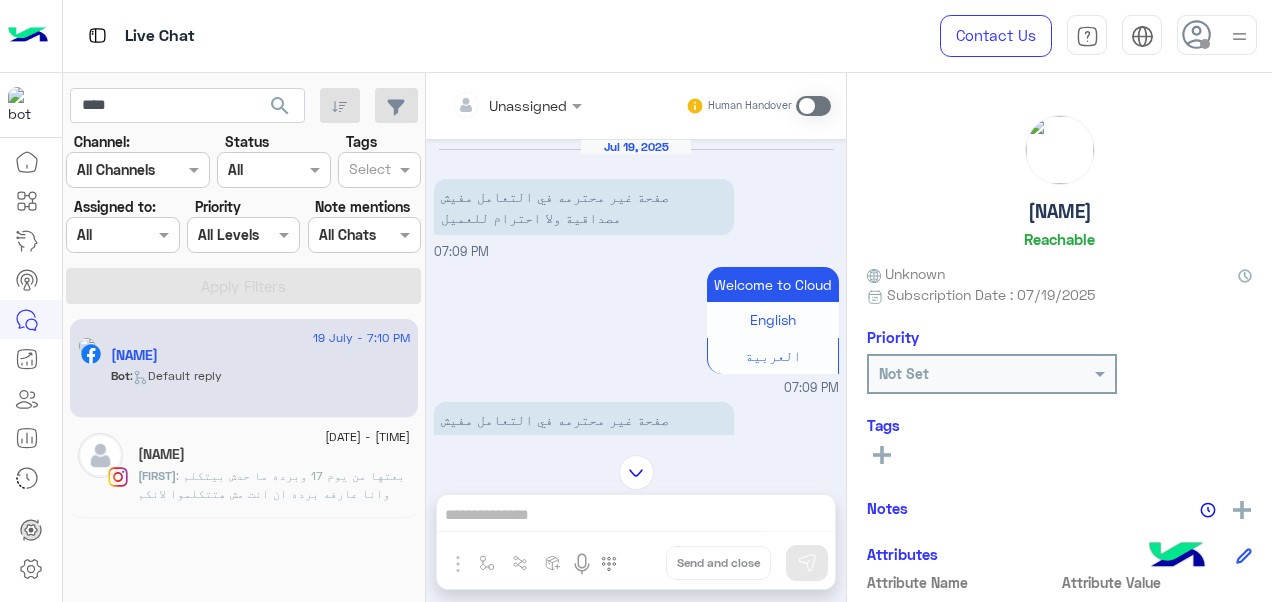 click on "[DATE] - [TIME]" 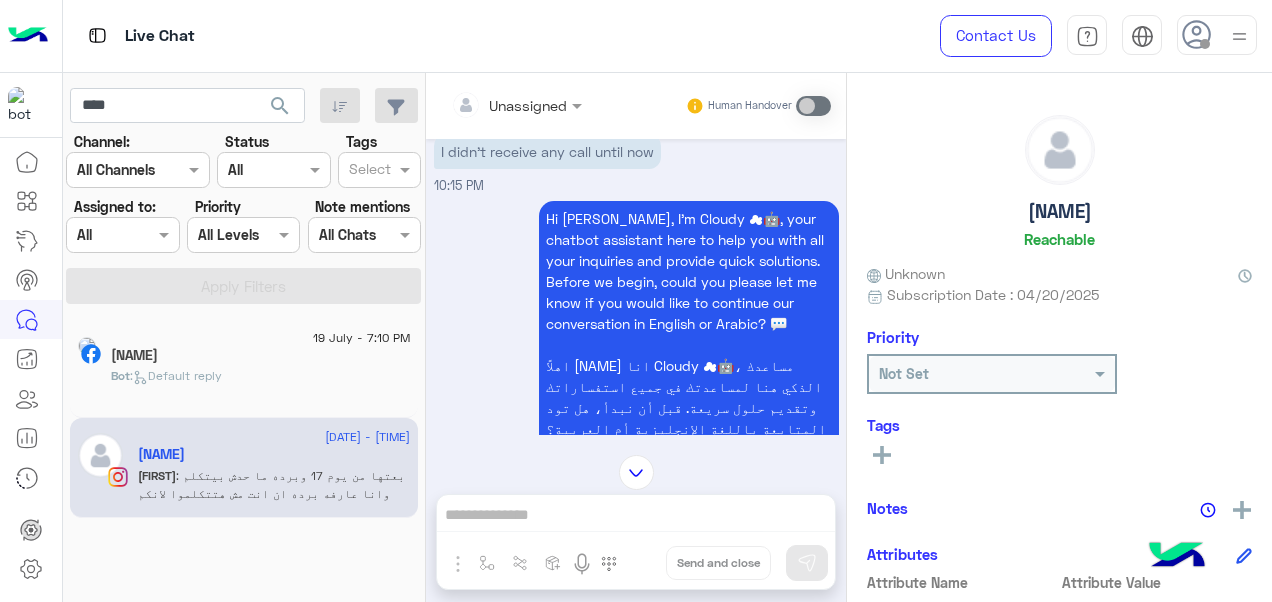 scroll, scrollTop: 0, scrollLeft: 0, axis: both 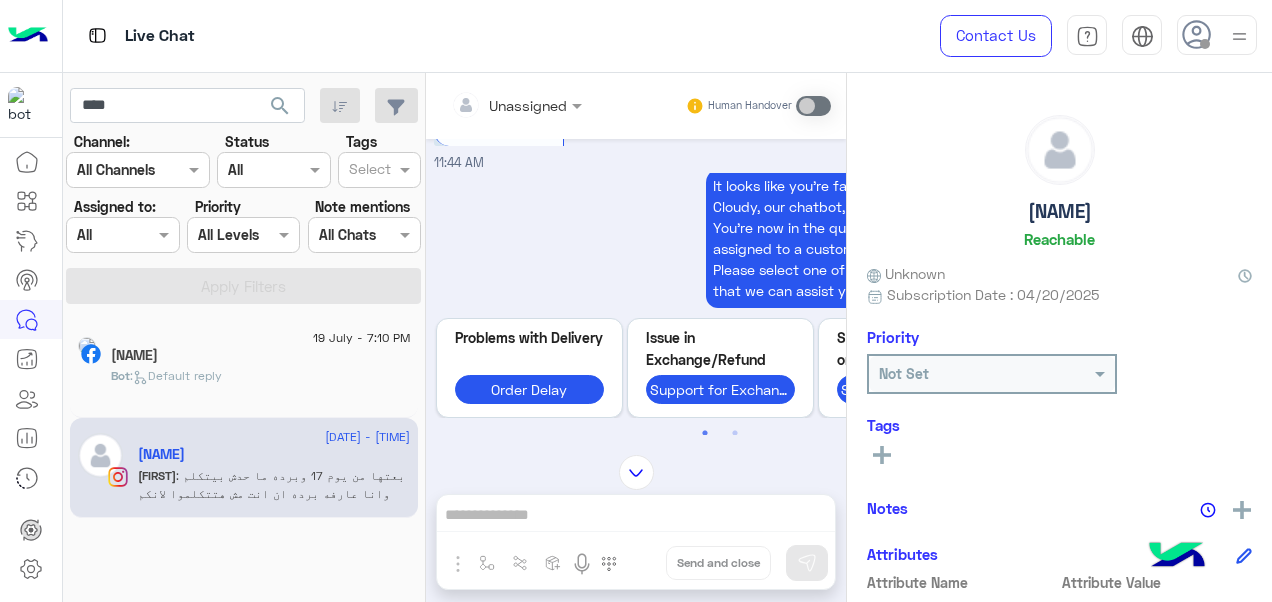 click on ":   Default reply" 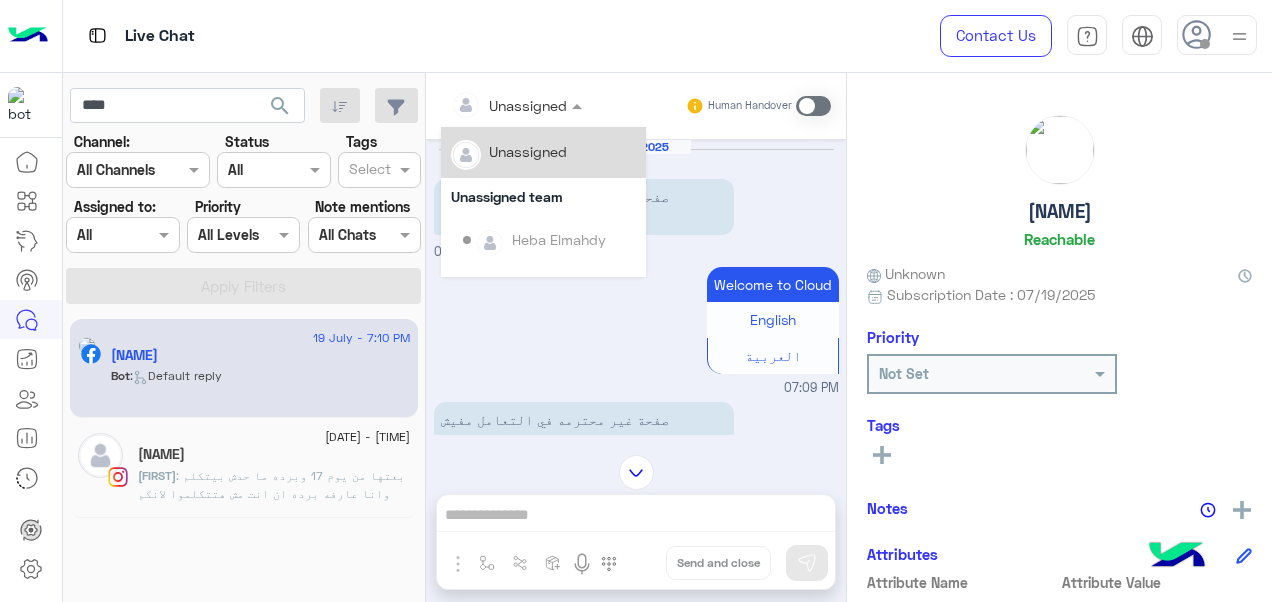click at bounding box center [516, 104] 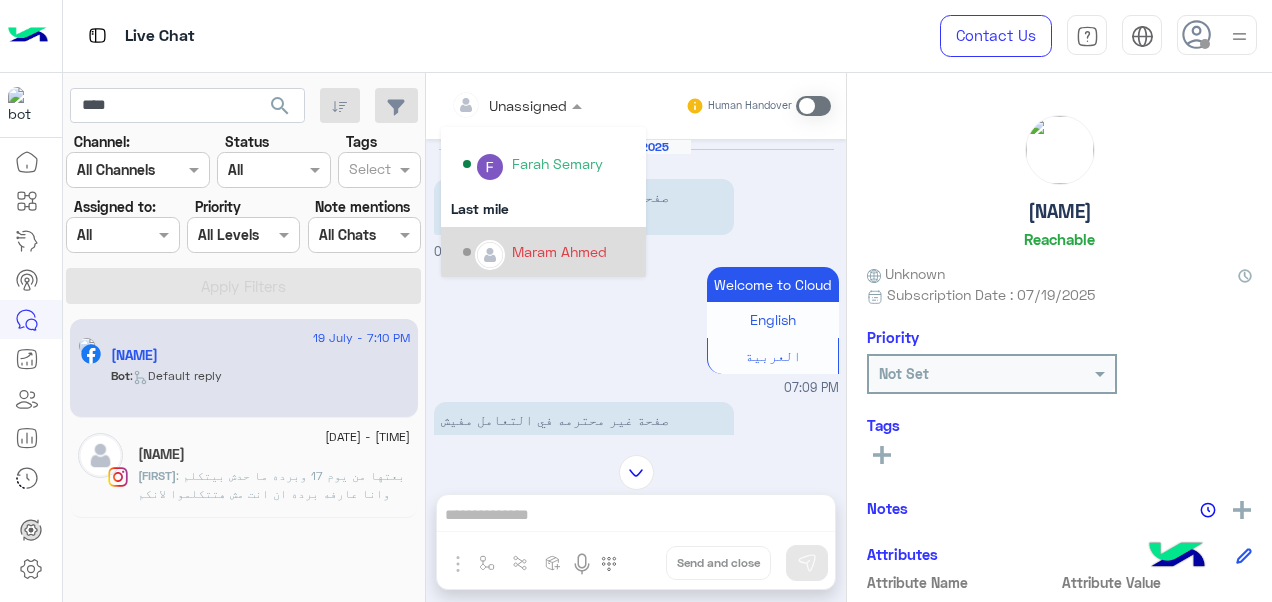 click on ": بعتها من يوم 17 وبرده ما حدش بيتكلم وانا عارفه برده ان انت مش هتتكلموا لانكم فعلا صفحه غير محترمه" 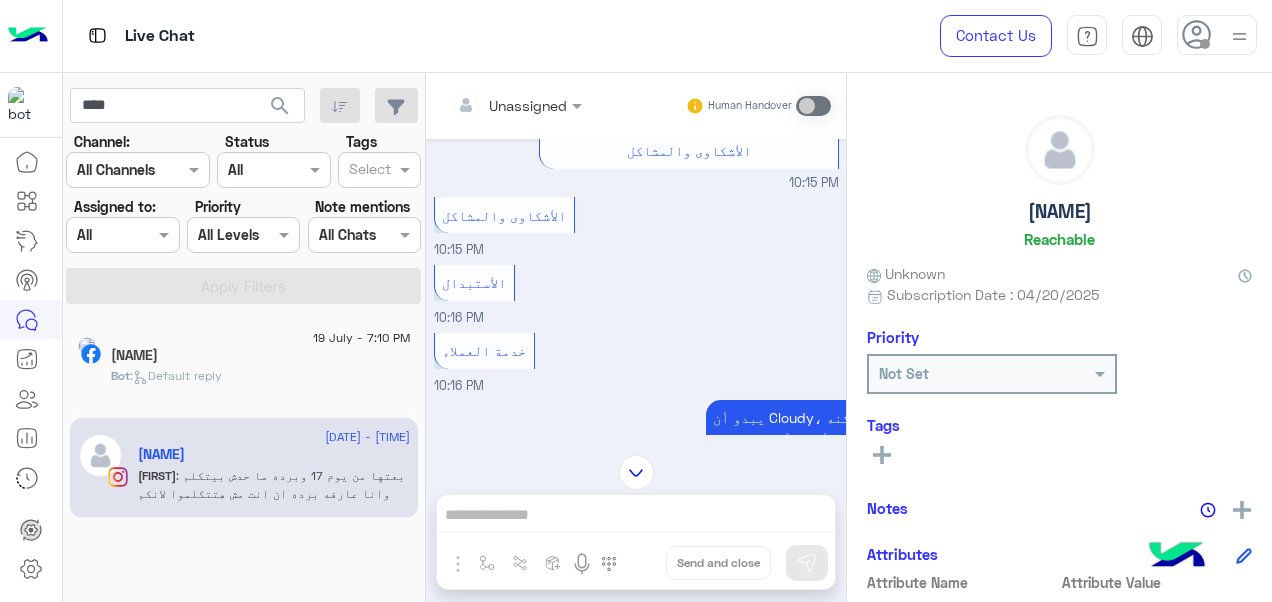 scroll, scrollTop: 1252, scrollLeft: 0, axis: vertical 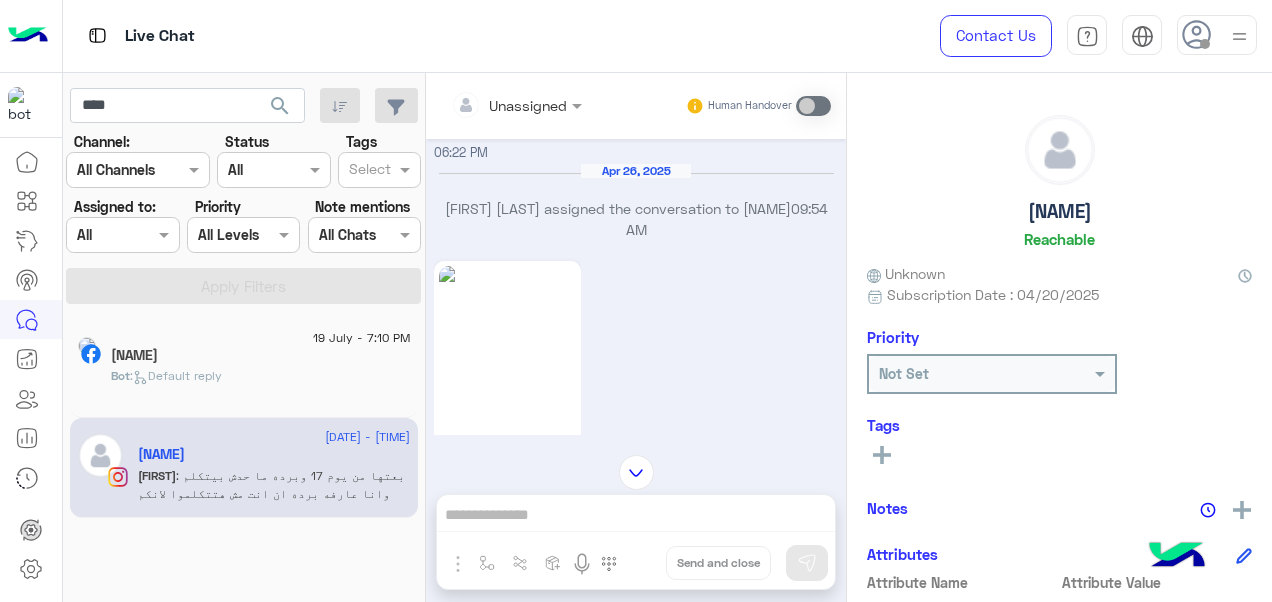 click 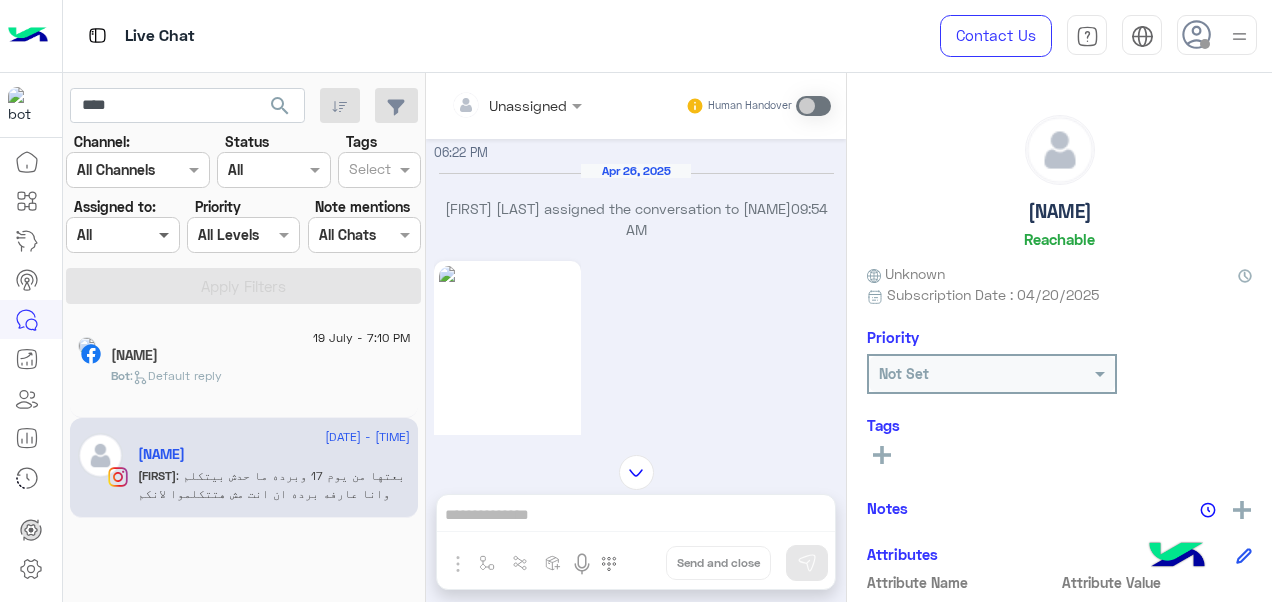 click at bounding box center [166, 234] 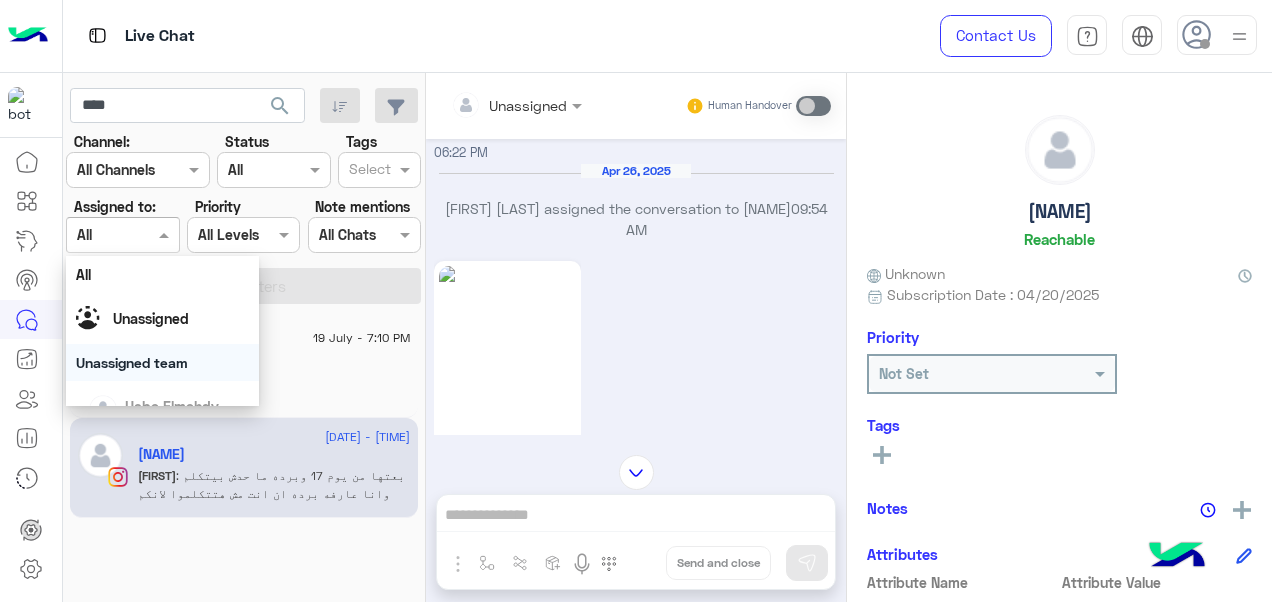 scroll, scrollTop: 392, scrollLeft: 0, axis: vertical 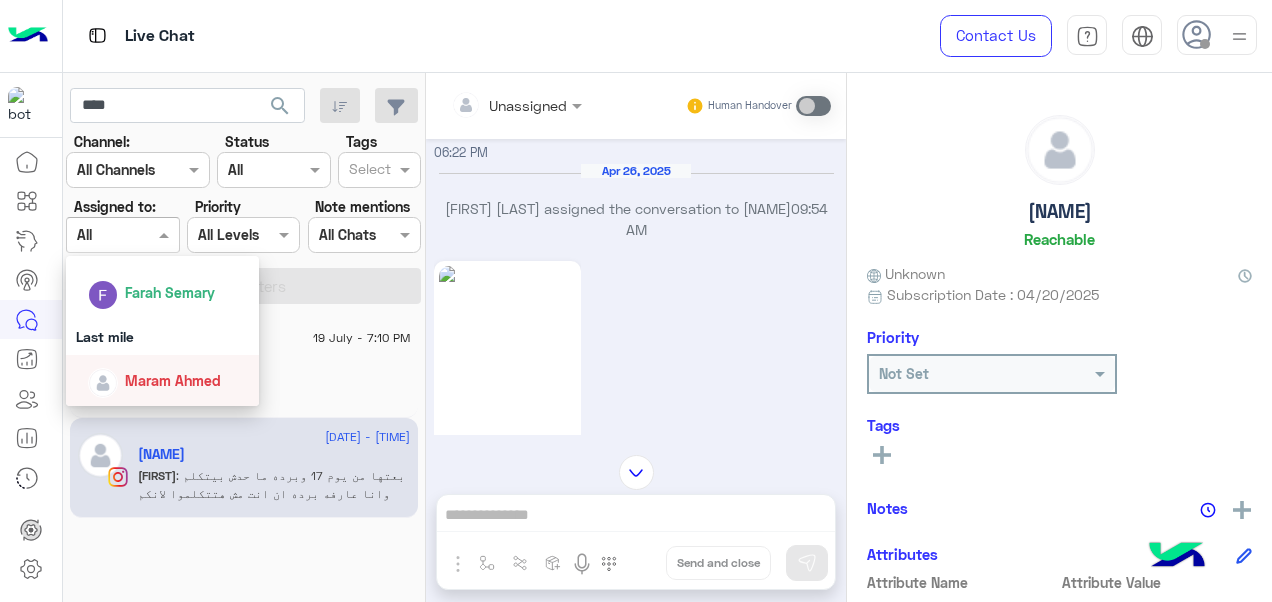 click on "Maram Ahmed" at bounding box center (173, 380) 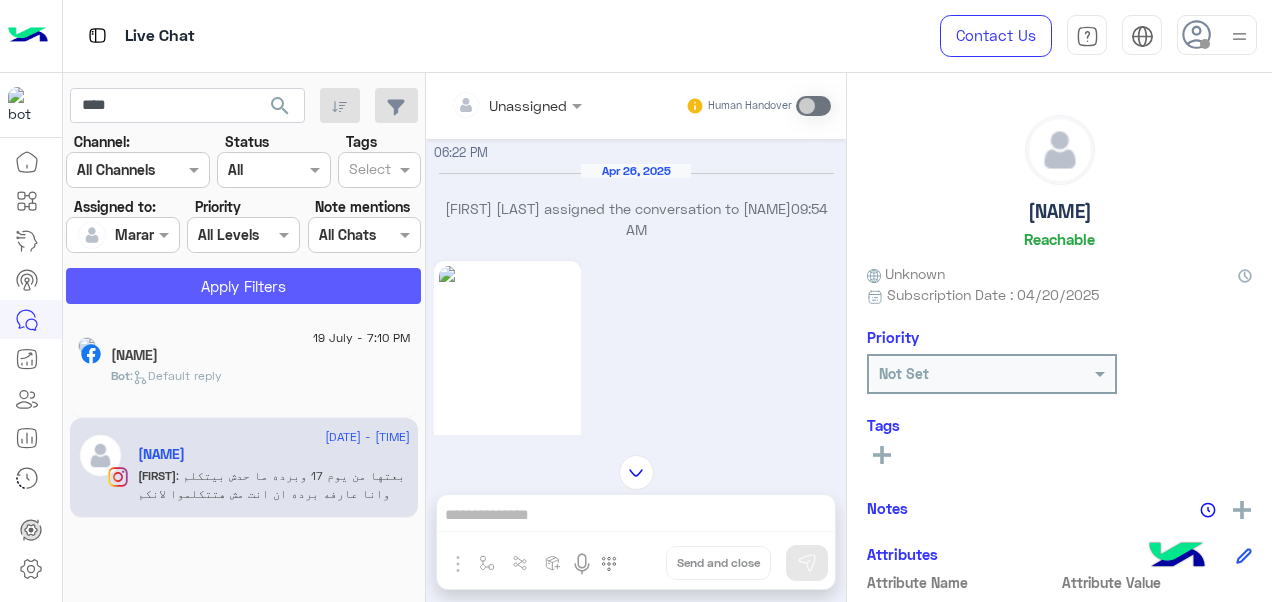 click on "Apply Filters" 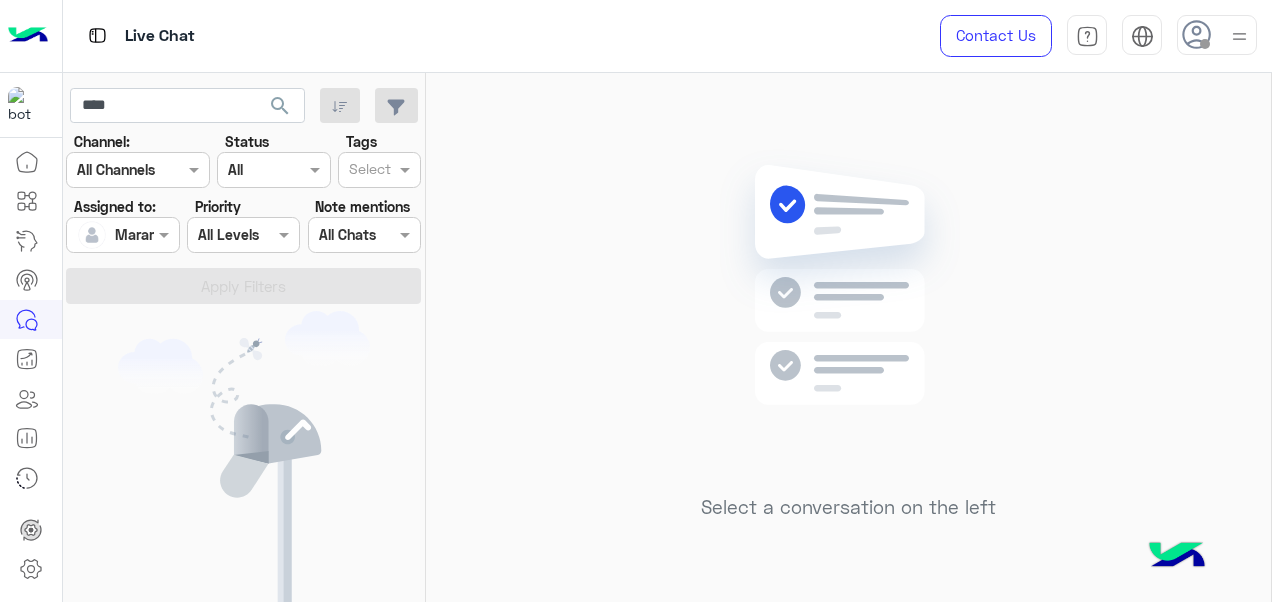click at bounding box center [122, 234] 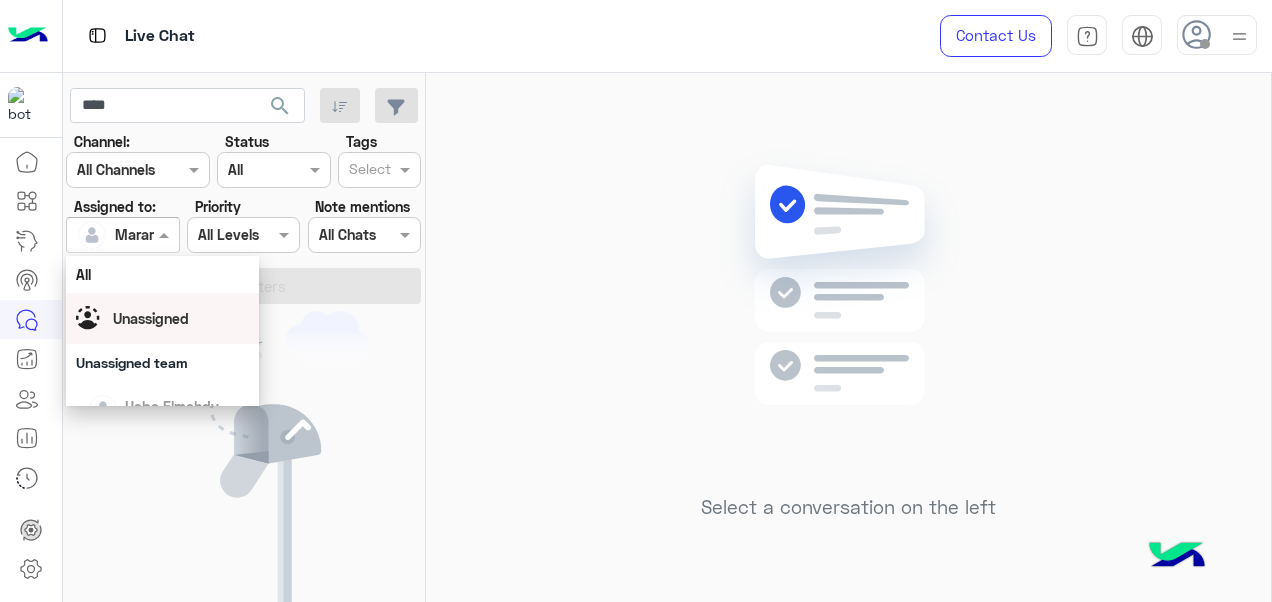 scroll, scrollTop: 392, scrollLeft: 0, axis: vertical 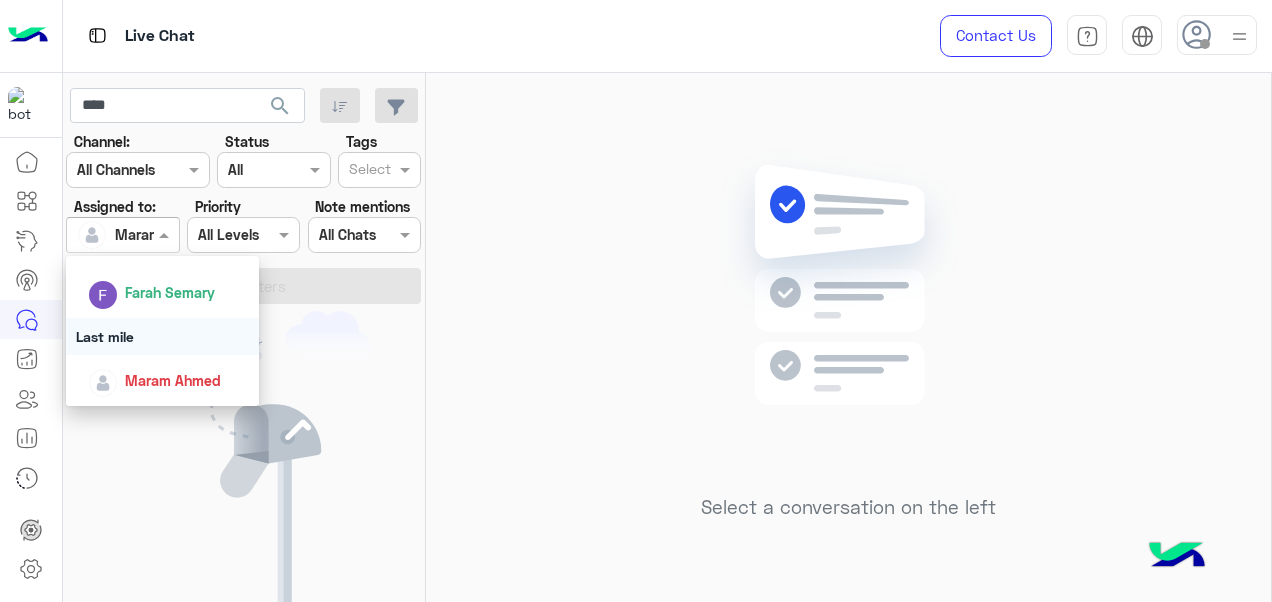 click on "Last mile" at bounding box center (163, 336) 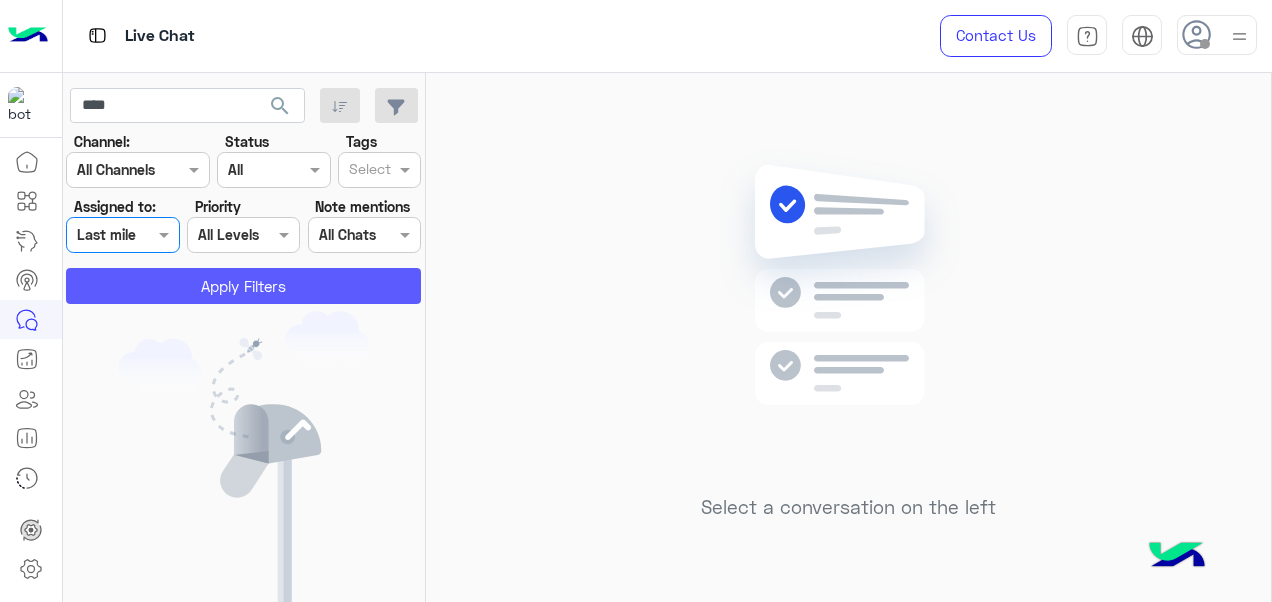click on "Apply Filters" 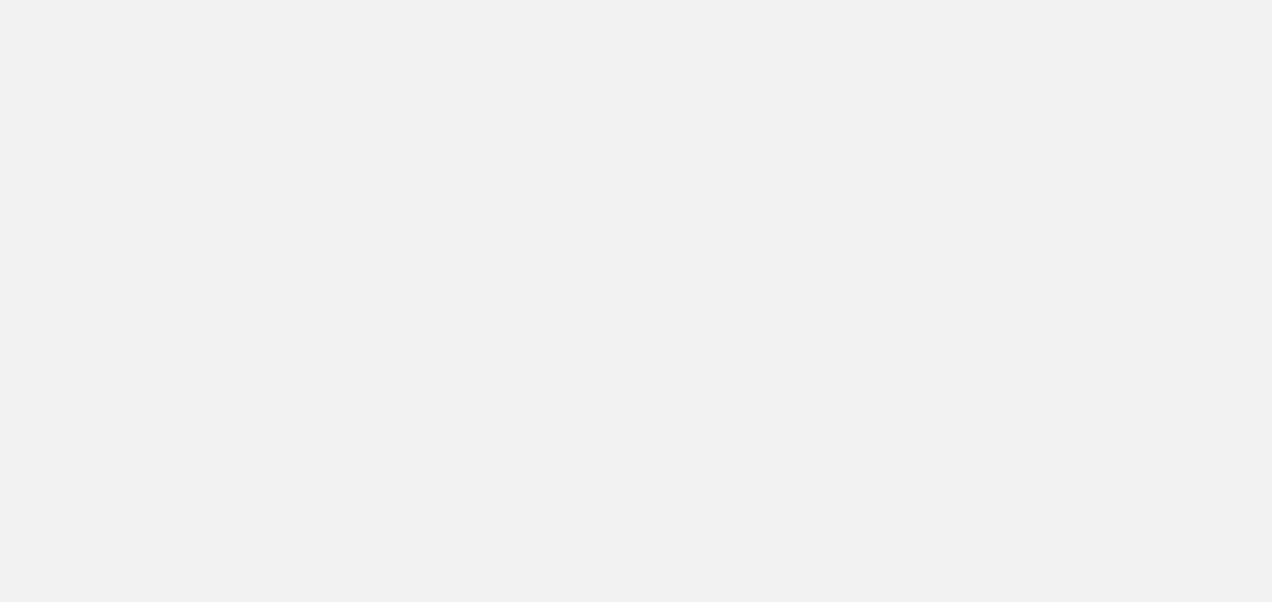 scroll, scrollTop: 0, scrollLeft: 0, axis: both 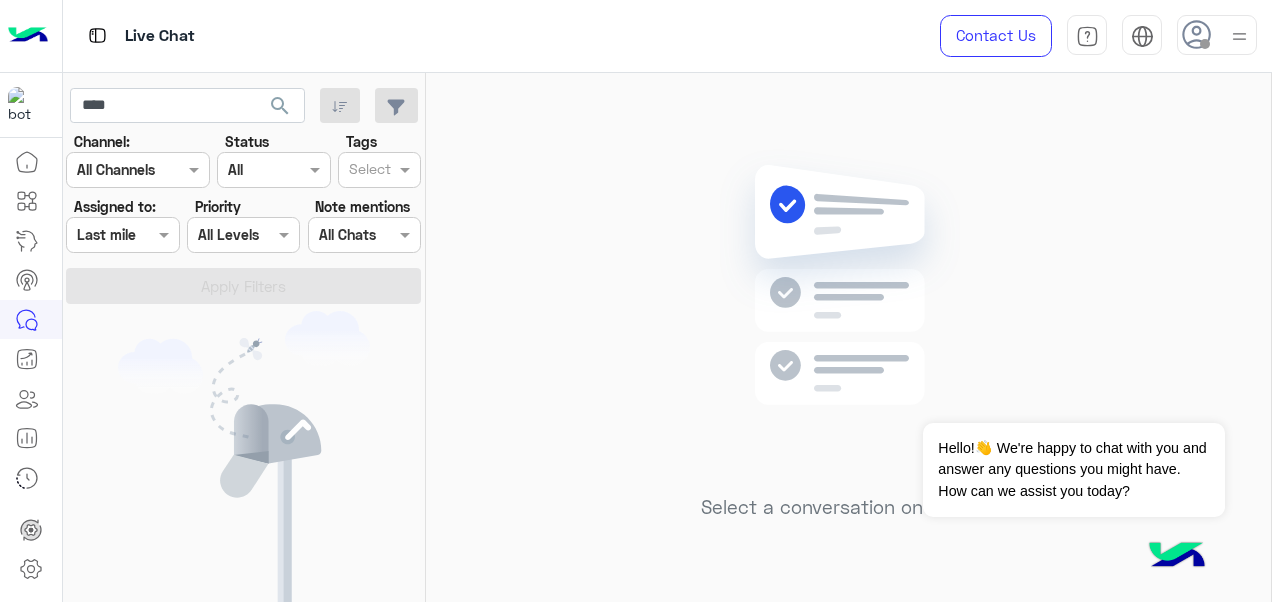 click at bounding box center (122, 234) 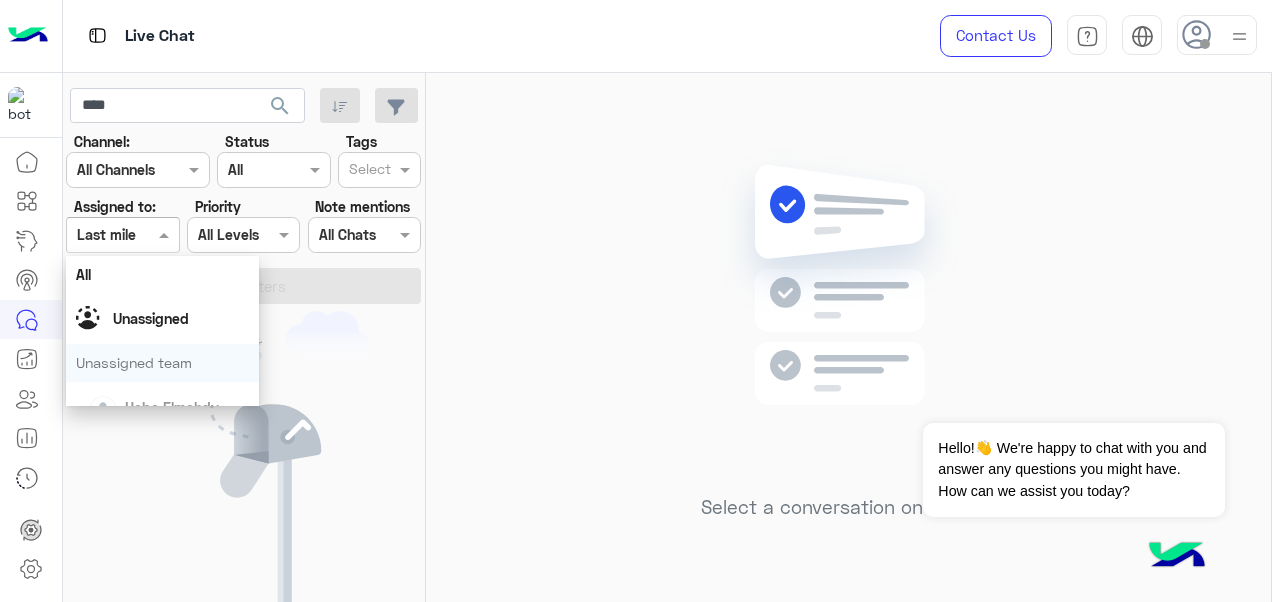 scroll, scrollTop: 394, scrollLeft: 0, axis: vertical 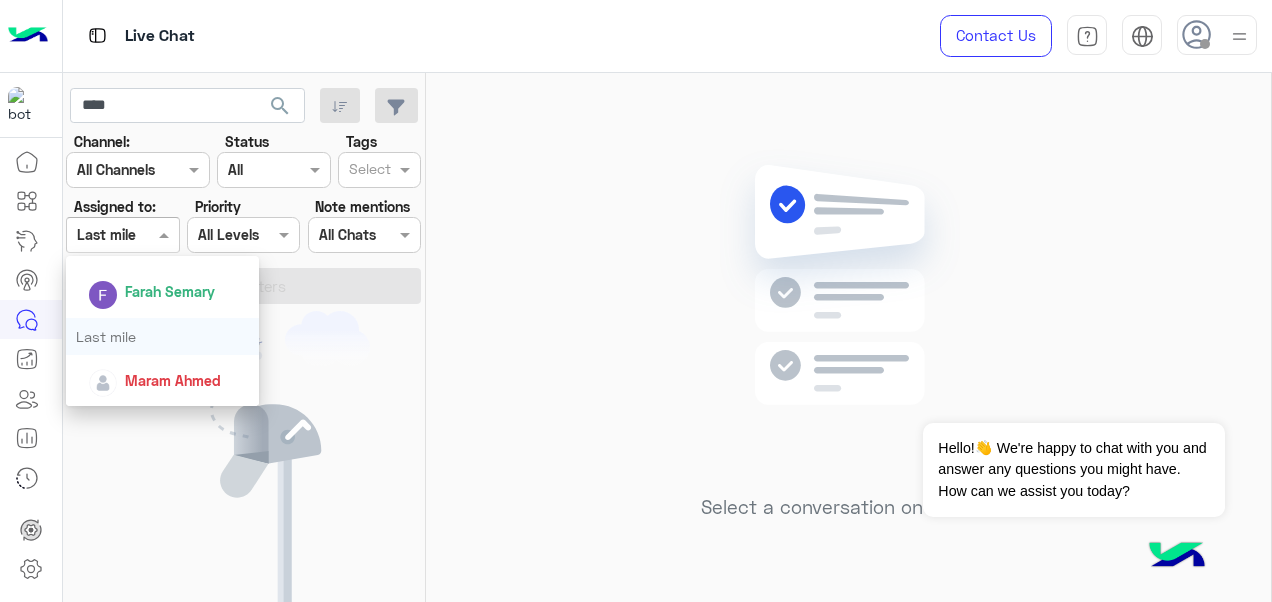 click on "Last mile" at bounding box center [163, 336] 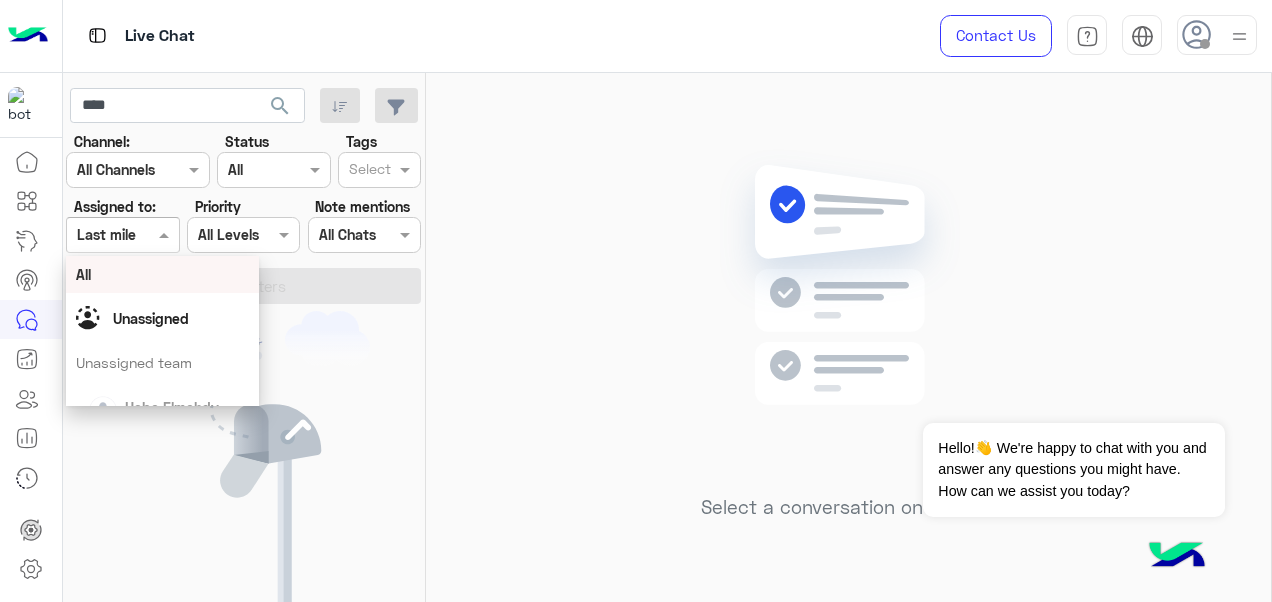 click at bounding box center [122, 234] 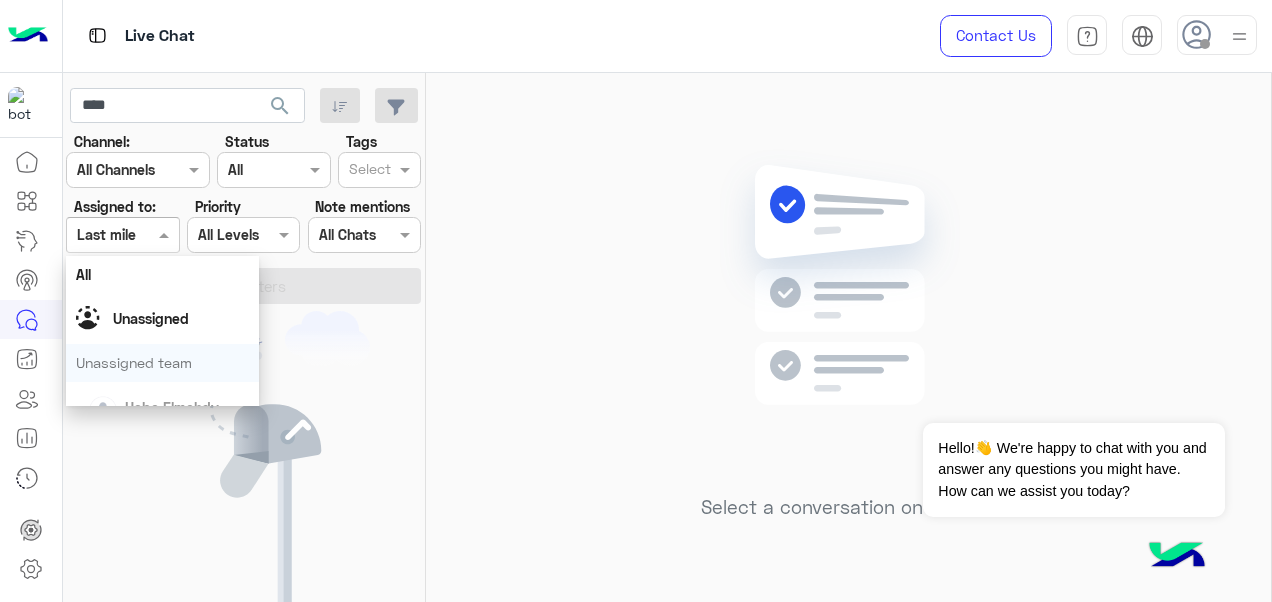 scroll, scrollTop: 394, scrollLeft: 0, axis: vertical 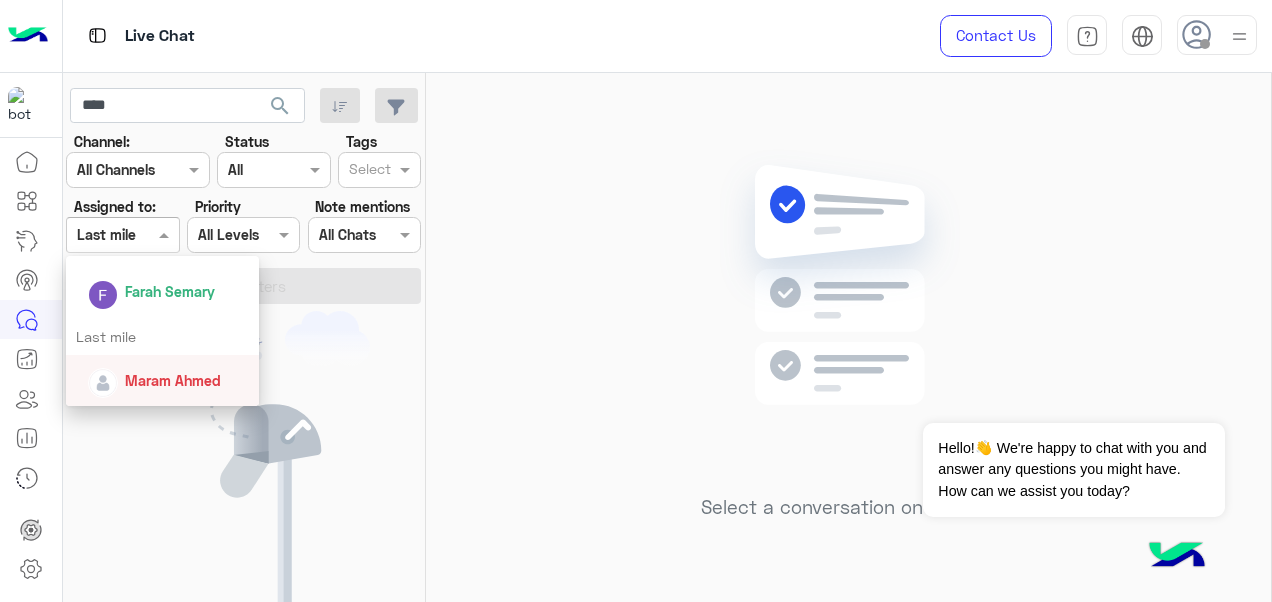 click on "Maram Ahmed" at bounding box center [163, 380] 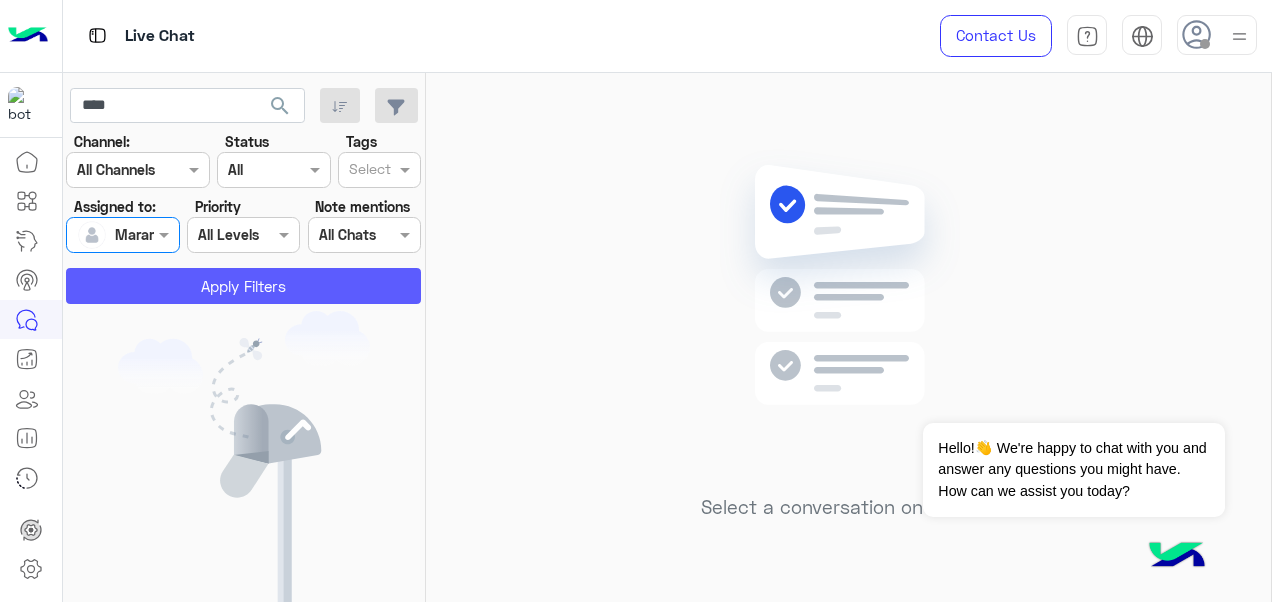 click on "Apply Filters" 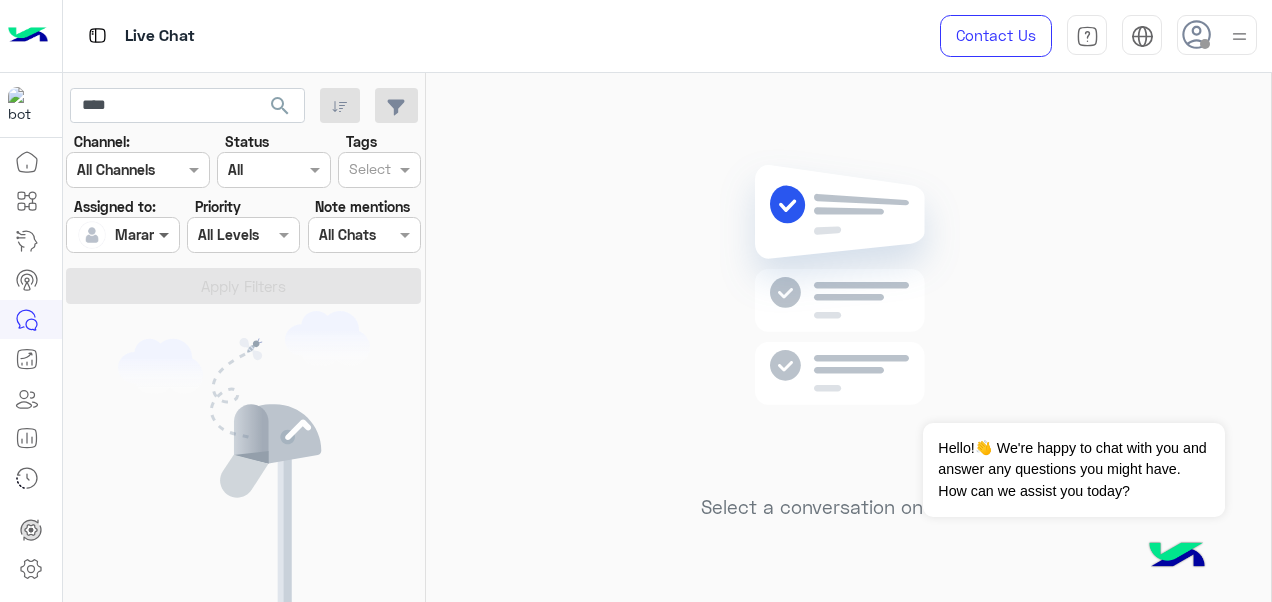 click at bounding box center [166, 234] 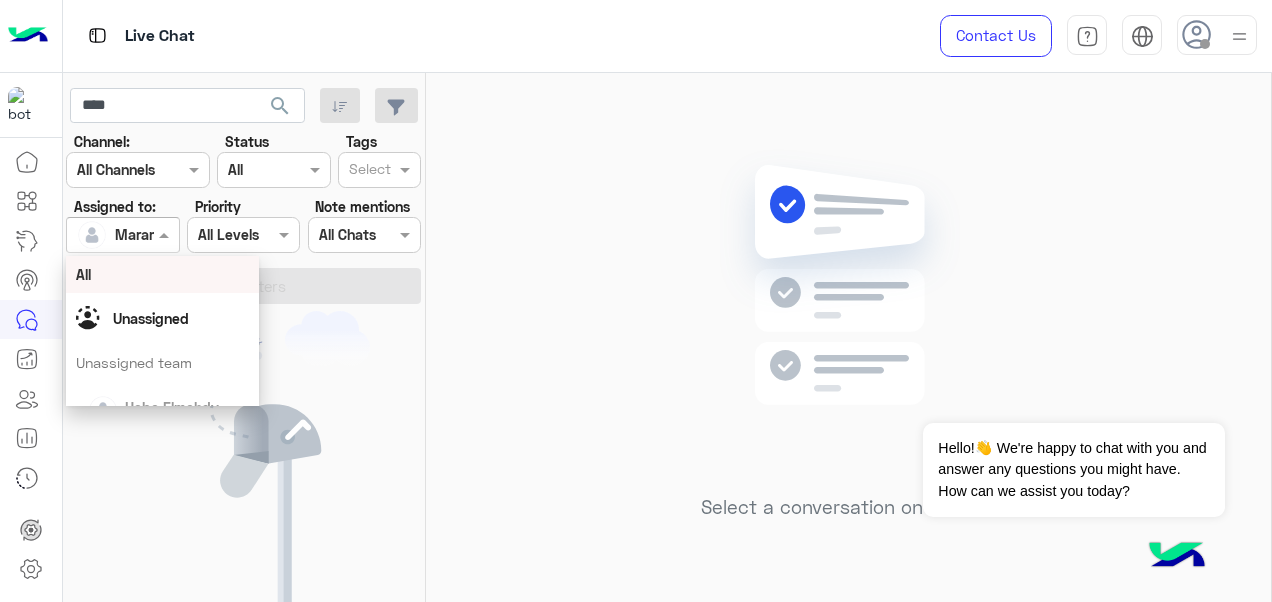 scroll, scrollTop: 394, scrollLeft: 0, axis: vertical 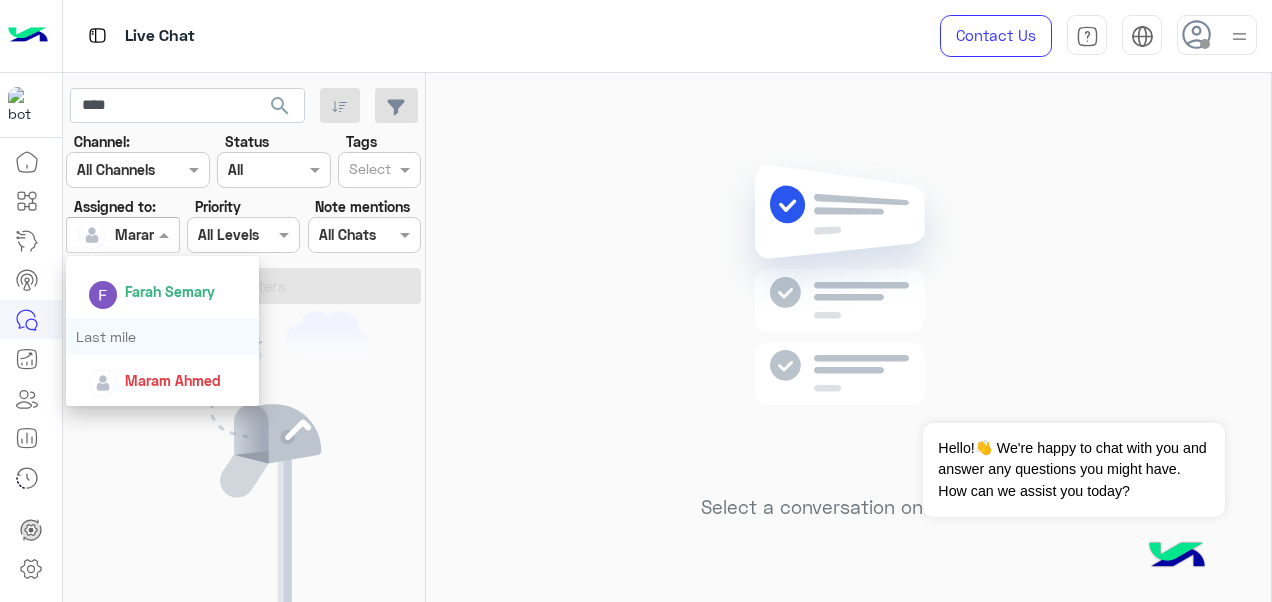 click on "Last mile" at bounding box center [163, 336] 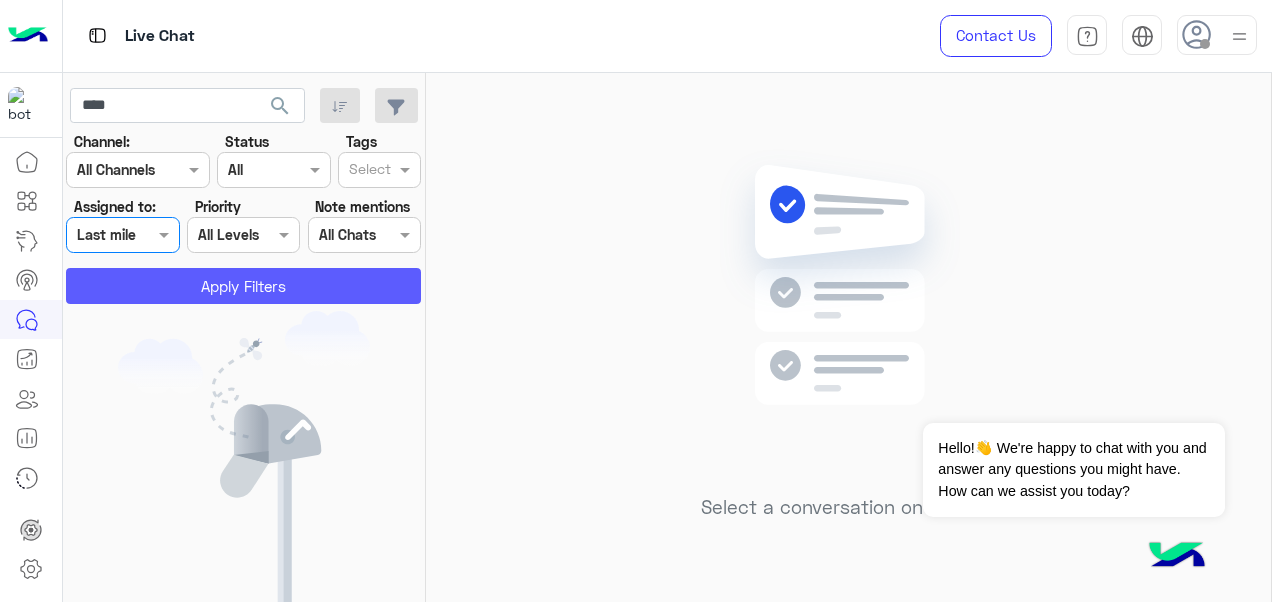click on "Apply Filters" 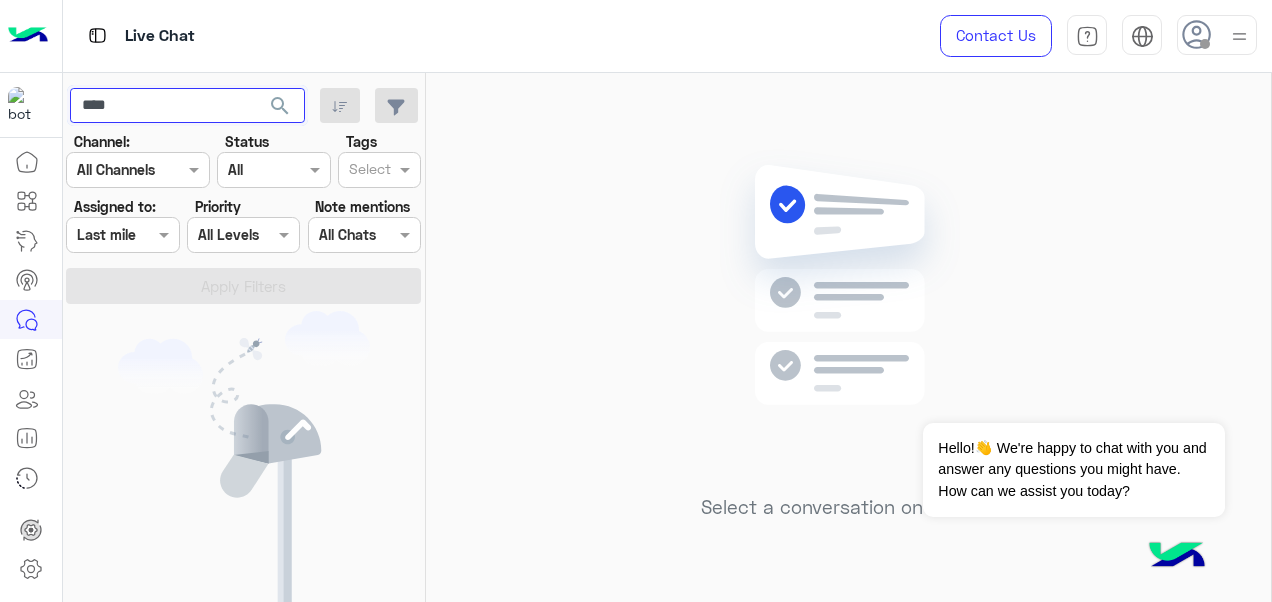 click on "***" at bounding box center (187, 106) 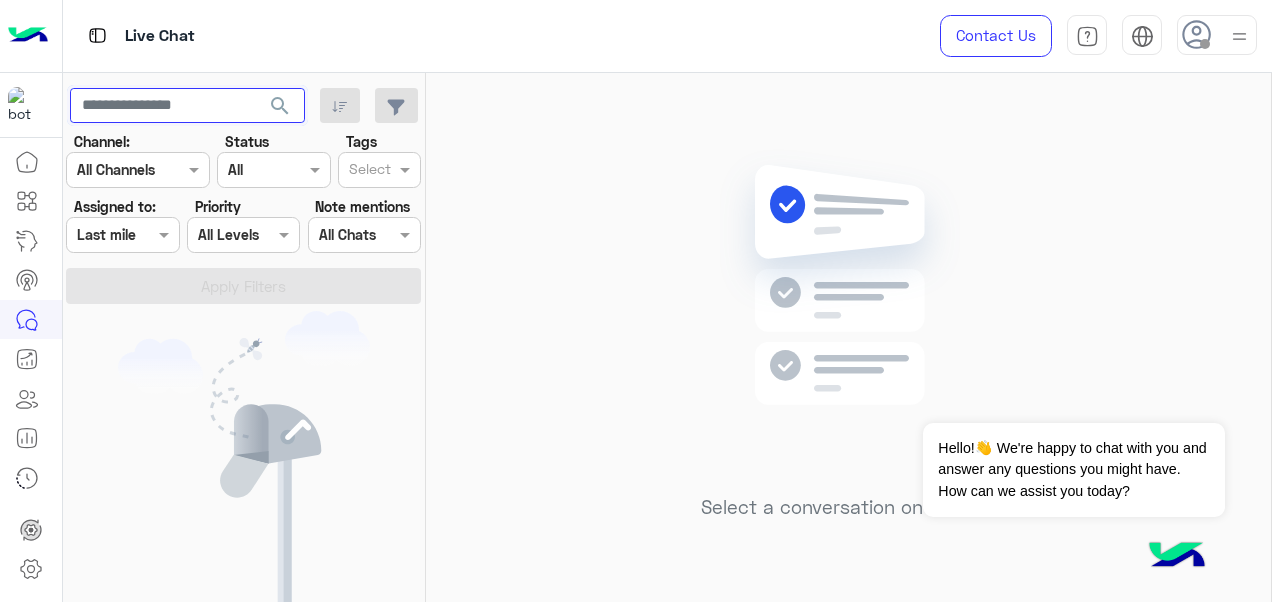 type 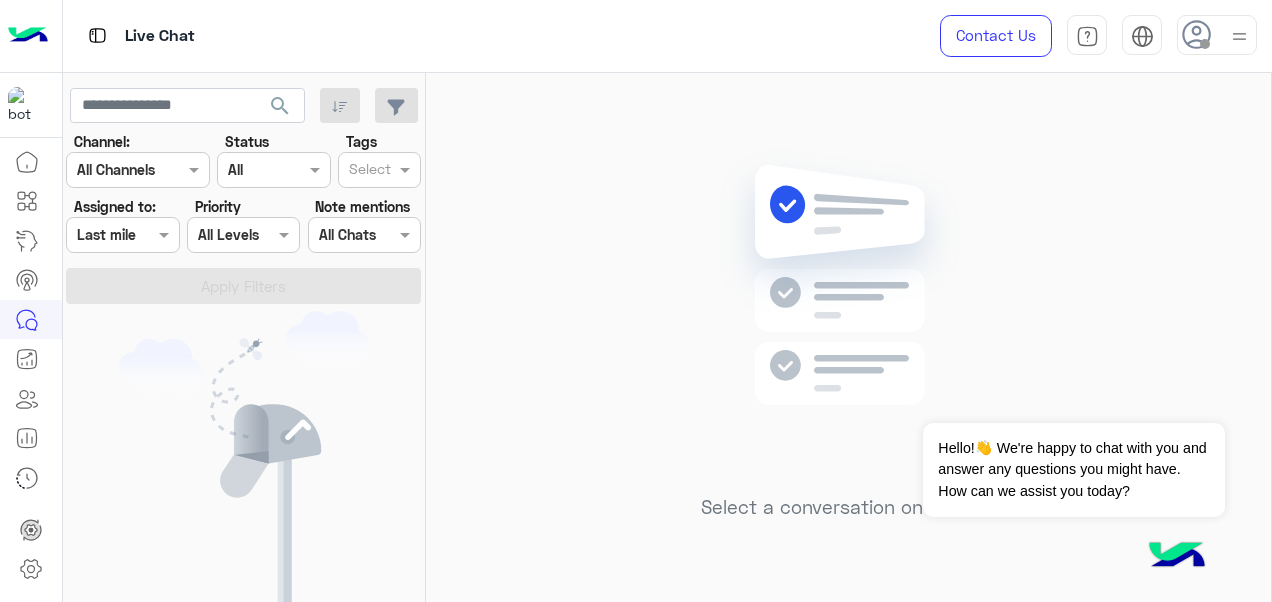 click on "search" 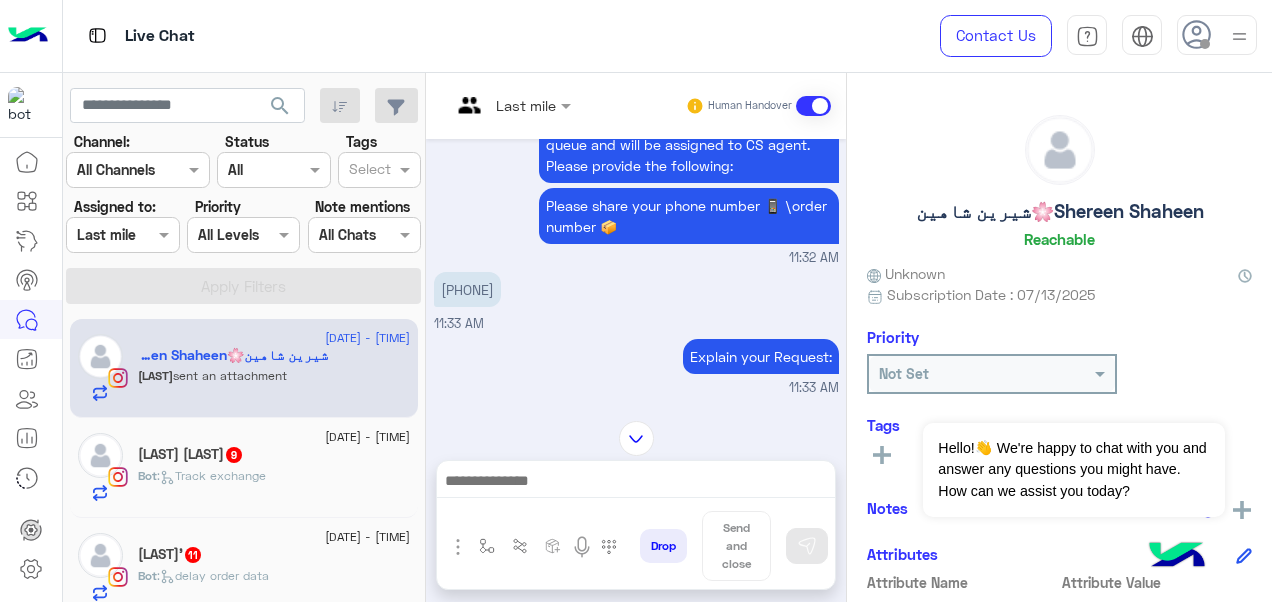 scroll, scrollTop: 0, scrollLeft: 0, axis: both 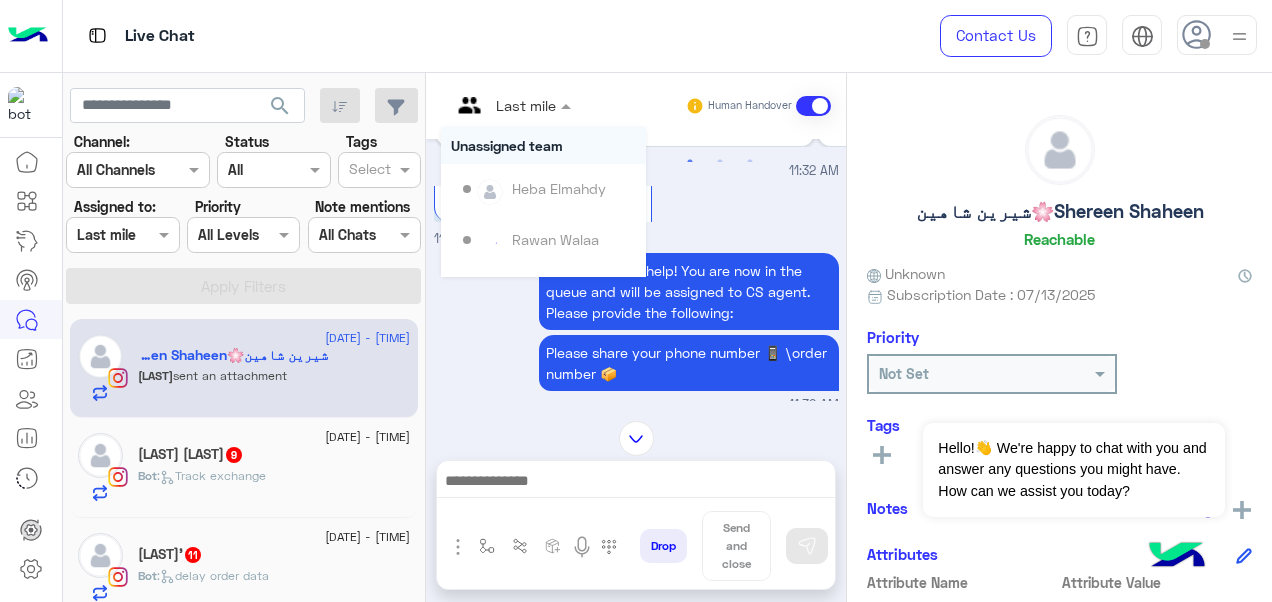 click at bounding box center [511, 104] 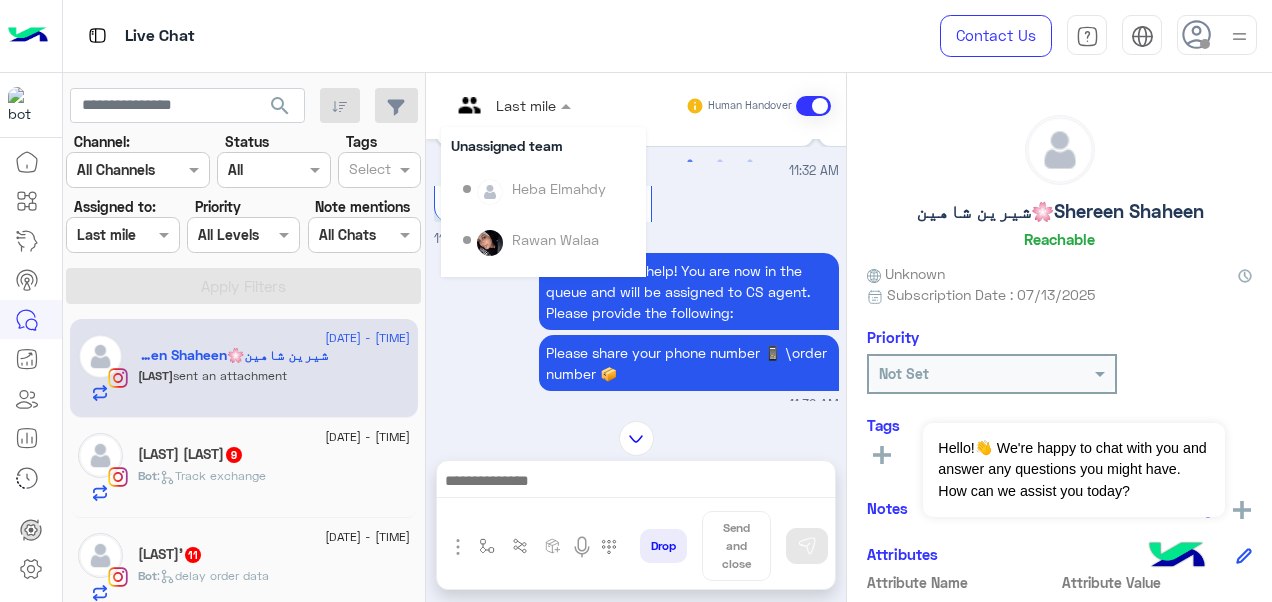 scroll, scrollTop: 304, scrollLeft: 0, axis: vertical 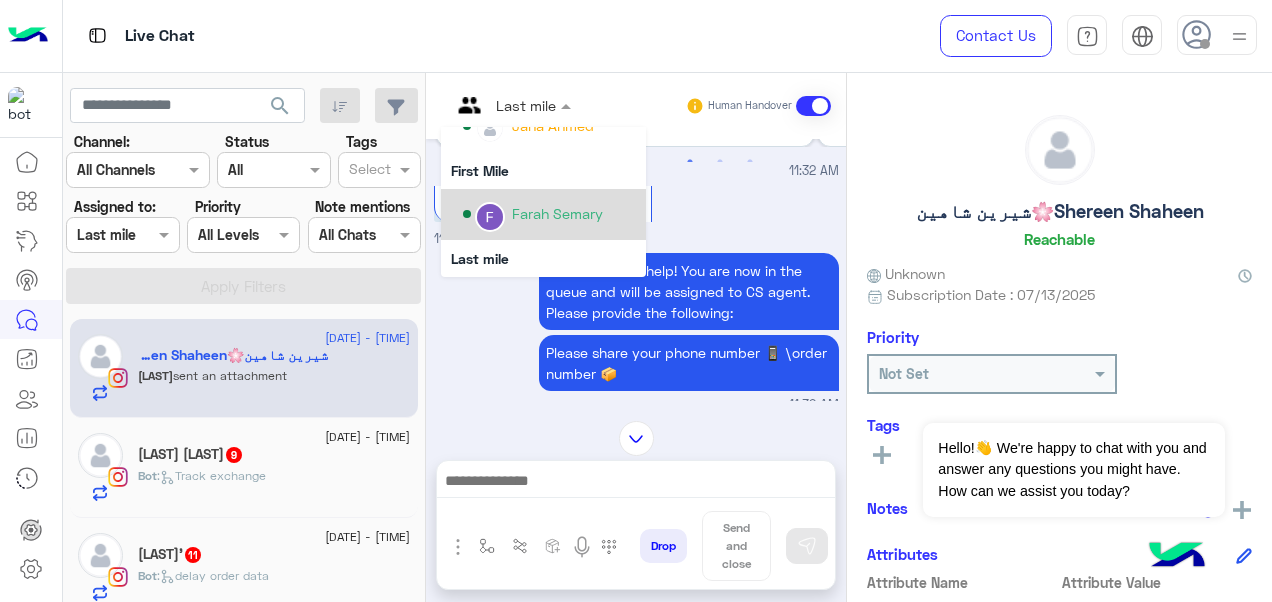 click on "Farah Semary" at bounding box center [557, 213] 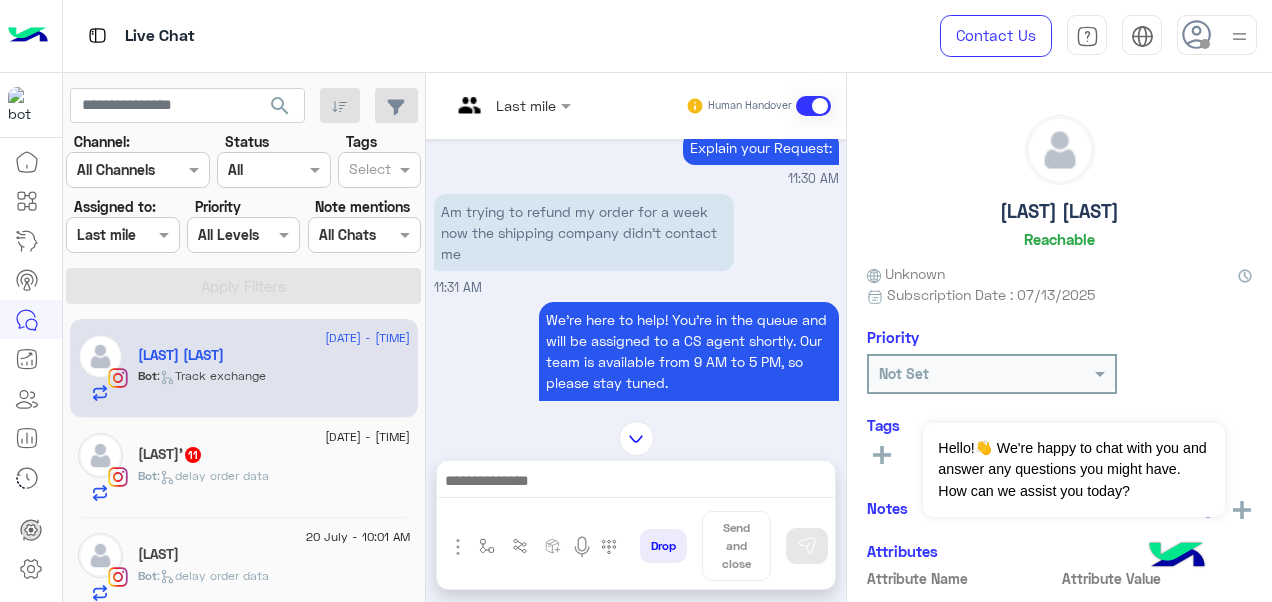 scroll, scrollTop: 531, scrollLeft: 0, axis: vertical 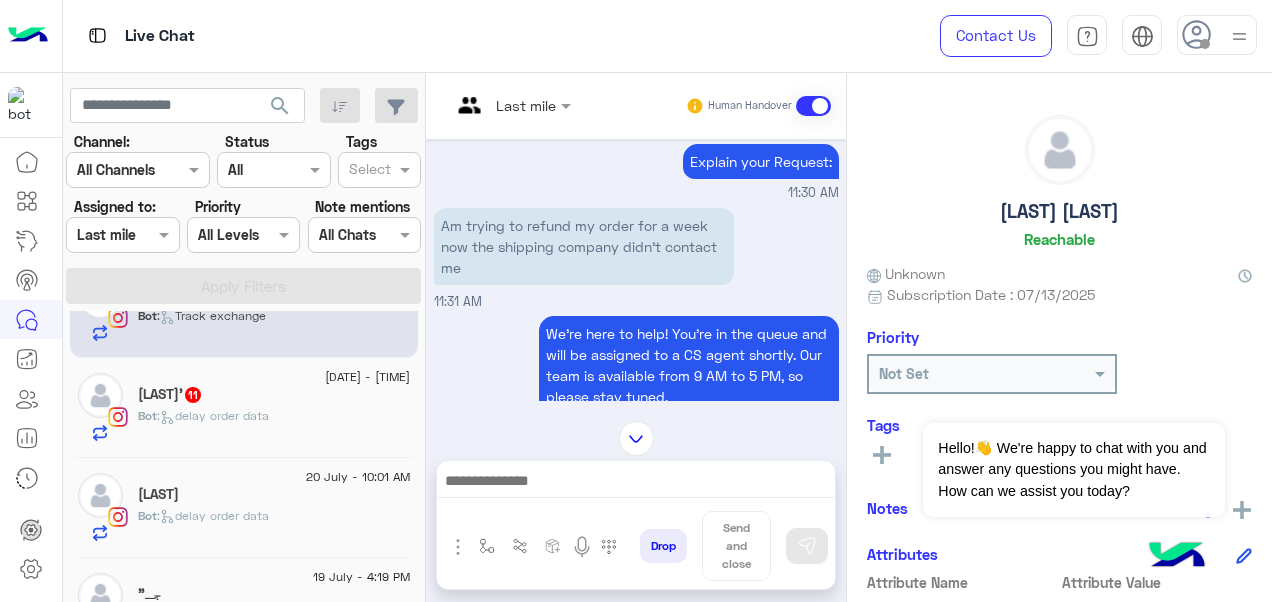 click on ":   delay order data" 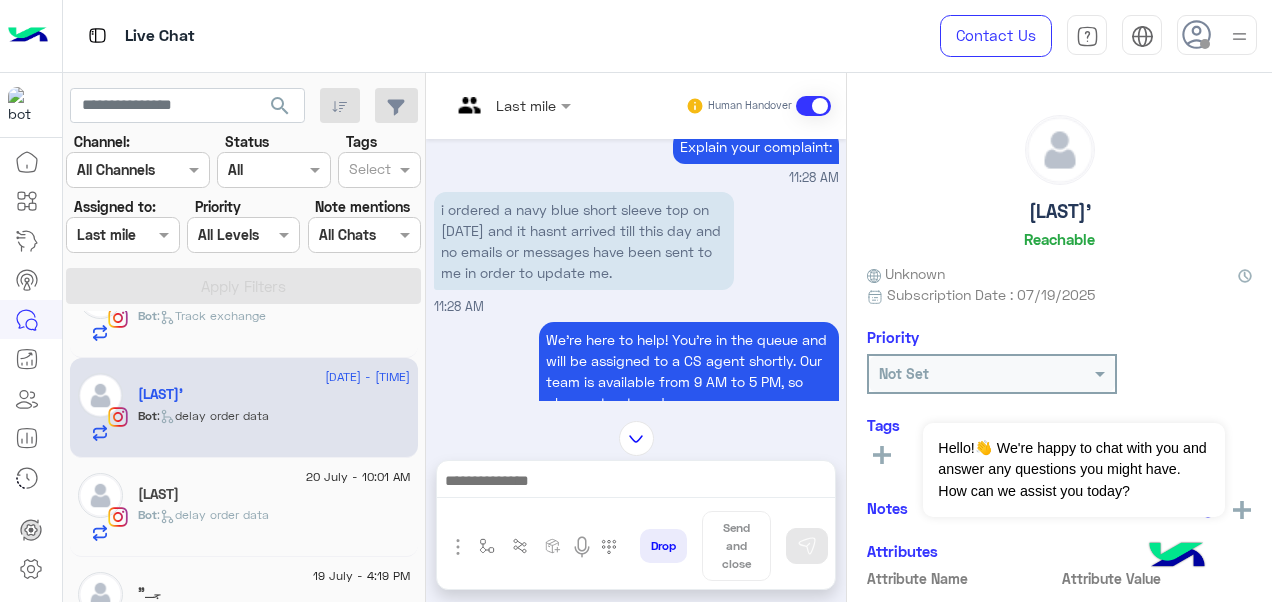 scroll, scrollTop: 709, scrollLeft: 0, axis: vertical 